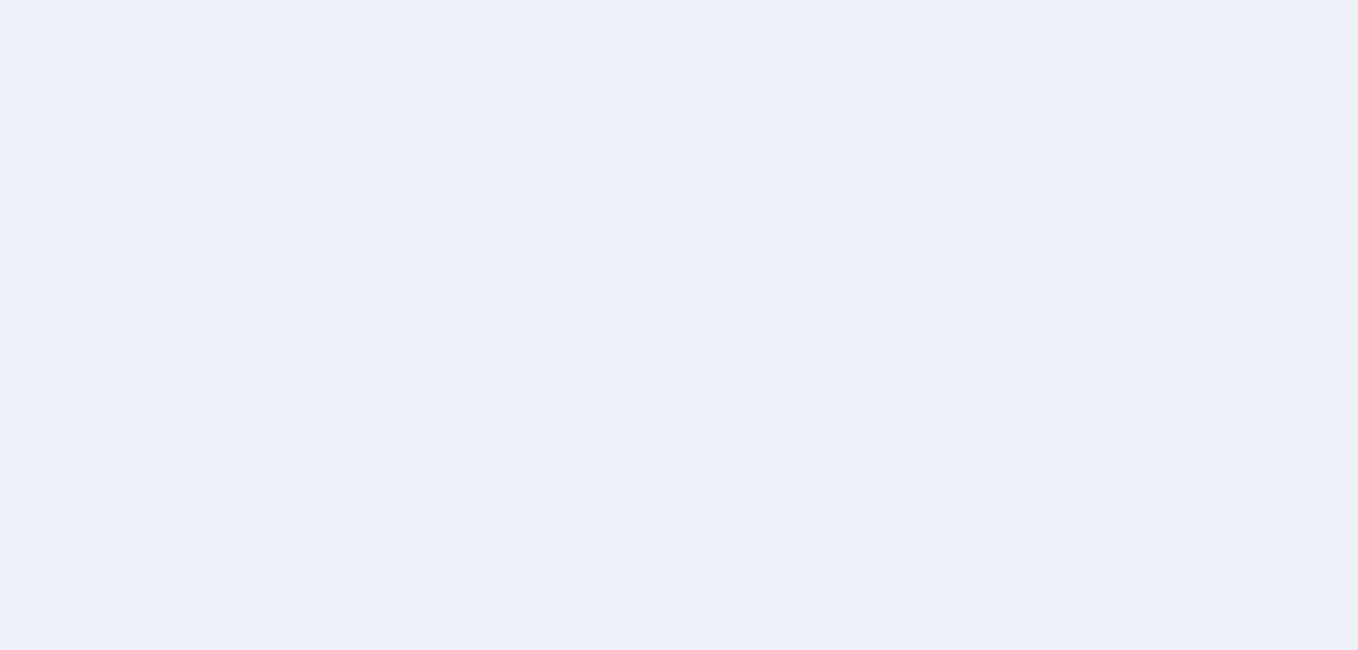 scroll, scrollTop: 0, scrollLeft: 0, axis: both 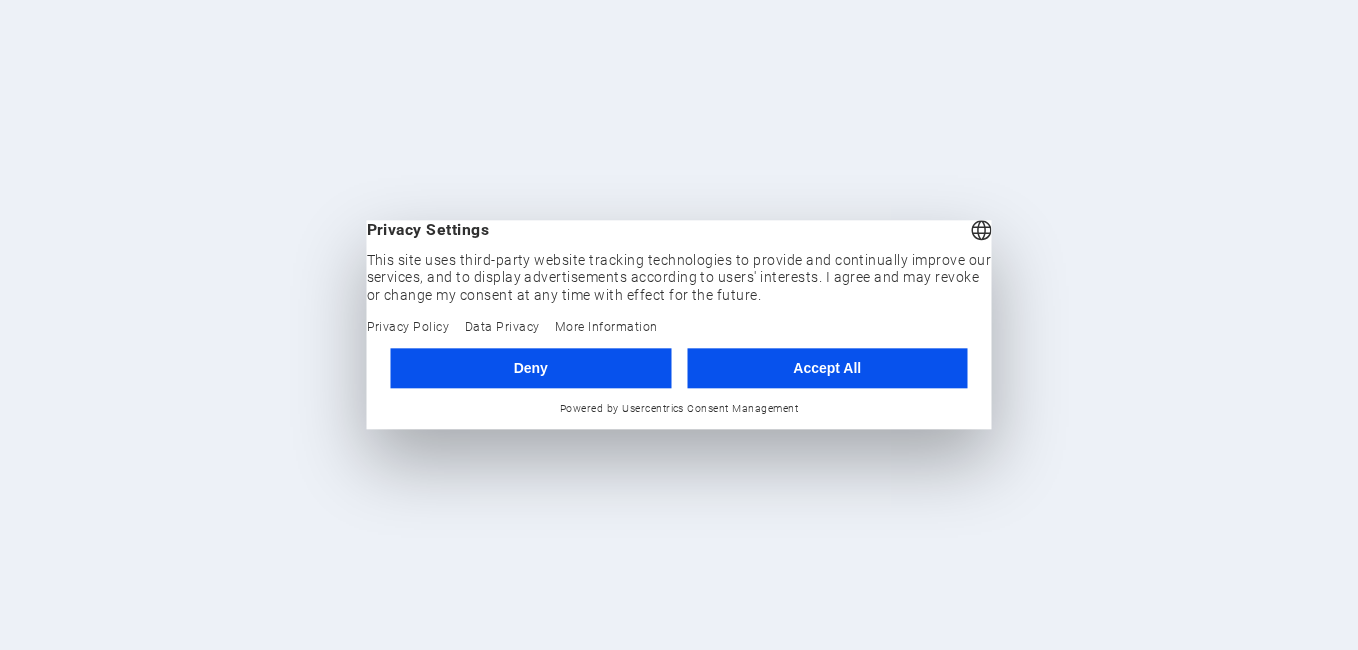 click on "Accept All" at bounding box center [827, 368] 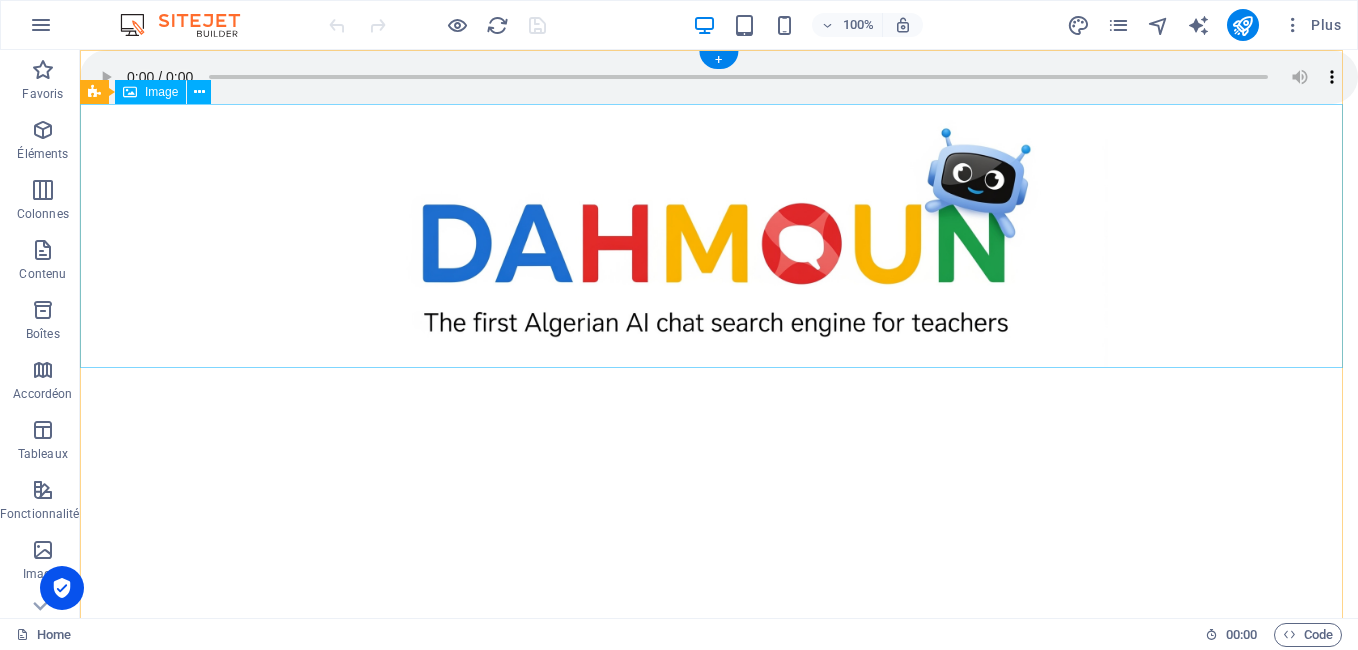 scroll, scrollTop: 0, scrollLeft: 0, axis: both 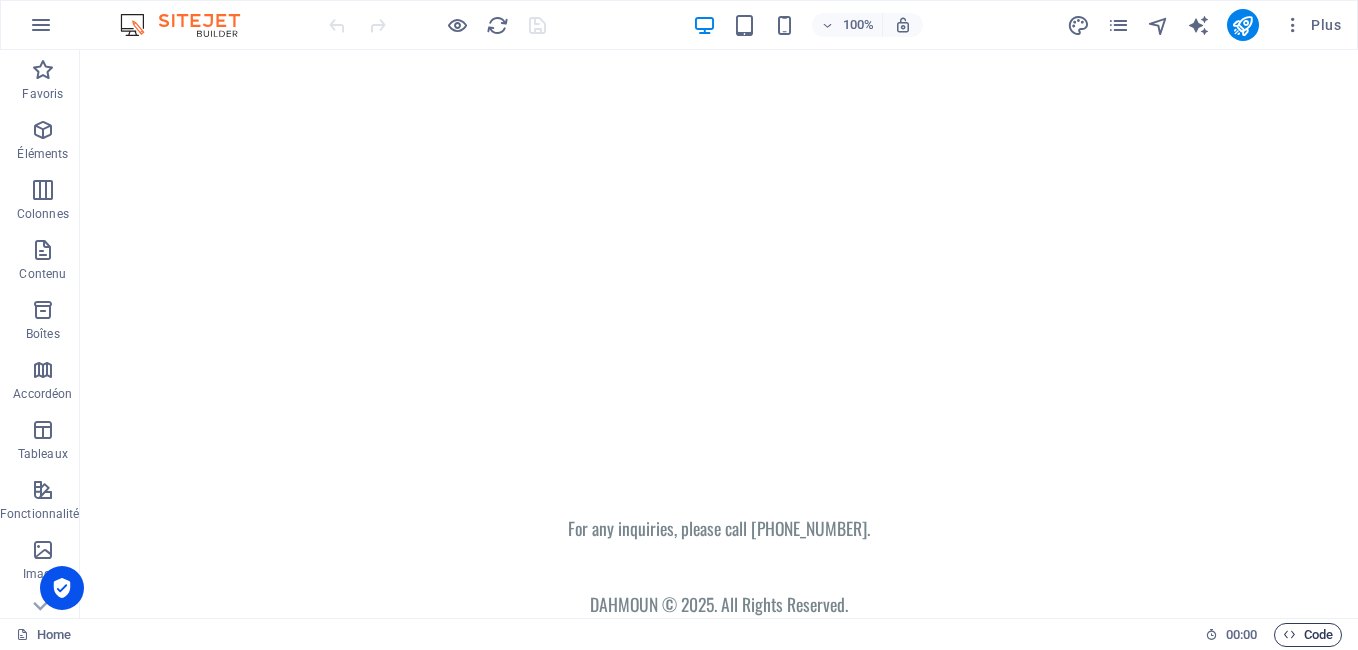 click on "Code" at bounding box center (1308, 635) 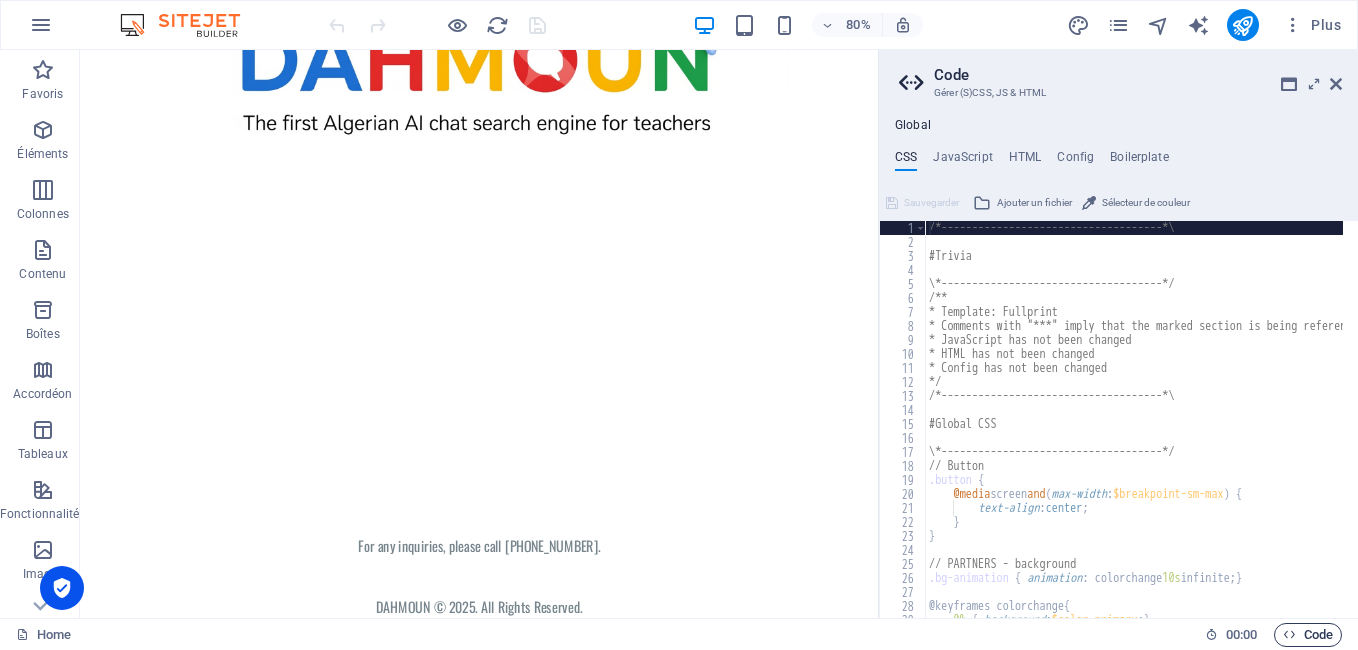 scroll, scrollTop: 181, scrollLeft: 0, axis: vertical 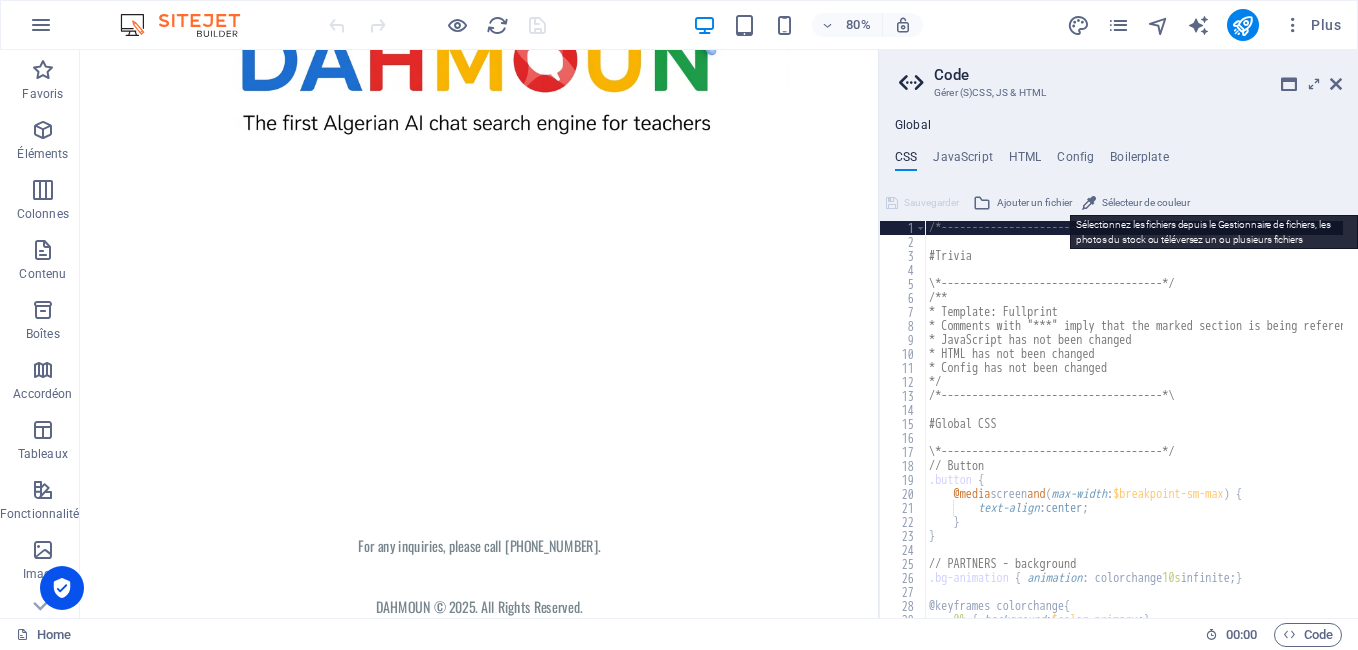 click on "Ajouter un fichier" at bounding box center [1034, 203] 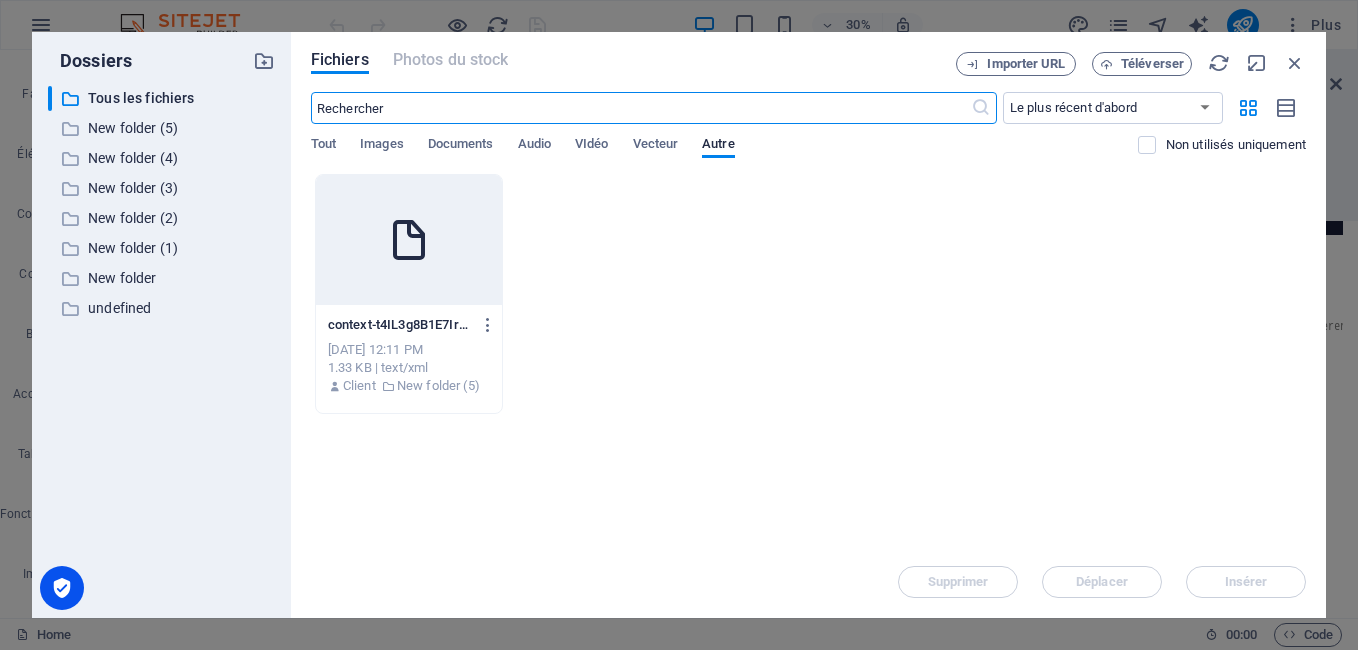scroll, scrollTop: 0, scrollLeft: 0, axis: both 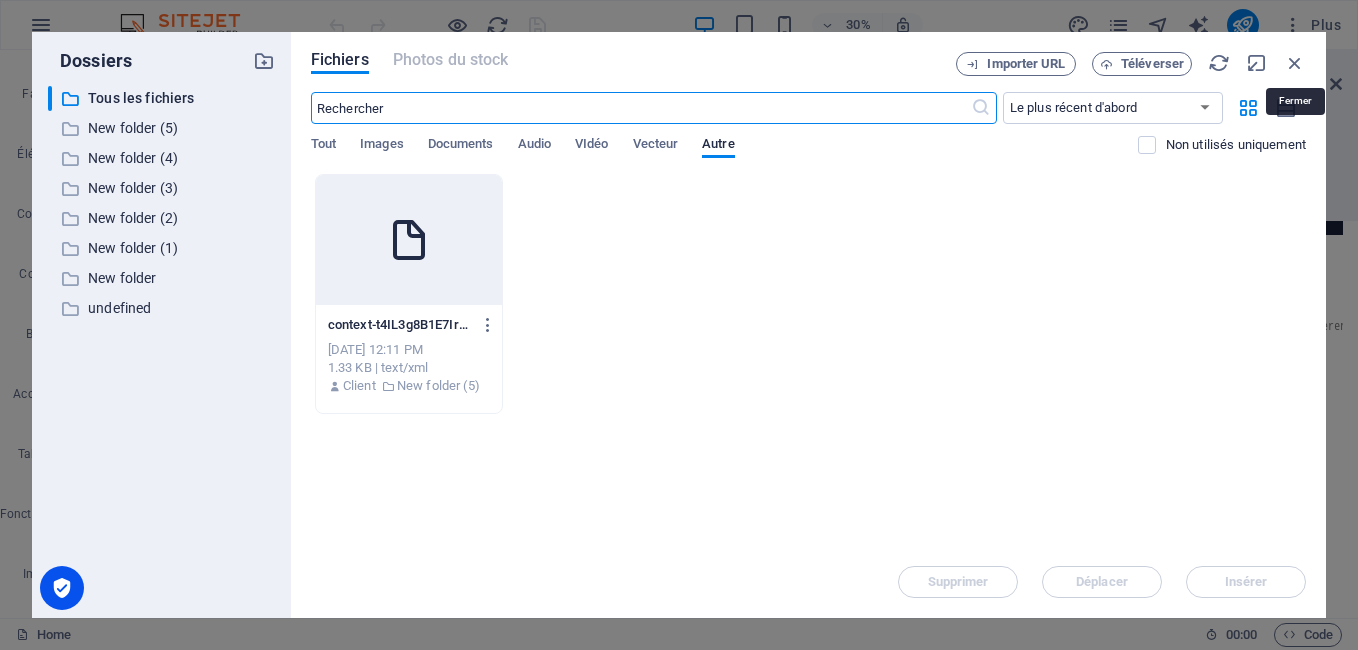 click at bounding box center [1295, 63] 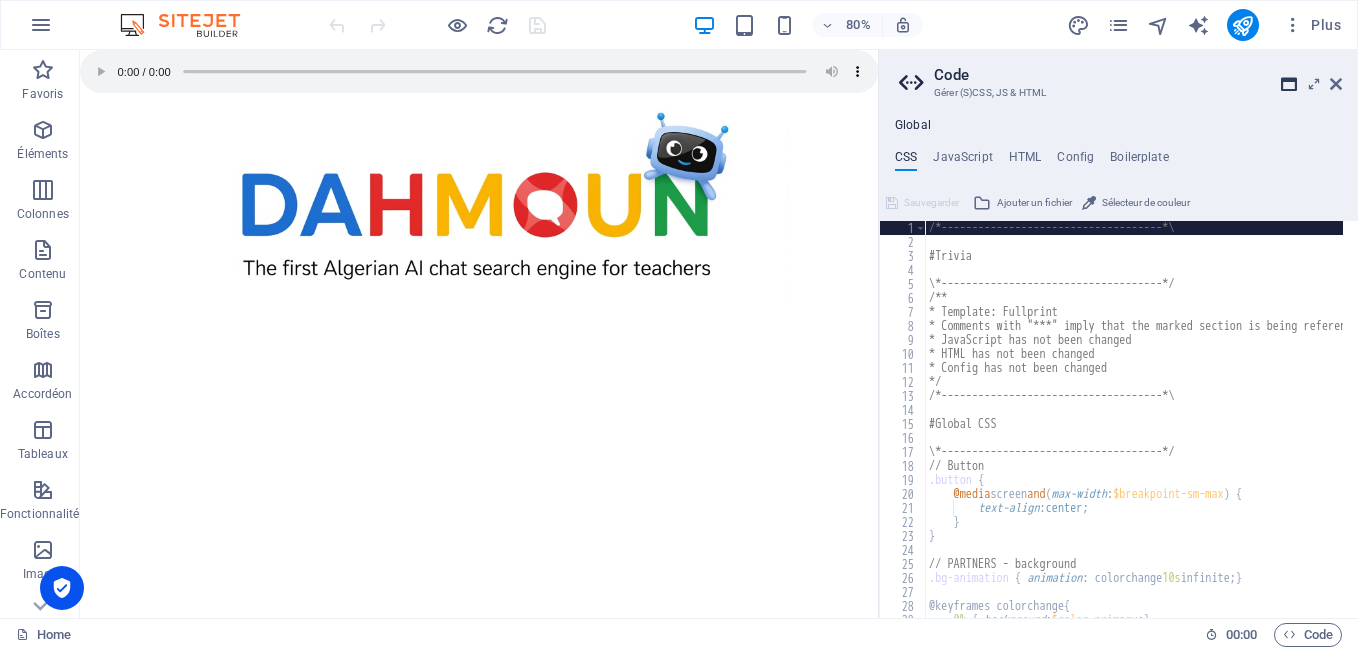 click at bounding box center (1289, 84) 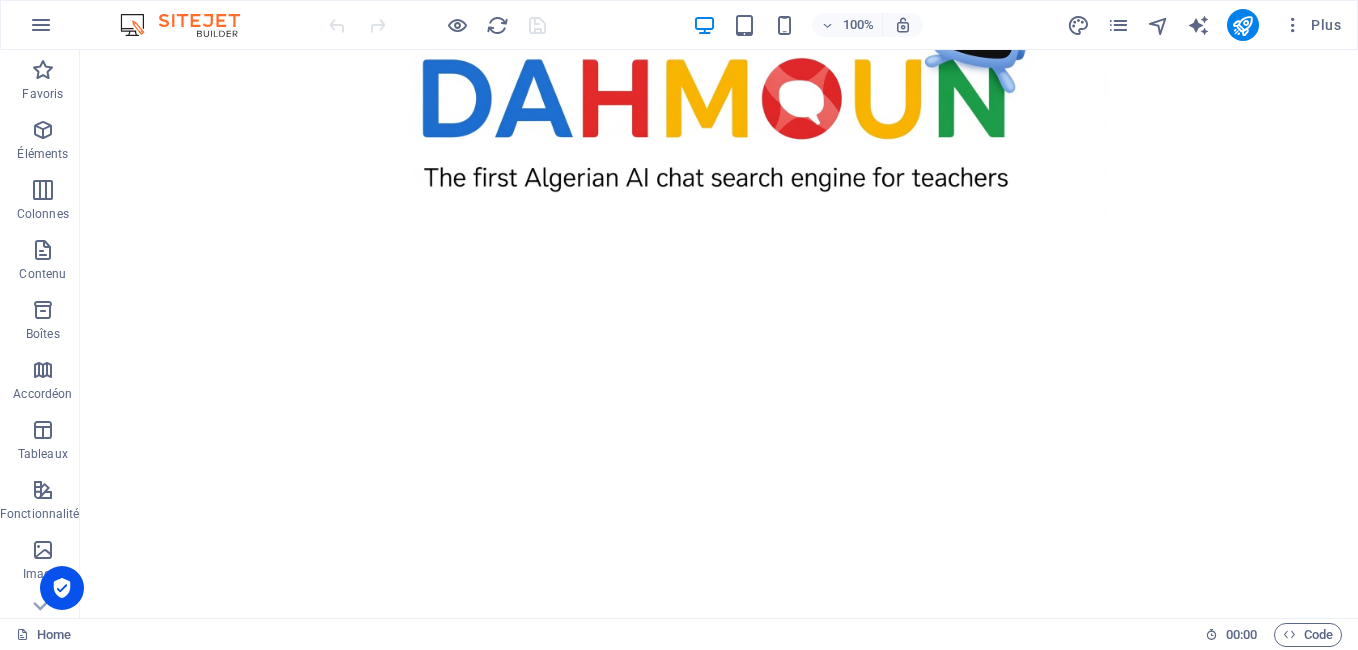 scroll, scrollTop: 323, scrollLeft: 0, axis: vertical 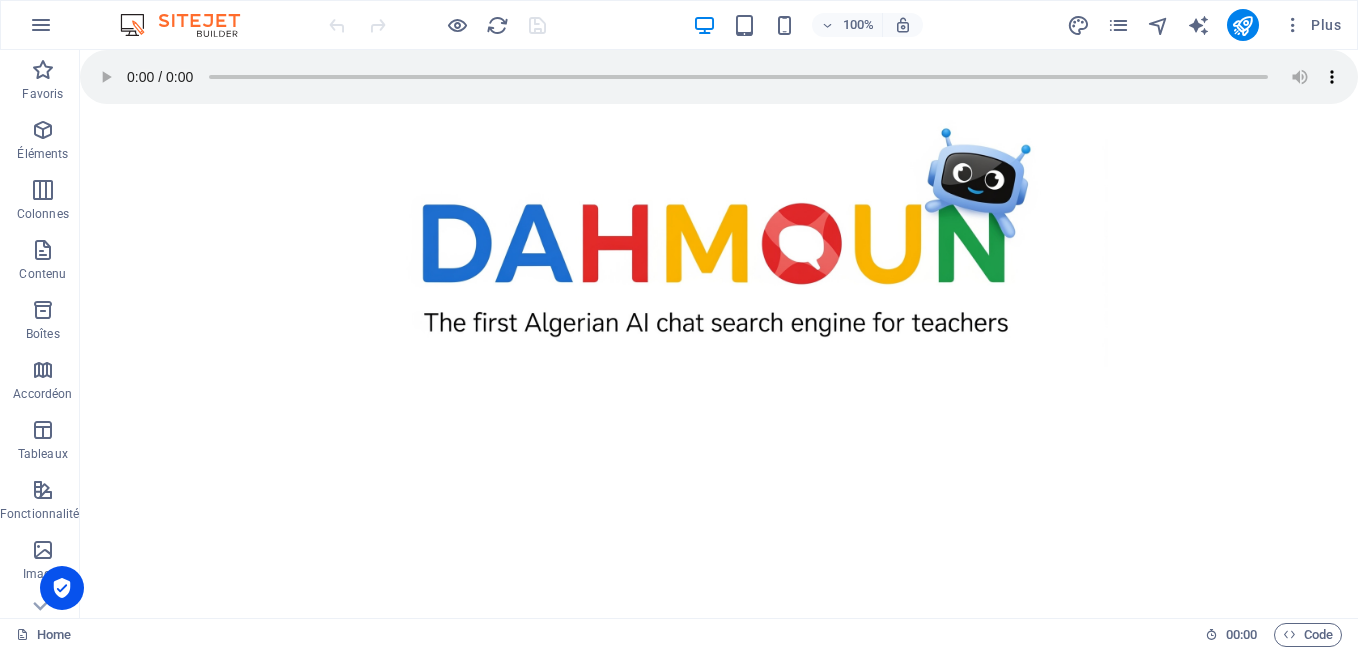 drag, startPoint x: 1354, startPoint y: 338, endPoint x: 1437, endPoint y: 86, distance: 265.3168 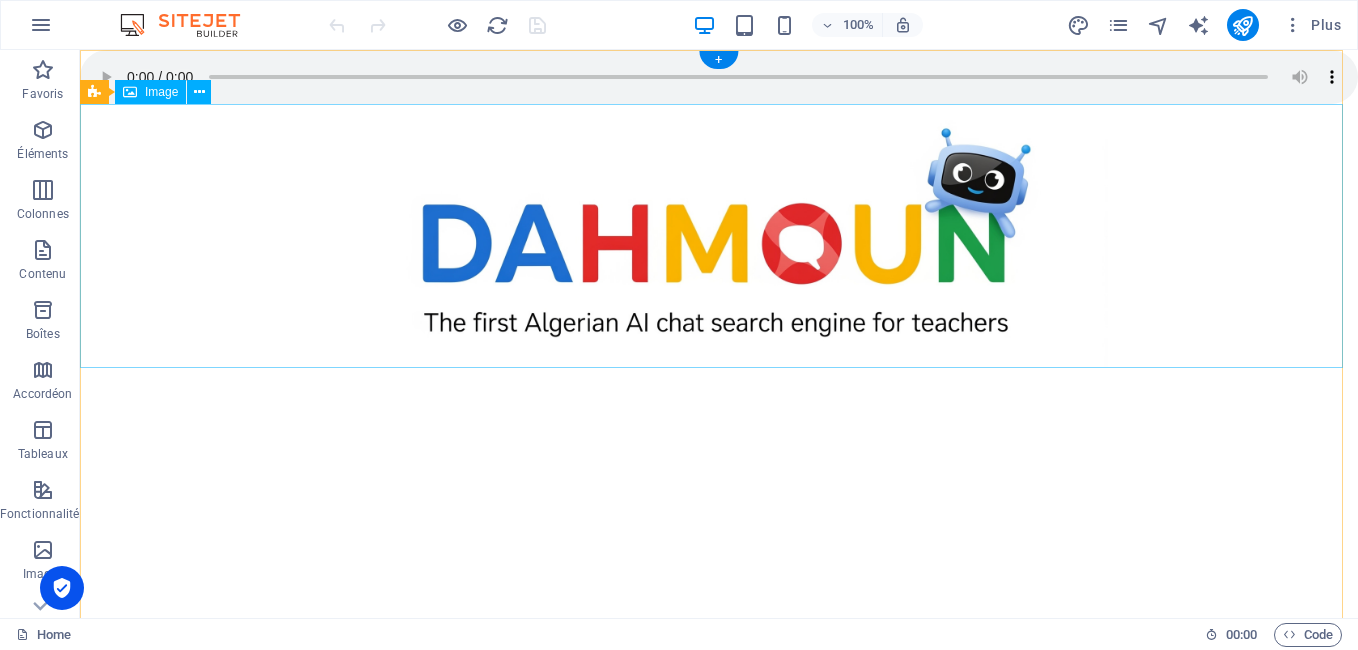 click at bounding box center [719, 236] 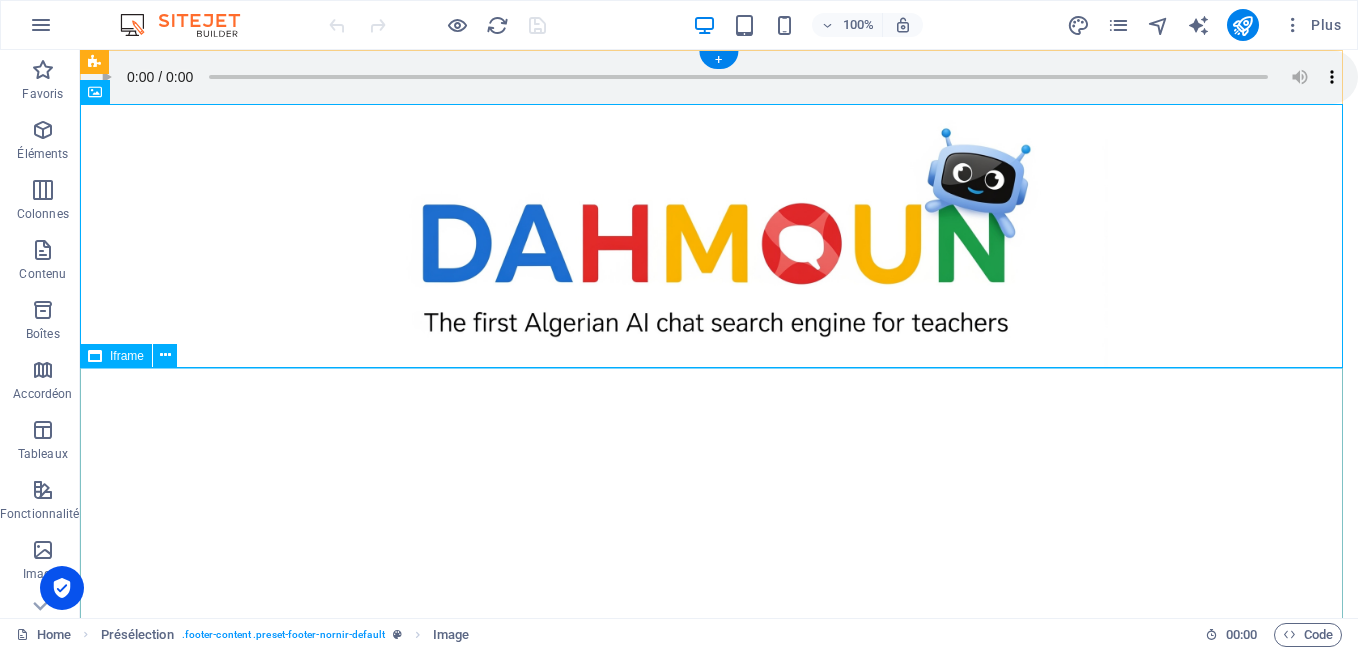 click on "</div>" at bounding box center (719, 568) 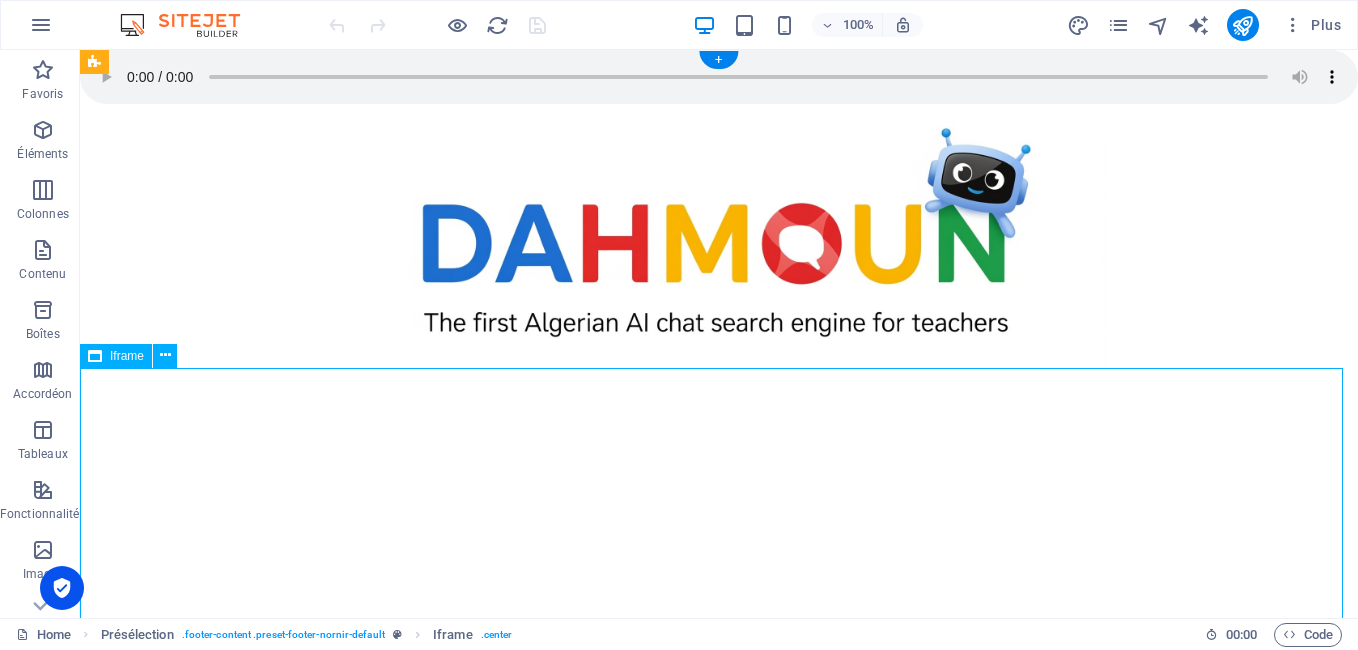 click on "</div>" at bounding box center (719, 568) 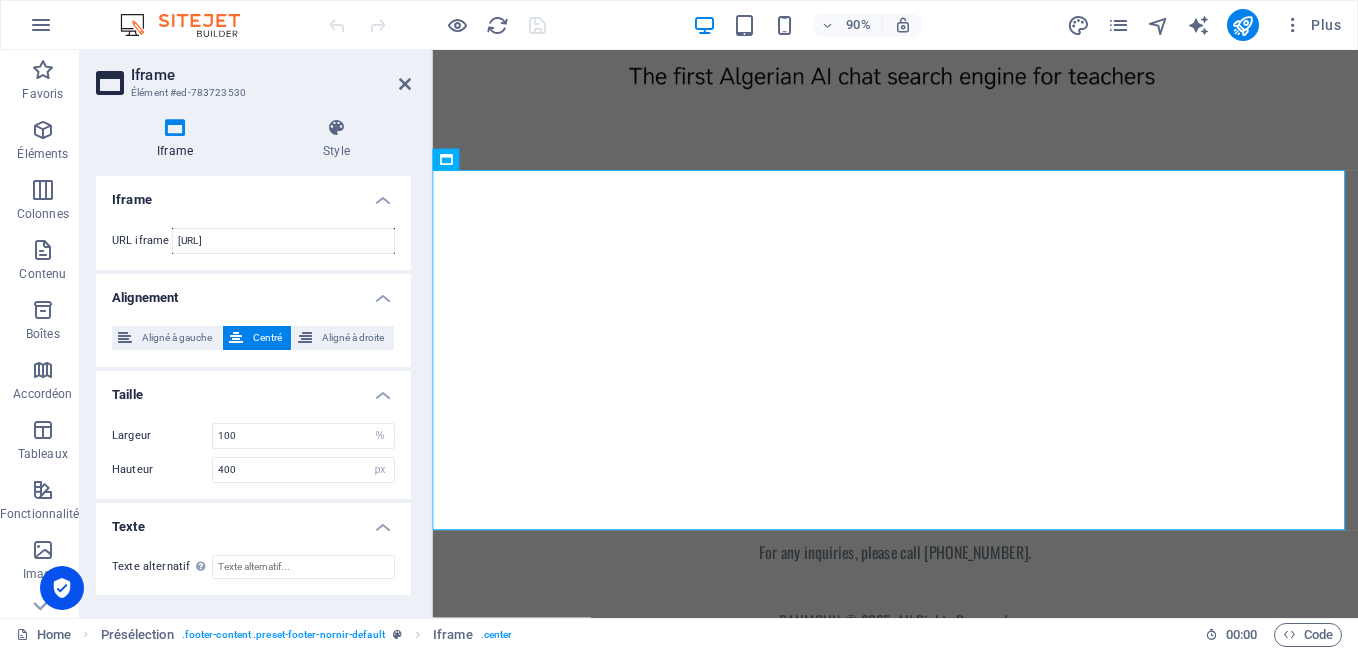 scroll, scrollTop: 260, scrollLeft: 0, axis: vertical 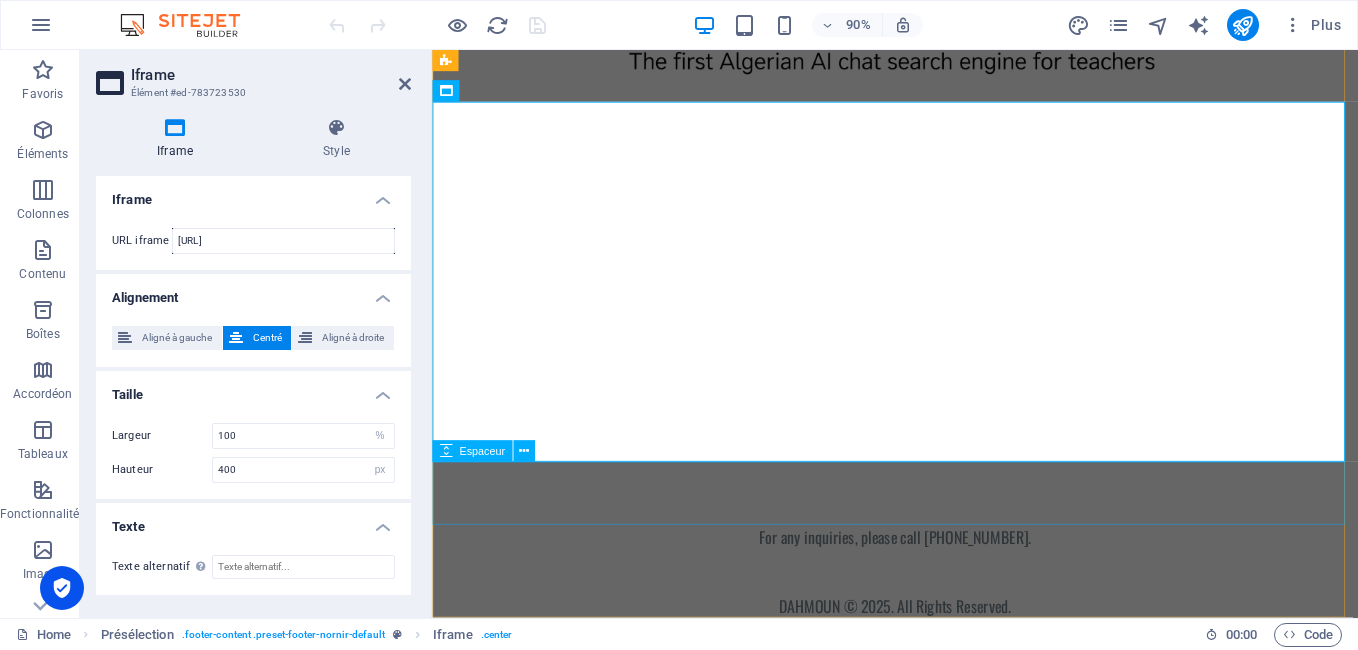 click at bounding box center [946, 543] 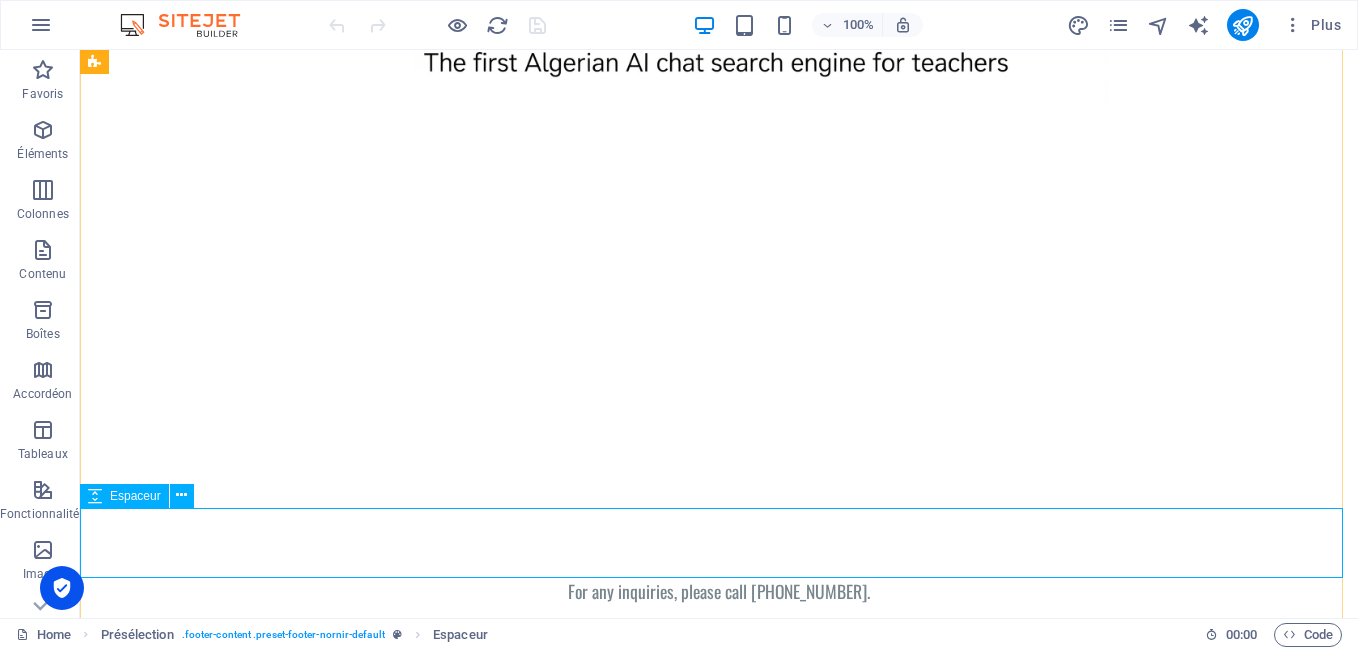 click at bounding box center (719, 543) 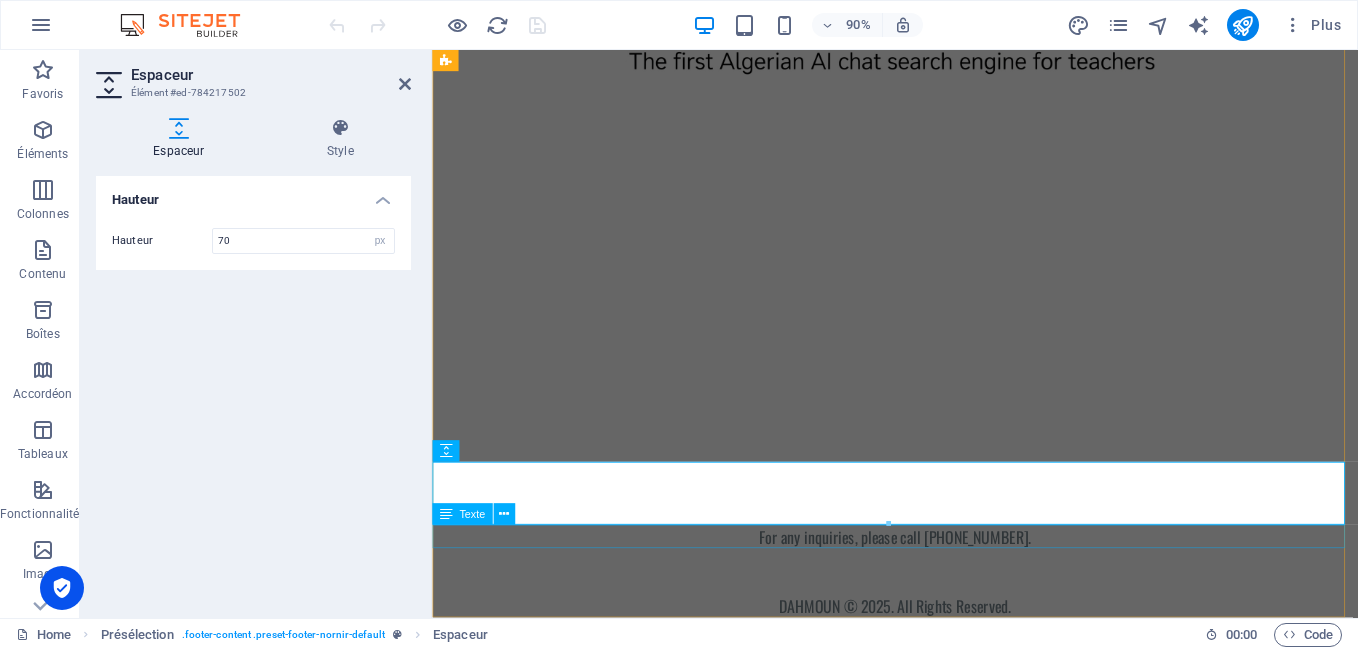 click on "For any inquiries, please call [PHONE_NUMBER]." at bounding box center (946, 591) 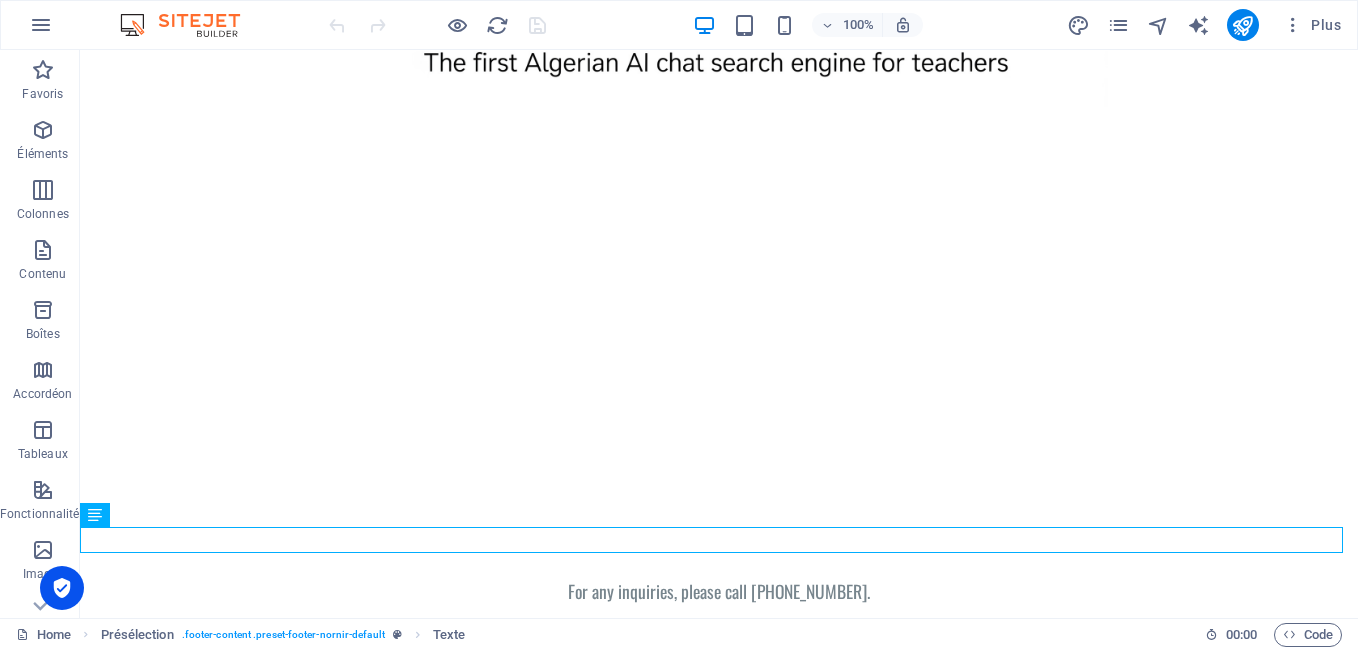 scroll, scrollTop: 323, scrollLeft: 0, axis: vertical 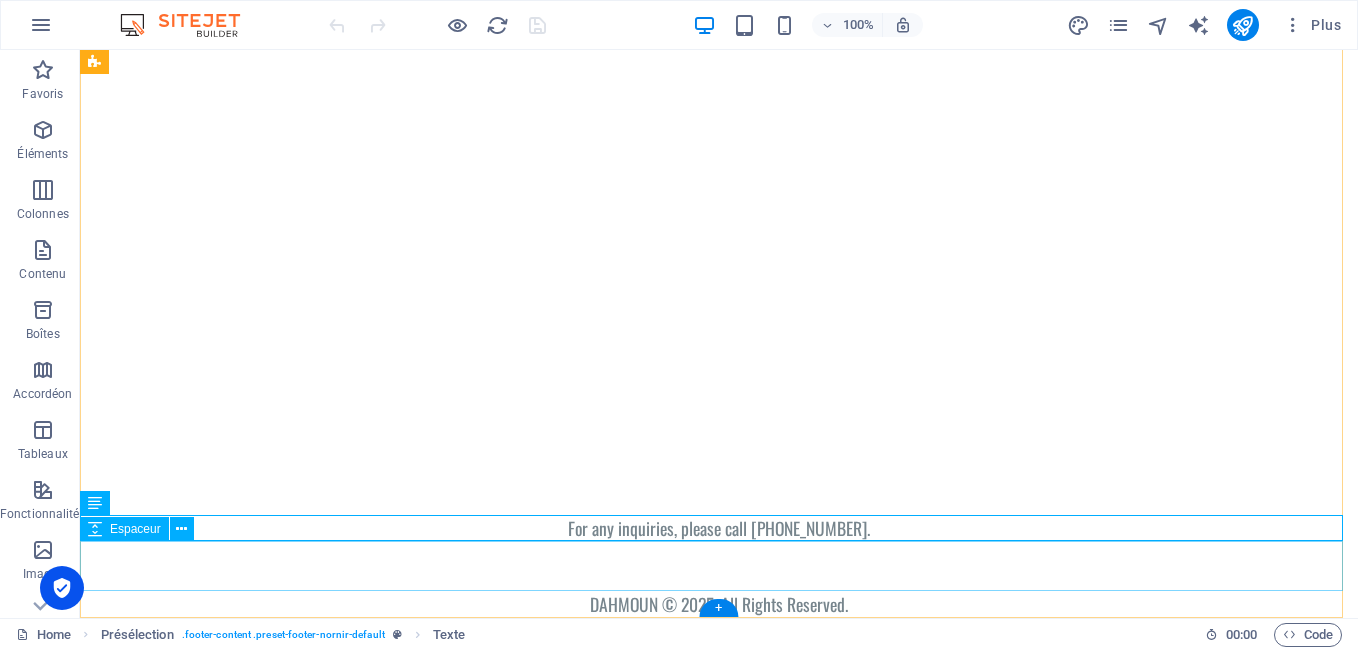 click at bounding box center (719, 566) 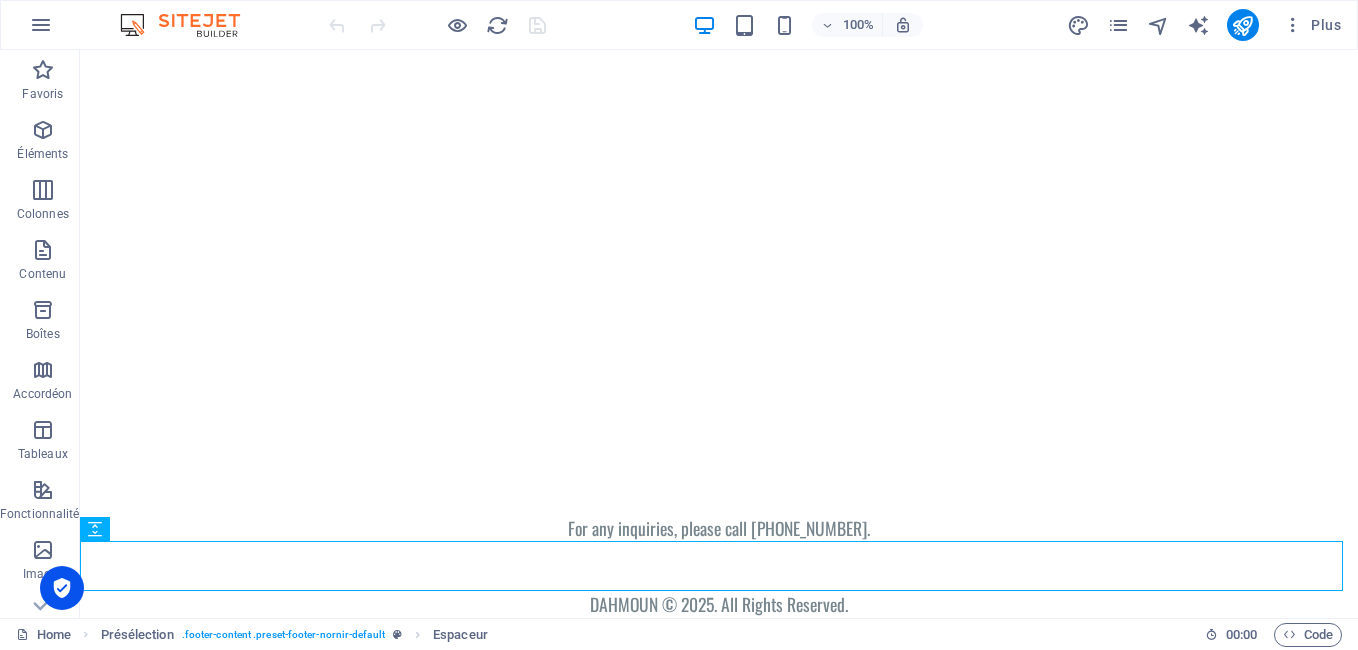 click on "Home Présélection . footer-content .preset-footer-nornir-default Espaceur" at bounding box center [602, 635] 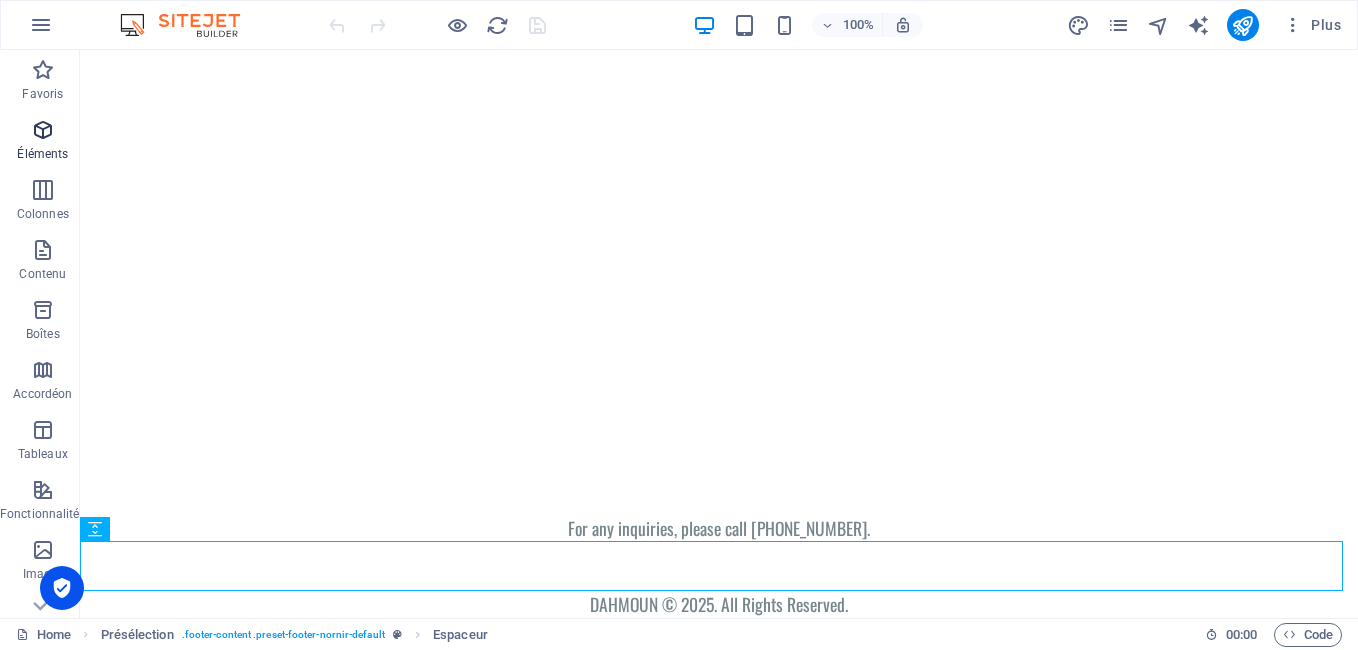 drag, startPoint x: 42, startPoint y: 134, endPoint x: 68, endPoint y: 126, distance: 27.202942 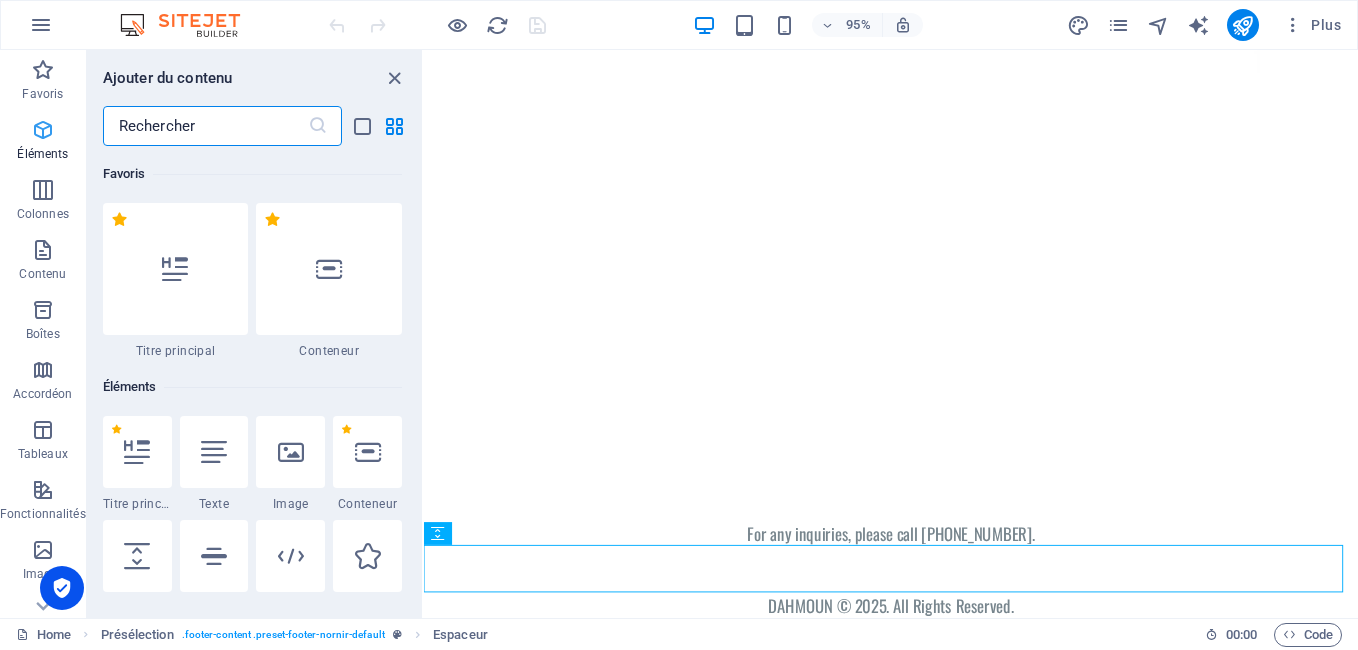 scroll, scrollTop: 293, scrollLeft: 0, axis: vertical 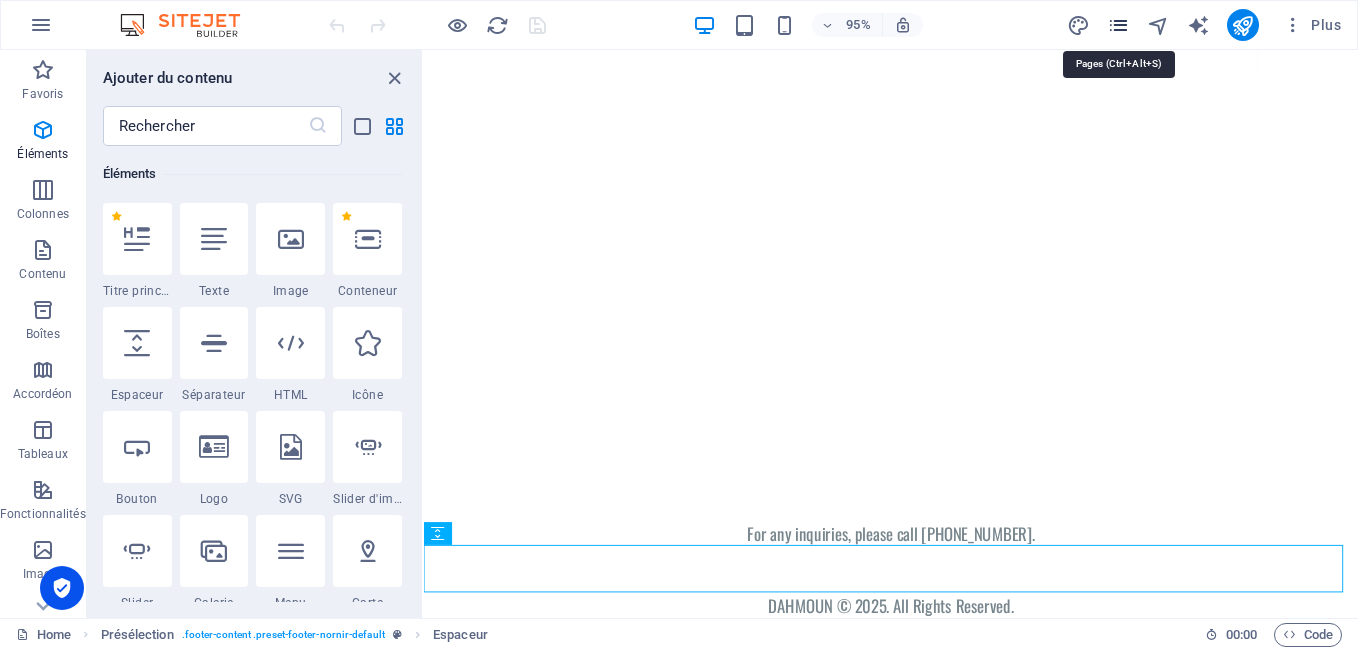 click at bounding box center [1118, 25] 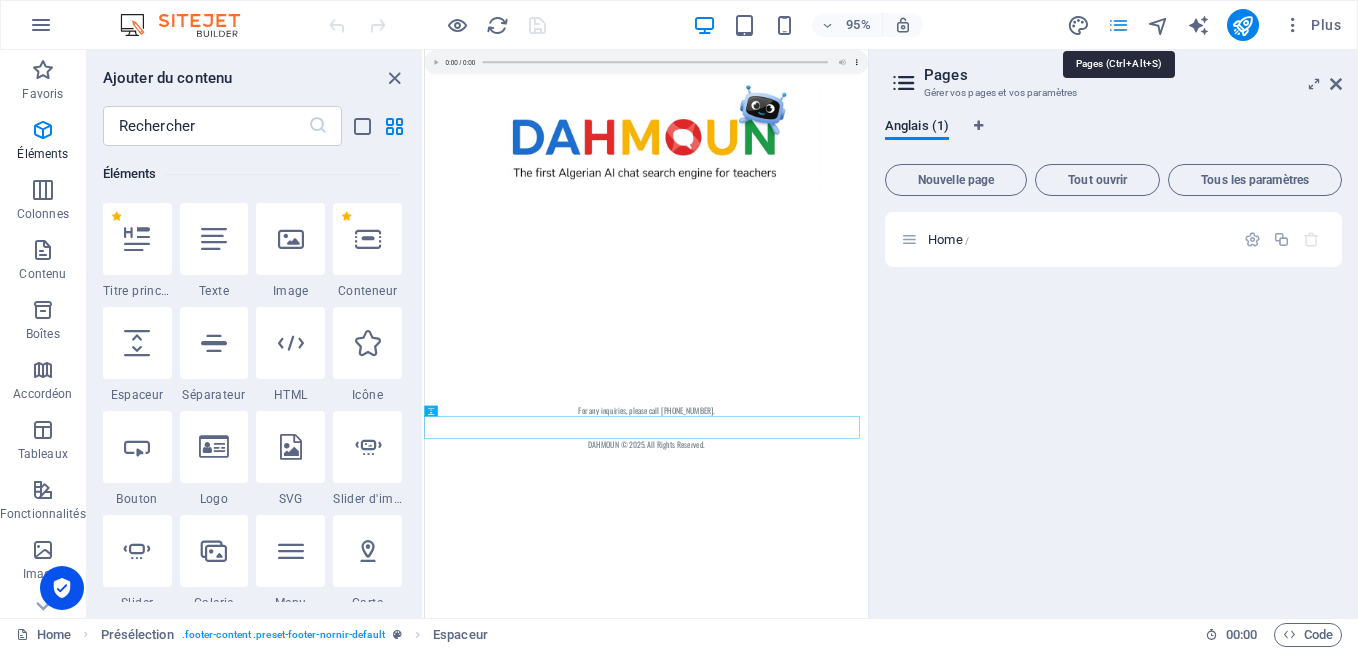 scroll, scrollTop: 0, scrollLeft: 0, axis: both 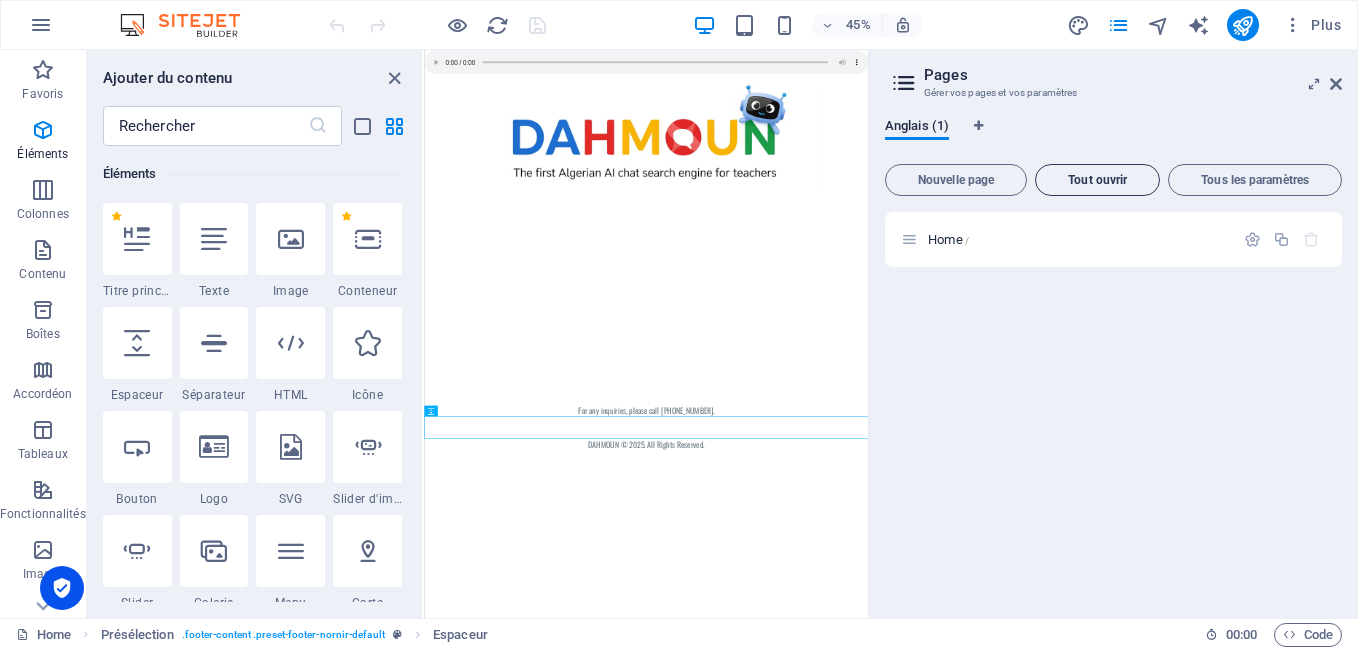 click on "Tout ouvrir" at bounding box center [1097, 180] 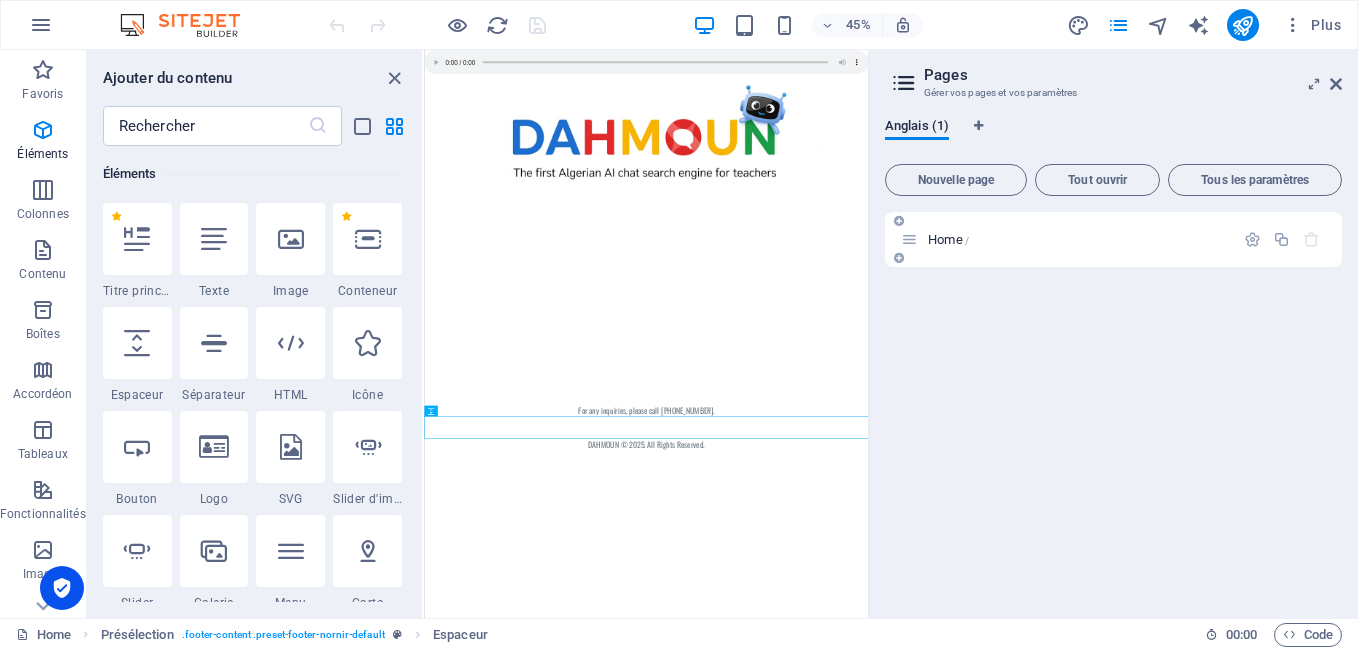 click at bounding box center [909, 239] 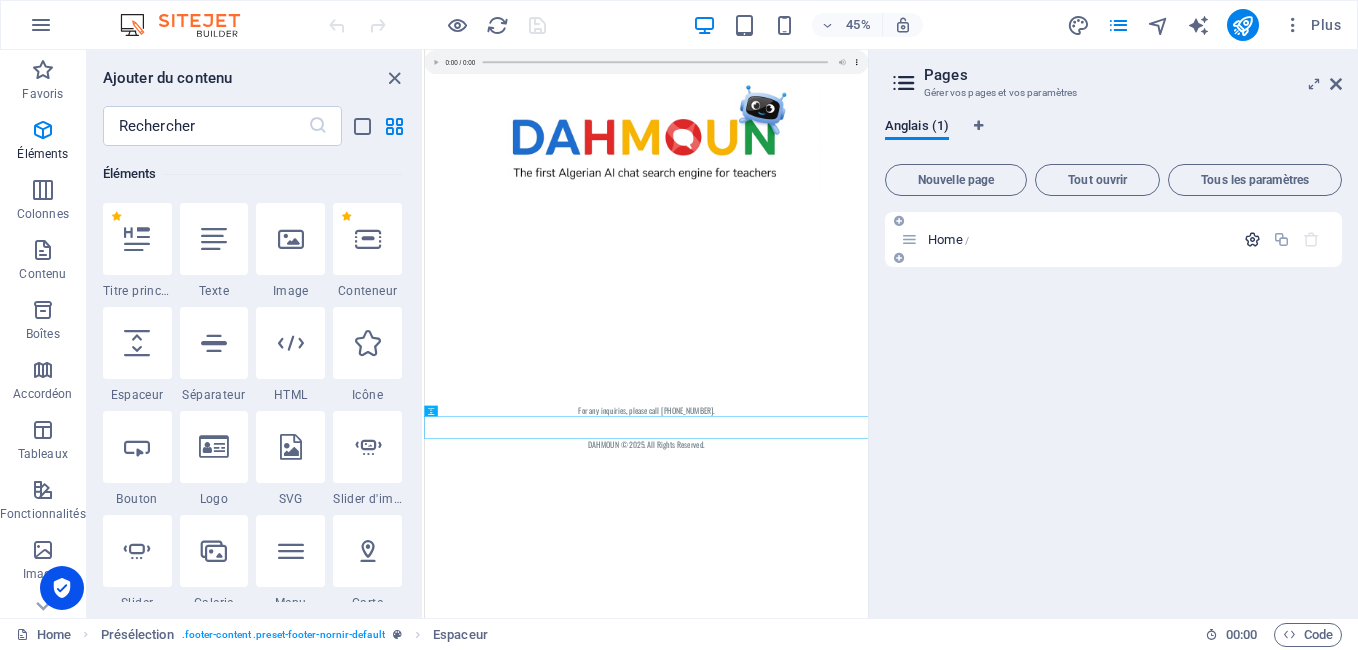 click at bounding box center (1252, 239) 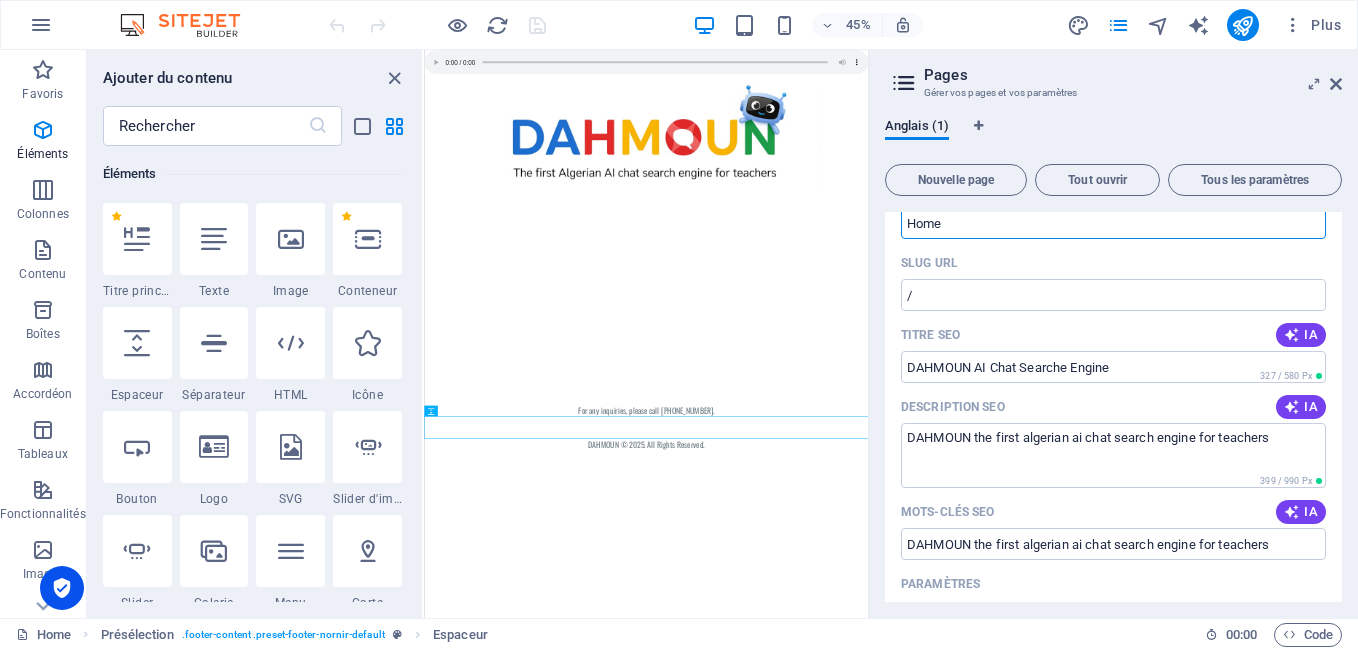 scroll, scrollTop: 99, scrollLeft: 0, axis: vertical 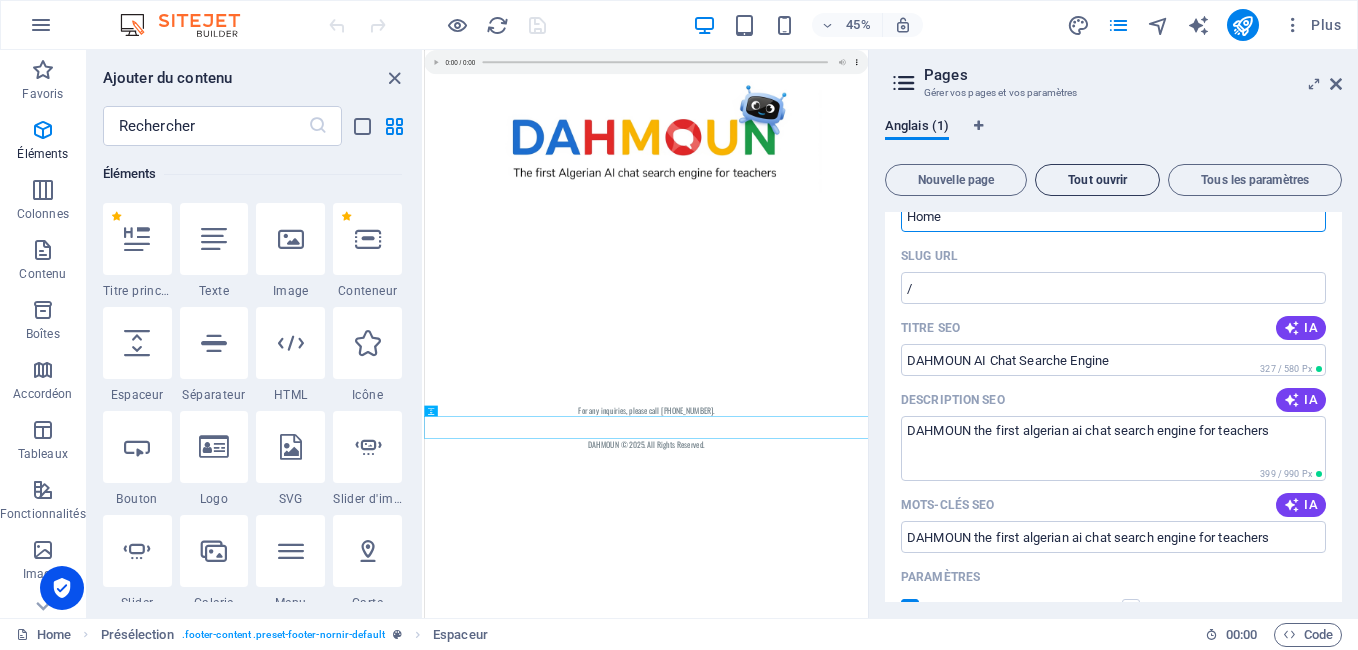 click on "Tout ouvrir" at bounding box center [1097, 180] 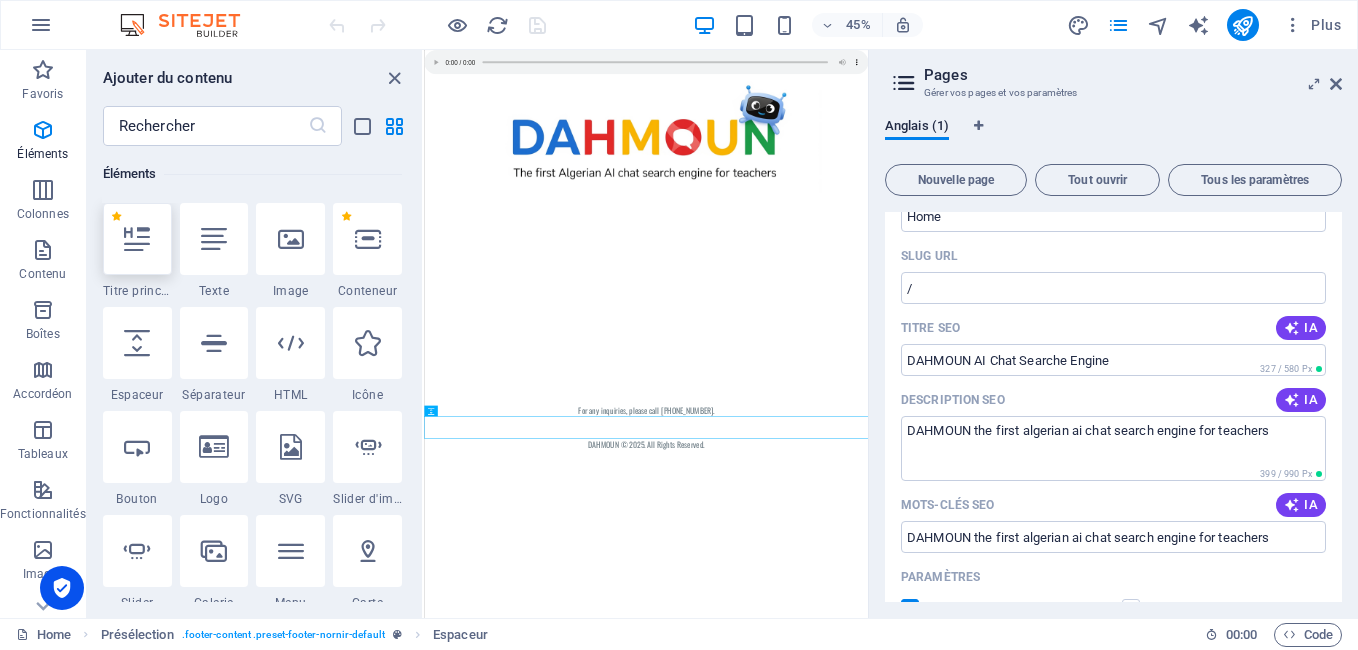 click at bounding box center [137, 239] 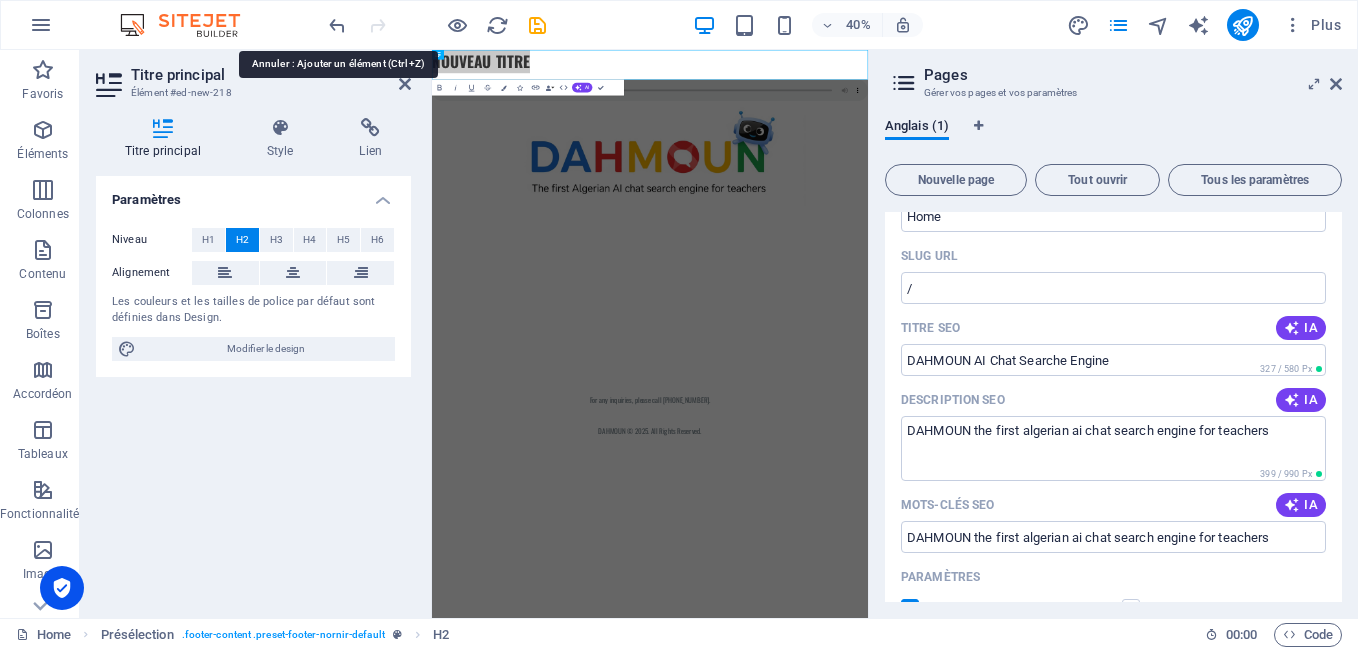 click at bounding box center (337, 25) 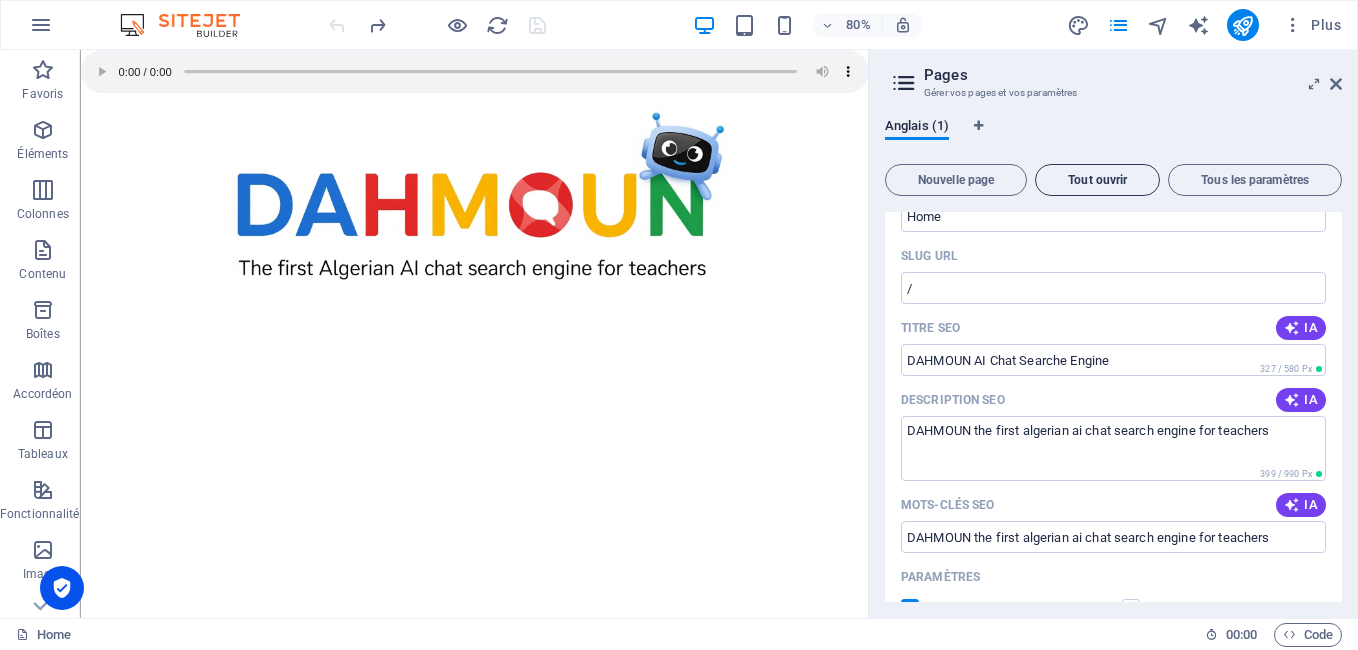 click on "Tout ouvrir" at bounding box center [1097, 180] 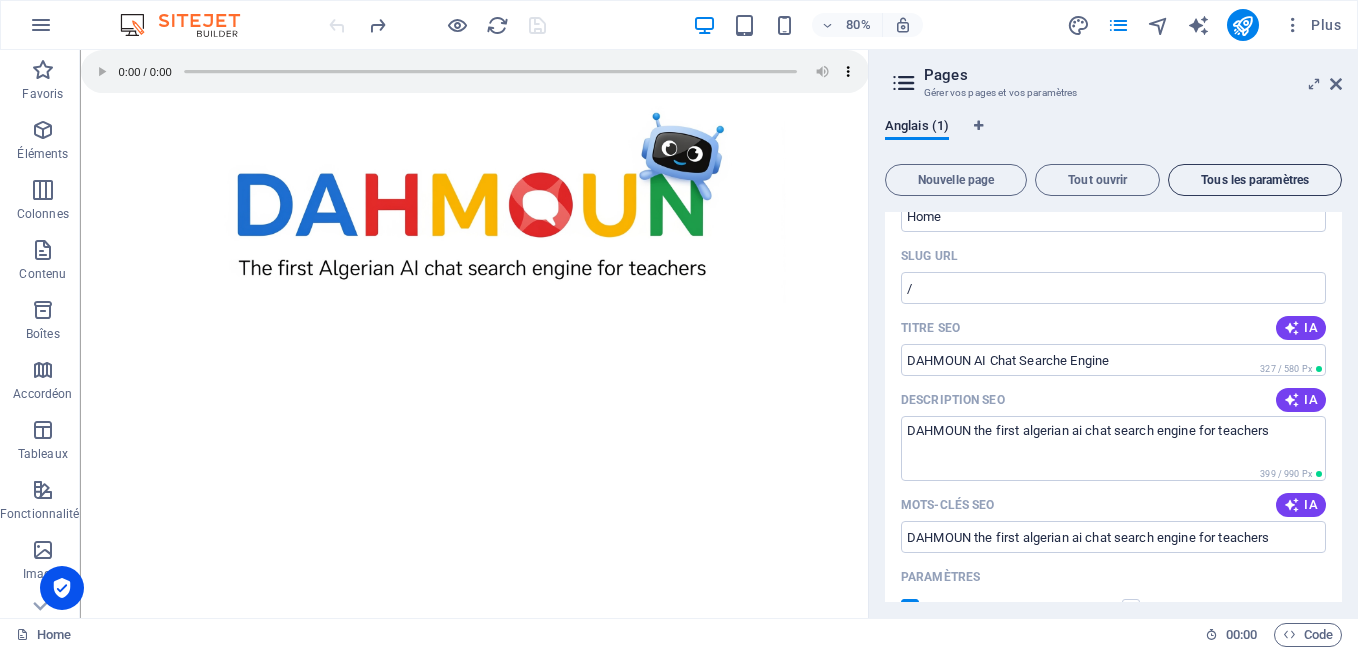 click on "Tous les paramètres" at bounding box center [1255, 180] 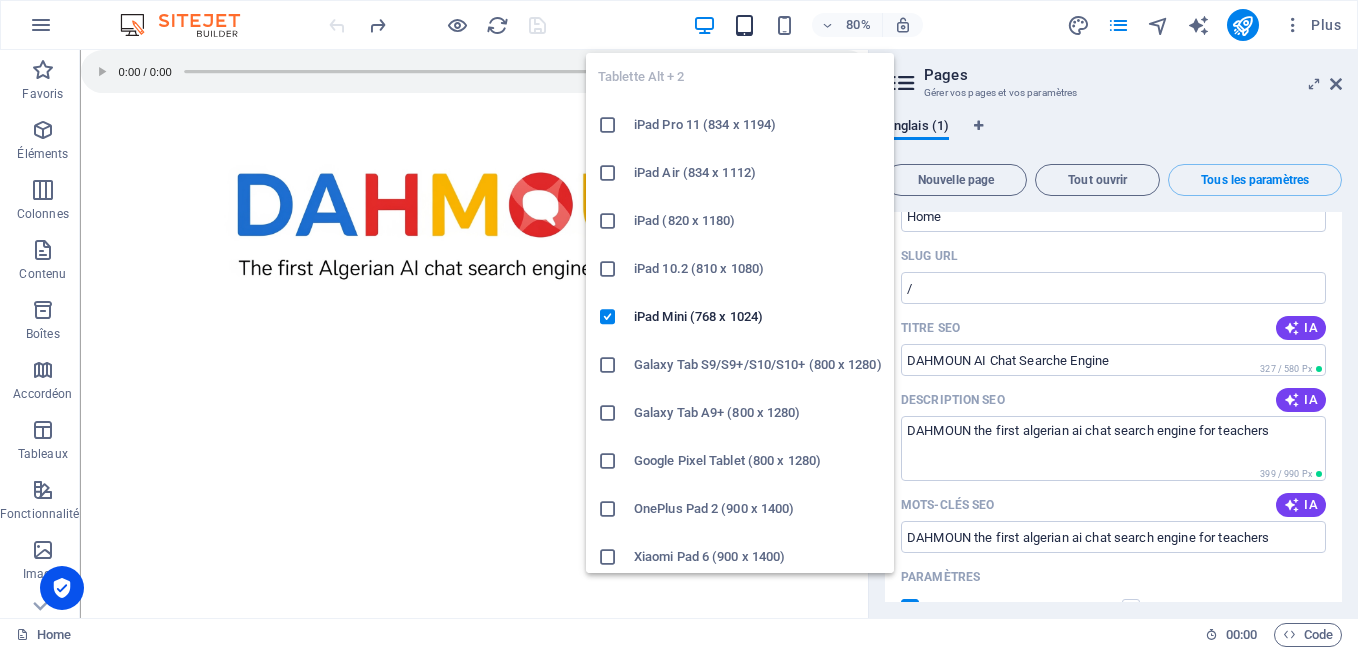click at bounding box center (744, 25) 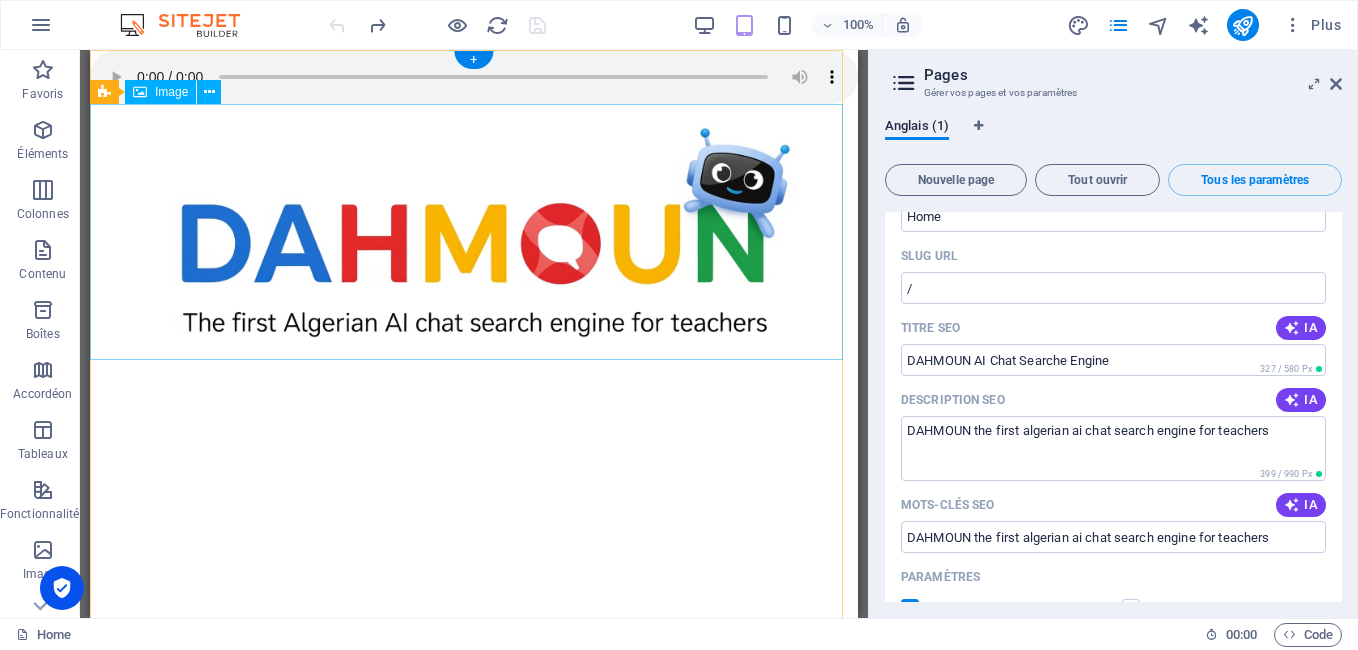 click at bounding box center [474, 236] 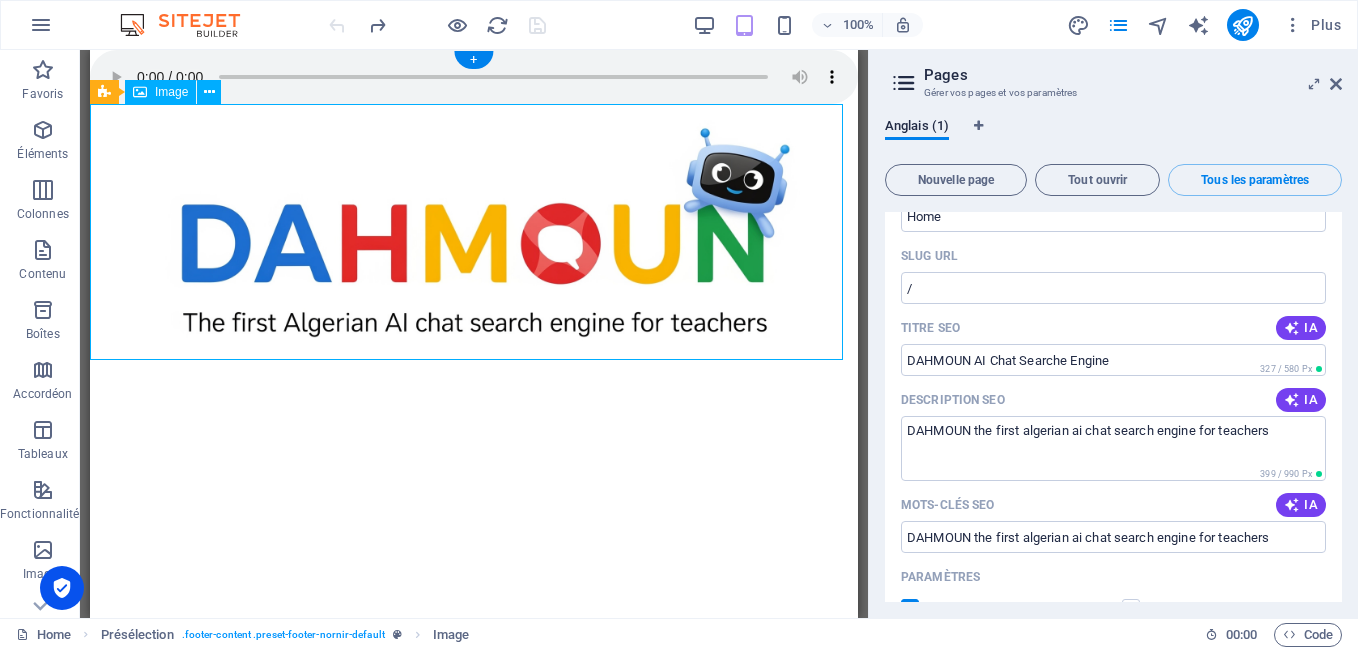 click at bounding box center (474, 236) 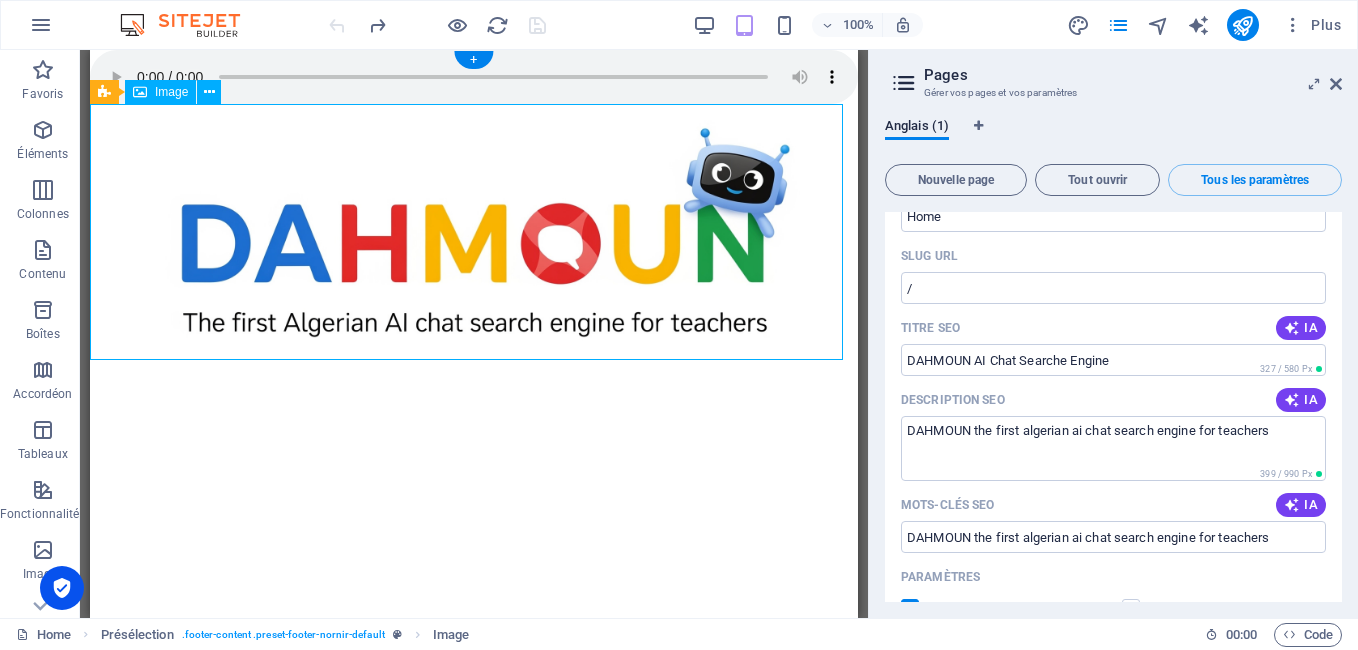 drag, startPoint x: 149, startPoint y: 336, endPoint x: 161, endPoint y: 287, distance: 50.447994 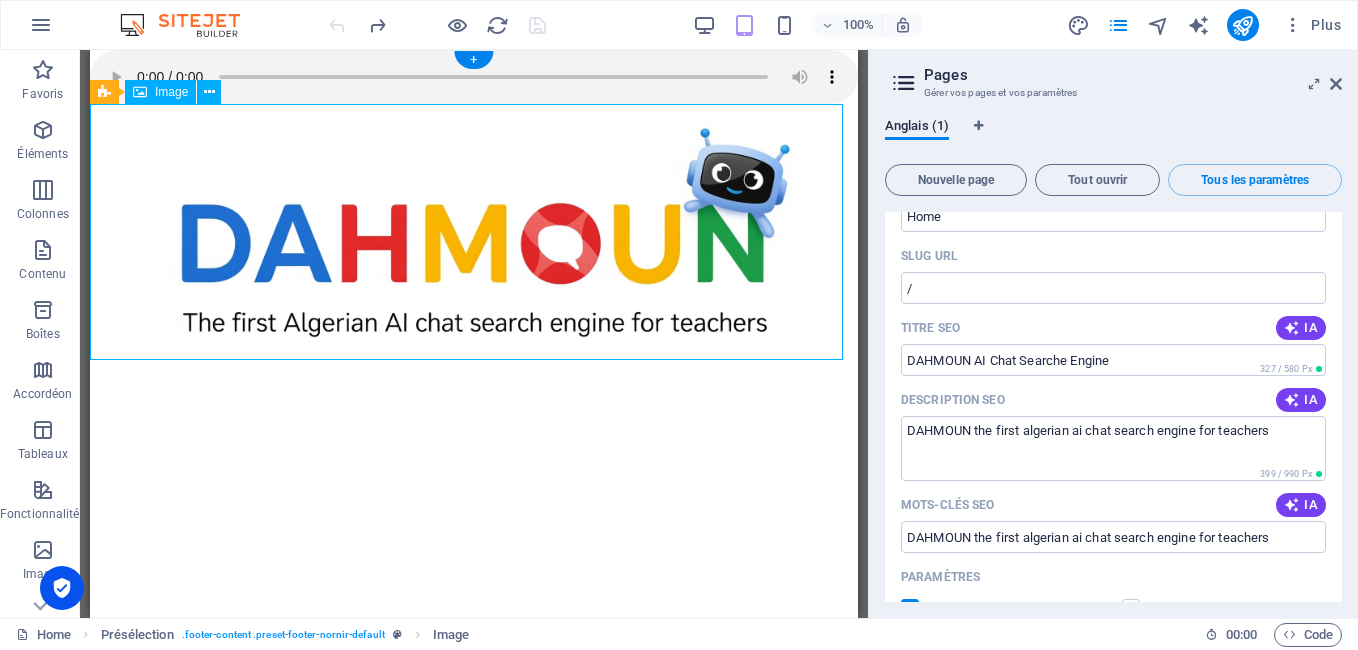 drag, startPoint x: 155, startPoint y: 319, endPoint x: 183, endPoint y: 235, distance: 88.54378 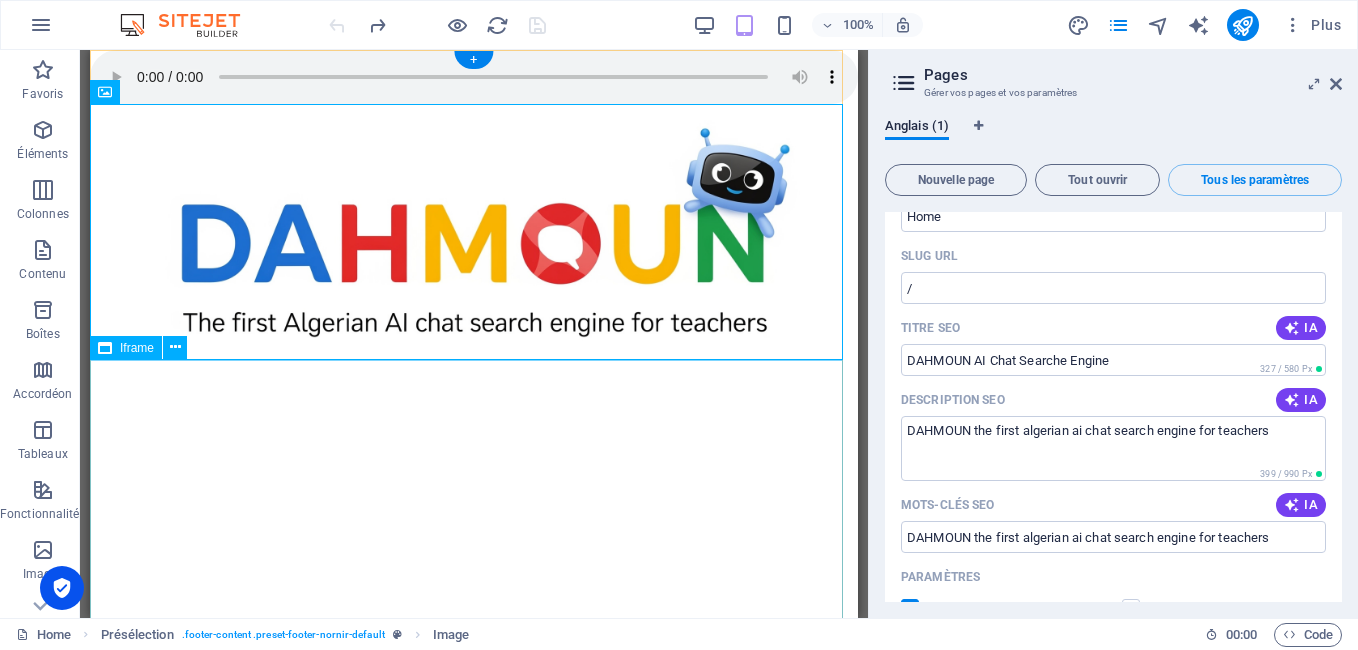 click on "</div>" at bounding box center (474, 568) 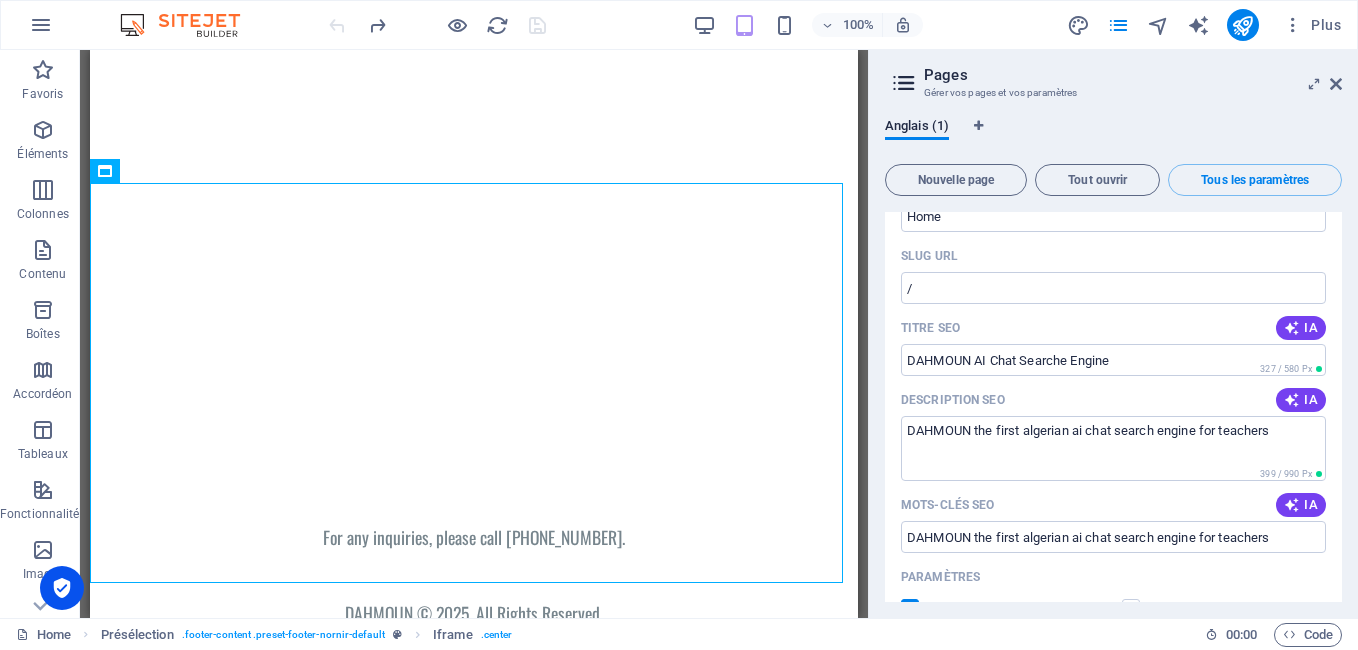 scroll, scrollTop: 0, scrollLeft: 0, axis: both 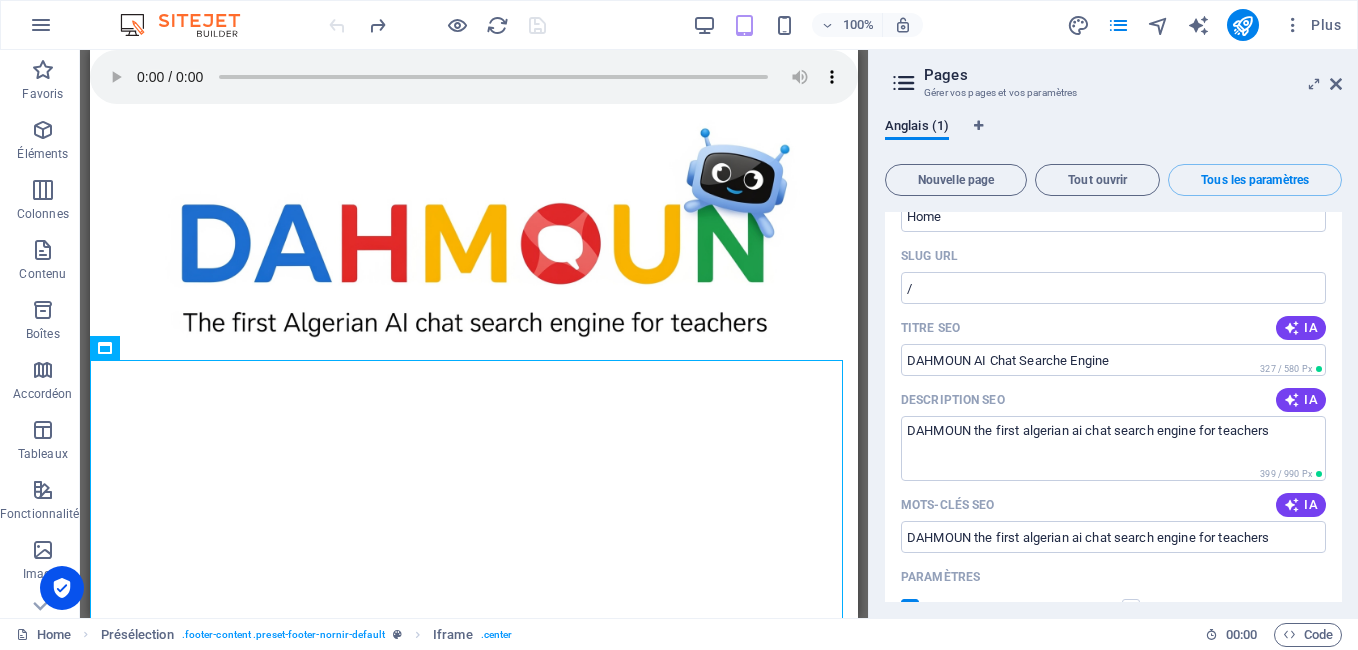 drag, startPoint x: 851, startPoint y: 382, endPoint x: 959, endPoint y: 277, distance: 150.62868 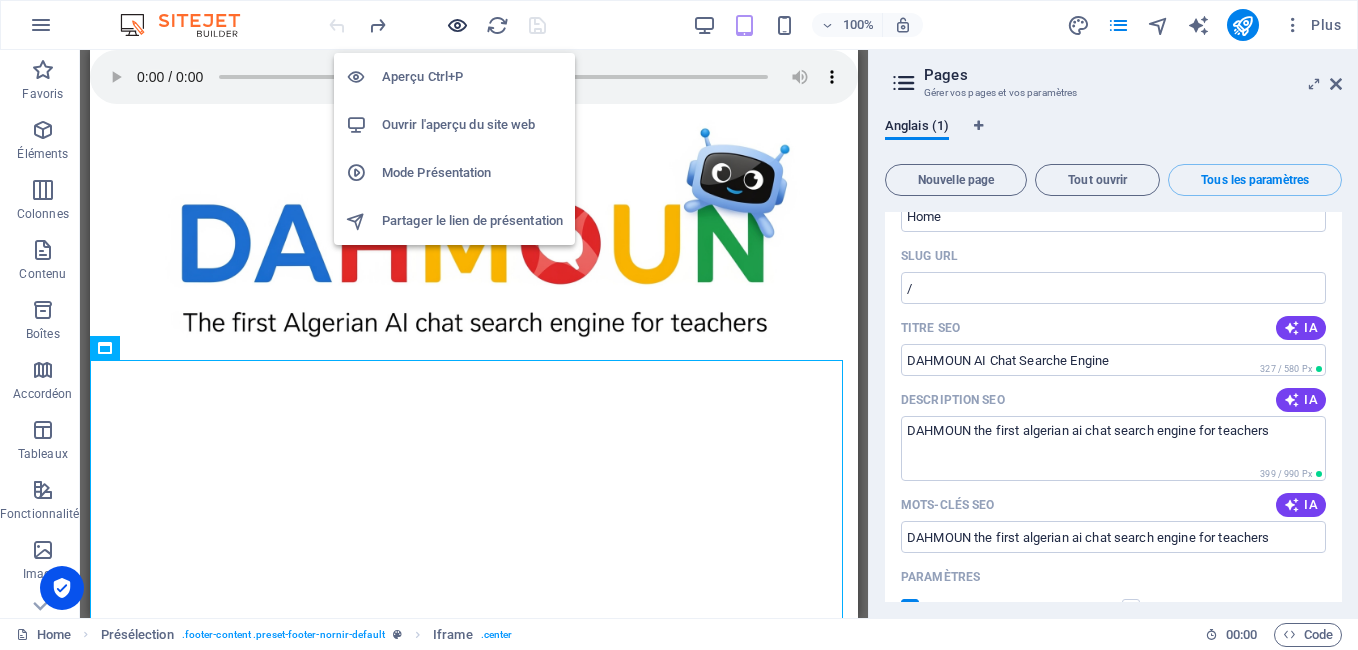 click at bounding box center [457, 25] 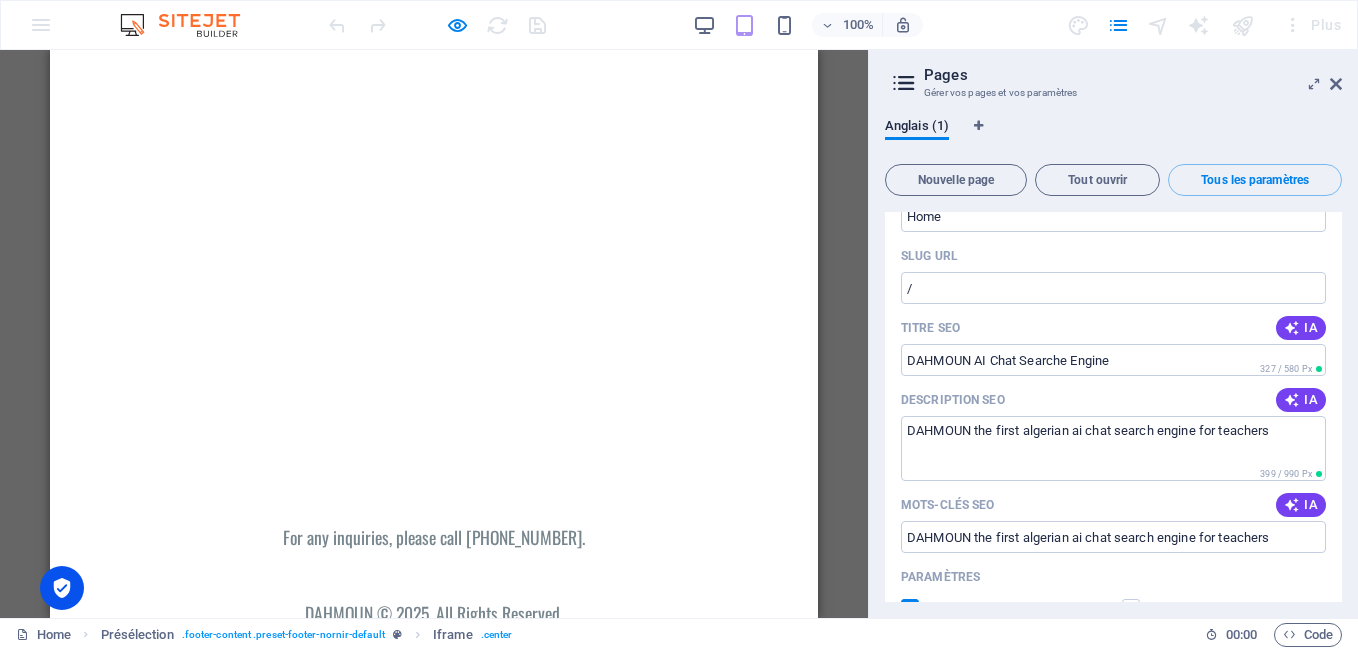 scroll, scrollTop: 311, scrollLeft: 0, axis: vertical 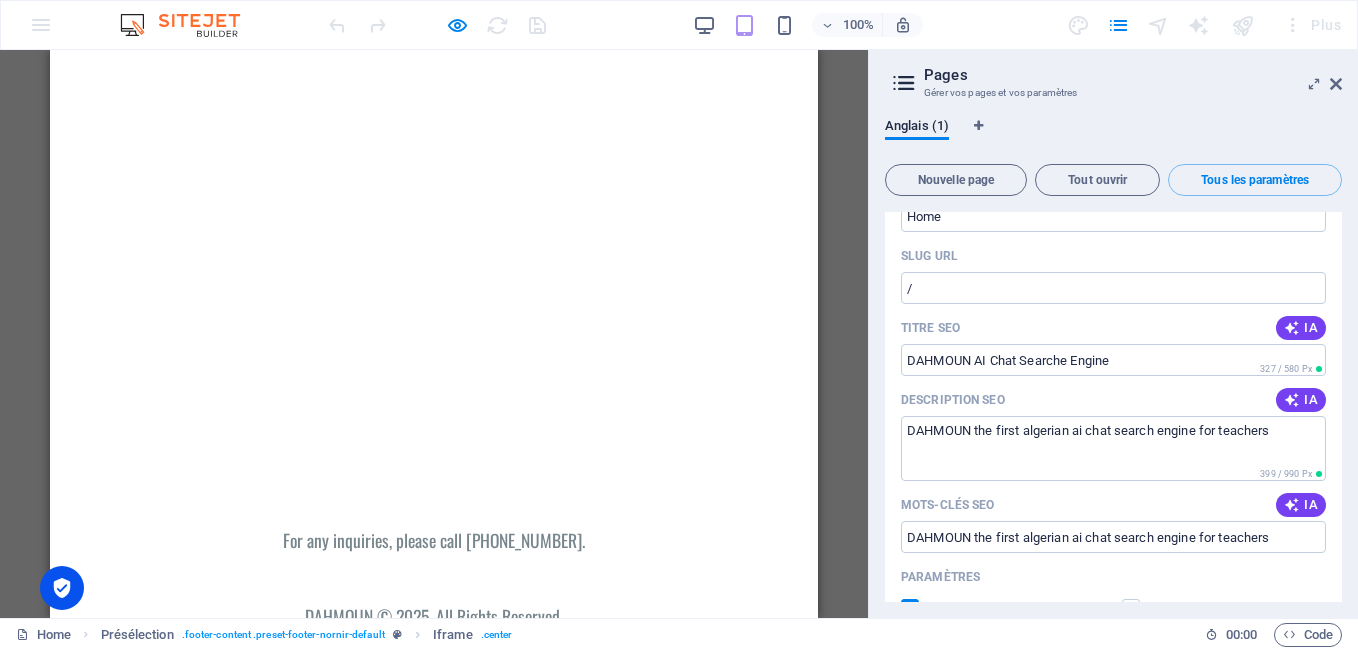 click at bounding box center [434, 492] 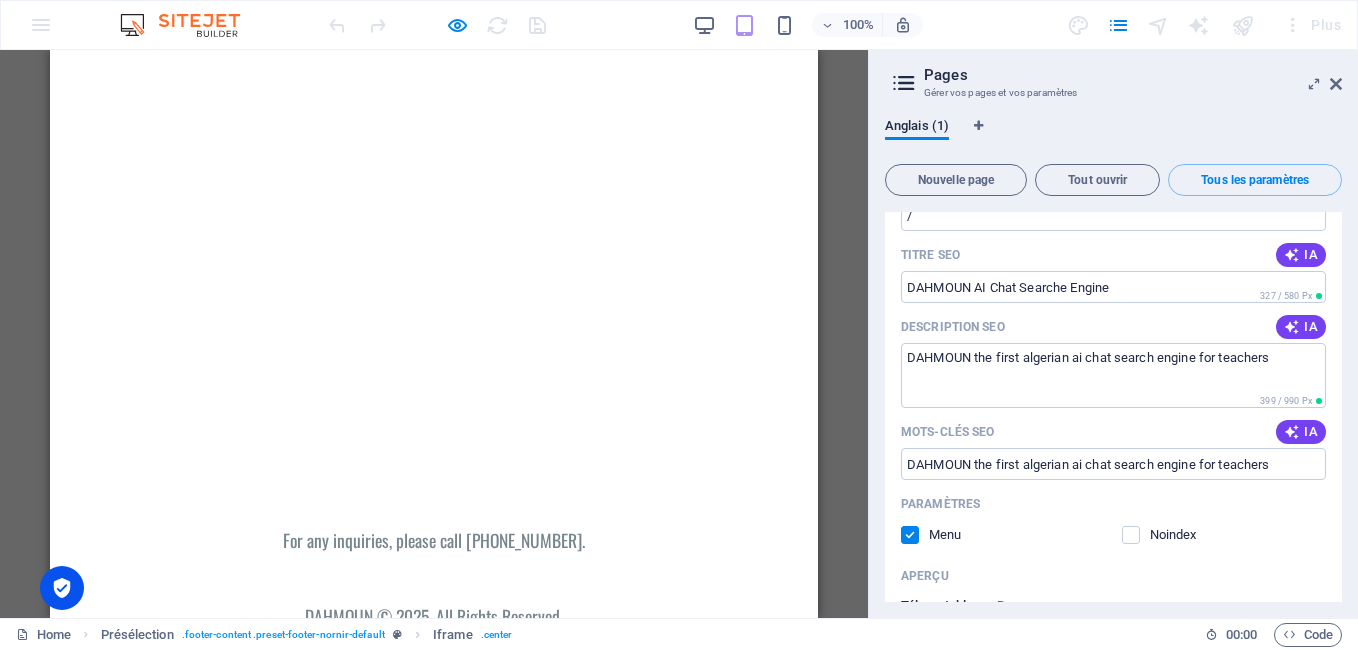 click on "IA" at bounding box center [1301, 255] 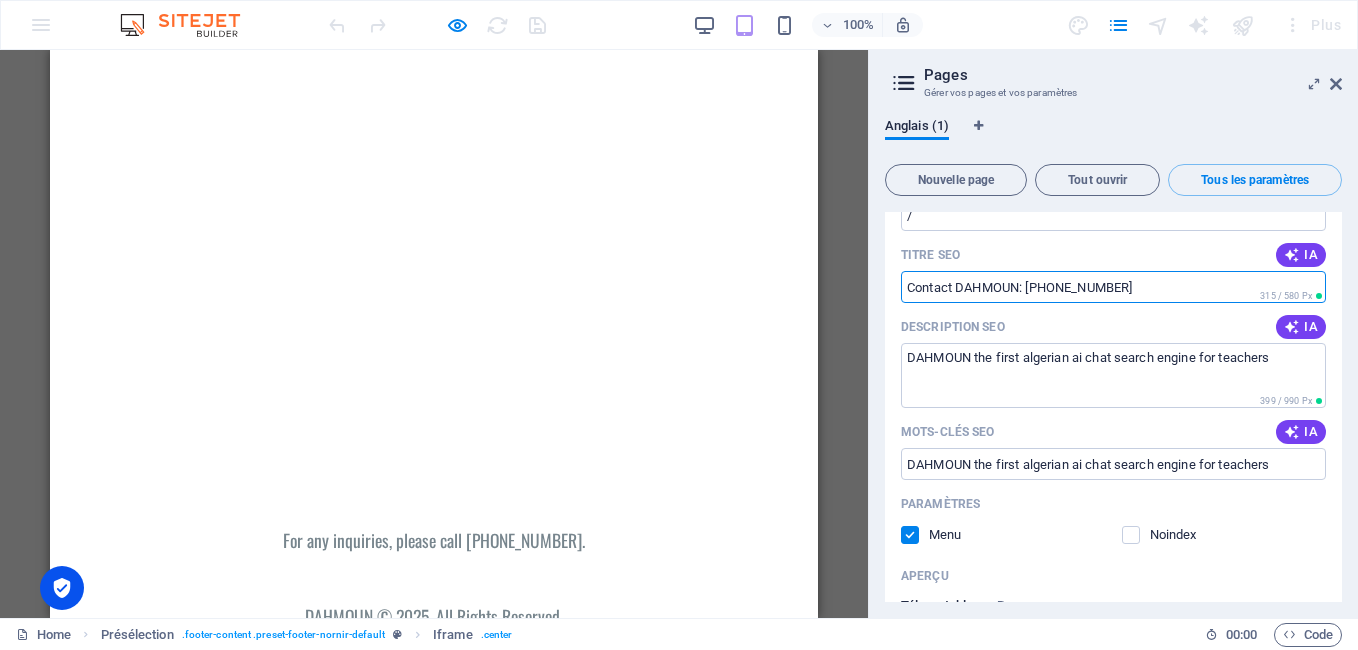 click on "Contact DAHMOUN: 0770 143 098" at bounding box center [1113, 287] 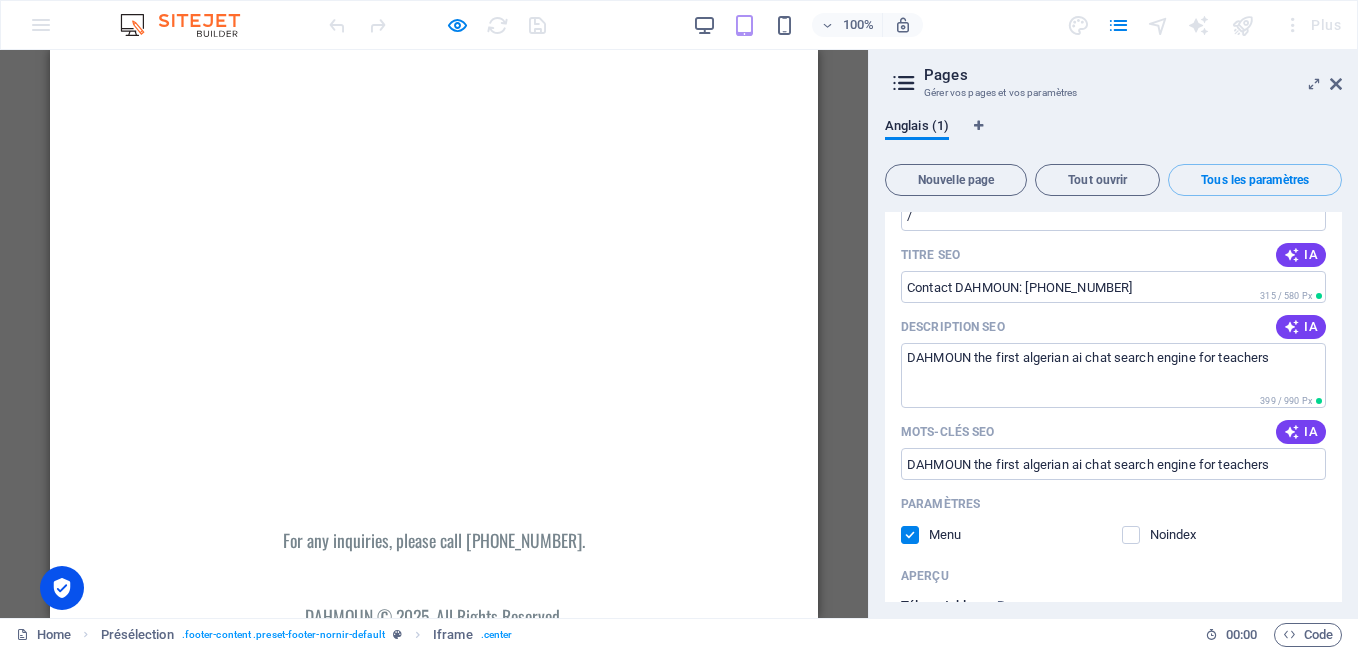 click on "Anglais (1) Nouvelle page Tout ouvrir Tous les paramètres Home / Nom Home ​ SLUG URL / ​ Titre SEO IA Contact DAHMOUN: 0770 143 098 ​ 315 / 580 Px Description SEO IA DAHMOUN the first algerian ai chat search engine for teachers ​ 399 / 990 Px Mots-clés SEO IA DAHMOUN the first algerian ai chat search engine for teachers ​ Paramètres Menu Noindex Aperçu Tél. portable Bureau www.example.com Contact DAHMOUN: 0770 143 098 DAHMOUN the first algerian ai chat search engine for teachers Balises Meta ​ Prévisualiser l'image (Ouvrir le graphique) Glissez les fichiers ici, cliquez pour choisir les fichiers ou sélectionner les fichiers depuis Fichiers ou depuis notre stock de photos et de vidéos Plus de paramètres" at bounding box center [1113, 360] 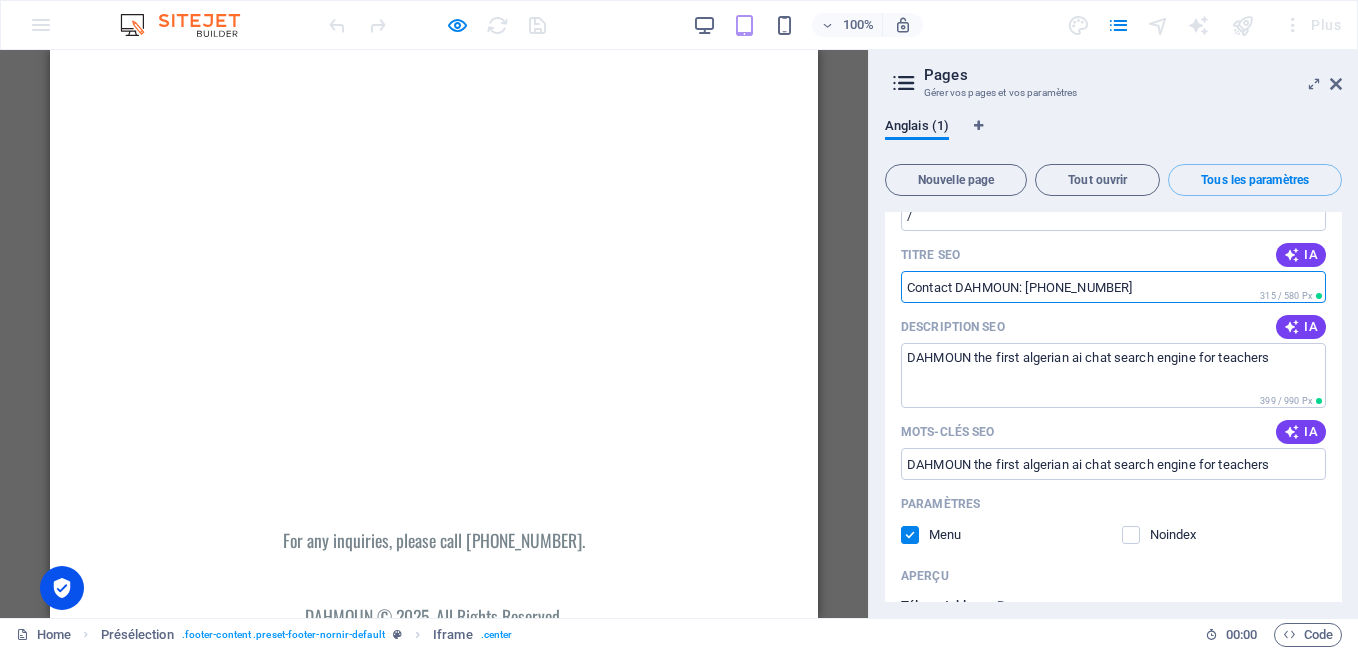 drag, startPoint x: 1128, startPoint y: 283, endPoint x: 906, endPoint y: 282, distance: 222.00226 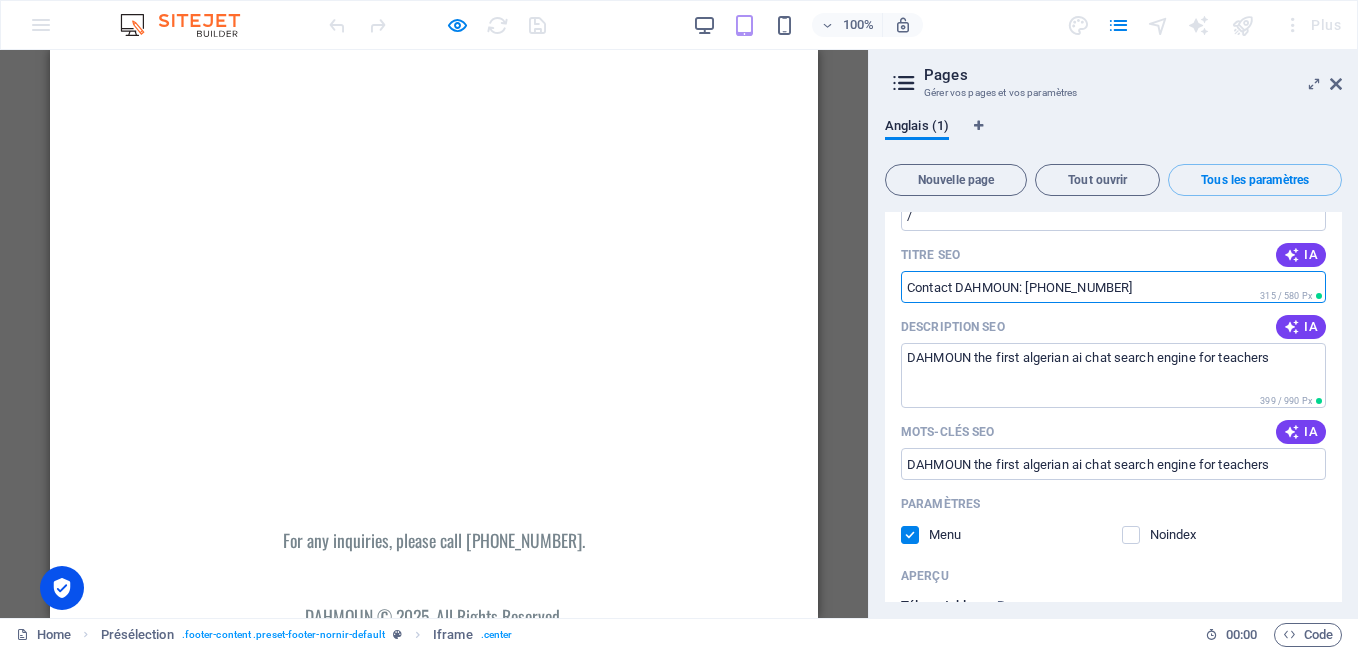 paste on "Revolutionizing Teacher Search" 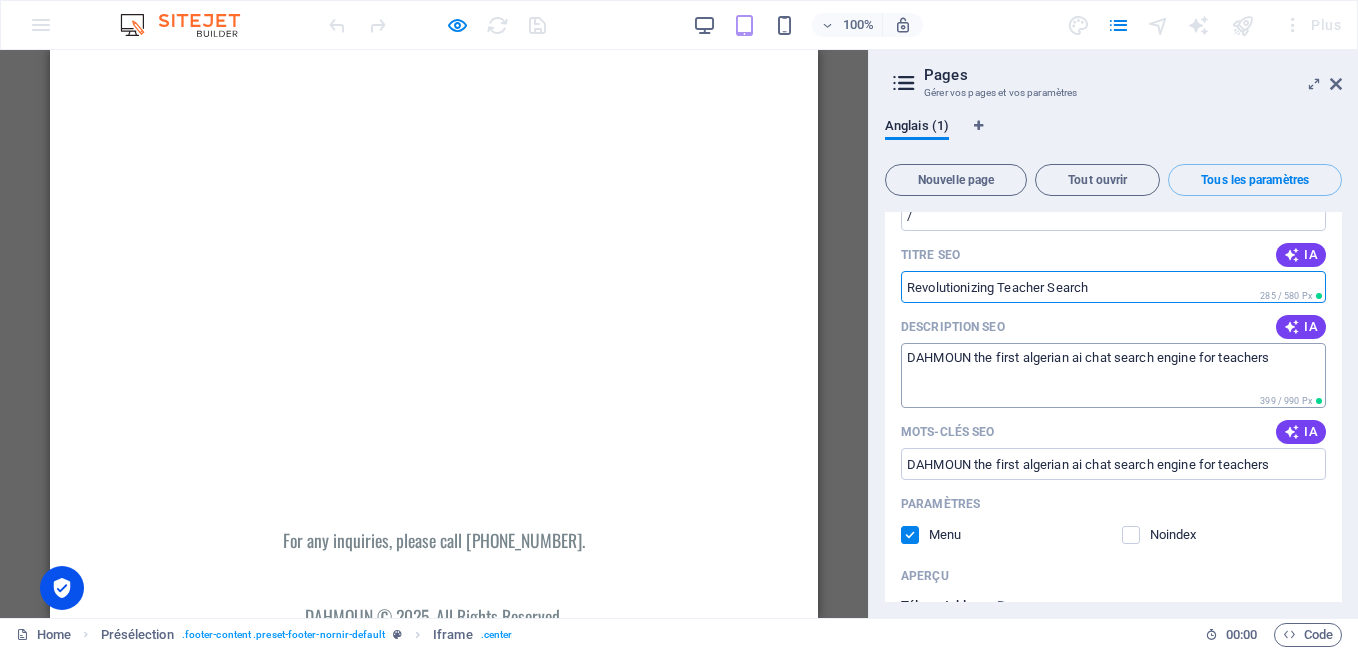 type on "Revolutionizing Teacher Search" 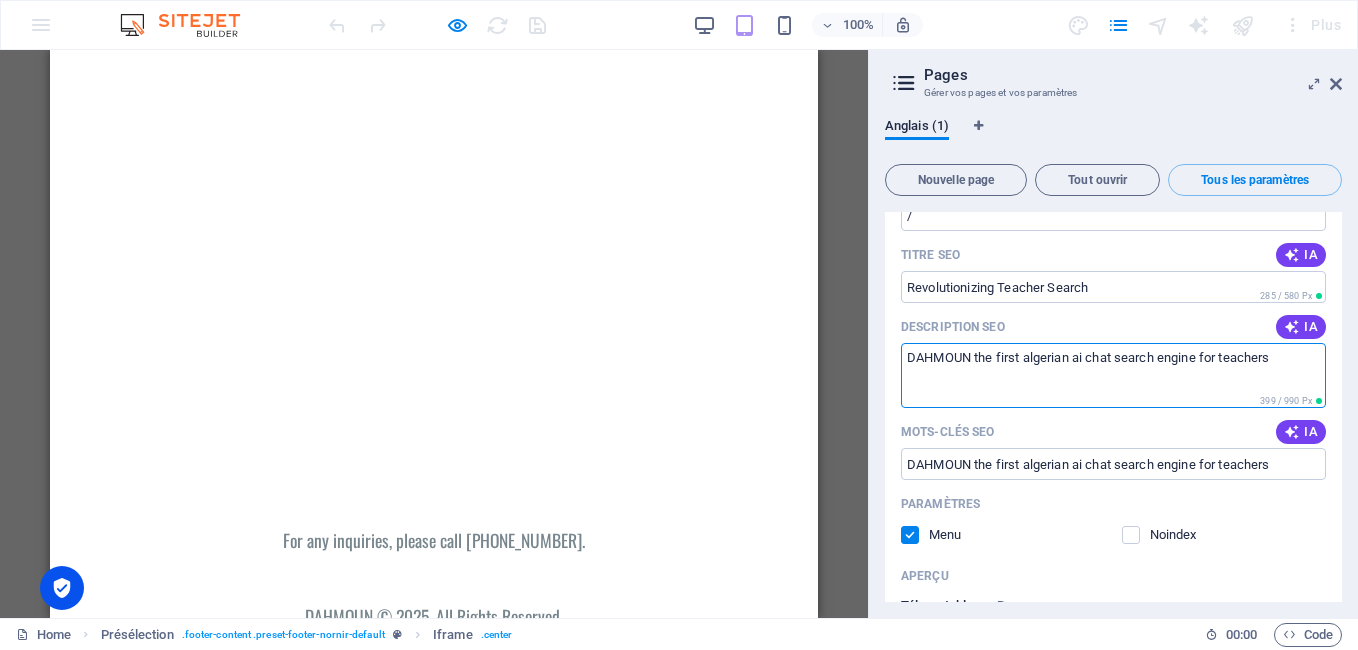 drag, startPoint x: 1298, startPoint y: 358, endPoint x: 899, endPoint y: 352, distance: 399.0451 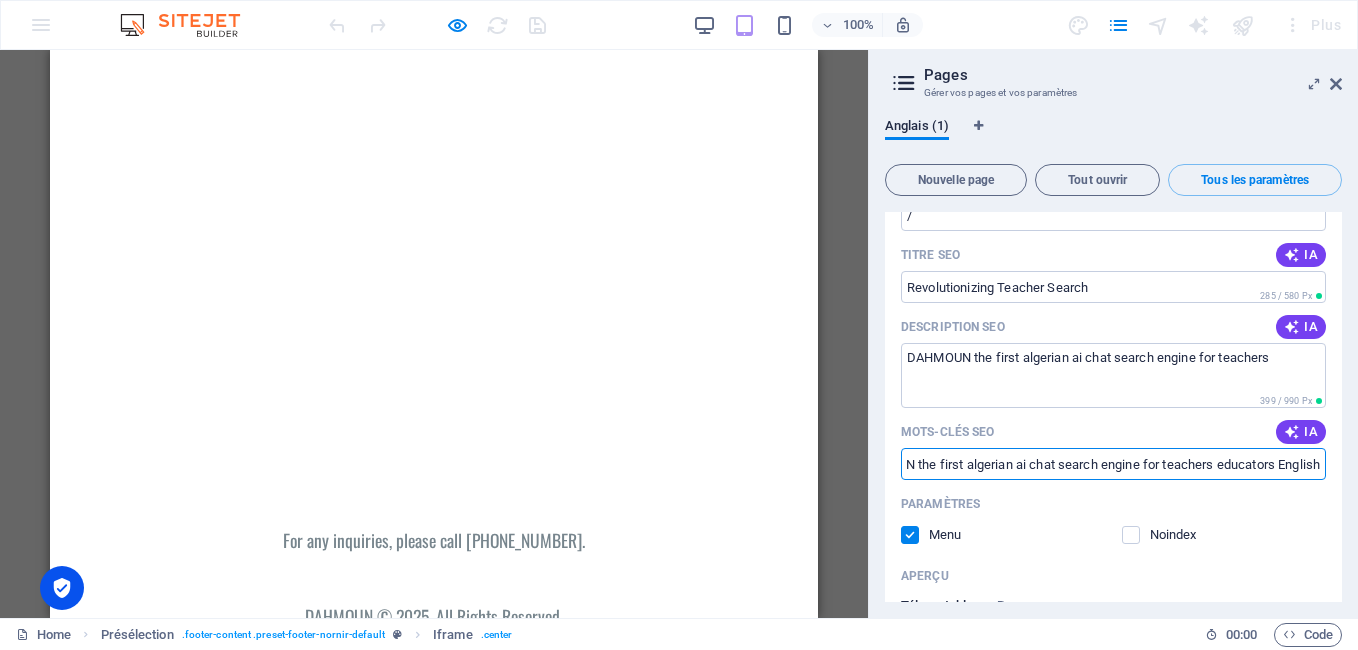 scroll, scrollTop: 0, scrollLeft: 48, axis: horizontal 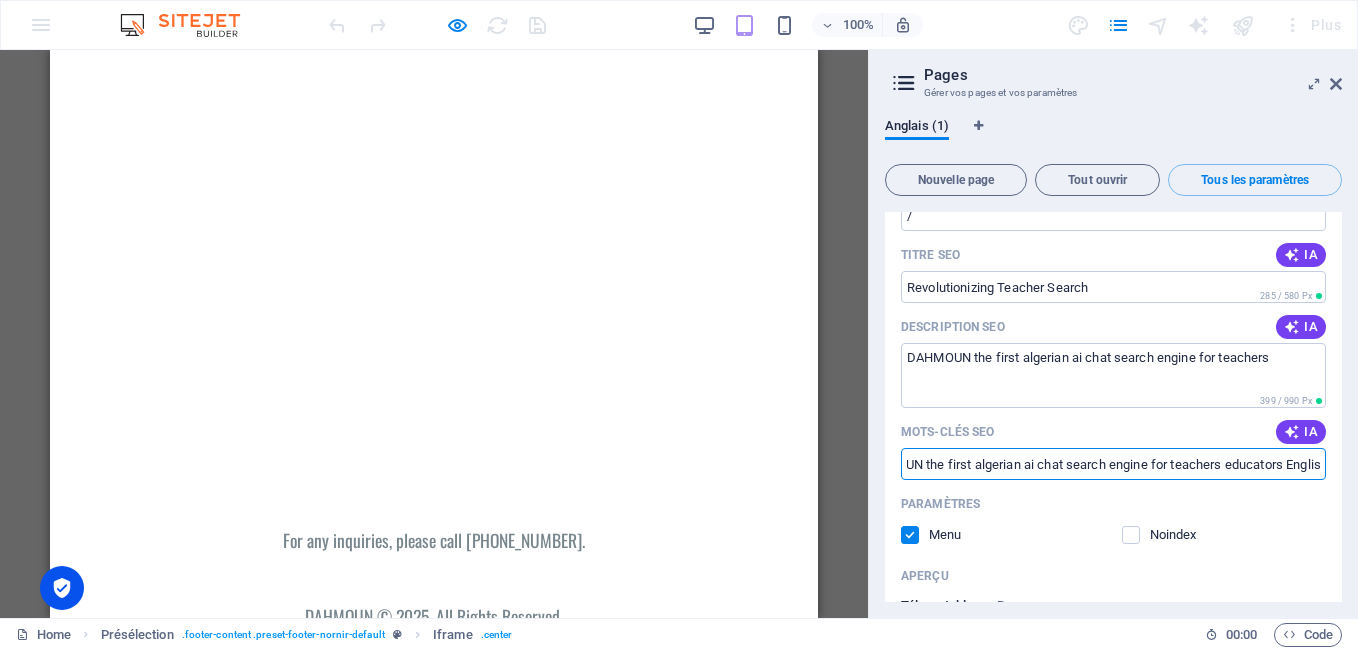 type on "DAHMOUN the first algerian ai chat search engine for teachers educators English" 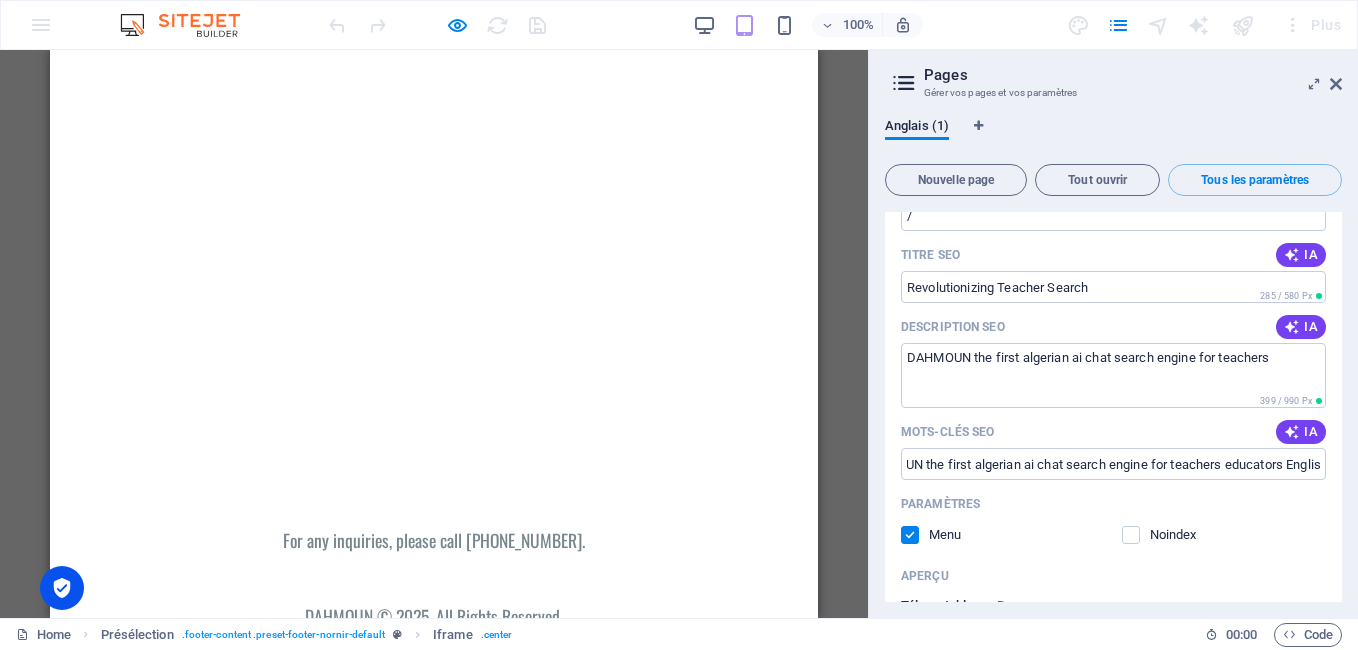 scroll, scrollTop: 0, scrollLeft: 0, axis: both 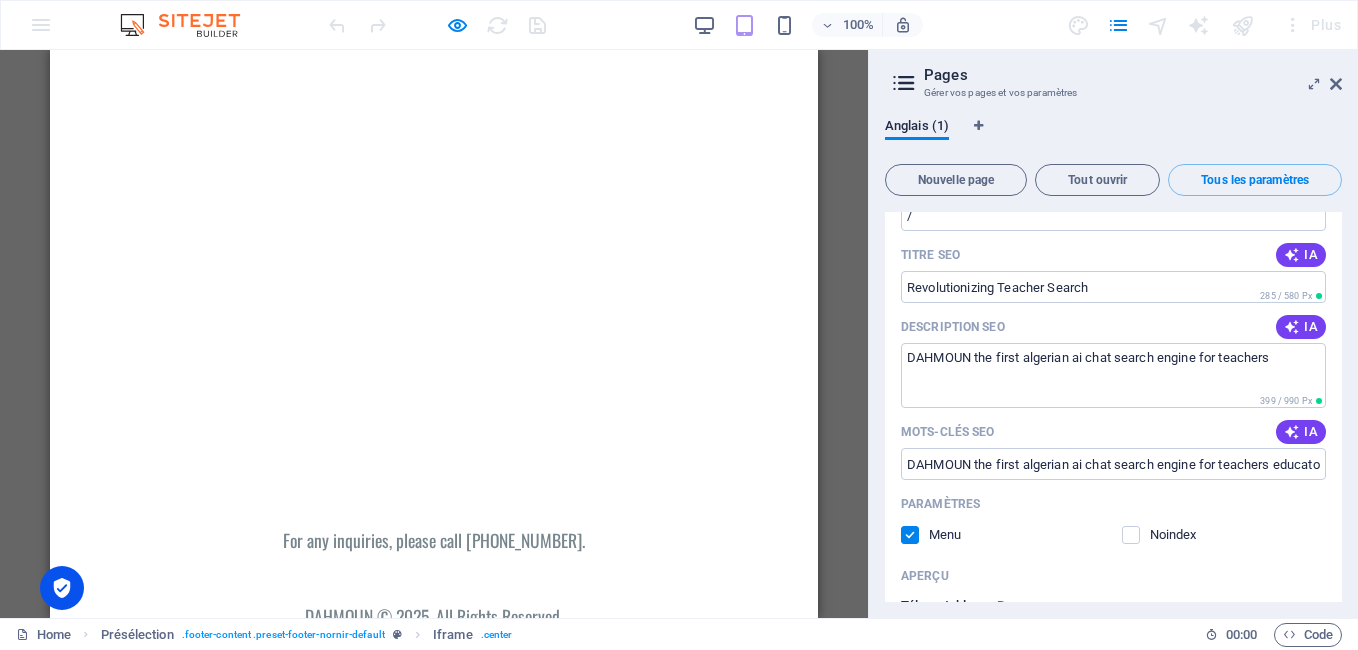 click on "Nom Home ​ SLUG URL / ​ Titre SEO IA Revolutionizing Teacher Search ​ 285 / 580 Px Description SEO IA DAHMOUN the first algerian ai chat search engine for teachers ​ 399 / 990 Px Mots-clés SEO IA DAHMOUN the first algerian ai chat search engine for teachers educators English ​ Paramètres Menu Noindex Aperçu Tél. portable Bureau www.example.com Revolutionizing Teacher Search DAHMOUN the first algerian ai chat search engine for teachers Balises Meta ​ Prévisualiser l'image (Ouvrir le graphique) Glissez les fichiers ici, cliquez pour choisir les fichiers ou sélectionner les fichiers depuis Fichiers ou depuis notre stock de photos et de vidéos Plus de paramètres" at bounding box center [1113, 477] 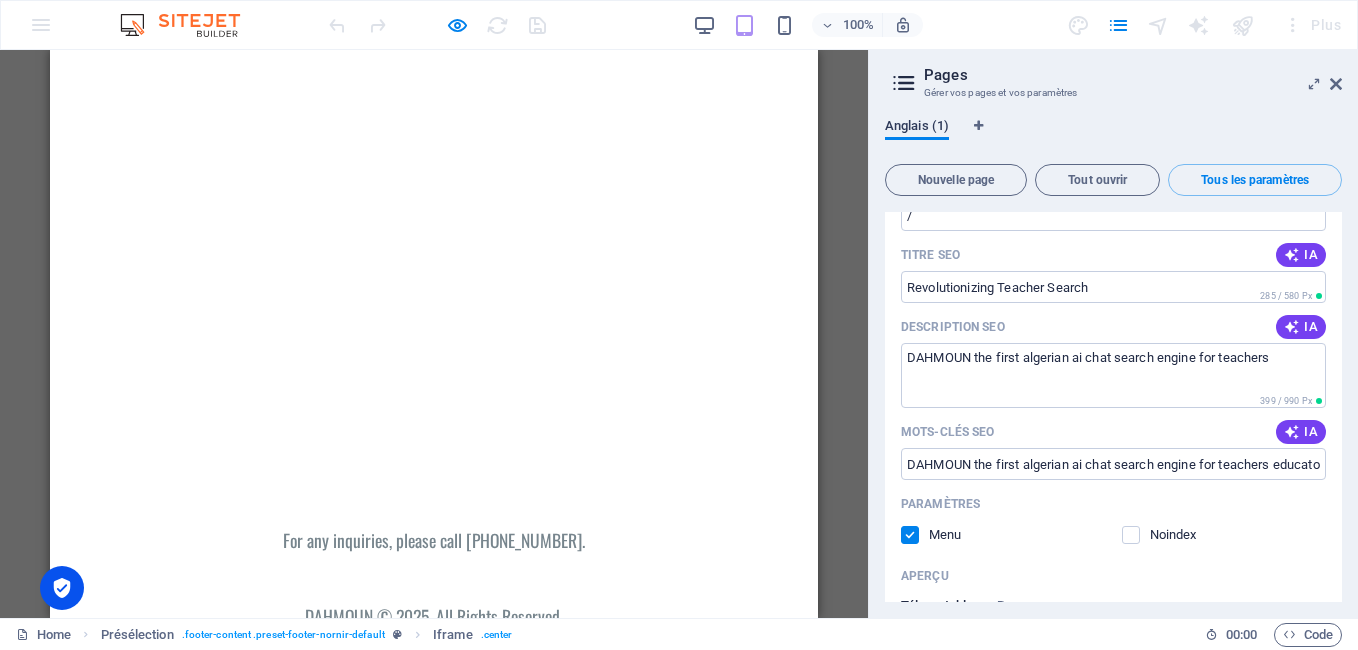 click on "Anglais (1)" at bounding box center [917, 128] 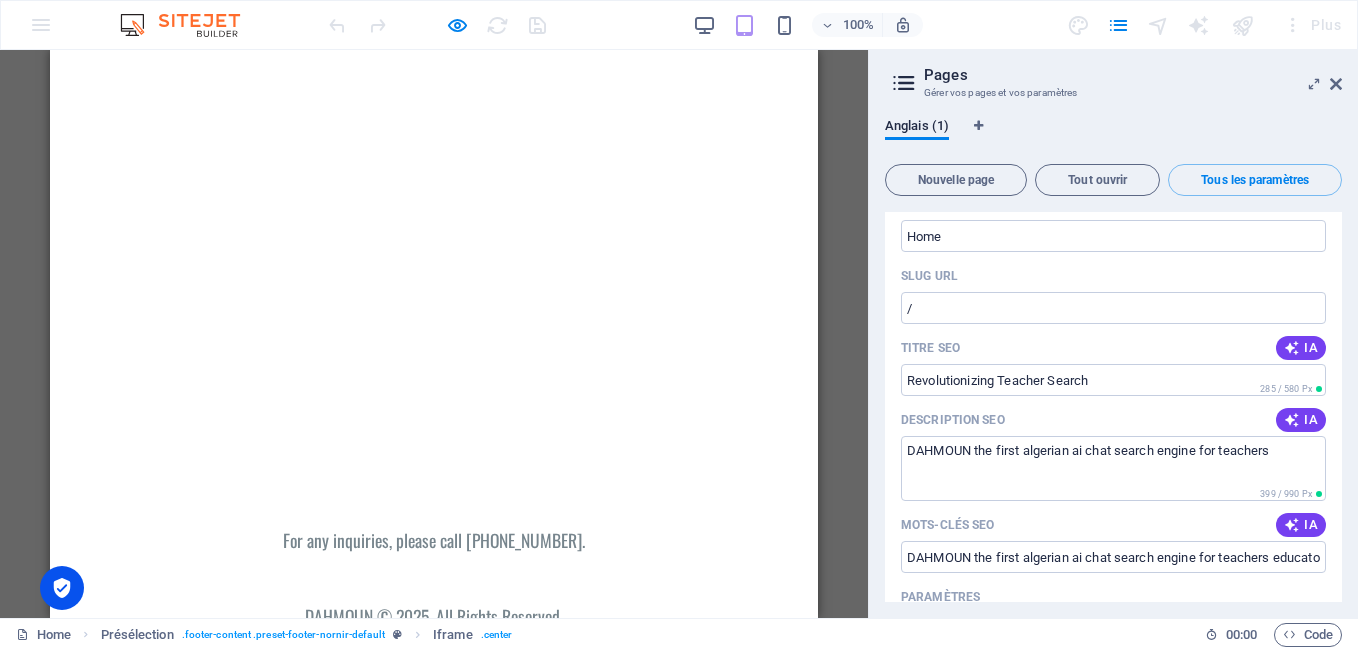 scroll, scrollTop: 111, scrollLeft: 0, axis: vertical 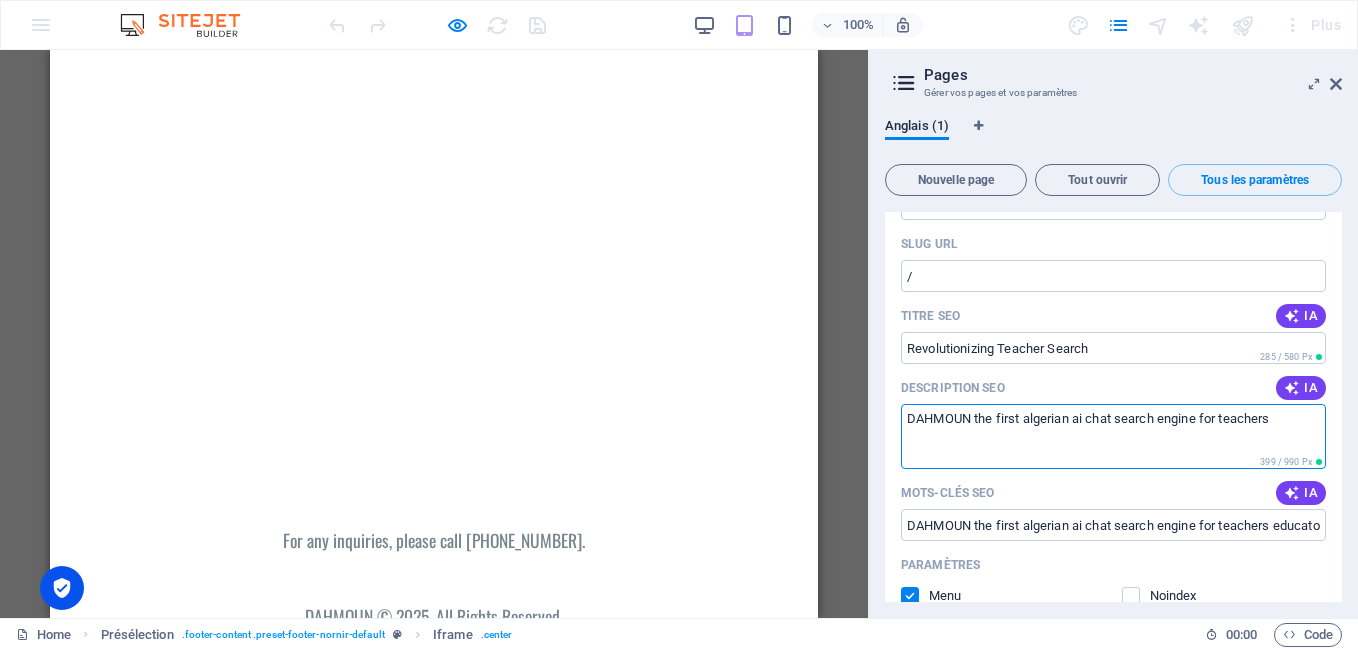 drag, startPoint x: 1289, startPoint y: 420, endPoint x: 902, endPoint y: 418, distance: 387.00516 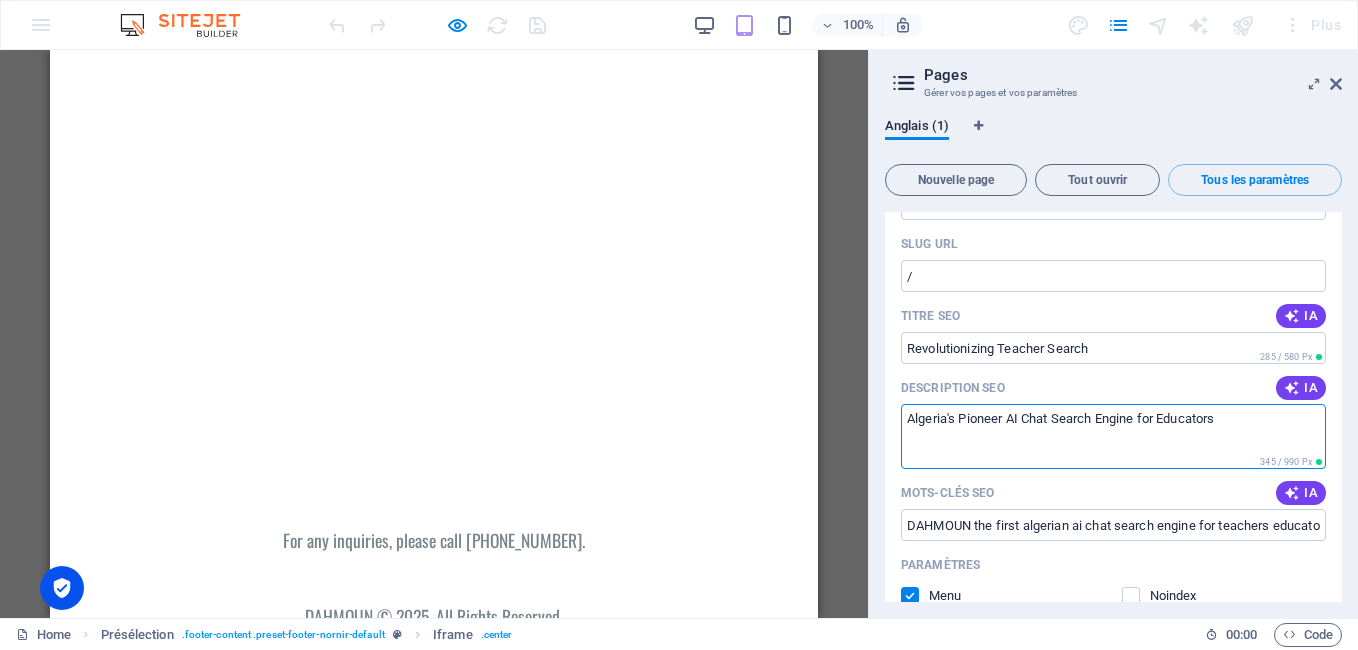 type on "Algeria's Pioneer AI Chat Search Engine for Educators" 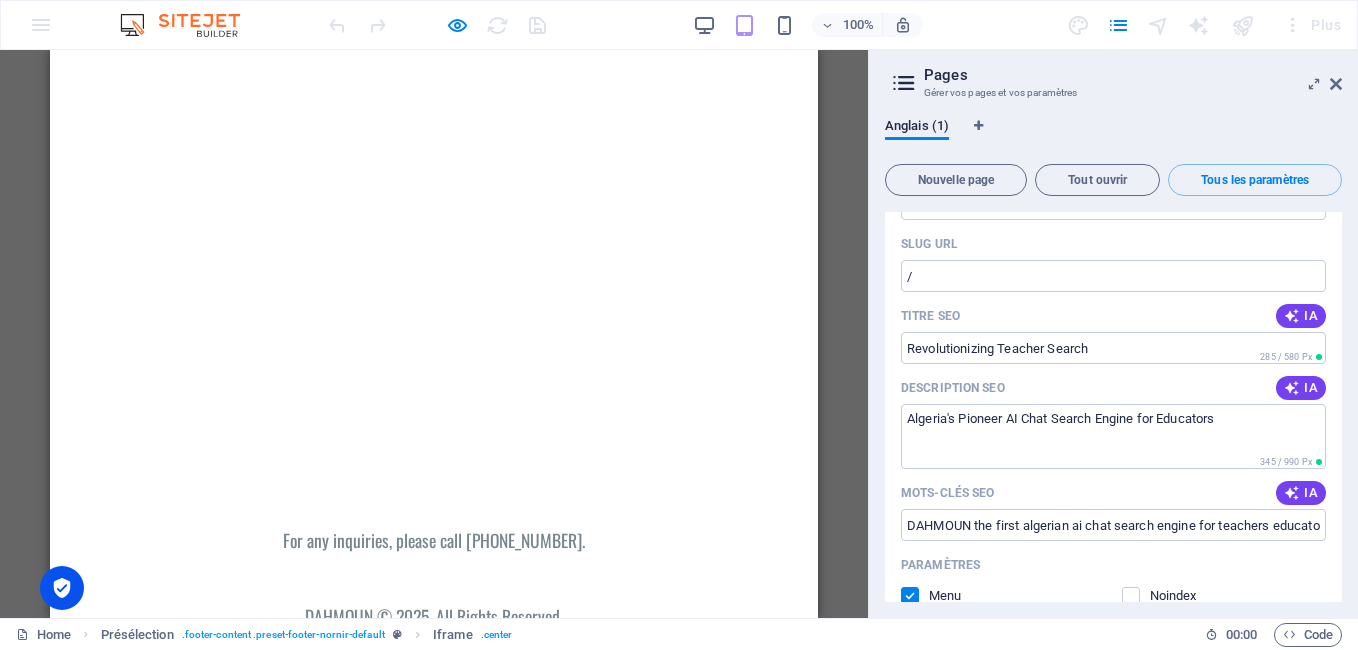 click on "Pages Gérer vos pages et vos paramètres Anglais (1) Nouvelle page Tout ouvrir Tous les paramètres Home / Nom Home ​ SLUG URL / ​ Titre SEO IA Revolutionizing Teacher Search ​ 285 / 580 Px Description SEO IA Algeria's Pioneer AI Chat Search Engine for Educators ​ 345 / 990 Px Mots-clés SEO IA DAHMOUN the first algerian ai chat search engine for teachers educators English ​ Paramètres Menu Noindex Aperçu Tél. portable Bureau www.example.com Revolutionizing Teacher Search Algeria's Pioneer AI Chat Search Engine for Educators Balises Meta ​ Prévisualiser l'image (Ouvrir le graphique) Glissez les fichiers ici, cliquez pour choisir les fichiers ou sélectionner les fichiers depuis Fichiers ou depuis notre stock de photos et de vidéos Plus de paramètres" at bounding box center [1113, 334] 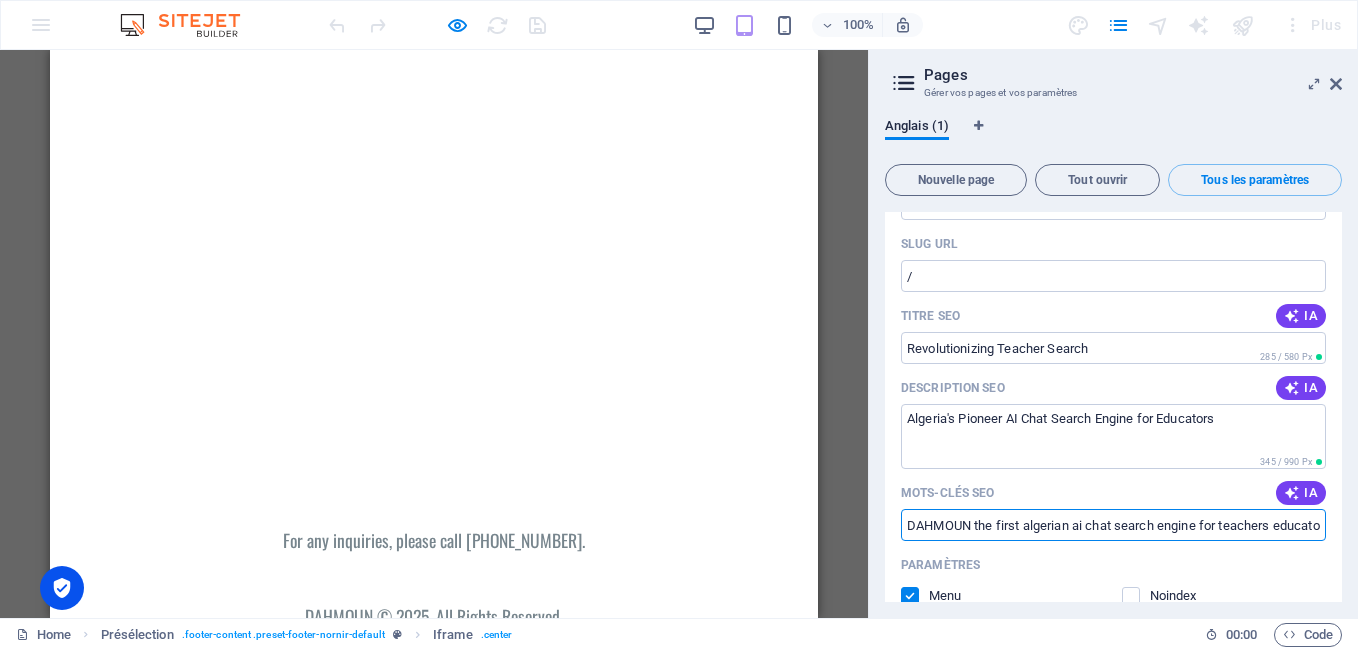 scroll, scrollTop: 0, scrollLeft: 69, axis: horizontal 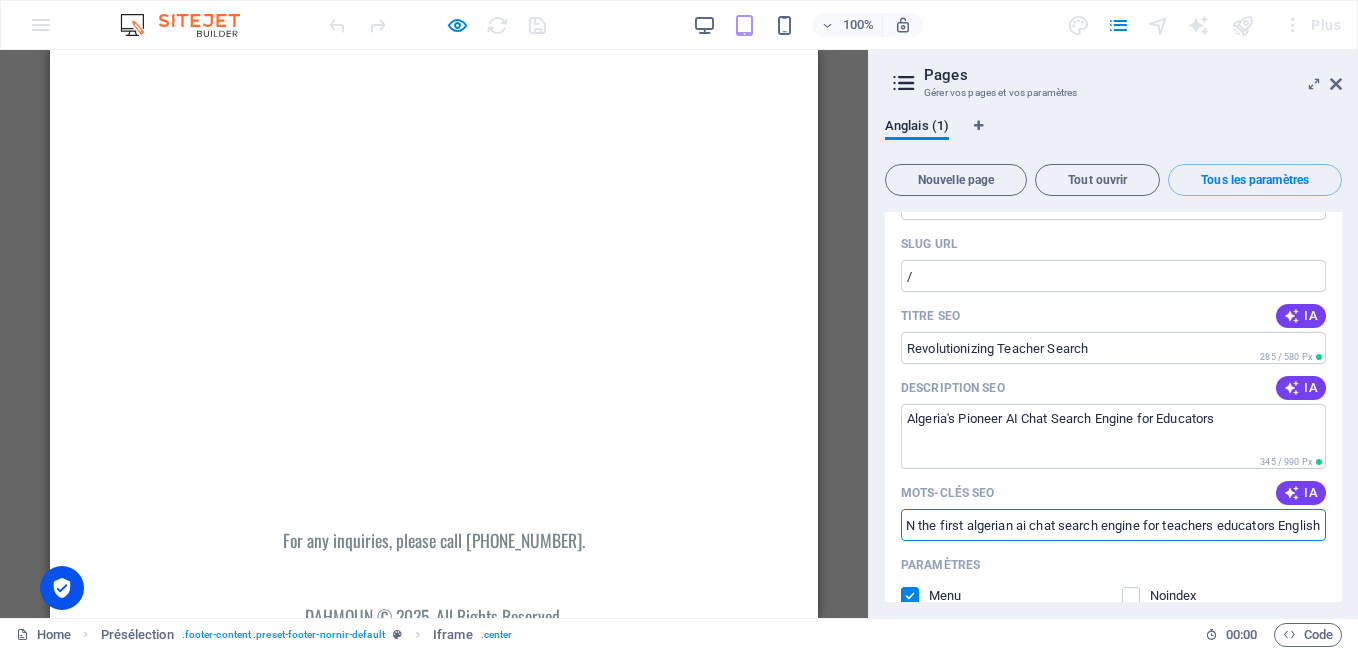 drag, startPoint x: 911, startPoint y: 524, endPoint x: 1361, endPoint y: 546, distance: 450.53745 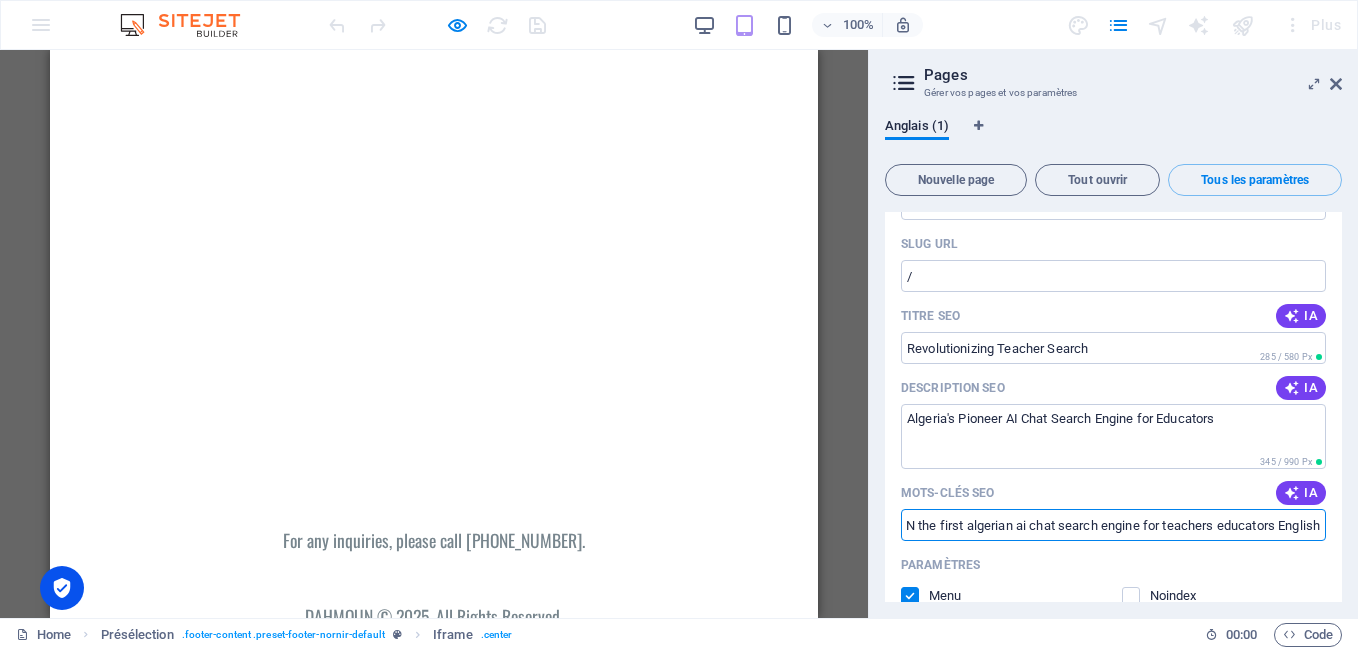 paste on "Algeria's Pioneer AI Chat Search Engine for Educators" 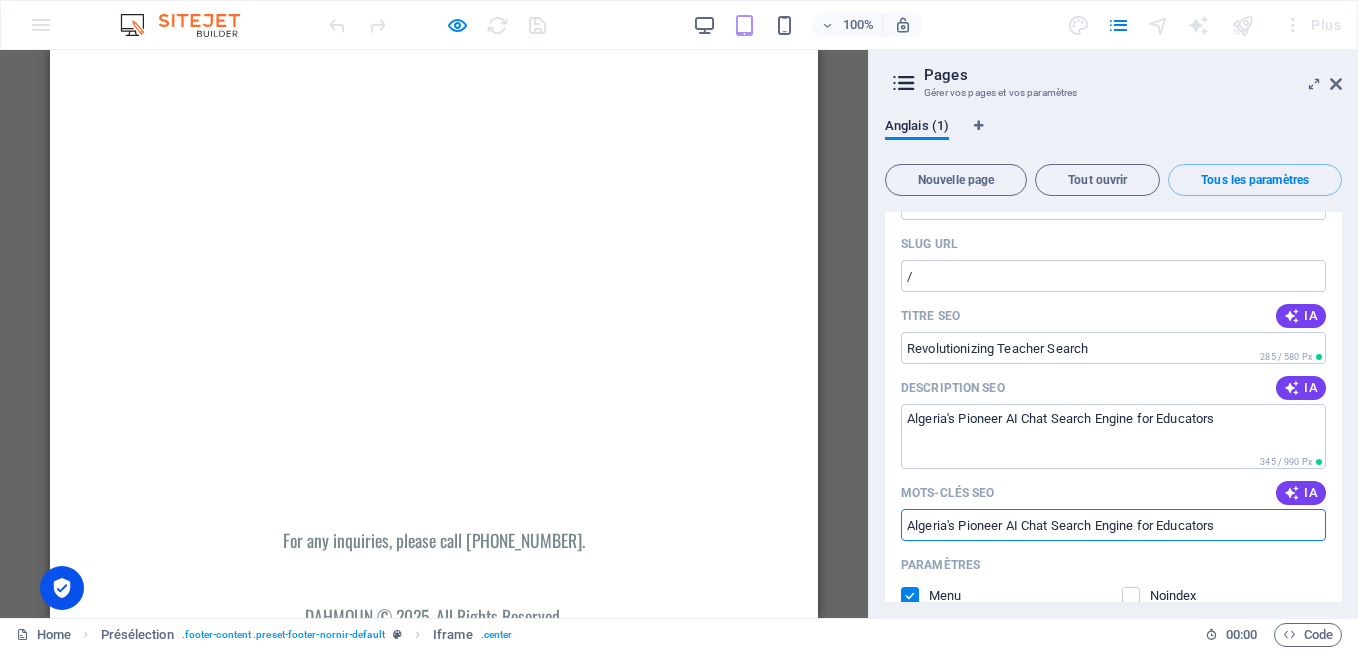scroll, scrollTop: 0, scrollLeft: 0, axis: both 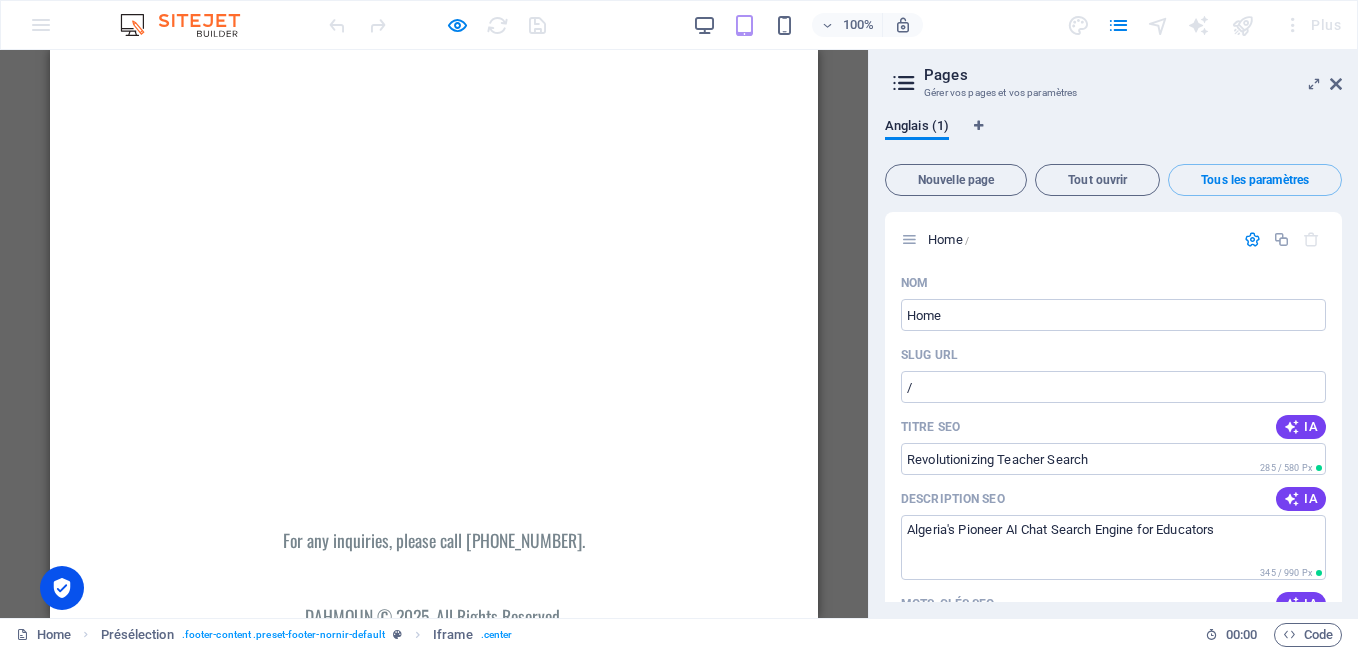 type on "Algeria's Pioneer AI Chat Search Engine for Educators" 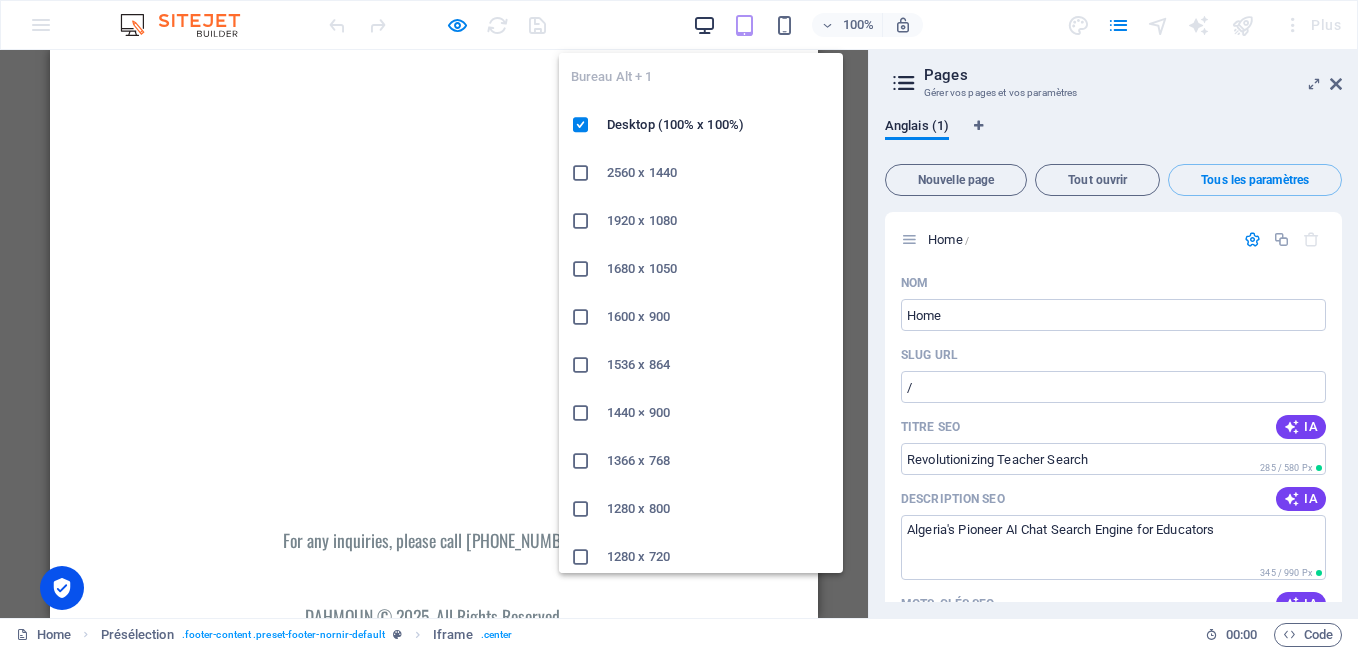 click at bounding box center [704, 25] 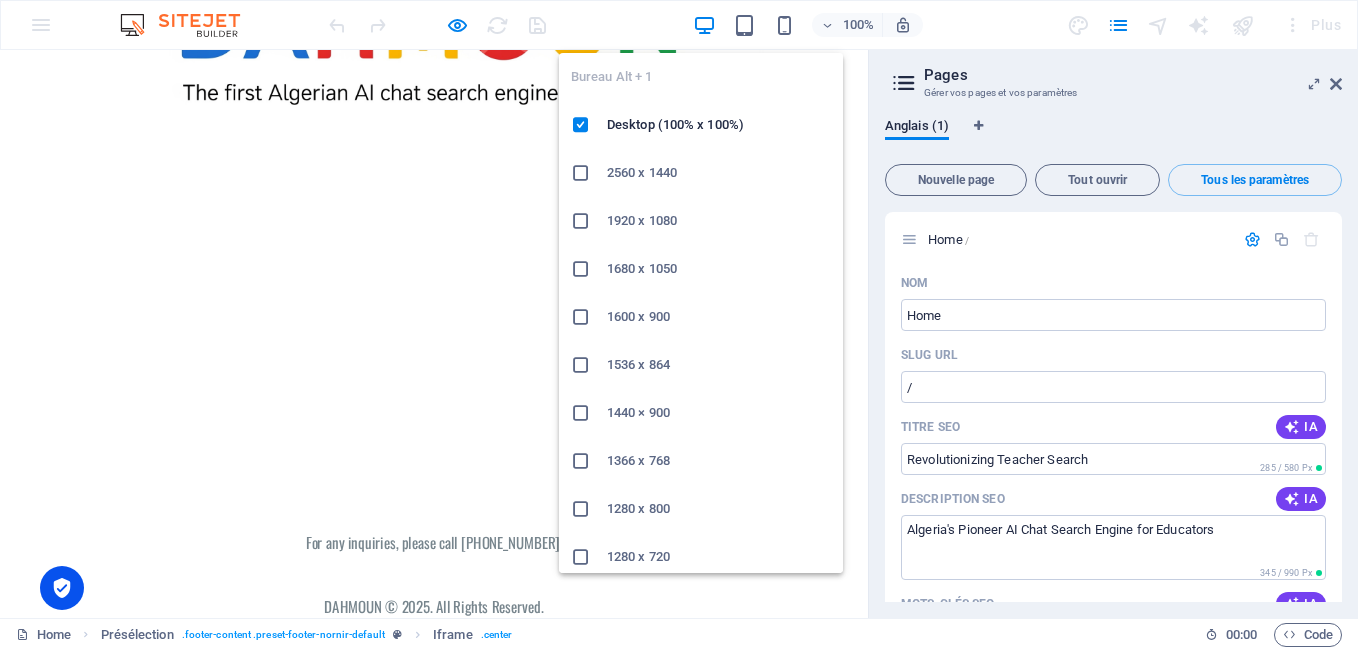 scroll, scrollTop: 223, scrollLeft: 0, axis: vertical 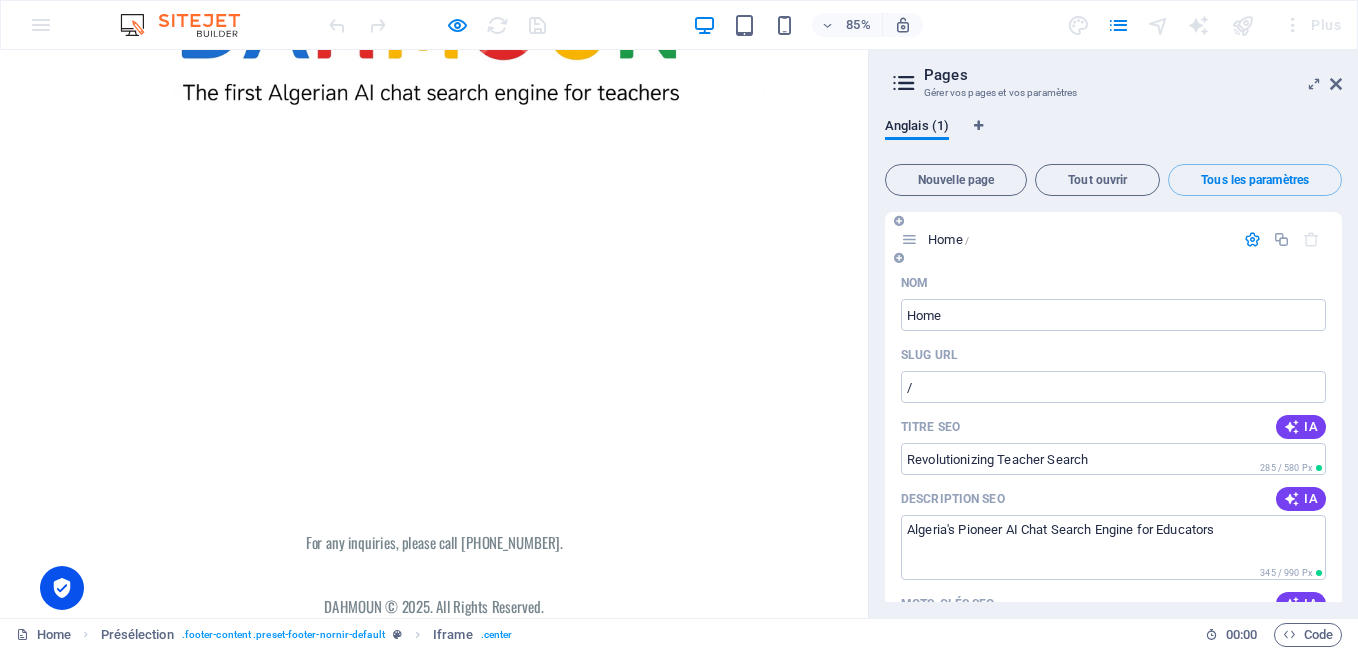 click on "Home /" at bounding box center [1113, 239] 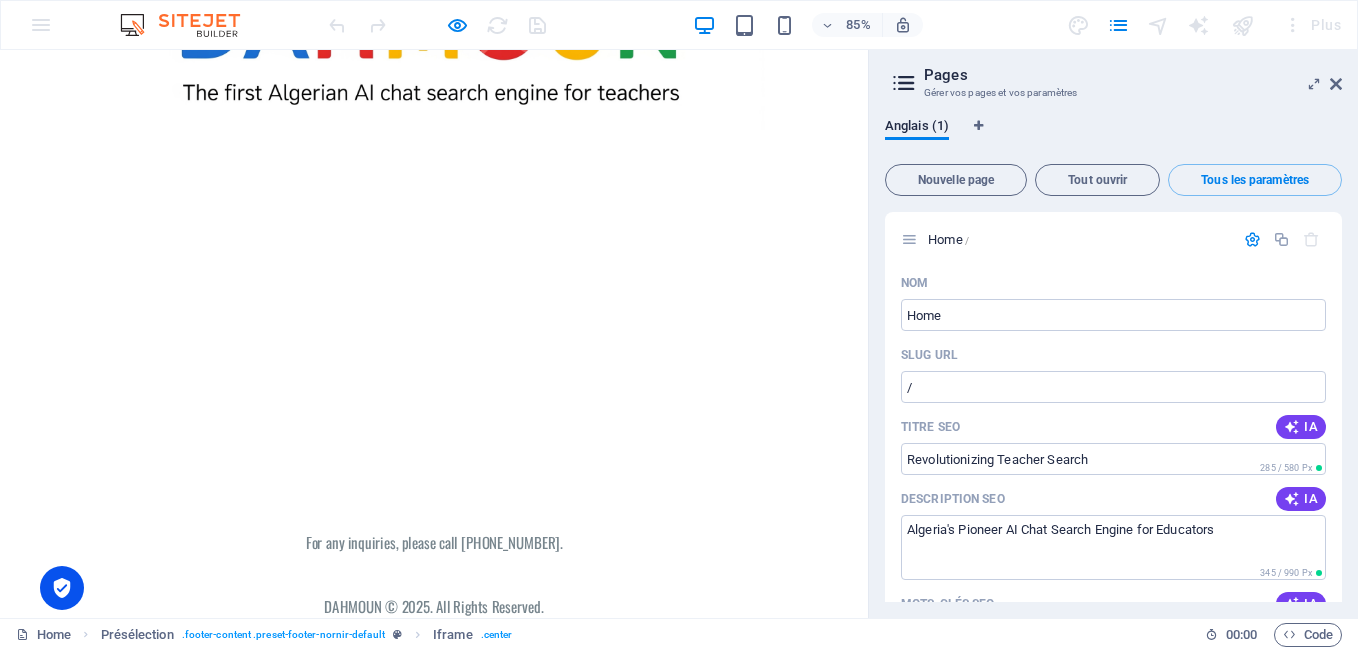 click at bounding box center (510, 580) 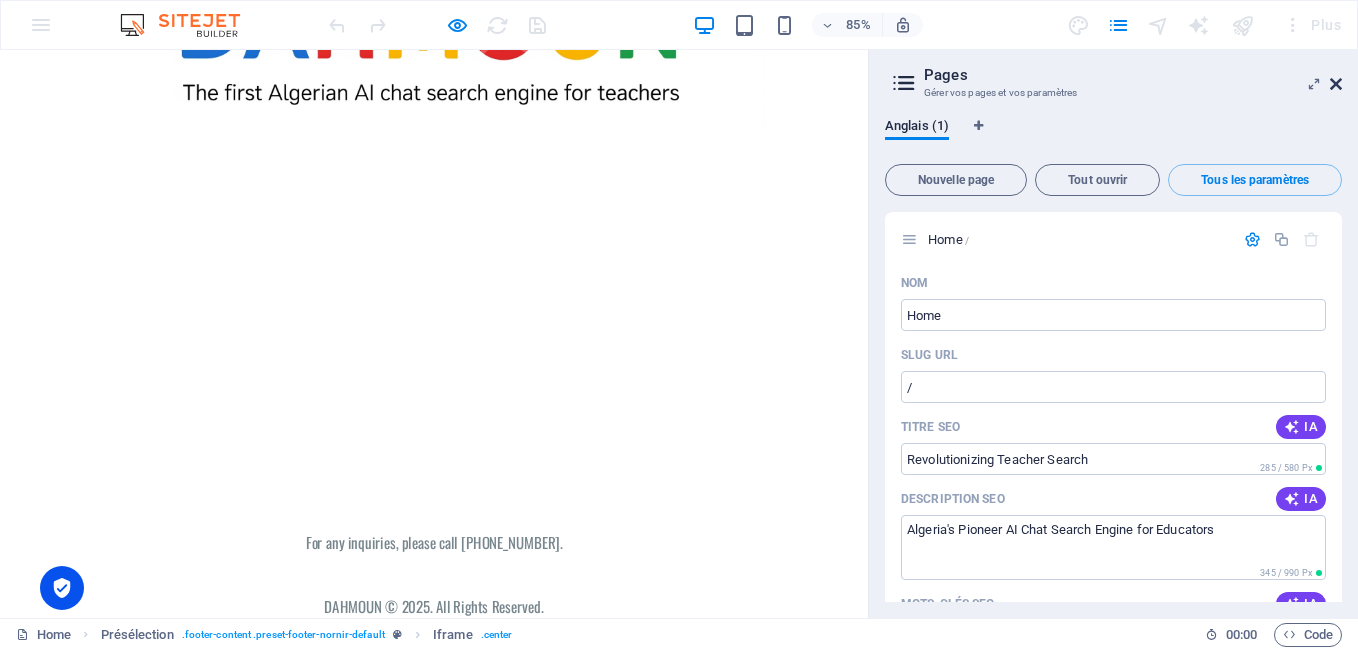 click at bounding box center [1336, 84] 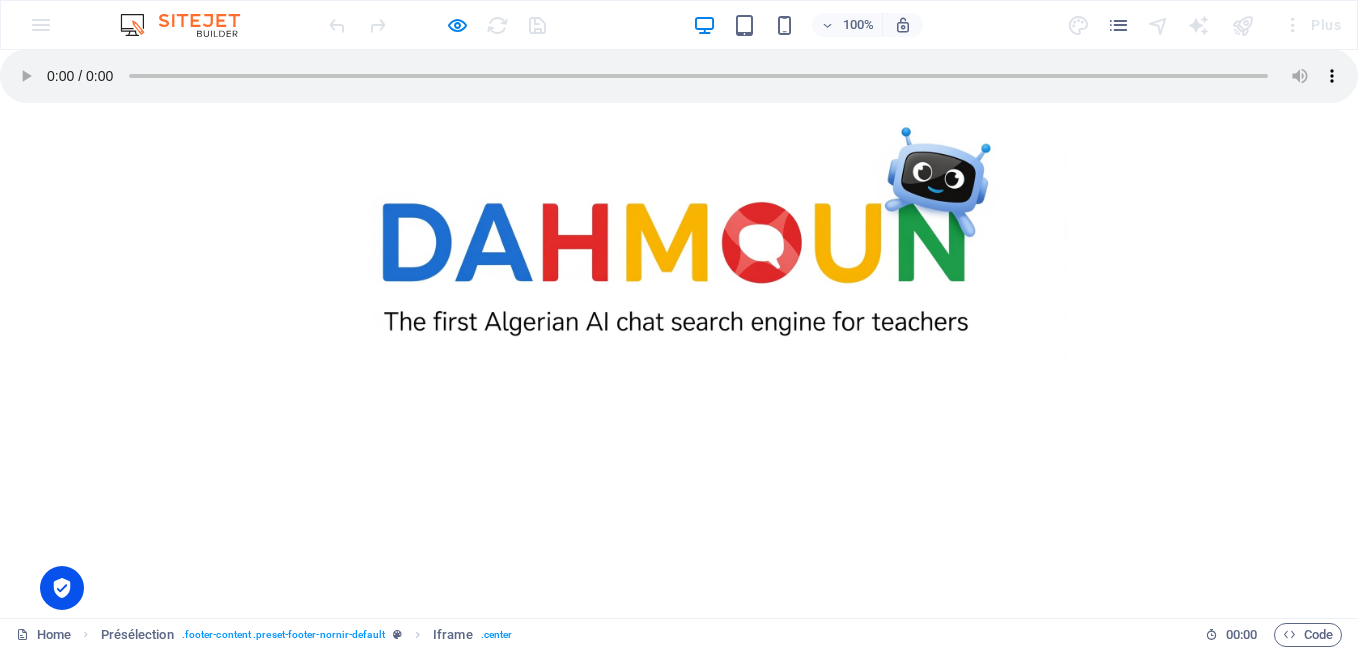 scroll, scrollTop: 0, scrollLeft: 0, axis: both 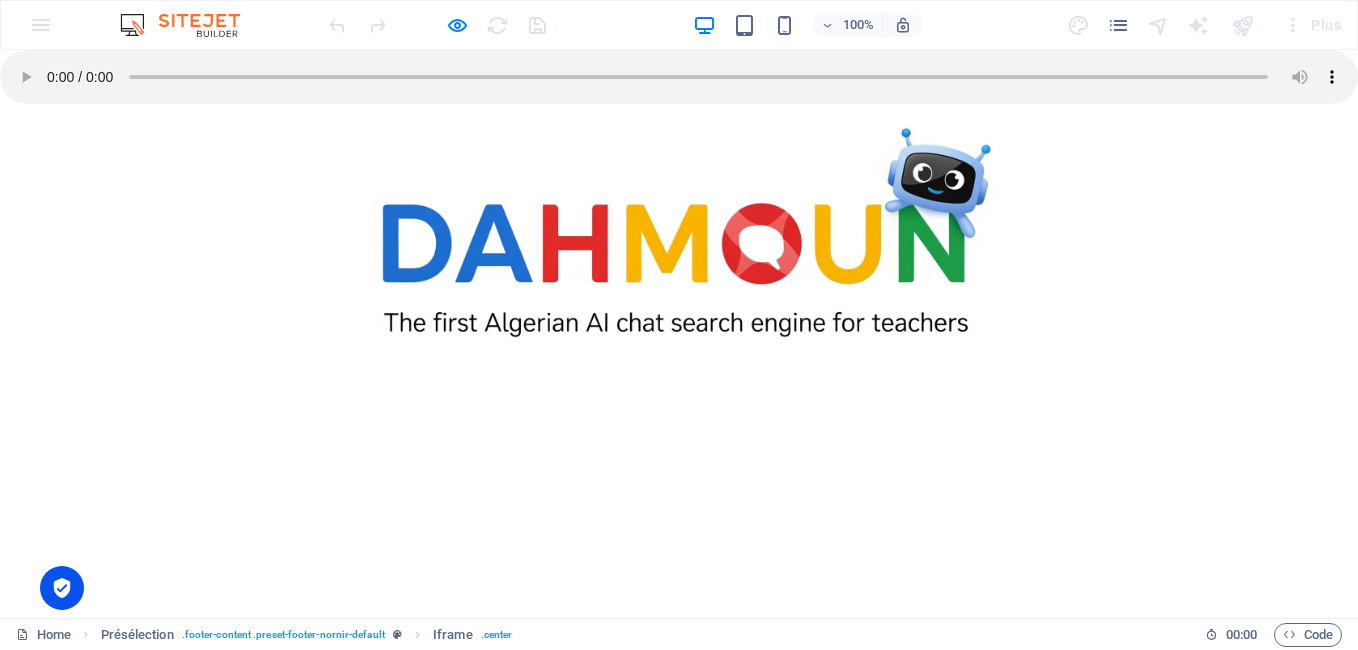 drag, startPoint x: 1352, startPoint y: 275, endPoint x: 1303, endPoint y: 95, distance: 186.55026 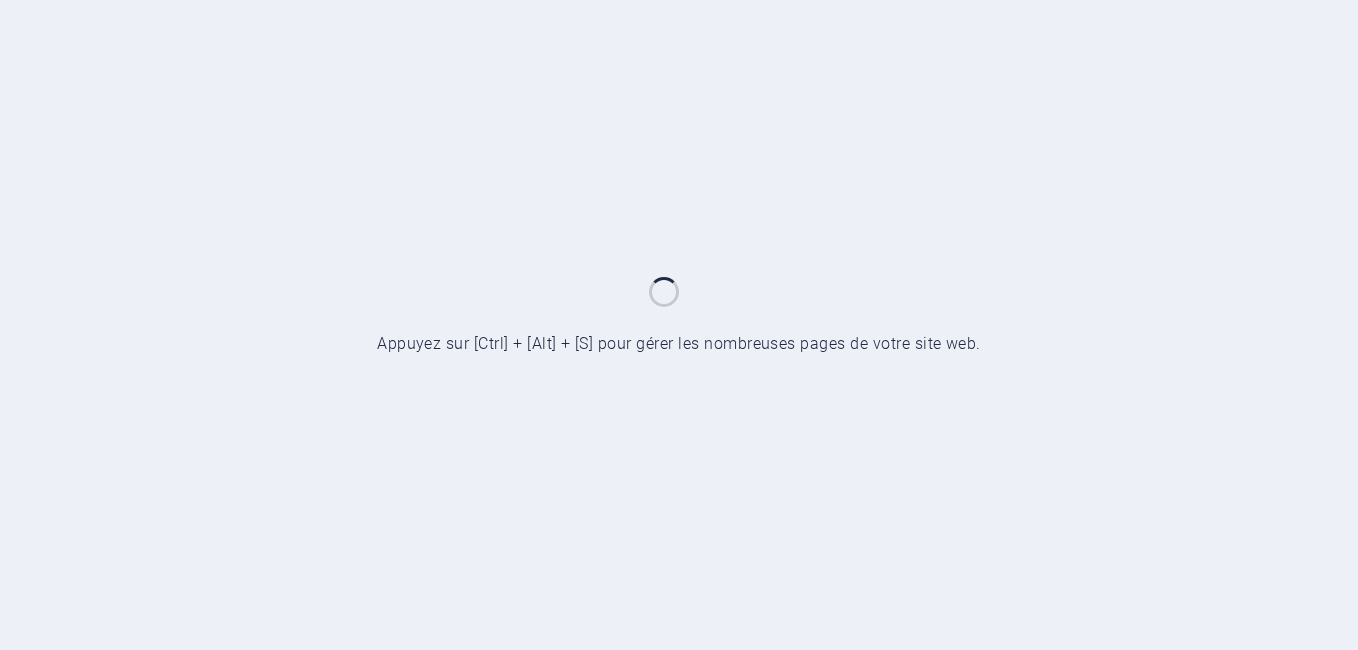 scroll, scrollTop: 0, scrollLeft: 0, axis: both 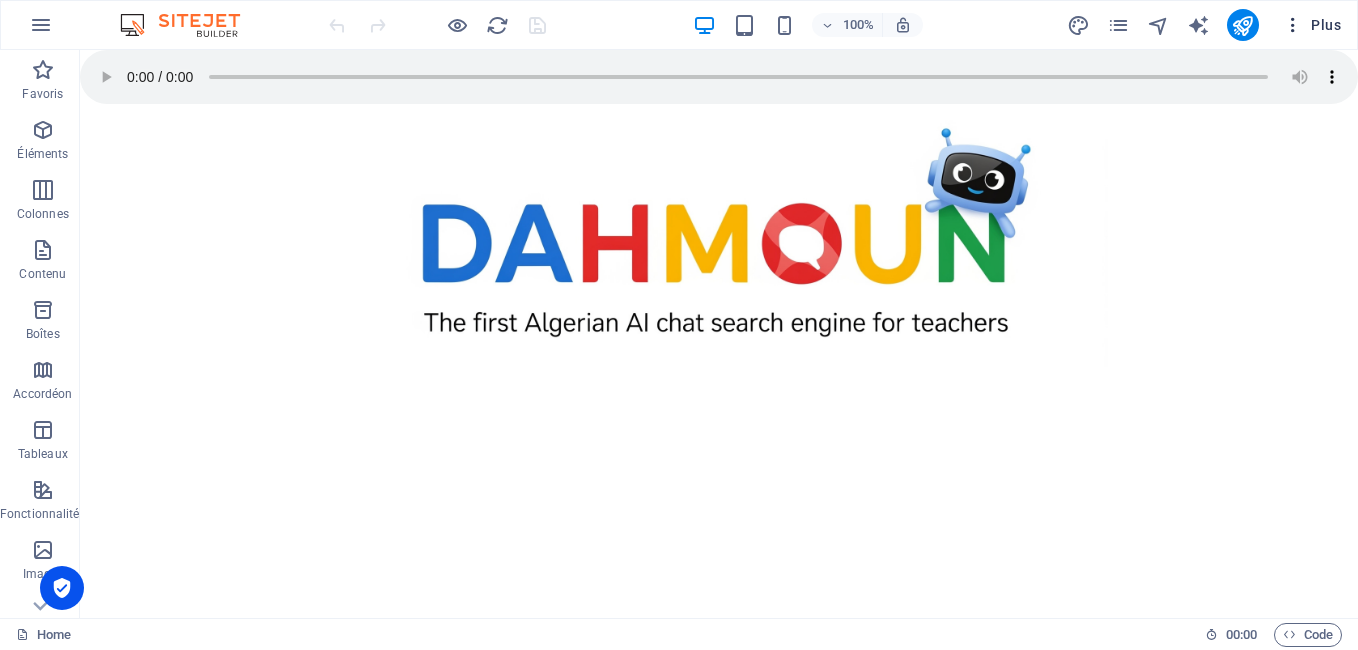 click on "Plus" at bounding box center [1312, 25] 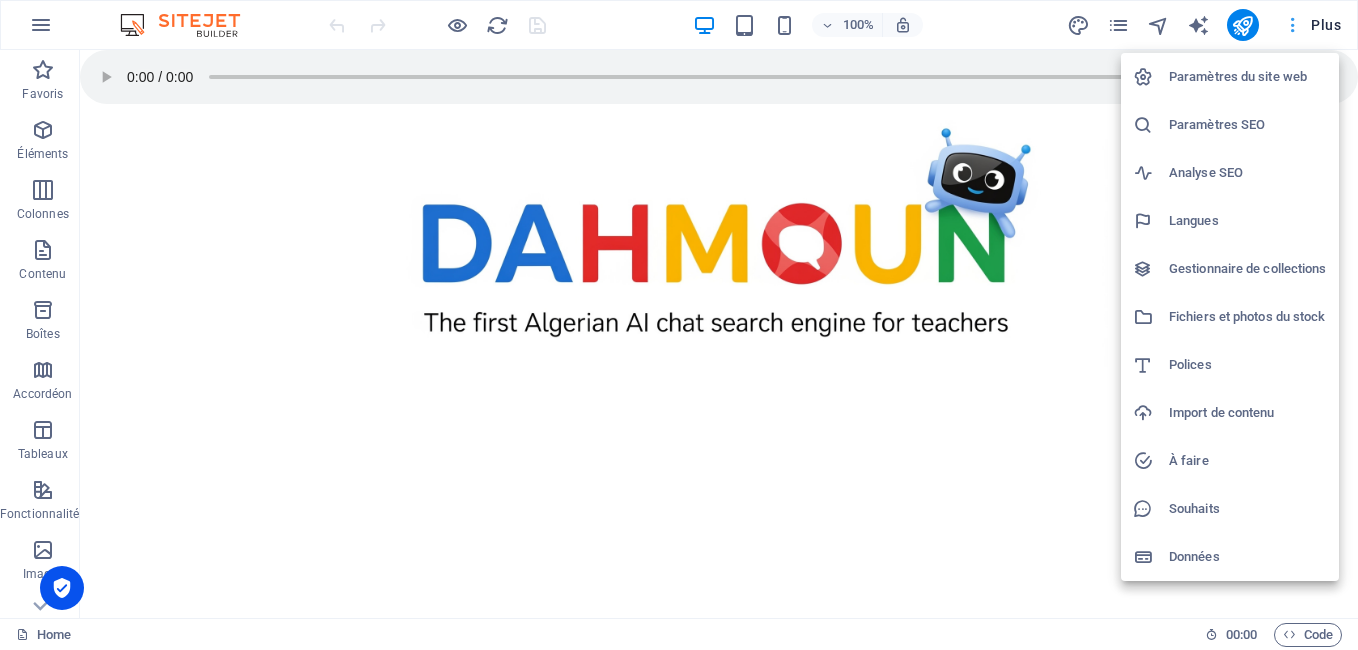 click at bounding box center [679, 325] 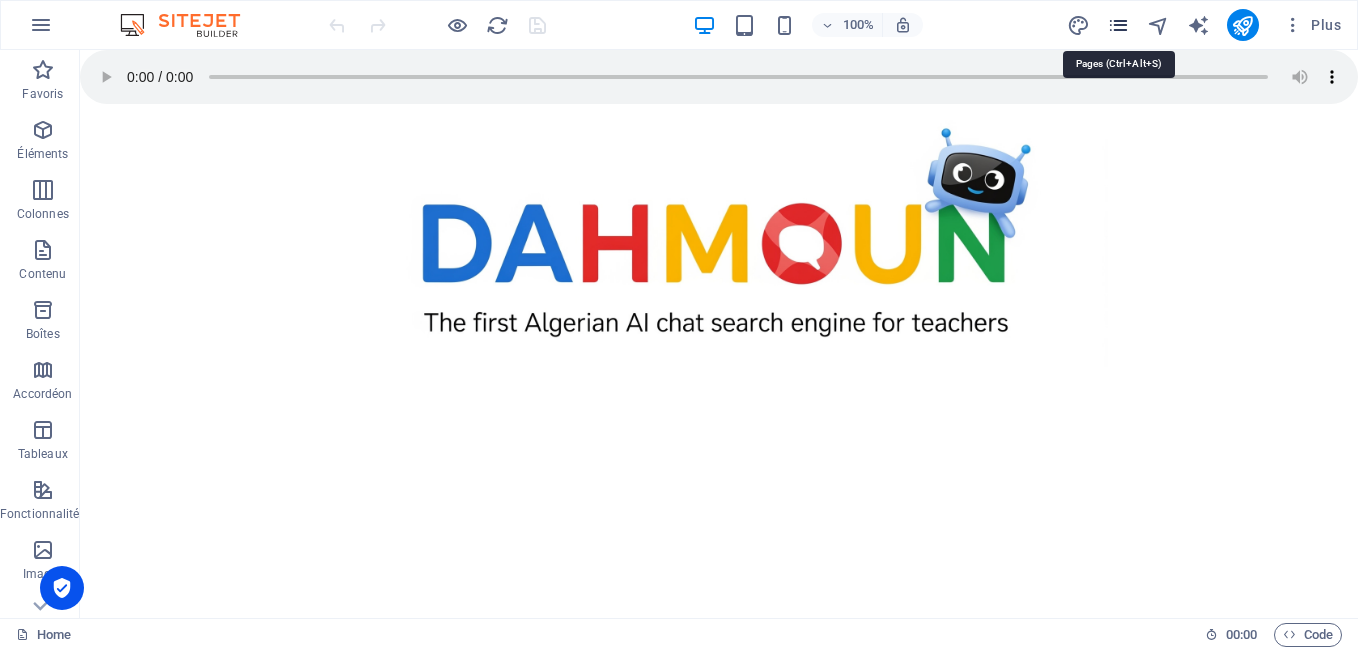 click at bounding box center (1118, 25) 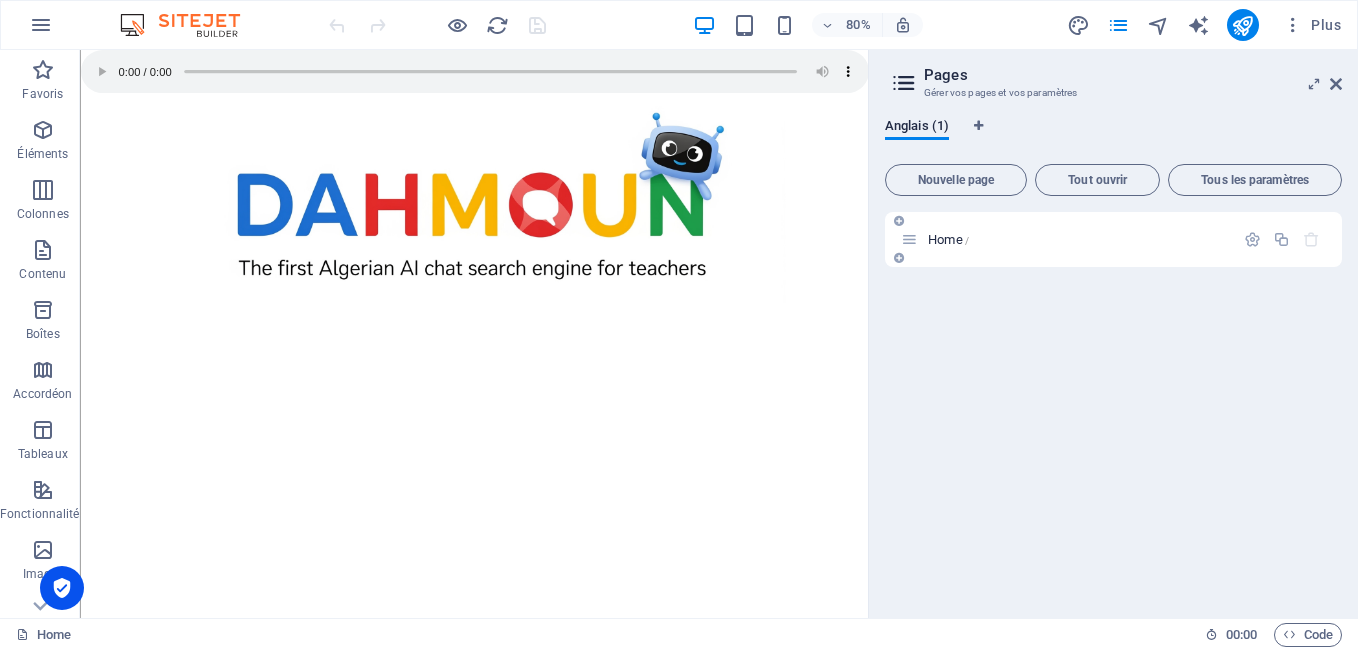 click on "Home /" at bounding box center (948, 239) 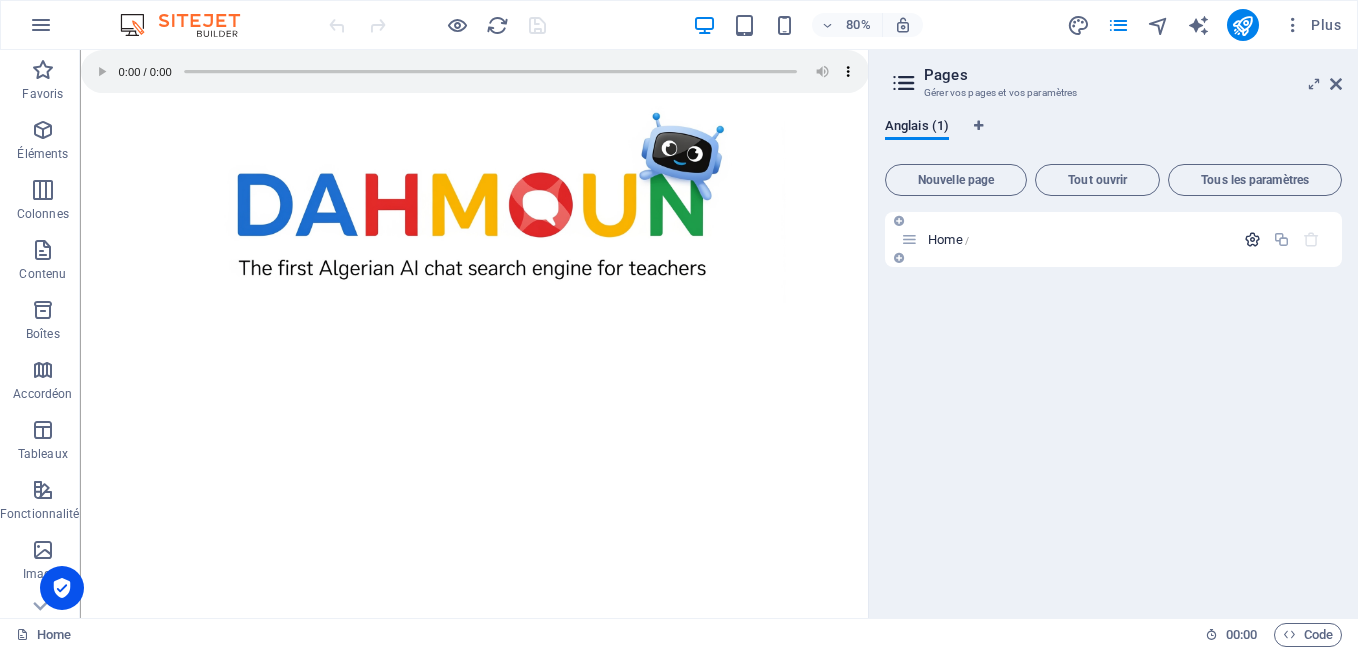 click at bounding box center (1252, 239) 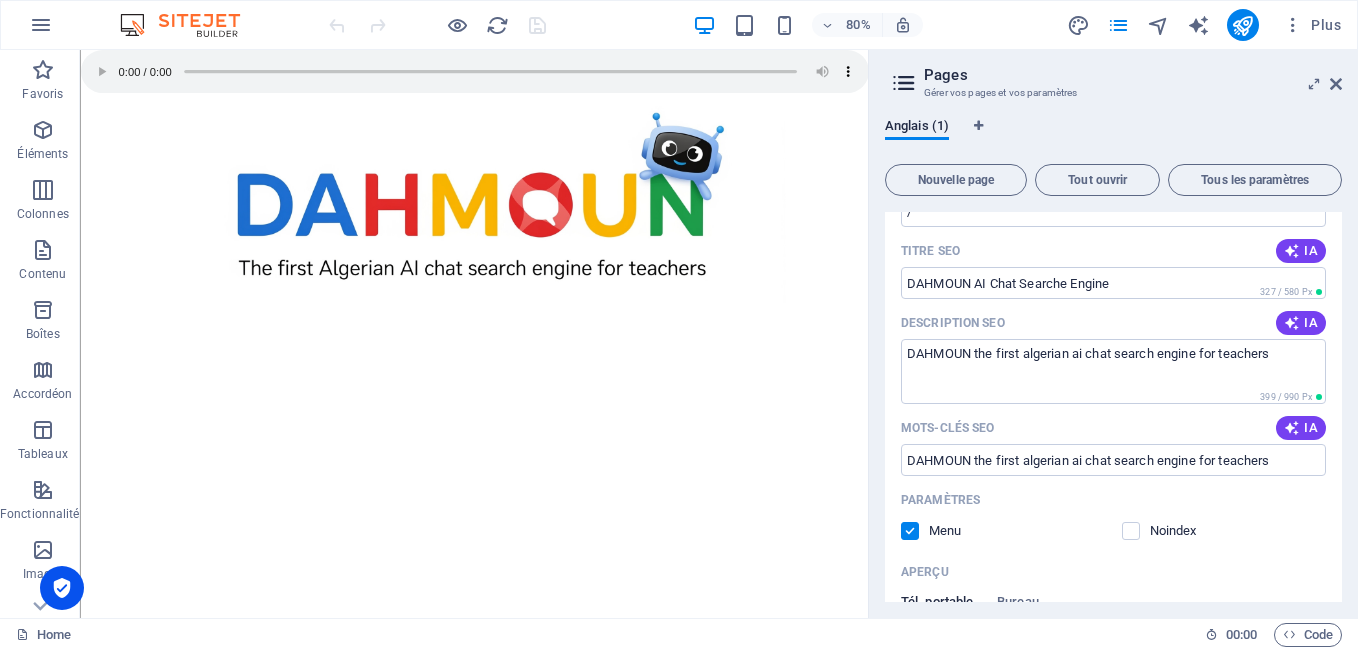 scroll, scrollTop: 178, scrollLeft: 0, axis: vertical 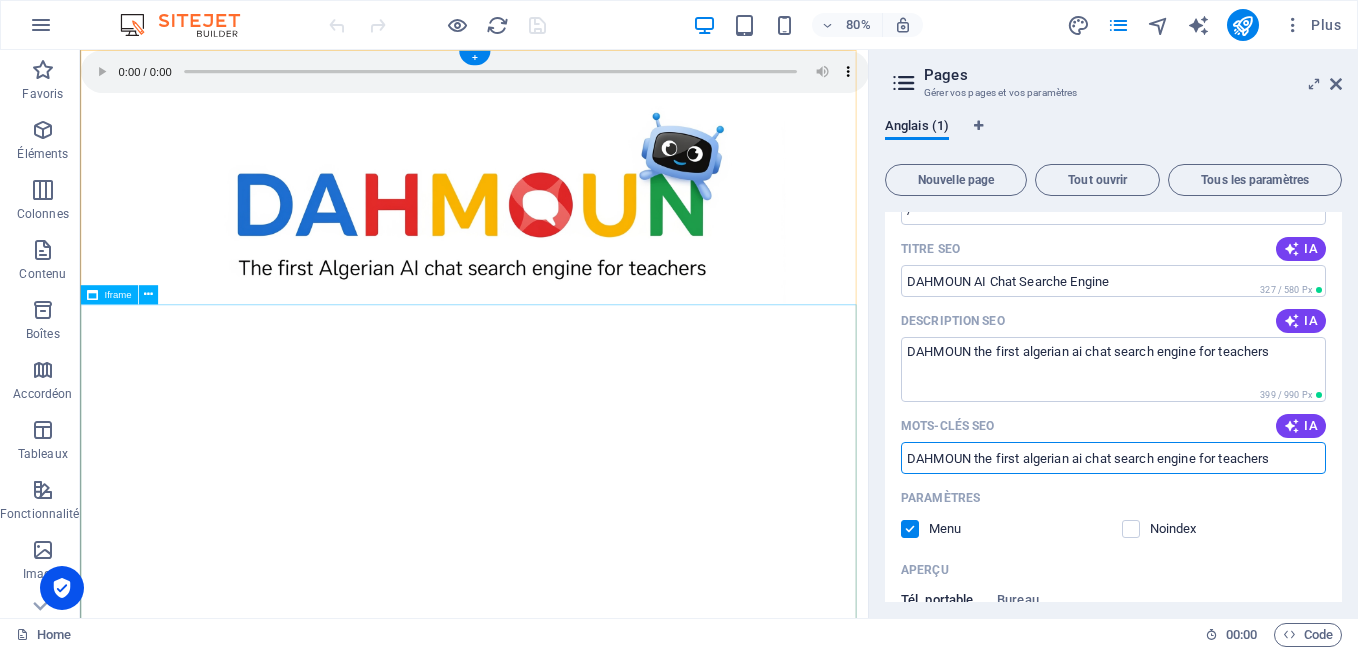 drag, startPoint x: 1359, startPoint y: 508, endPoint x: 1062, endPoint y: 563, distance: 302.04965 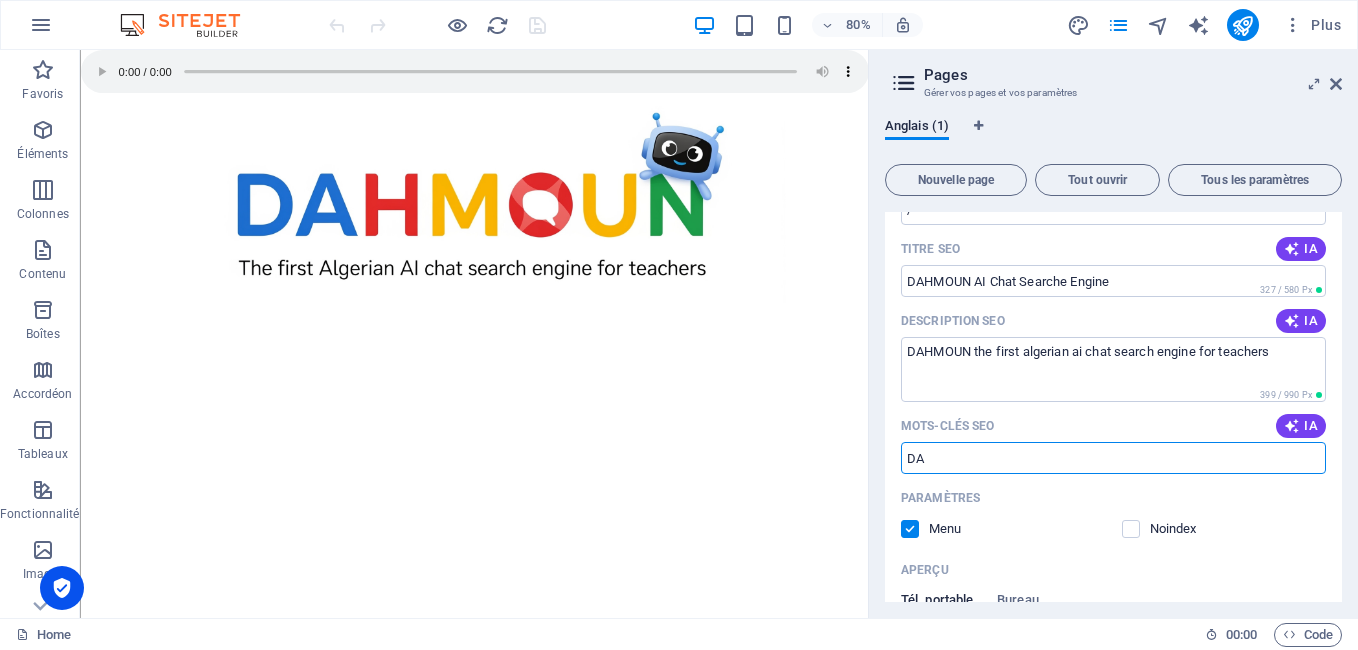 type on "D" 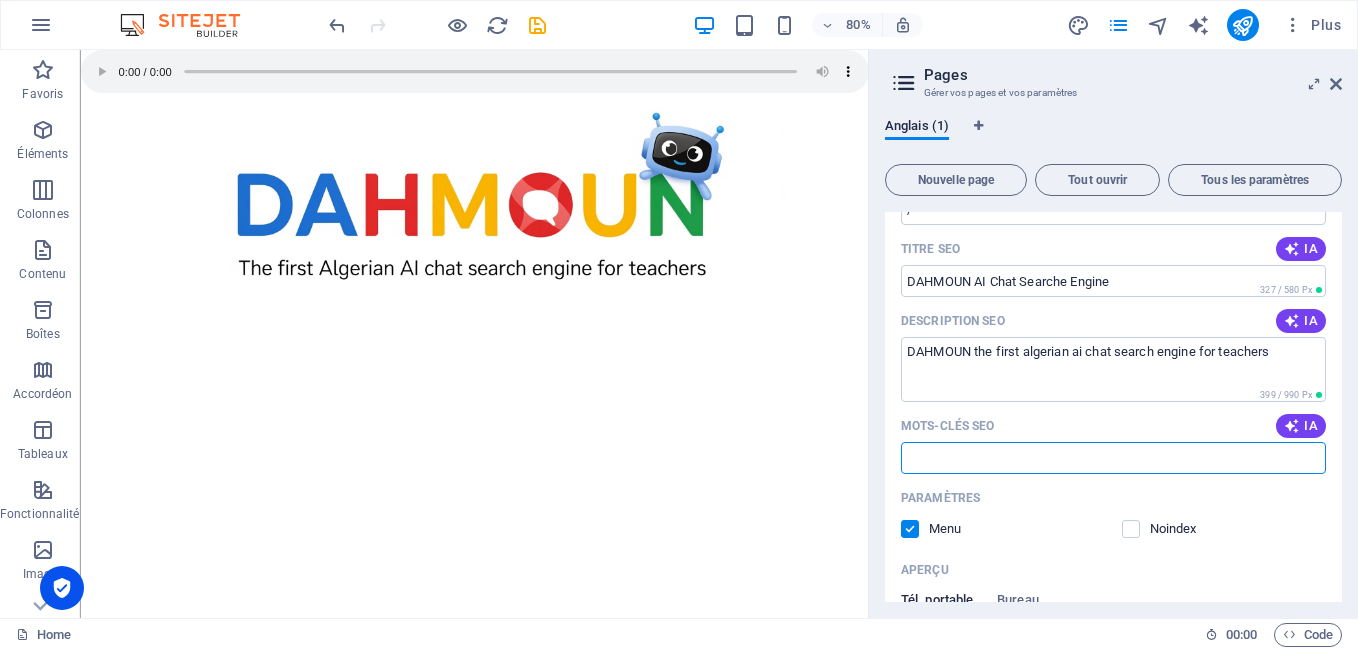 paste on "Algeria's Pioneer AI Chat Search Engine for Educators" 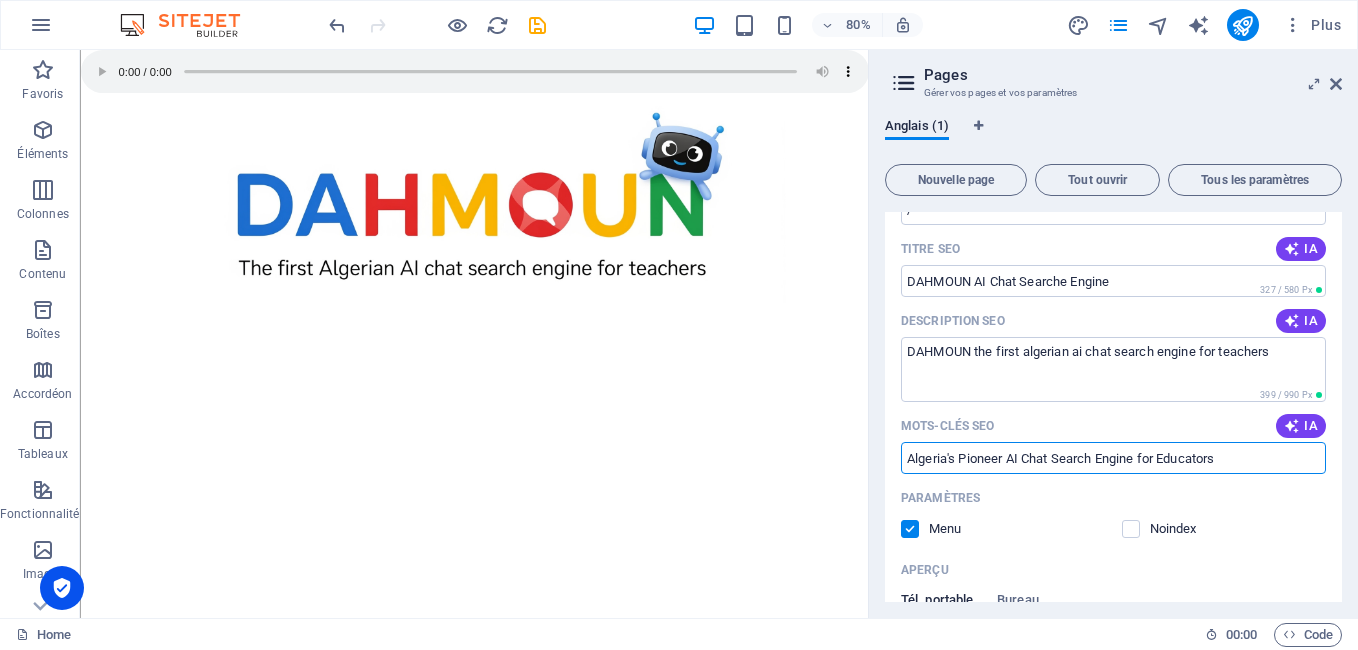 type on "Algeria's Pioneer AI Chat Search Engine for Educators" 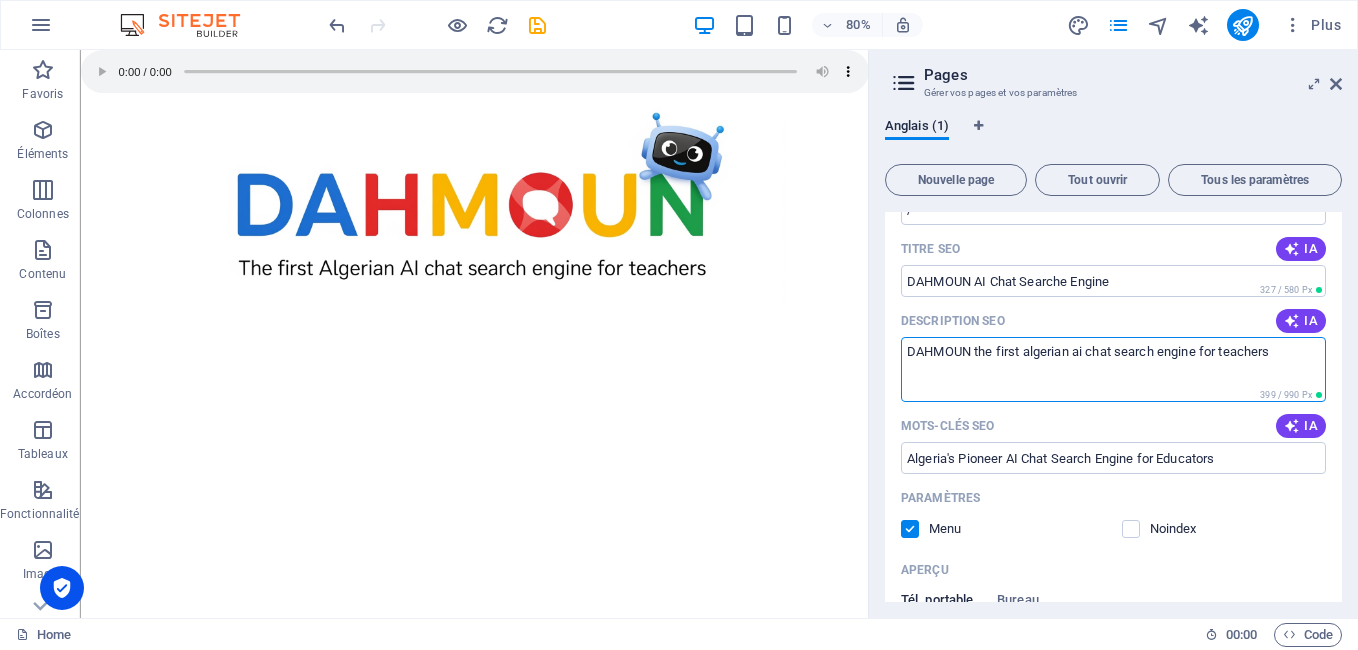 drag, startPoint x: 1159, startPoint y: 336, endPoint x: 875, endPoint y: 340, distance: 284.02817 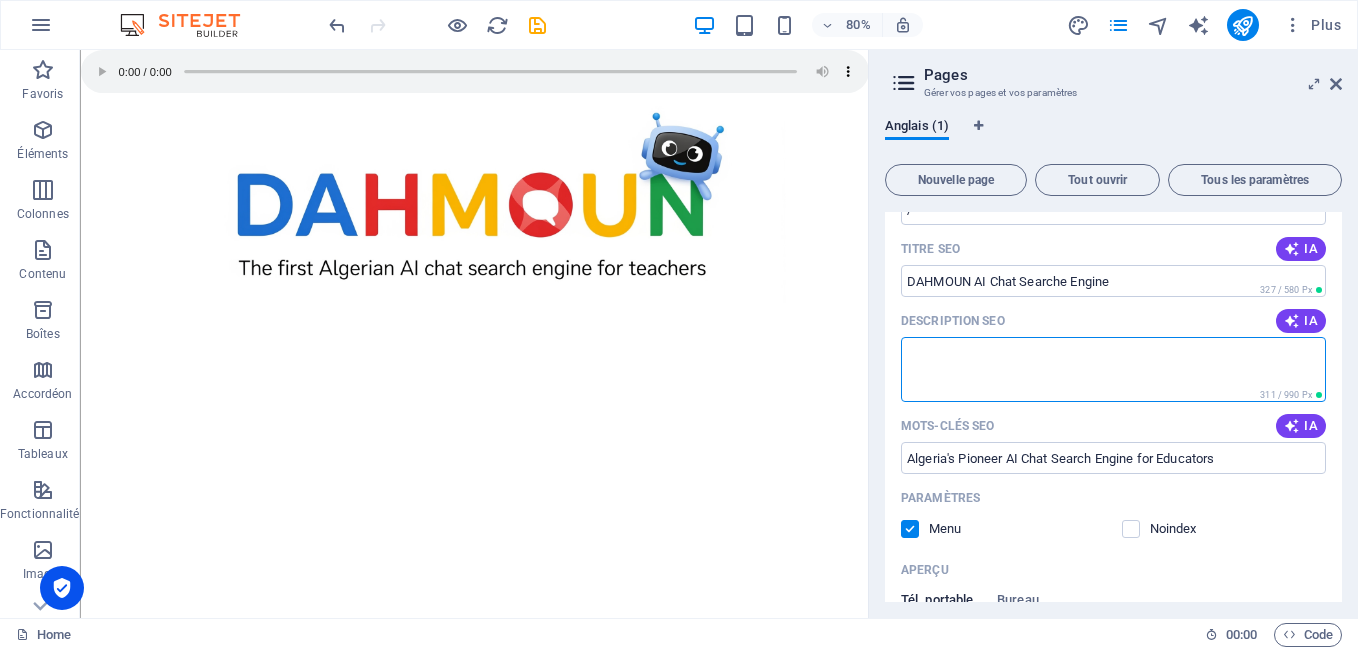 paste on "Algeria's Pioneer AI Chat Search Engine for Educators" 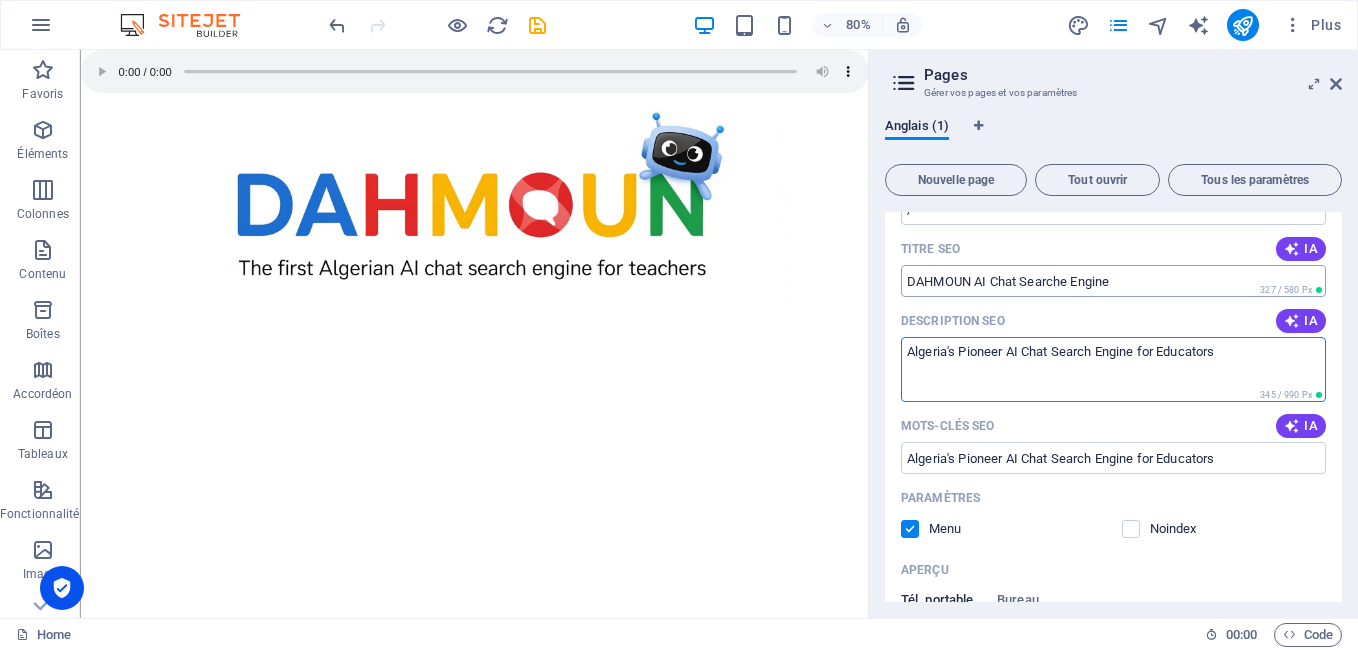 type on "Algeria's Pioneer AI Chat Search Engine for Educators" 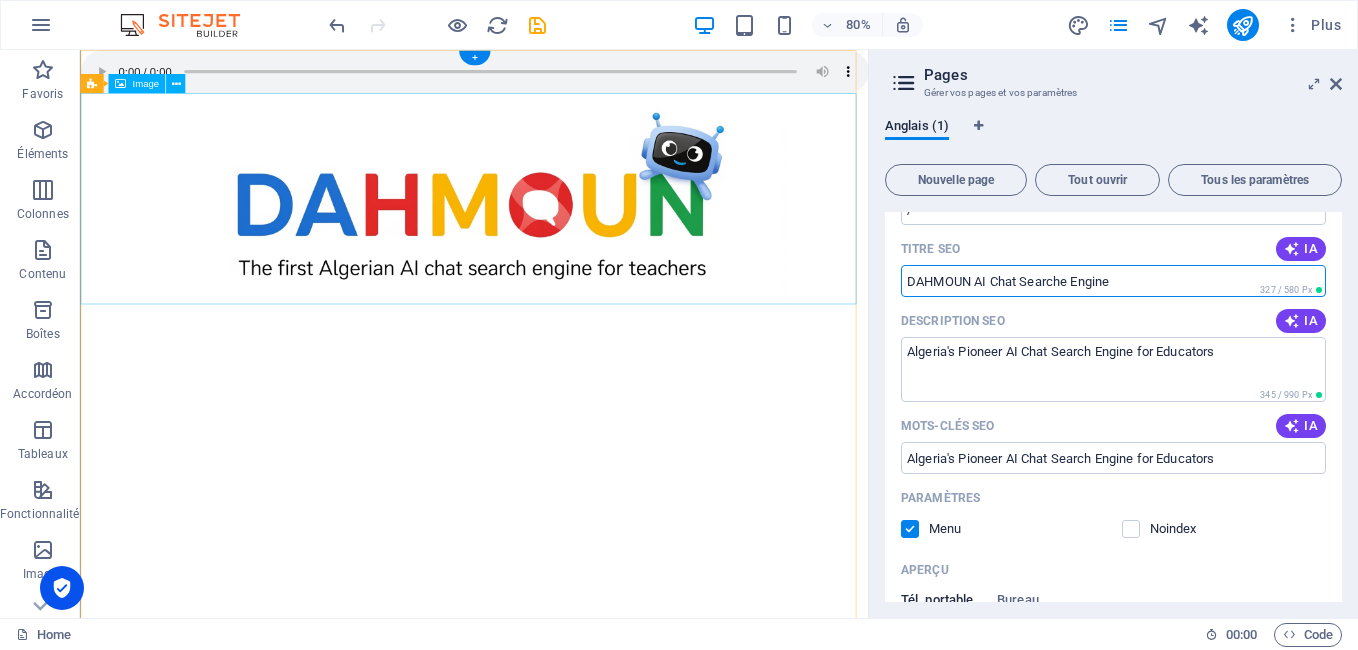 drag, startPoint x: 1058, startPoint y: 347, endPoint x: 1031, endPoint y: 350, distance: 27.166155 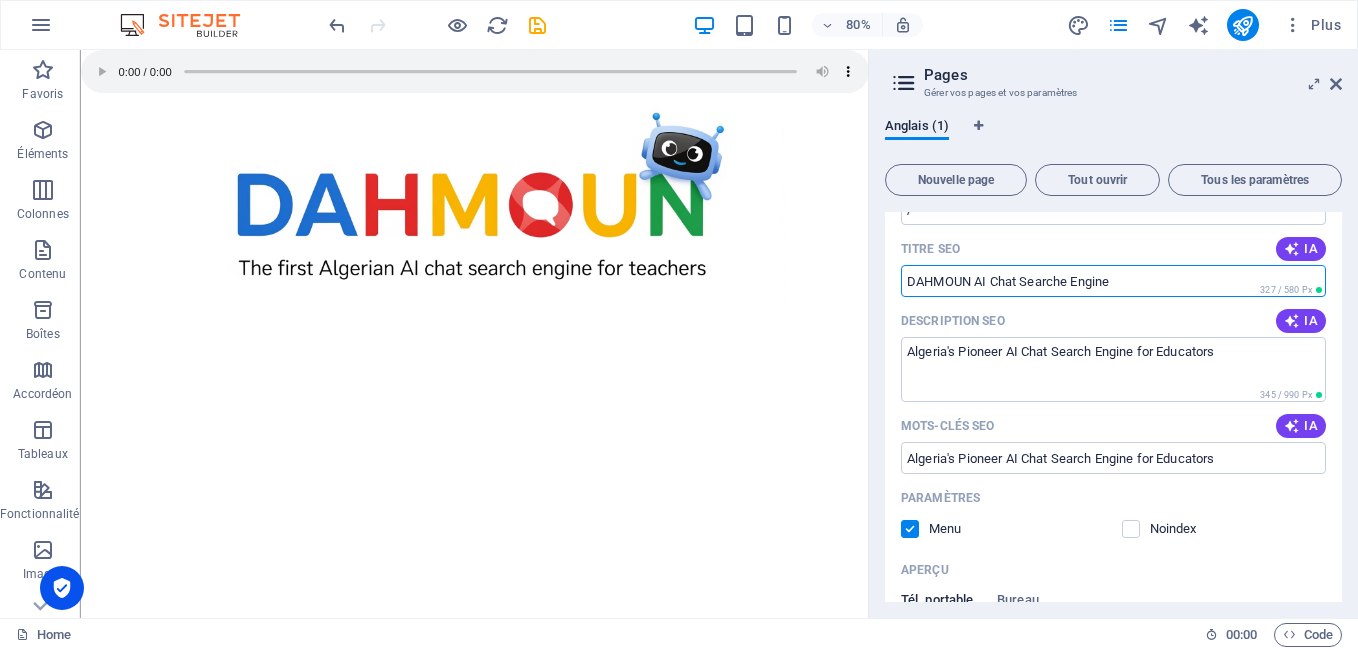 click on "DAHMOUN AI Chat Searche Engine" at bounding box center (1113, 281) 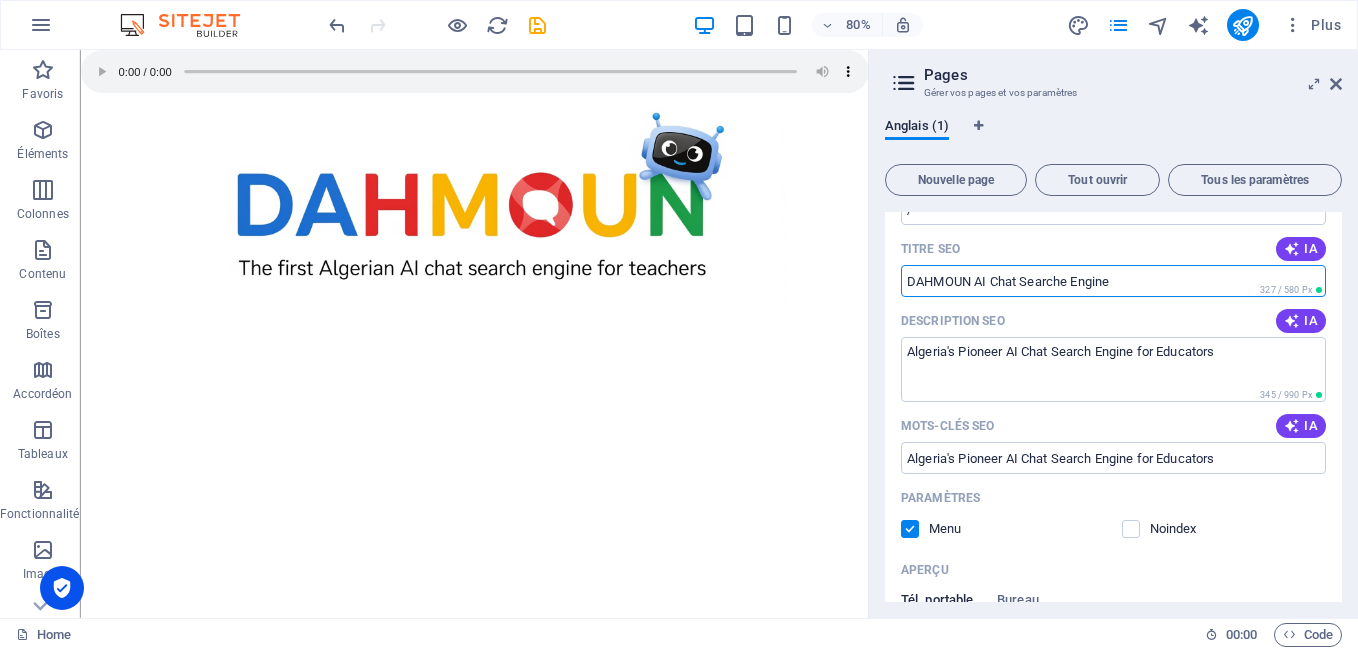 paste on "Algeria's Pioneer AI Chat Search Engine for Educators" 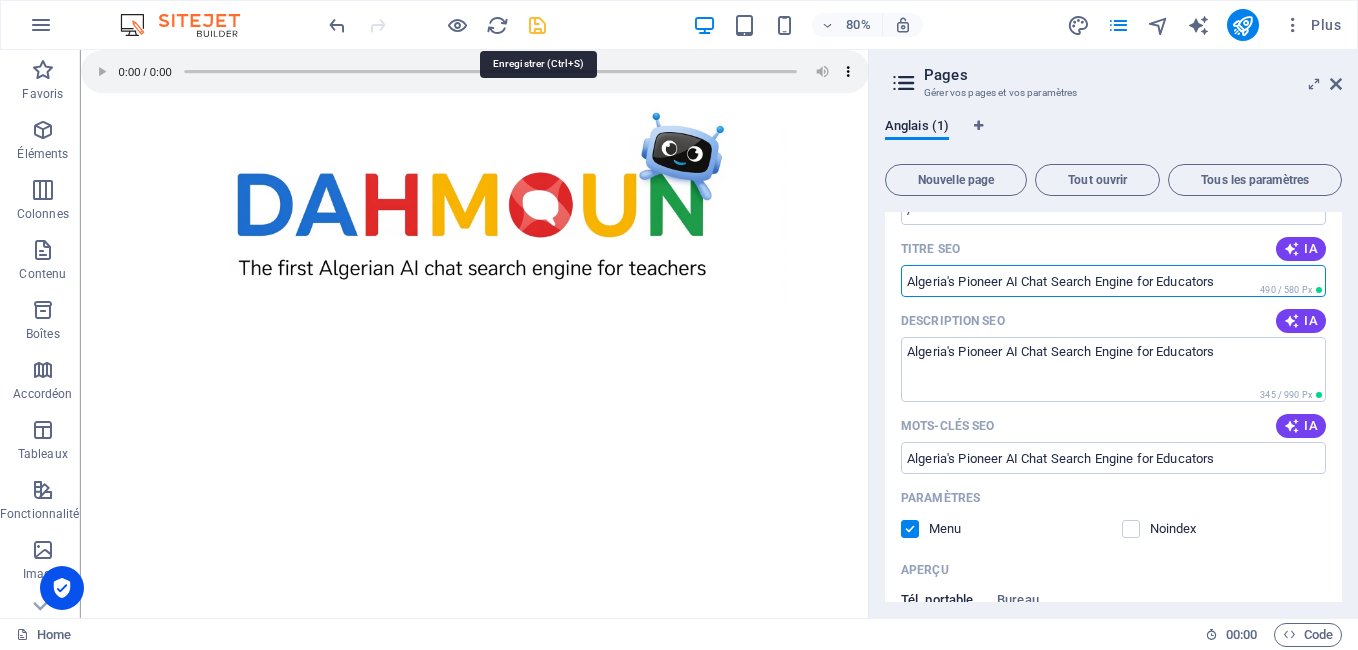 type on "Algeria's Pioneer AI Chat Search Engine for Educators" 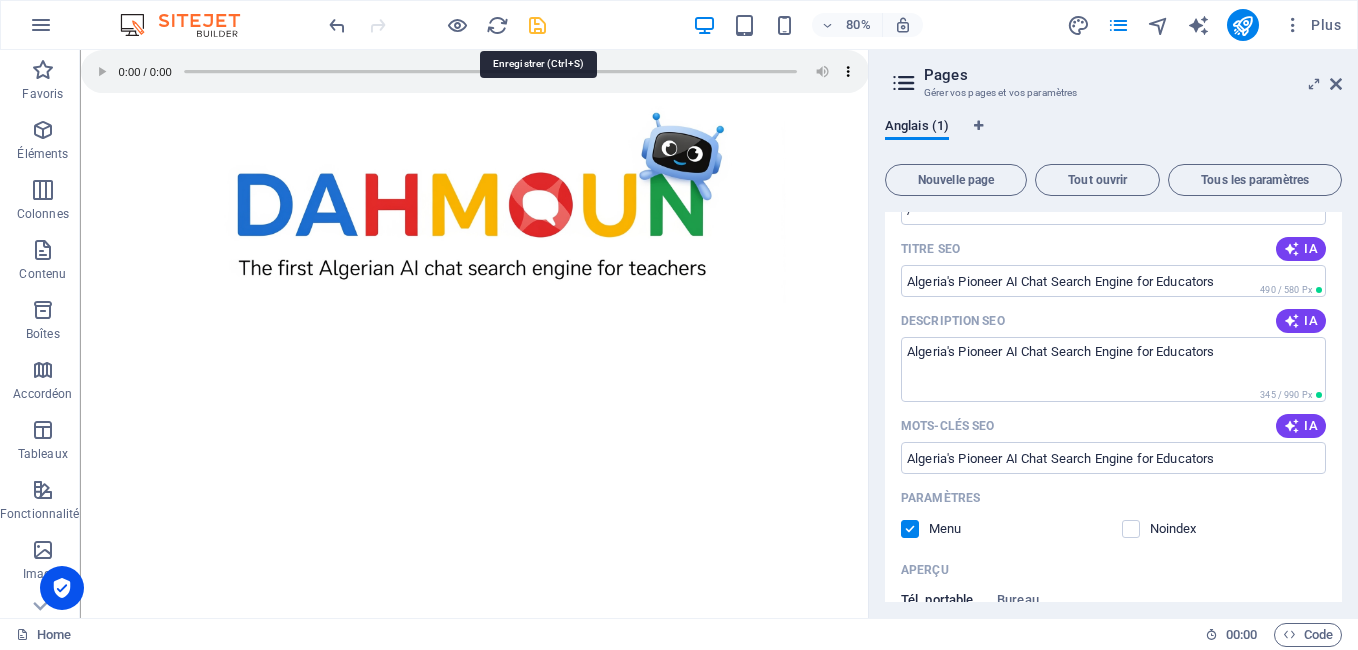 click at bounding box center [537, 25] 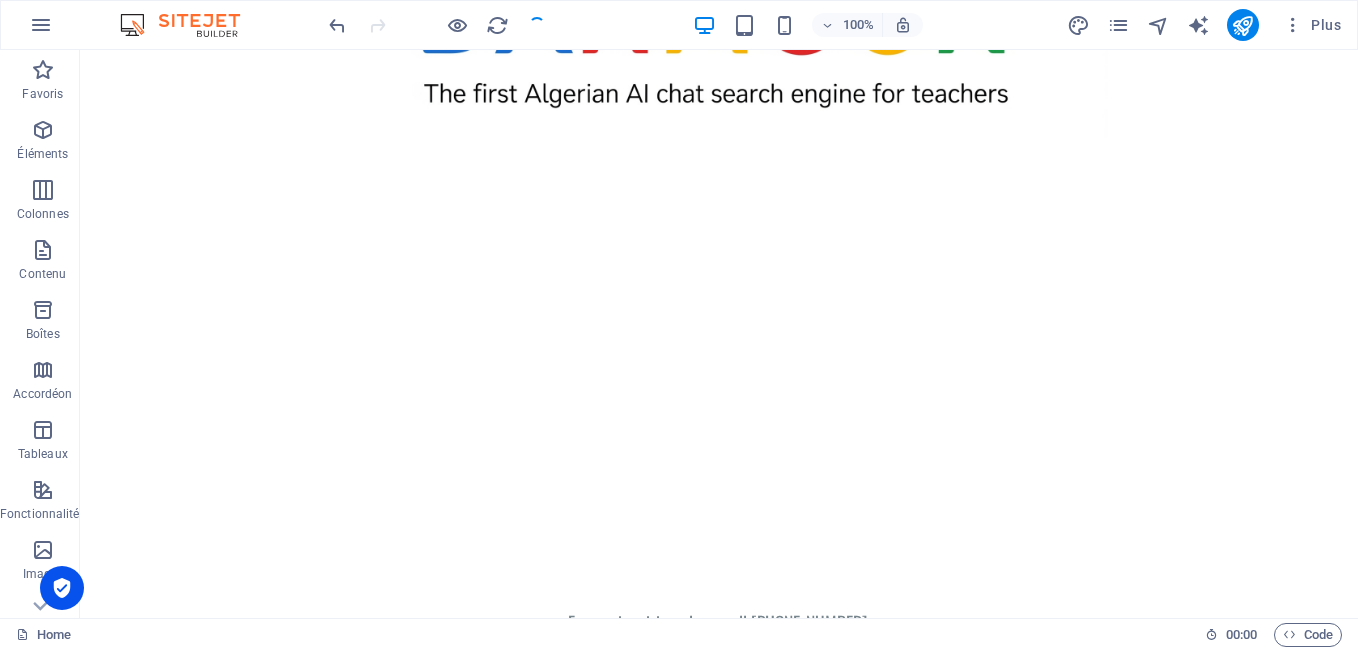 scroll, scrollTop: 0, scrollLeft: 0, axis: both 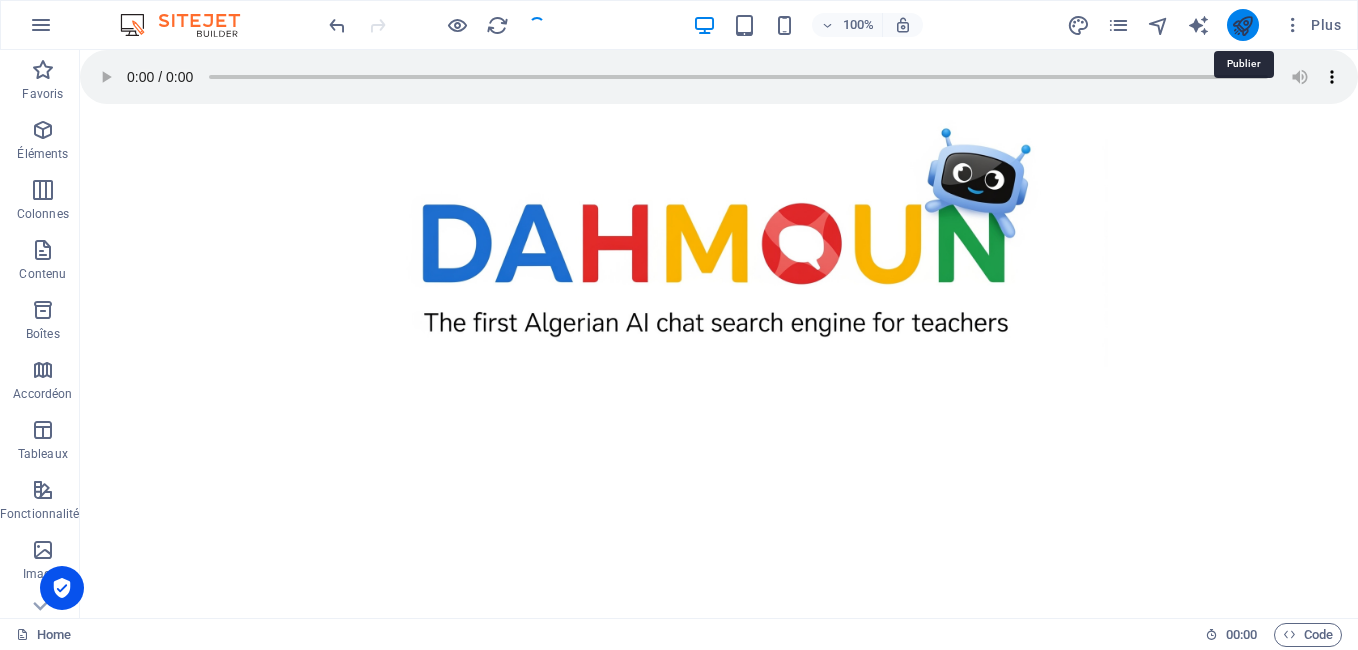 click at bounding box center (1242, 25) 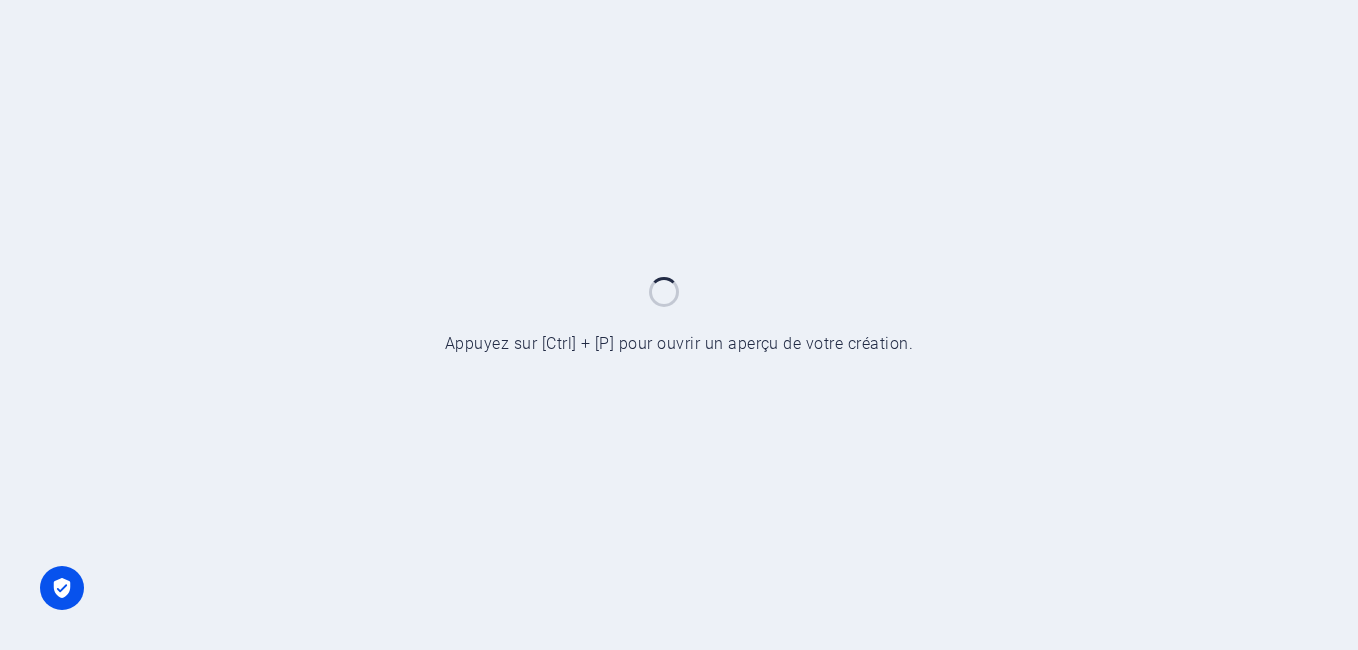 scroll, scrollTop: 0, scrollLeft: 0, axis: both 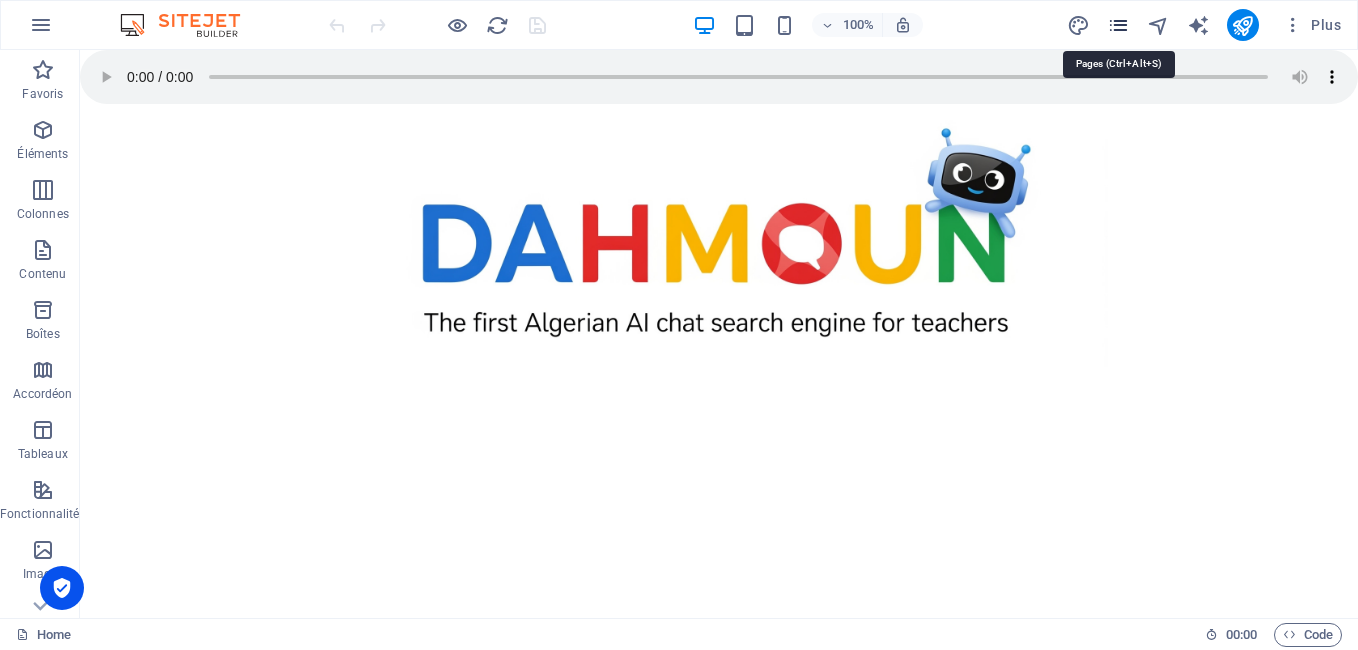 click at bounding box center (1118, 25) 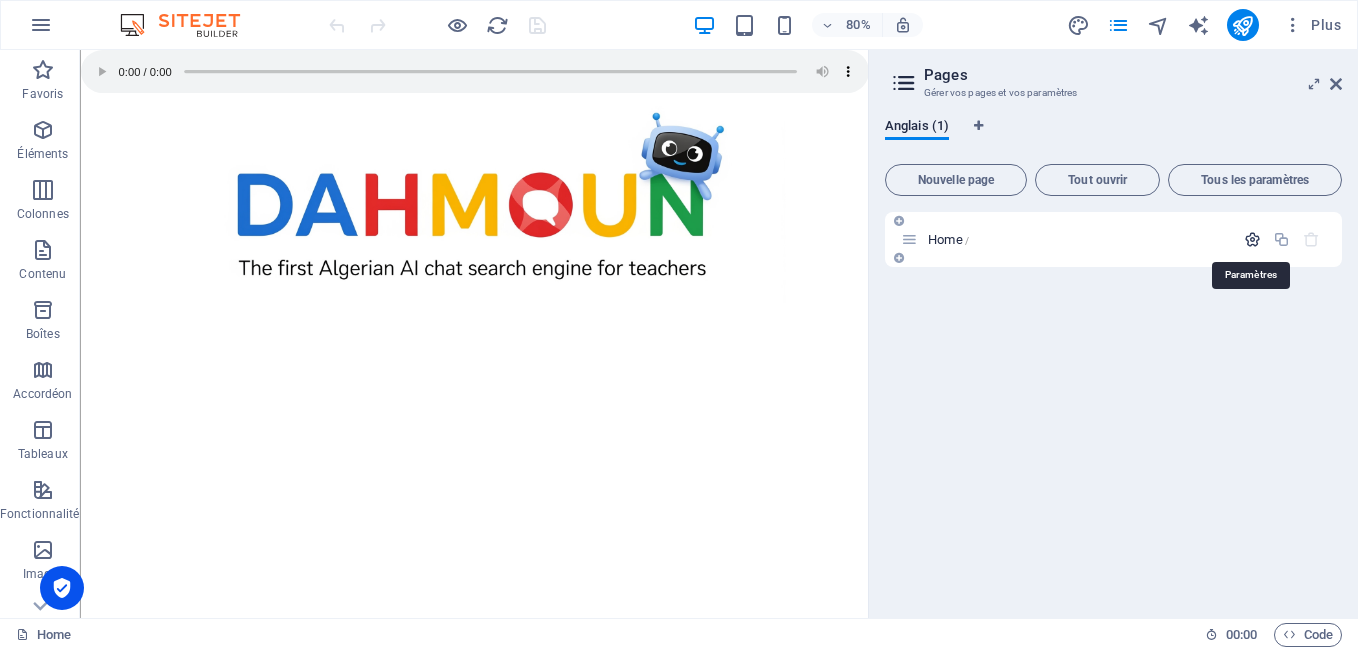 click at bounding box center [1252, 239] 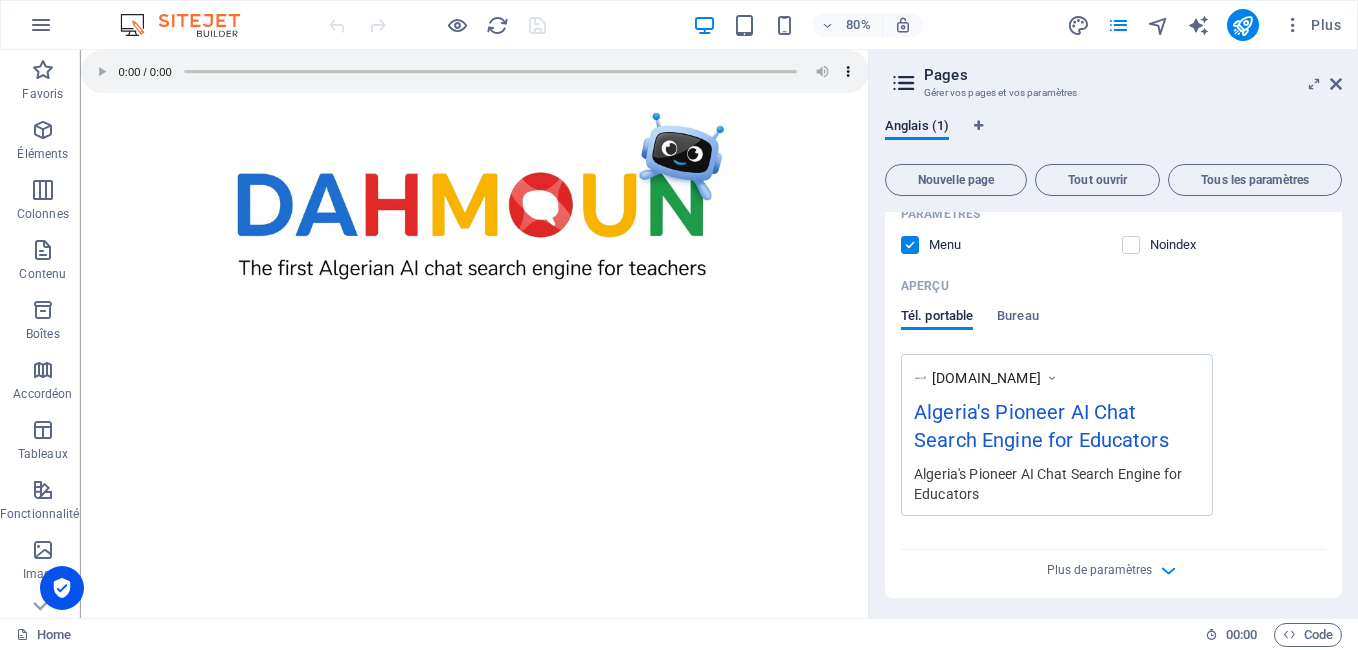 scroll, scrollTop: 466, scrollLeft: 0, axis: vertical 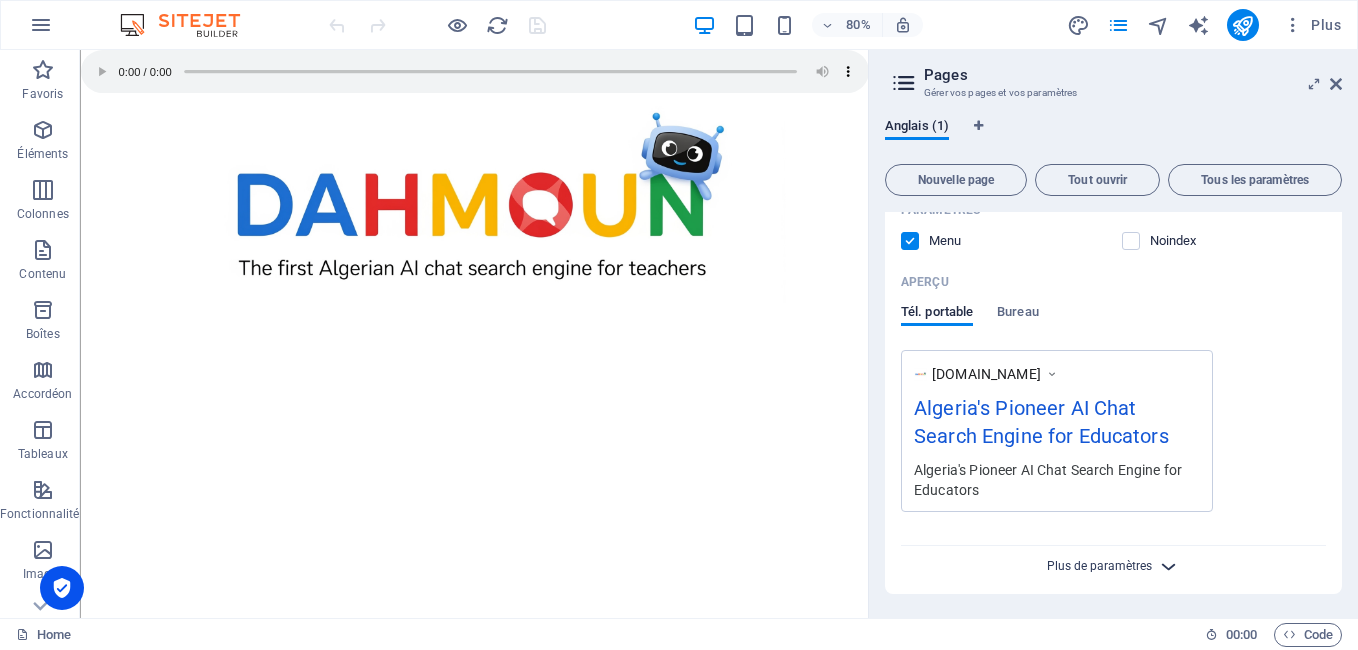 click on "Plus de paramètres" at bounding box center (1099, 566) 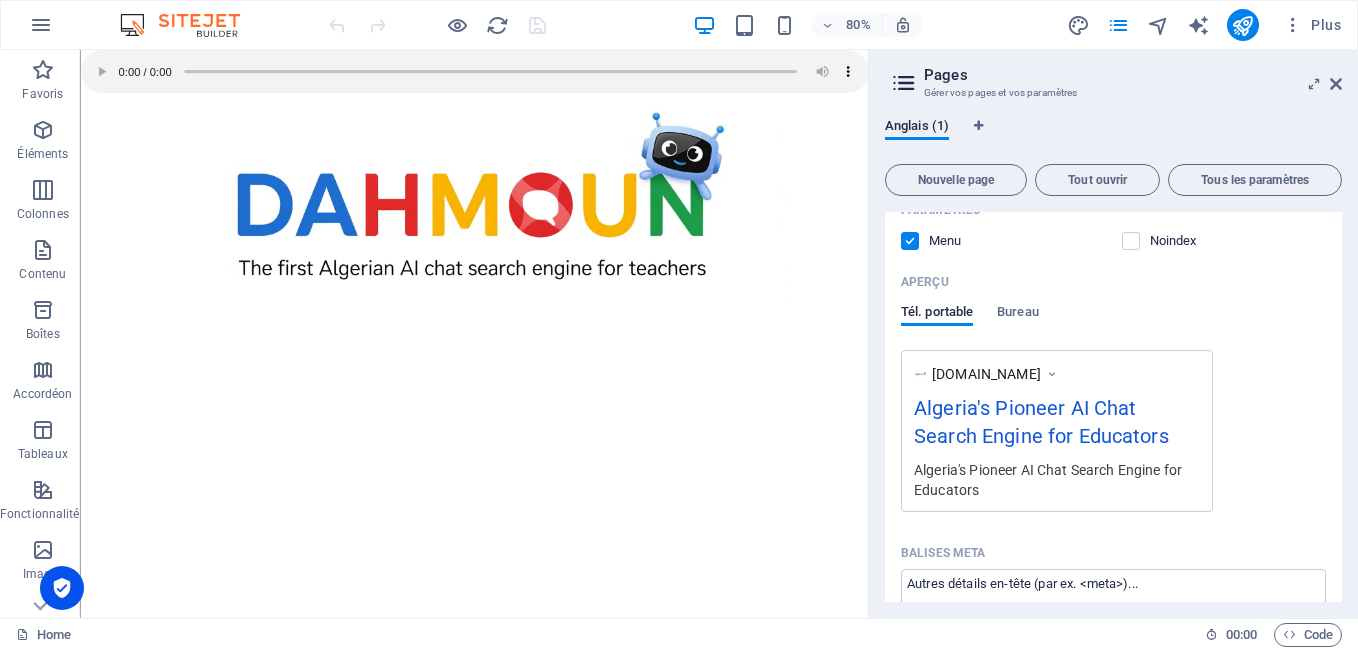 drag, startPoint x: 1337, startPoint y: 485, endPoint x: 1335, endPoint y: 534, distance: 49.0408 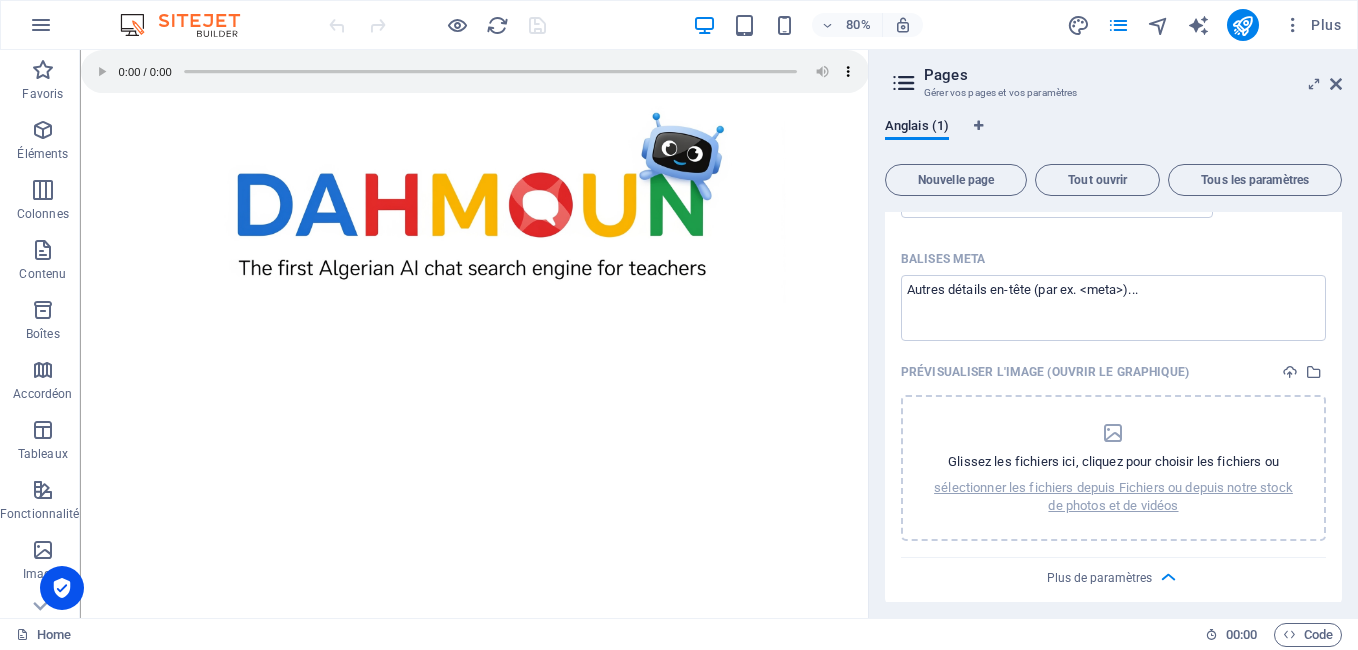 scroll, scrollTop: 772, scrollLeft: 0, axis: vertical 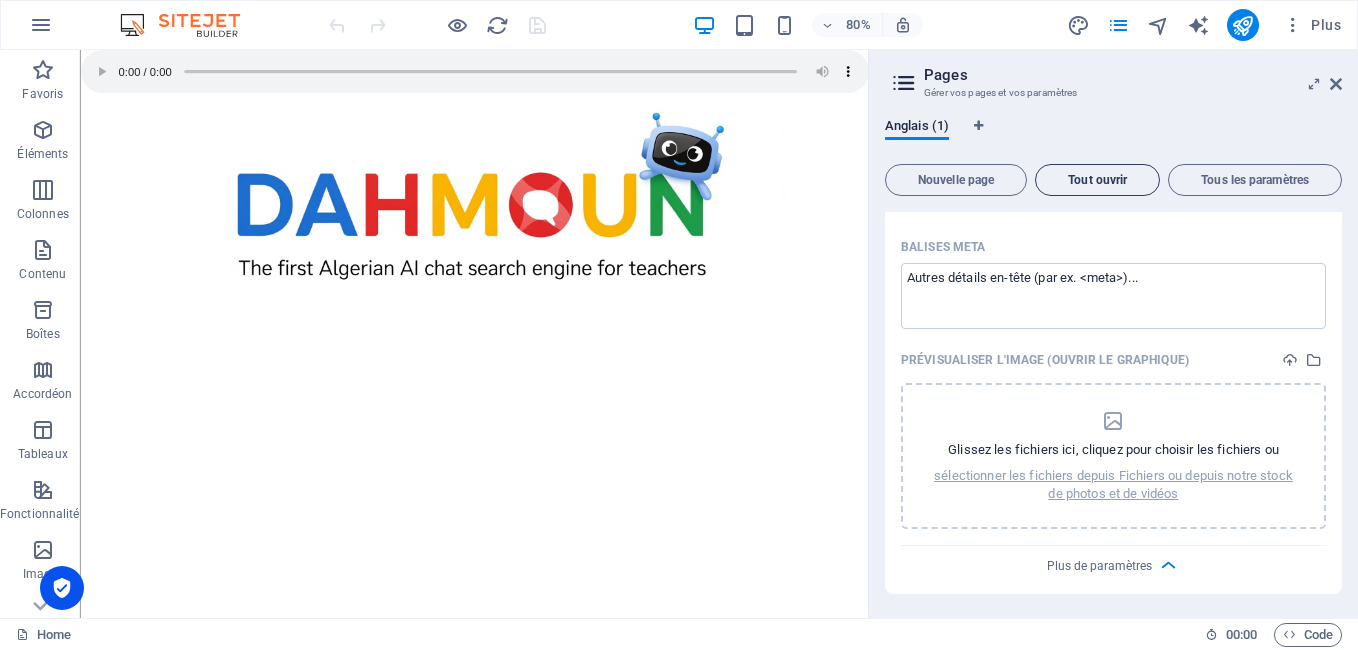 click on "Tout ouvrir" at bounding box center [1097, 180] 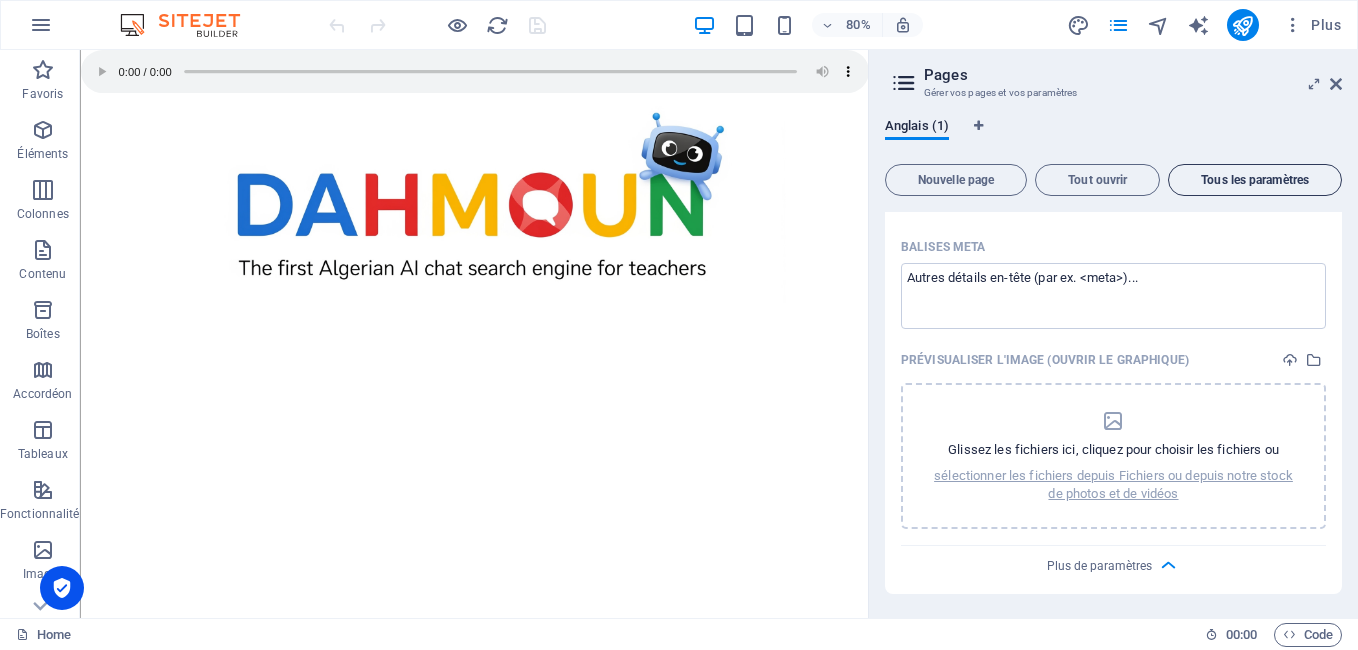 click on "Tous les paramètres" at bounding box center (1255, 180) 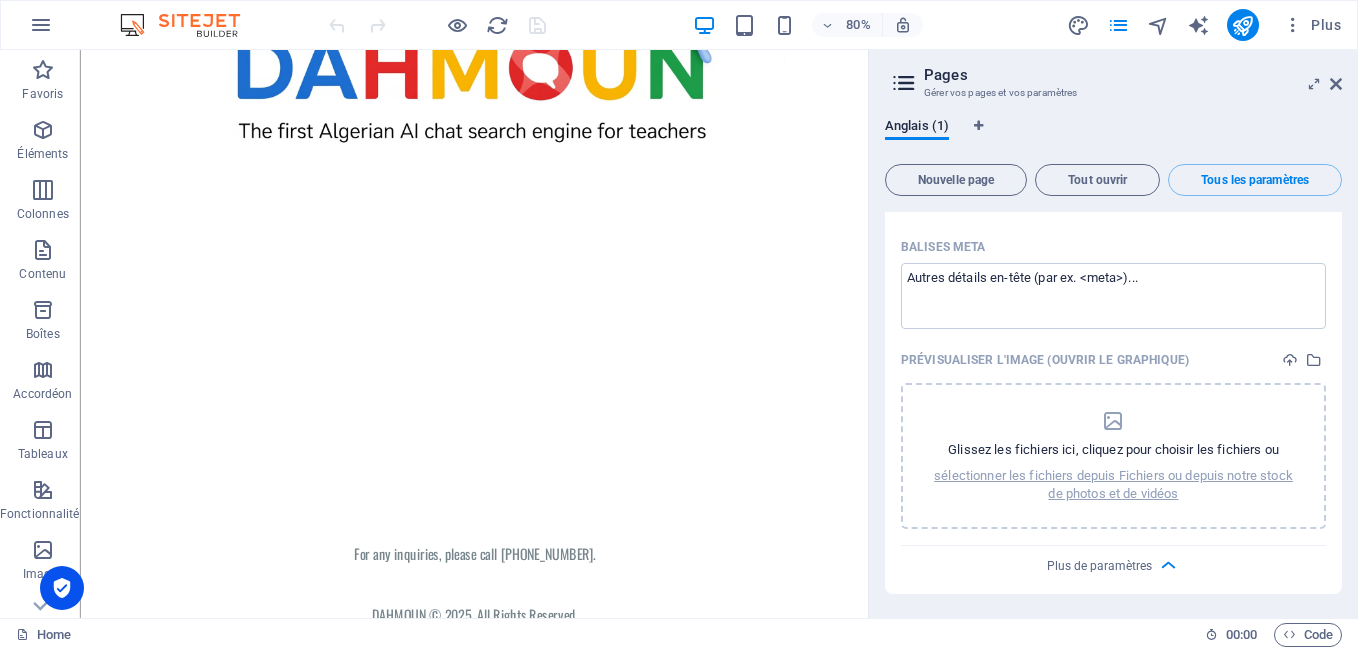 scroll, scrollTop: 181, scrollLeft: 0, axis: vertical 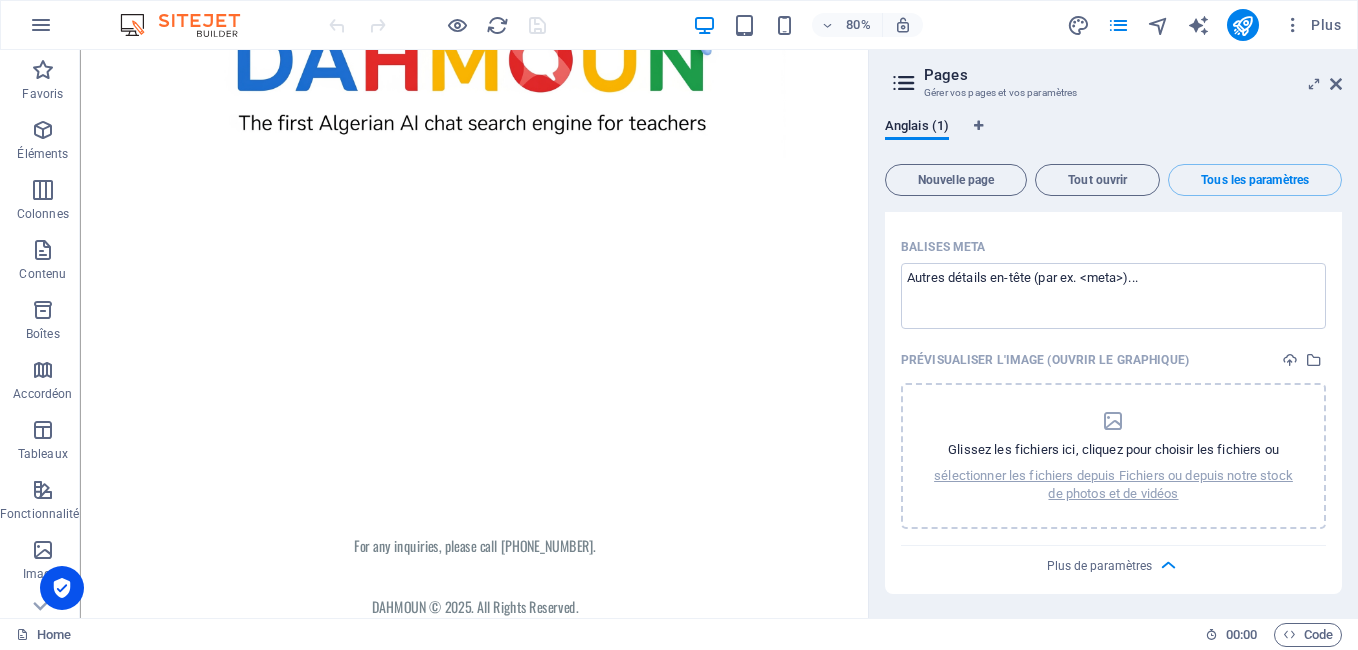 drag, startPoint x: 1057, startPoint y: 570, endPoint x: 948, endPoint y: 641, distance: 130.0846 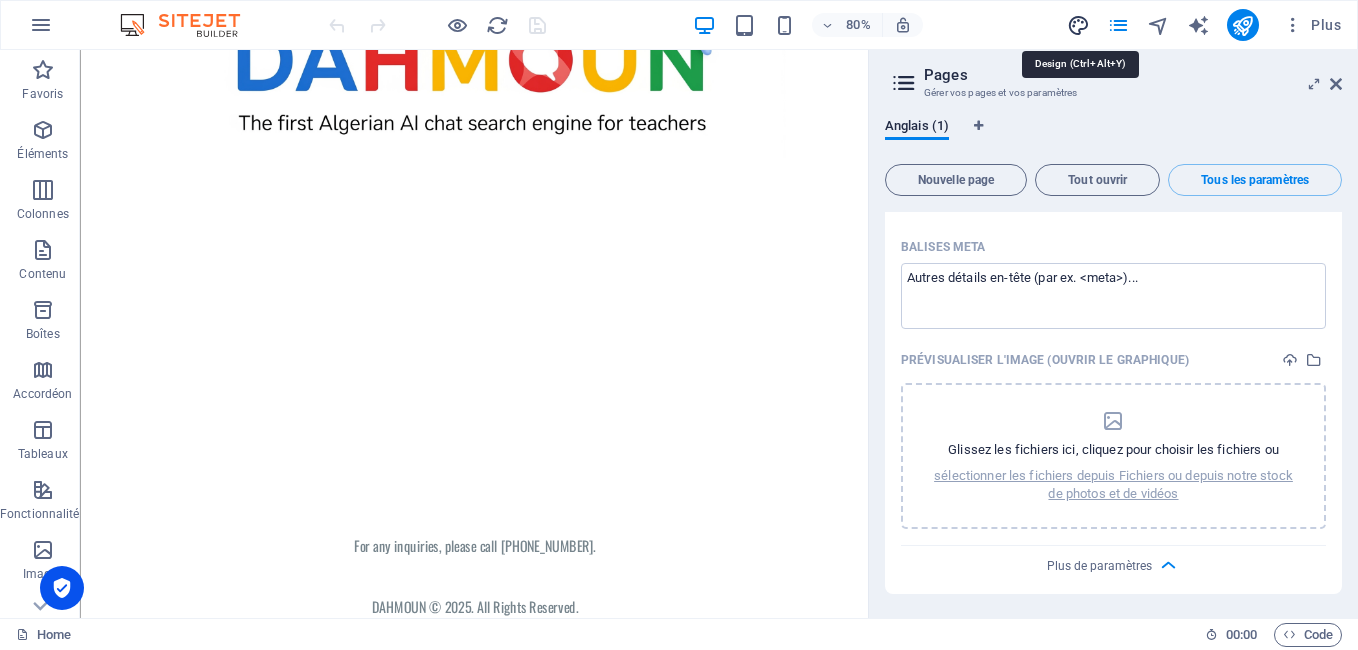 click at bounding box center (1078, 25) 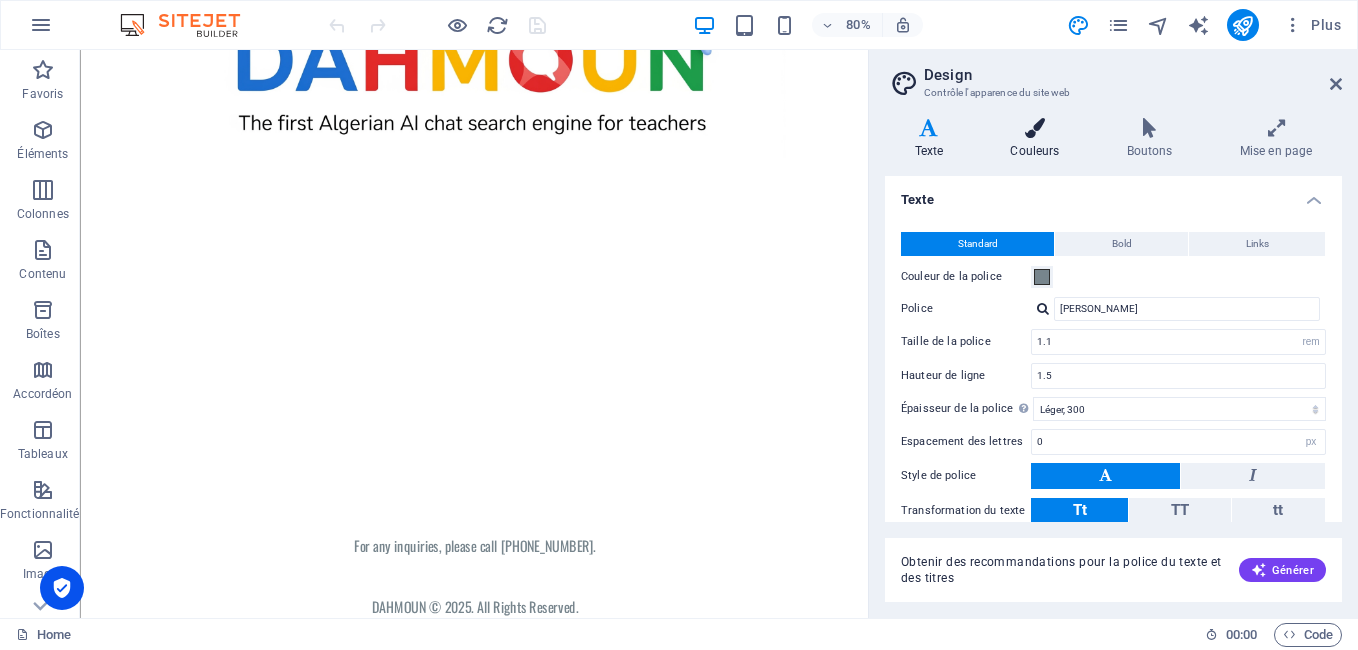 click at bounding box center (1035, 128) 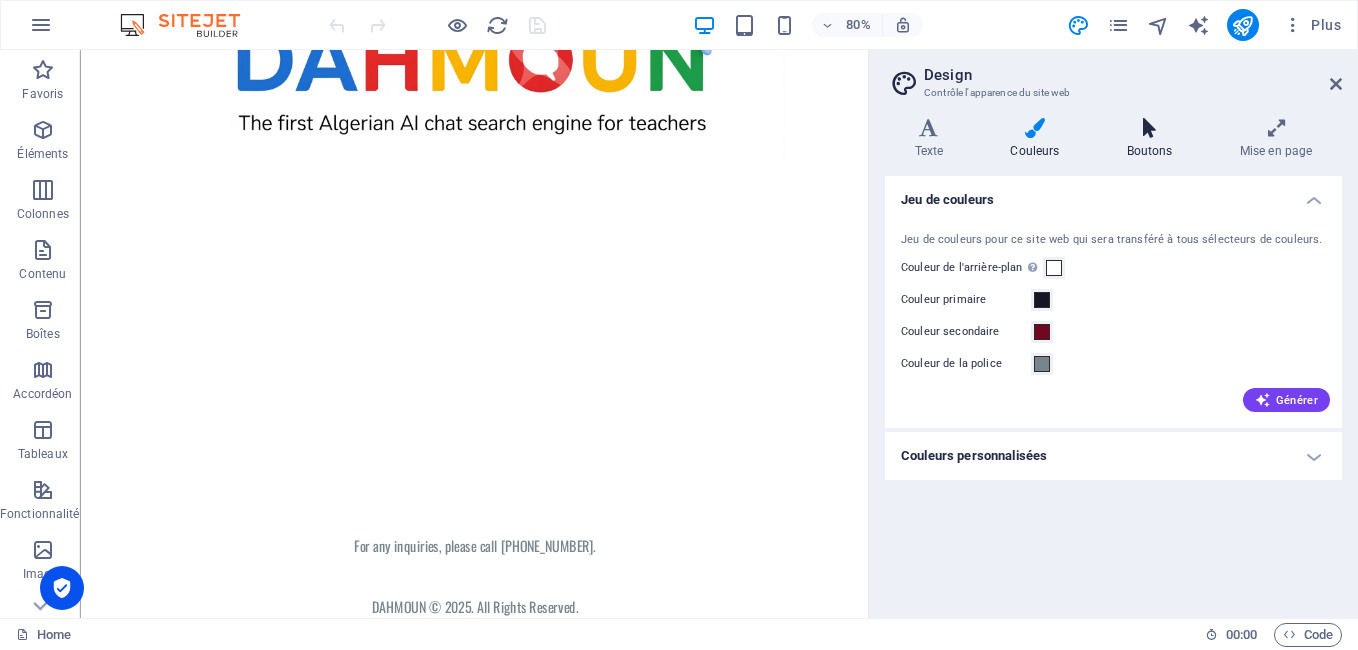 click at bounding box center [1149, 128] 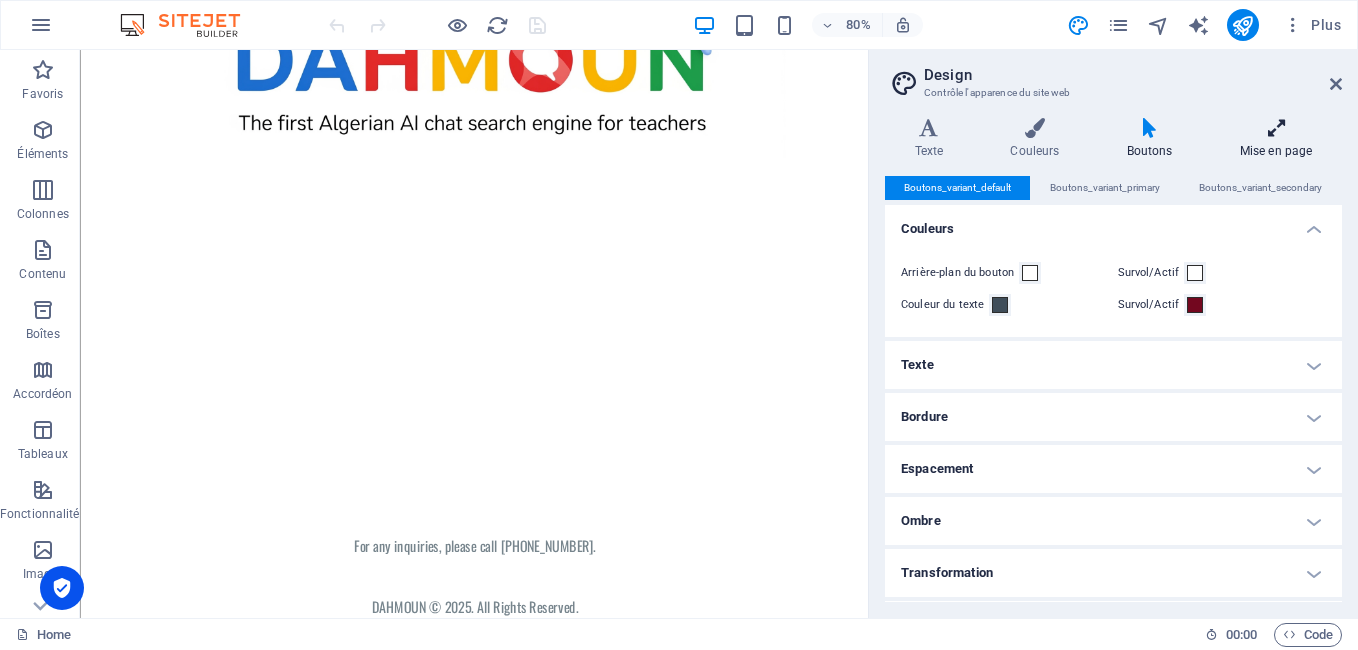 click at bounding box center (1276, 128) 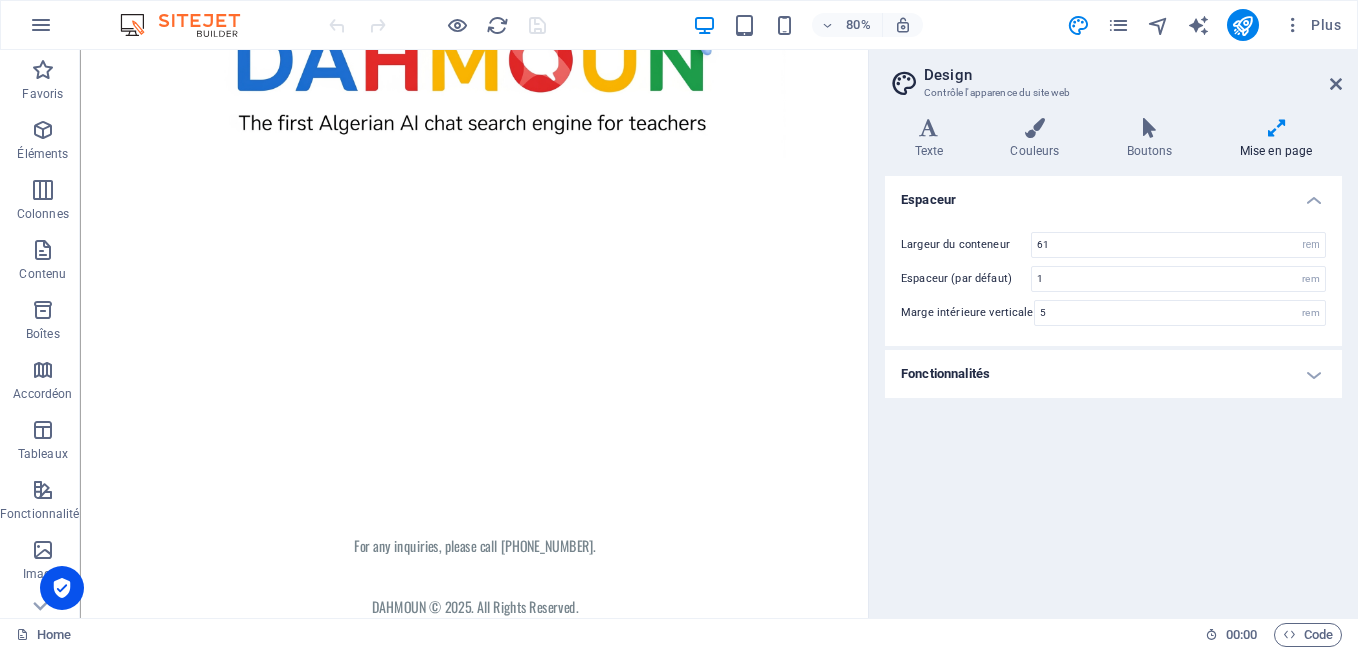 click on "Fonctionnalités" at bounding box center [1113, 374] 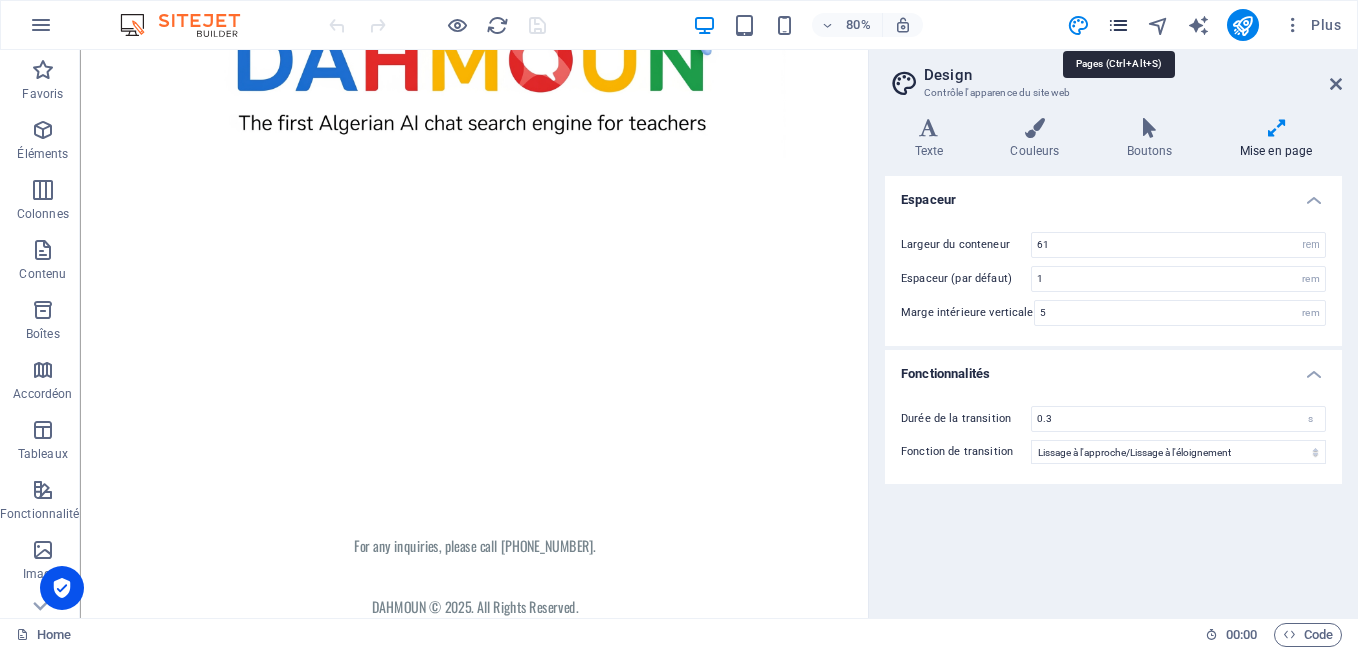 click at bounding box center (1118, 25) 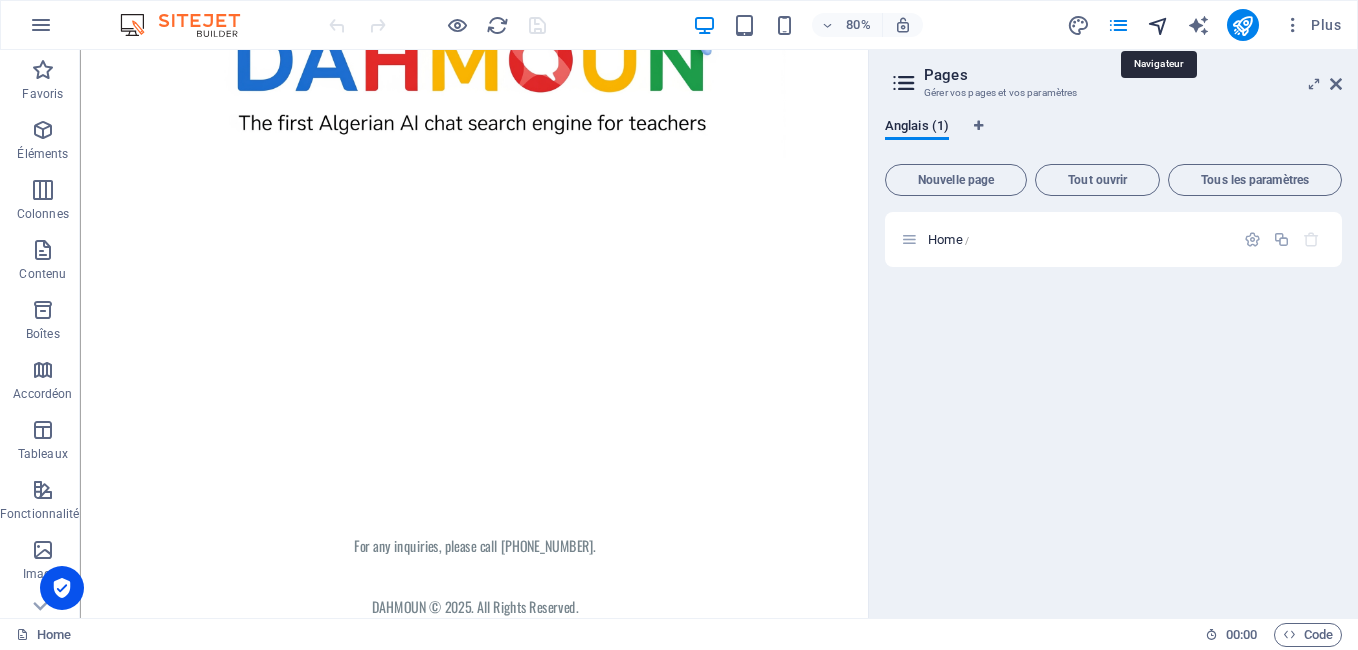 click at bounding box center [1158, 25] 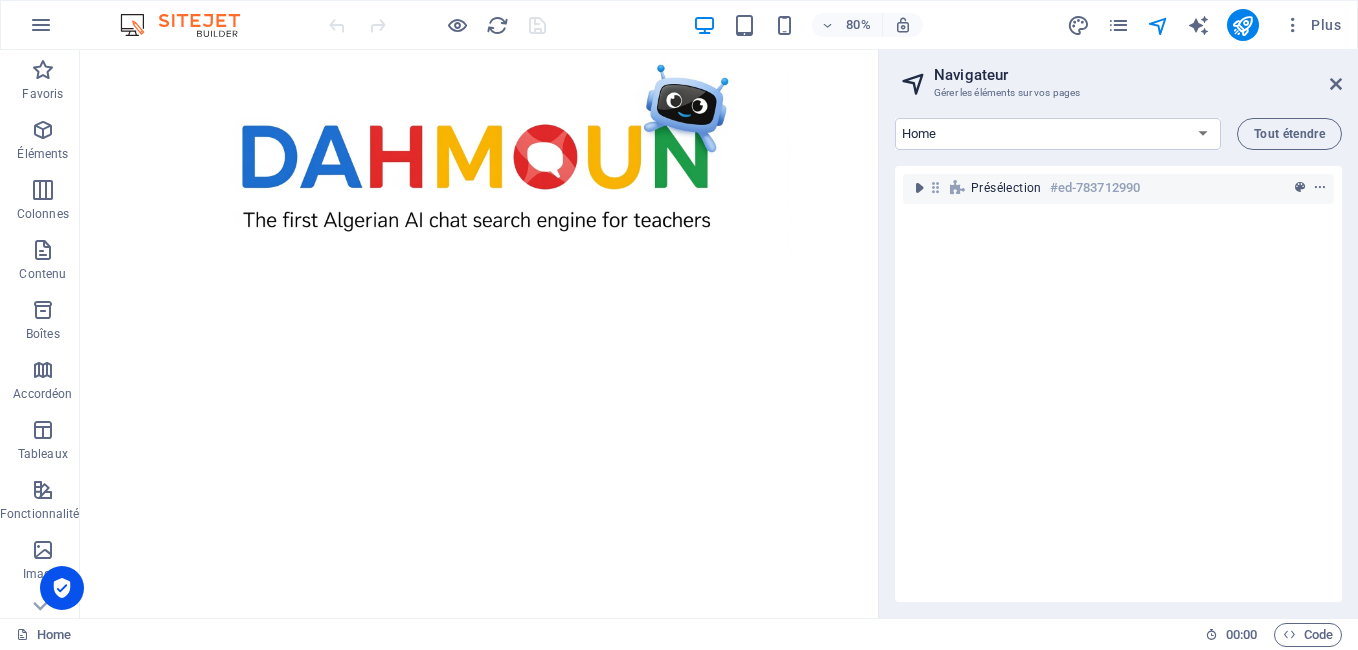 scroll, scrollTop: 0, scrollLeft: 0, axis: both 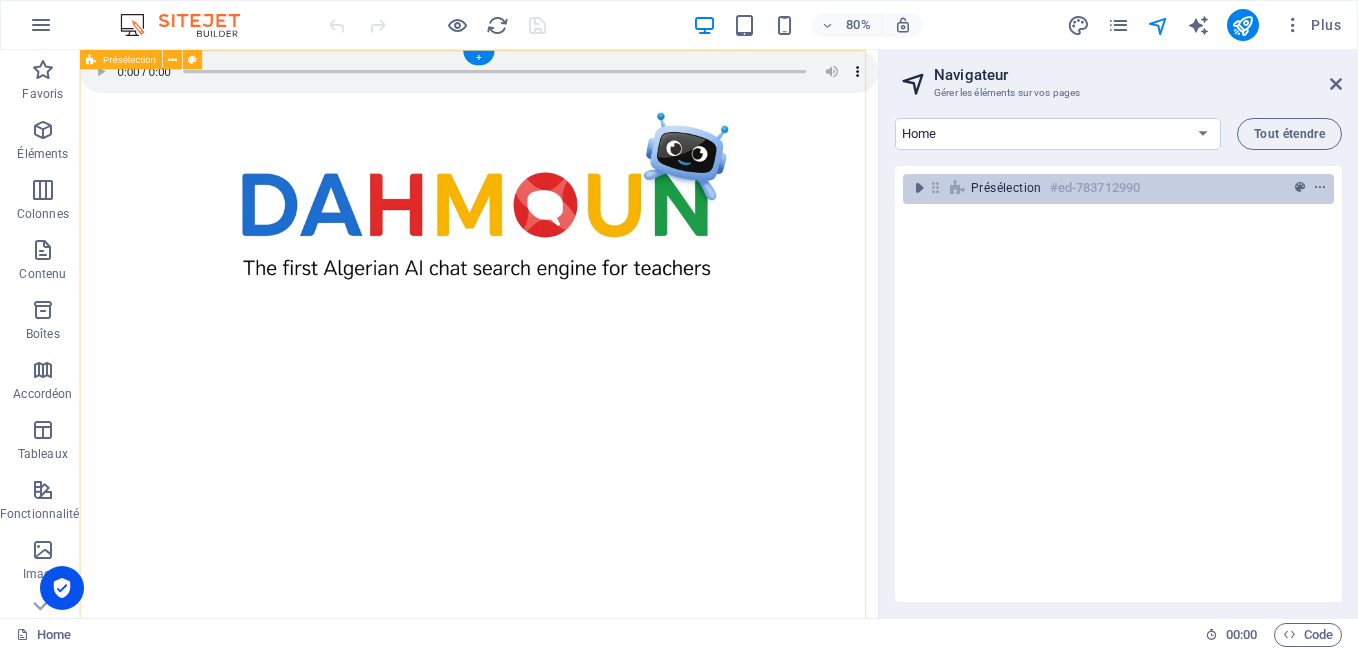 click on "#ed-783712990" at bounding box center [1095, 188] 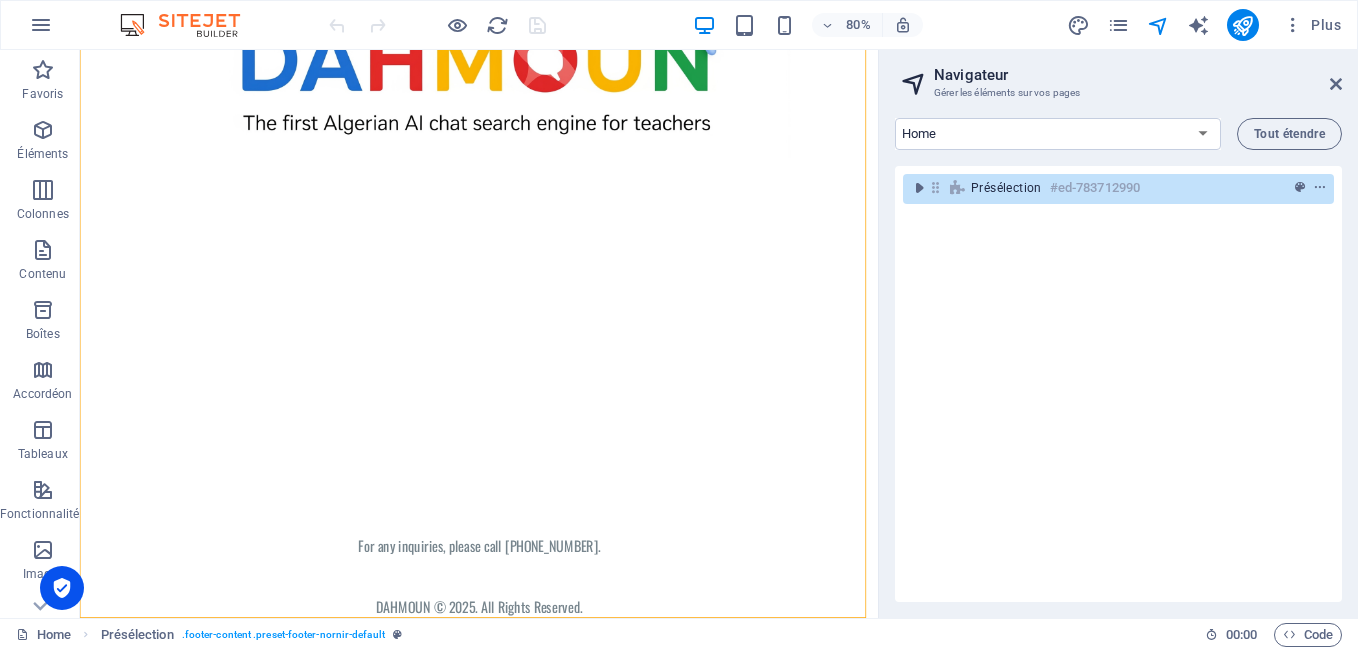 scroll, scrollTop: 0, scrollLeft: 0, axis: both 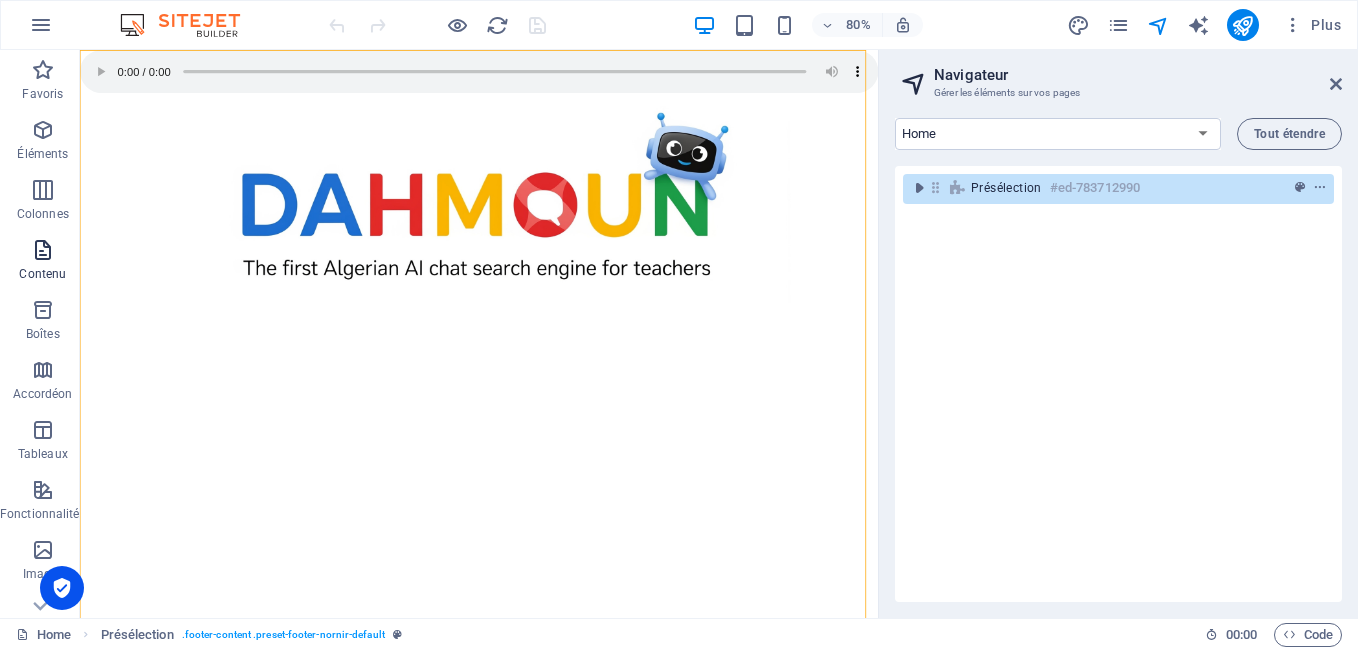 click at bounding box center (43, 250) 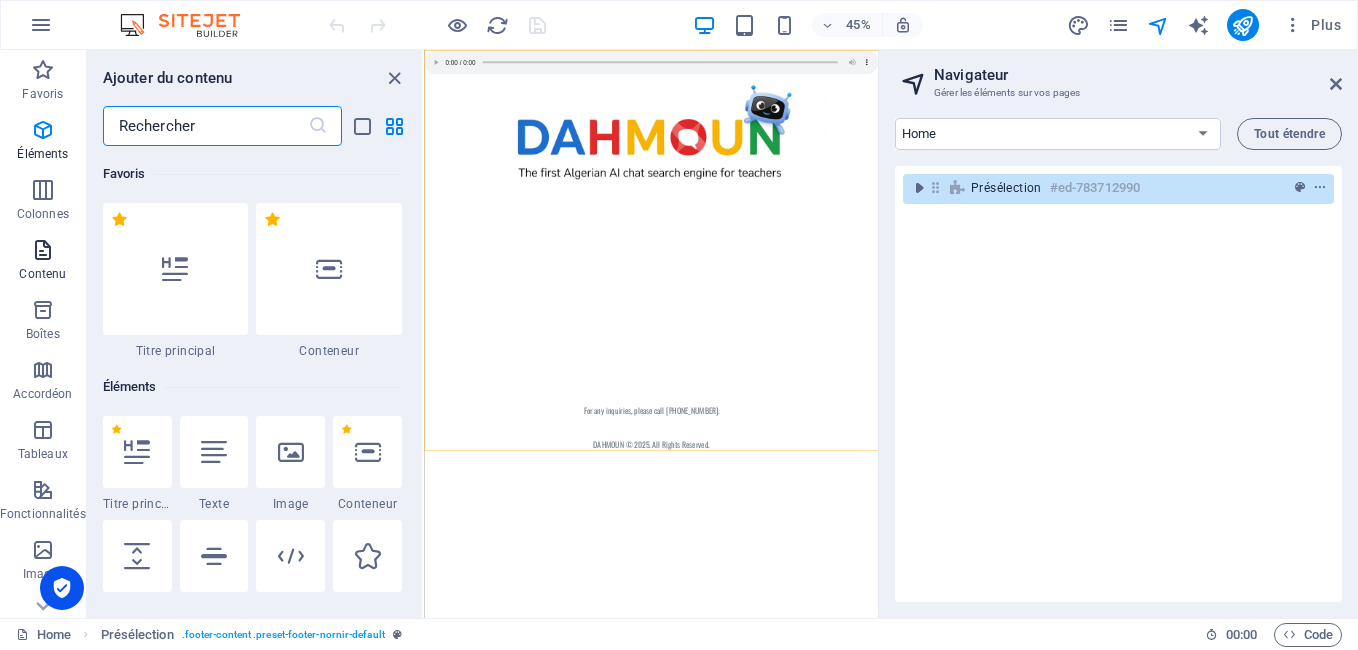 scroll, scrollTop: 3499, scrollLeft: 0, axis: vertical 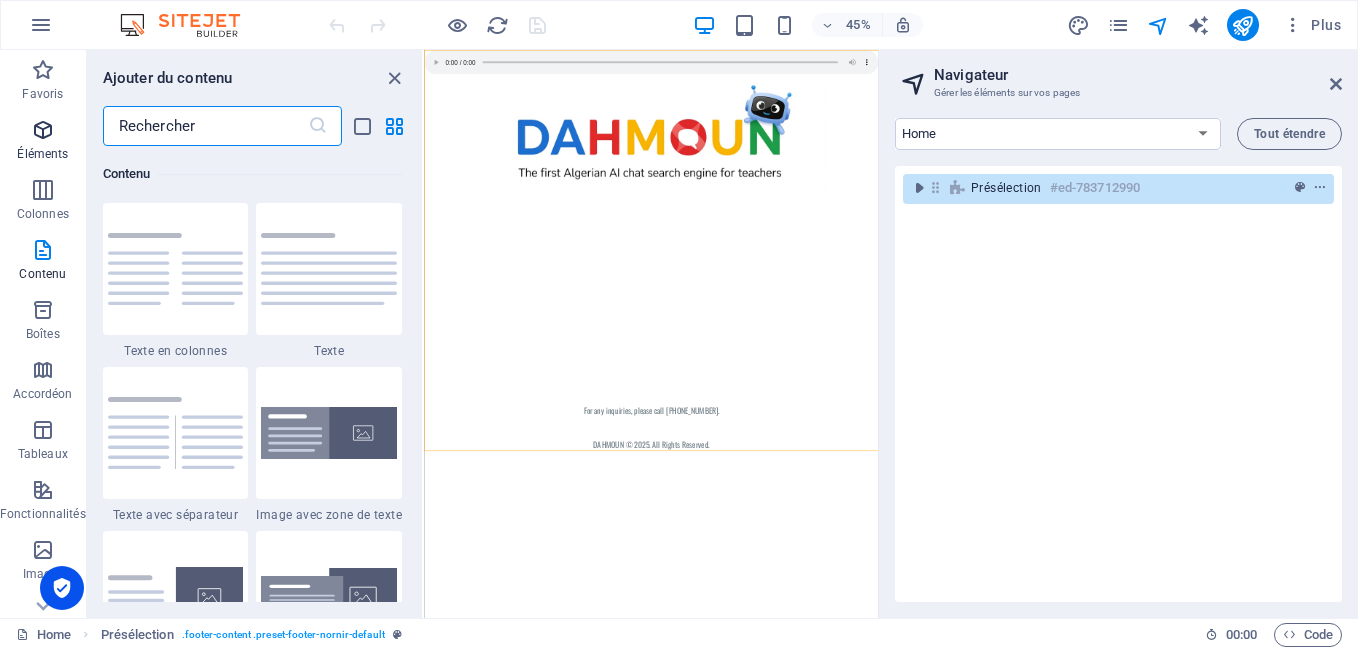 click at bounding box center [43, 130] 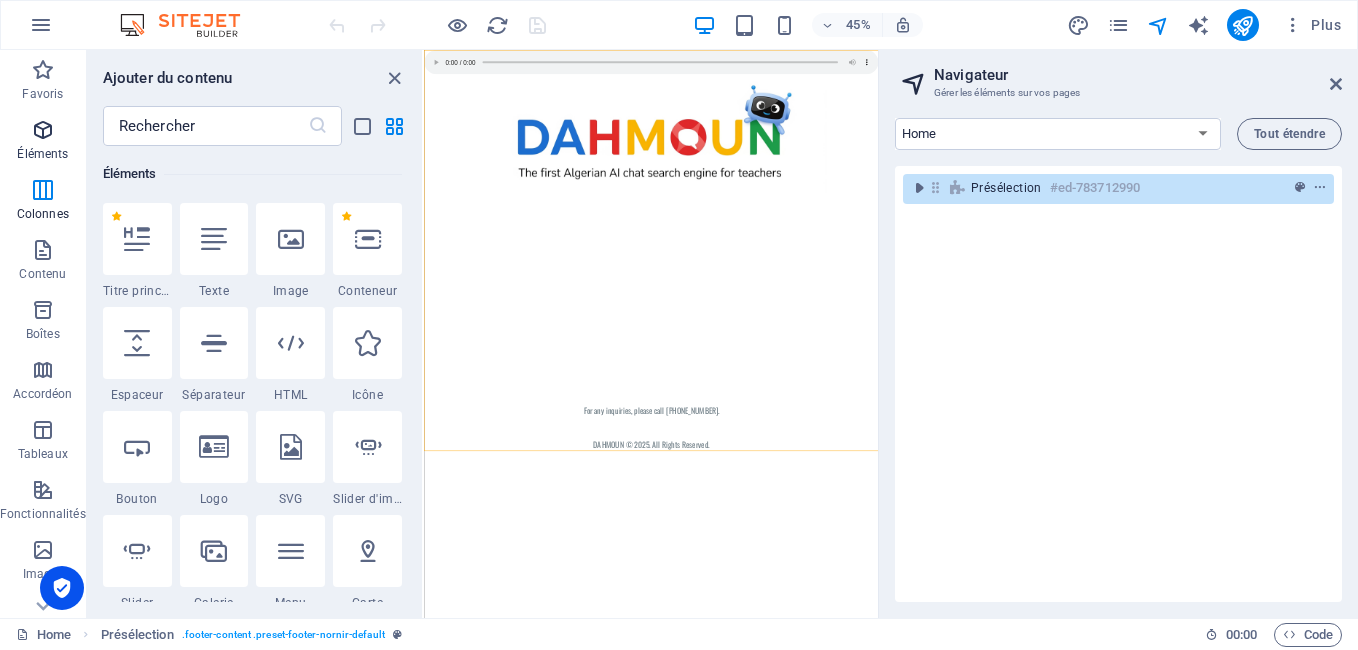 scroll, scrollTop: 213, scrollLeft: 0, axis: vertical 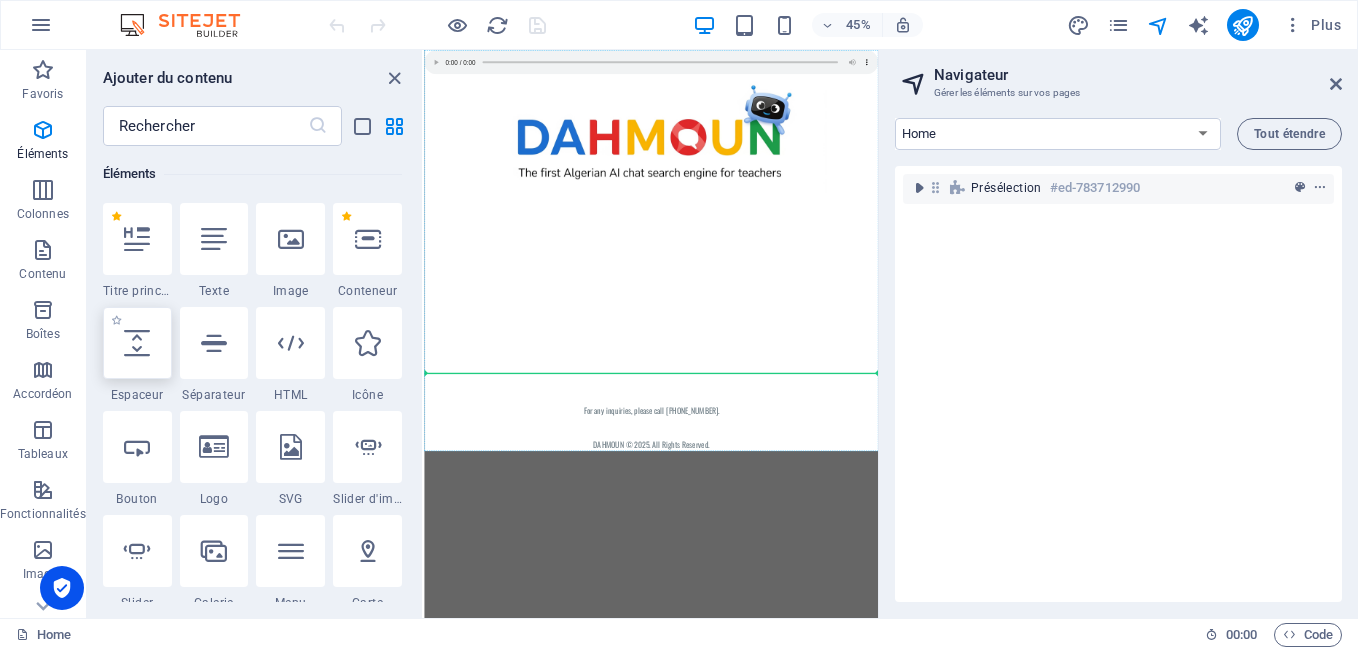 select on "px" 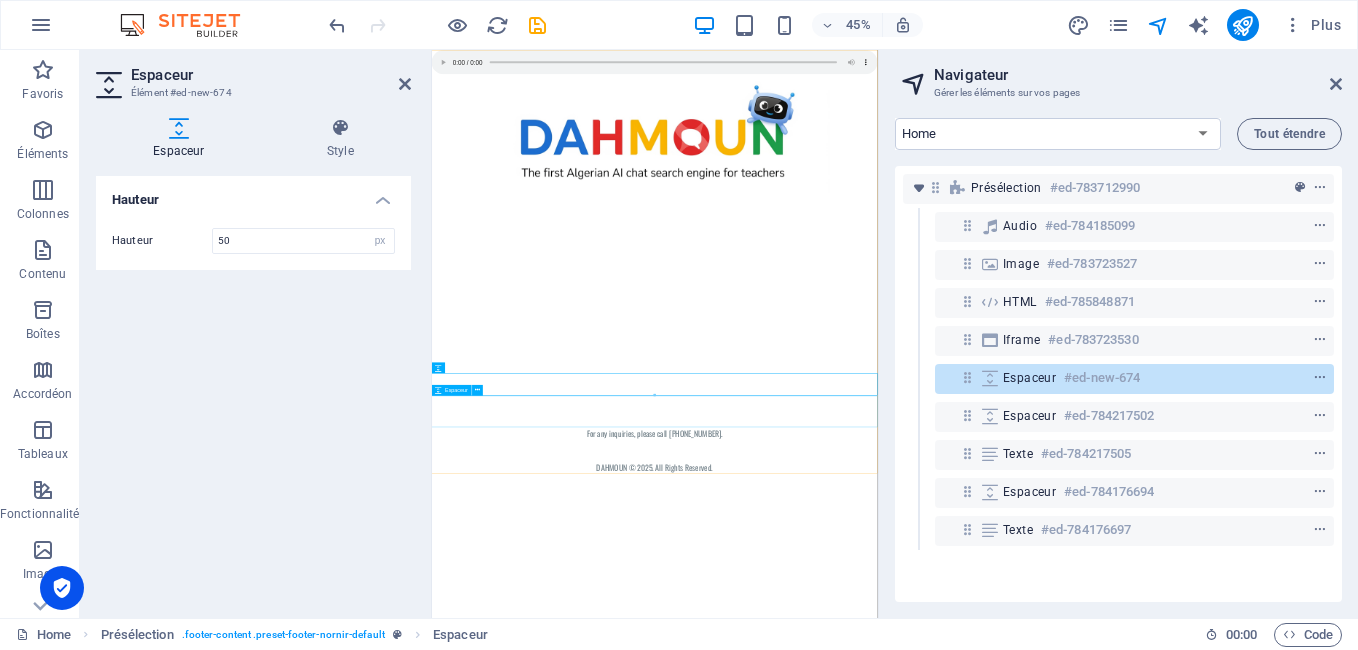 click at bounding box center [927, 853] 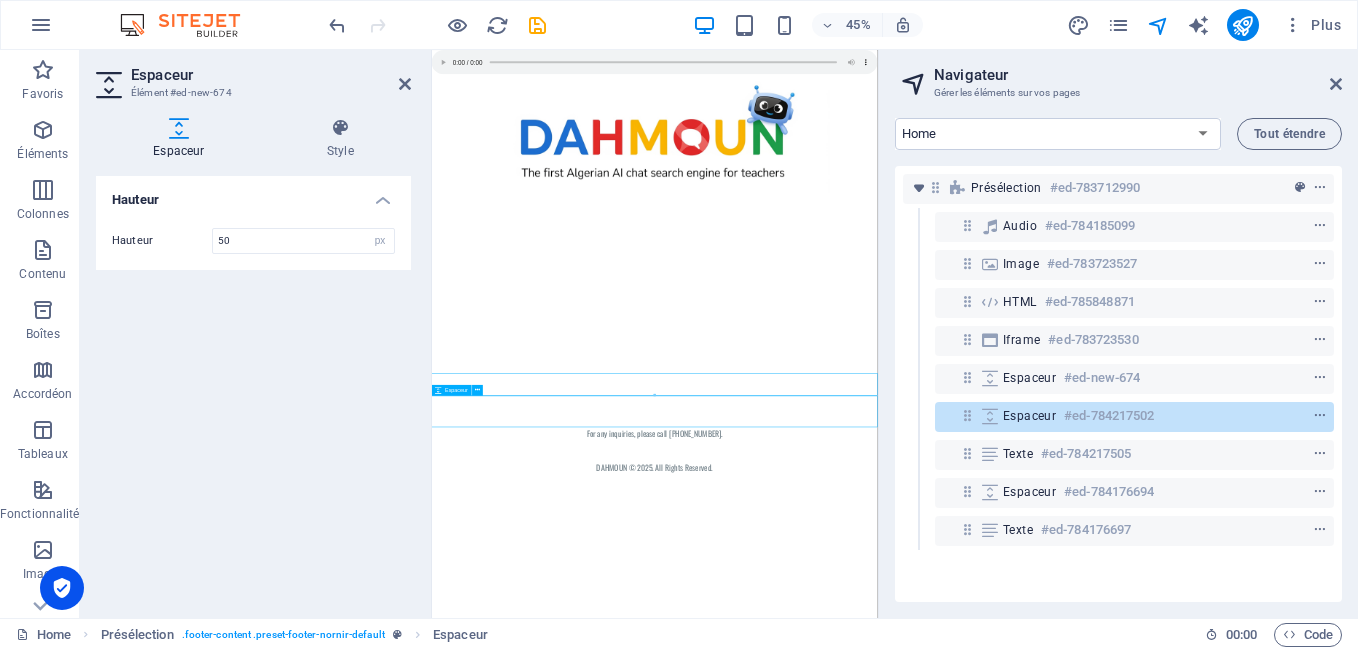 scroll, scrollTop: 231, scrollLeft: 0, axis: vertical 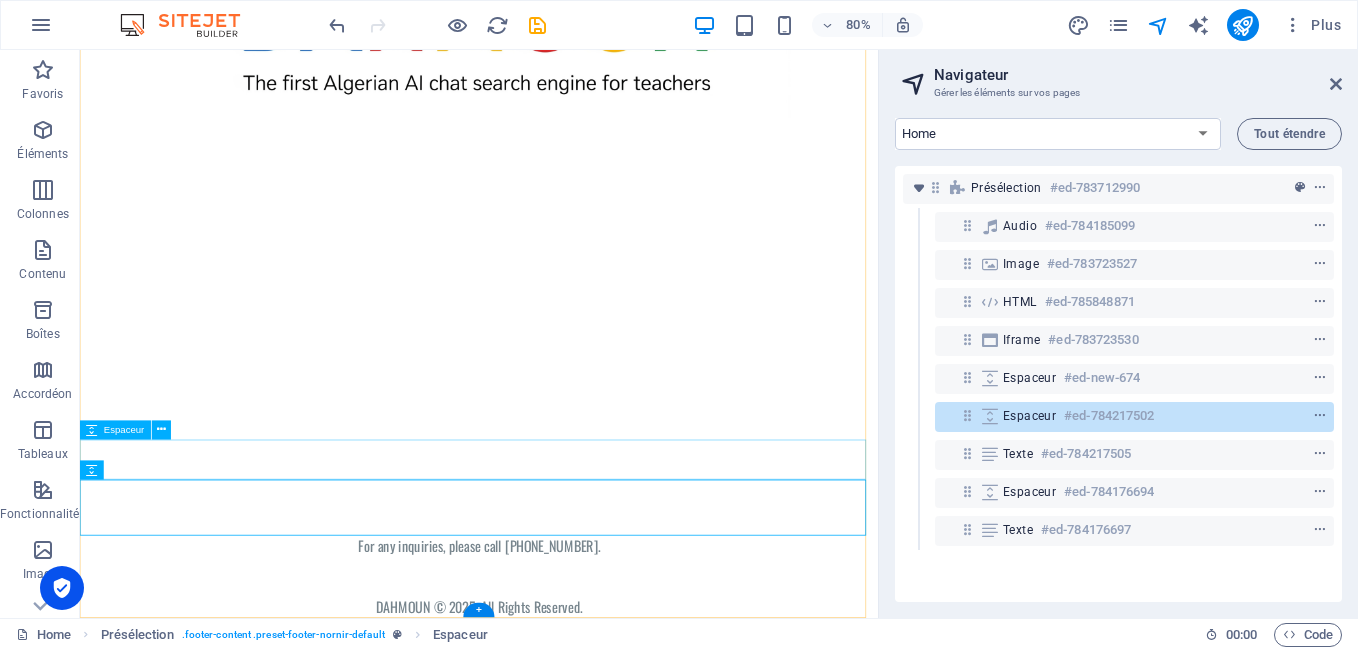 click at bounding box center [579, 562] 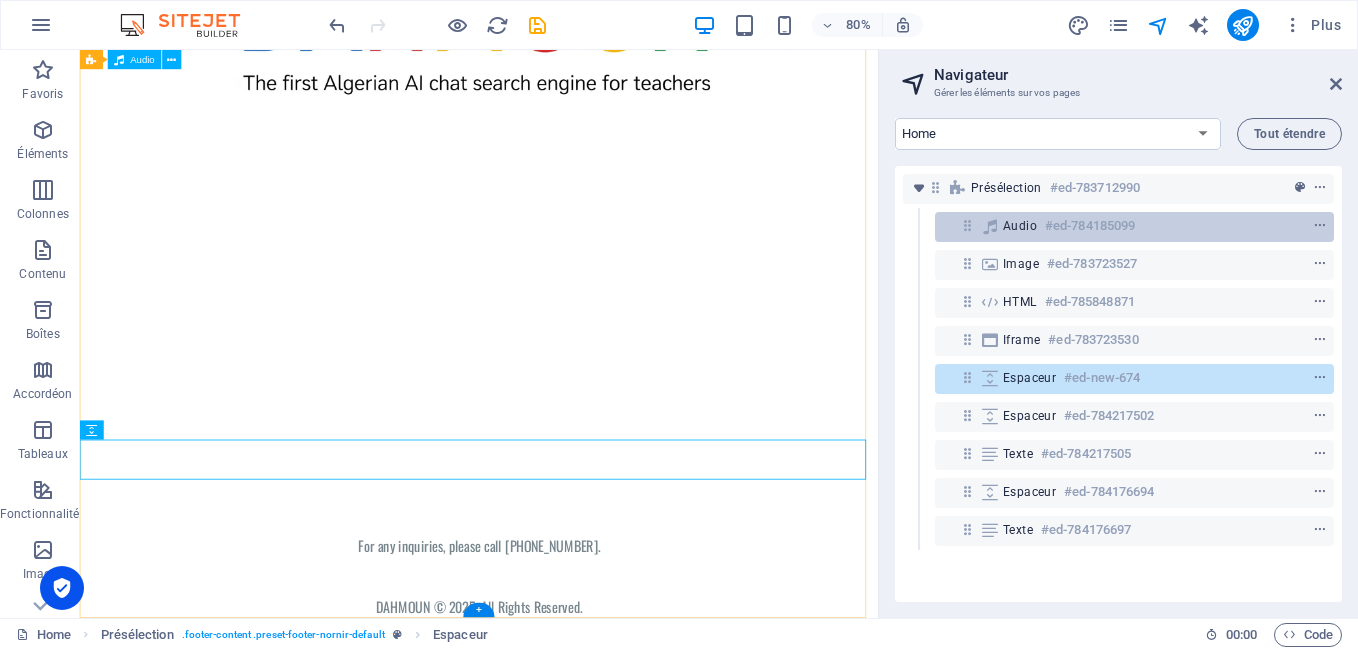 click on "Audio" at bounding box center (1020, 226) 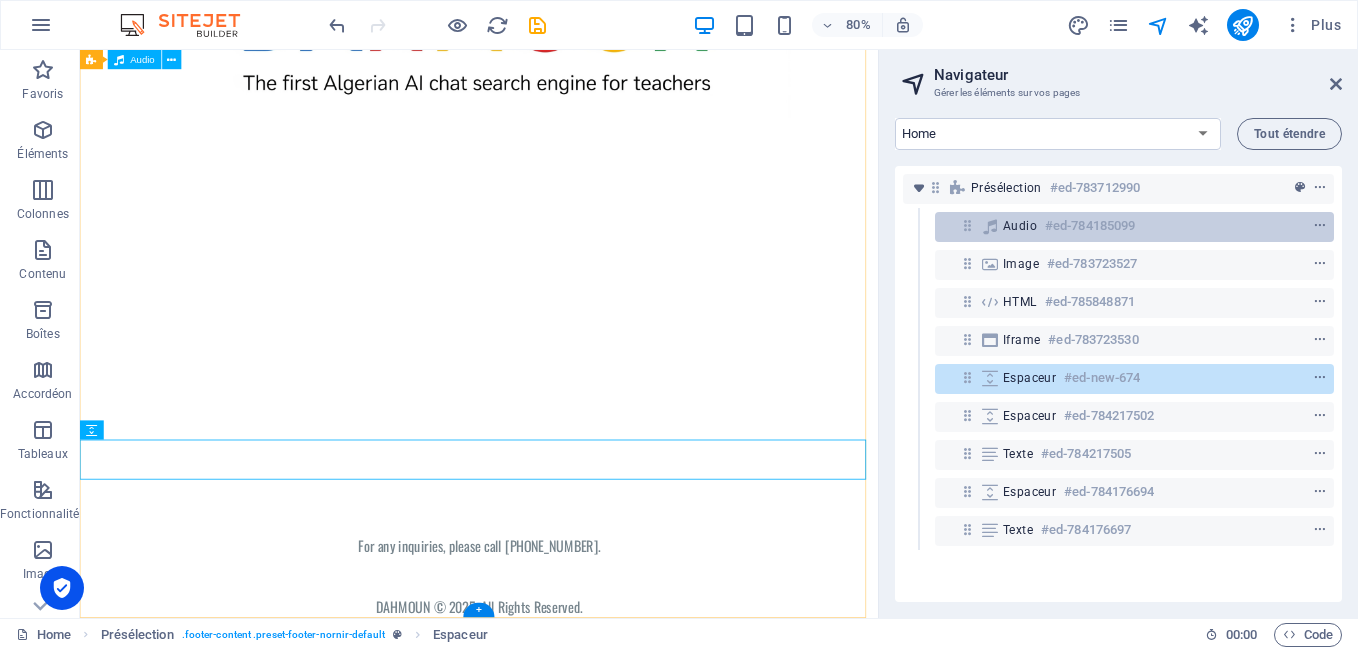 scroll, scrollTop: 0, scrollLeft: 0, axis: both 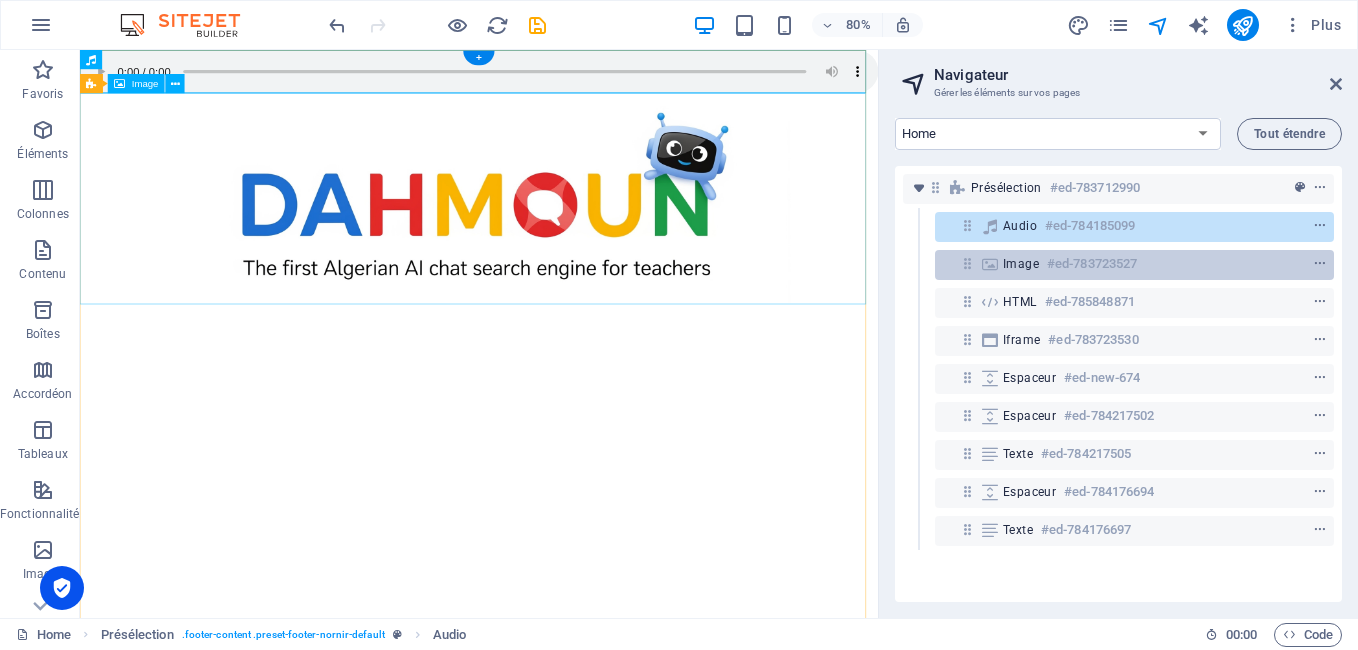 click on "Image #ed-783723527" at bounding box center [1118, 264] 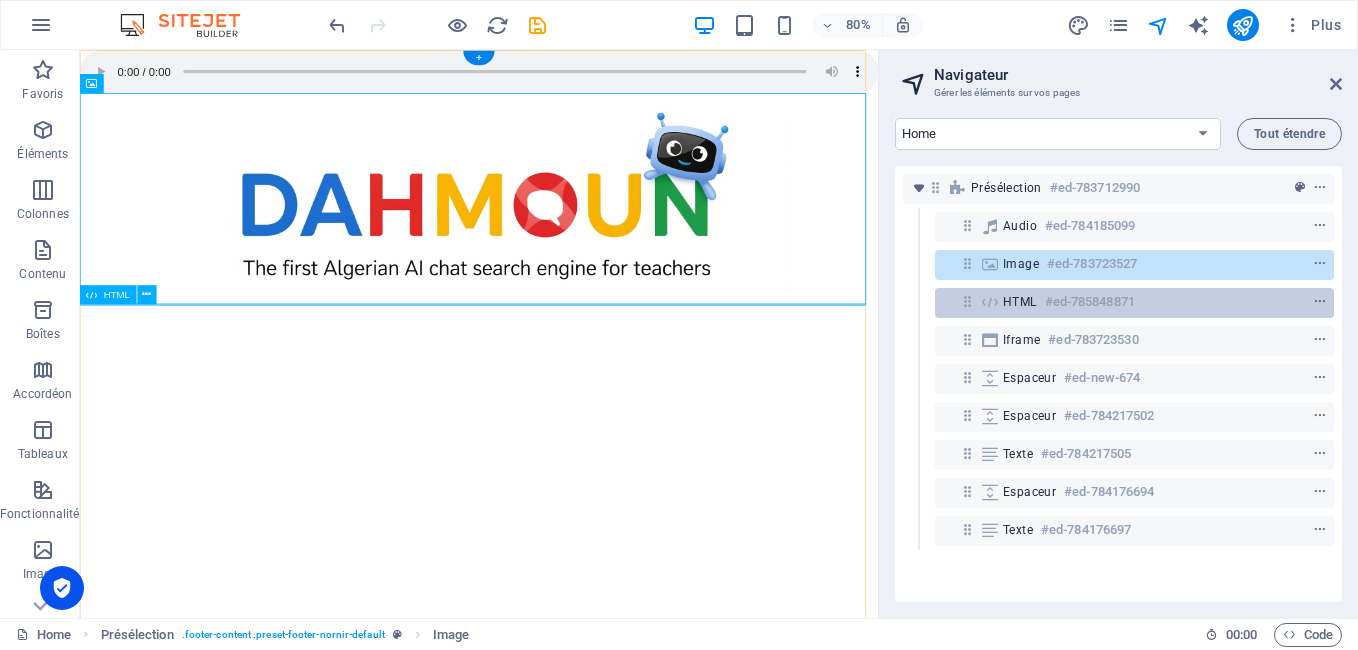 click on "HTML" at bounding box center [1020, 302] 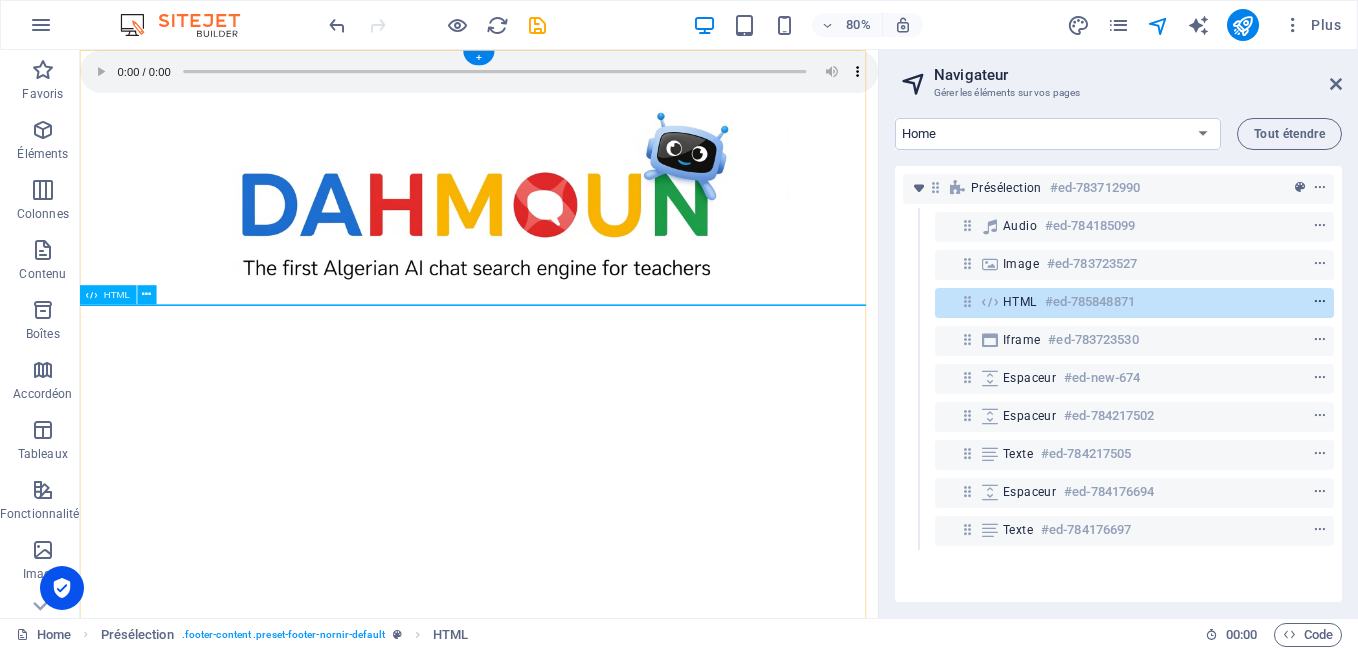 click at bounding box center [1320, 302] 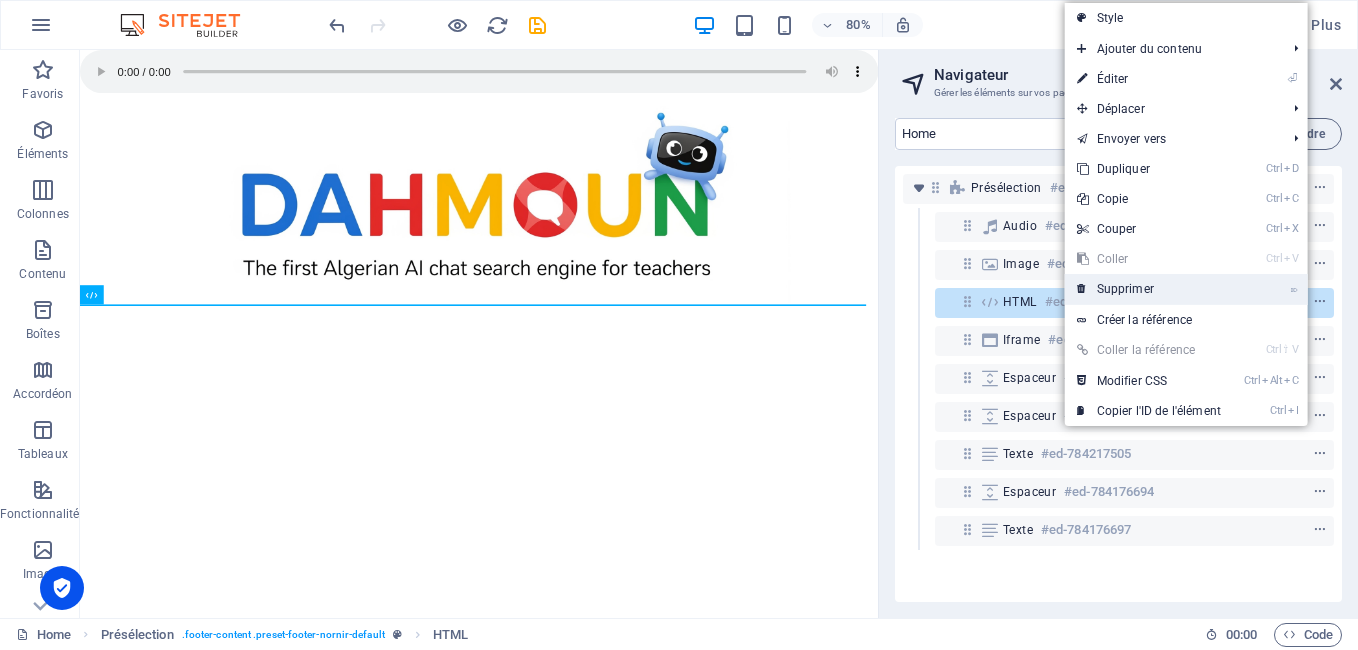 click on "⌦  Supprimer" at bounding box center (1186, 289) 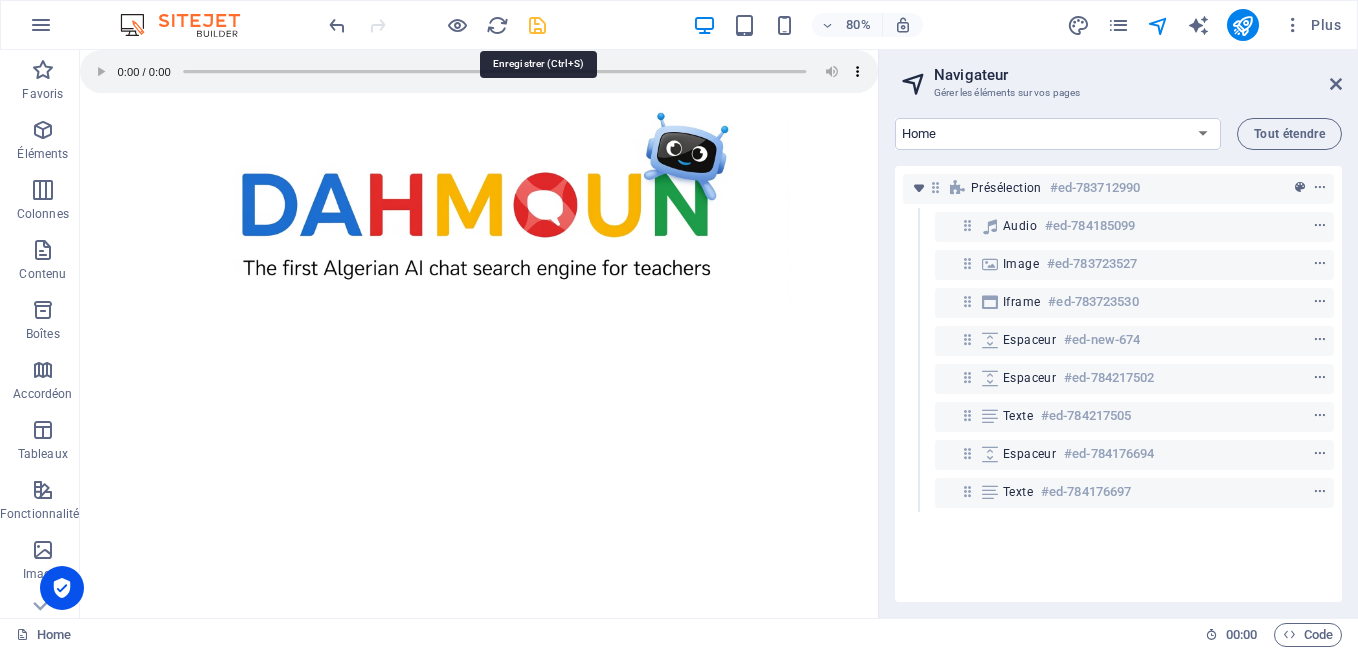 click at bounding box center (537, 25) 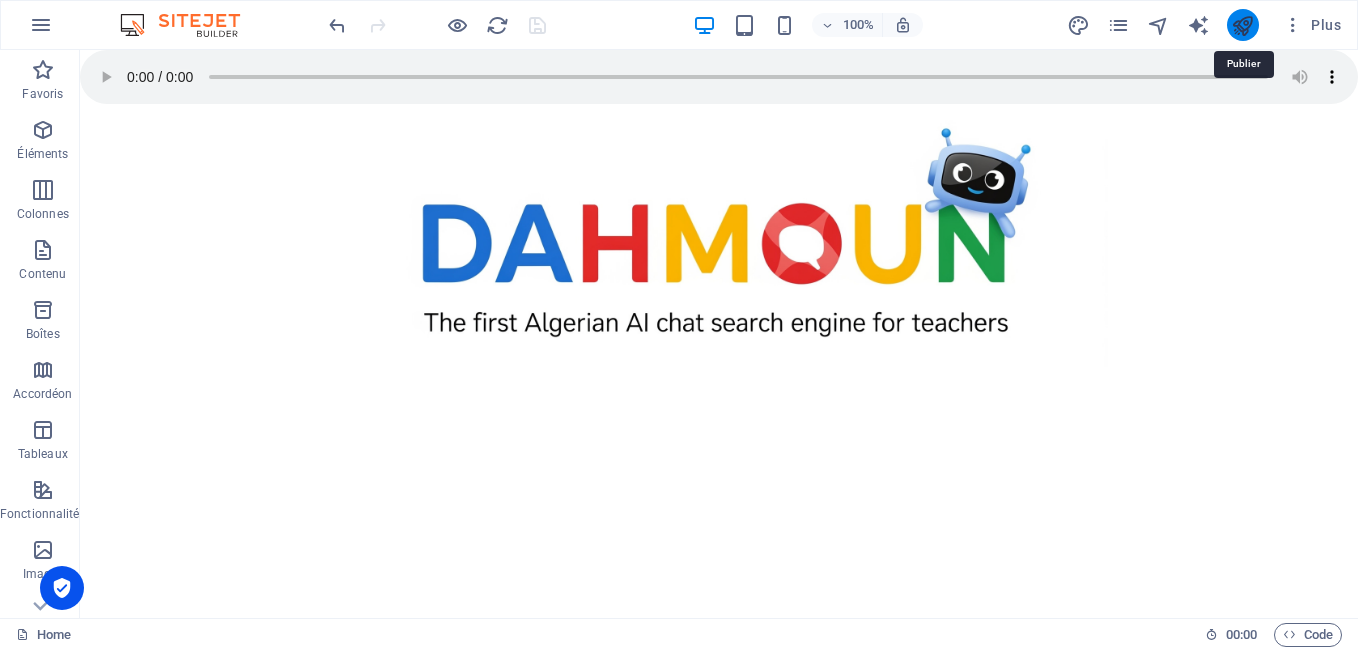 click at bounding box center [1242, 25] 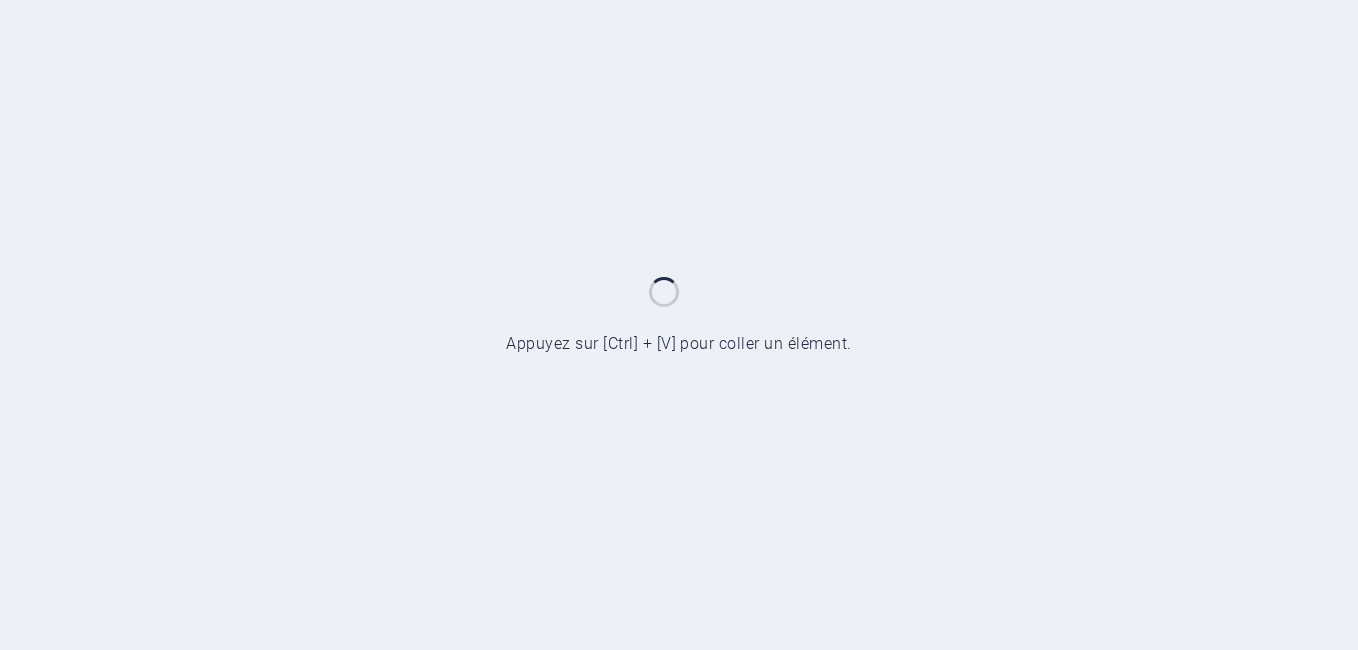 scroll, scrollTop: 0, scrollLeft: 0, axis: both 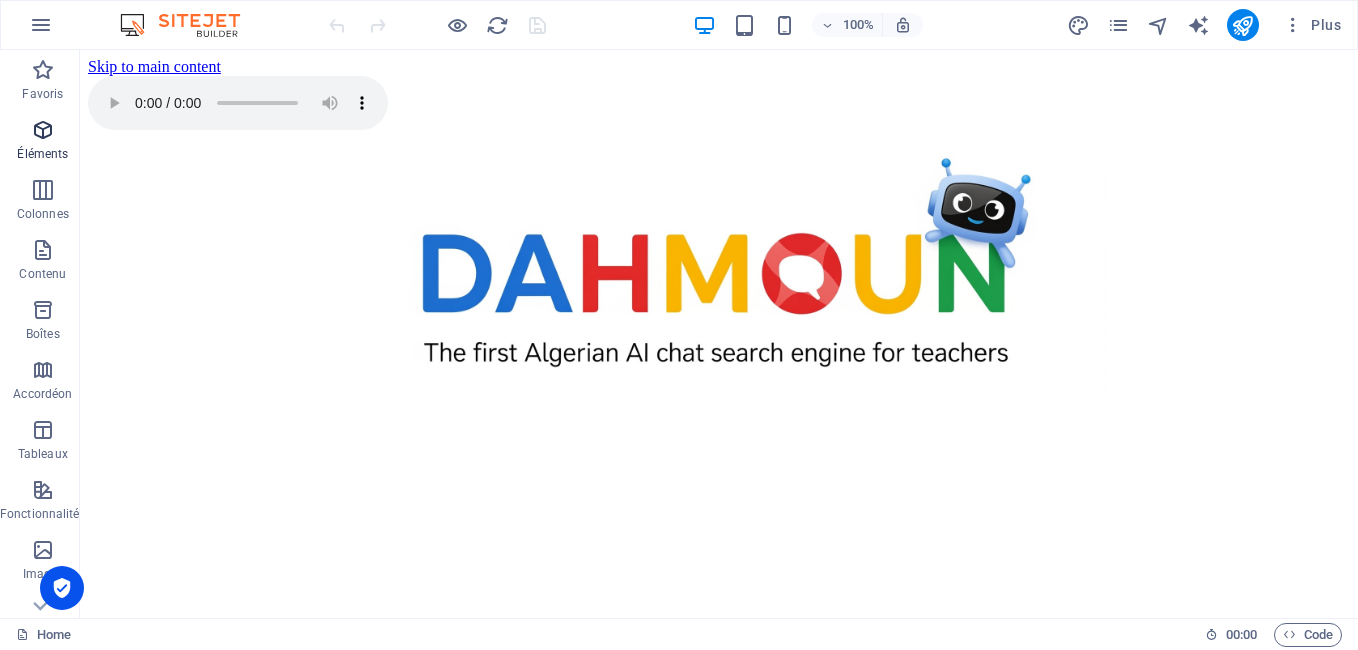 click at bounding box center (43, 130) 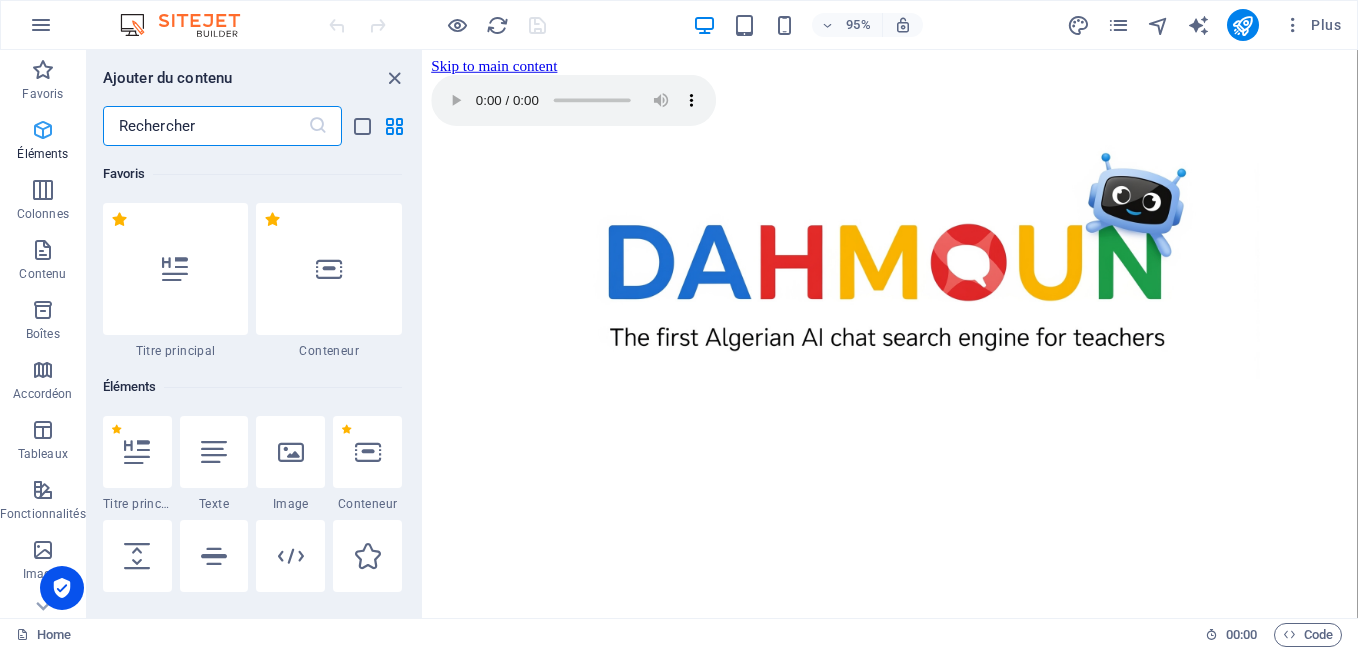 scroll, scrollTop: 213, scrollLeft: 0, axis: vertical 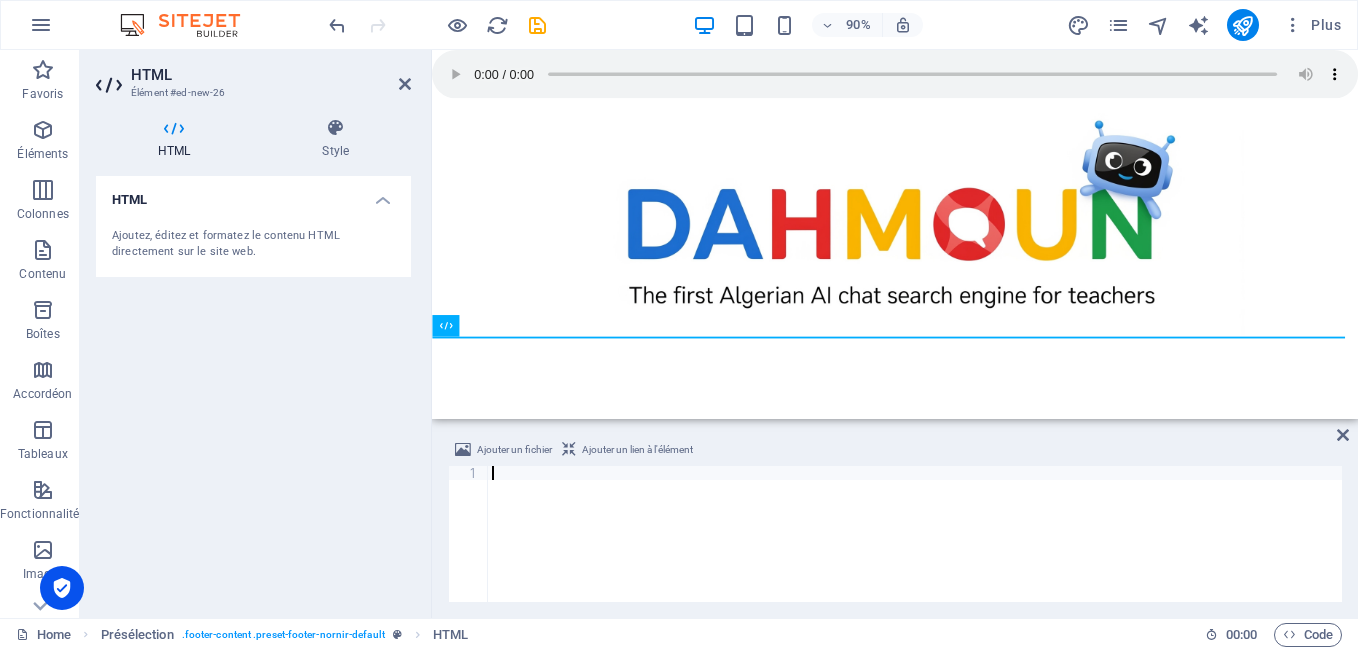 type on "<div class="gcse-searchresults-only"></div>" 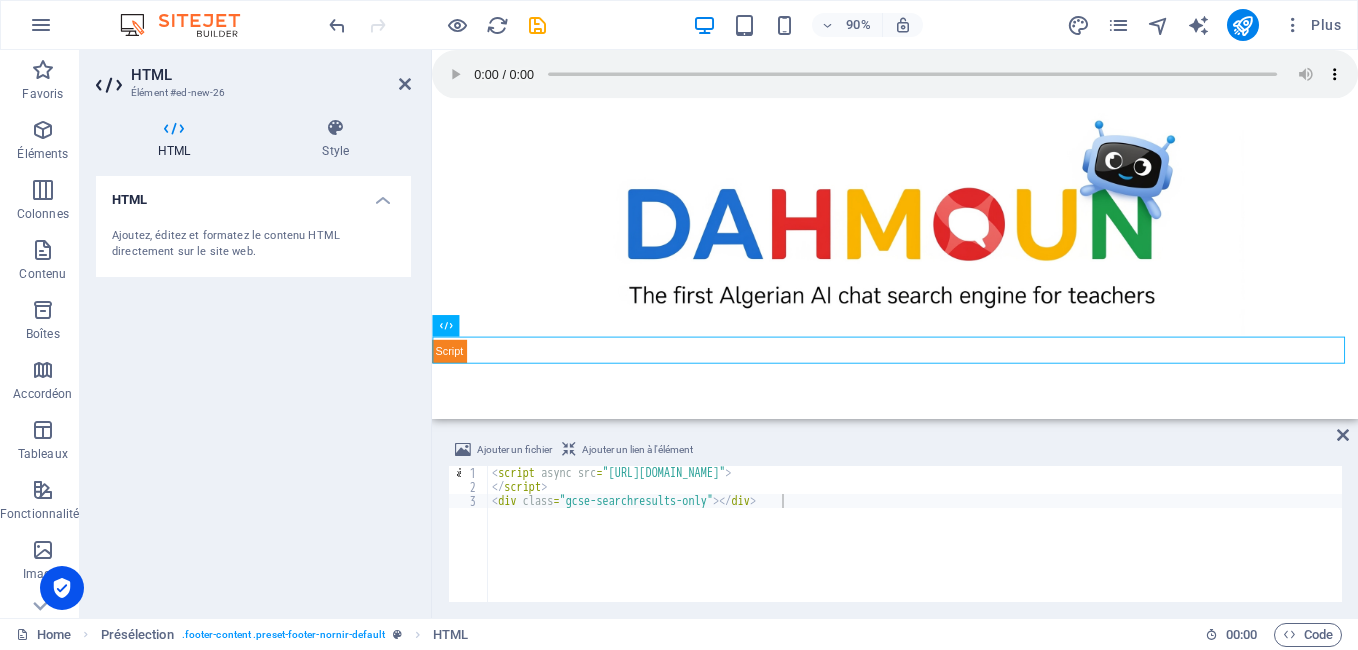 click on "HTML Ajoutez, éditez et formatez le contenu HTML directement sur le site web." at bounding box center [253, 389] 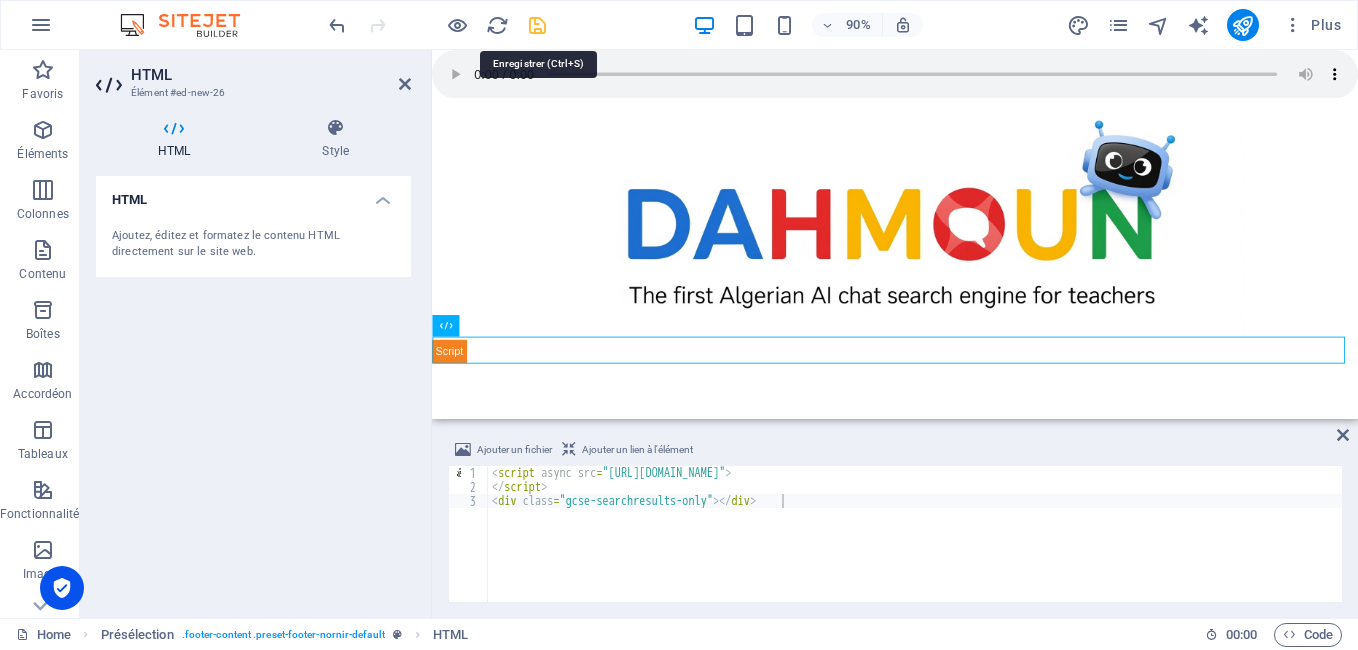 click at bounding box center (537, 25) 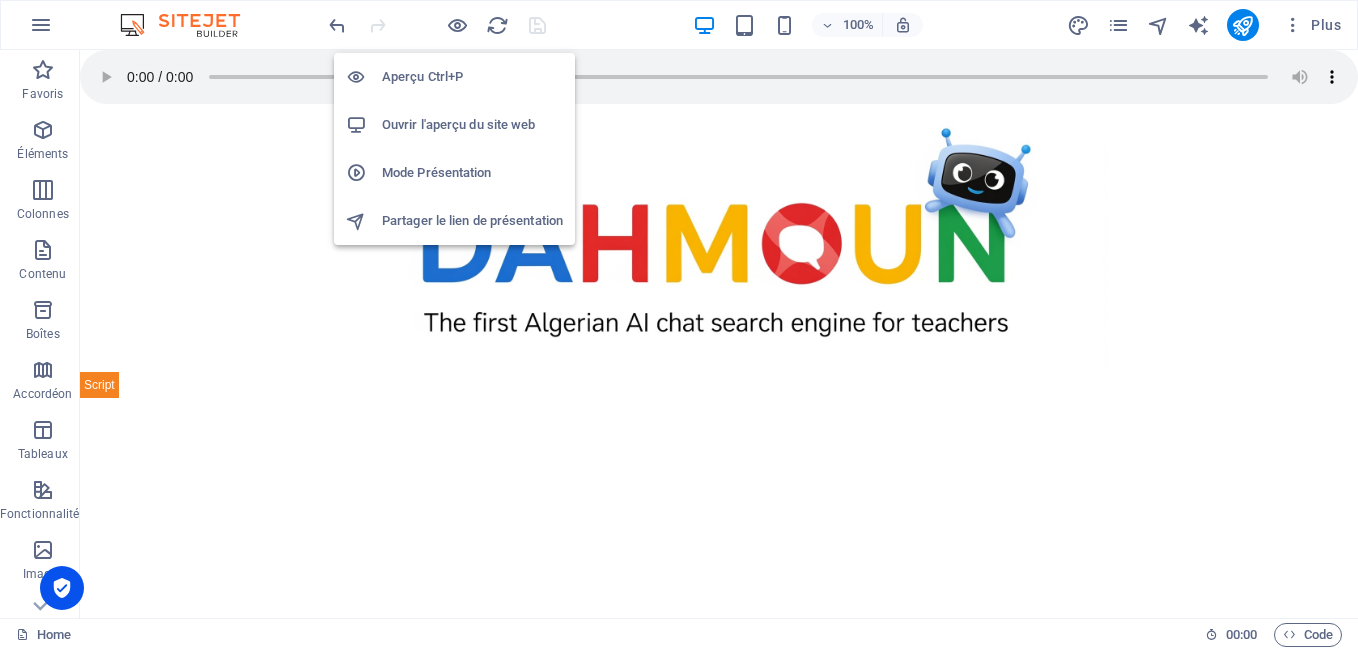 click on "Ouvrir l'aperçu du site web" at bounding box center (472, 125) 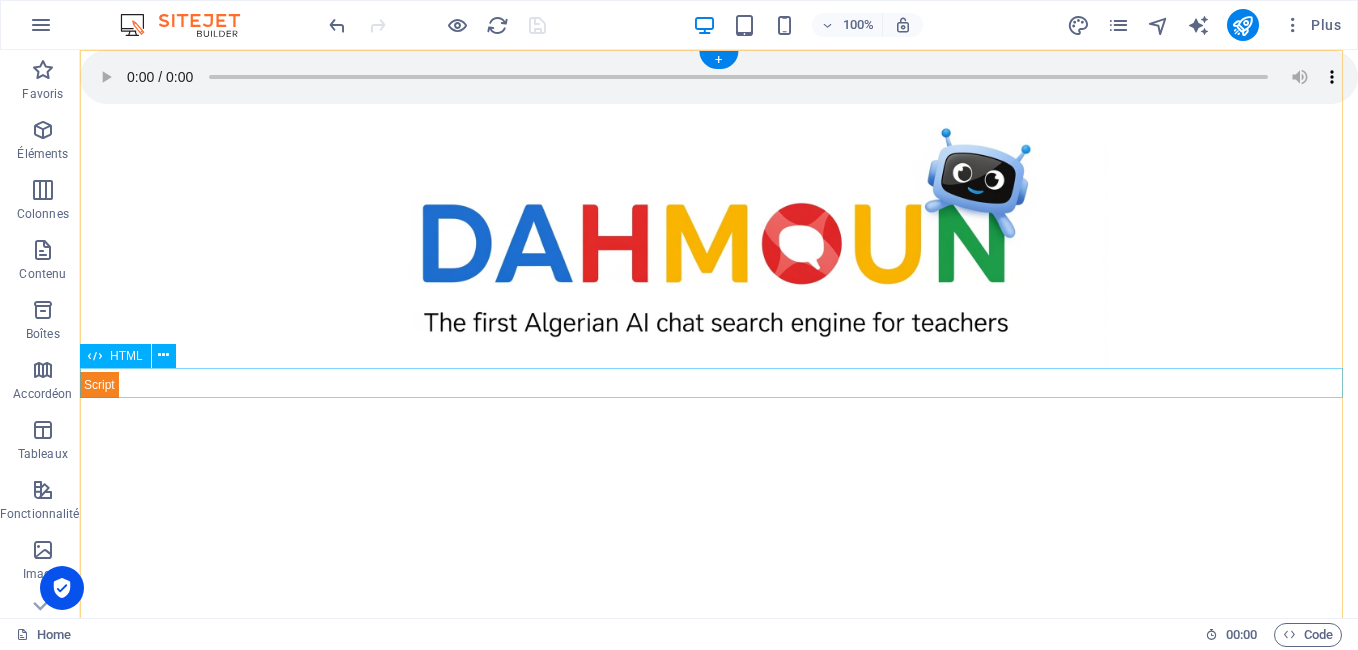 click at bounding box center (719, 383) 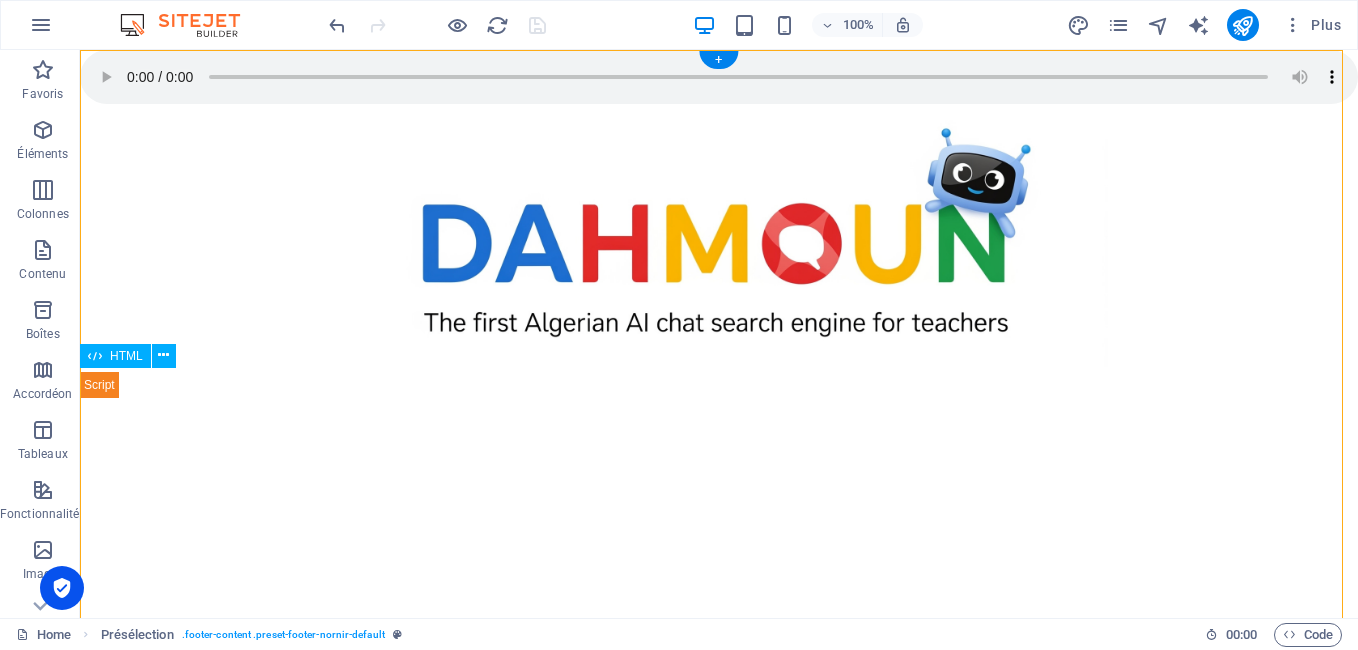 click at bounding box center (719, 383) 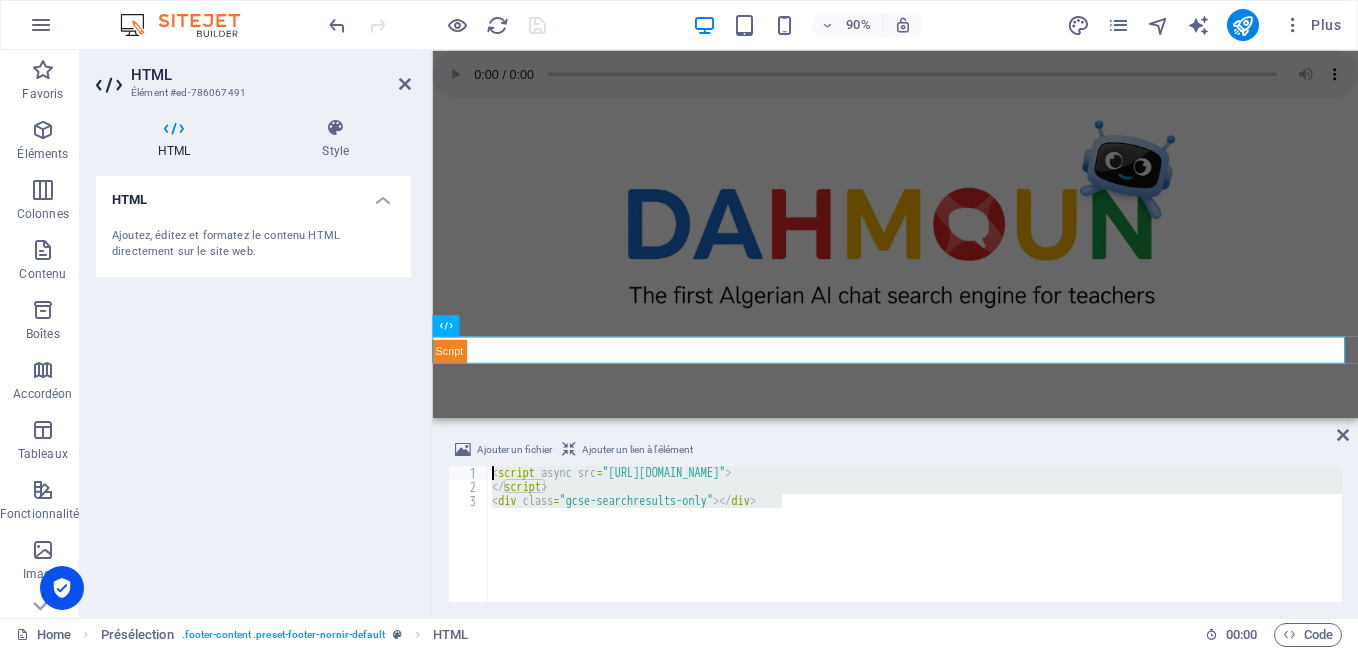 drag, startPoint x: 566, startPoint y: 490, endPoint x: 488, endPoint y: 468, distance: 81.0432 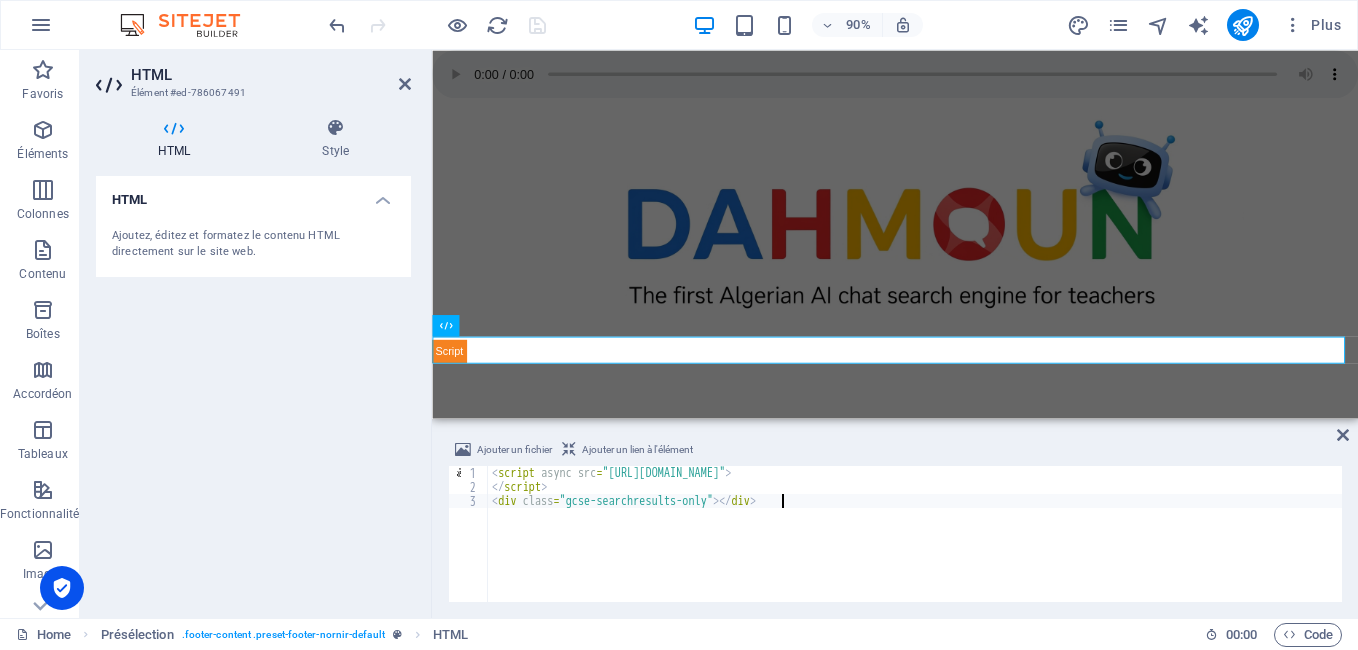 click on "HTML Ajoutez, éditez et formatez le contenu HTML directement sur le site web." at bounding box center (253, 389) 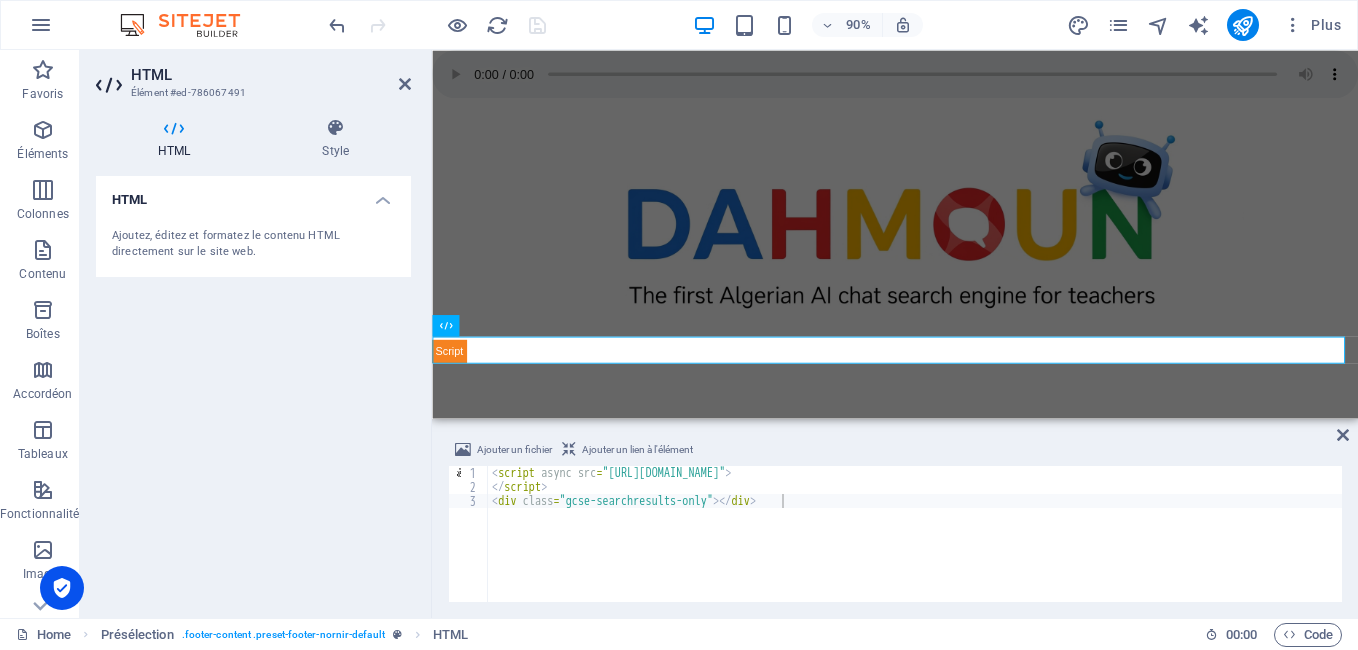 click on "HTML Ajoutez, éditez et formatez le contenu HTML directement sur le site web." at bounding box center (253, 389) 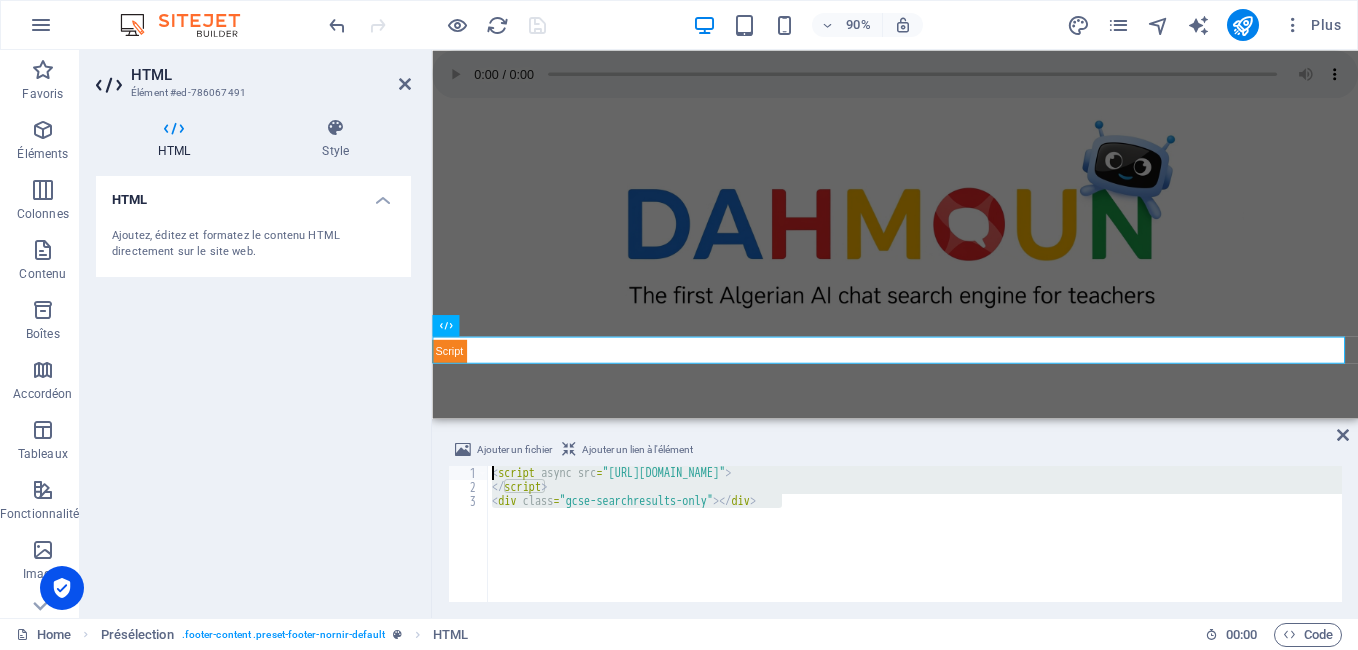 drag, startPoint x: 828, startPoint y: 512, endPoint x: 461, endPoint y: 460, distance: 370.66562 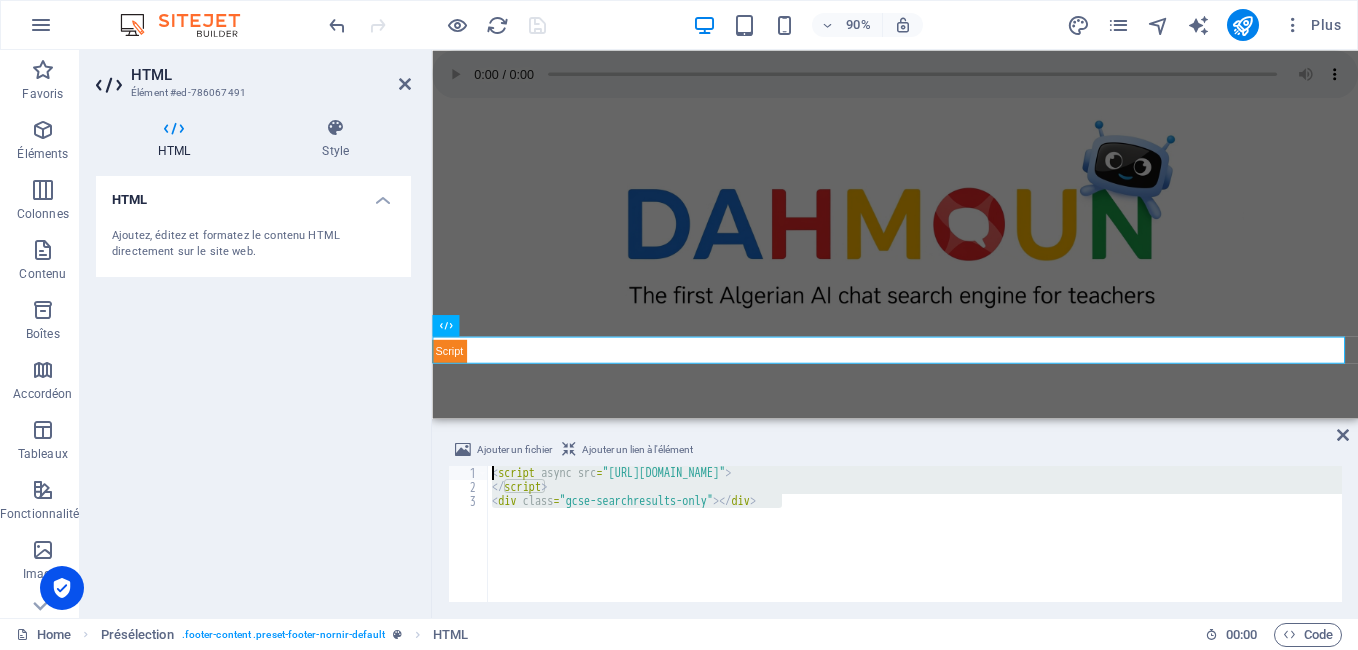 type 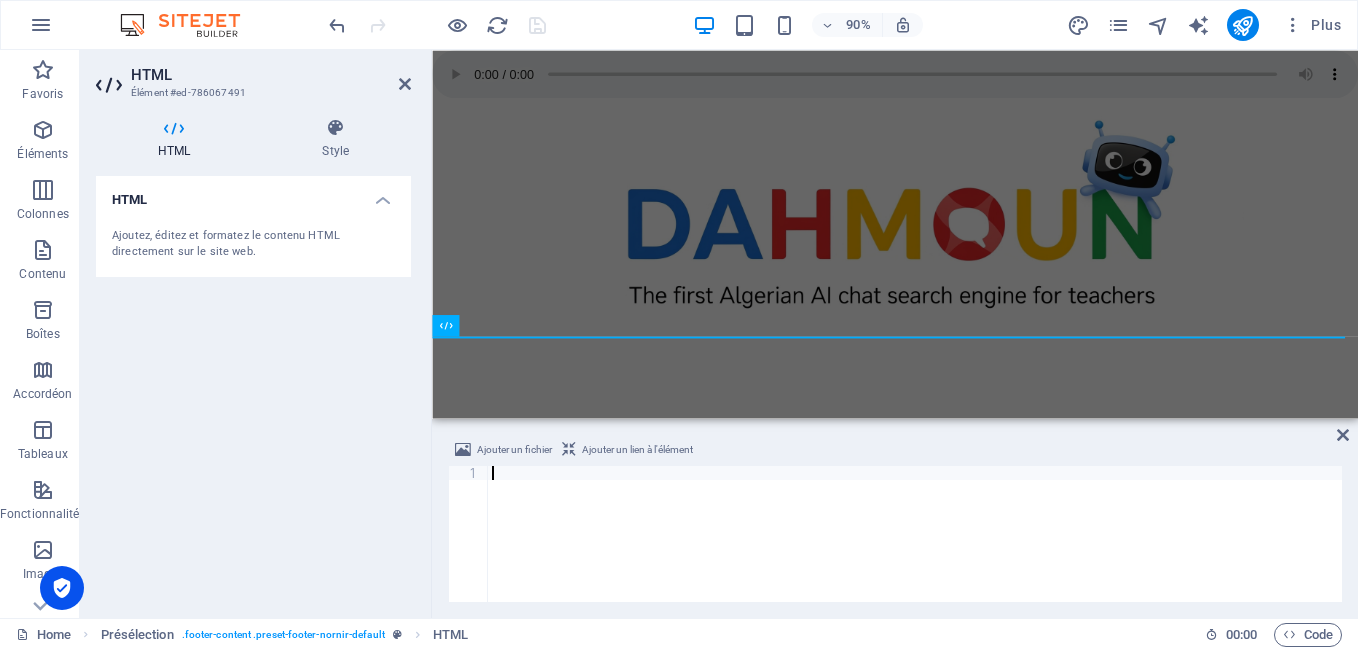 click on "HTML Ajoutez, éditez et formatez le contenu HTML directement sur le site web." at bounding box center (253, 389) 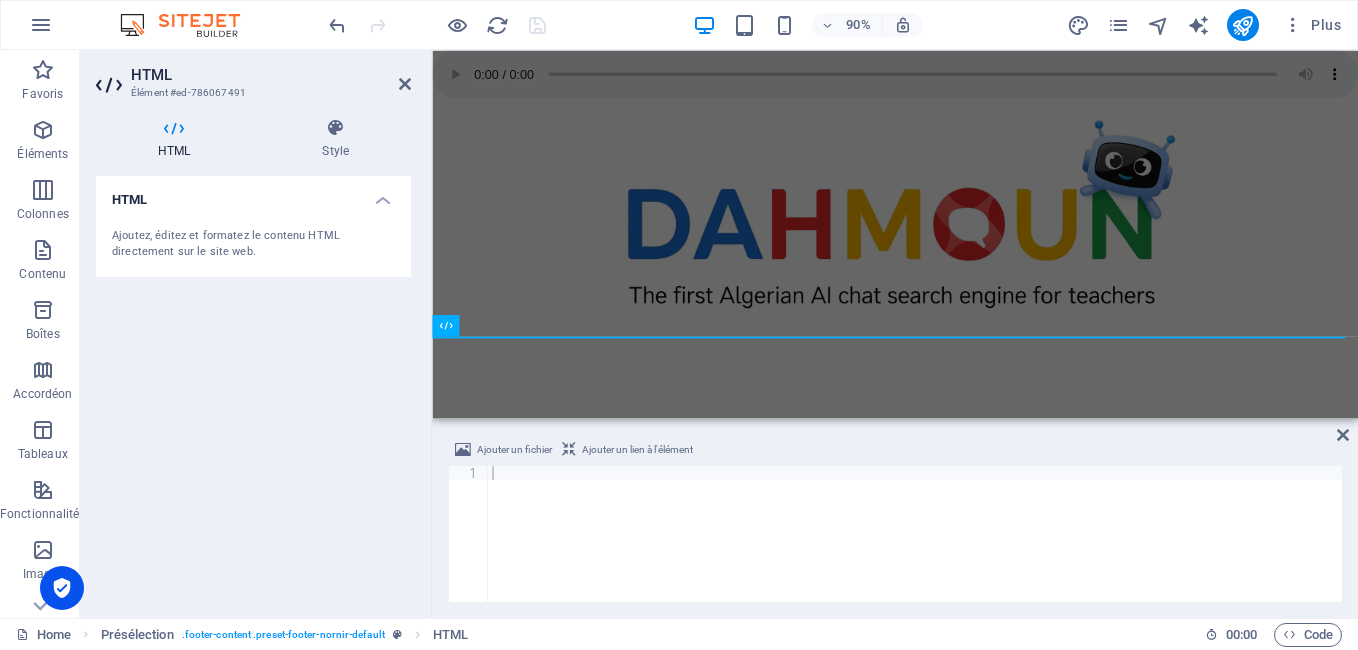click on "HTML Ajoutez, éditez et formatez le contenu HTML directement sur le site web." at bounding box center [253, 389] 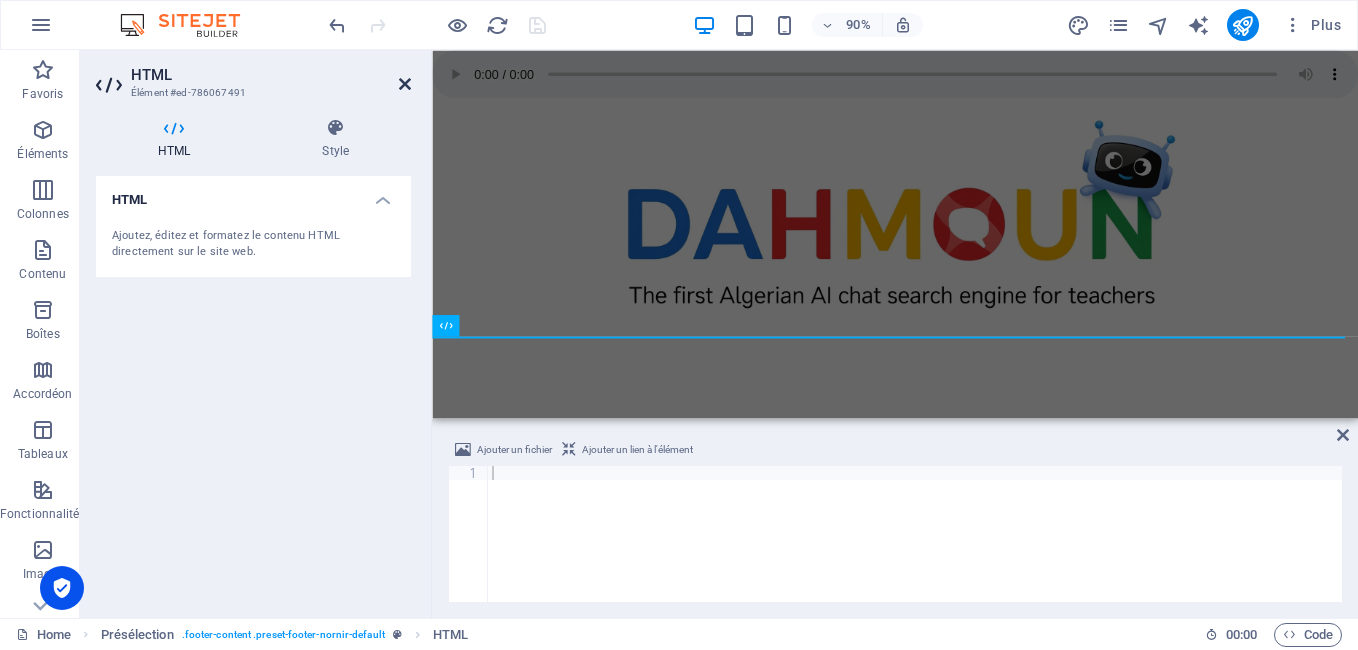click at bounding box center [405, 84] 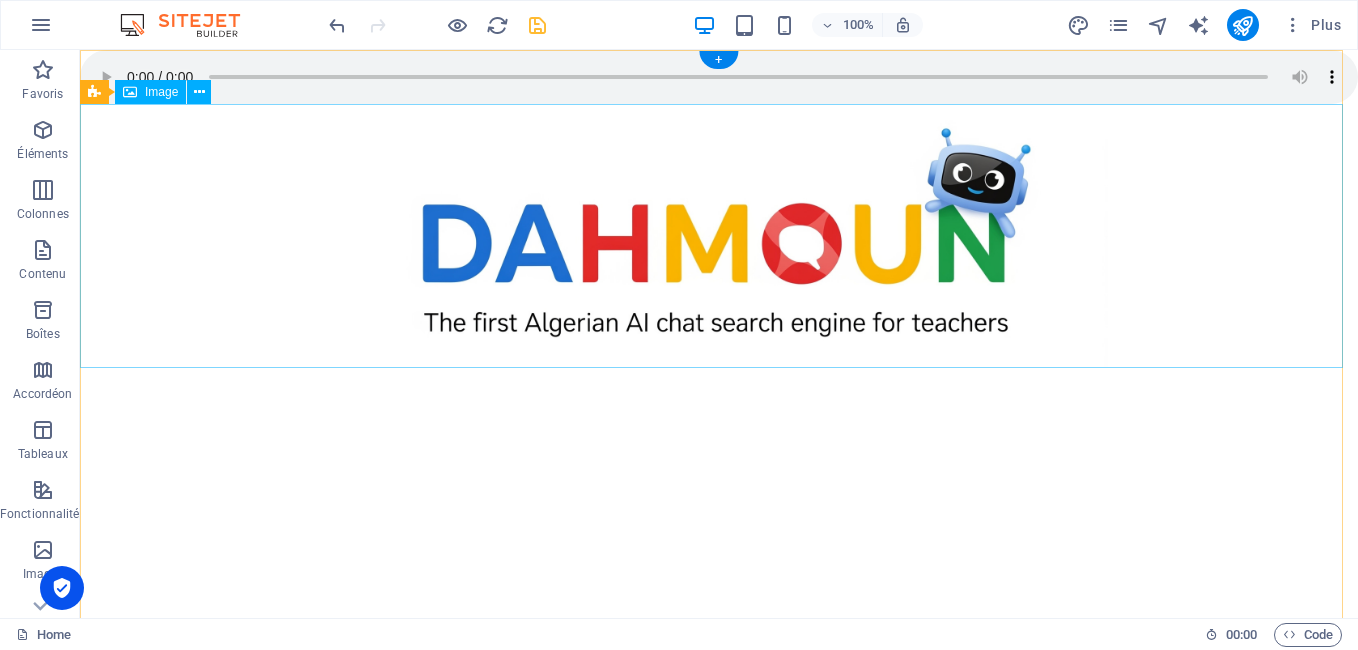 click at bounding box center [719, 236] 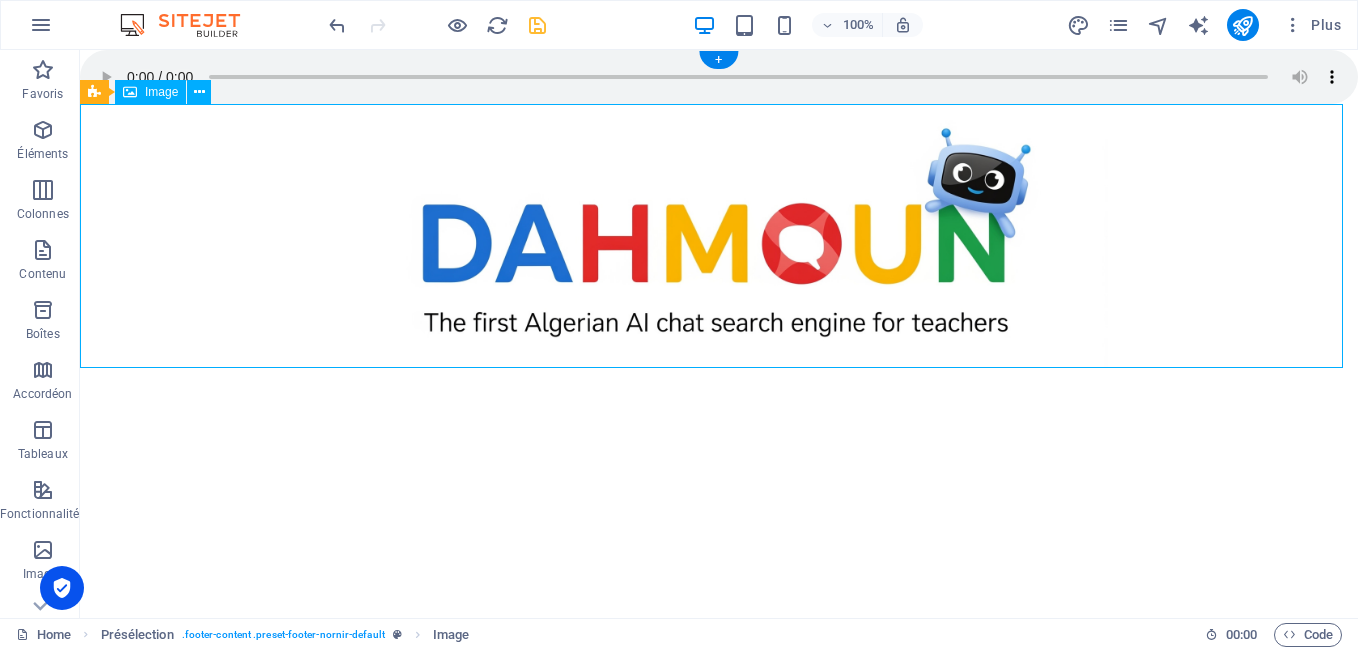 click at bounding box center [719, 236] 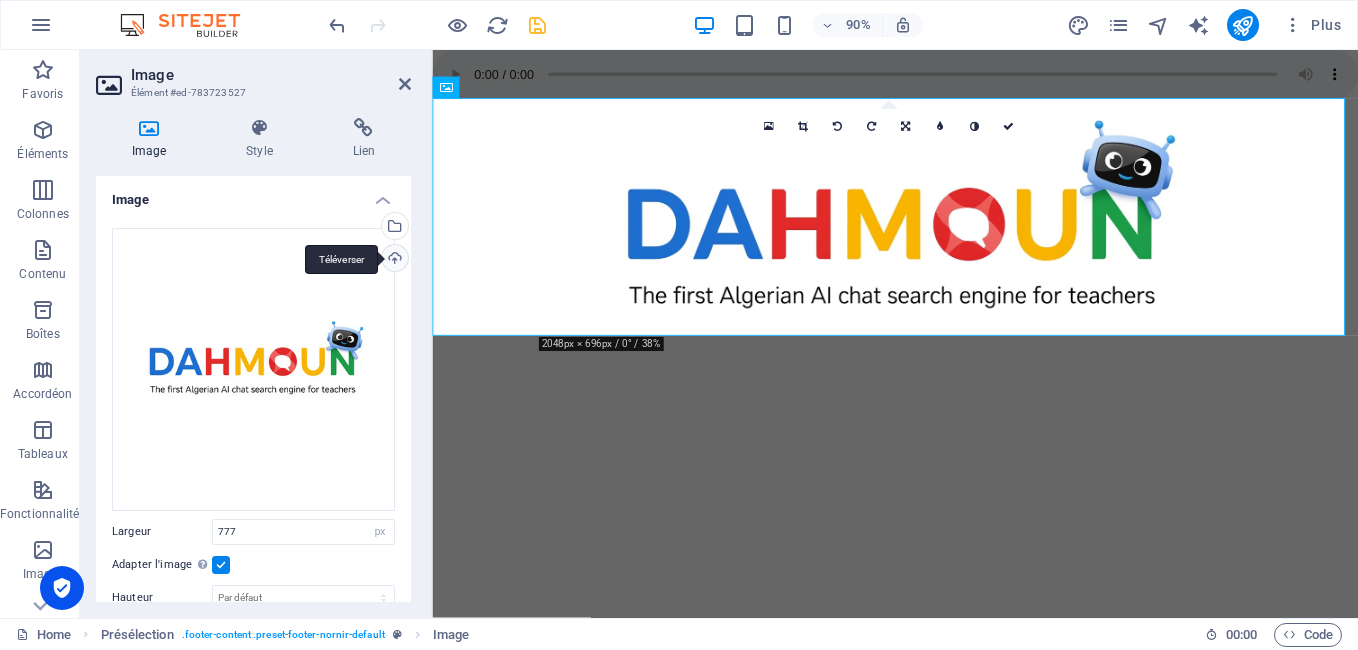 click on "Téléverser" at bounding box center [393, 260] 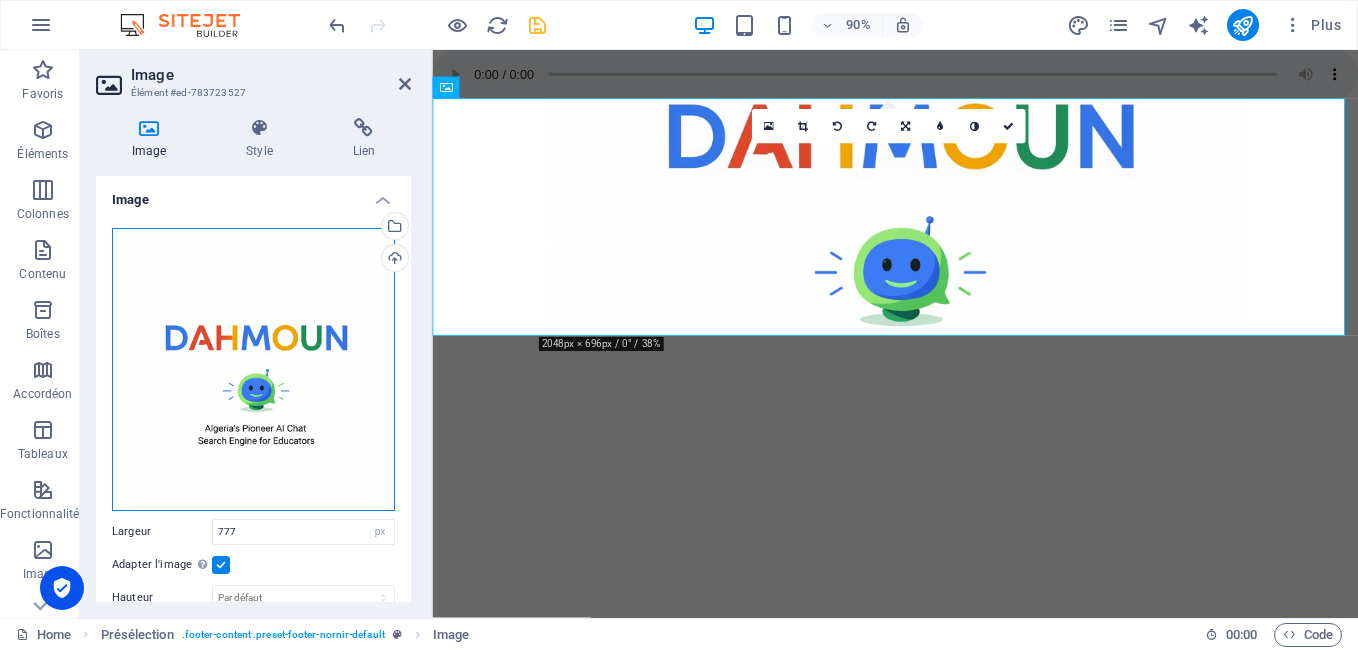 click on "Glissez les fichiers ici, cliquez pour choisir les fichiers ou  sélectionnez les fichiers depuis Fichiers ou depuis notre stock gratuit de photos et de vidéos" at bounding box center (253, 369) 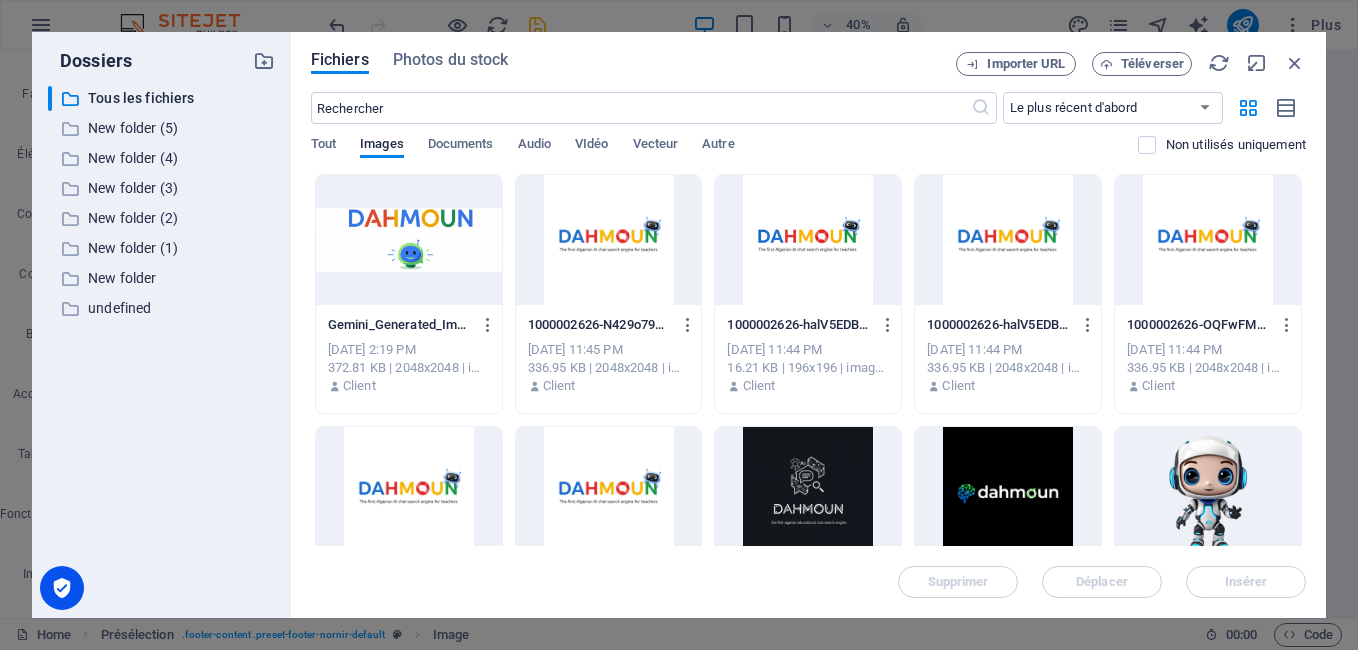 click at bounding box center [409, 240] 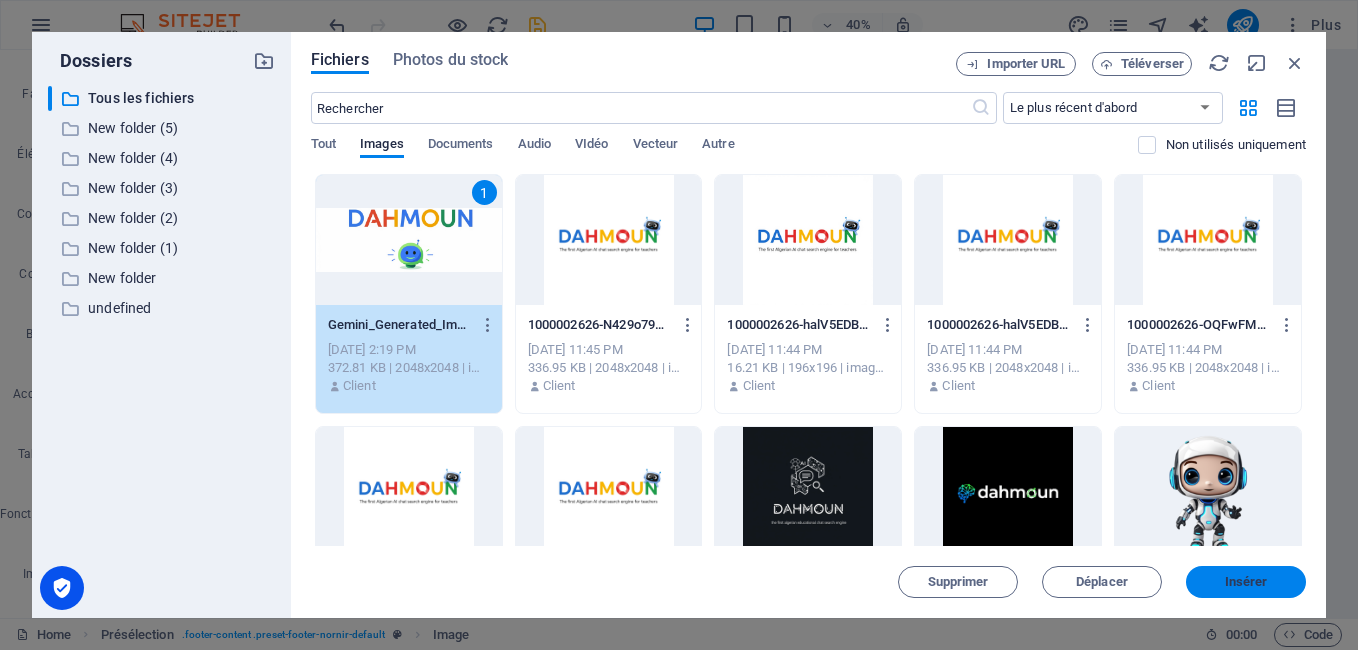 click on "Insérer" at bounding box center [1246, 582] 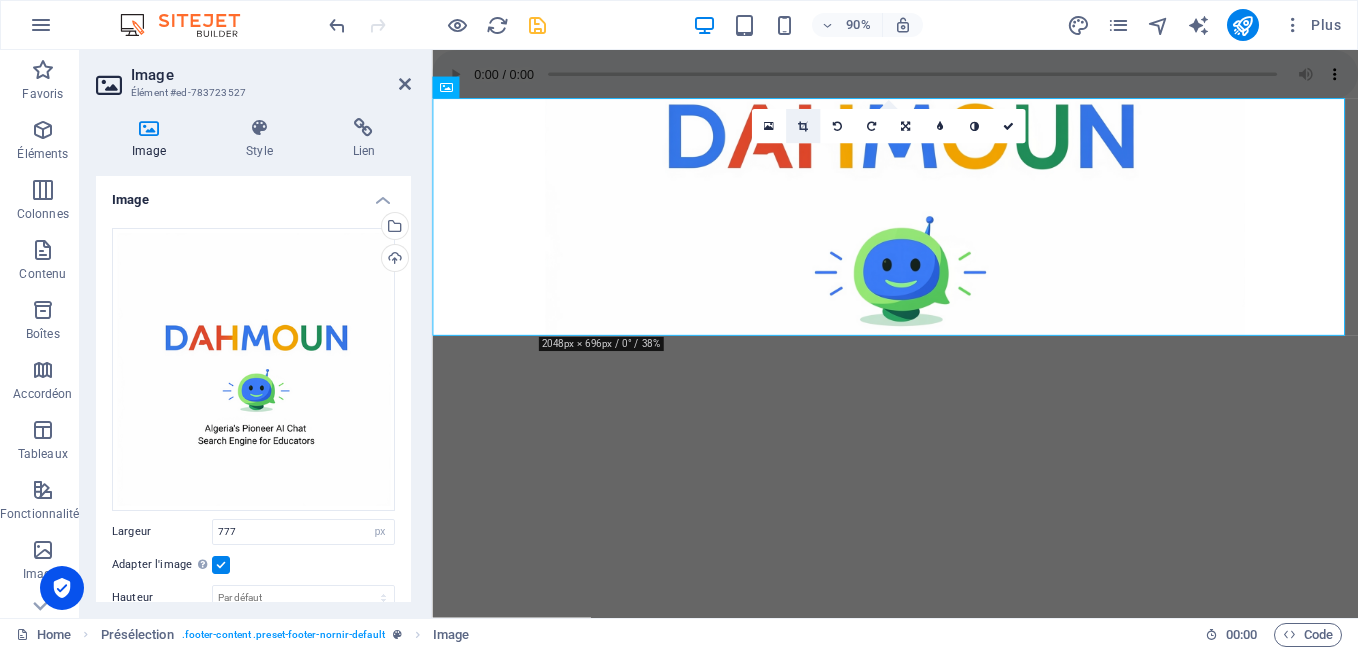 click at bounding box center (803, 126) 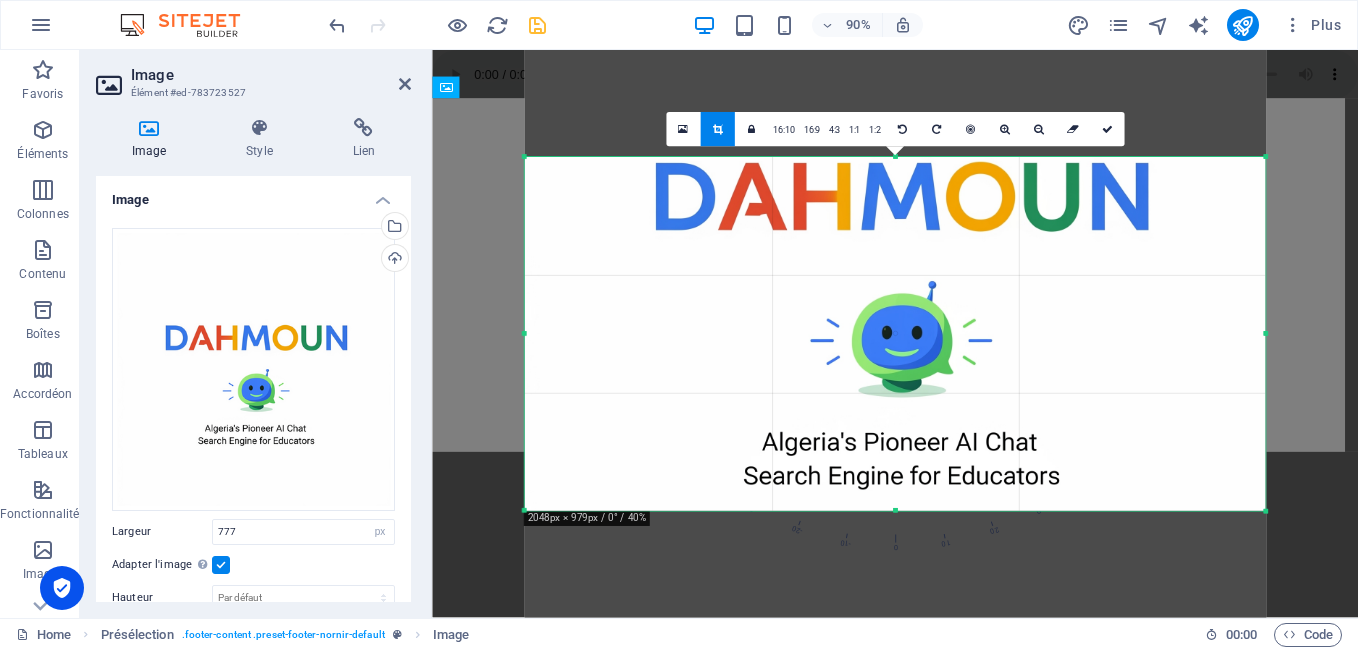 drag, startPoint x: 893, startPoint y: 459, endPoint x: 902, endPoint y: 573, distance: 114.35471 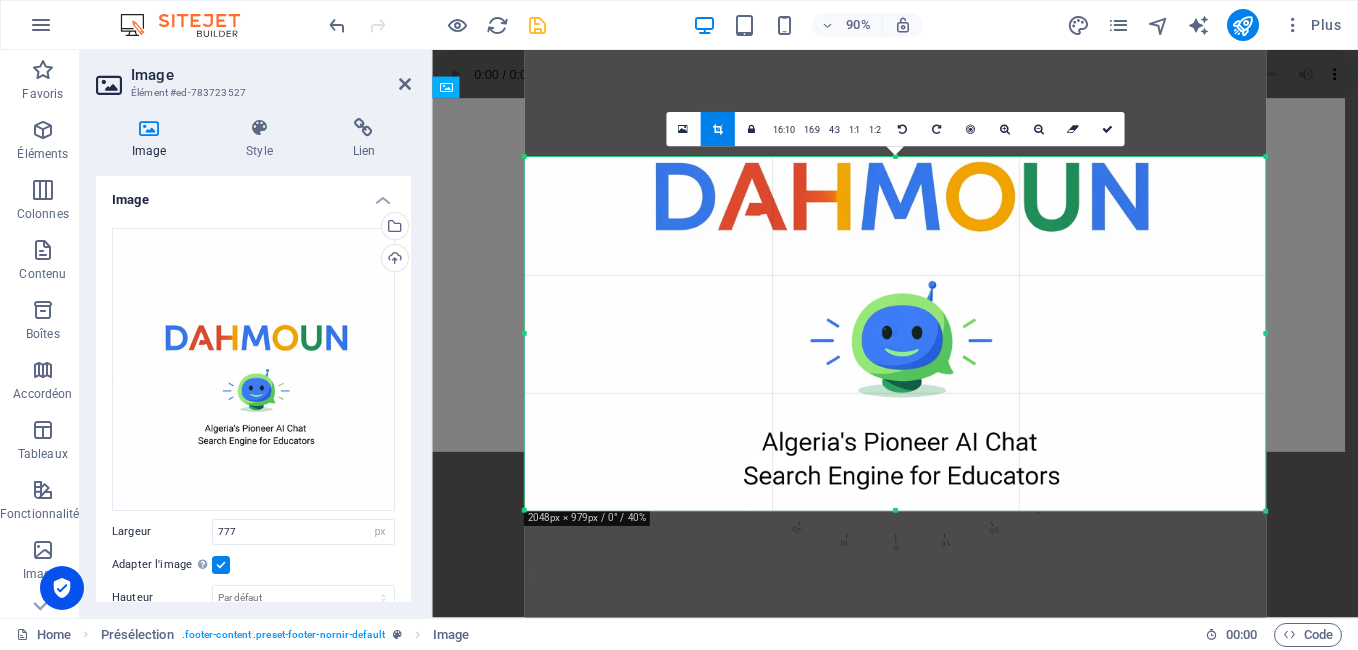 click on "180 170 160 150 140 130 120 110 100 90 80 70 60 50 40 30 20 10 0 -10 -20 -30 -40 -50 -60 -70 -80 -90 -100 -110 -120 -130 -140 -150 -160 -170 2048px × 979px / 0° / 40% 16:10 16:9 4:3 1:1 1:2 0" at bounding box center [895, 334] 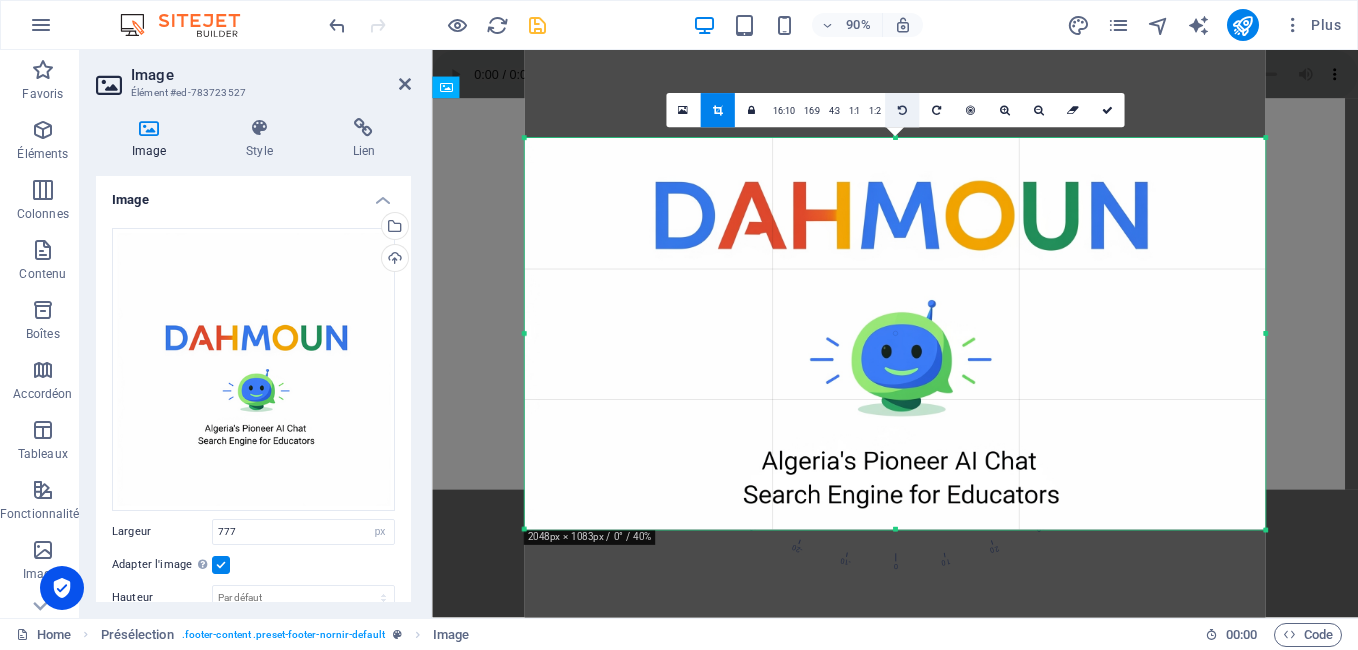drag, startPoint x: 898, startPoint y: 154, endPoint x: 896, endPoint y: 110, distance: 44.04543 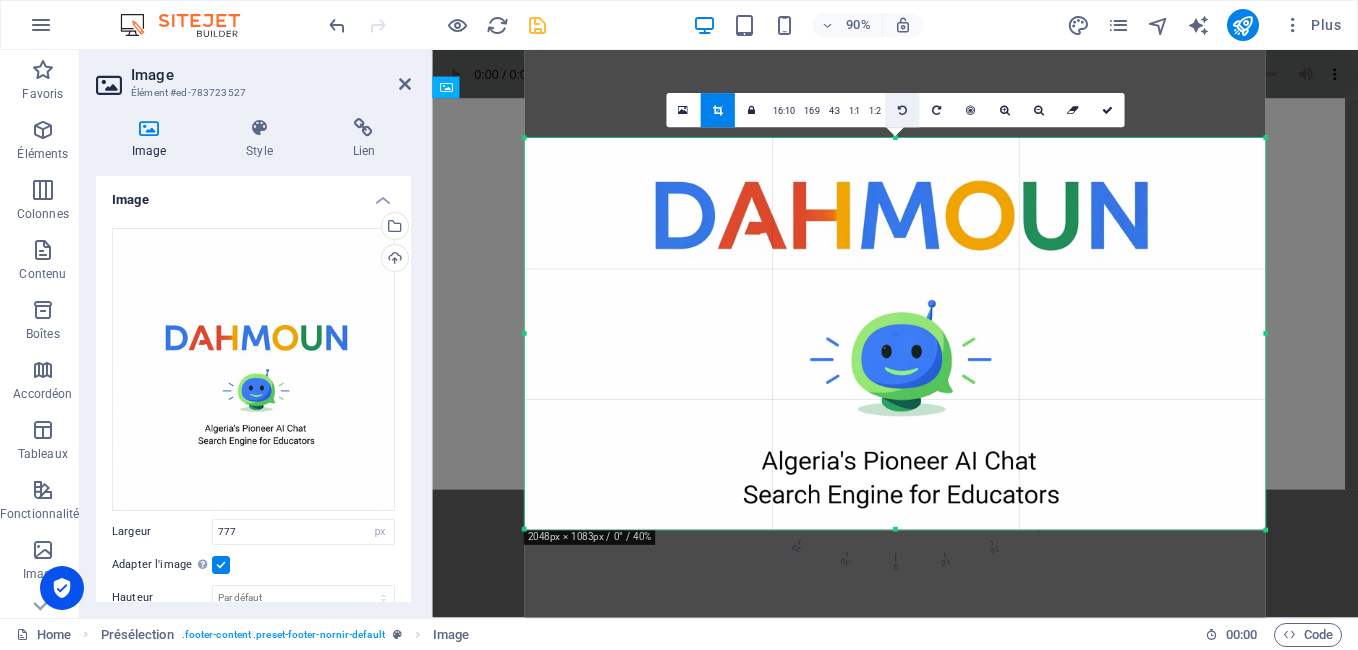 click on "180 170 160 150 140 130 120 110 100 90 80 70 60 50 40 30 20 10 0 -10 -20 -30 -40 -50 -60 -70 -80 -90 -100 -110 -120 -130 -140 -150 -160 -170 2048px × 1083px / 0° / 40% 16:10 16:9 4:3 1:1 1:2 0" at bounding box center (895, 334) 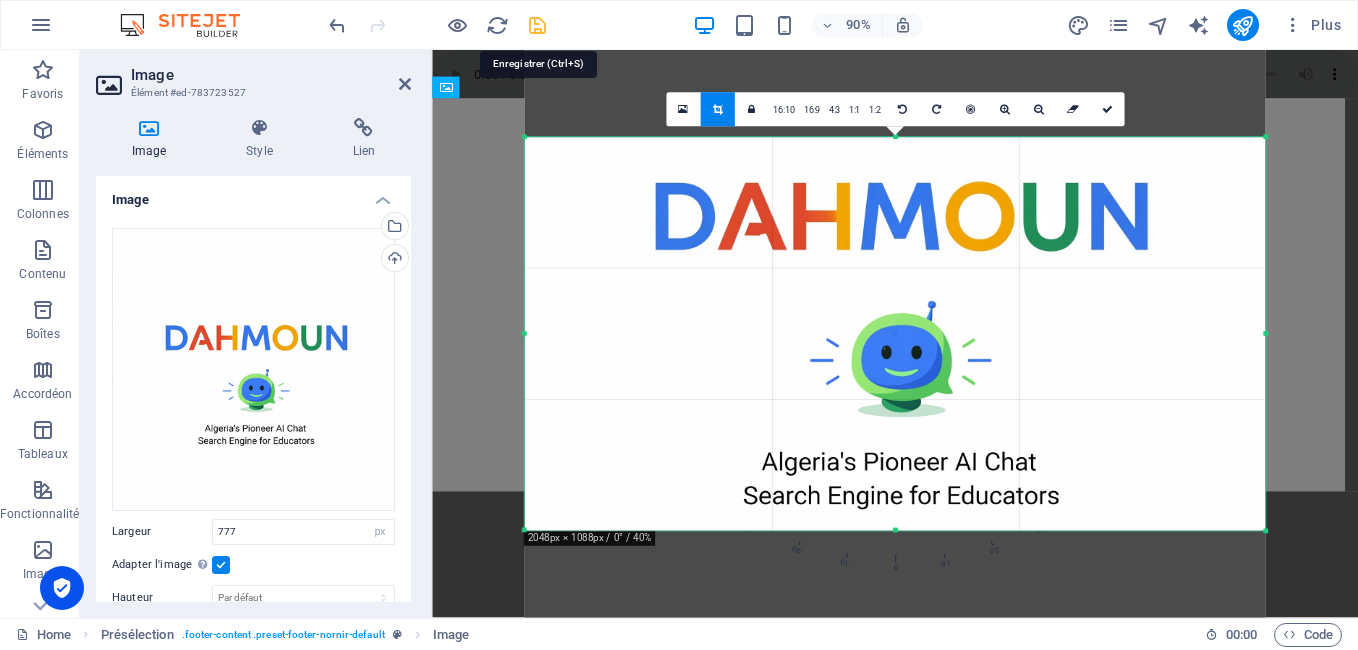 click at bounding box center [537, 25] 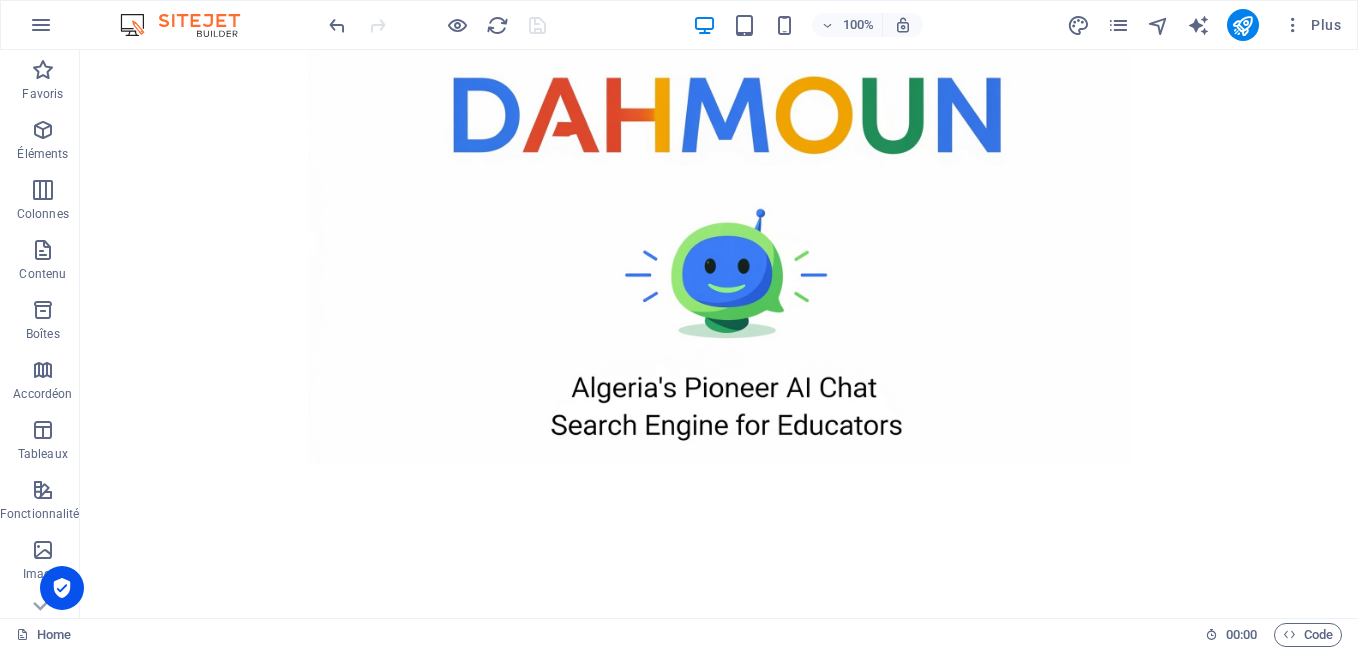 scroll, scrollTop: 0, scrollLeft: 0, axis: both 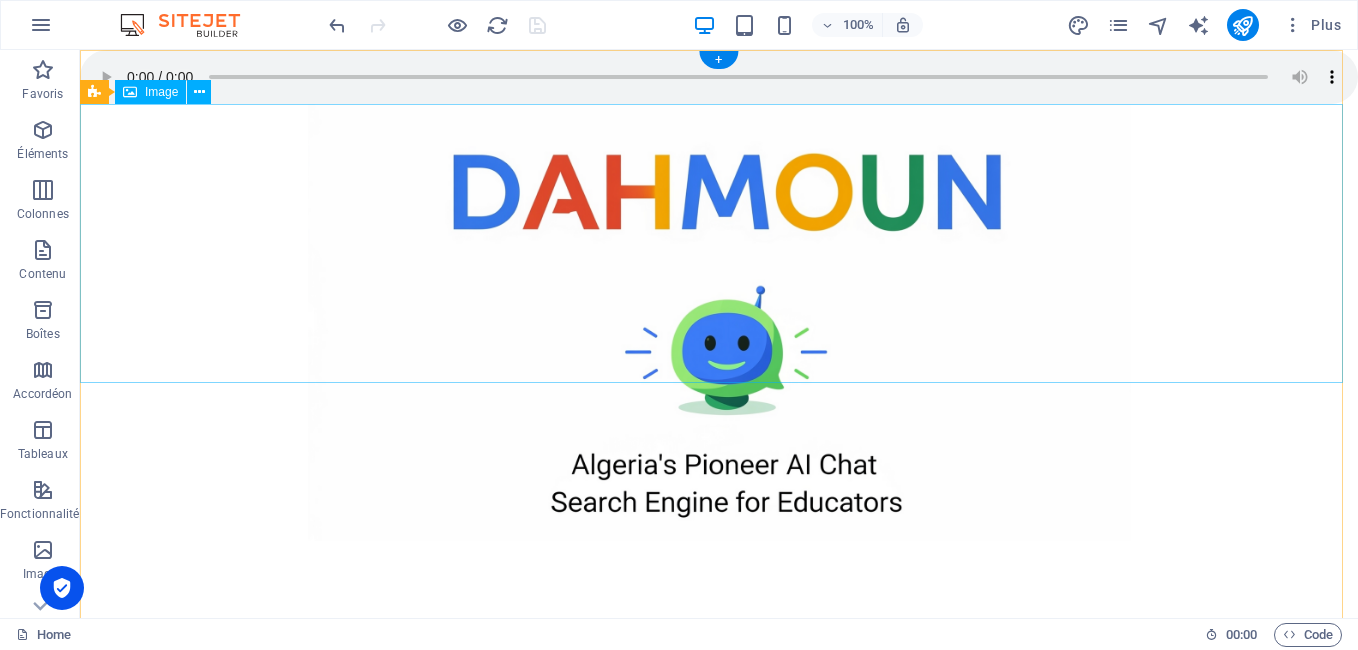 click at bounding box center (719, 322) 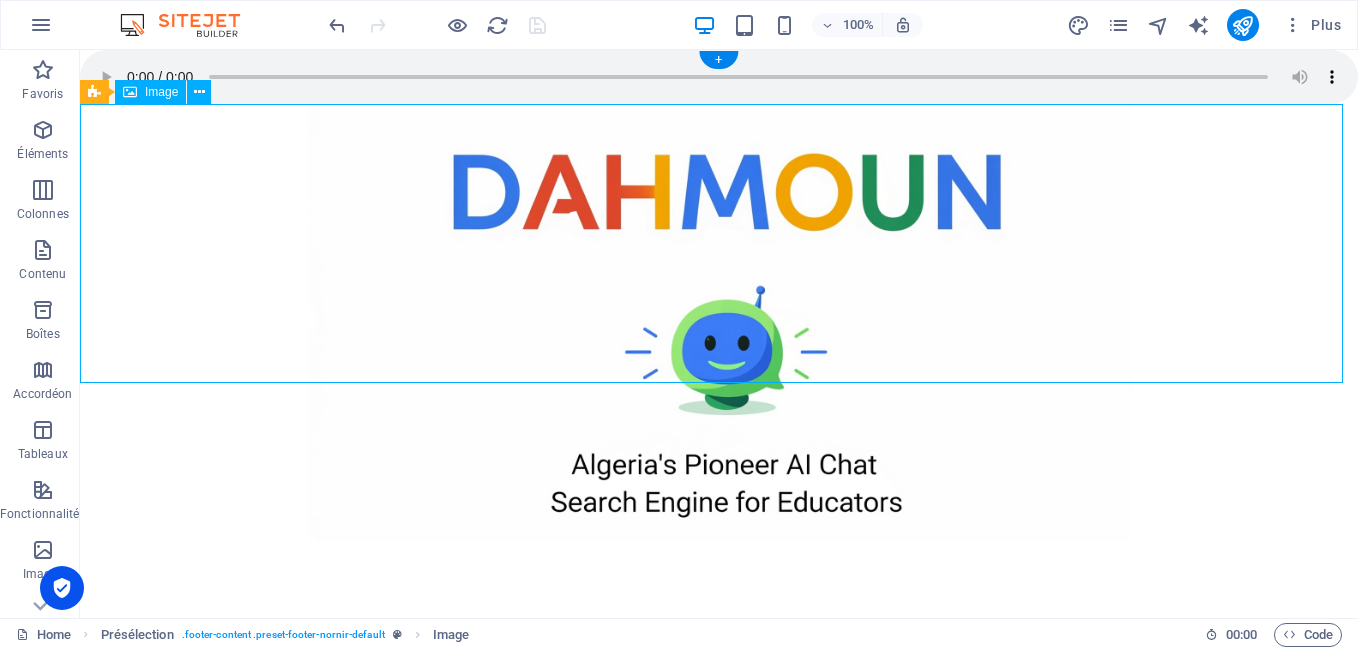 click at bounding box center [719, 322] 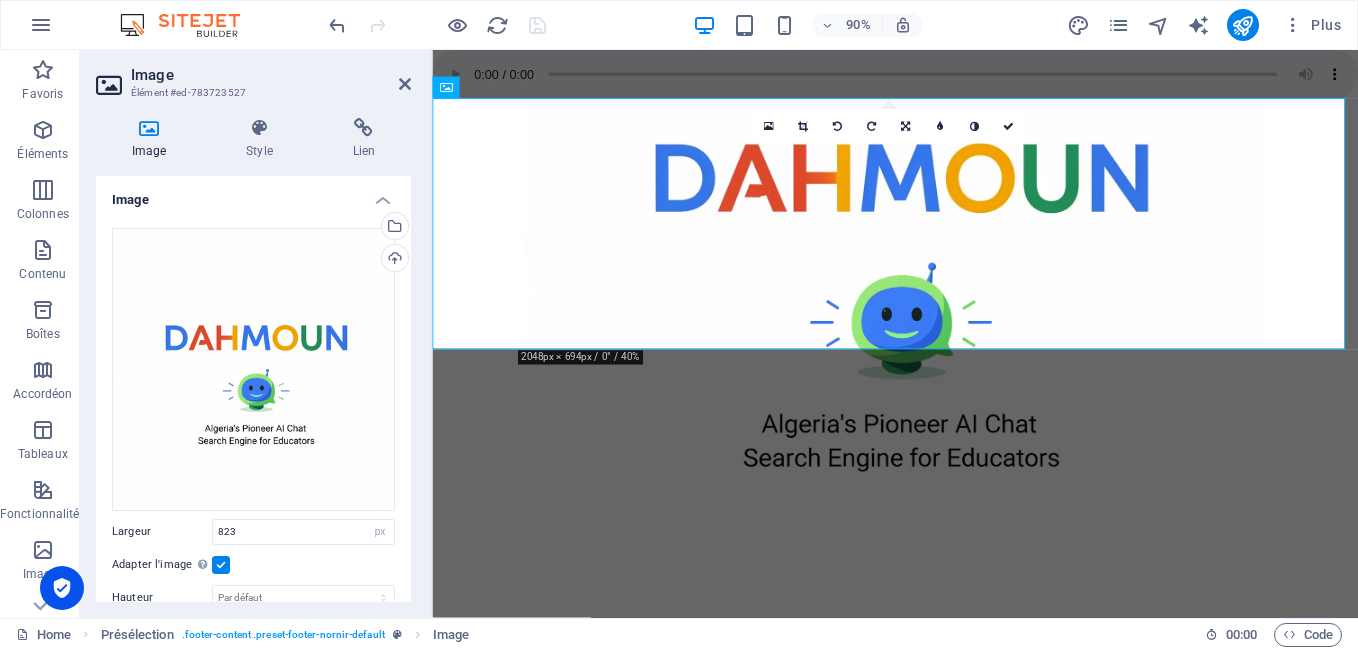 drag, startPoint x: 807, startPoint y: 125, endPoint x: 811, endPoint y: 153, distance: 28.284271 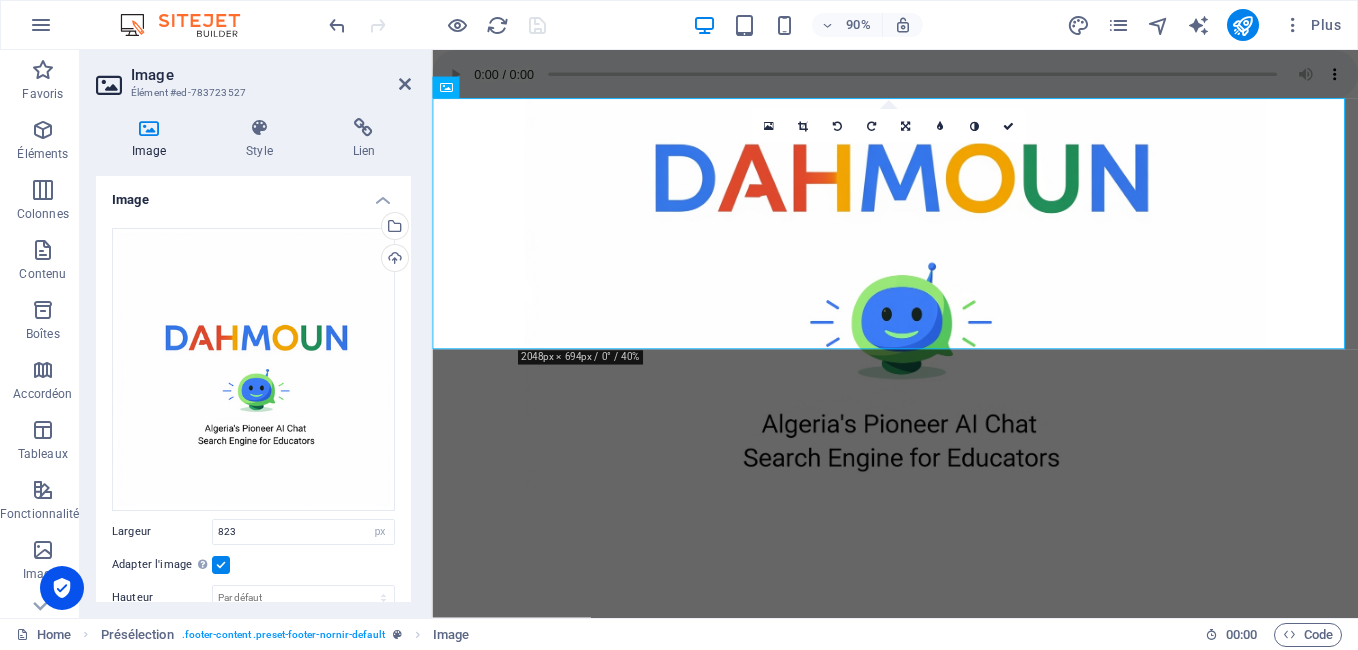 click at bounding box center [803, 126] 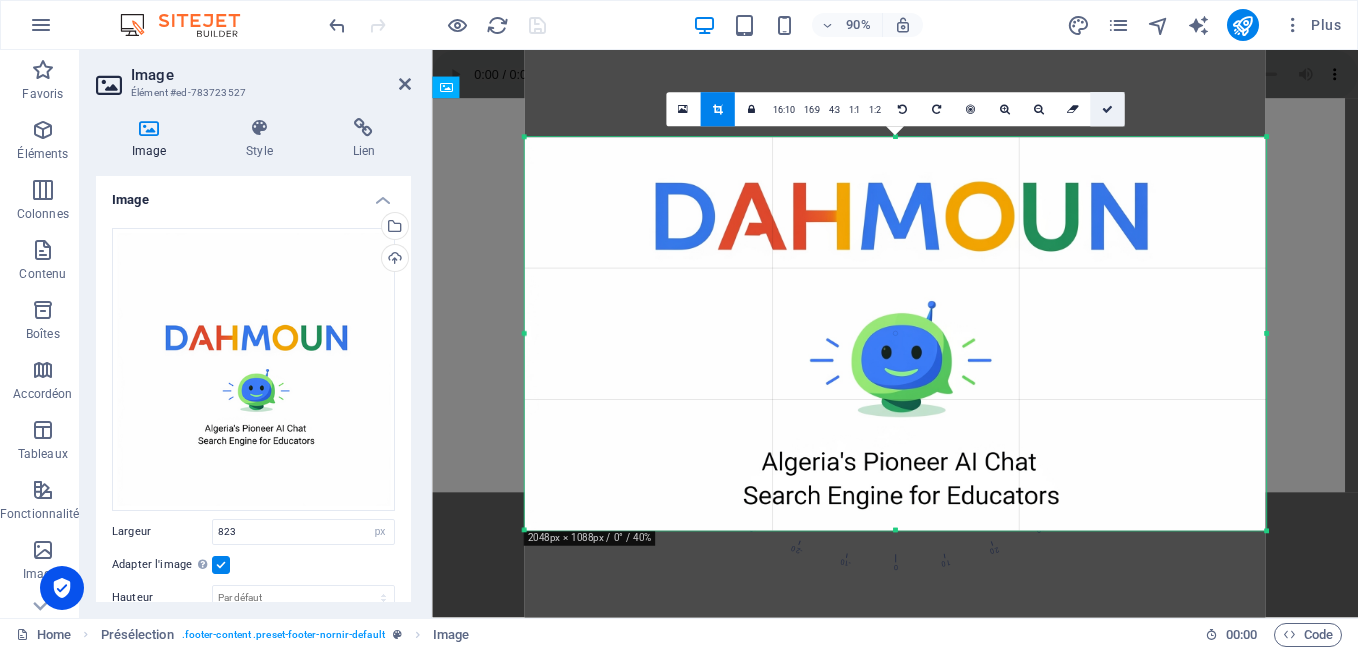 click at bounding box center [1106, 109] 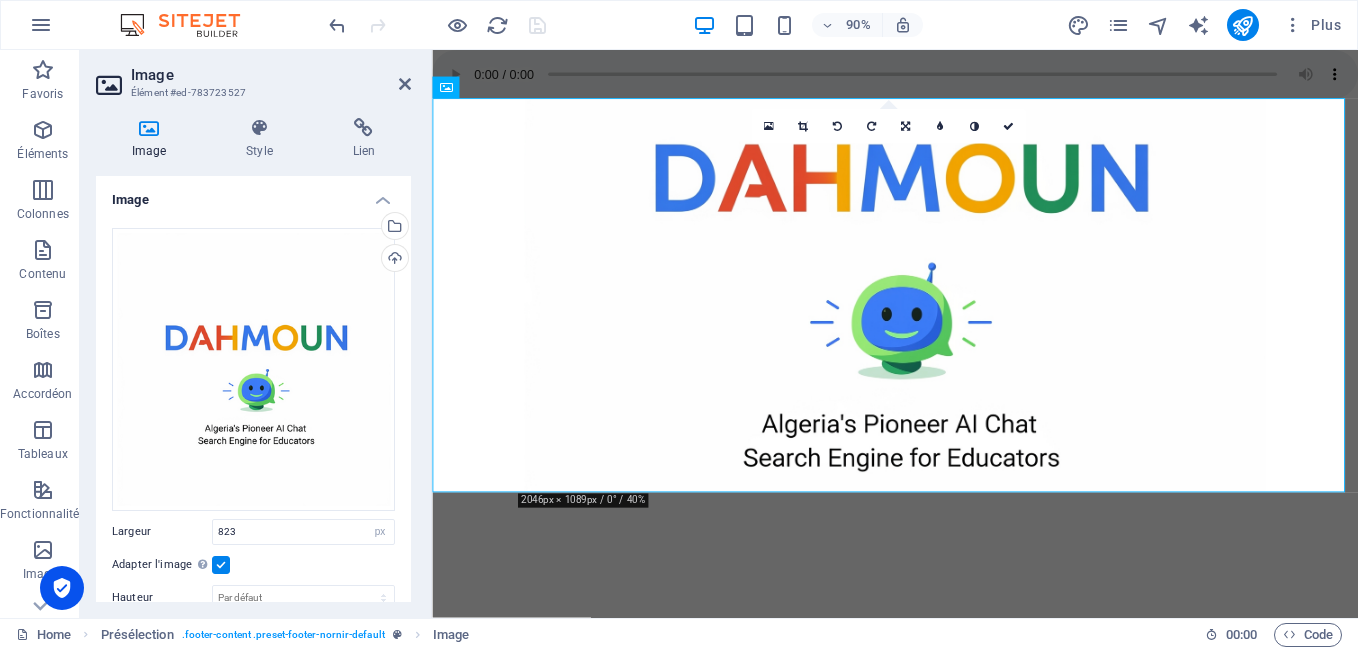 click on "Image Style Lien Image Glissez les fichiers ici, cliquez pour choisir les fichiers ou  sélectionnez les fichiers depuis Fichiers ou depuis notre stock gratuit de photos et de vidéos Sélectionnez les fichiers depuis le Gestionnaire de fichiers, les photos du stock ou téléversez un ou plusieurs fichiers Téléverser Largeur 823 Par défaut auto px rem % em vh vw Adapter l'image Adapter automatiquement l'image à une largeur et une hauteur fixes Hauteur Par défaut auto px Alignement Lazyload Charger les images après la page améliore le temps de chargement (vitesse). Responsive Chargez automatiquement des images Retina et les formats optimisés pour les smartphones. Lightbox Utiliser comme titre principal Cette image sera incluse dans une balise titre H1. Utile pour donner au texte alternatif le poids d'un titre H1, par ex. pour le logo. Ne pas cocher si incertain. Optimisée Les images sont compressées pour améliorer la vitesse de la page. Position Direction Personnalisé Décalage X 50 px rem % vh vw" at bounding box center (253, 360) 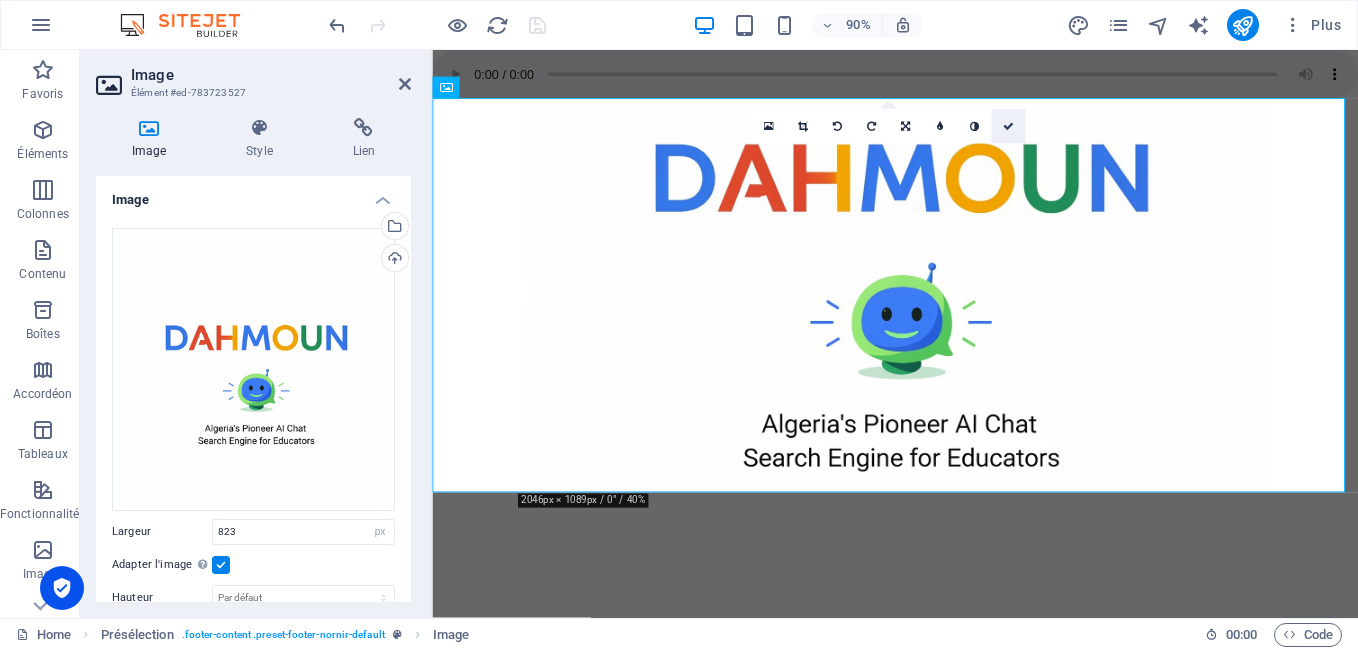 click at bounding box center (1008, 126) 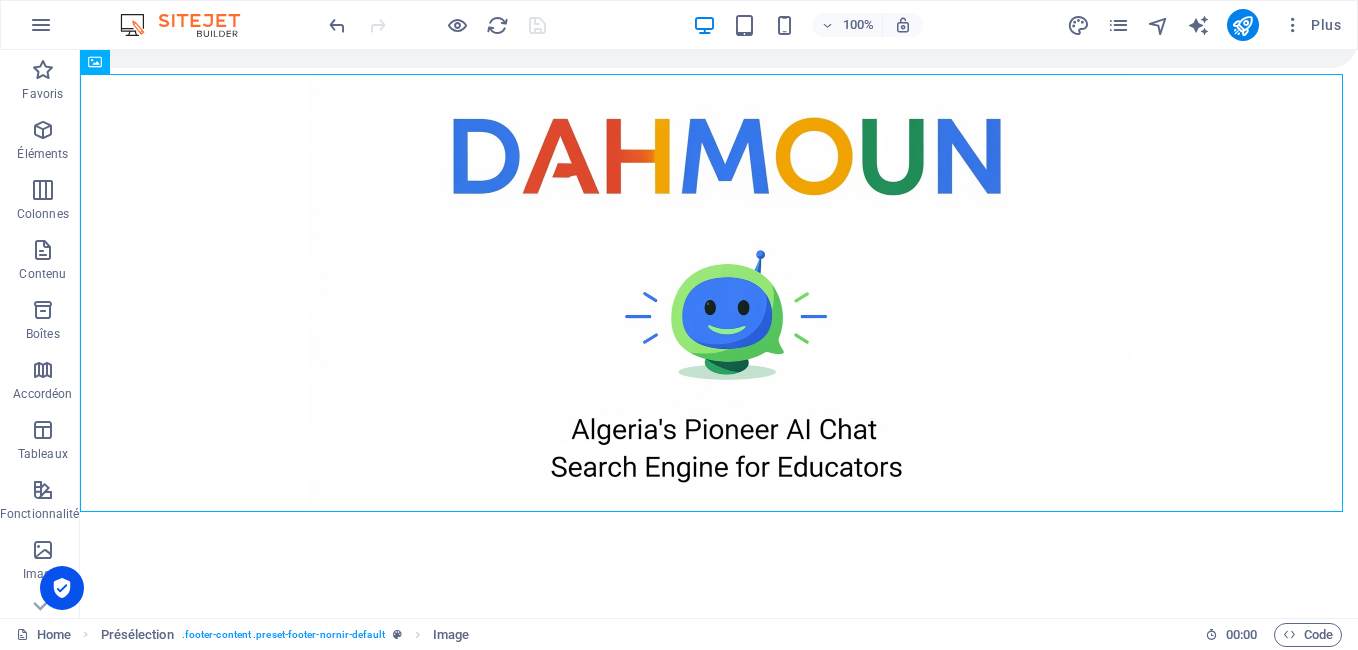 scroll, scrollTop: 19, scrollLeft: 0, axis: vertical 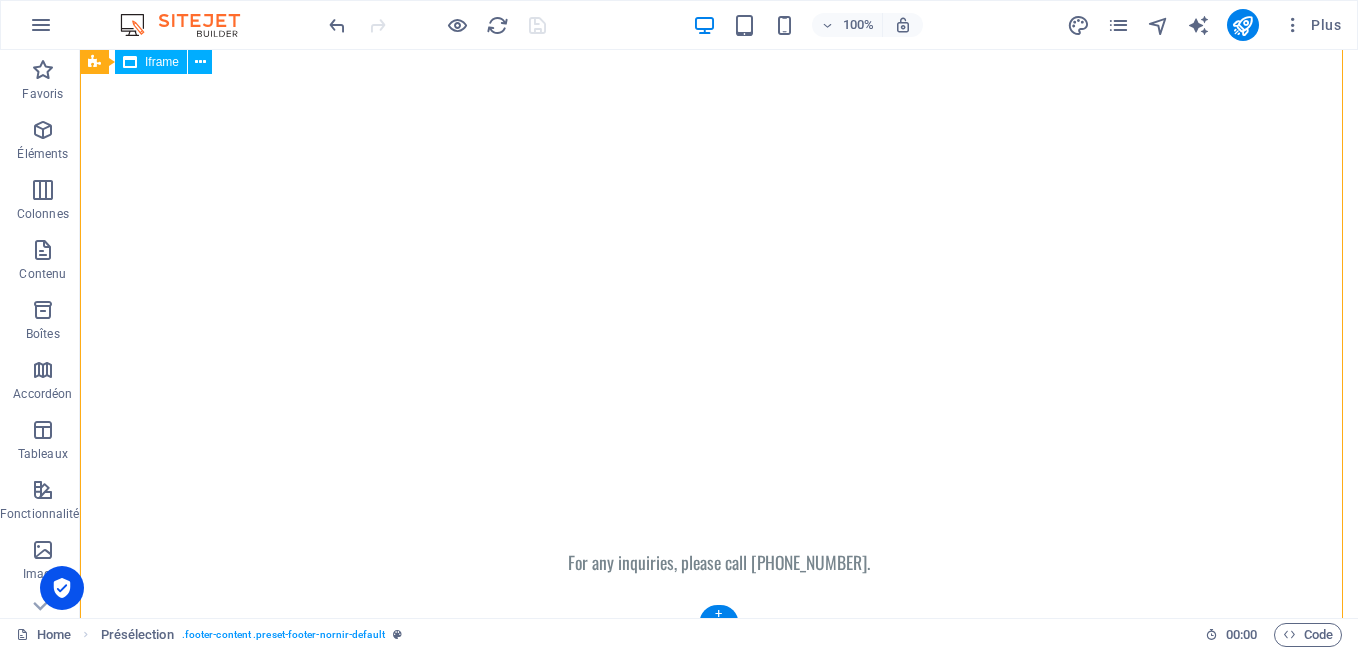 drag, startPoint x: 1059, startPoint y: 158, endPoint x: 1038, endPoint y: 65, distance: 95.34149 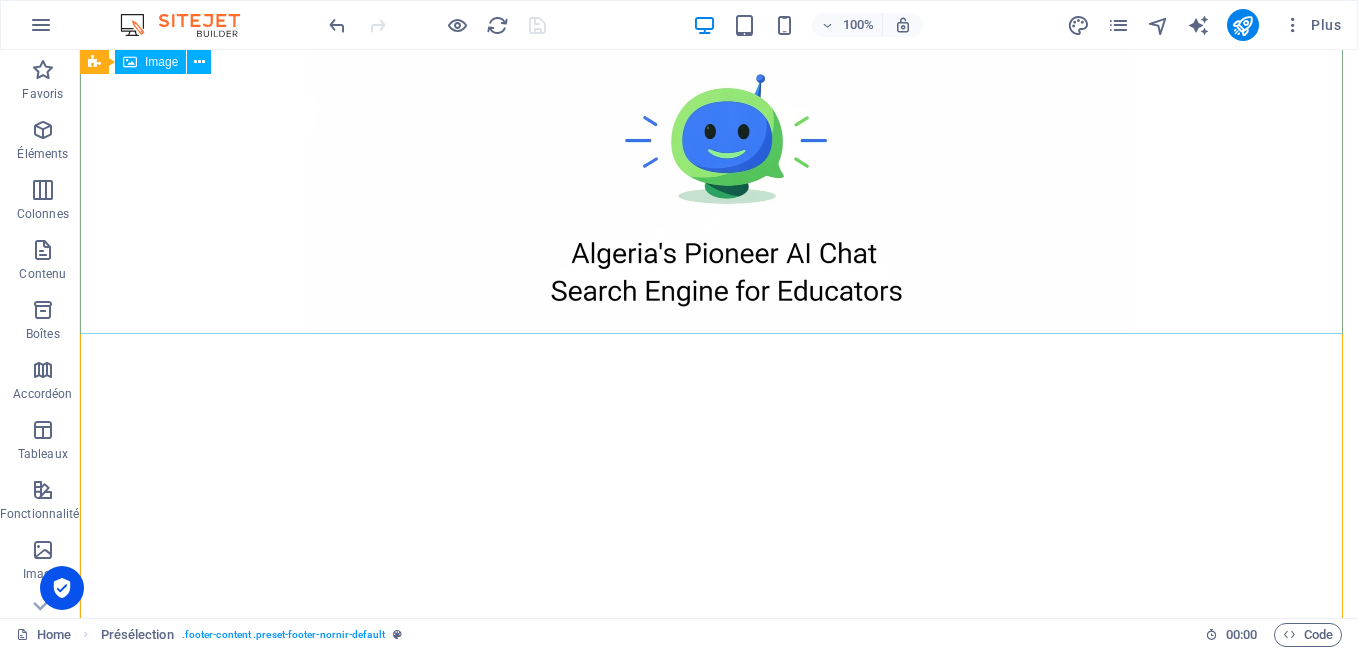 scroll, scrollTop: 208, scrollLeft: 0, axis: vertical 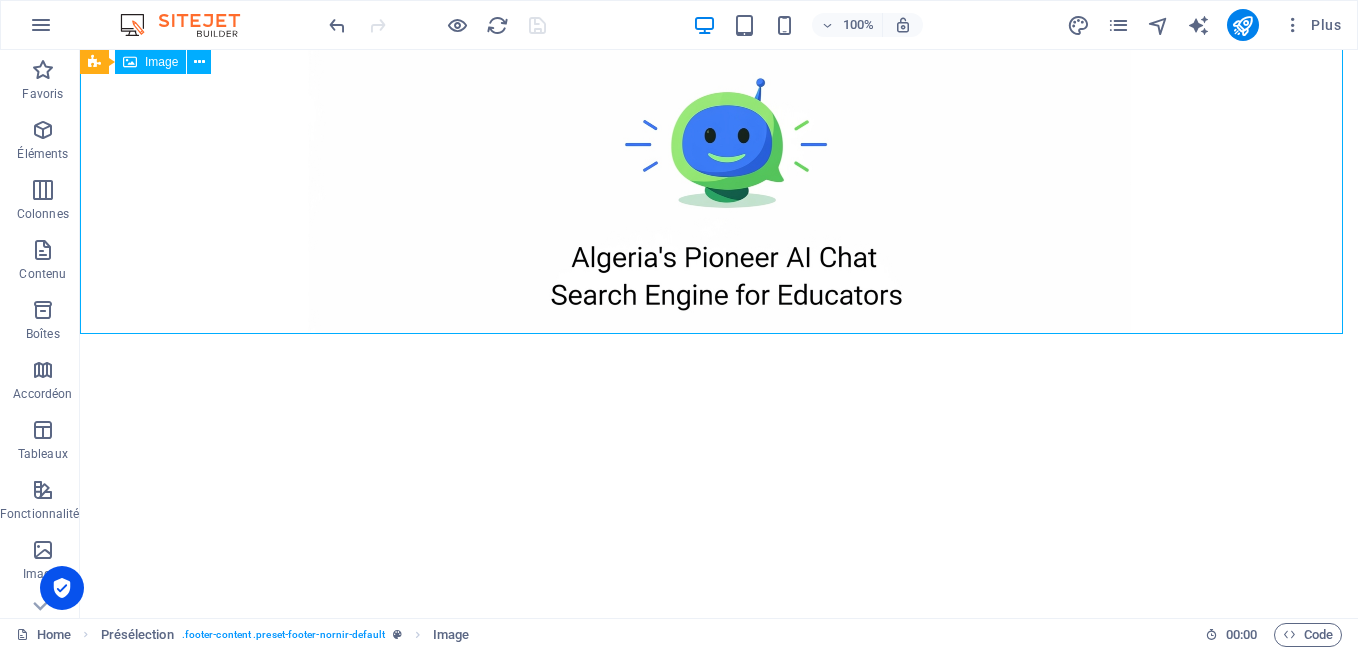 drag, startPoint x: 906, startPoint y: 300, endPoint x: 610, endPoint y: 254, distance: 299.553 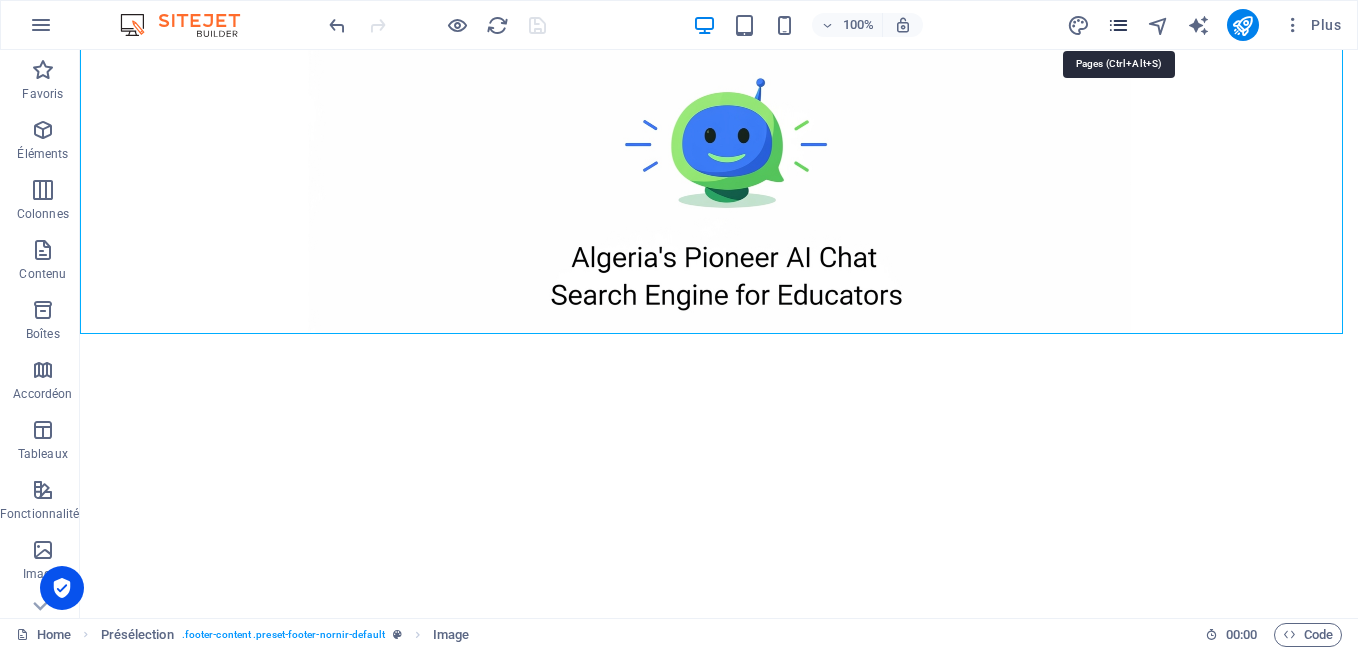 click at bounding box center [1118, 25] 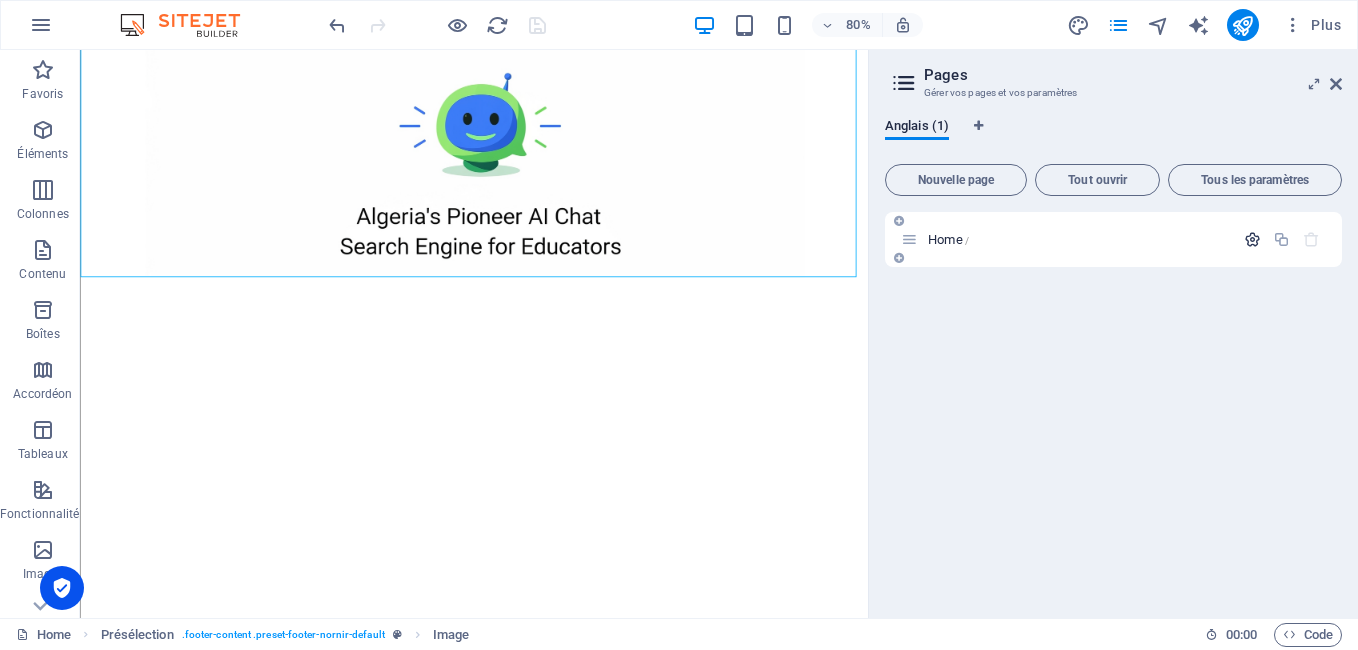 click at bounding box center (1252, 239) 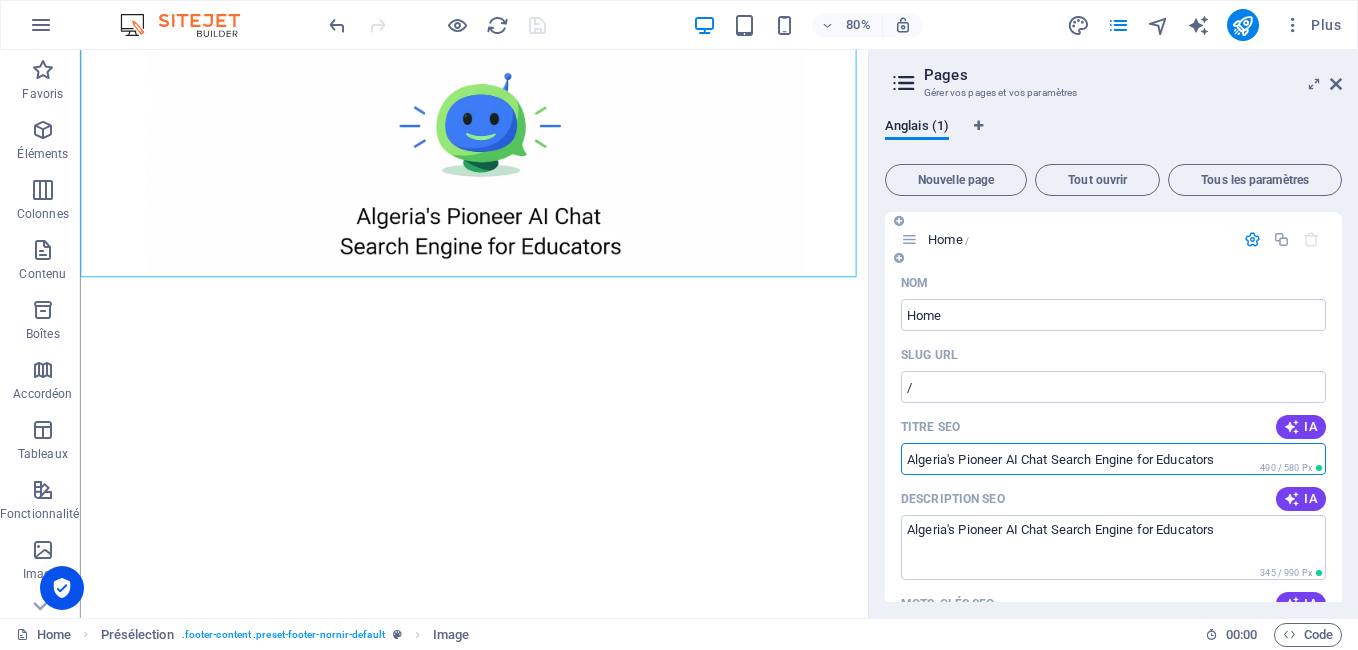 drag, startPoint x: 1239, startPoint y: 466, endPoint x: 960, endPoint y: 477, distance: 279.21677 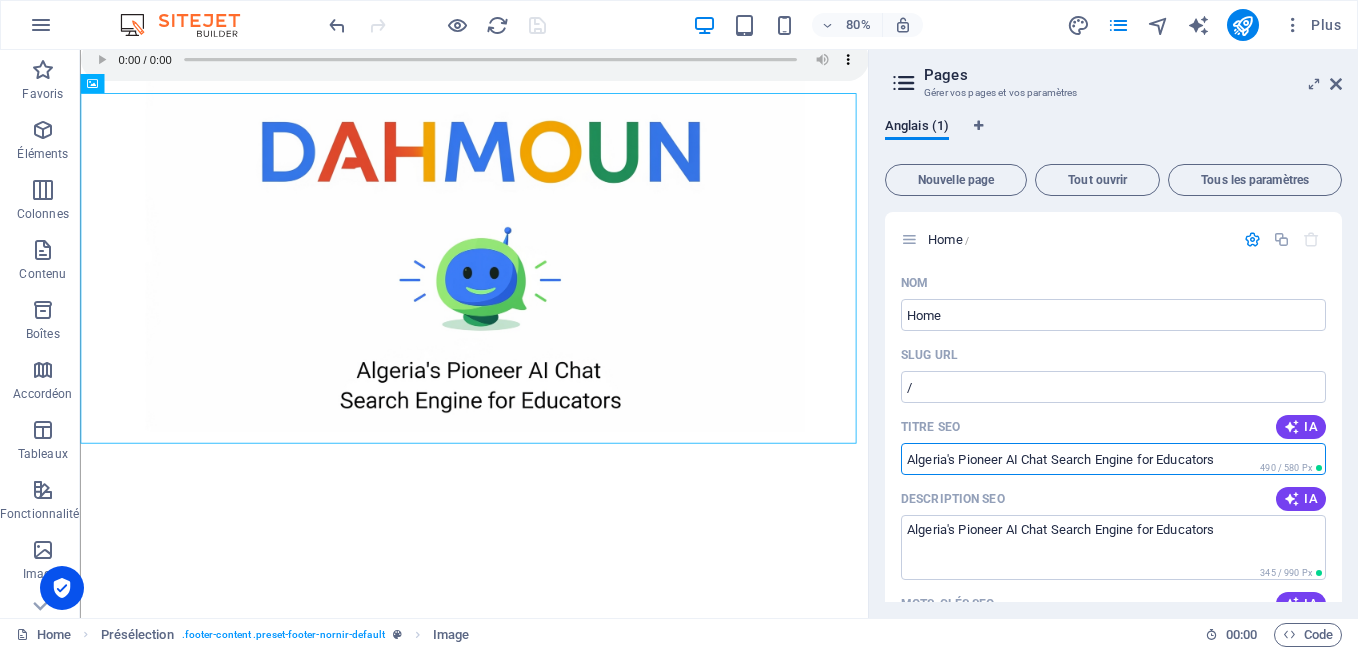 scroll, scrollTop: 0, scrollLeft: 0, axis: both 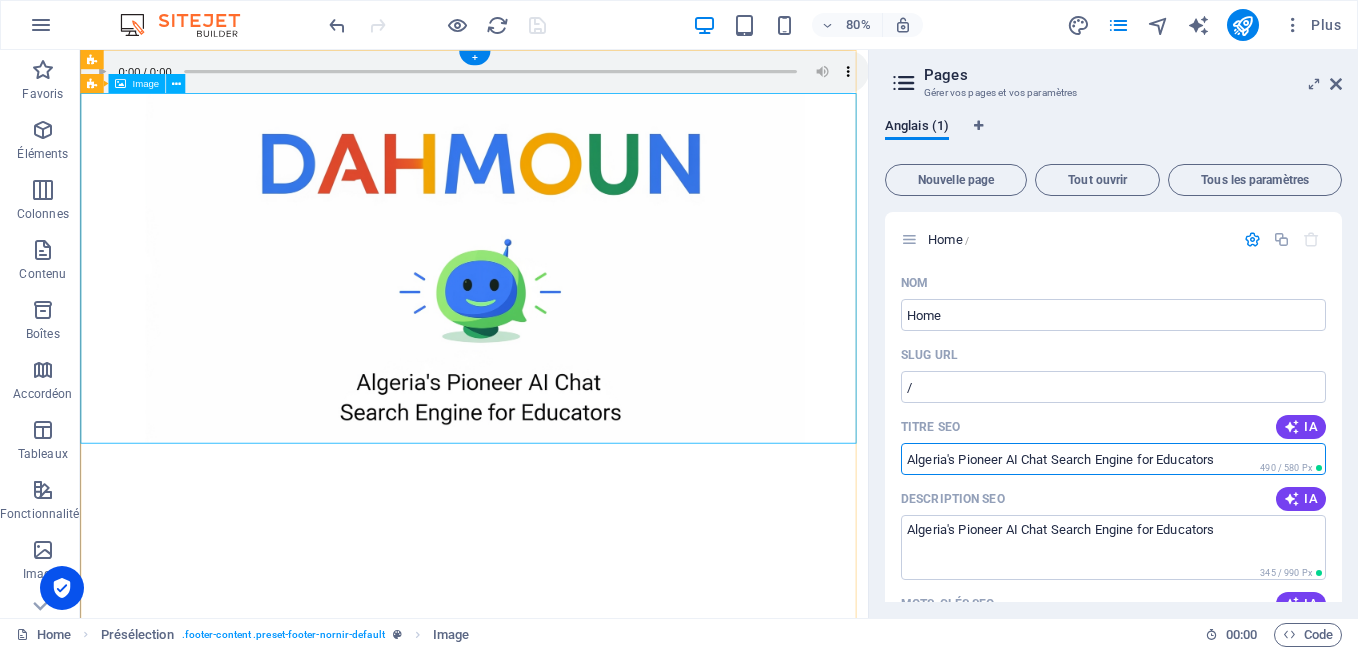 click at bounding box center [572, 323] 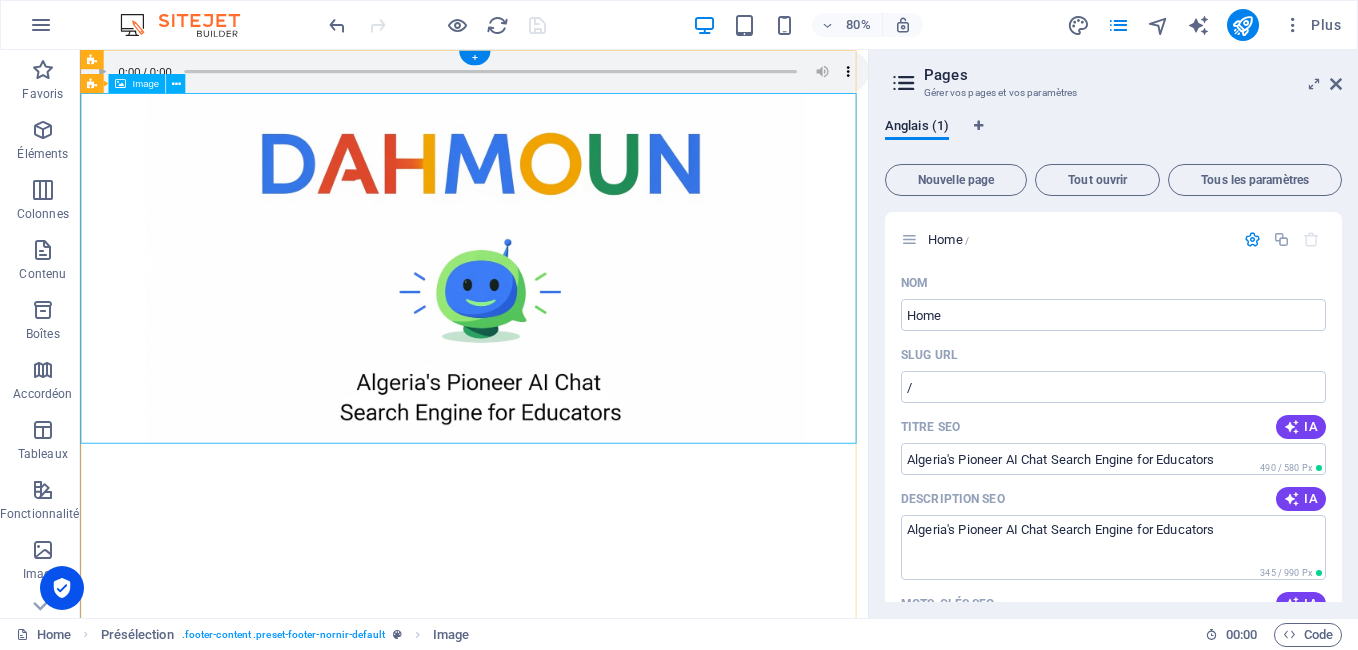 click at bounding box center [572, 323] 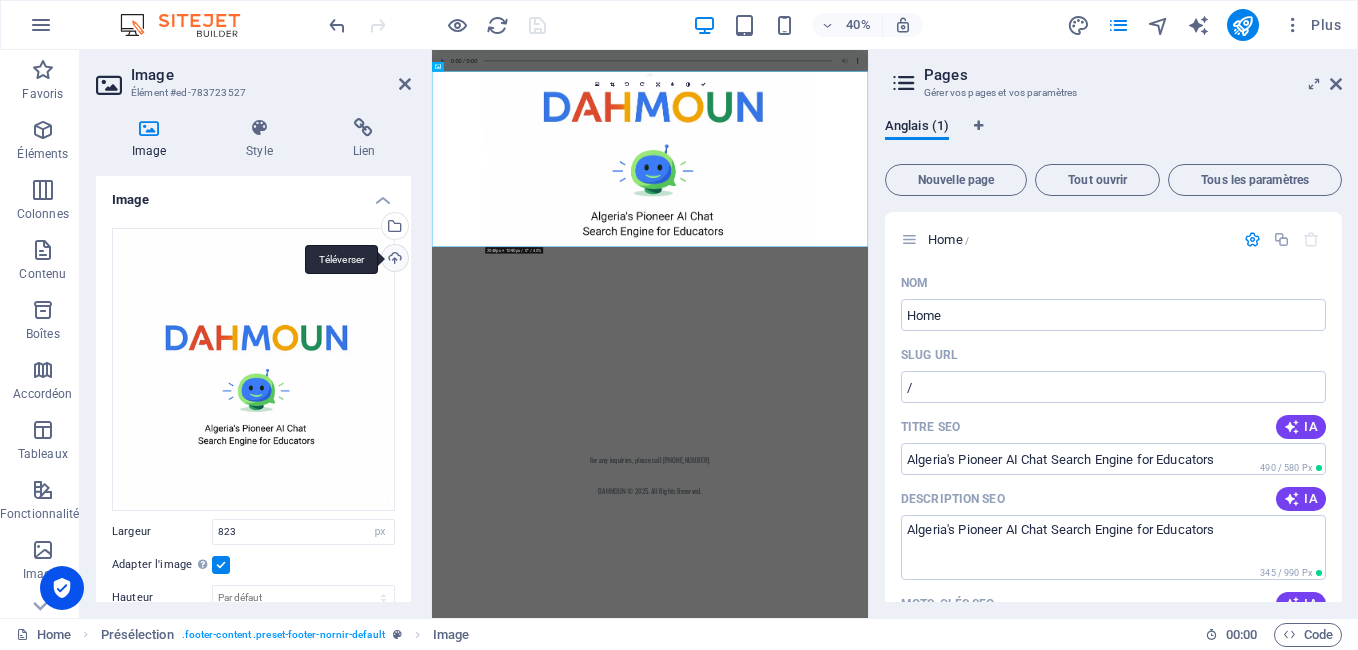 click on "Téléverser" at bounding box center [393, 260] 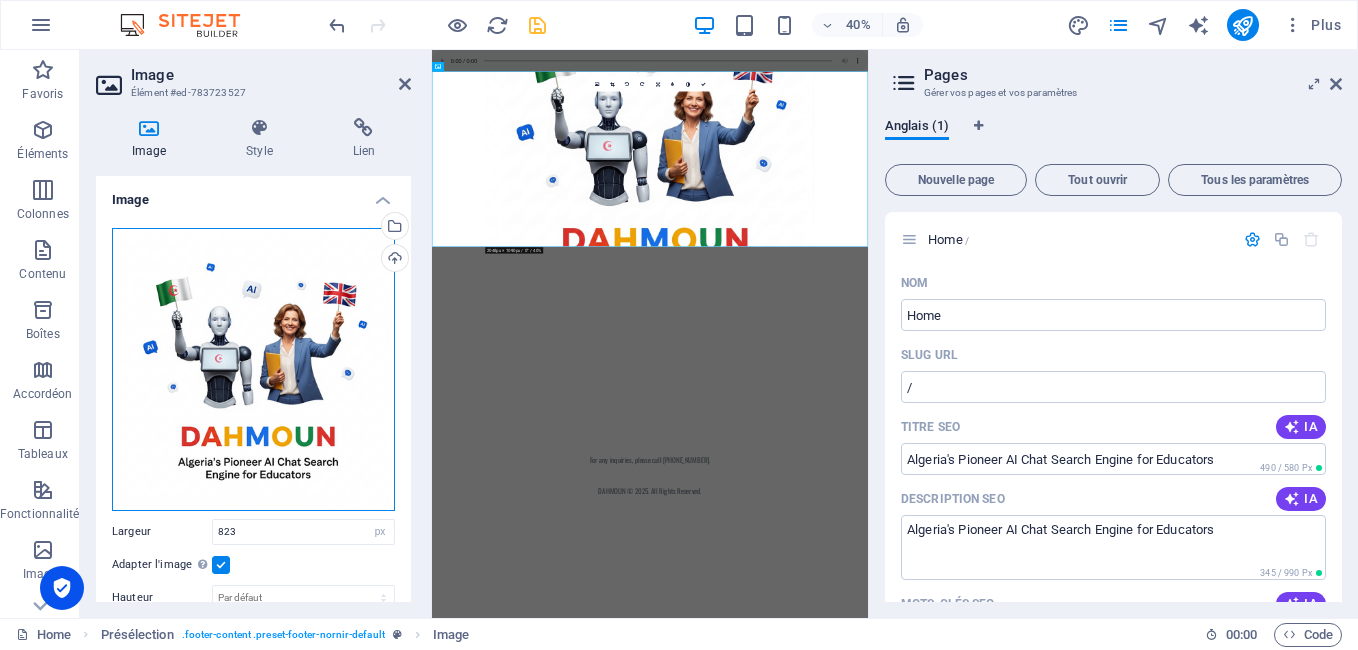 click on "Glissez les fichiers ici, cliquez pour choisir les fichiers ou  sélectionnez les fichiers depuis Fichiers ou depuis notre stock gratuit de photos et de vidéos" at bounding box center [253, 369] 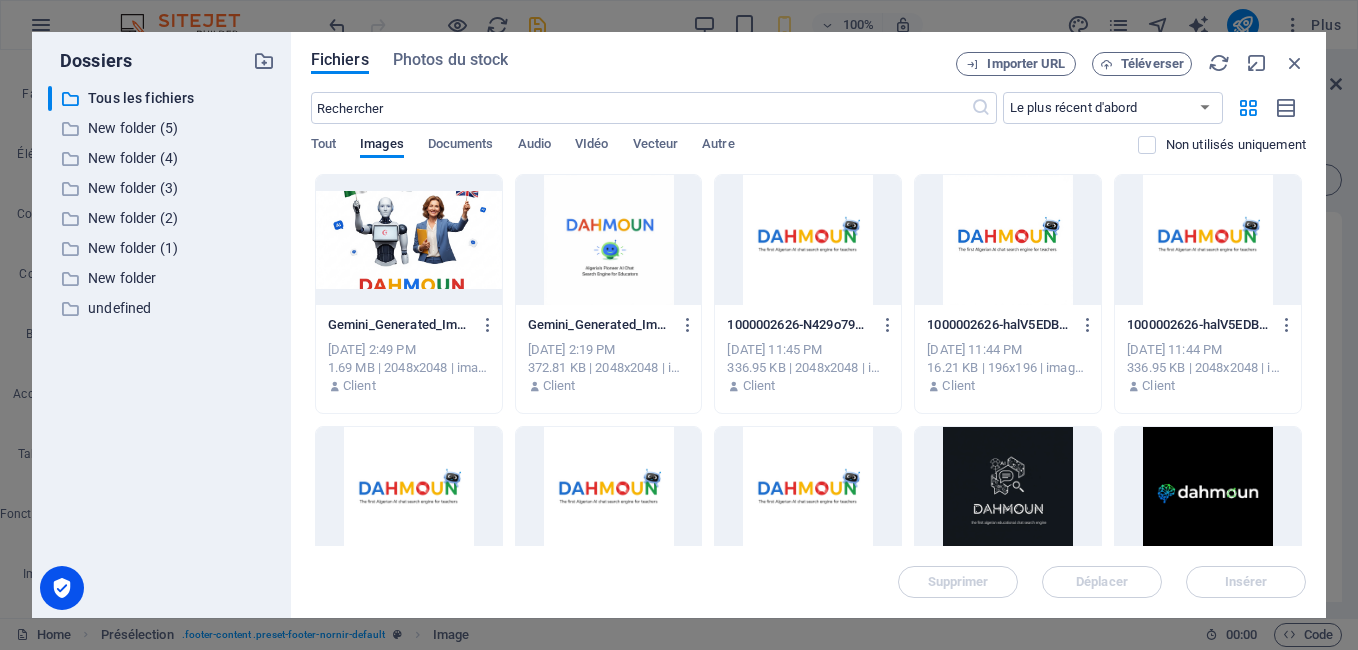 click at bounding box center [409, 240] 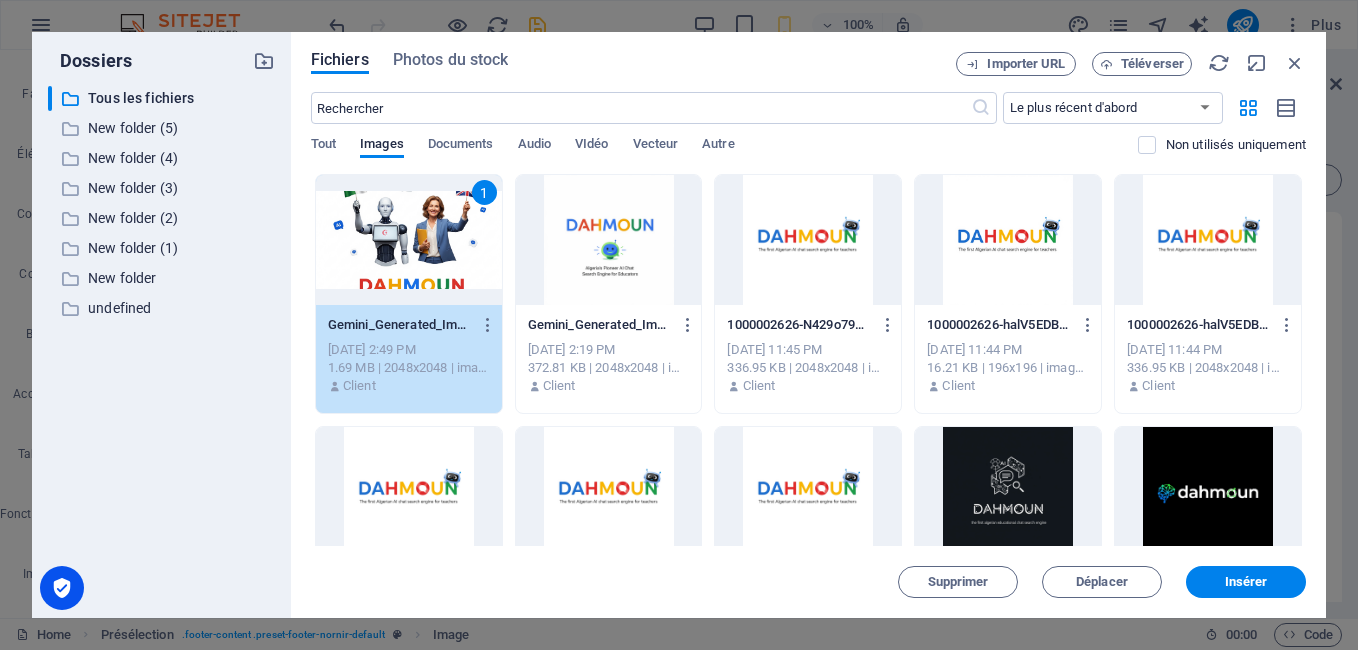 click on "1" at bounding box center [409, 240] 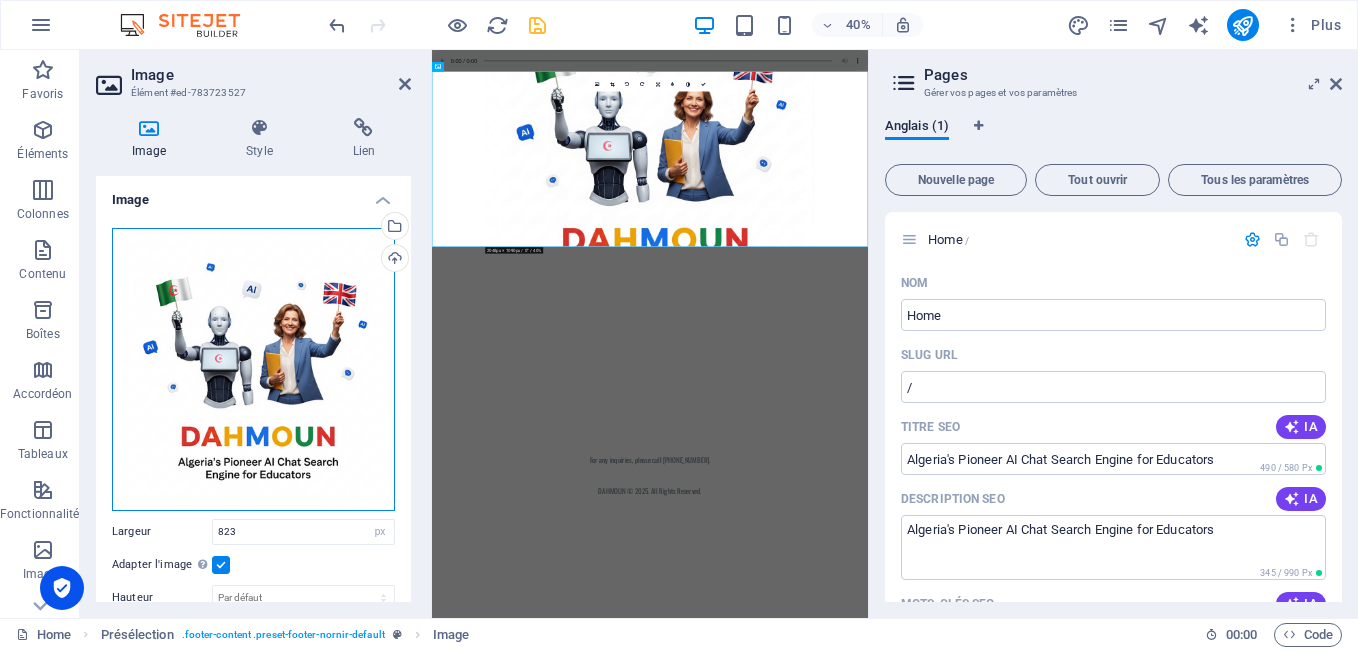 click on "Glissez les fichiers ici, cliquez pour choisir les fichiers ou  sélectionnez les fichiers depuis Fichiers ou depuis notre stock gratuit de photos et de vidéos" at bounding box center (253, 369) 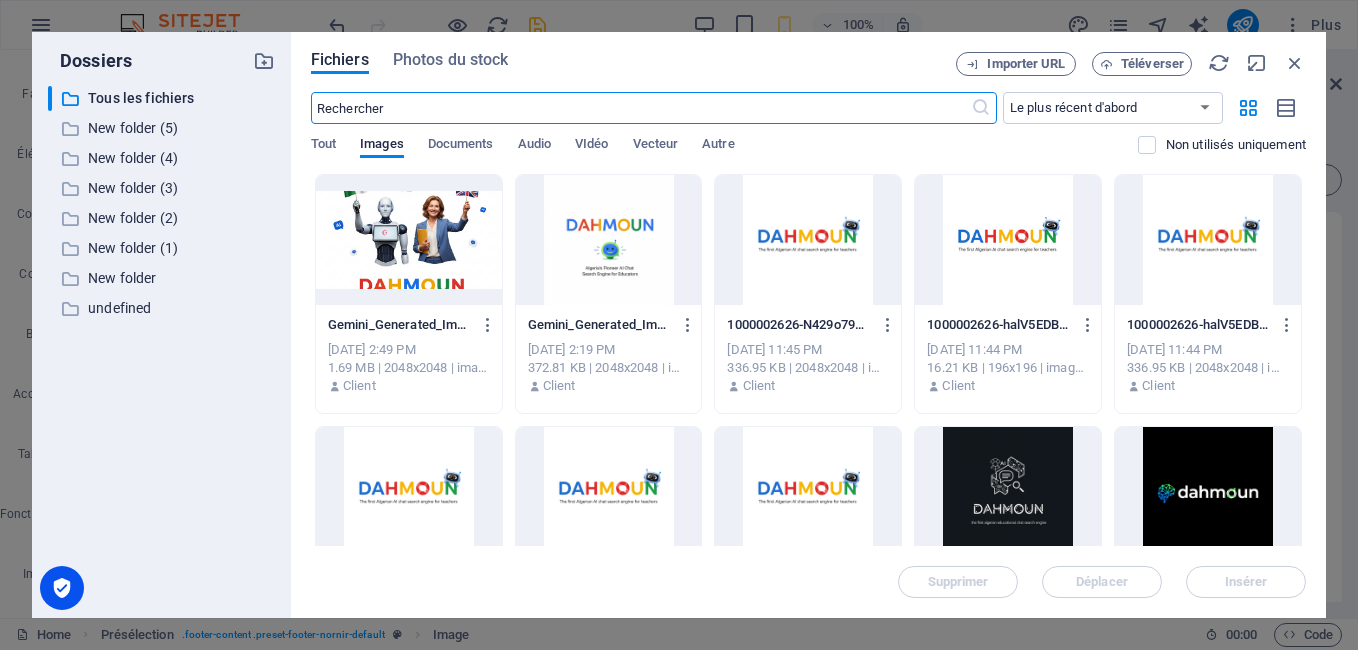click at bounding box center [409, 240] 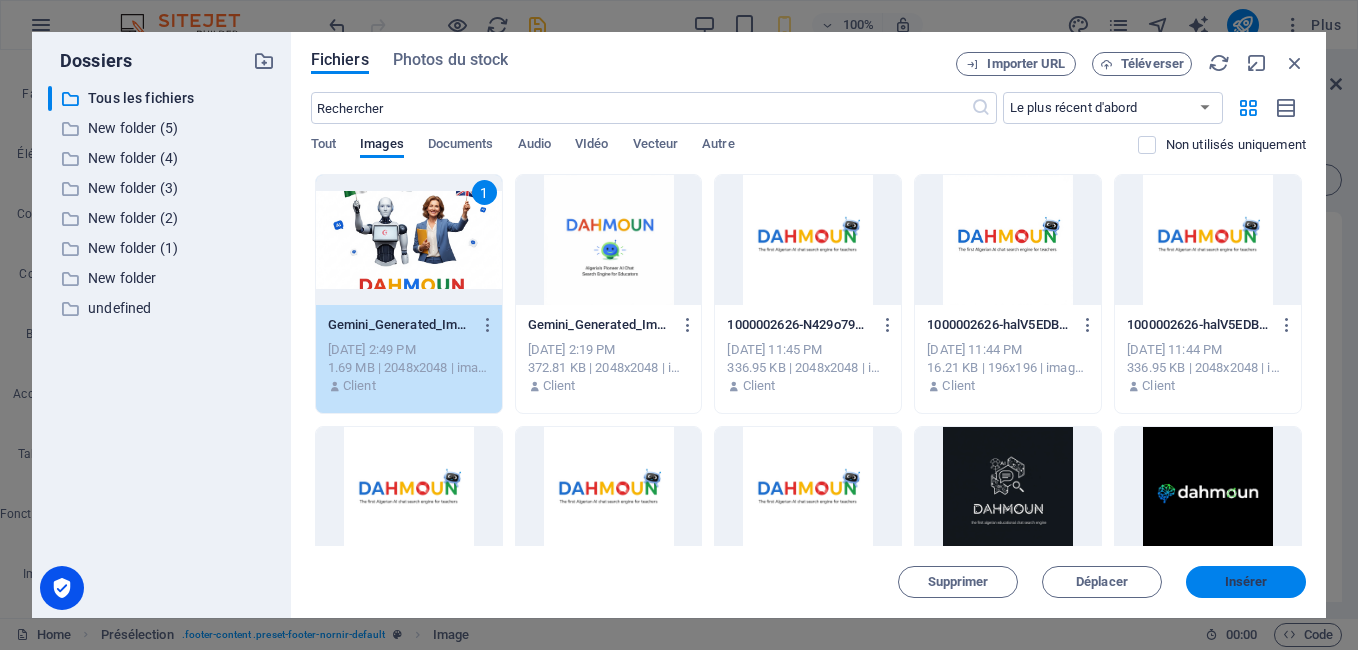 click on "Insérer" at bounding box center [1246, 582] 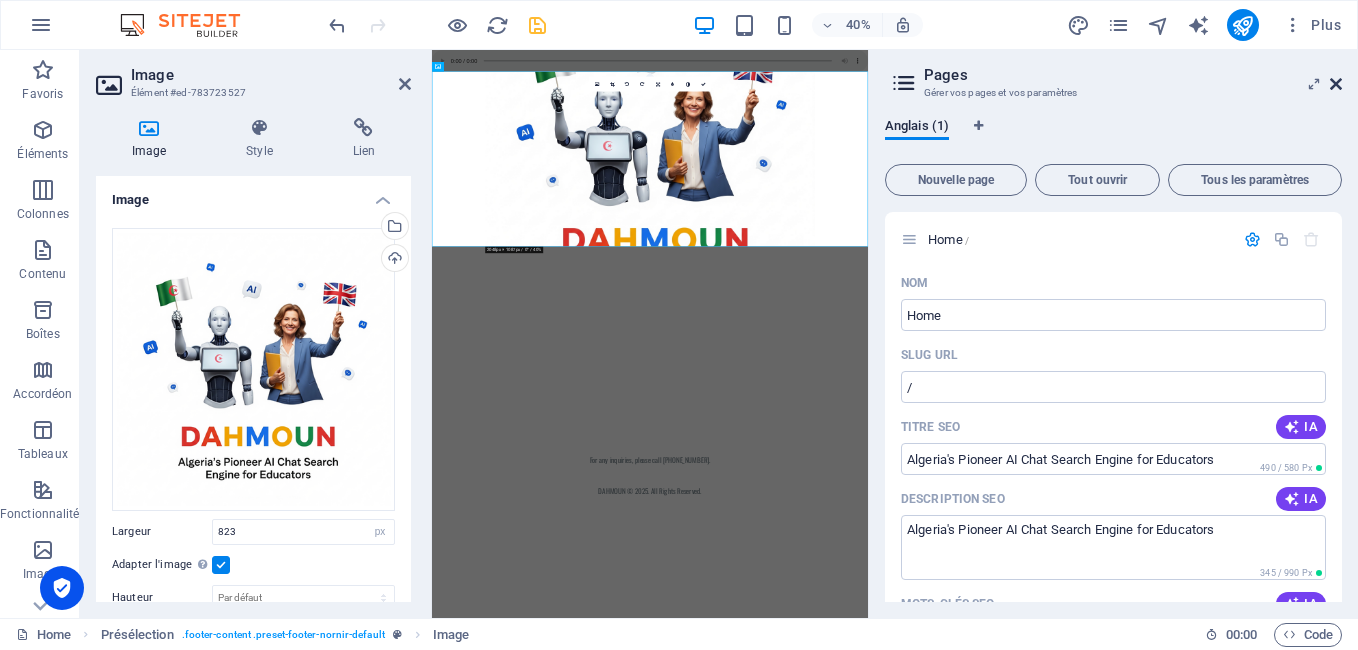 click at bounding box center [1336, 84] 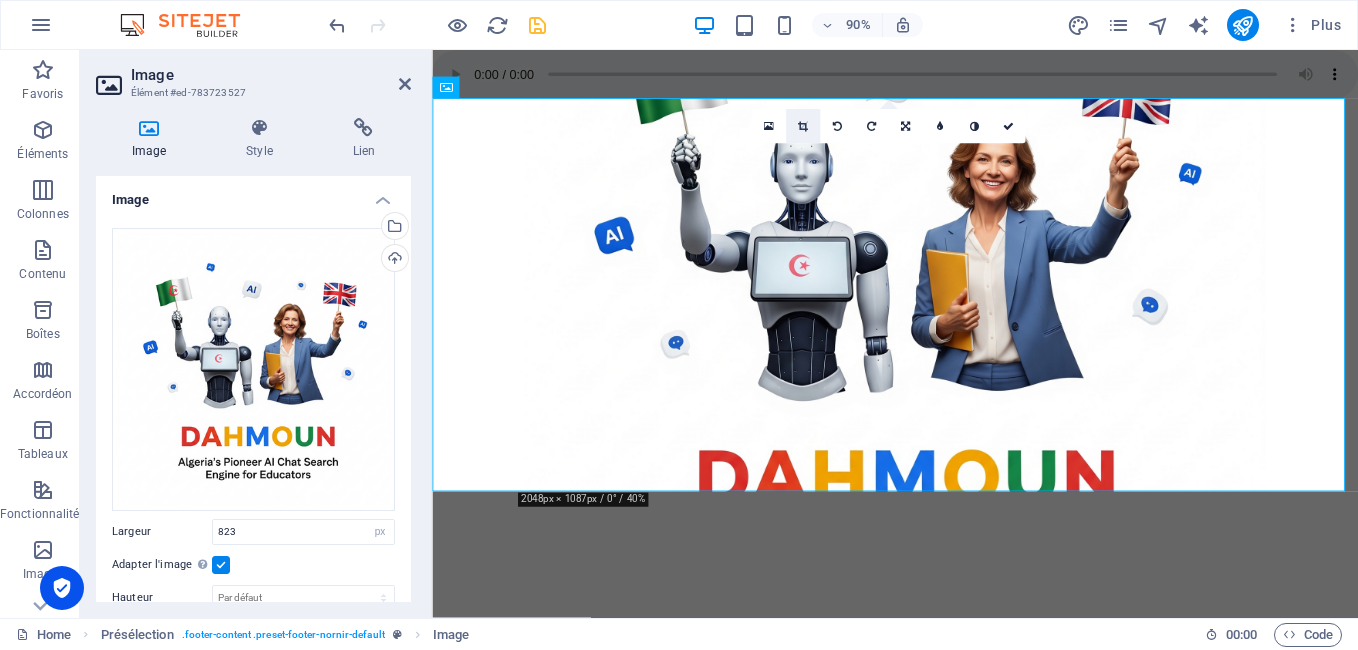 click at bounding box center (803, 126) 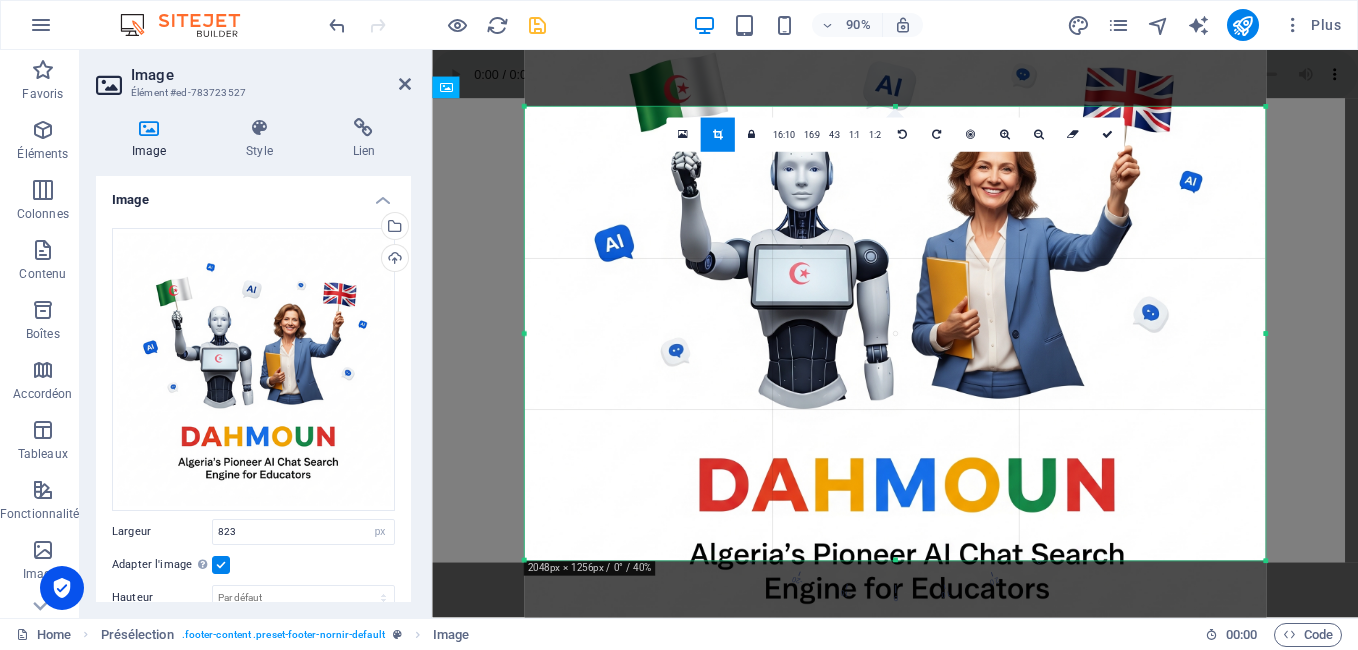 drag, startPoint x: 900, startPoint y: 530, endPoint x: 925, endPoint y: 609, distance: 82.86133 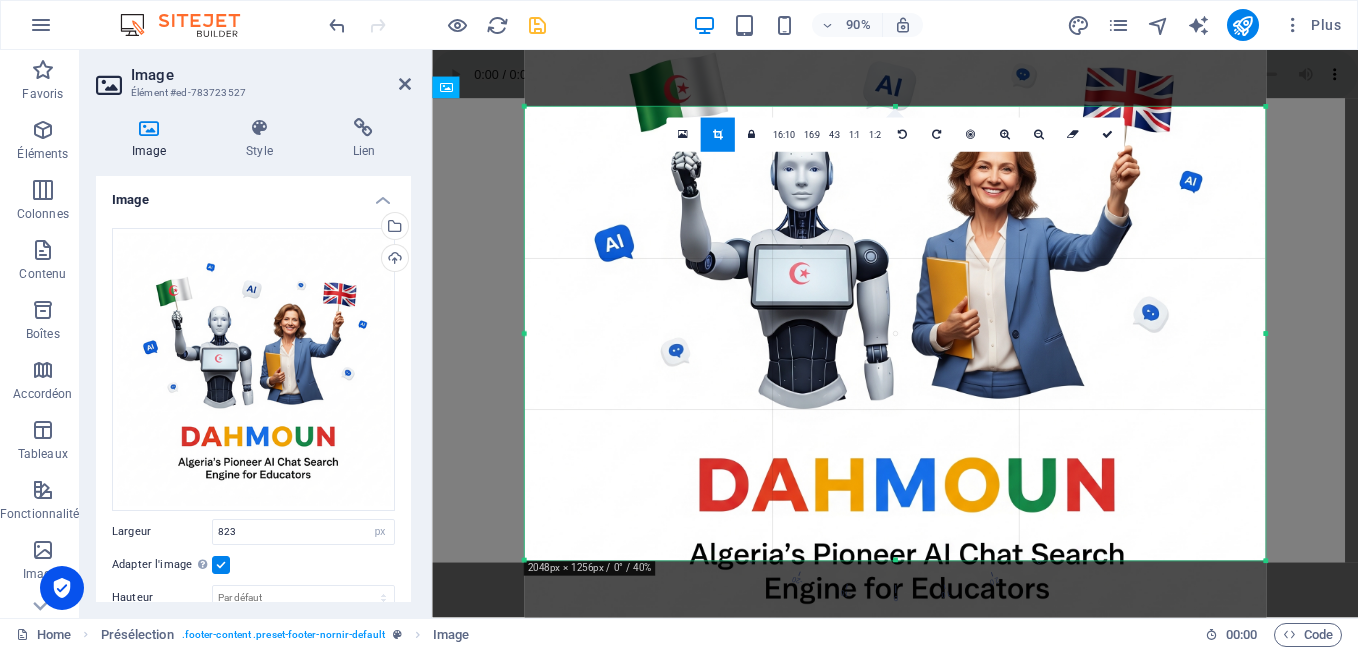 click on "180 170 160 150 140 130 120 110 100 90 80 70 60 50 40 30 20 10 0 -10 -20 -30 -40 -50 -60 -70 -80 -90 -100 -110 -120 -130 -140 -150 -160 -170 2048px × 1256px / 0° / 40% 16:10 16:9 4:3 1:1 1:2 0" at bounding box center (895, 334) 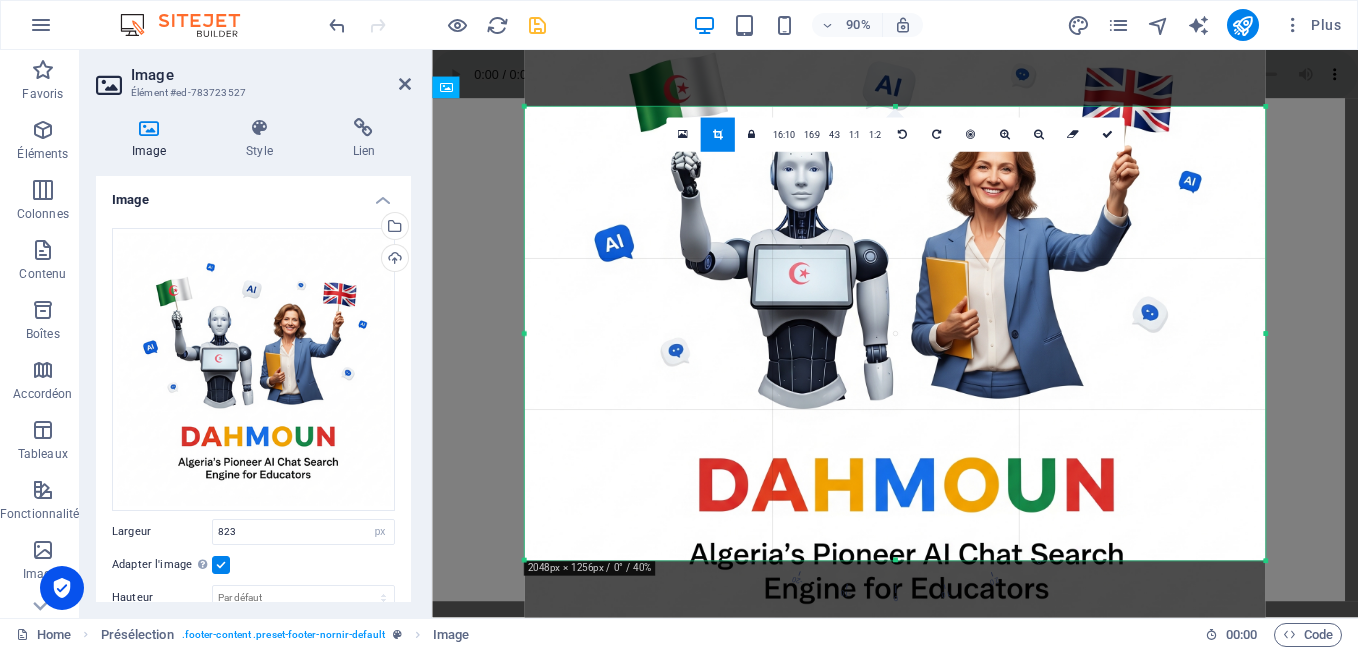 drag, startPoint x: 894, startPoint y: 559, endPoint x: 902, endPoint y: 627, distance: 68.46897 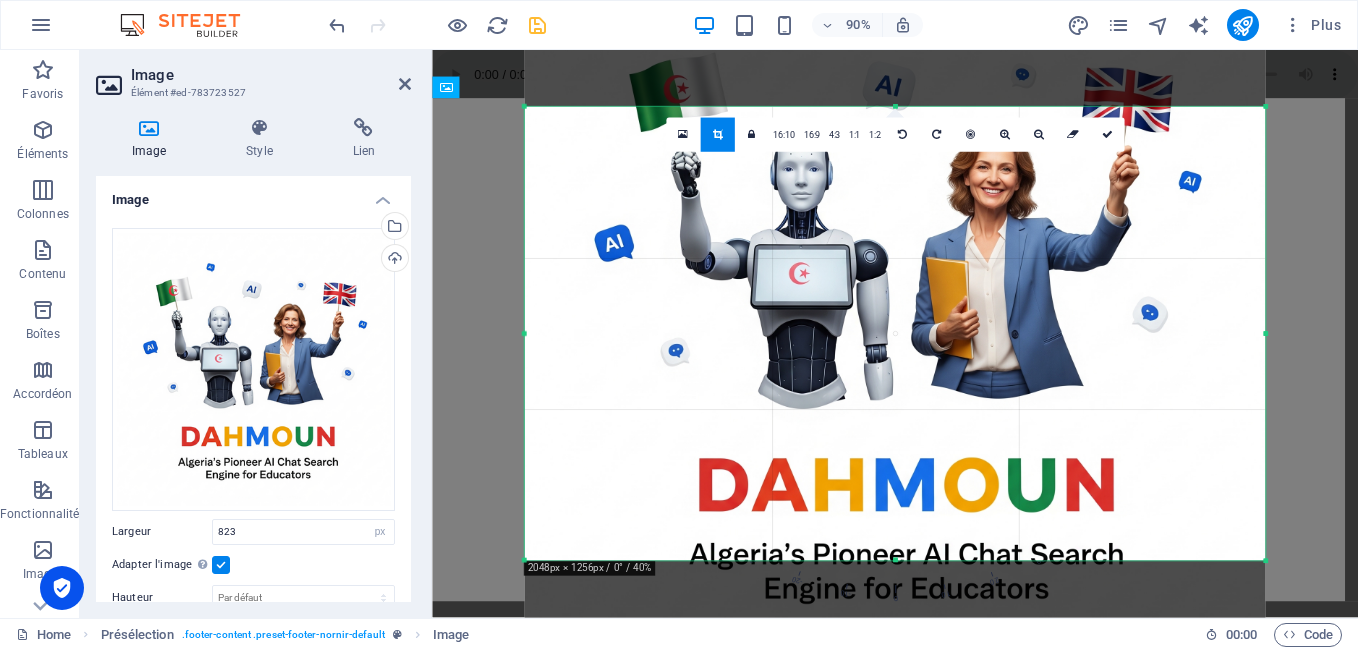 click on "Favoris Éléments Colonnes Contenu Boîtes Accordéon Tableaux Fonctionnalités Images Slider En-tête Pied de page Formulaires Marketing Collections Image Élément #ed-783723527 Image Style Lien Image Glissez les fichiers ici, cliquez pour choisir les fichiers ou  sélectionnez les fichiers depuis Fichiers ou depuis notre stock gratuit de photos et de vidéos Sélectionnez les fichiers depuis le Gestionnaire de fichiers, les photos du stock ou téléversez un ou plusieurs fichiers Téléverser Largeur 823 Par défaut auto px rem % em vh vw Adapter l'image Adapter automatiquement l'image à une largeur et une hauteur fixes Hauteur Par défaut auto px Alignement Lazyload Charger les images après la page améliore le temps de chargement (vitesse). Responsive Chargez automatiquement des images Retina et les formats optimisés pour les smartphones. Lightbox Utiliser comme titre principal Optimisée Les images sont compressées pour améliorer la vitesse de la page. Position Direction Personnalisé Décalage X" at bounding box center (679, 334) 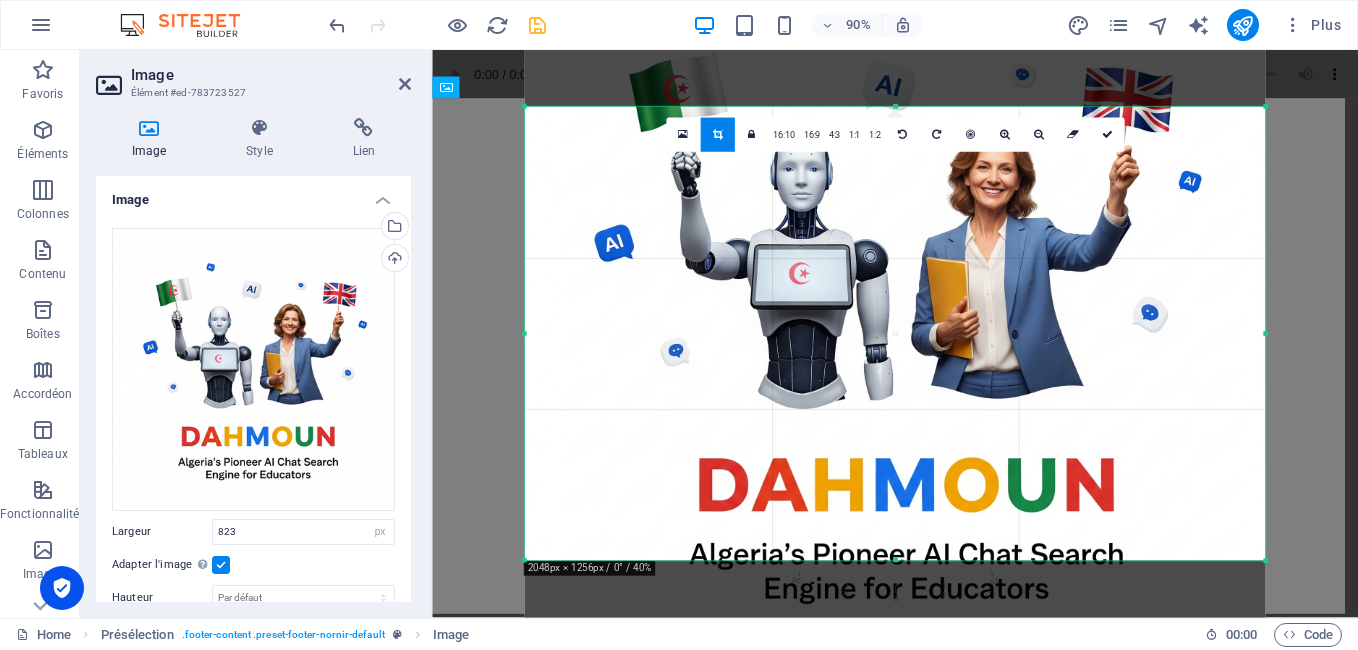 click at bounding box center [895, 303] 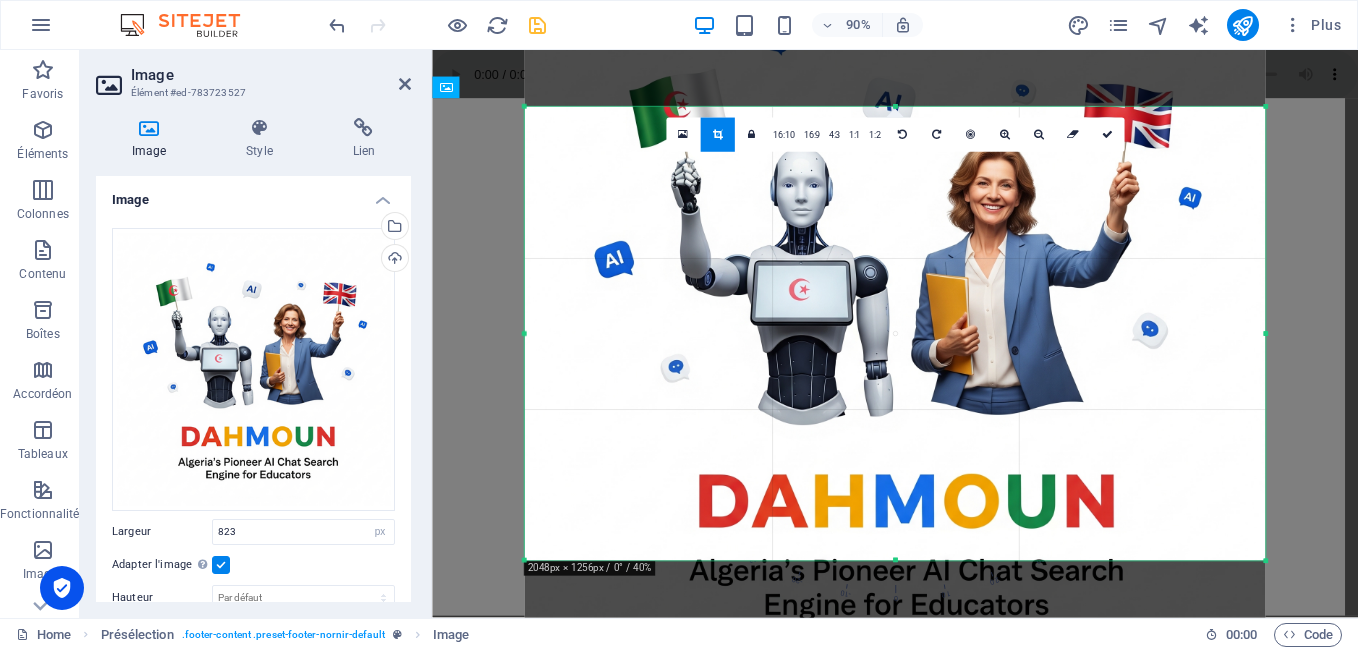drag, startPoint x: 891, startPoint y: 559, endPoint x: 894, endPoint y: 629, distance: 70.064255 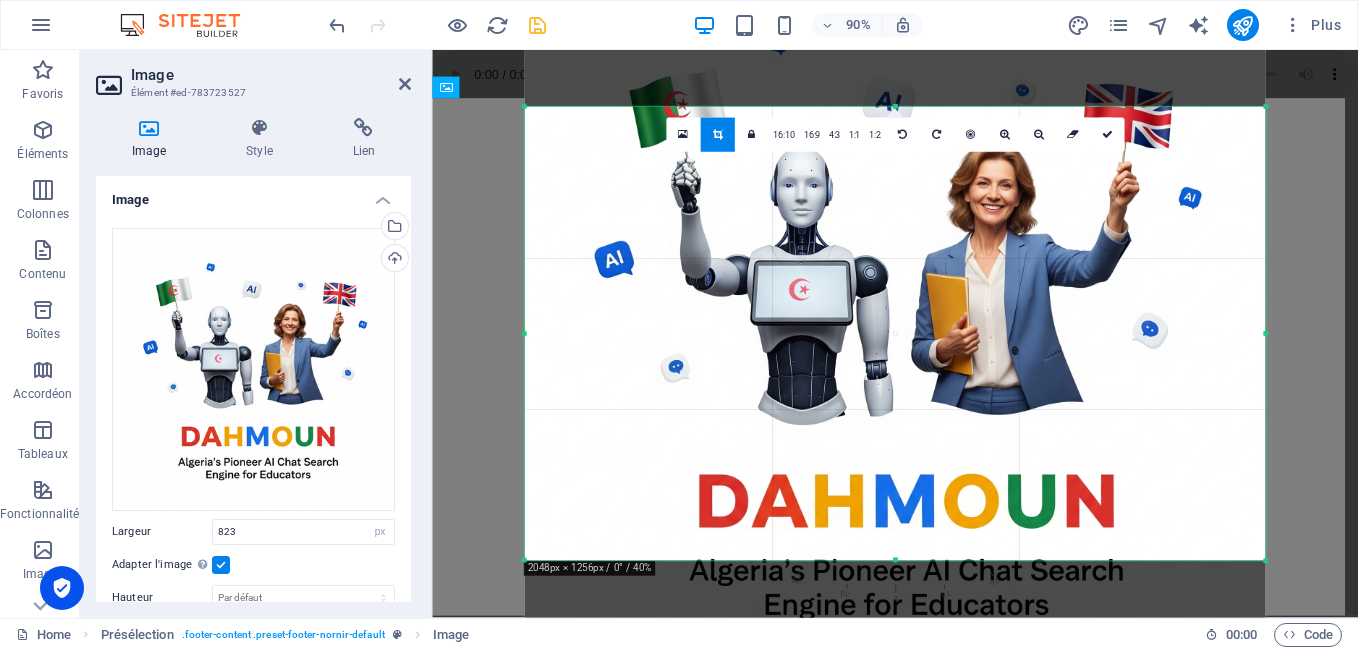 click on "Favoris Éléments Colonnes Contenu Boîtes Accordéon Tableaux Fonctionnalités Images Slider En-tête Pied de page Formulaires Marketing Collections Image Élément #ed-783723527 Image Style Lien Image Glissez les fichiers ici, cliquez pour choisir les fichiers ou  sélectionnez les fichiers depuis Fichiers ou depuis notre stock gratuit de photos et de vidéos Sélectionnez les fichiers depuis le Gestionnaire de fichiers, les photos du stock ou téléversez un ou plusieurs fichiers Téléverser Largeur 823 Par défaut auto px rem % em vh vw Adapter l'image Adapter automatiquement l'image à une largeur et une hauteur fixes Hauteur Par défaut auto px Alignement Lazyload Charger les images après la page améliore le temps de chargement (vitesse). Responsive Chargez automatiquement des images Retina et les formats optimisés pour les smartphones. Lightbox Utiliser comme titre principal Optimisée Les images sont compressées pour améliorer la vitesse de la page. Position Direction Personnalisé Décalage X" at bounding box center (679, 334) 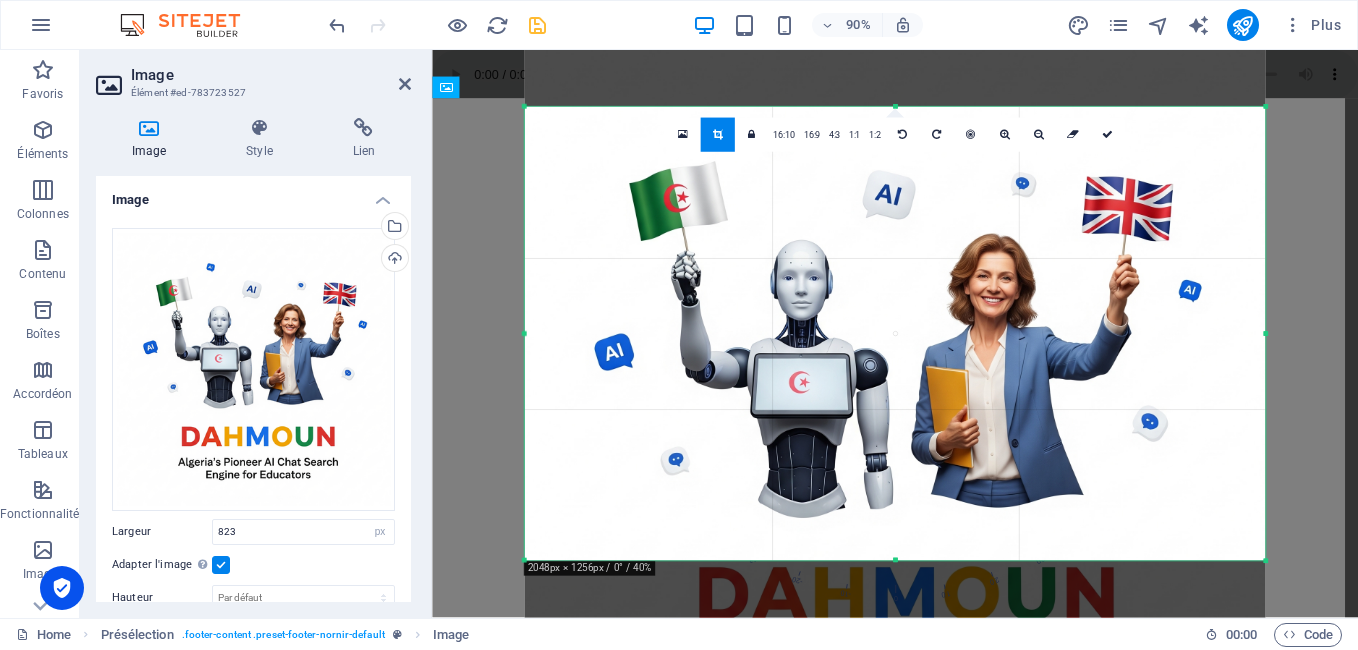 drag, startPoint x: 894, startPoint y: 107, endPoint x: 903, endPoint y: 4, distance: 103.392456 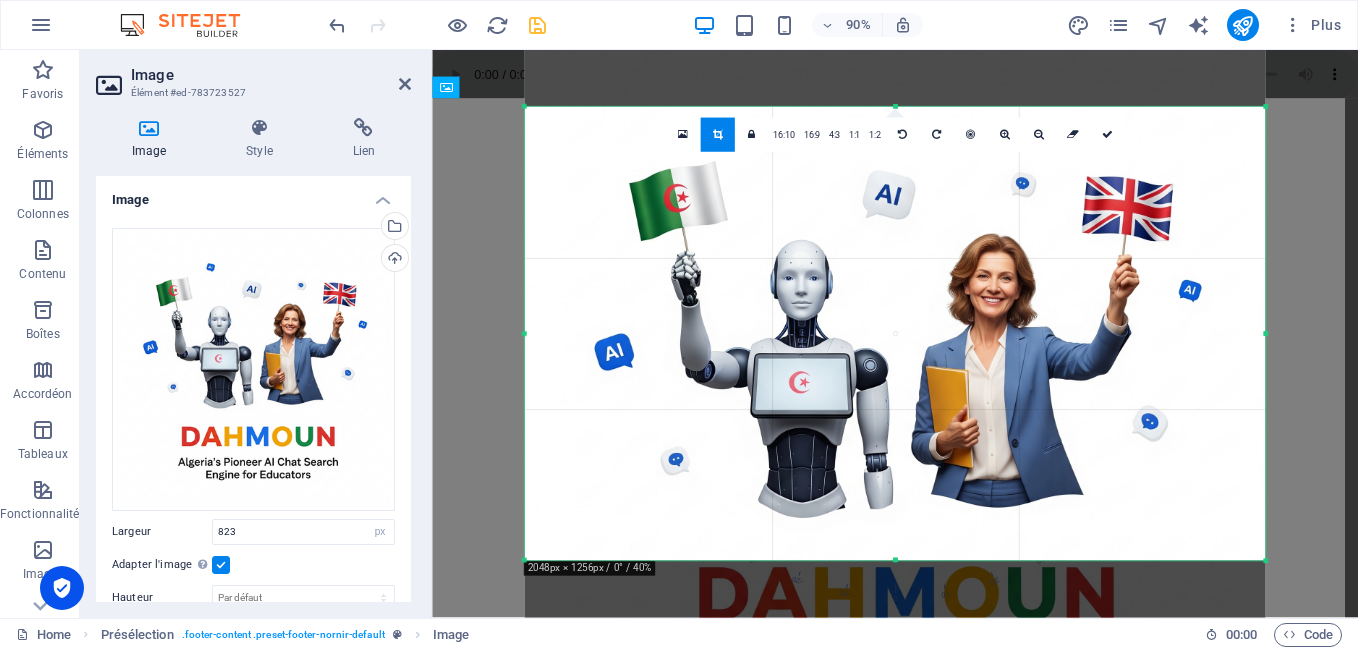 click on "Favoris Éléments Colonnes Contenu Boîtes Accordéon Tableaux Fonctionnalités Images Slider En-tête Pied de page Formulaires Marketing Collections Image Élément #ed-783723527 Image Style Lien Image Glissez les fichiers ici, cliquez pour choisir les fichiers ou  sélectionnez les fichiers depuis Fichiers ou depuis notre stock gratuit de photos et de vidéos Sélectionnez les fichiers depuis le Gestionnaire de fichiers, les photos du stock ou téléversez un ou plusieurs fichiers Téléverser Largeur 823 Par défaut auto px rem % em vh vw Adapter l'image Adapter automatiquement l'image à une largeur et une hauteur fixes Hauteur Par défaut auto px Alignement Lazyload Charger les images après la page améliore le temps de chargement (vitesse). Responsive Chargez automatiquement des images Retina et les formats optimisés pour les smartphones. Lightbox Utiliser comme titre principal Optimisée Les images sont compressées pour améliorer la vitesse de la page. Position Direction Personnalisé Décalage X" at bounding box center [679, 334] 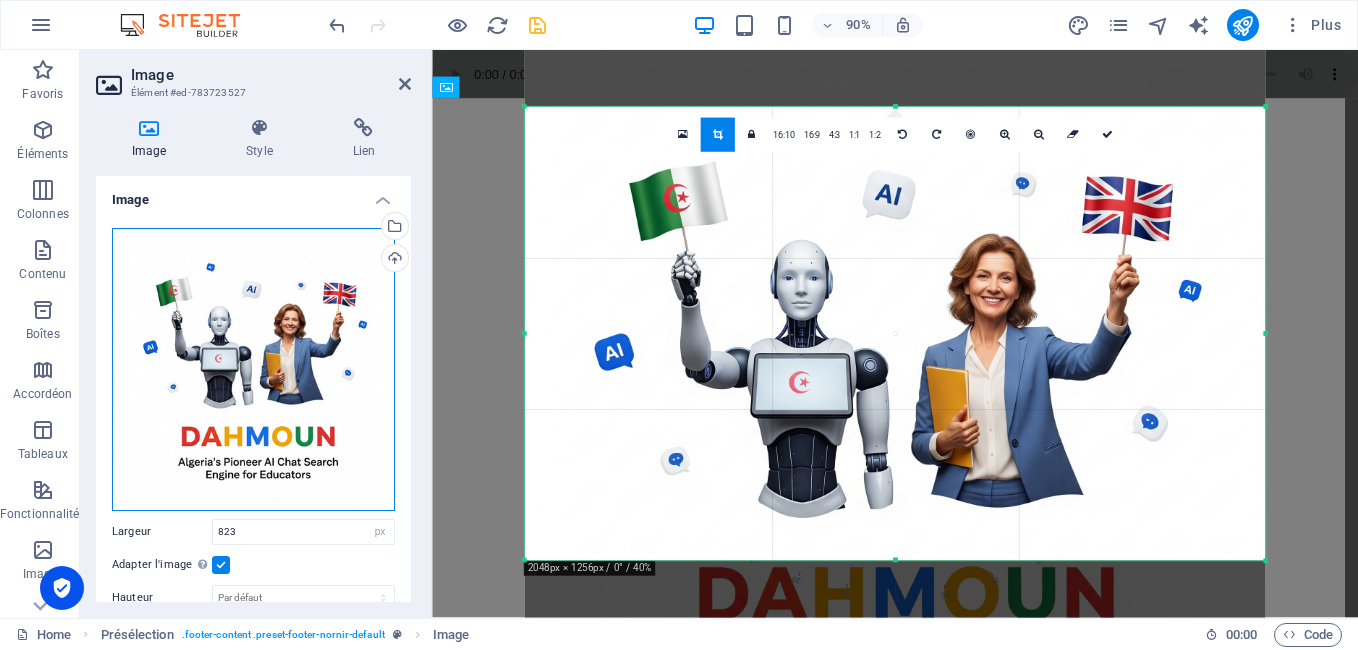click on "Glissez les fichiers ici, cliquez pour choisir les fichiers ou  sélectionnez les fichiers depuis Fichiers ou depuis notre stock gratuit de photos et de vidéos" at bounding box center (253, 369) 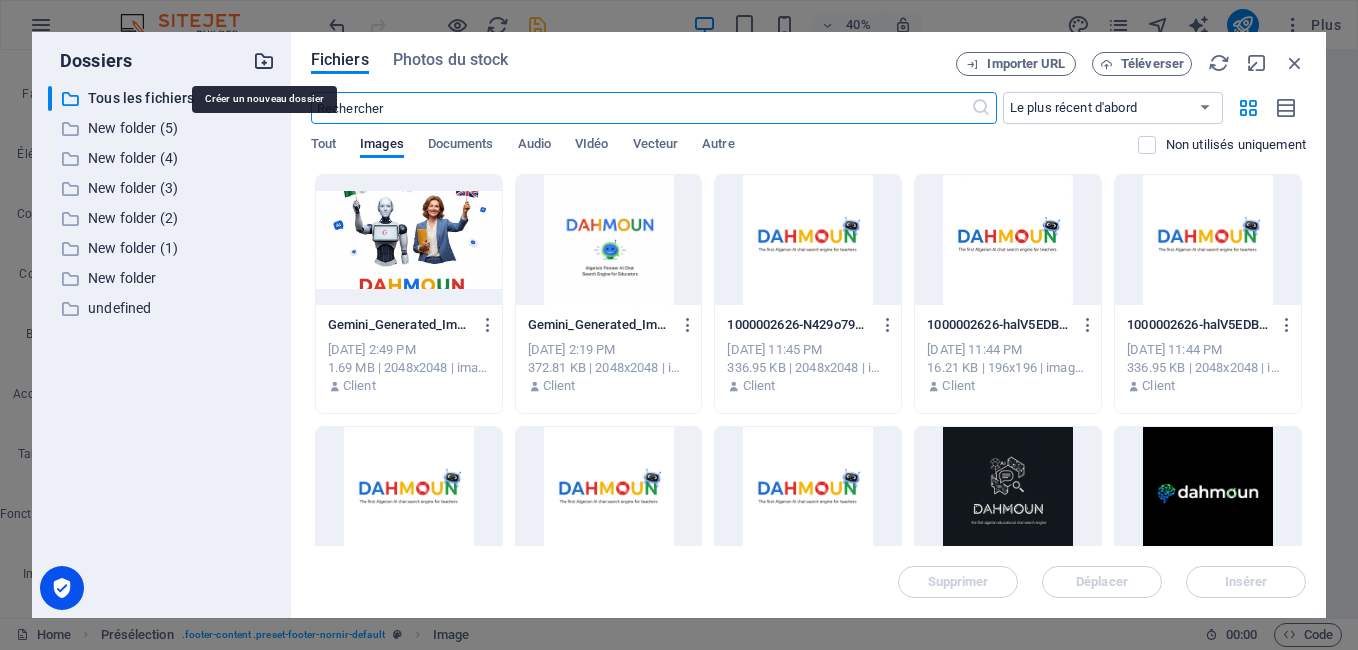 click at bounding box center [264, 61] 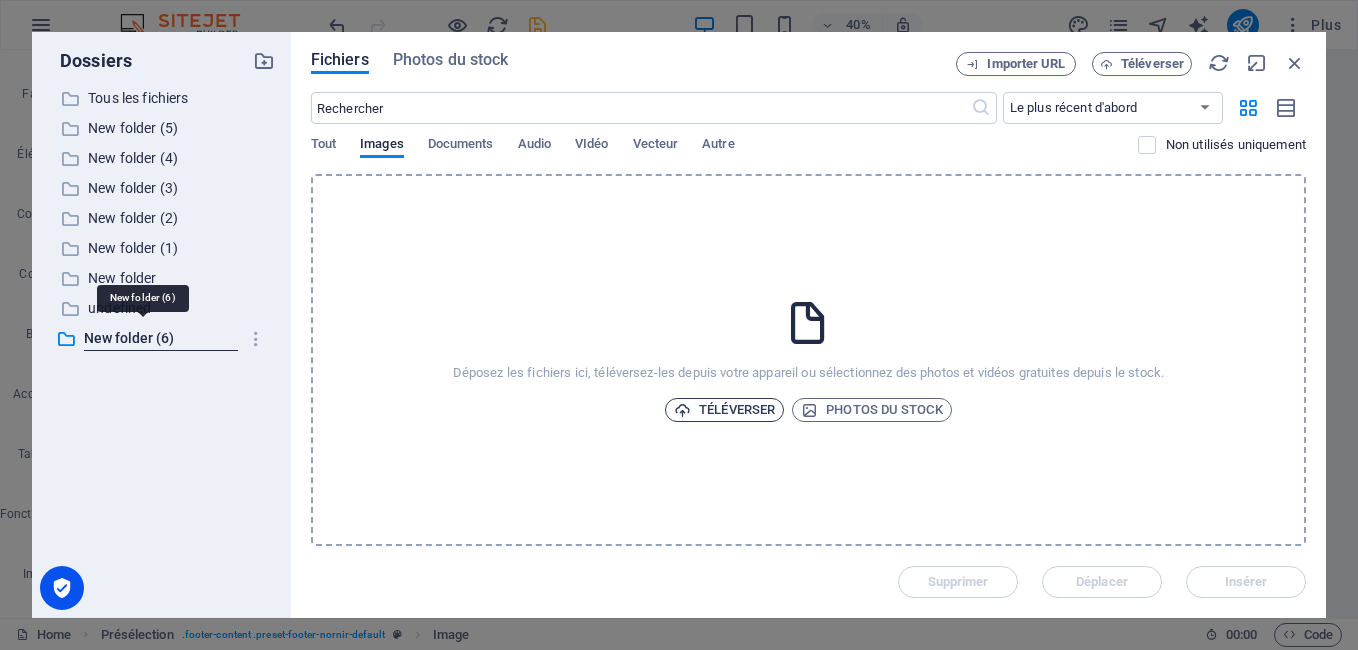 click on "Téléverser" at bounding box center [724, 410] 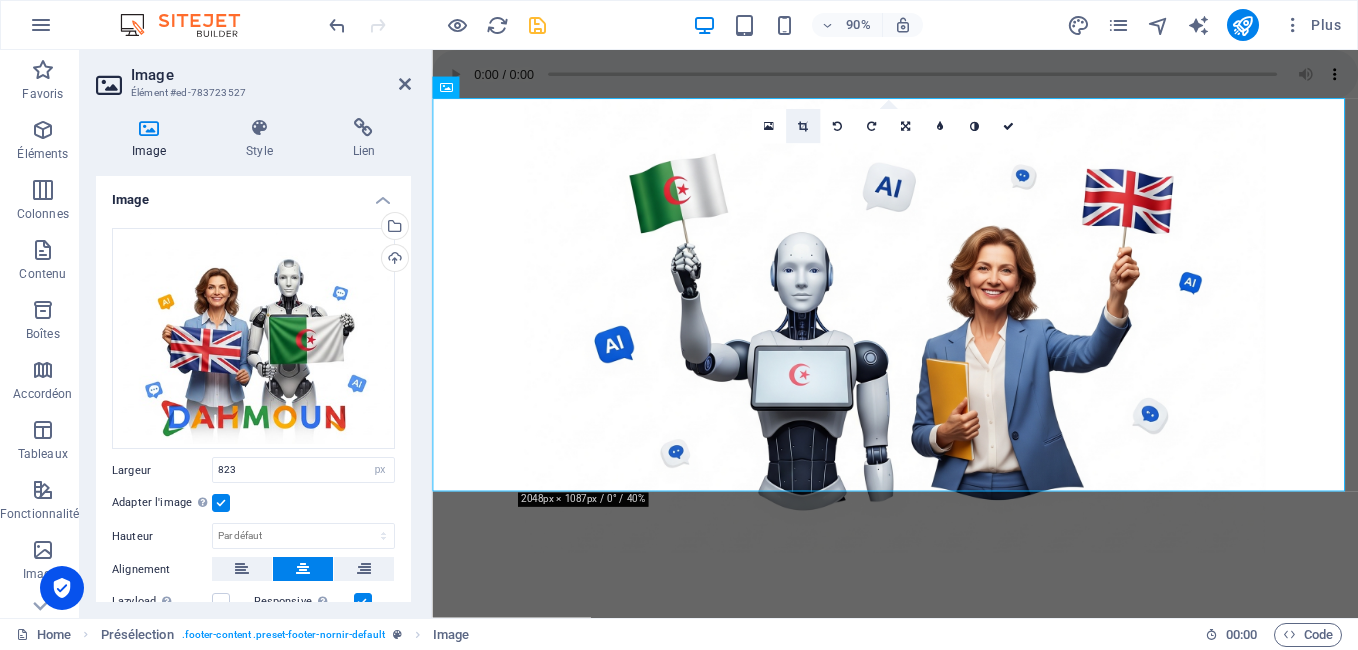 click at bounding box center (803, 126) 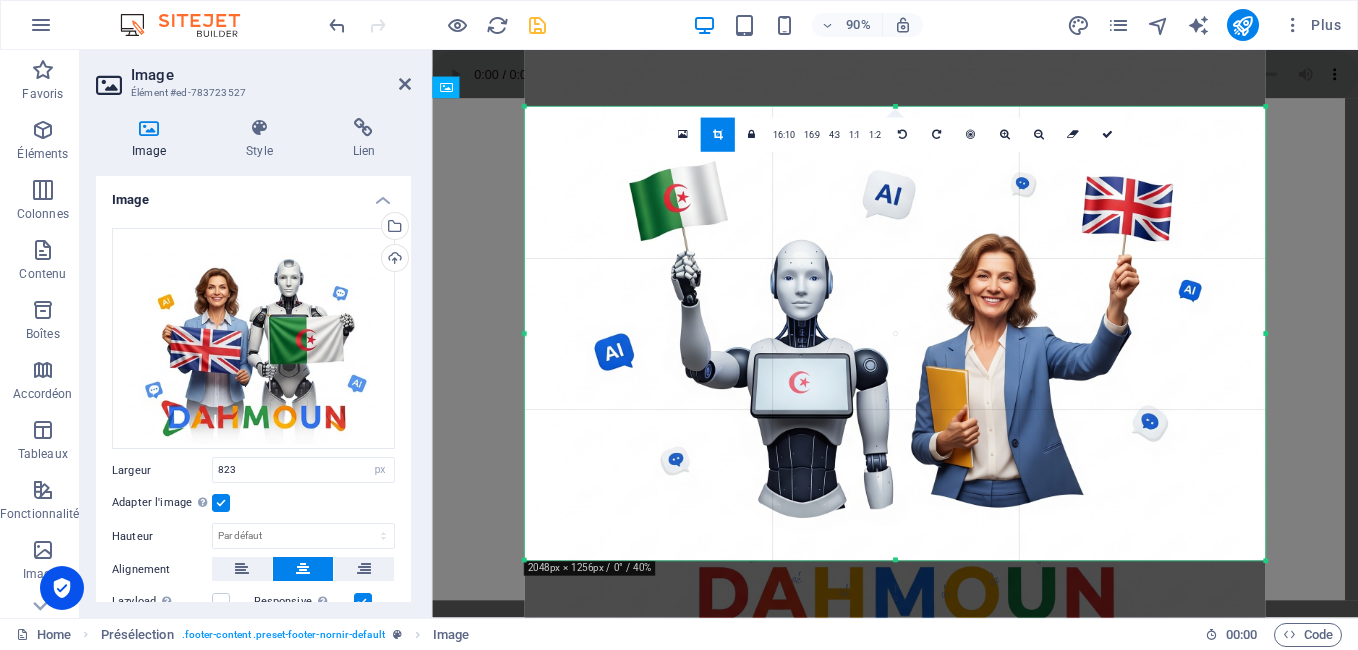 drag, startPoint x: 897, startPoint y: 558, endPoint x: 897, endPoint y: 611, distance: 53 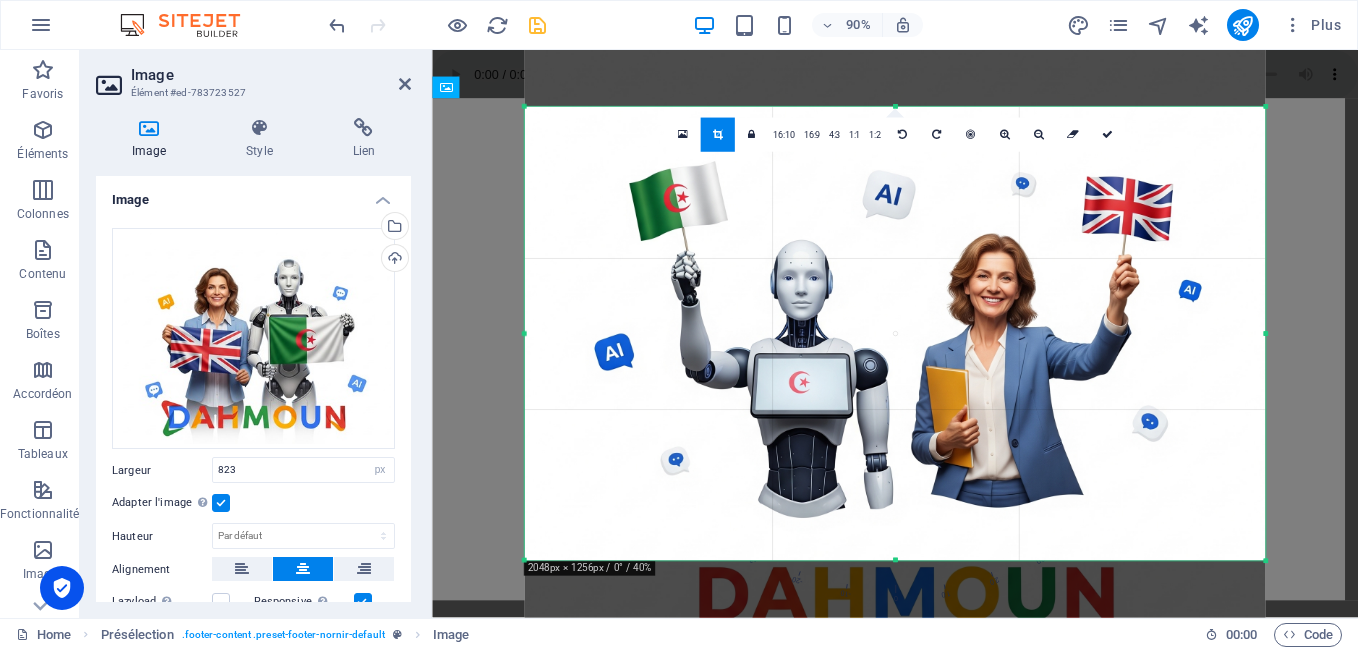click on "180 170 160 150 140 130 120 110 100 90 80 70 60 50 40 30 20 10 0 -10 -20 -30 -40 -50 -60 -70 -80 -90 -100 -110 -120 -130 -140 -150 -160 -170 2048px × 1256px / 0° / 40% 16:10 16:9 4:3 1:1 1:2 0" at bounding box center [895, 334] 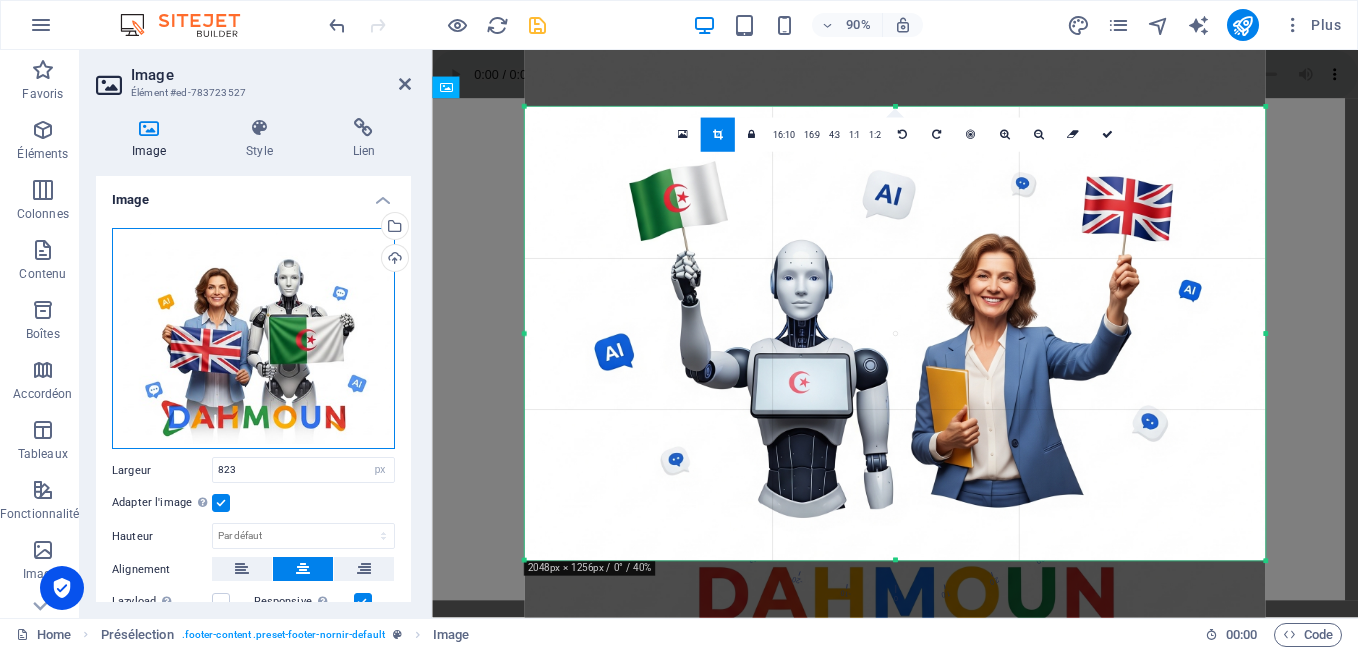 drag, startPoint x: 316, startPoint y: 301, endPoint x: 318, endPoint y: 257, distance: 44.04543 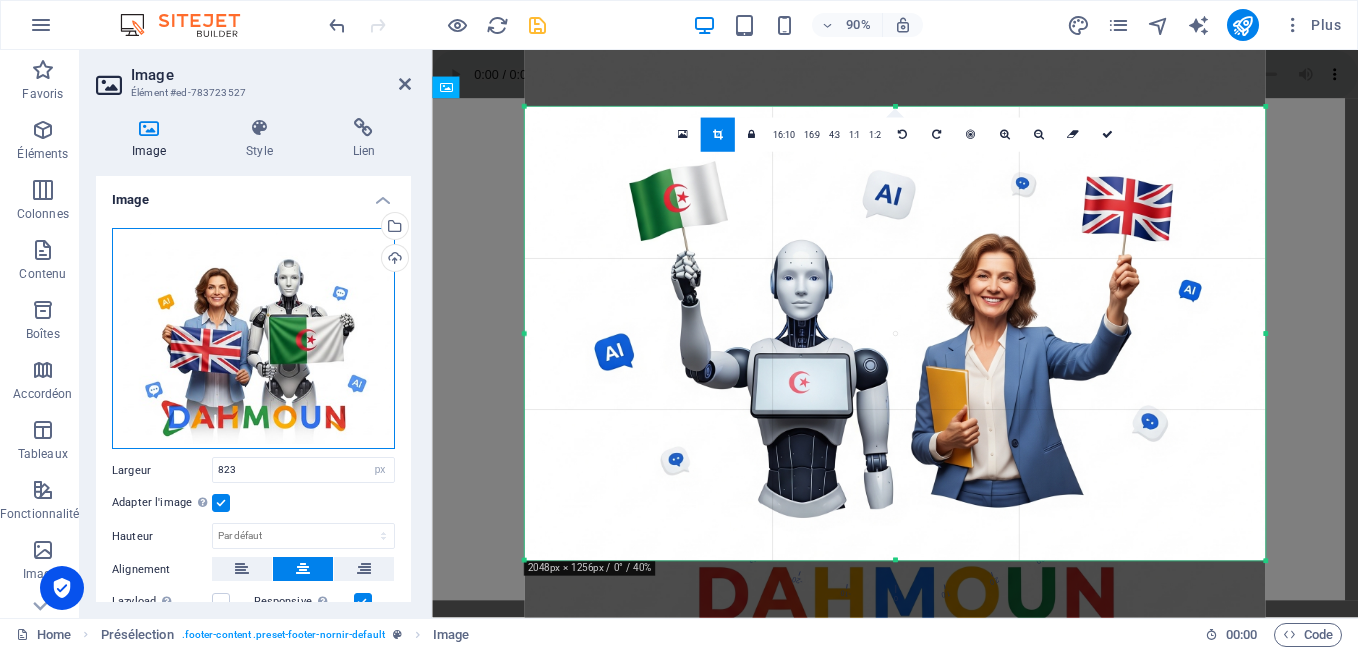 click on "Glissez les fichiers ici, cliquez pour choisir les fichiers ou  sélectionnez les fichiers depuis Fichiers ou depuis notre stock gratuit de photos et de vidéos" at bounding box center [253, 339] 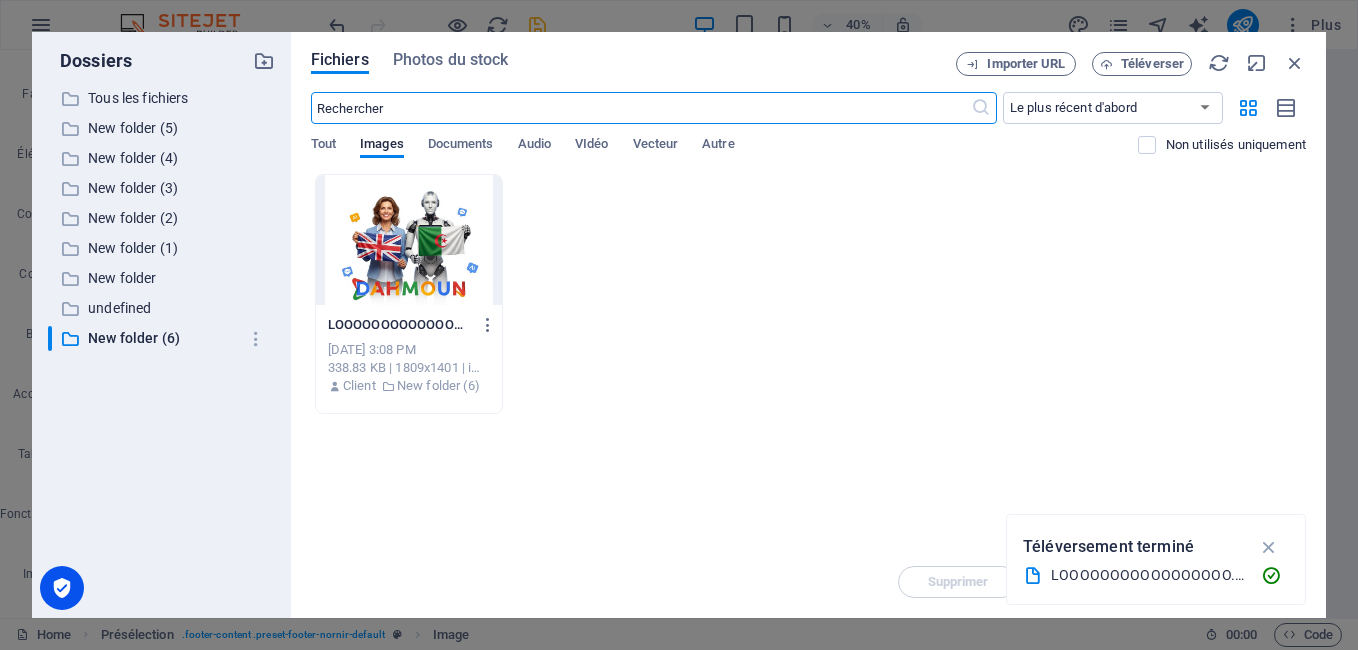 click at bounding box center (409, 240) 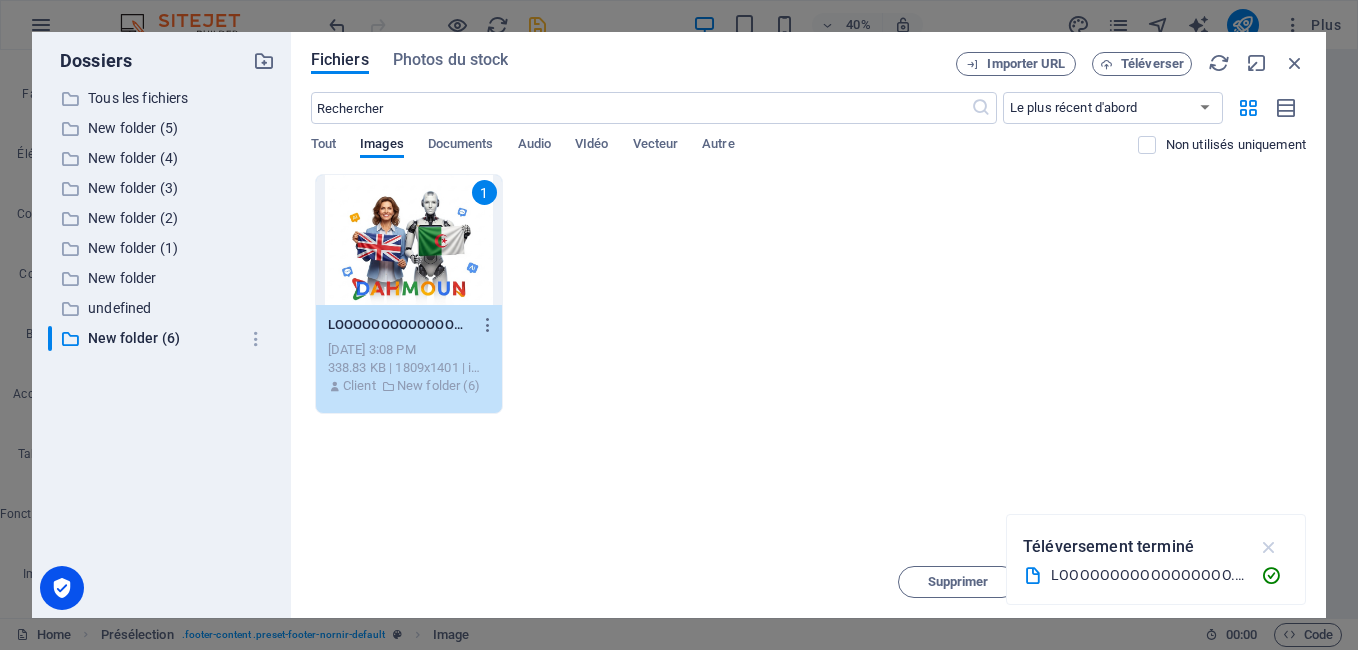 click at bounding box center (1269, 547) 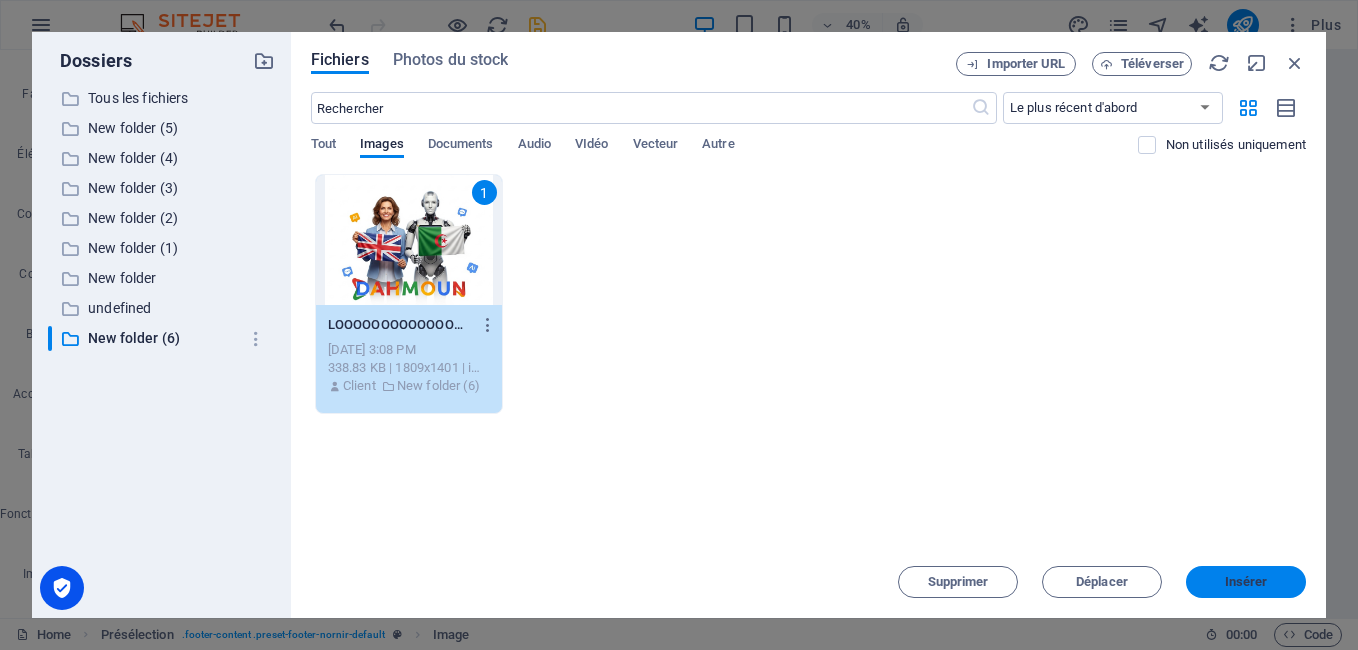 click on "Insérer" at bounding box center (1246, 582) 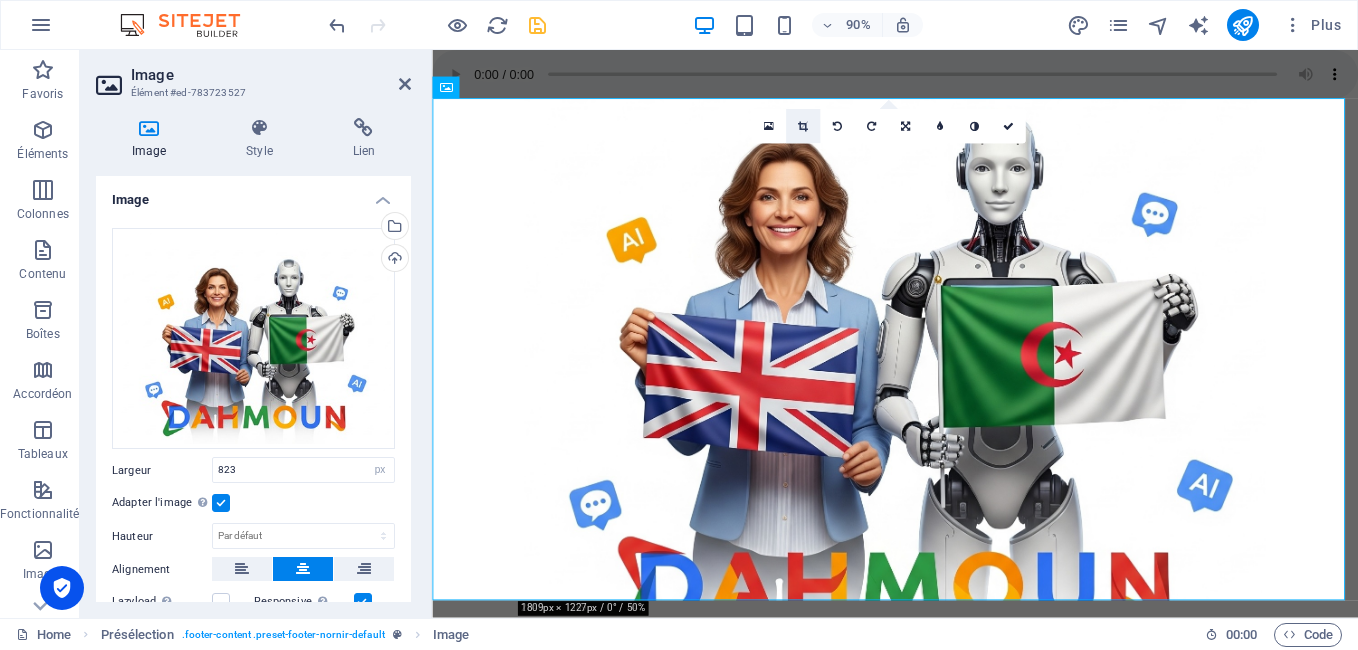 click at bounding box center (803, 126) 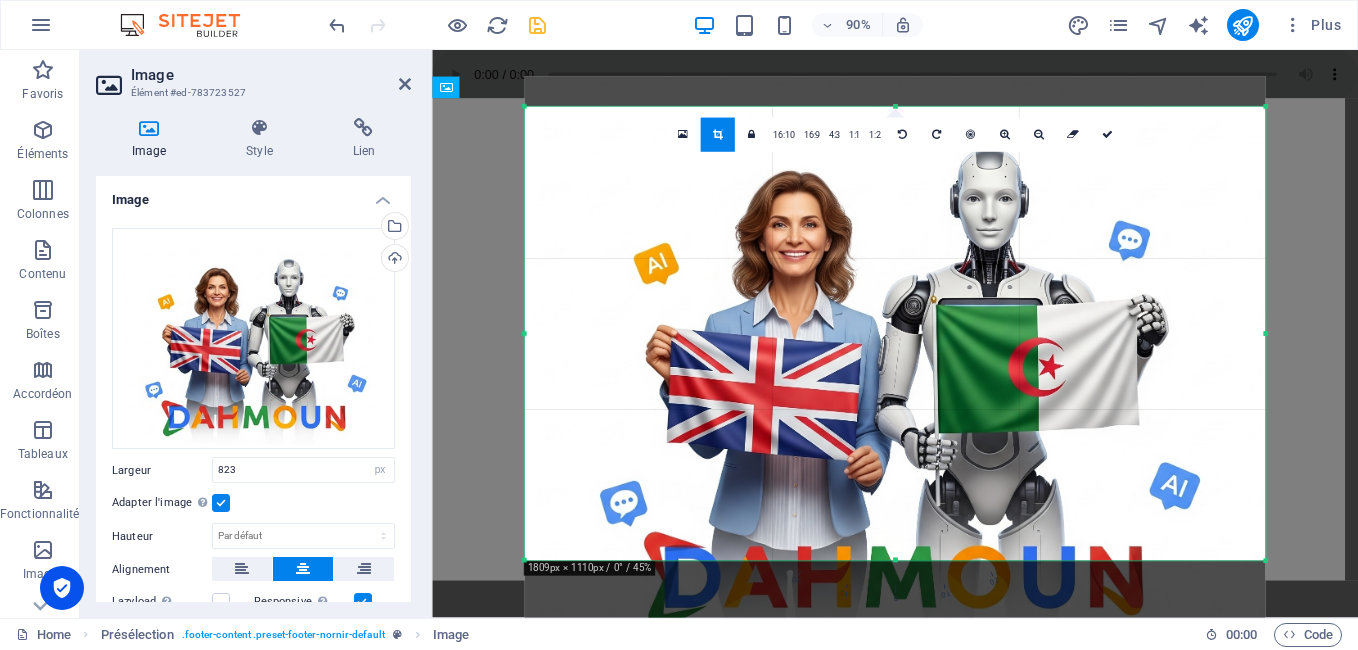 drag, startPoint x: 896, startPoint y: 109, endPoint x: 902, endPoint y: 74, distance: 35.510563 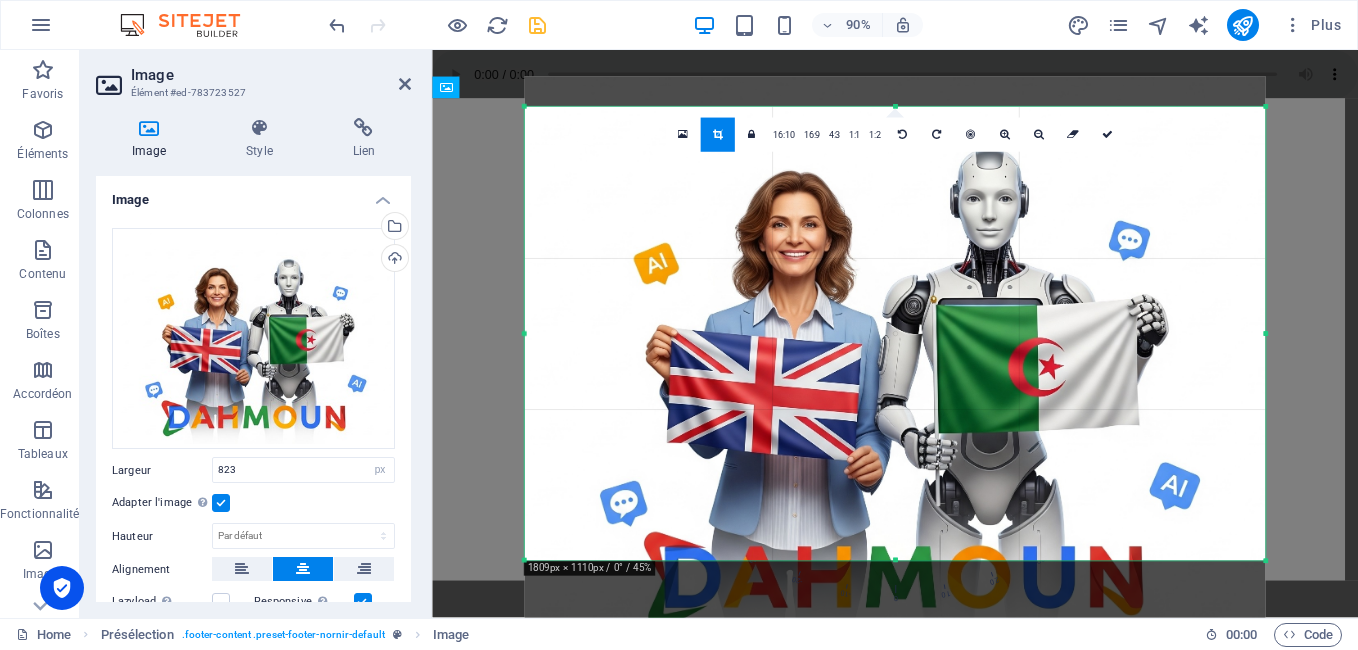 click on "180 170 160 150 140 130 120 110 100 90 80 70 60 50 40 30 20 10 0 -10 -20 -30 -40 -50 -60 -70 -80 -90 -100 -110 -120 -130 -140 -150 -160 -170 1809px × 1110px / 0° / 45% 16:10 16:9 4:3 1:1 1:2 0" at bounding box center [895, 334] 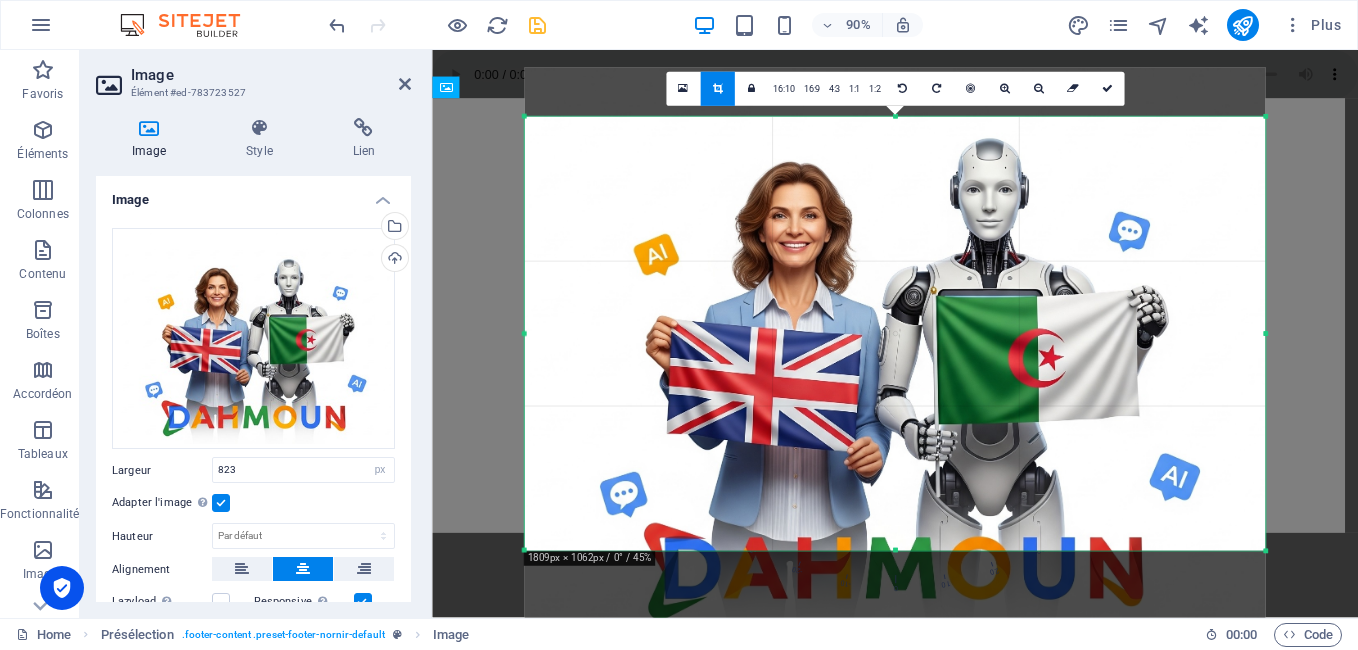 drag, startPoint x: 897, startPoint y: 108, endPoint x: 902, endPoint y: 130, distance: 22.561028 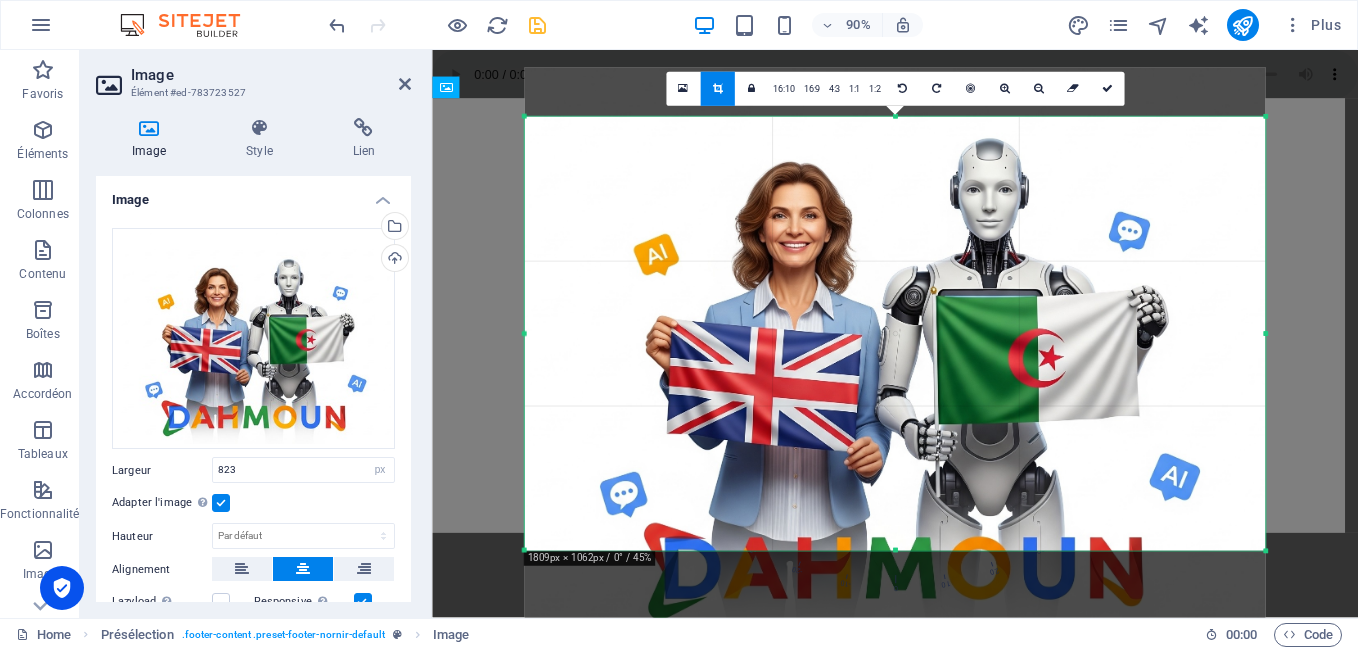 click on "180 170 160 150 140 130 120 110 100 90 80 70 60 50 40 30 20 10 0 -10 -20 -30 -40 -50 -60 -70 -80 -90 -100 -110 -120 -130 -140 -150 -160 -170 1809px × 1062px / 0° / 45% 16:10 16:9 4:3 1:1 1:2 0" at bounding box center (895, 334) 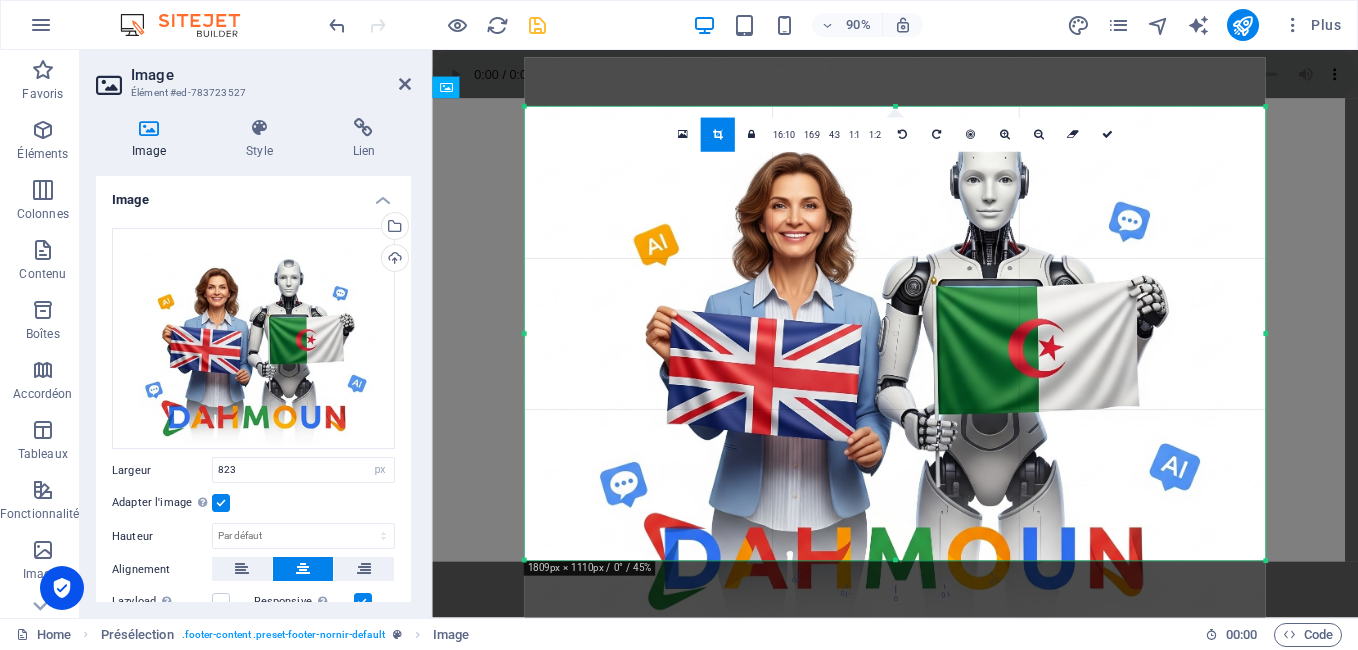 drag, startPoint x: 893, startPoint y: 551, endPoint x: 892, endPoint y: 583, distance: 32.01562 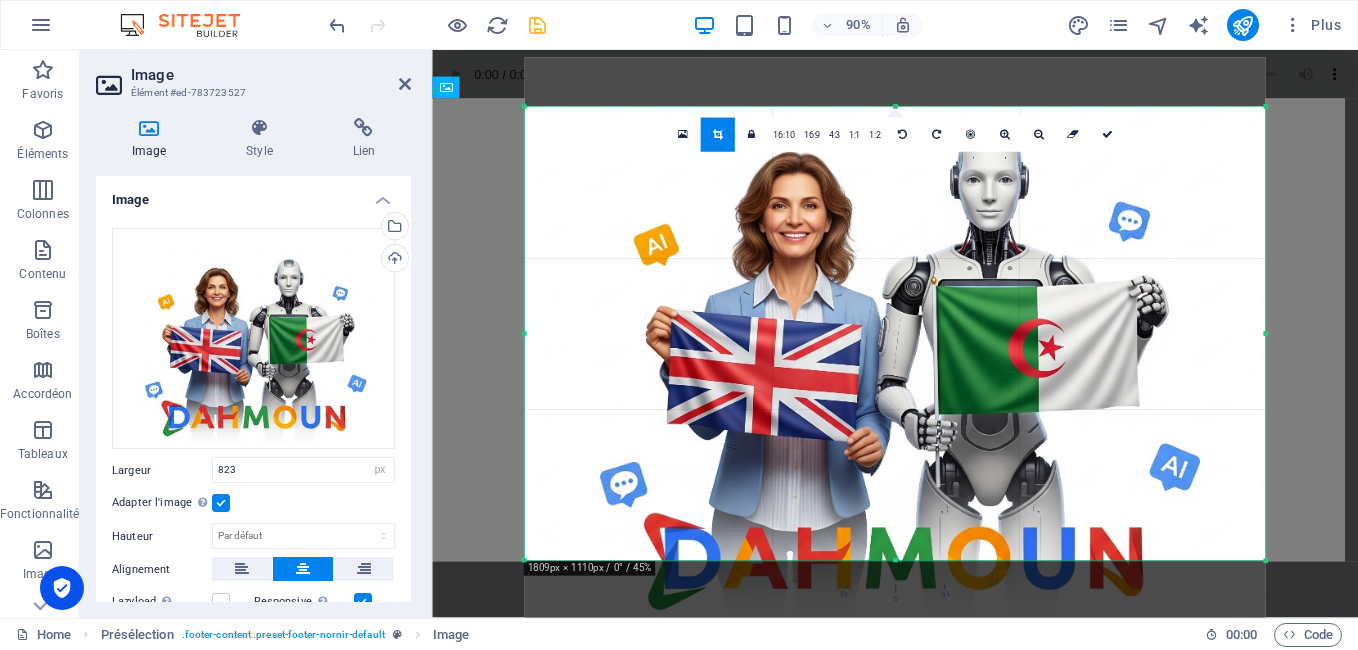 click on "180 170 160 150 140 130 120 110 100 90 80 70 60 50 40 30 20 10 0 -10 -20 -30 -40 -50 -60 -70 -80 -90 -100 -110 -120 -130 -140 -150 -160 -170 1809px × 1110px / 0° / 45% 16:10 16:9 4:3 1:1 1:2 0" at bounding box center [895, 334] 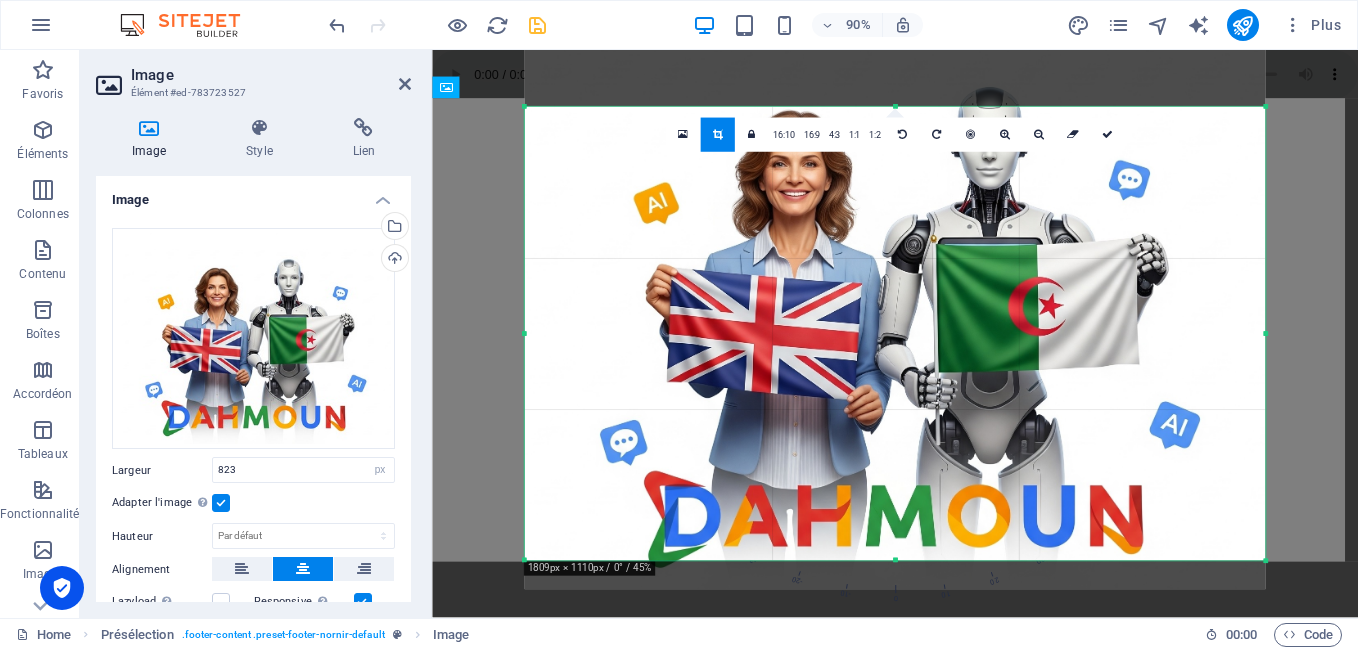 drag, startPoint x: 884, startPoint y: 410, endPoint x: 884, endPoint y: 358, distance: 52 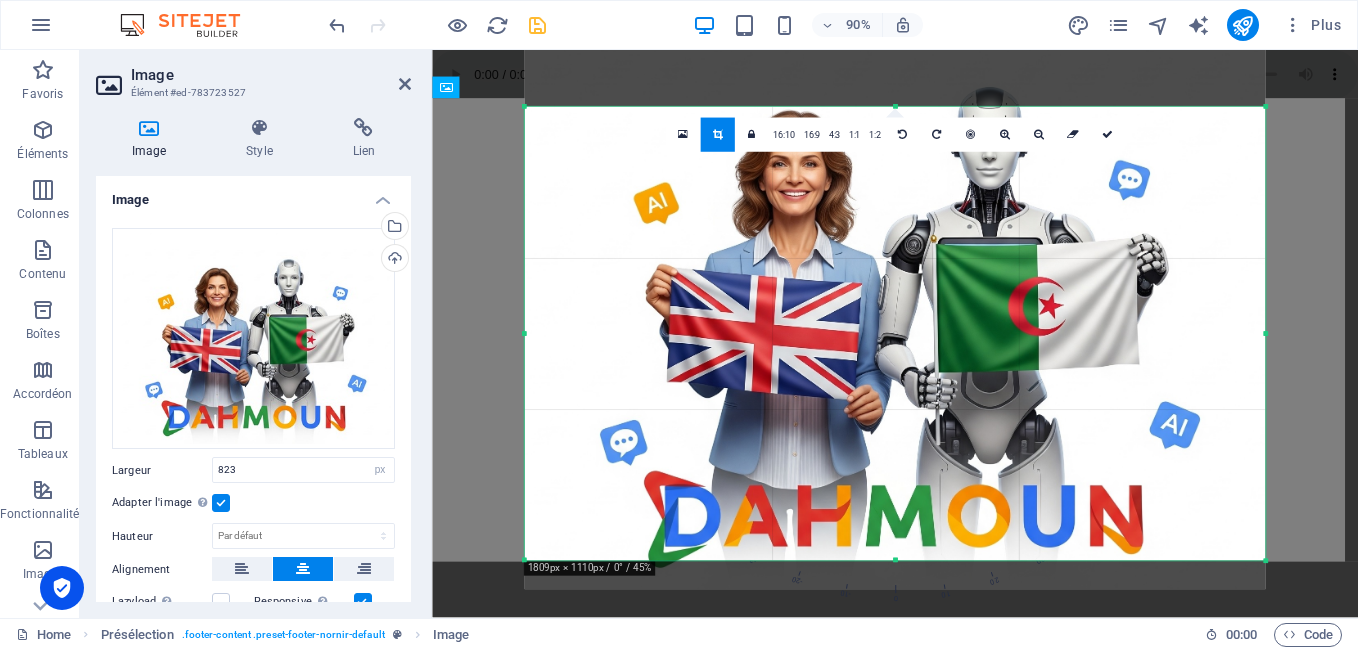 click at bounding box center (895, 303) 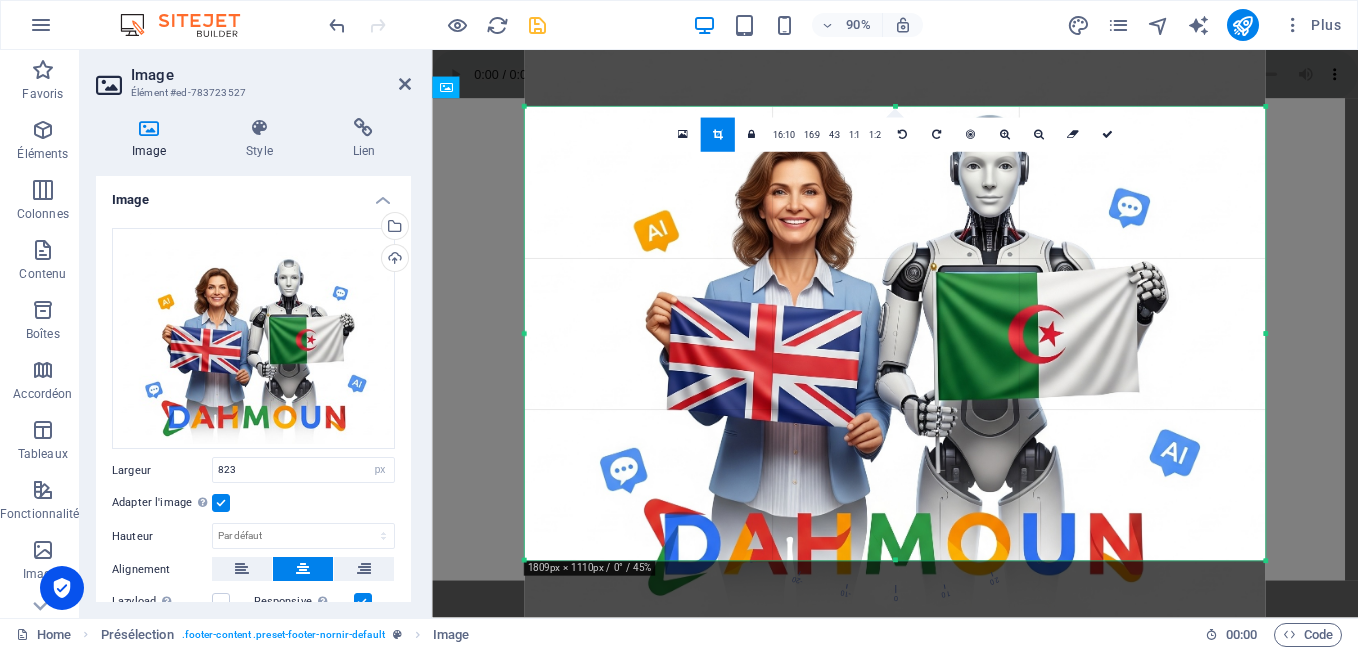 drag, startPoint x: 898, startPoint y: 105, endPoint x: 917, endPoint y: 74, distance: 36.359318 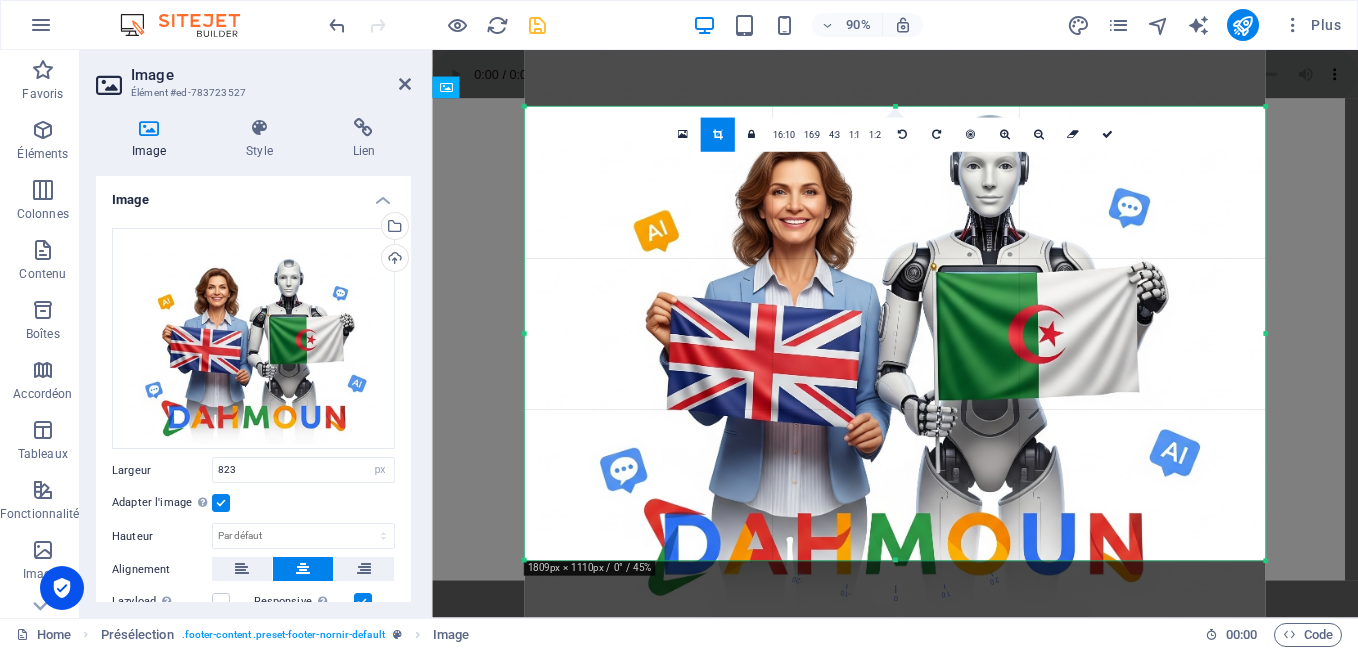 click on "180 170 160 150 140 130 120 110 100 90 80 70 60 50 40 30 20 10 0 -10 -20 -30 -40 -50 -60 -70 -80 -90 -100 -110 -120 -130 -140 -150 -160 -170 1809px × 1110px / 0° / 45% 16:10 16:9 4:3 1:1 1:2 0" at bounding box center (895, 334) 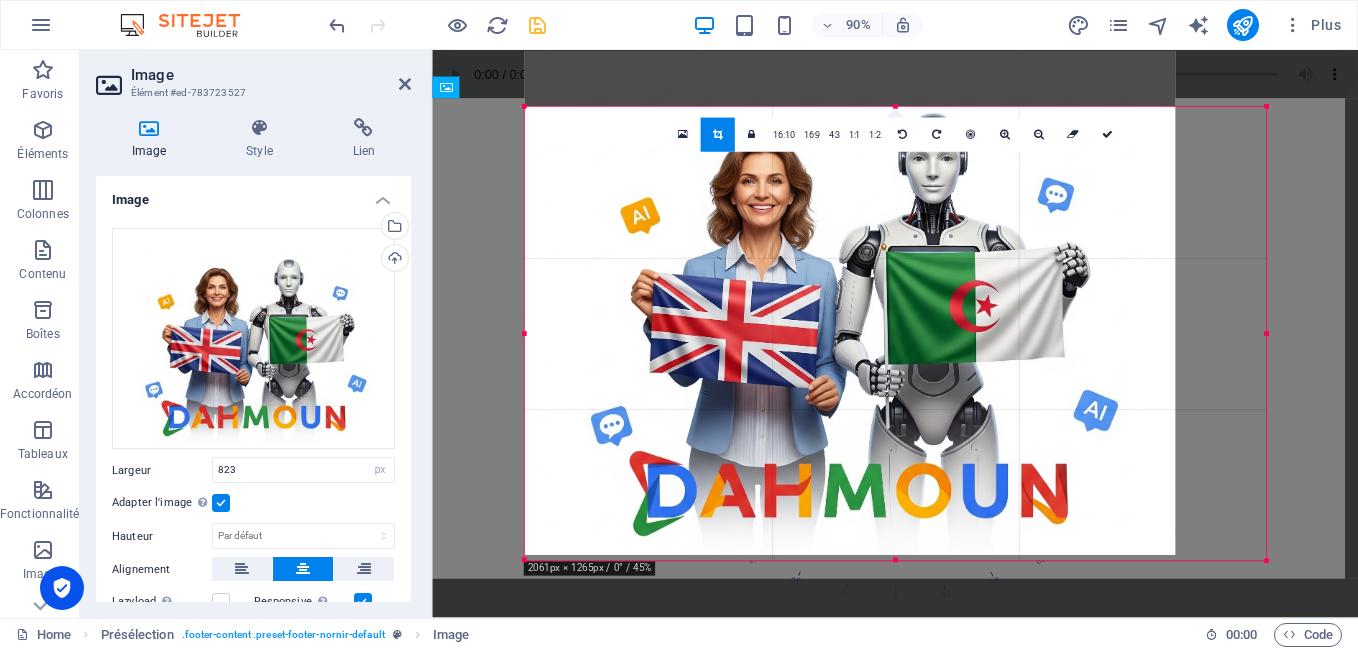 drag, startPoint x: 1268, startPoint y: 562, endPoint x: 1290, endPoint y: 591, distance: 36.40055 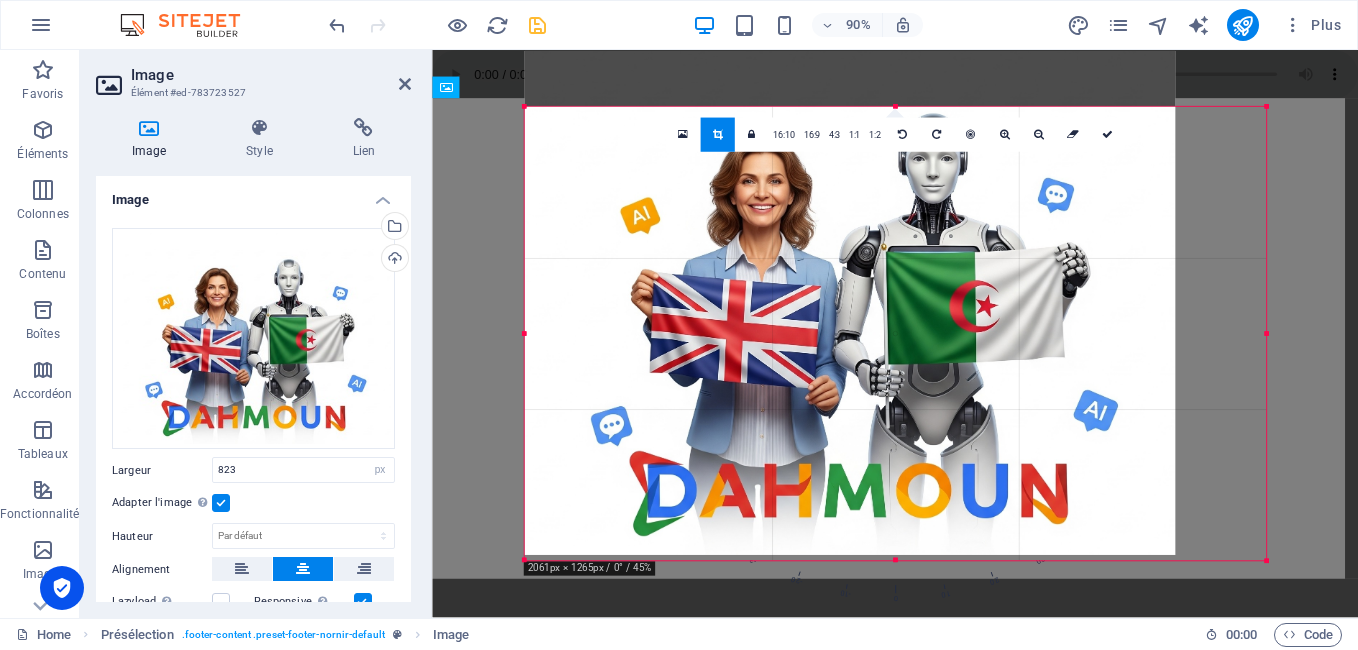 click on "Glissez et déposez l'élément de votre choix pour remplacer le contenu existant. Appuyez sur "Ctrl" si vous voulez créer un nouvel élément.
Présélection   Audio   Présélection   Présélection   Image   HTML   Iframe   HTML 180 170 160 150 140 130 120 110 100 90 80 70 60 50 40 30 20 10 0 -10 -20 -30 -40 -50 -60 -70 -80 -90 -100 -110 -120 -130 -140 -150 -160 -170 2048px × 1294px / 0° / 42% 16:10 16:9 4:3 1:1 1:2 0 180 170 160 150 140 130 120 110 100 90 80 70 60 50 40 30 20 10 0 -10 -20 -30 -40 -50 -60 -70 -80 -90 -100 -110 -120 -130 -140 -150 -160 -170 2061px × 1265px / 0° / 45% 16:10 16:9 4:3 1:1 1:2 0" at bounding box center [895, 334] 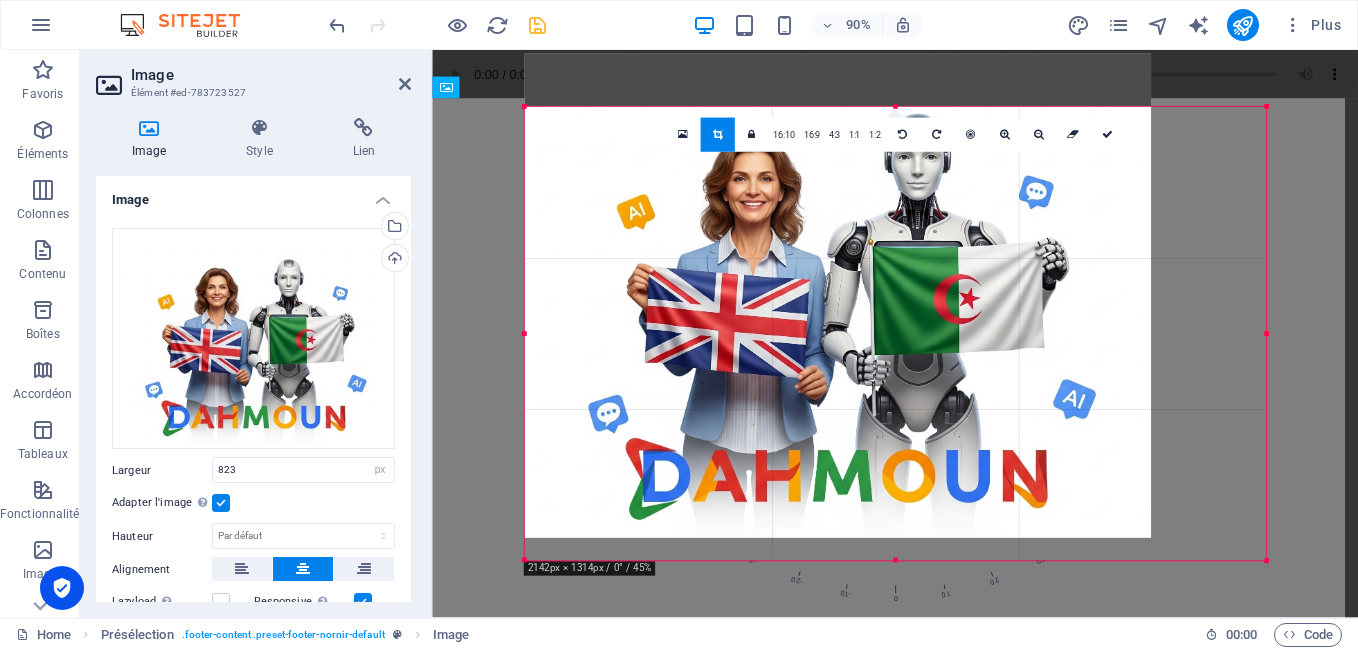 drag, startPoint x: 1211, startPoint y: 556, endPoint x: 1337, endPoint y: 652, distance: 158.40454 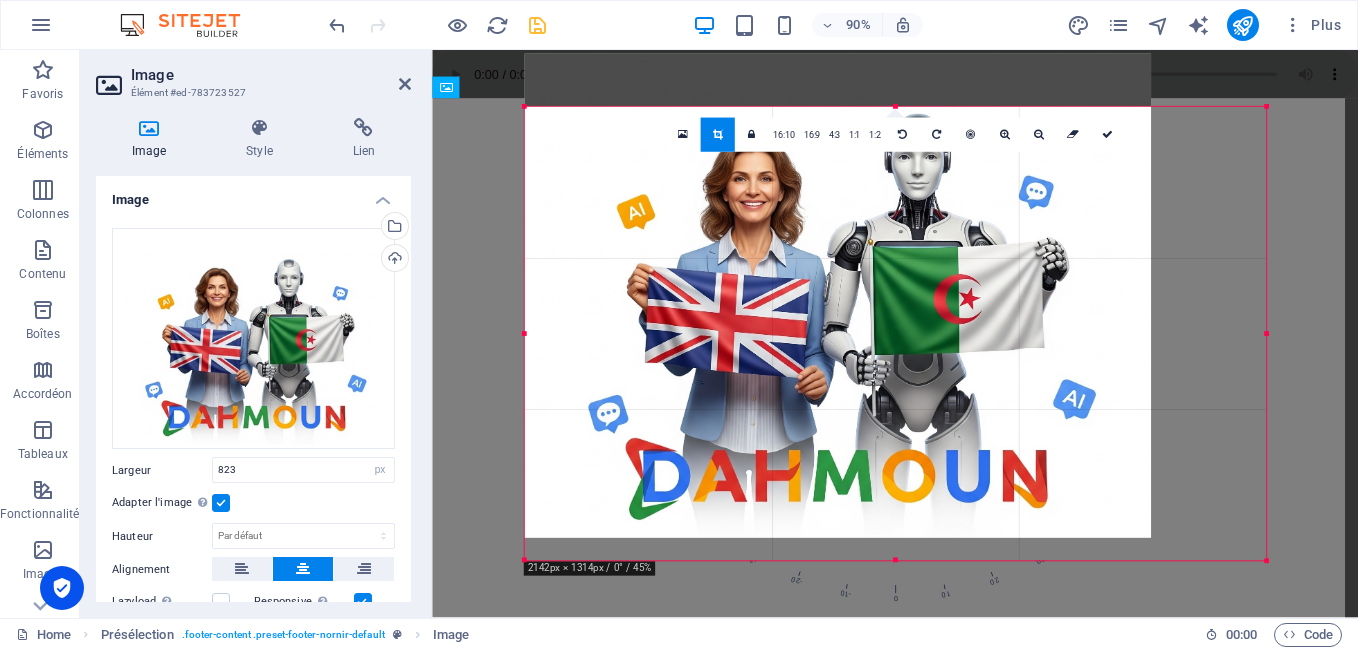 click on "www.dahmoun.com Home Favoris Éléments Colonnes Contenu Boîtes Accordéon Tableaux Fonctionnalités Images Slider En-tête Pied de page Formulaires Marketing Collections Image Élément #ed-783723527 Image Style Lien Image Glissez les fichiers ici, cliquez pour choisir les fichiers ou  sélectionnez les fichiers depuis Fichiers ou depuis notre stock gratuit de photos et de vidéos Sélectionnez les fichiers depuis le Gestionnaire de fichiers, les photos du stock ou téléversez un ou plusieurs fichiers Téléverser Largeur 823 Par défaut auto px rem % em vh vw Adapter l'image Adapter automatiquement l'image à une largeur et une hauteur fixes Hauteur Par défaut auto px Alignement Lazyload Charger les images après la page améliore le temps de chargement (vitesse). Responsive Chargez automatiquement des images Retina et les formats optimisés pour les smartphones. Lightbox Utiliser comme titre principal Optimisée Position" at bounding box center [679, 325] 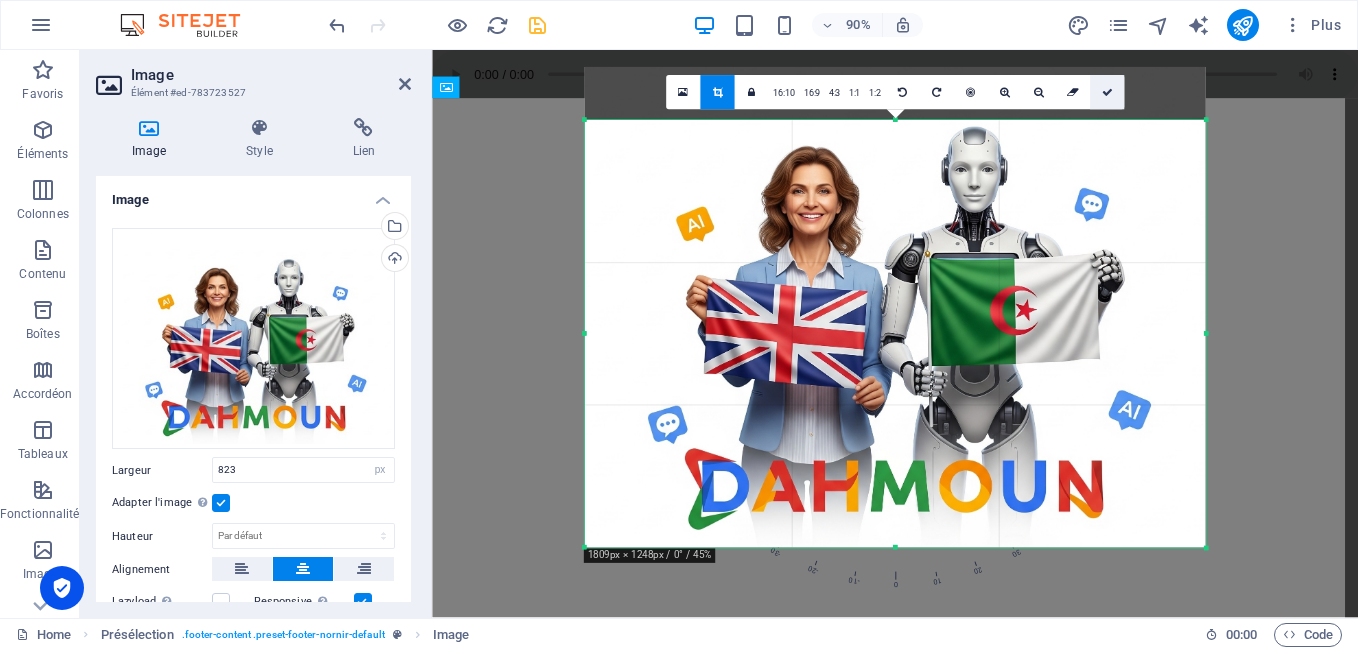 click at bounding box center [1106, 92] 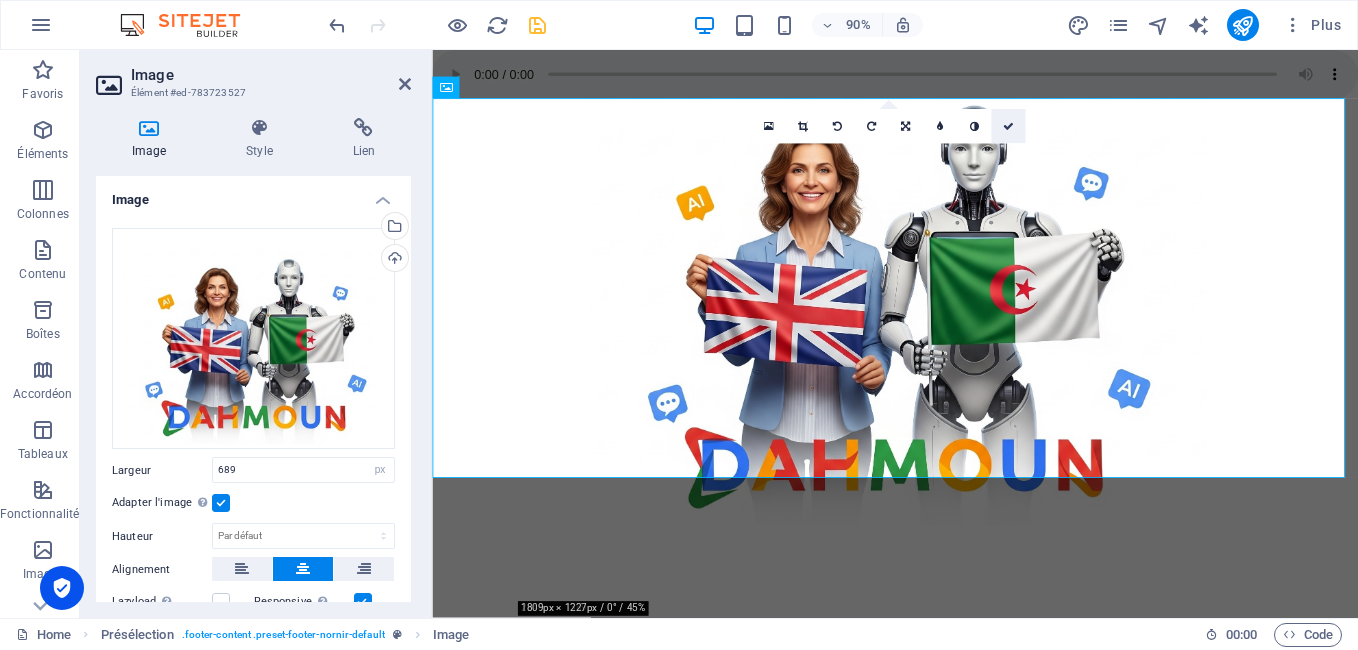 click at bounding box center (1008, 126) 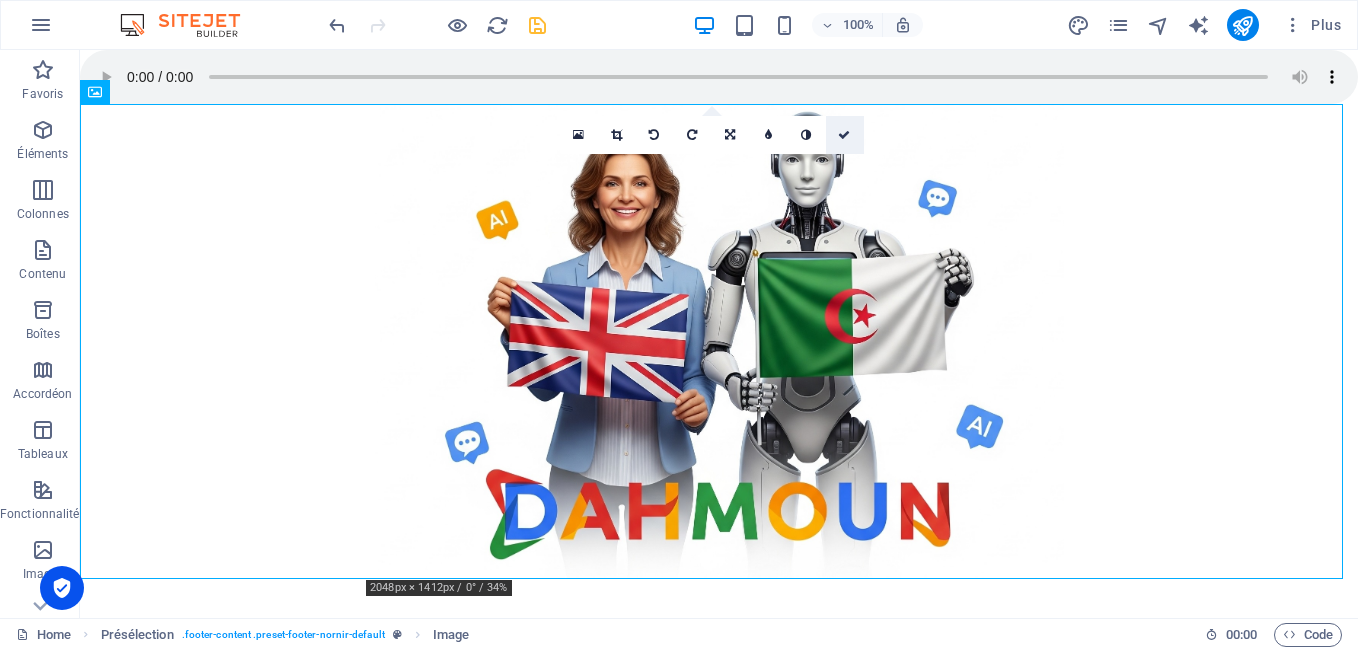 click at bounding box center [844, 135] 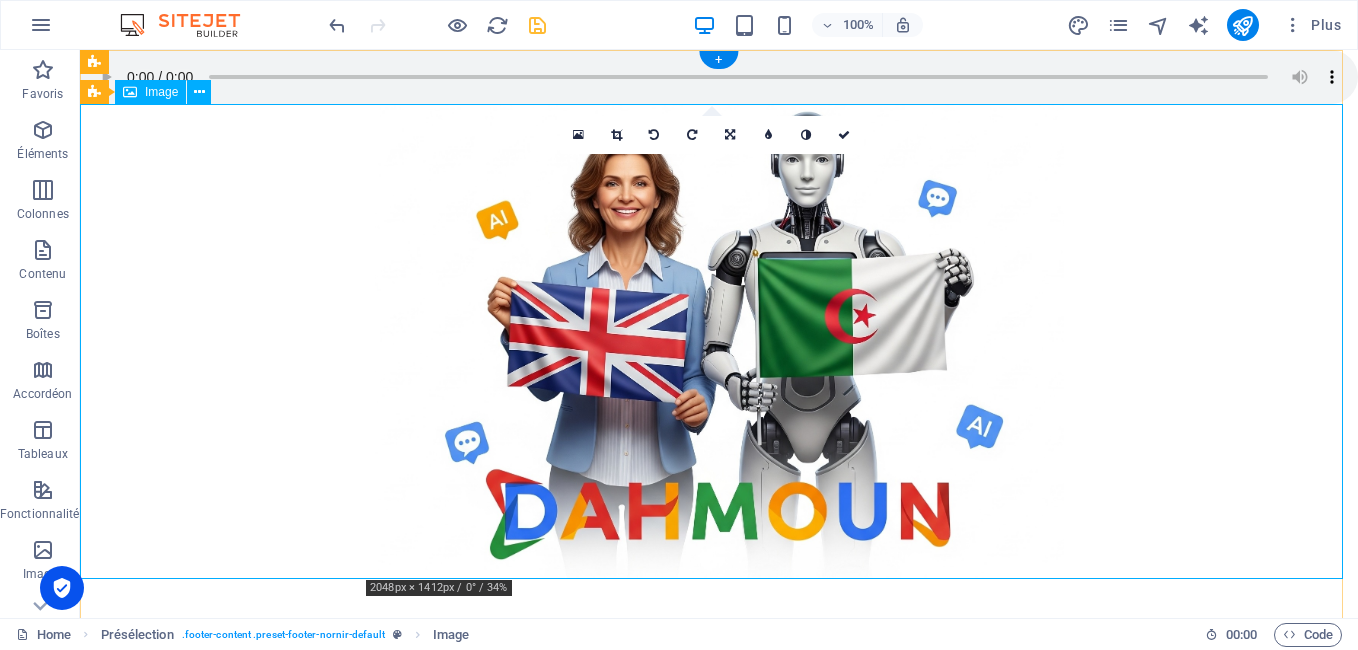 click at bounding box center [719, 341] 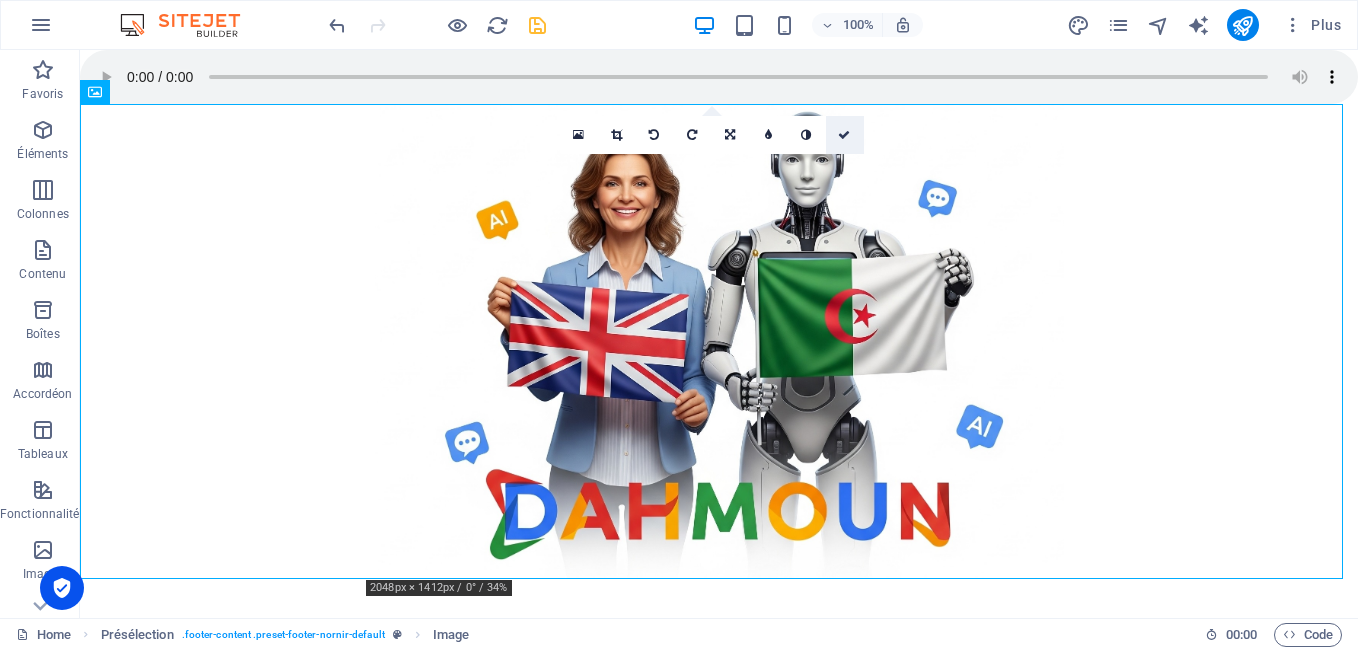 click at bounding box center [845, 135] 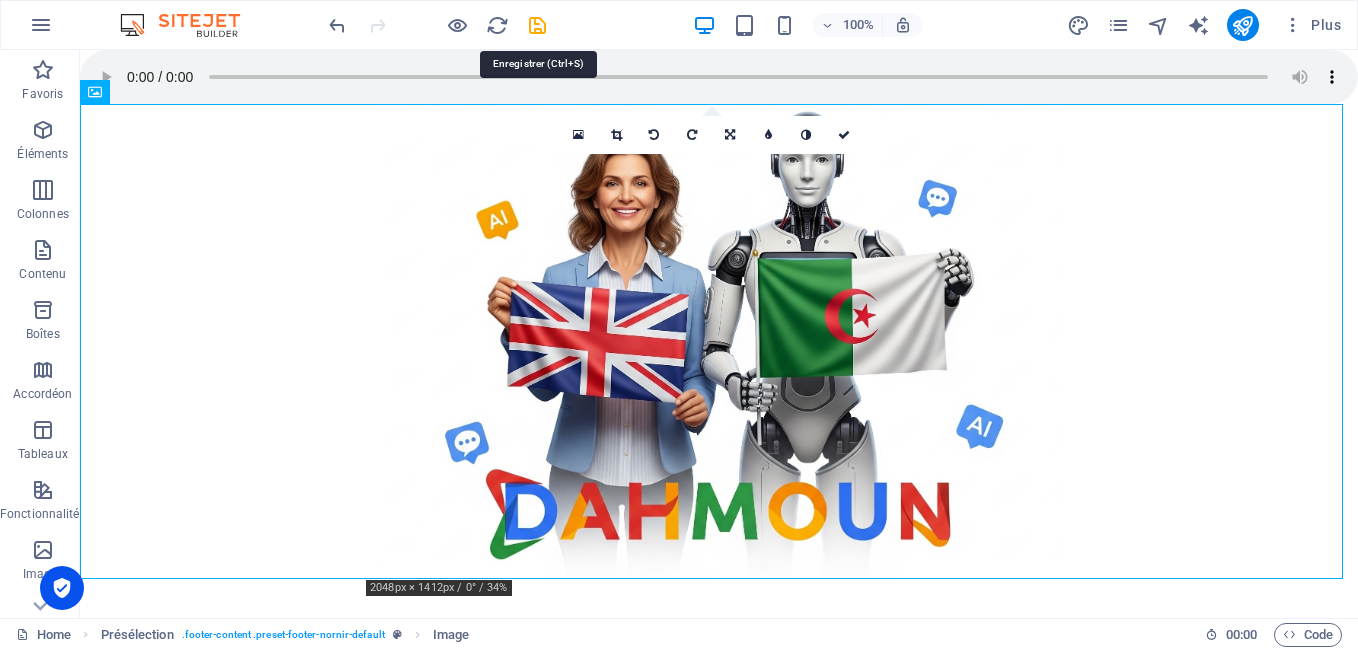 click at bounding box center [537, 25] 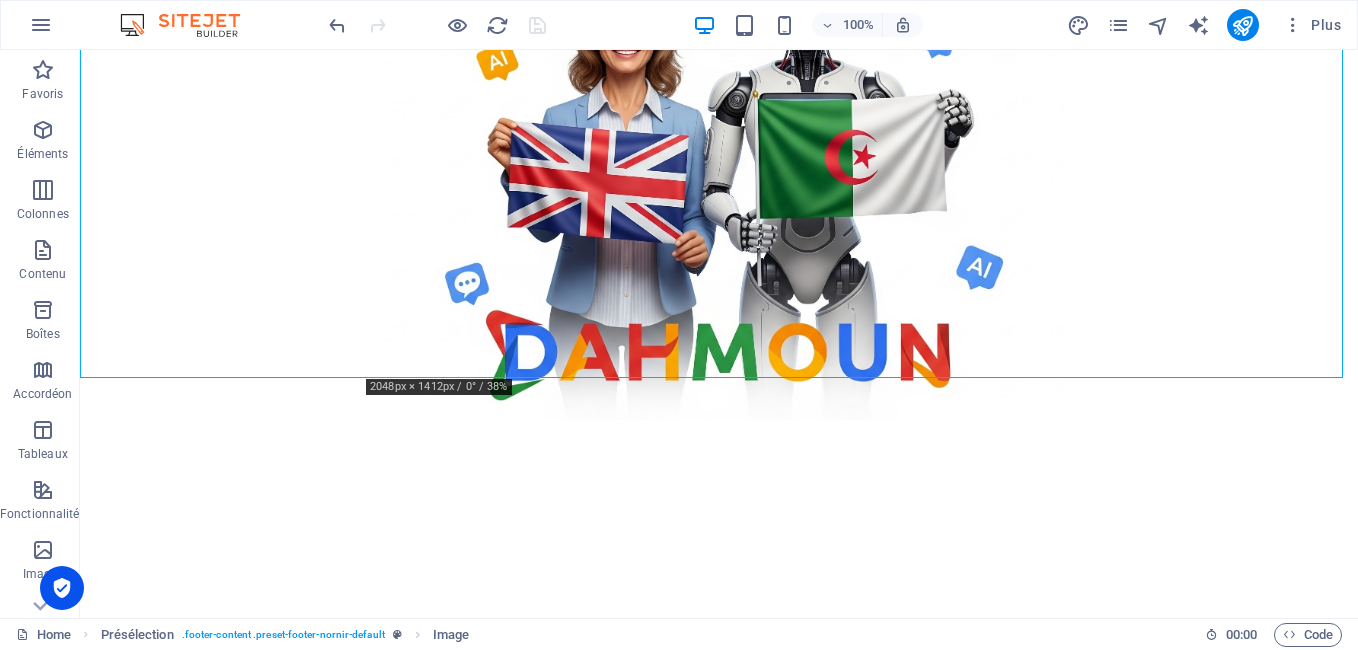 scroll, scrollTop: 203, scrollLeft: 0, axis: vertical 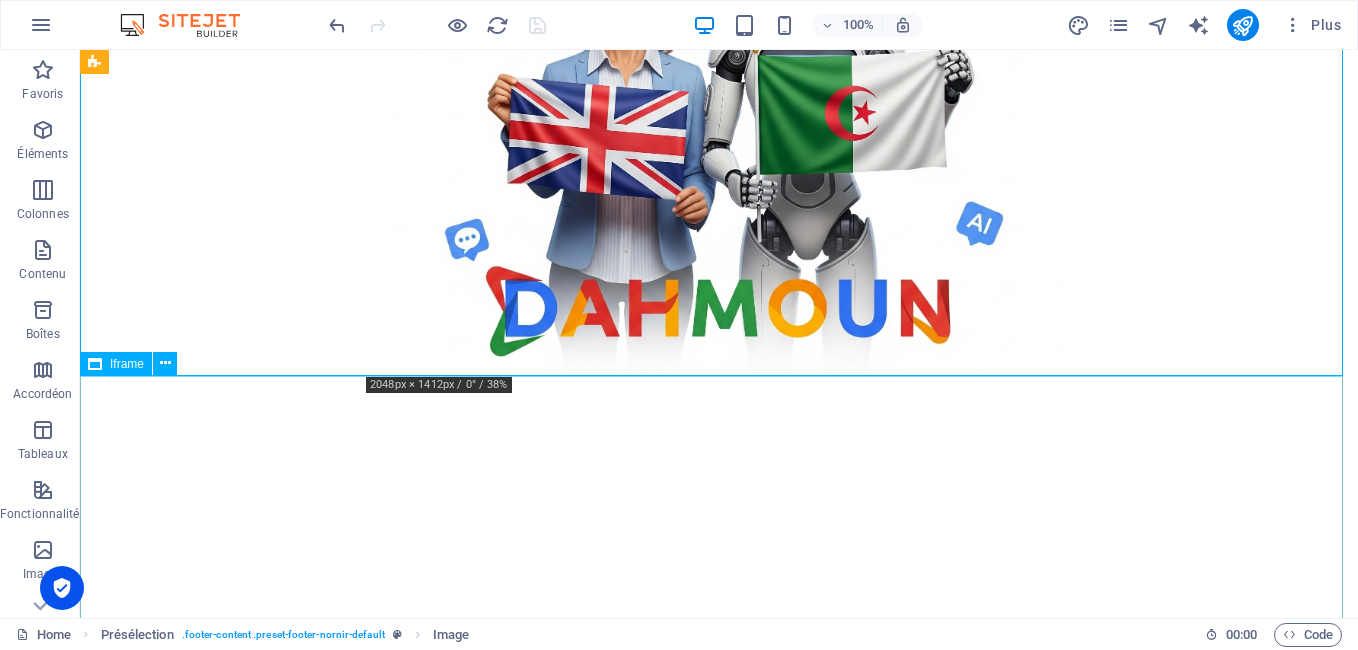 click on "</div>" at bounding box center (719, 576) 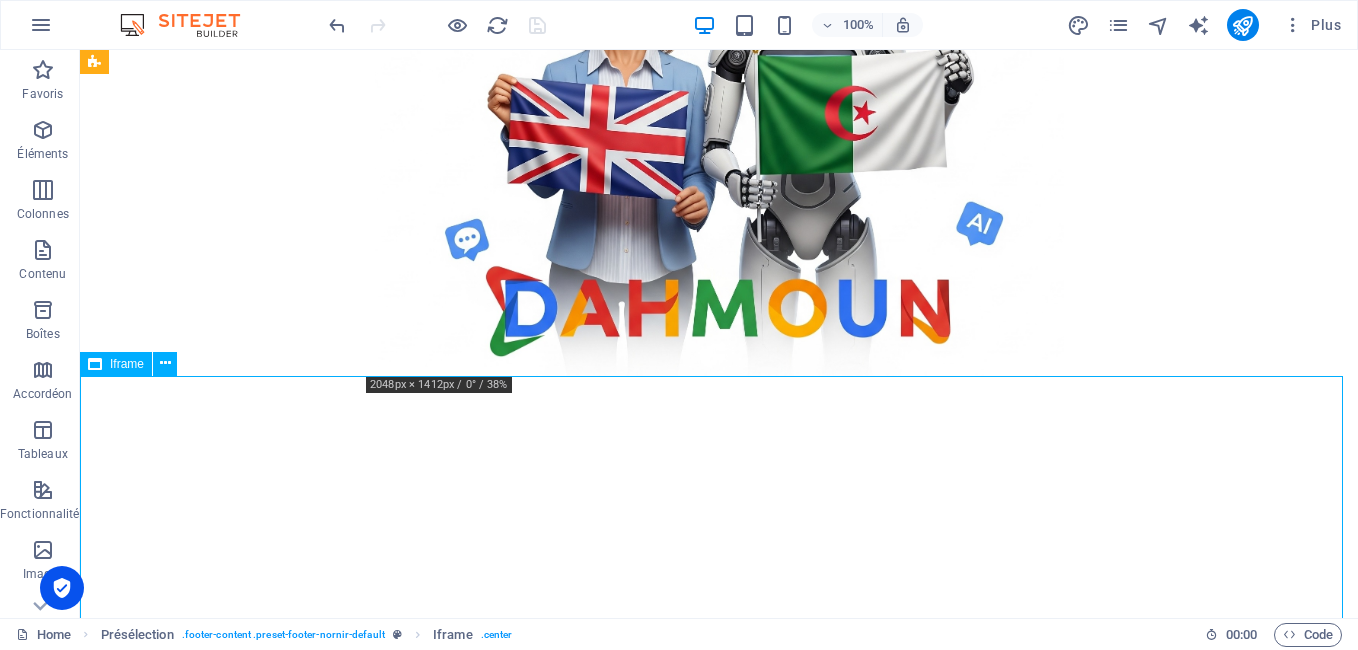 click on "</div>" at bounding box center [719, 576] 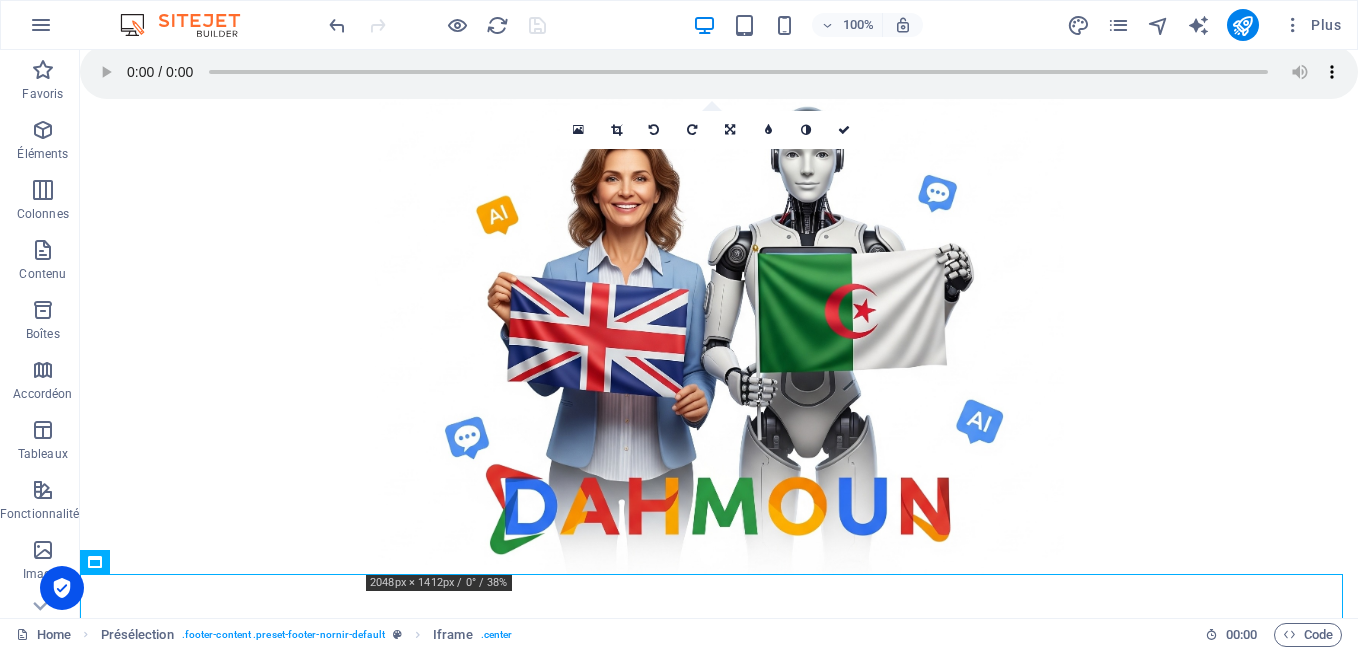 scroll, scrollTop: 0, scrollLeft: 0, axis: both 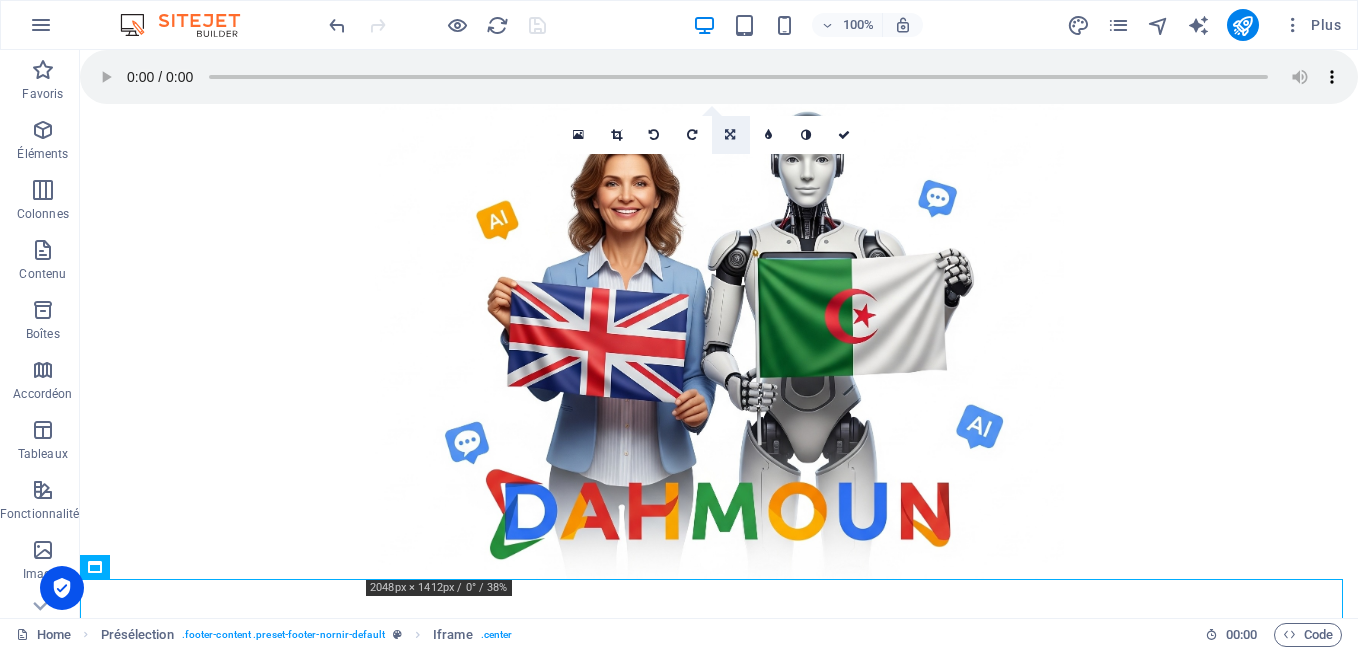 click at bounding box center (730, 135) 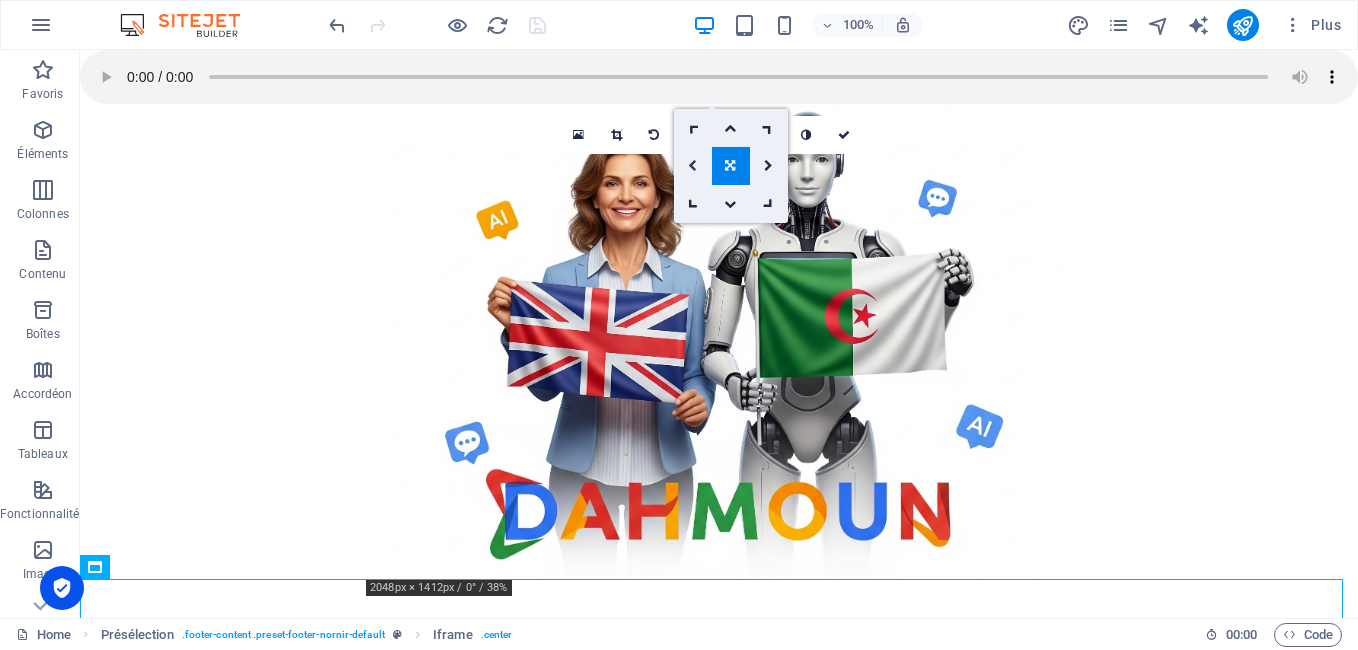 click at bounding box center [693, 166] 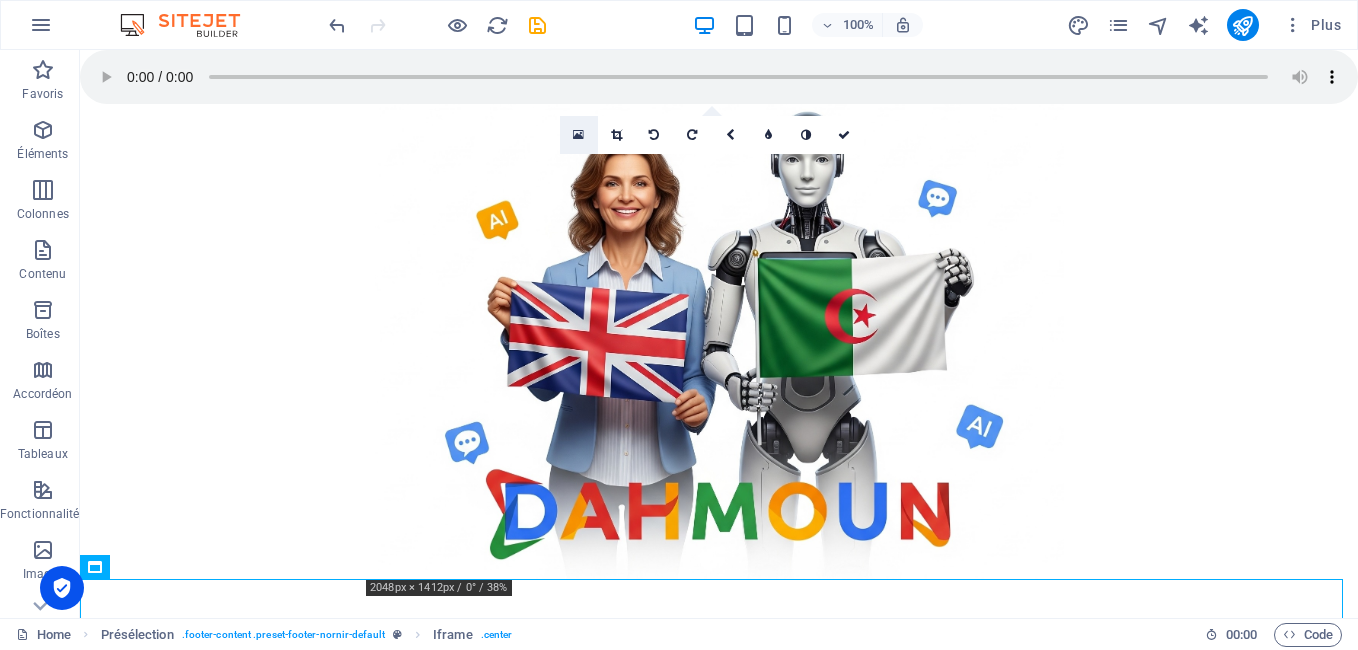 click at bounding box center [579, 135] 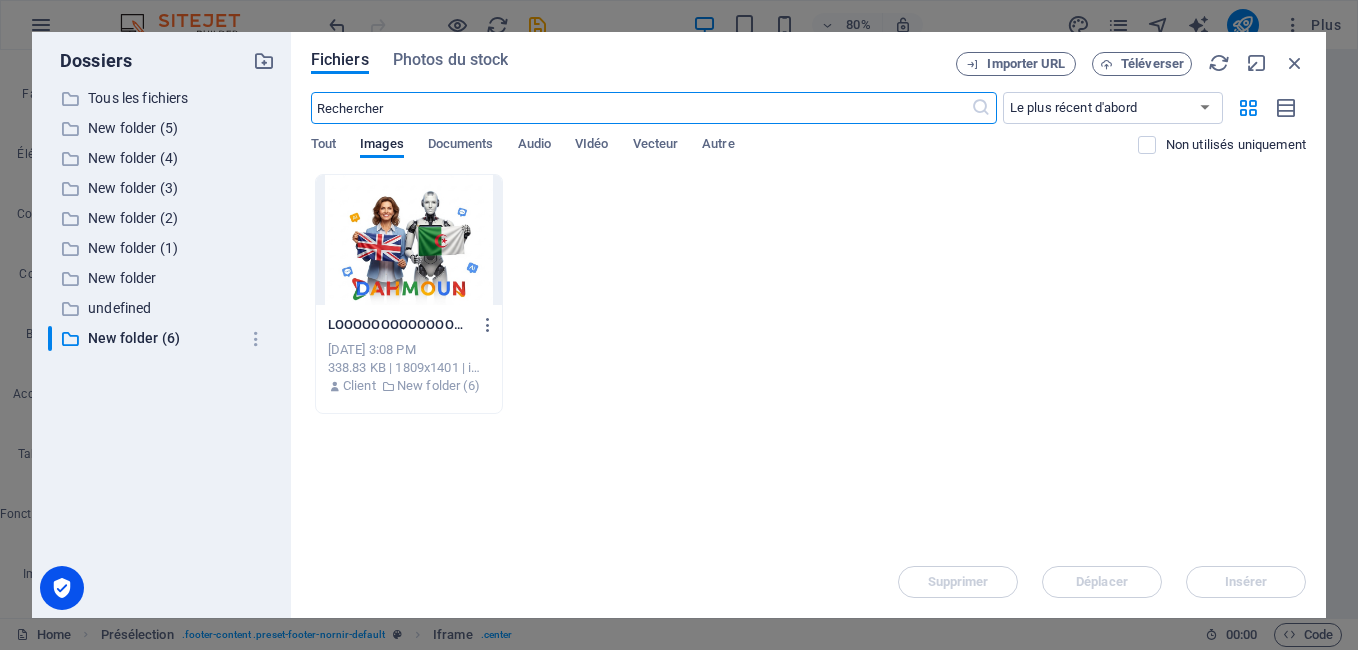 click at bounding box center [409, 240] 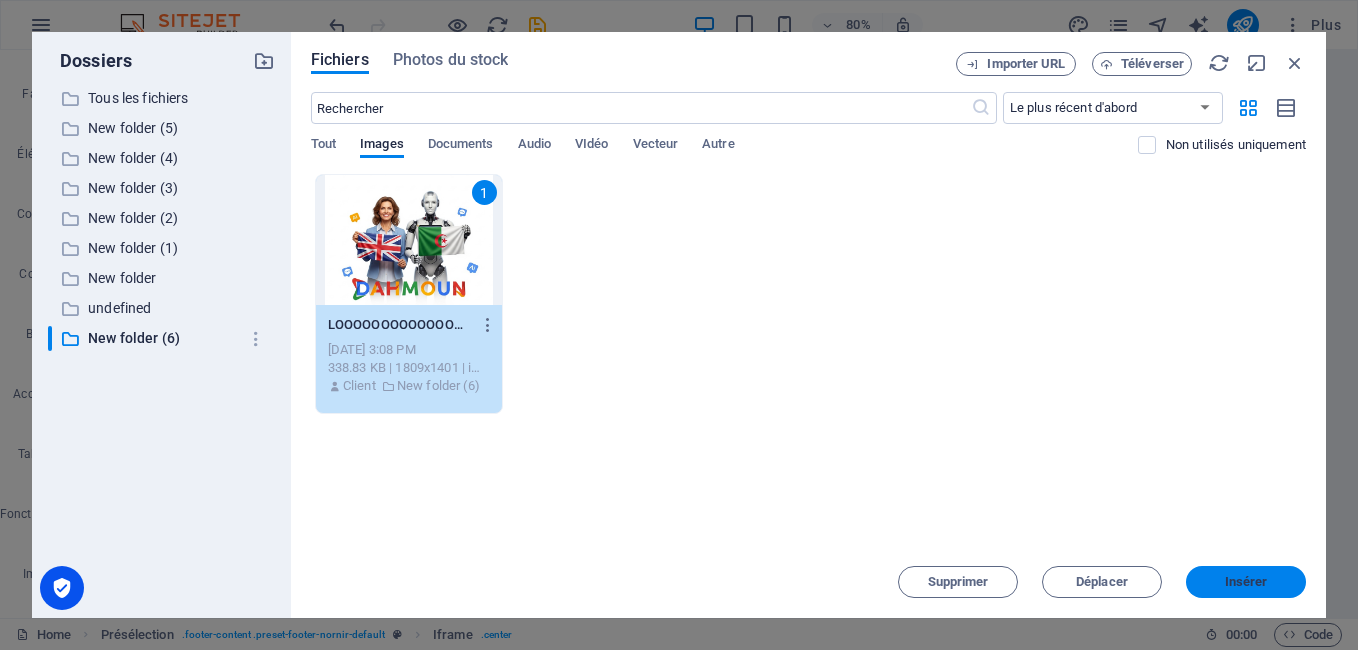 click on "Insérer" at bounding box center (1246, 582) 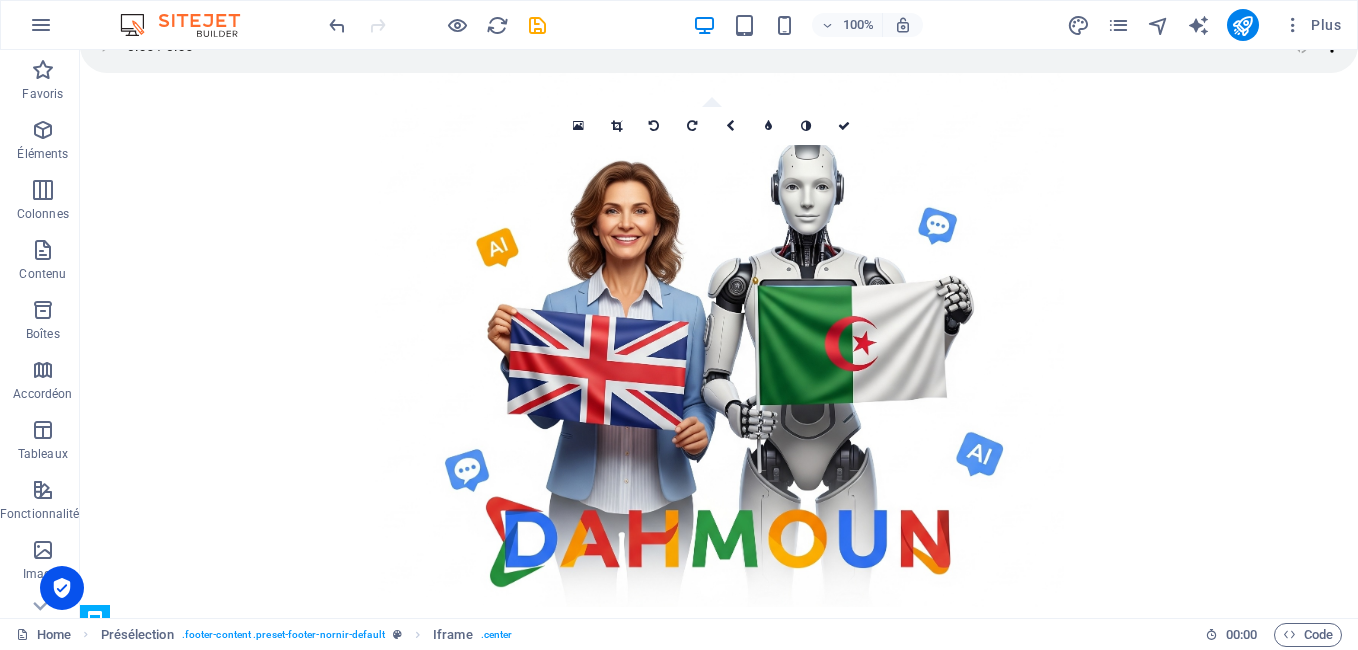 scroll, scrollTop: 9, scrollLeft: 0, axis: vertical 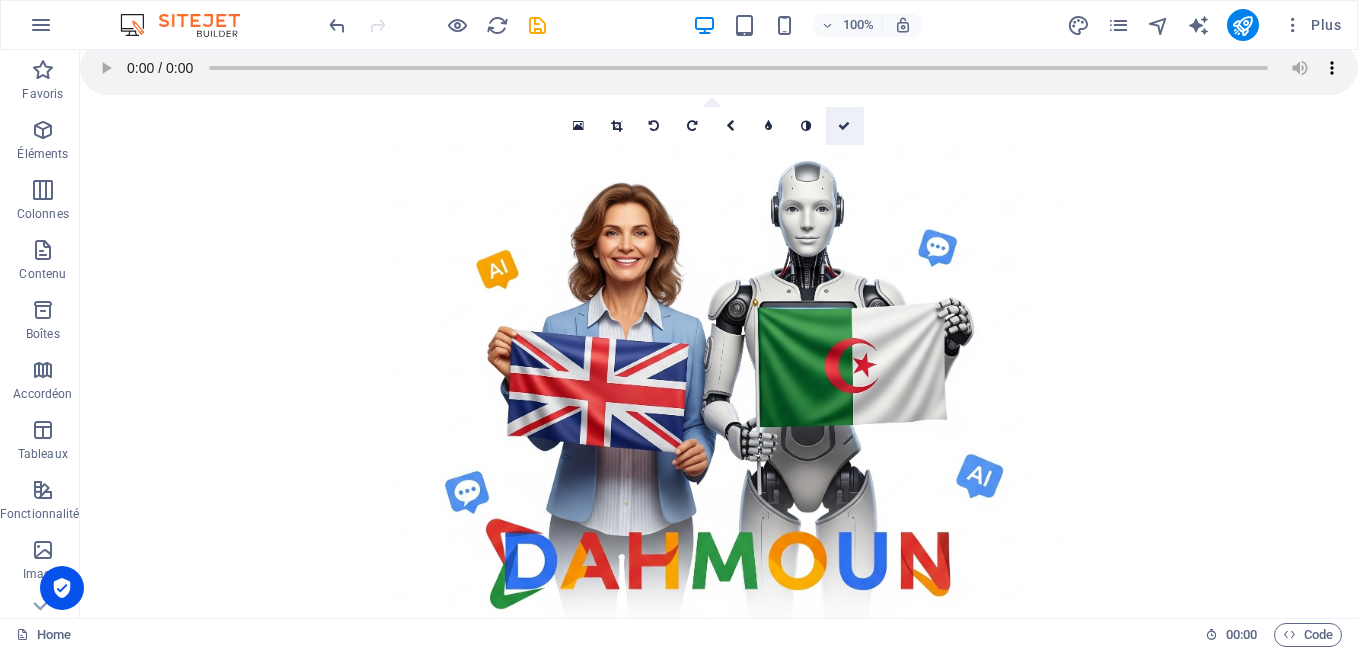 click at bounding box center [845, 126] 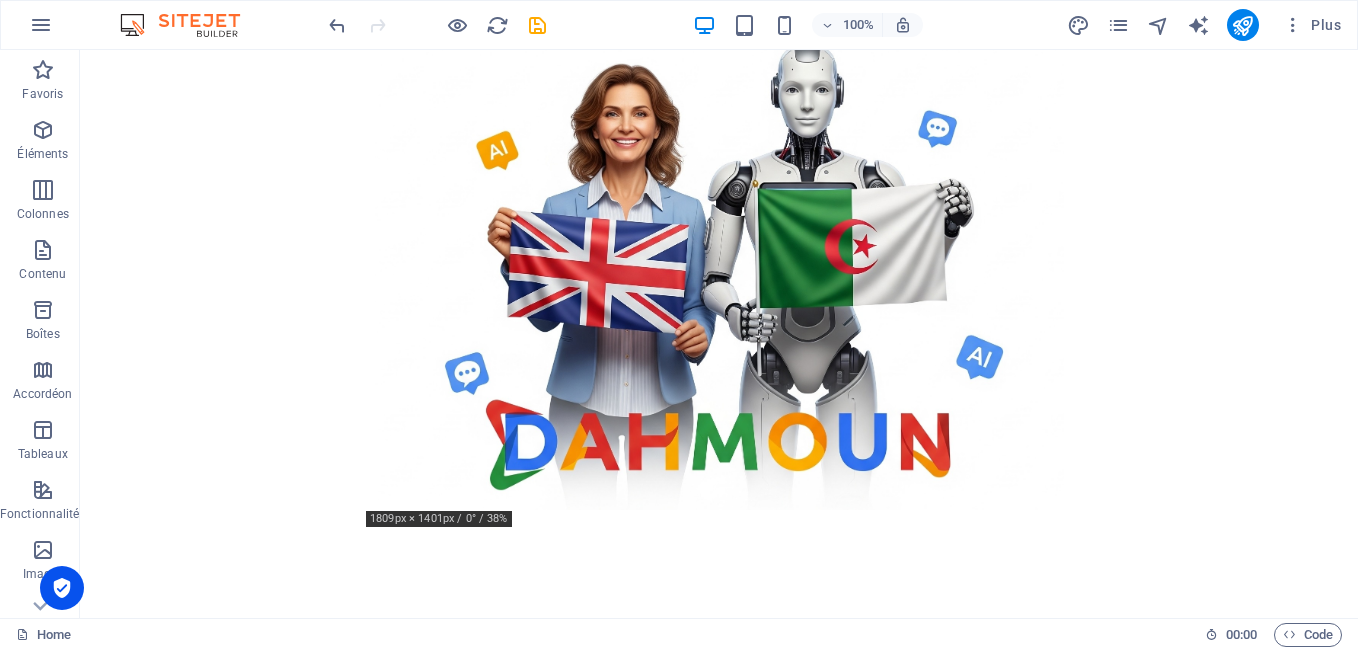 scroll, scrollTop: 102, scrollLeft: 0, axis: vertical 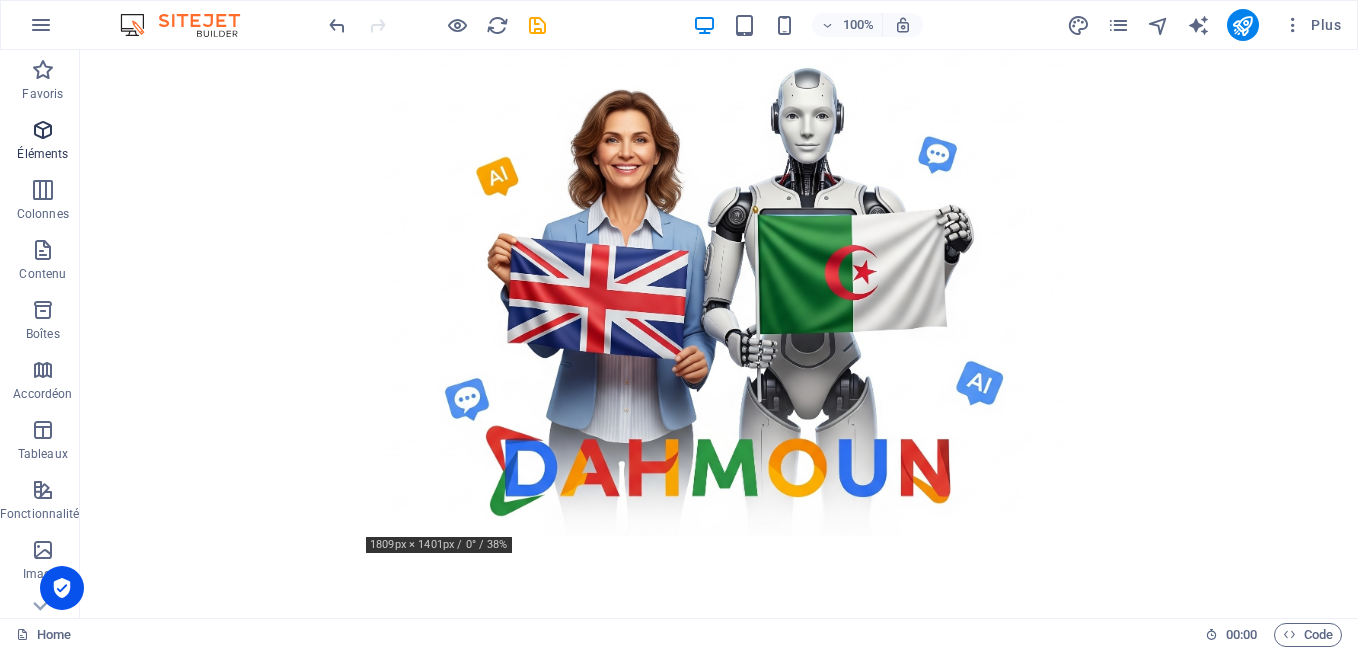 click at bounding box center (43, 130) 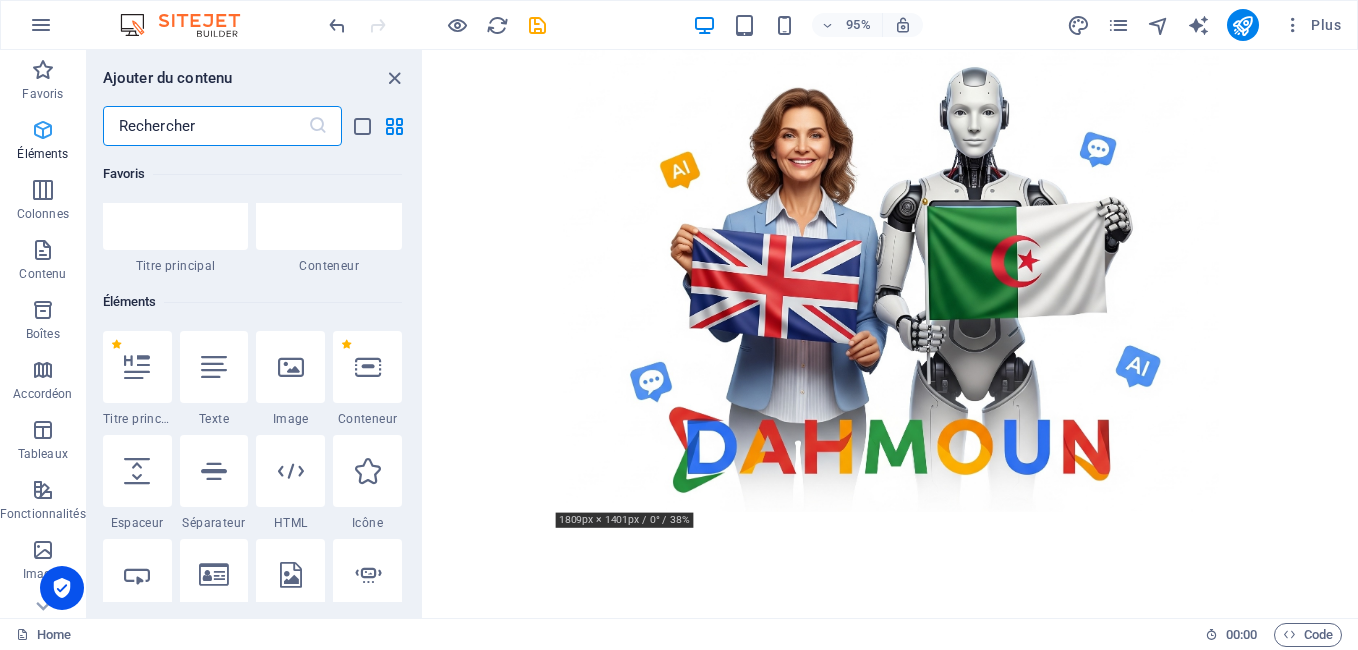 scroll, scrollTop: 213, scrollLeft: 0, axis: vertical 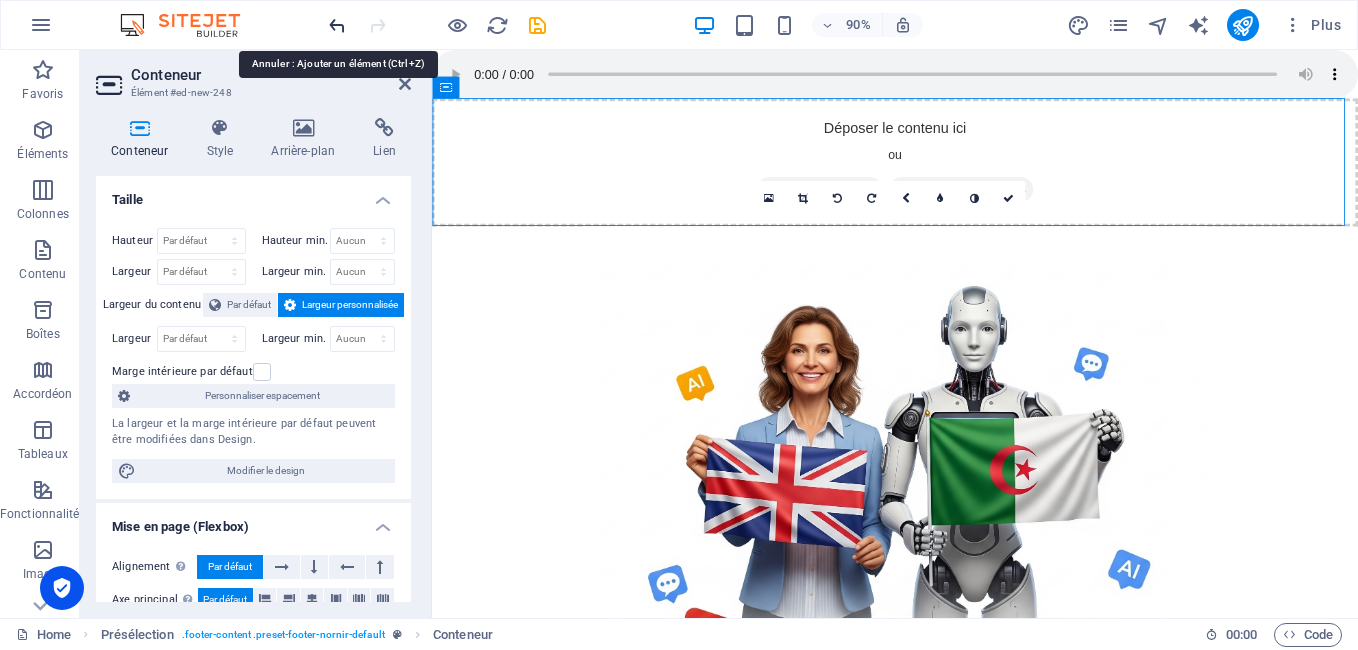 click at bounding box center (337, 25) 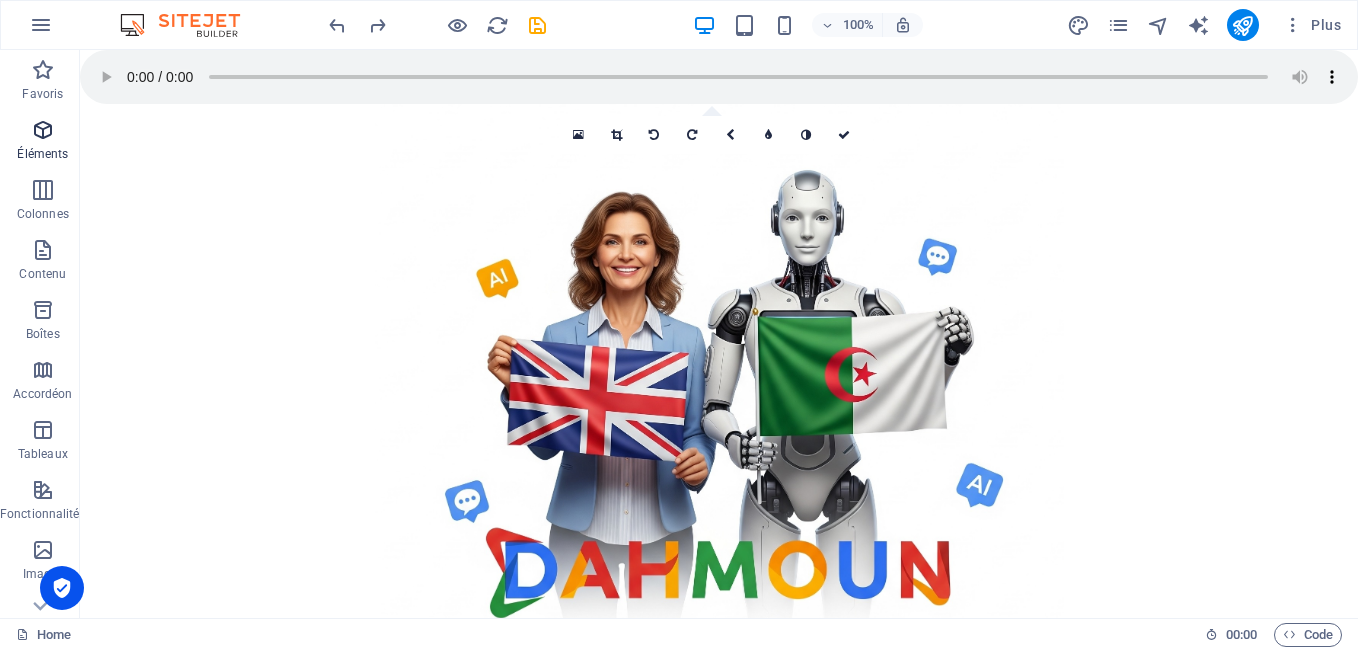click on "Éléments" at bounding box center [43, 142] 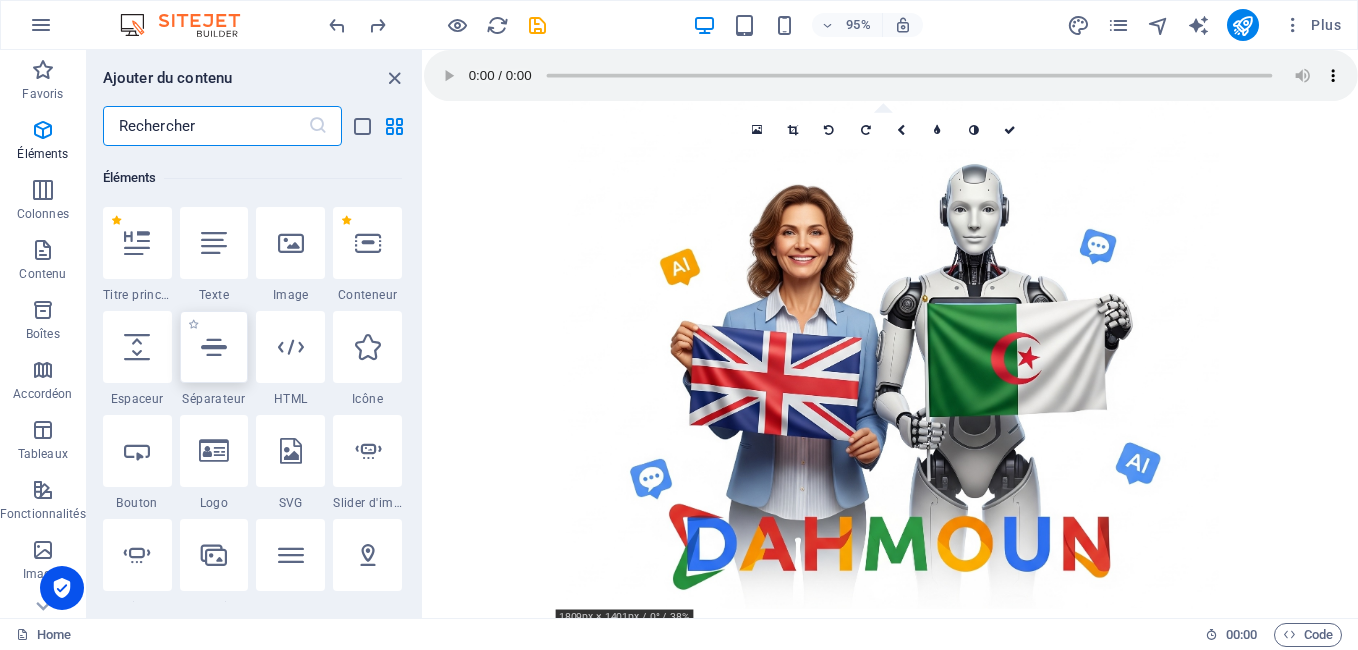 scroll, scrollTop: 213, scrollLeft: 0, axis: vertical 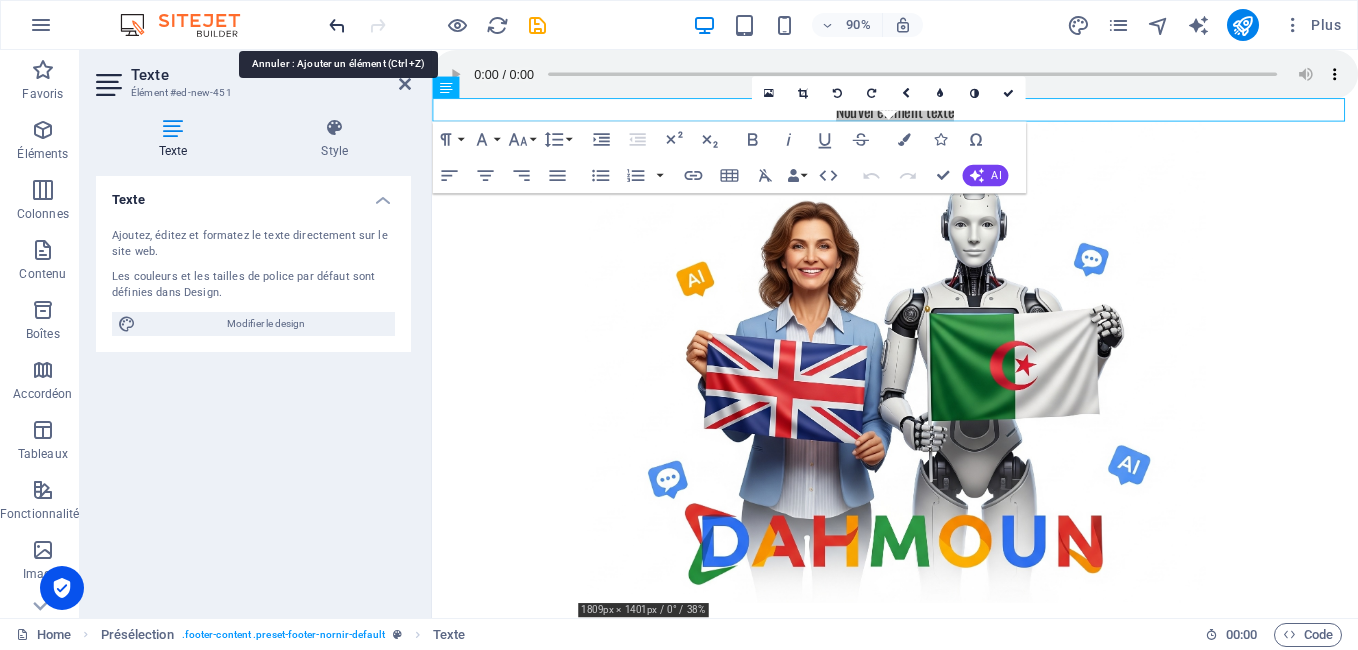 click at bounding box center [337, 25] 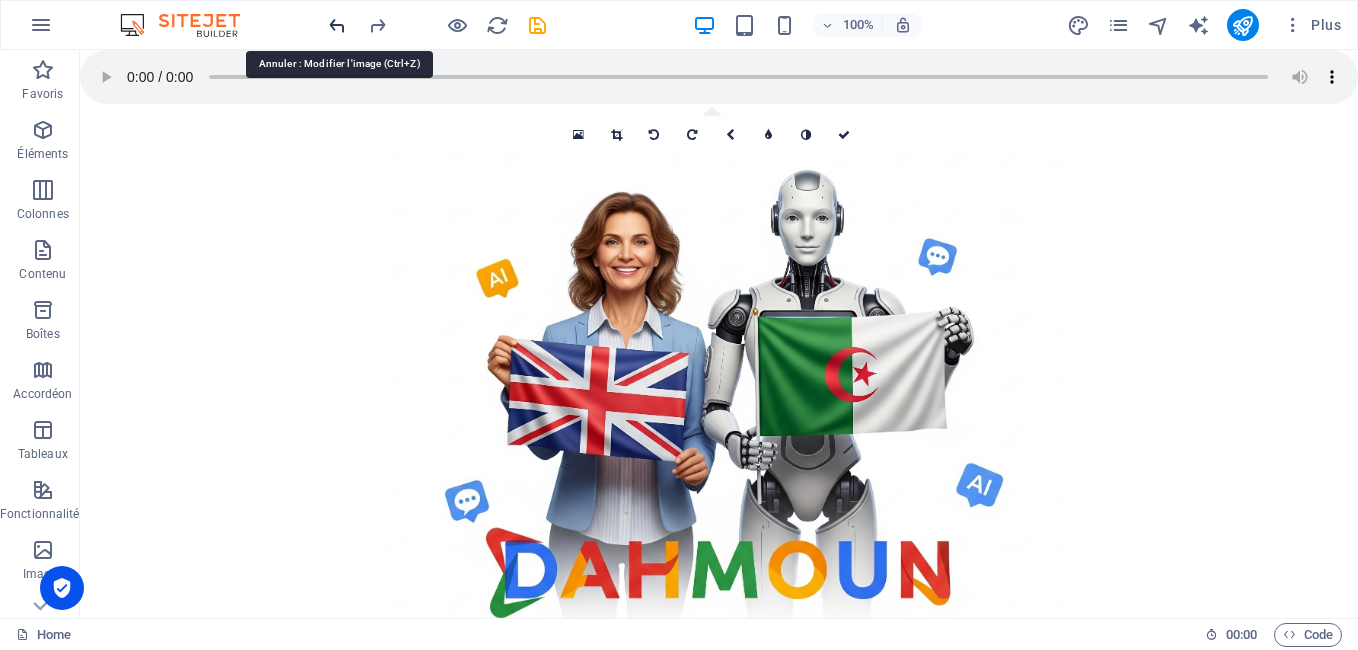 click at bounding box center (337, 25) 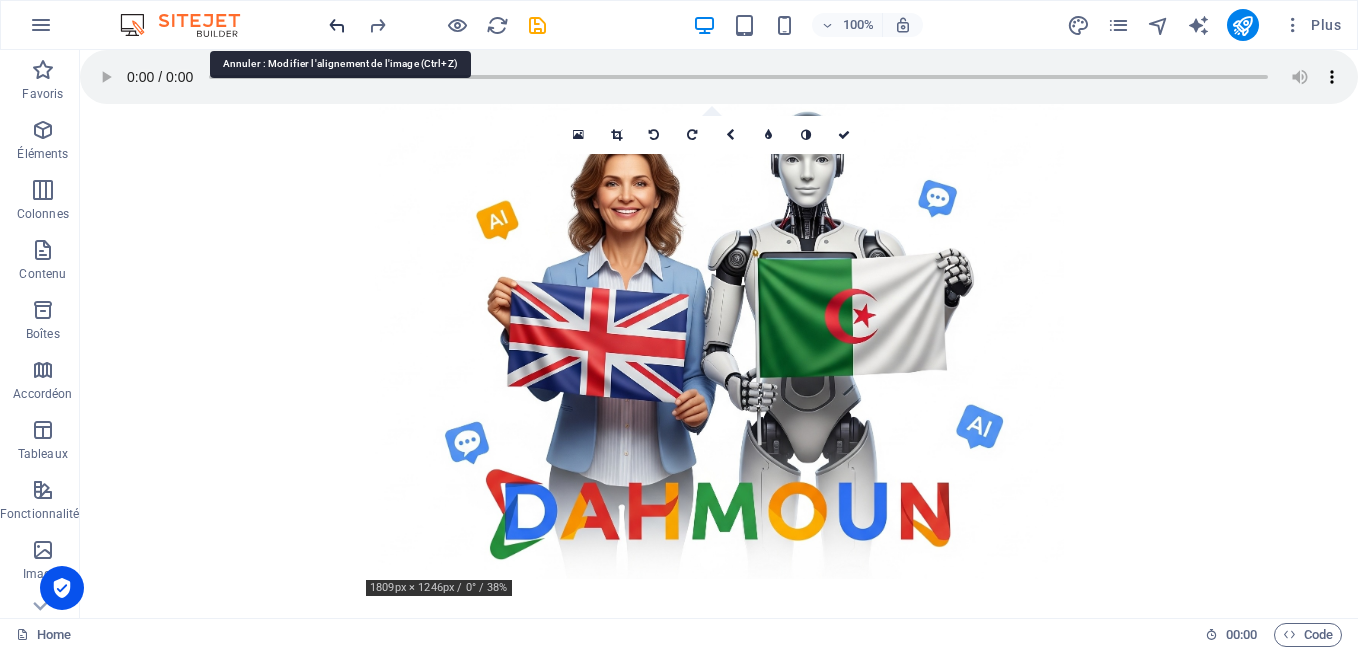 click at bounding box center (337, 25) 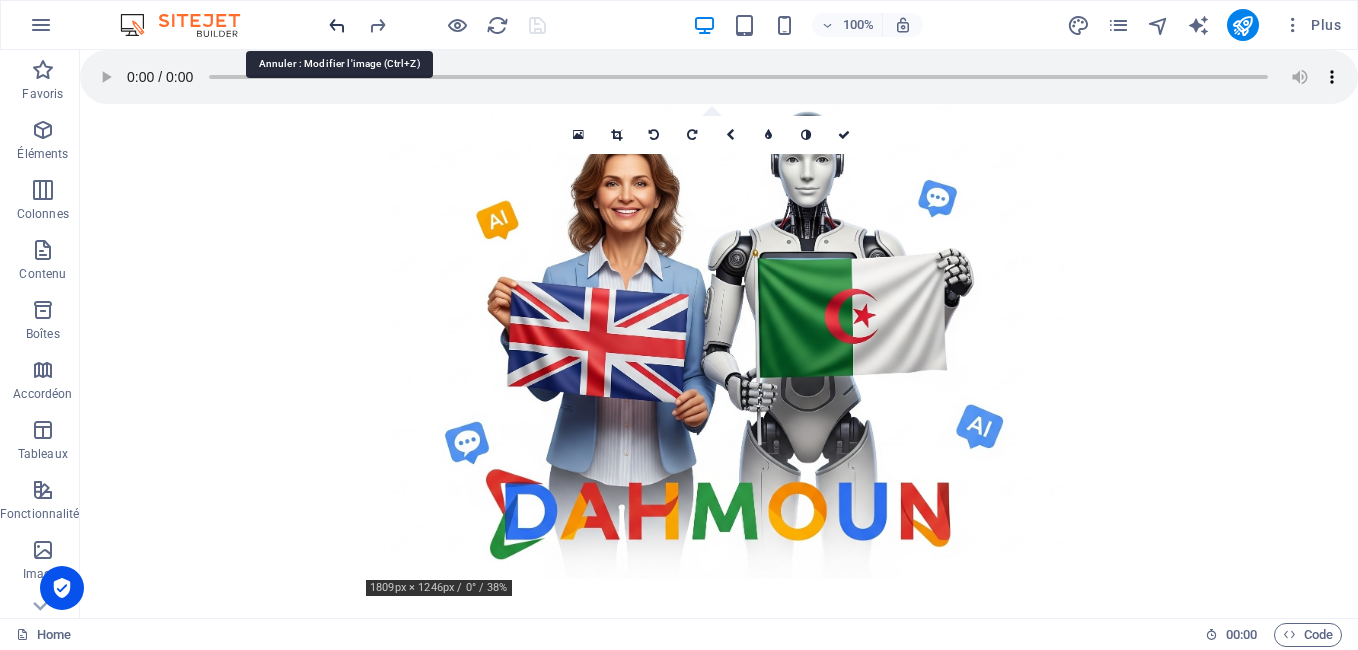 click at bounding box center [337, 25] 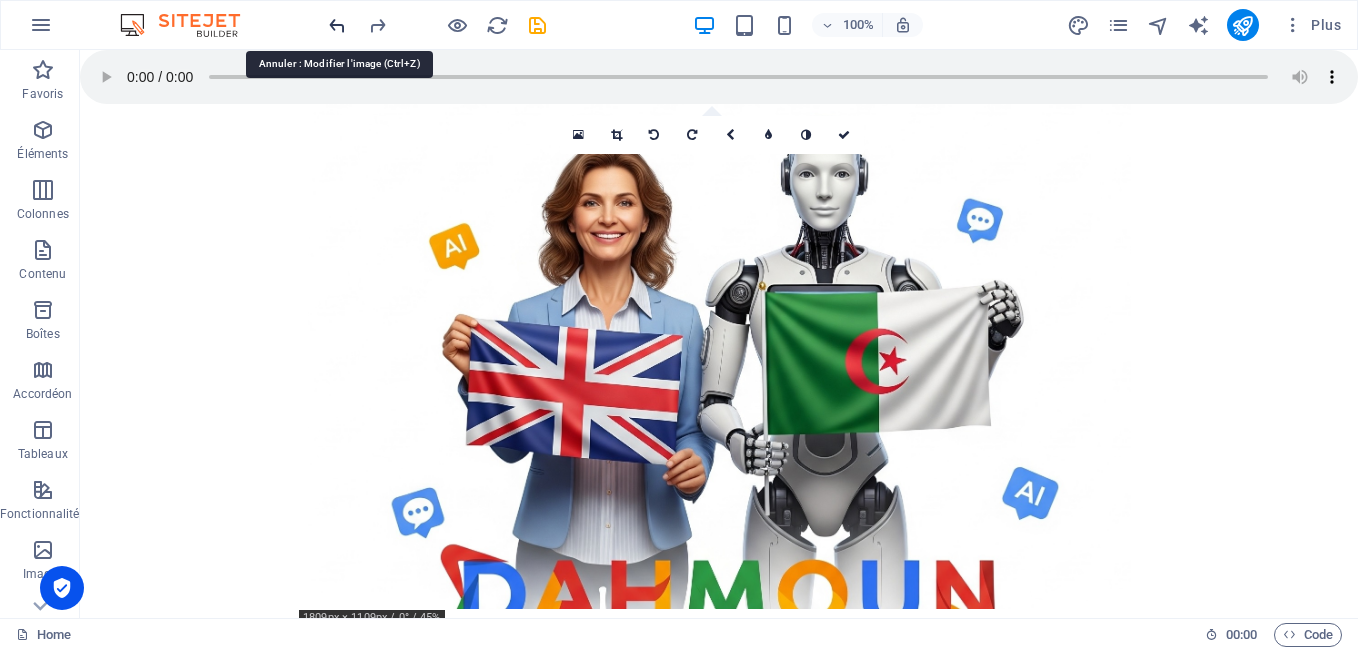 click at bounding box center (337, 25) 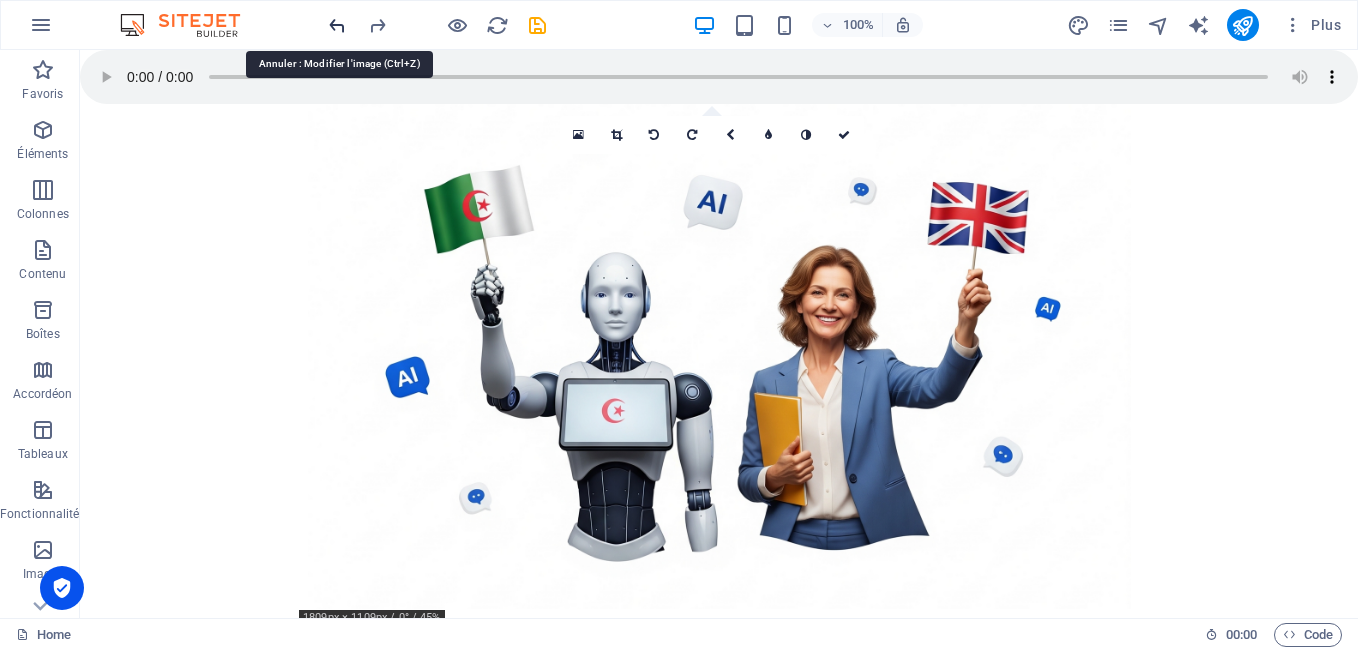 click at bounding box center (337, 25) 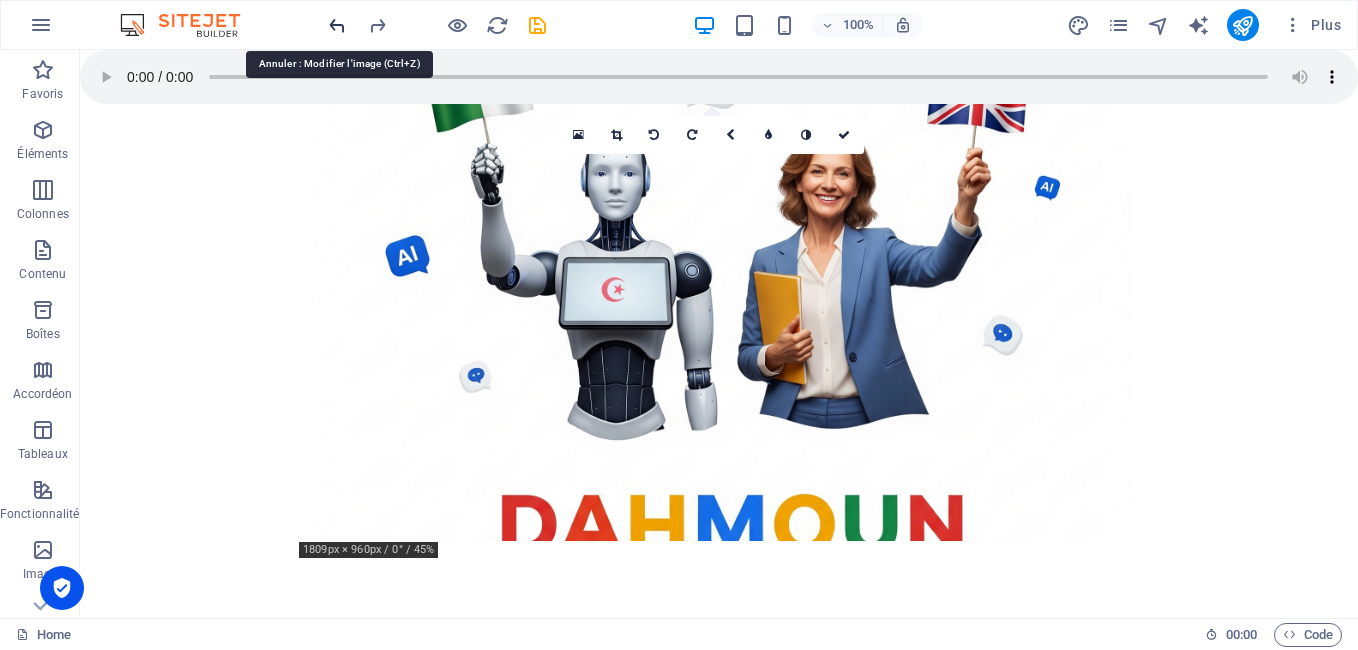 click at bounding box center [337, 25] 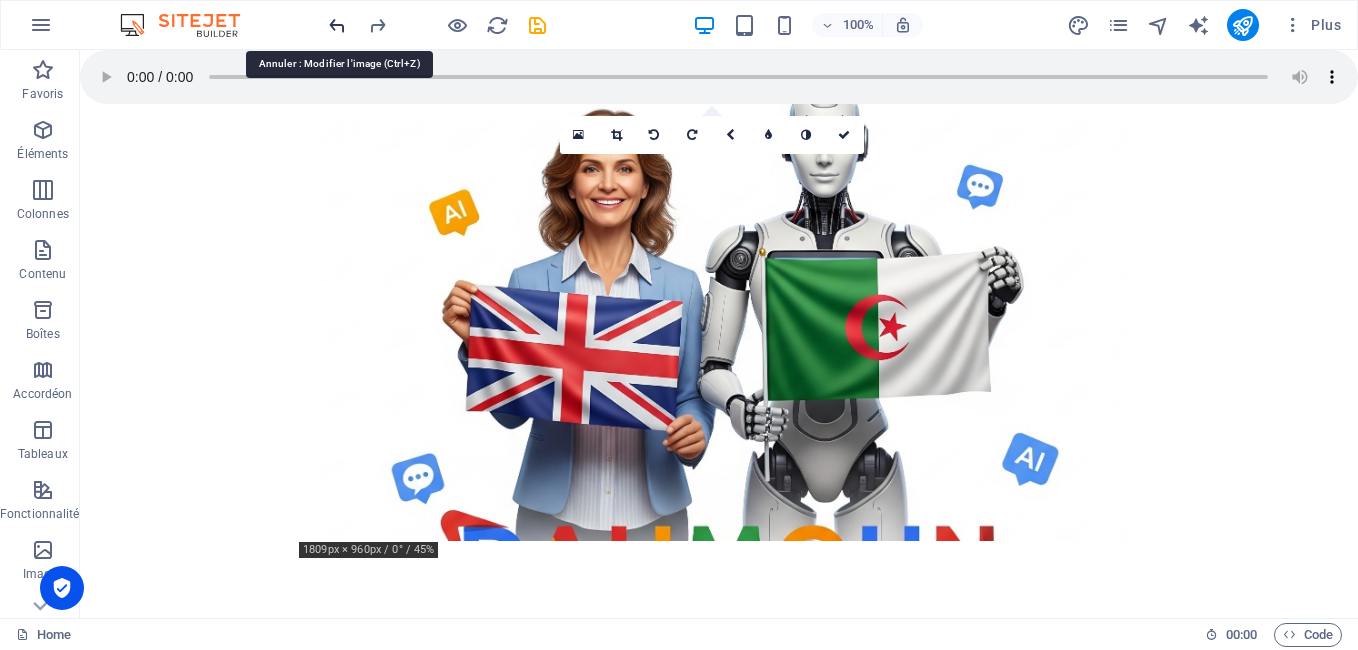 click at bounding box center [337, 25] 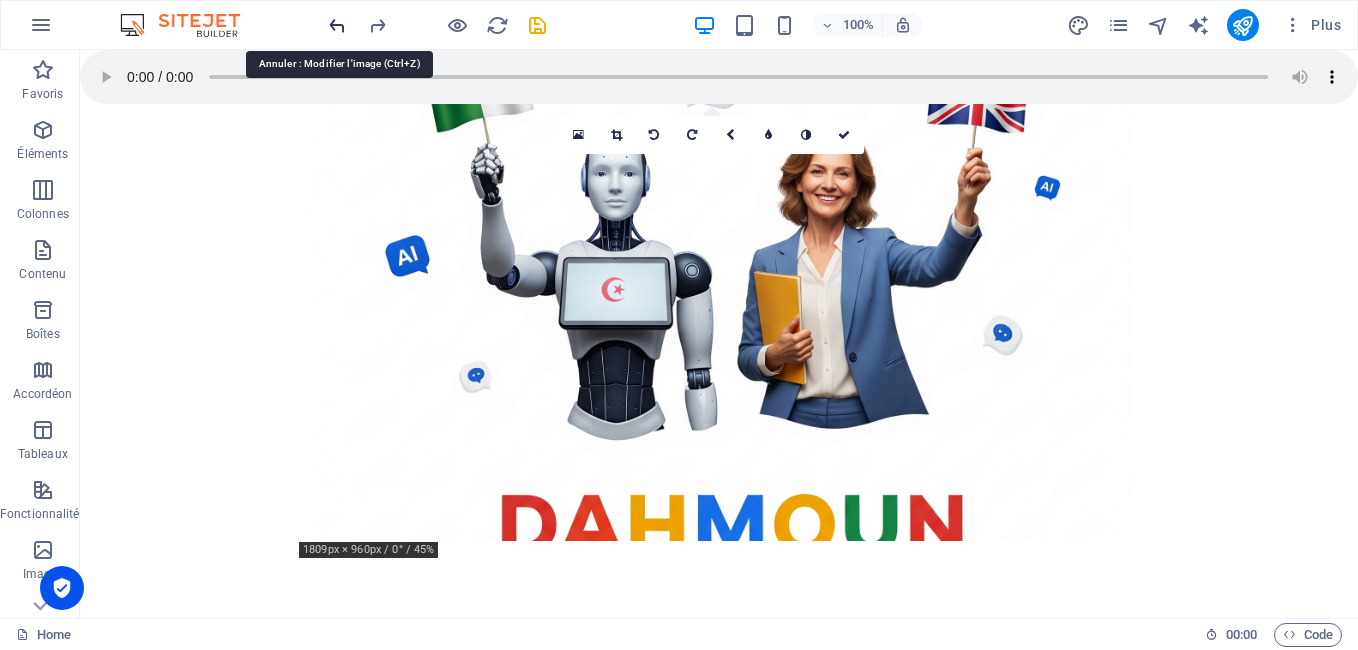 click at bounding box center [337, 25] 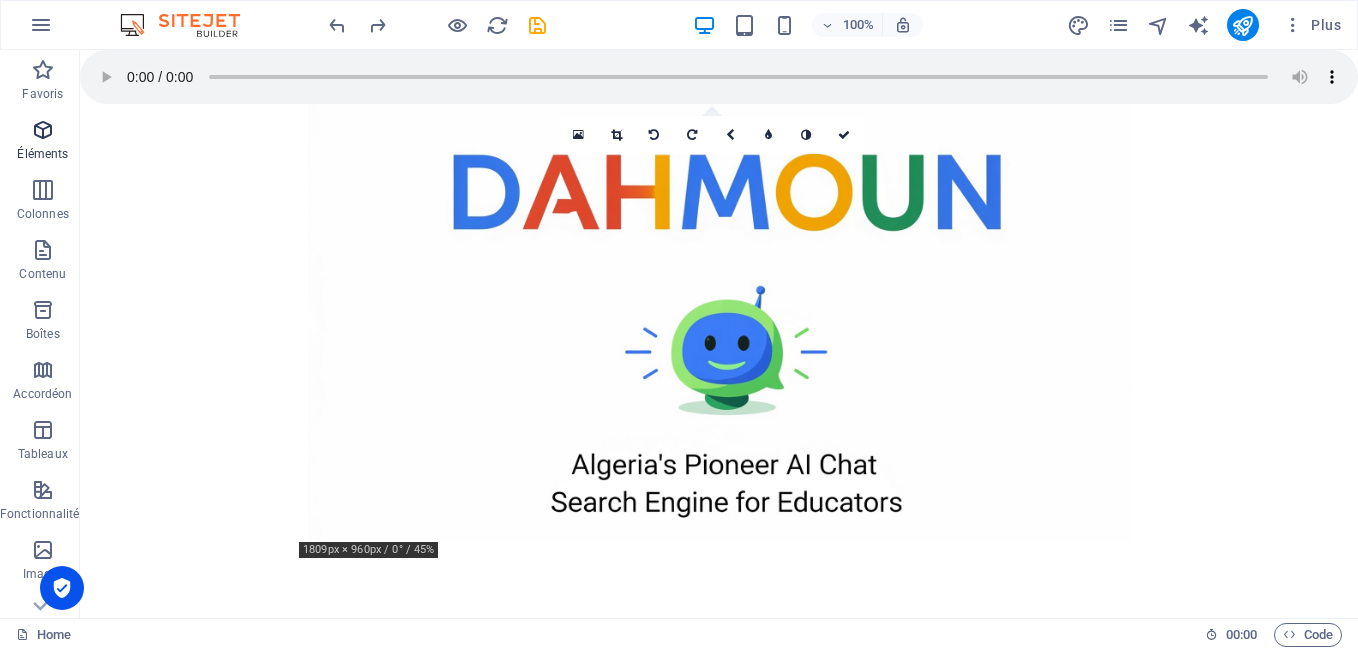 click at bounding box center [43, 130] 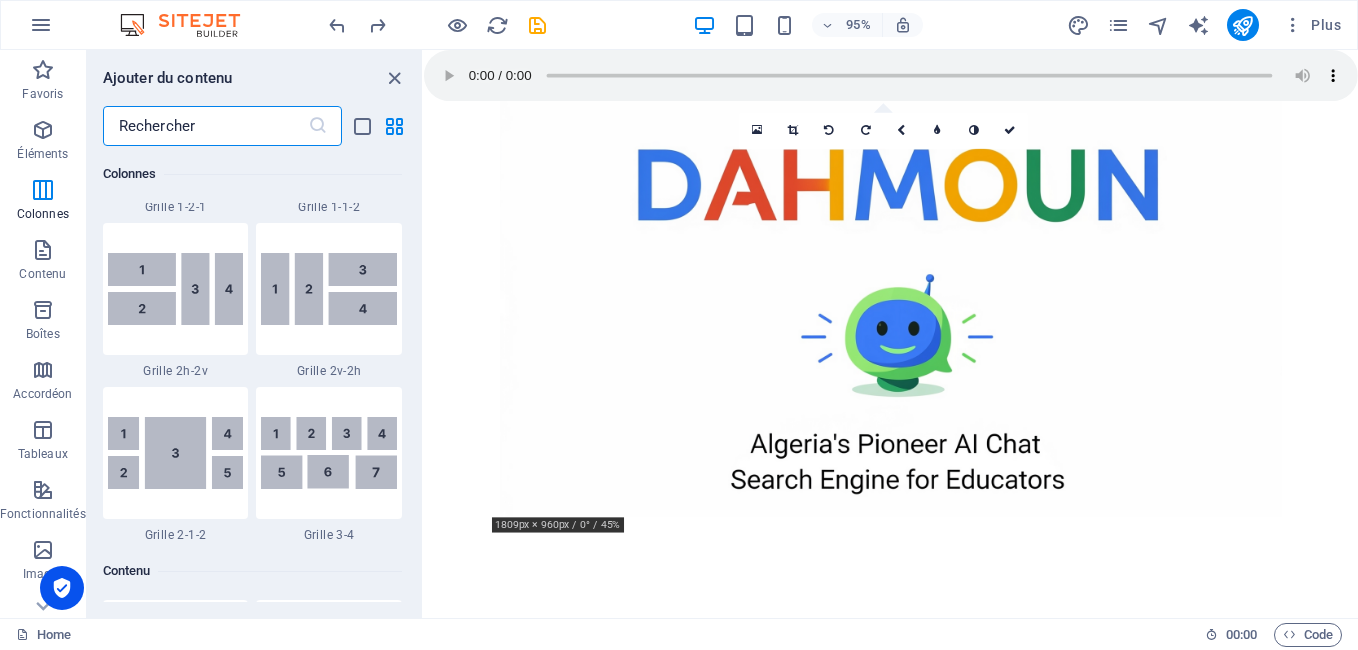 scroll, scrollTop: 3145, scrollLeft: 0, axis: vertical 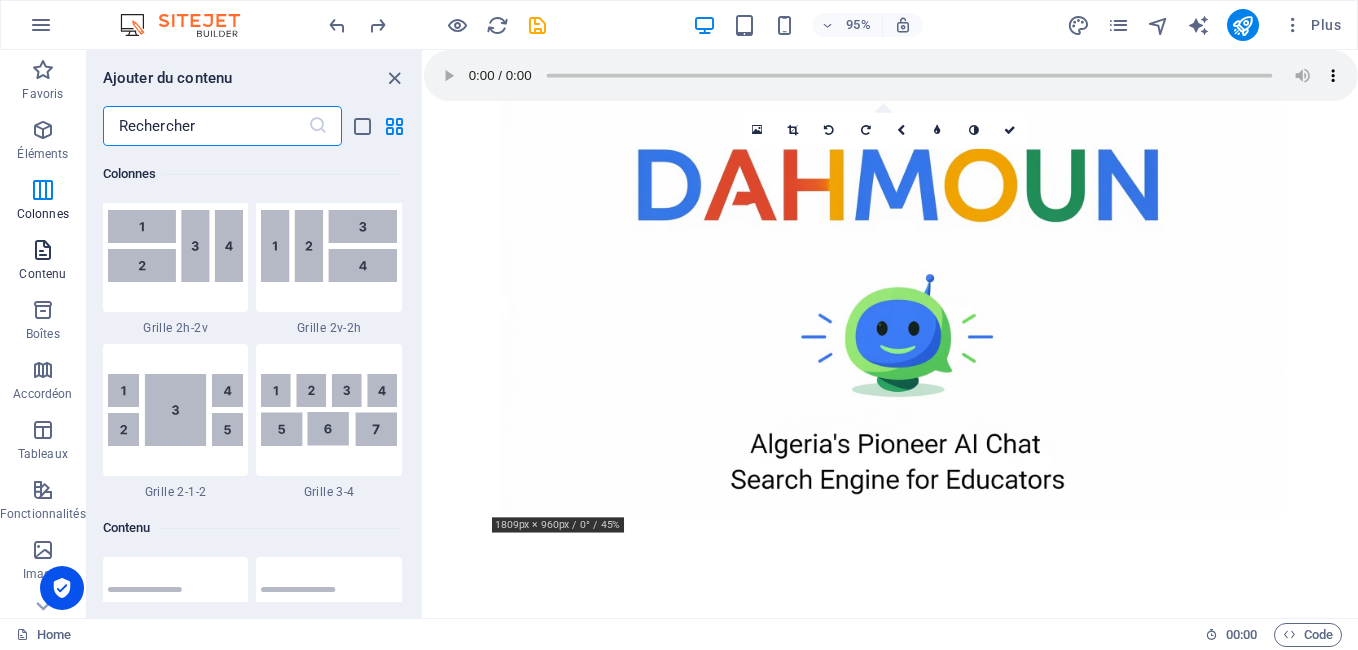 click on "Contenu" at bounding box center (43, 262) 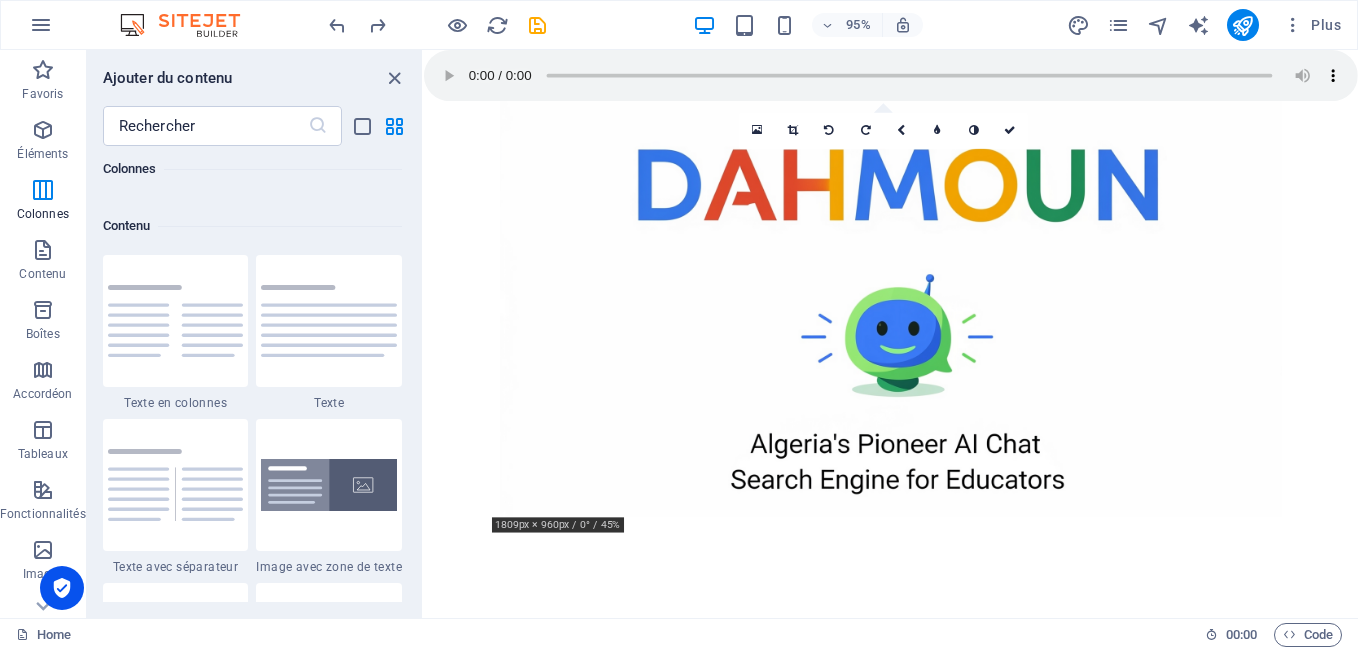 scroll, scrollTop: 3404, scrollLeft: 0, axis: vertical 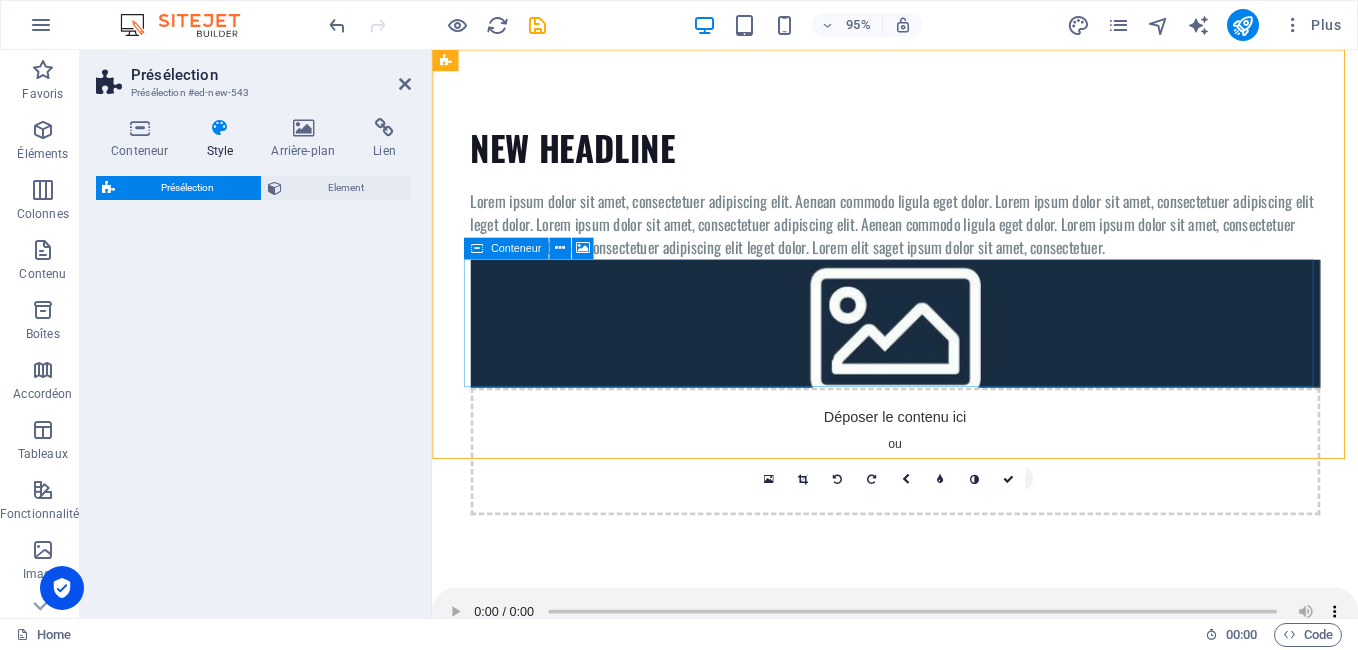select on "rem" 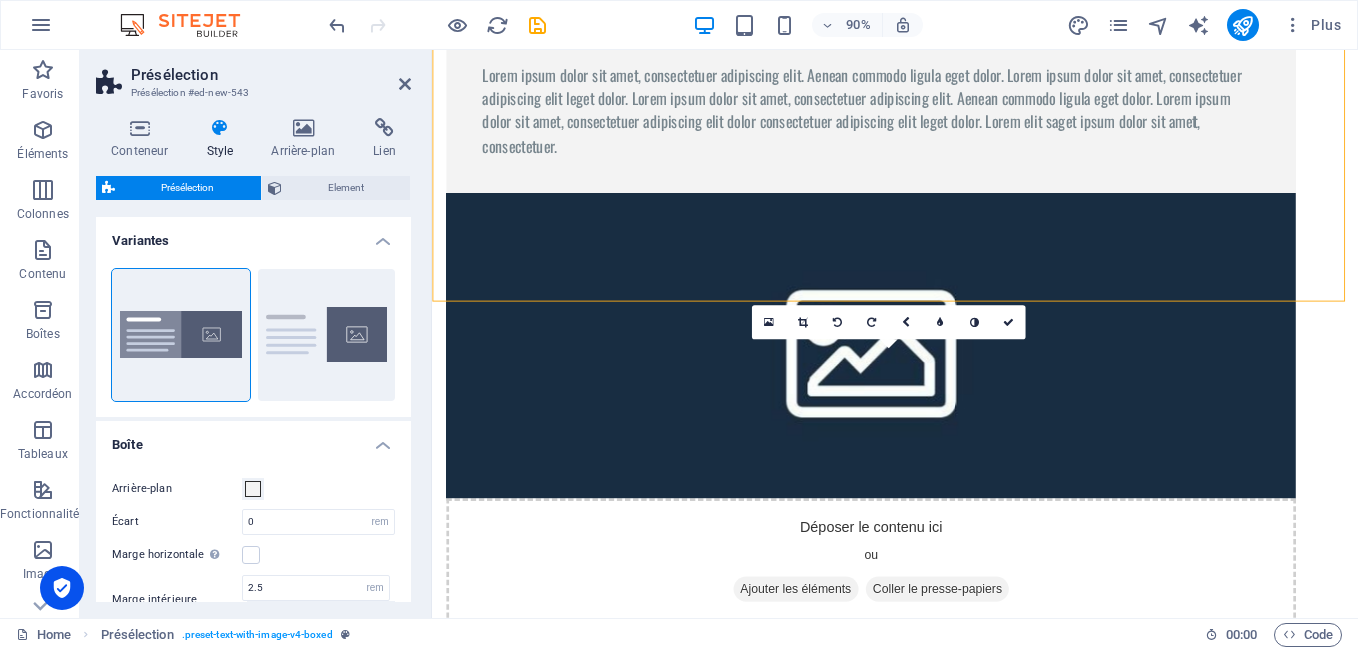scroll, scrollTop: 218, scrollLeft: 0, axis: vertical 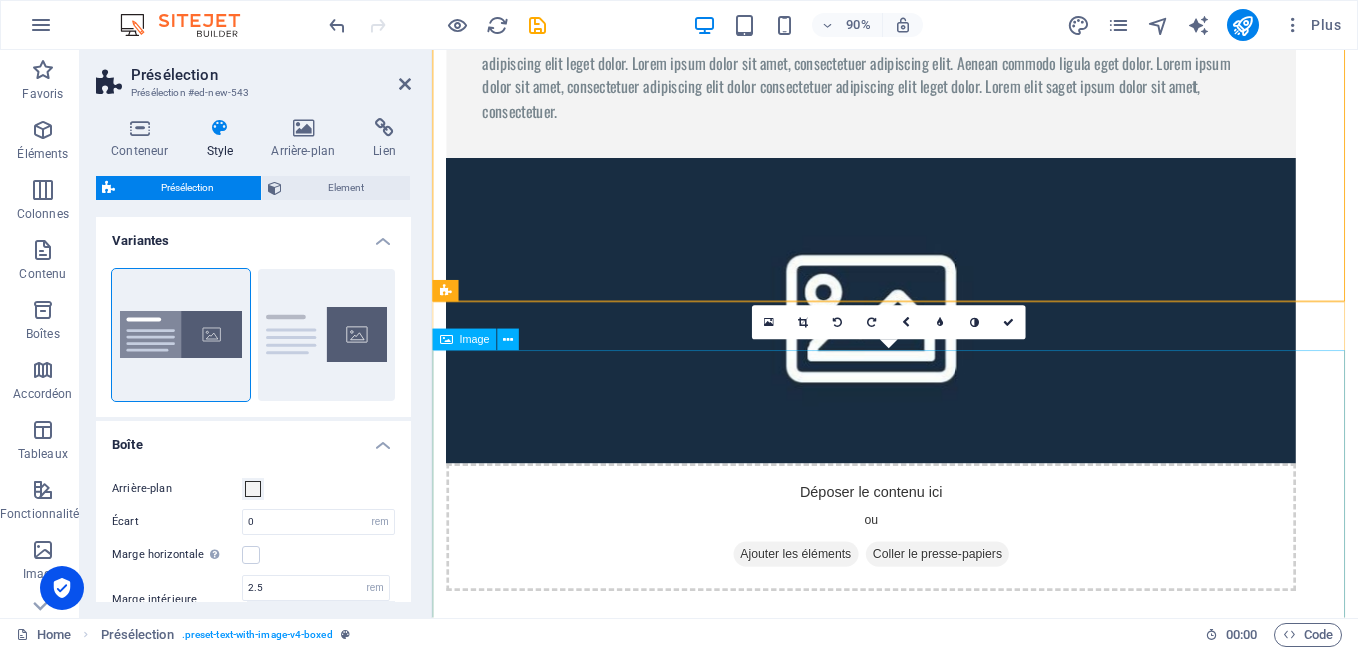 click at bounding box center [946, 1004] 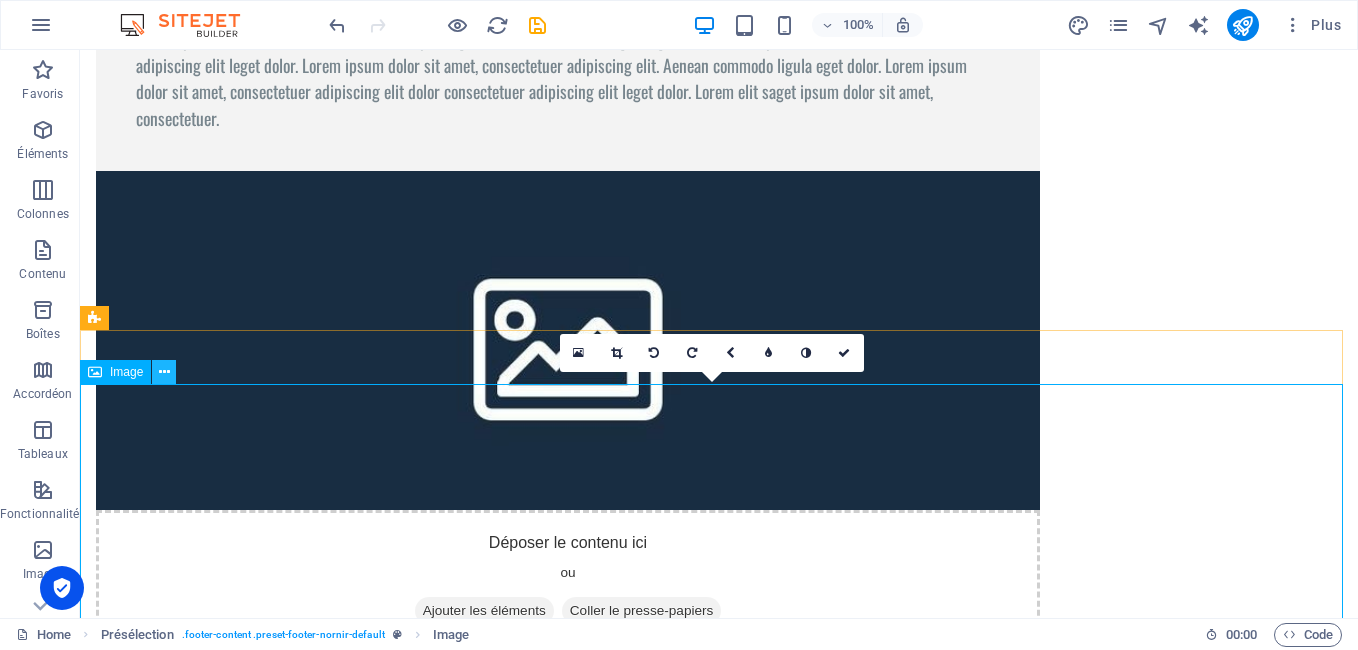 click at bounding box center (164, 372) 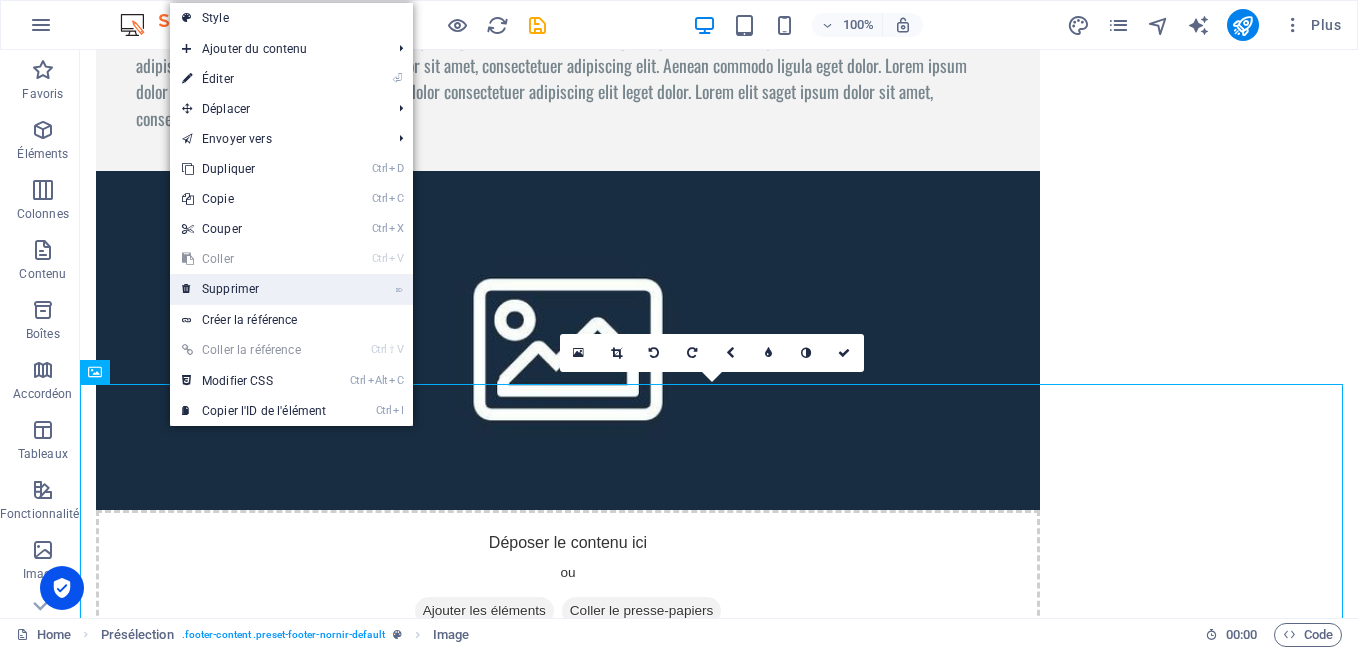click on "⌦  Supprimer" at bounding box center (254, 289) 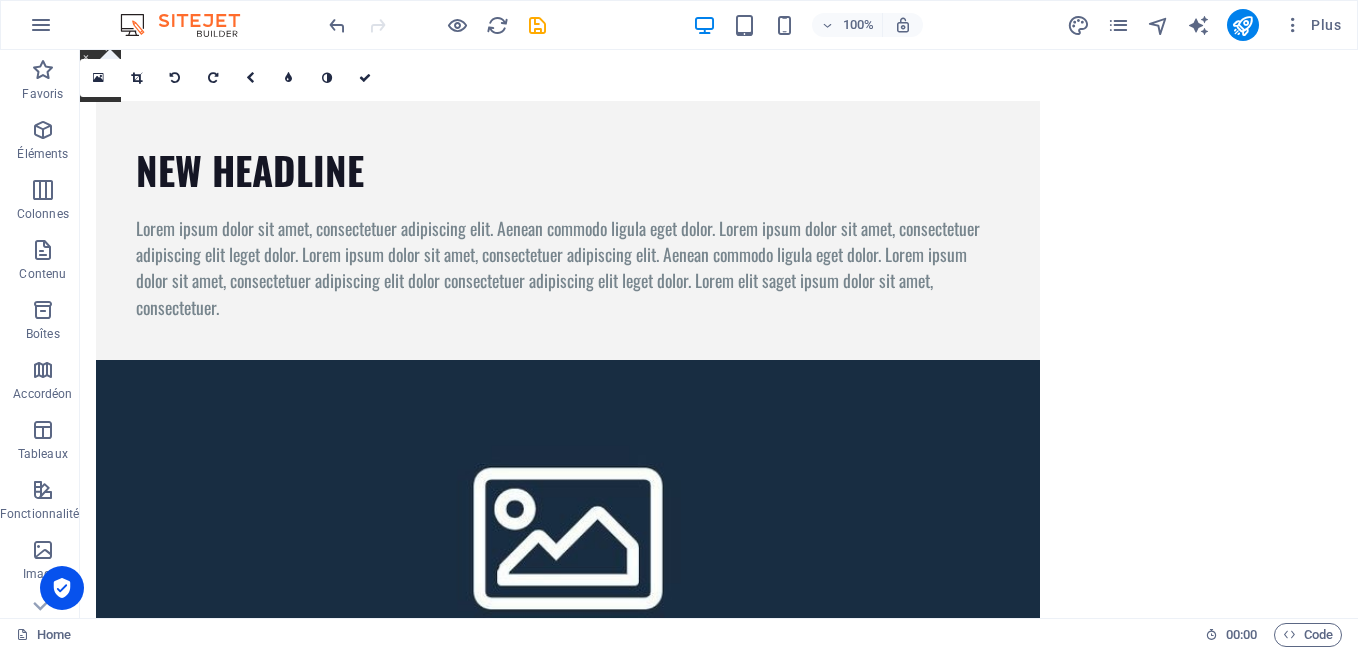 scroll, scrollTop: 0, scrollLeft: 0, axis: both 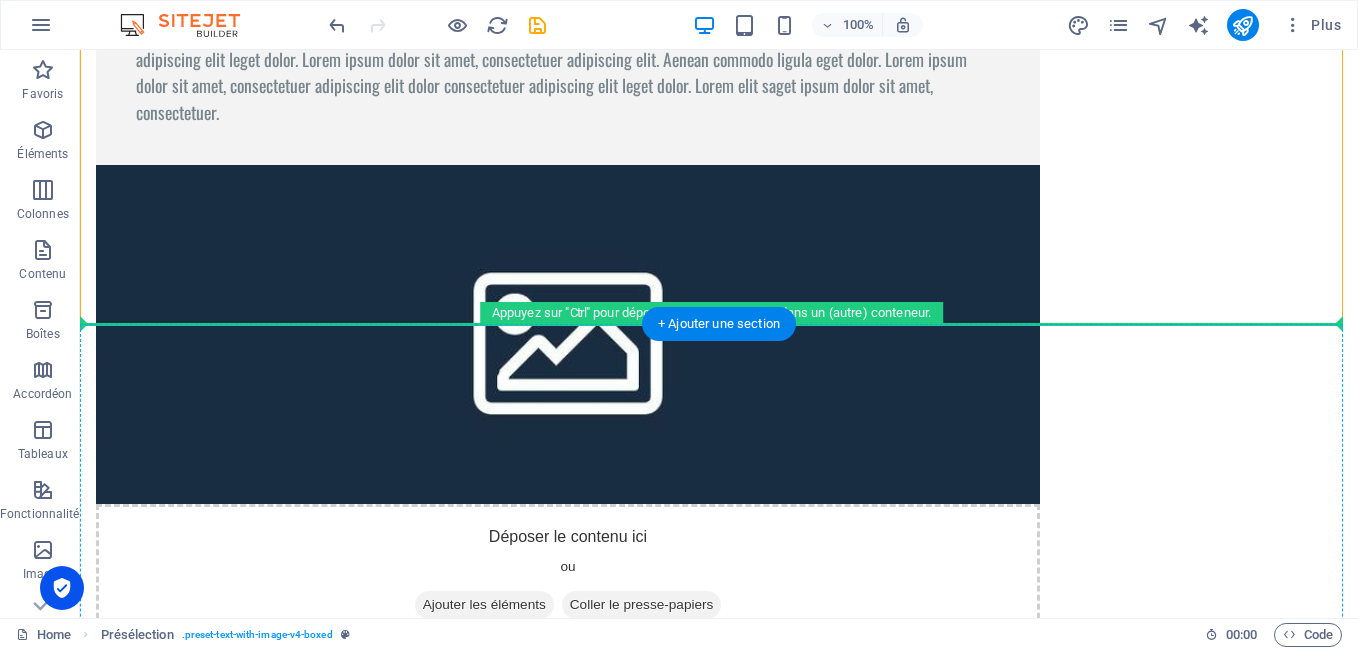 drag, startPoint x: 606, startPoint y: 287, endPoint x: 585, endPoint y: 381, distance: 96.317184 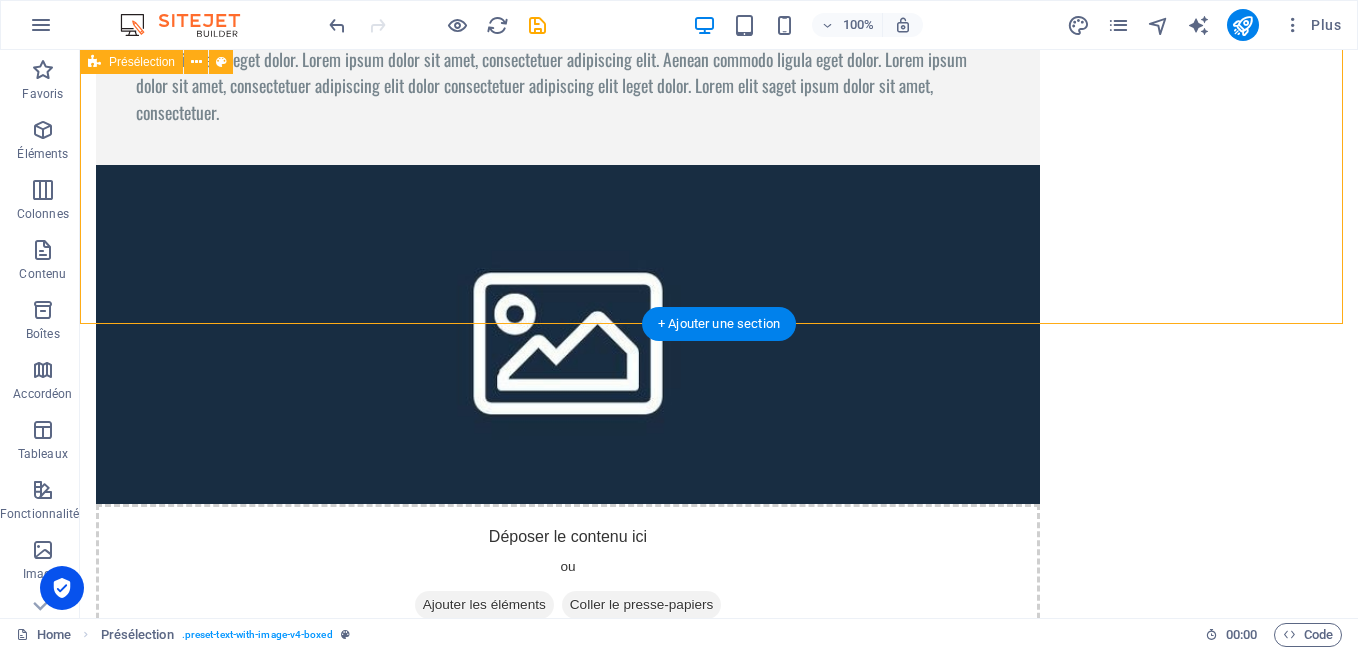 drag, startPoint x: 563, startPoint y: 259, endPoint x: 558, endPoint y: 352, distance: 93.13431 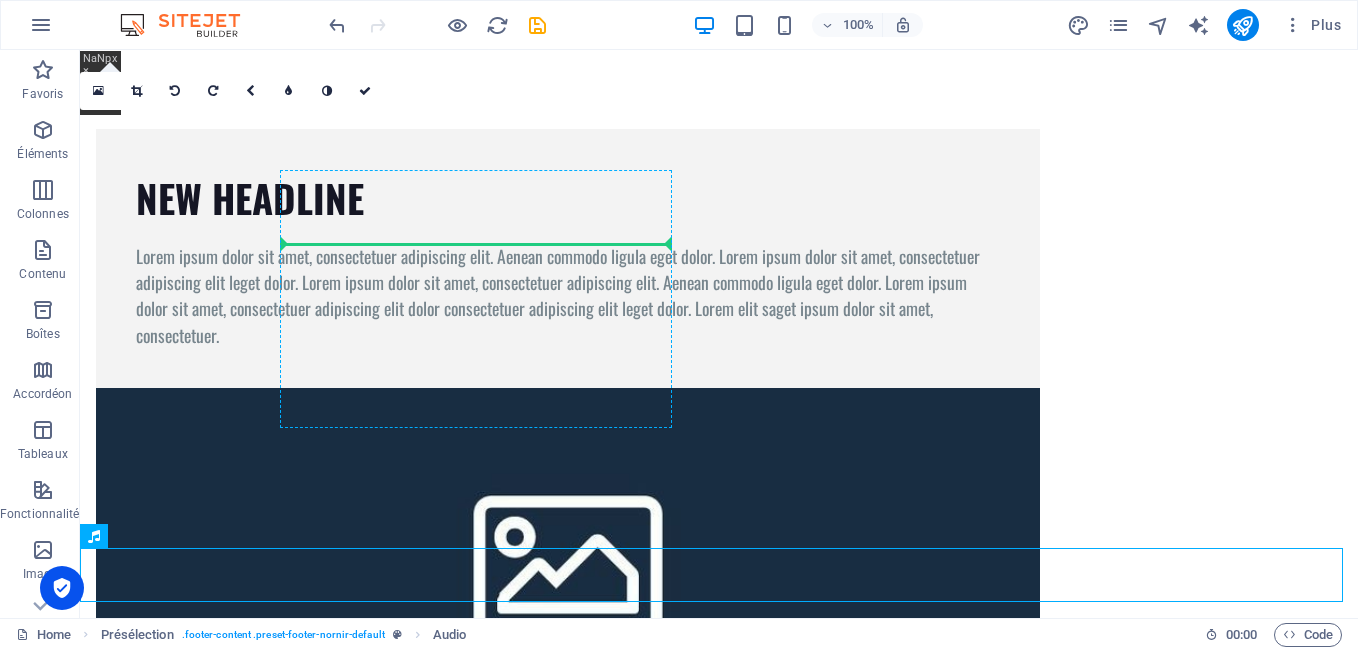 scroll, scrollTop: 0, scrollLeft: 0, axis: both 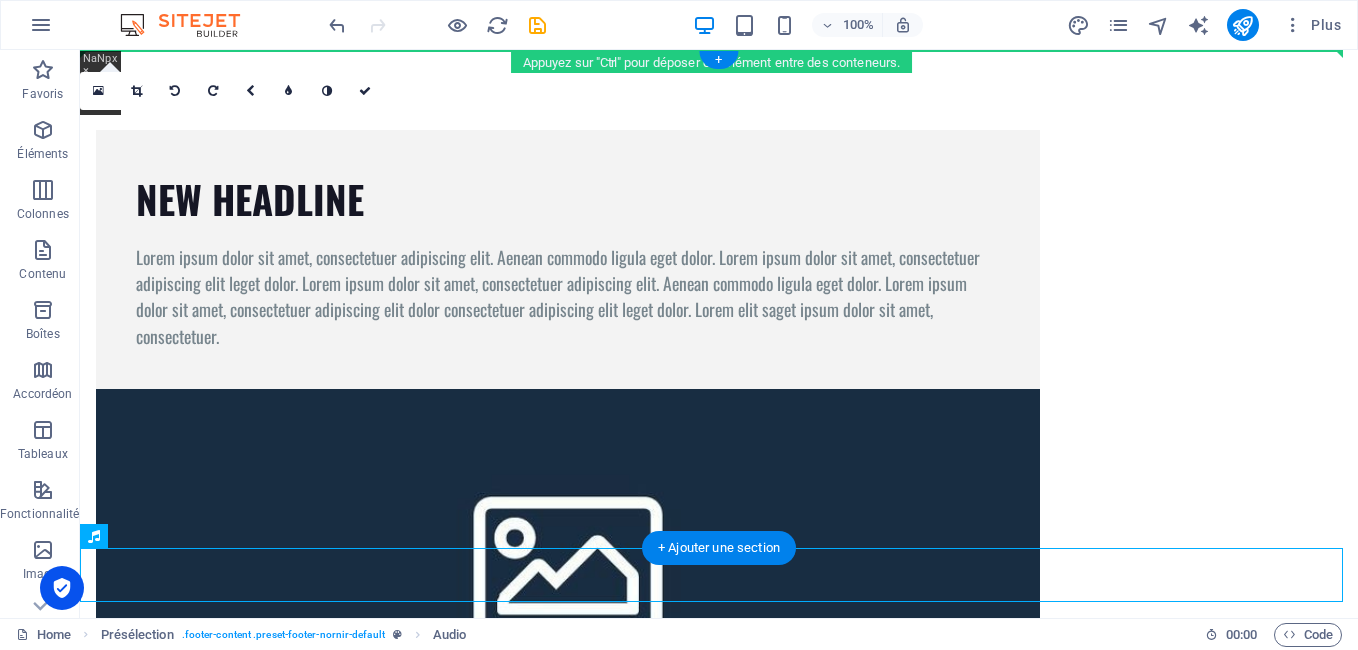 drag, startPoint x: 552, startPoint y: 358, endPoint x: 571, endPoint y: 108, distance: 250.72096 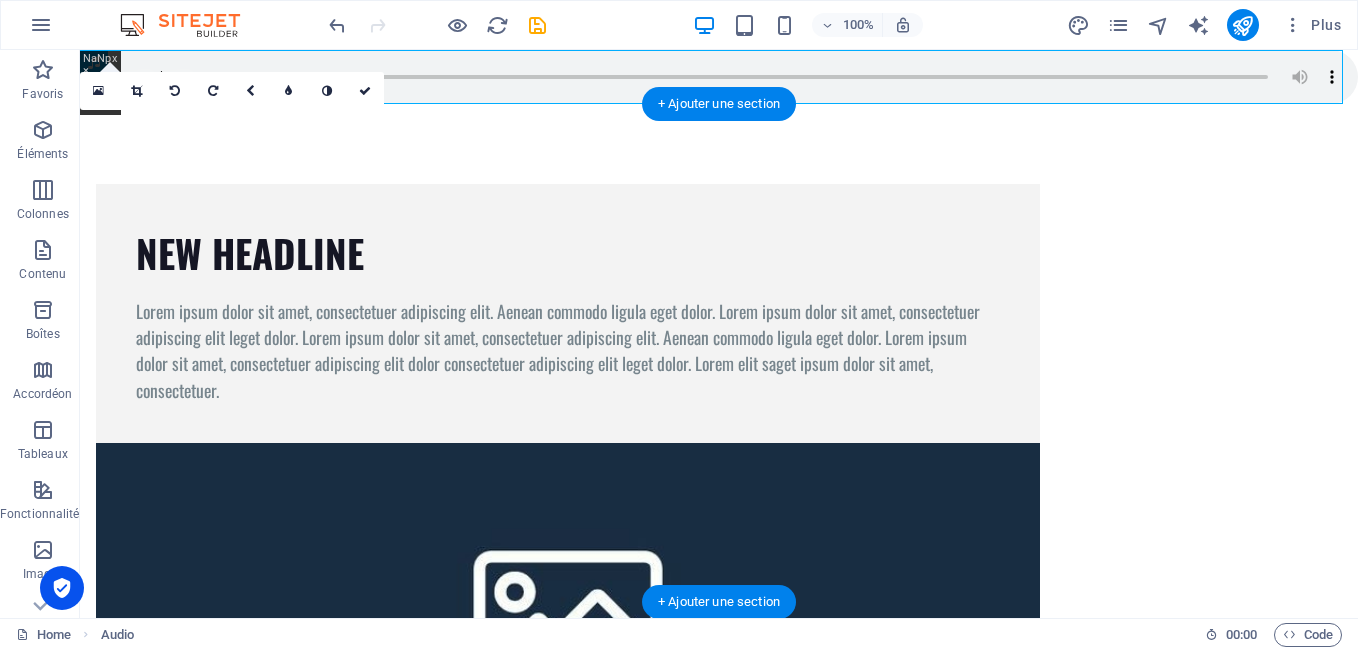 click at bounding box center [568, 612] 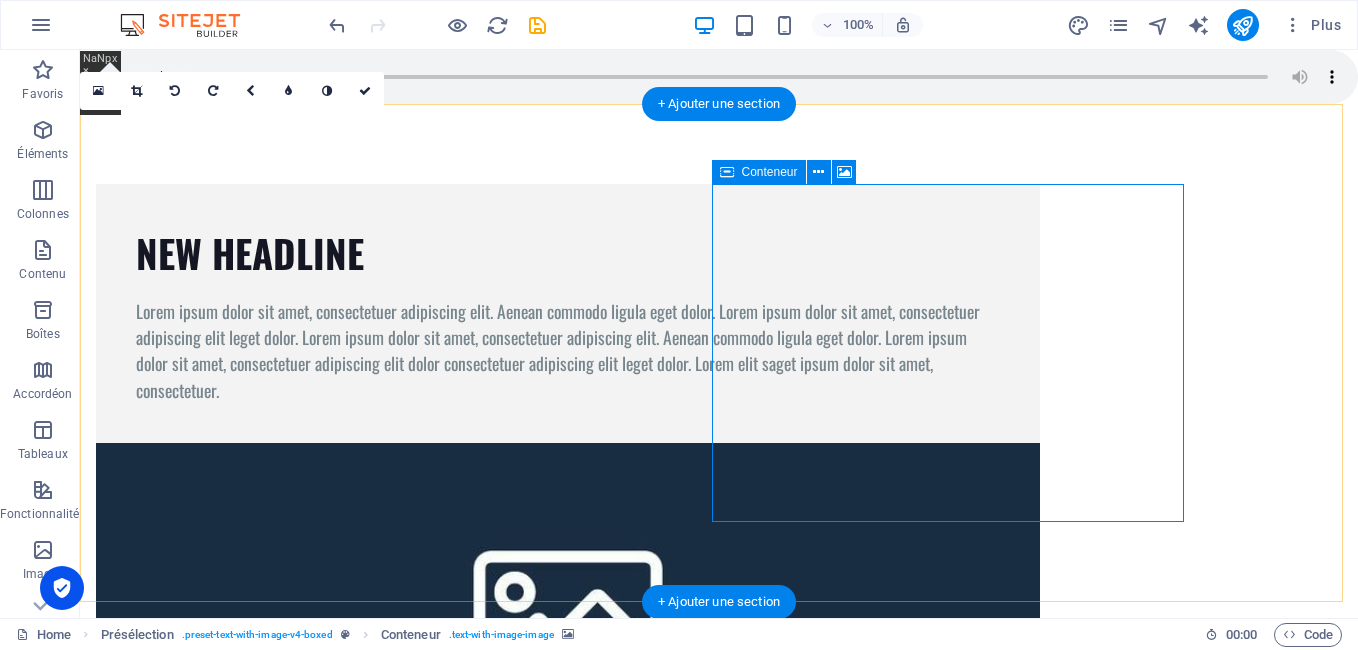 click on "Ajouter les éléments" at bounding box center [484, 883] 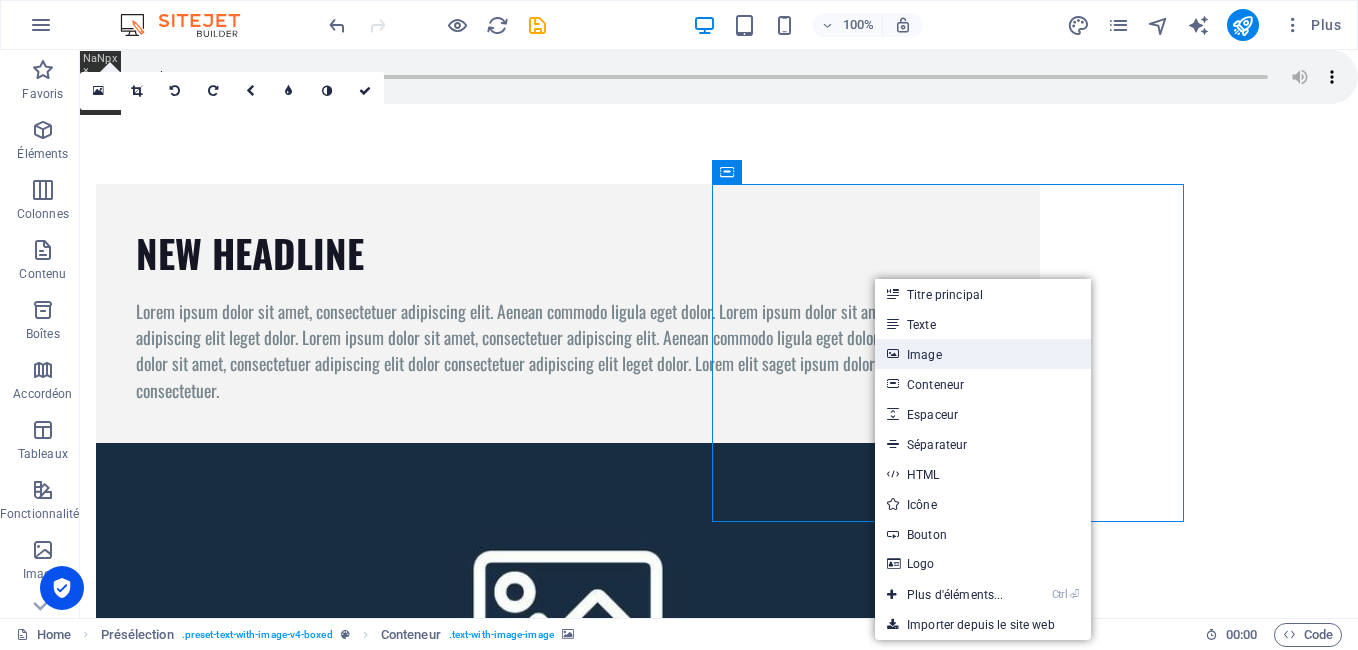 click on "Image" at bounding box center (983, 354) 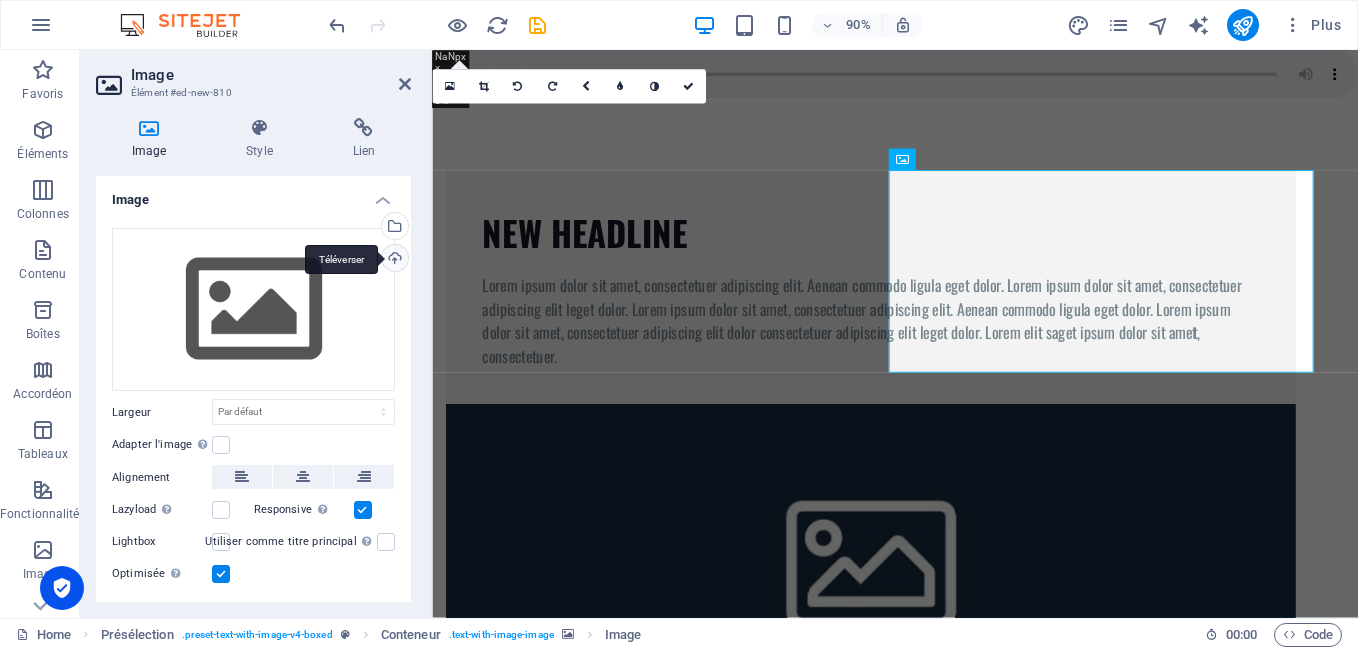 click on "Téléverser" at bounding box center (393, 260) 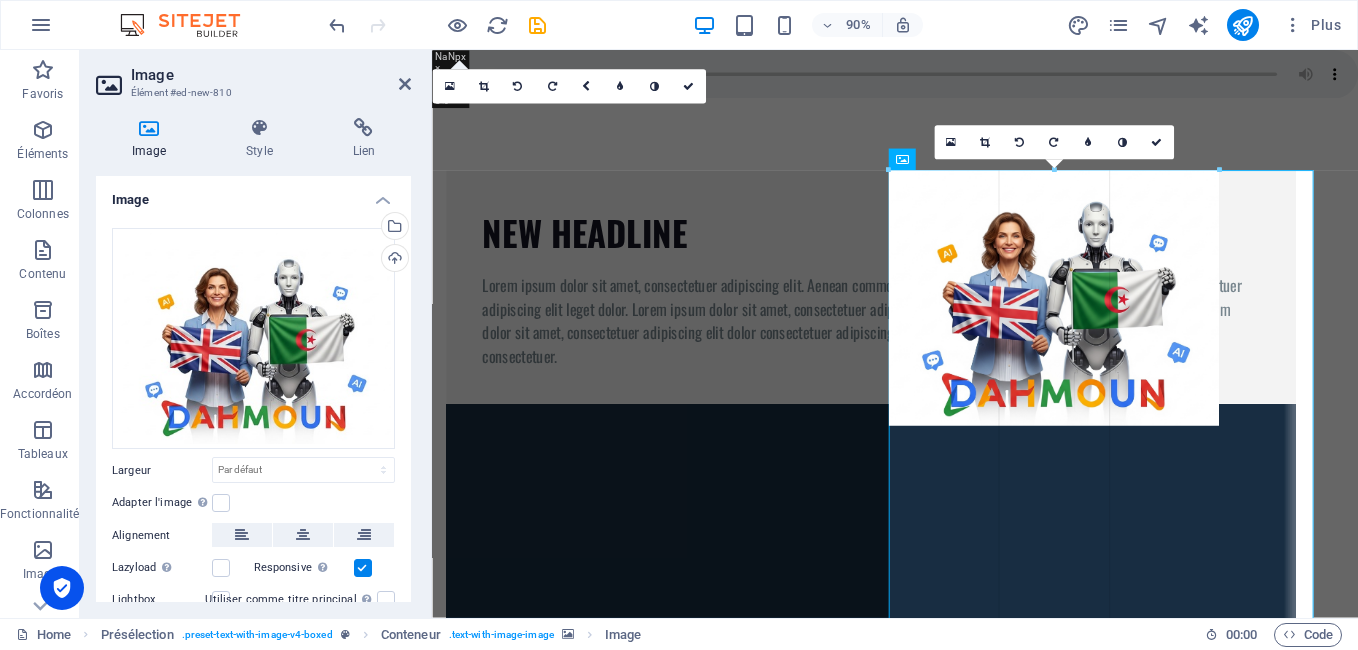 drag, startPoint x: 888, startPoint y: 340, endPoint x: 998, endPoint y: 338, distance: 110.01818 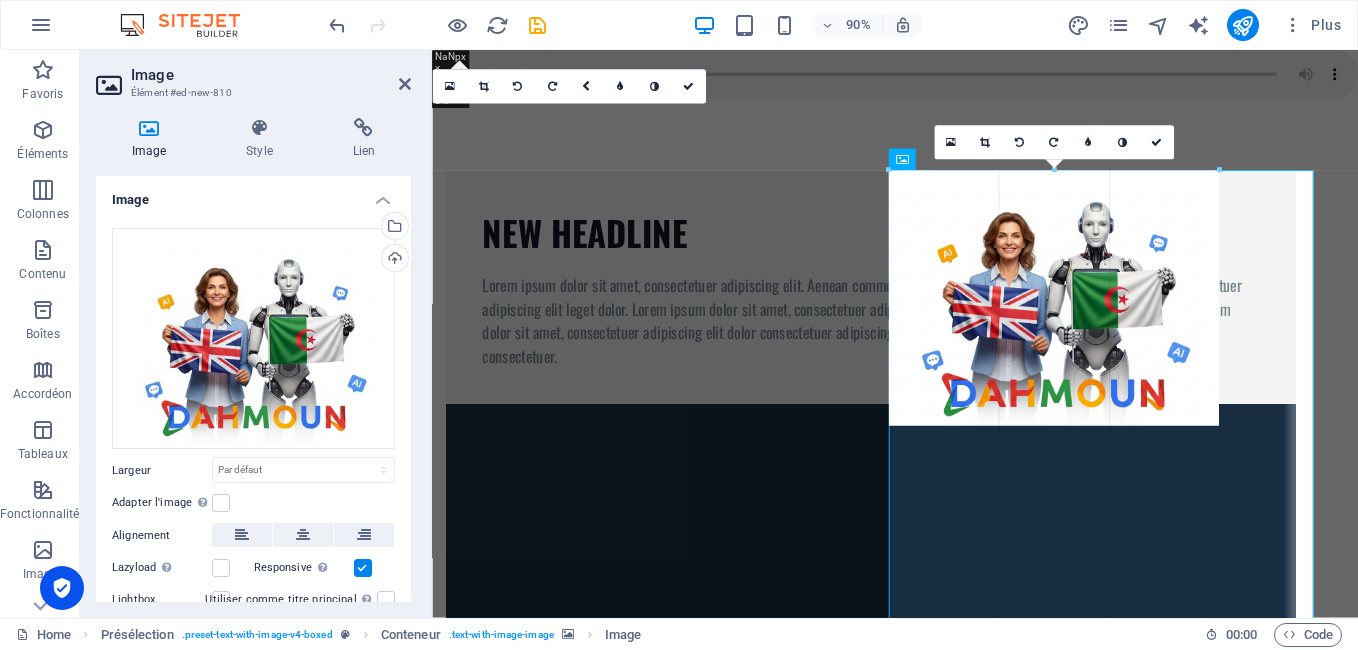 type on "367" 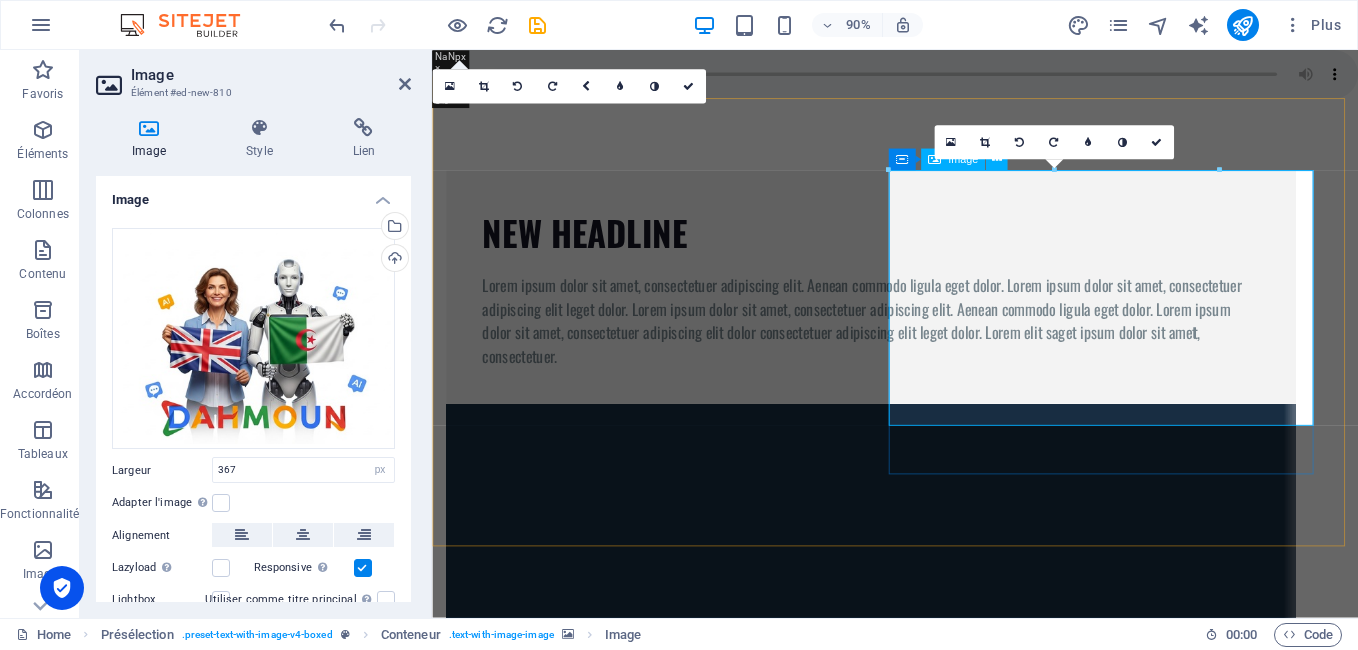 click at bounding box center (920, 4235) 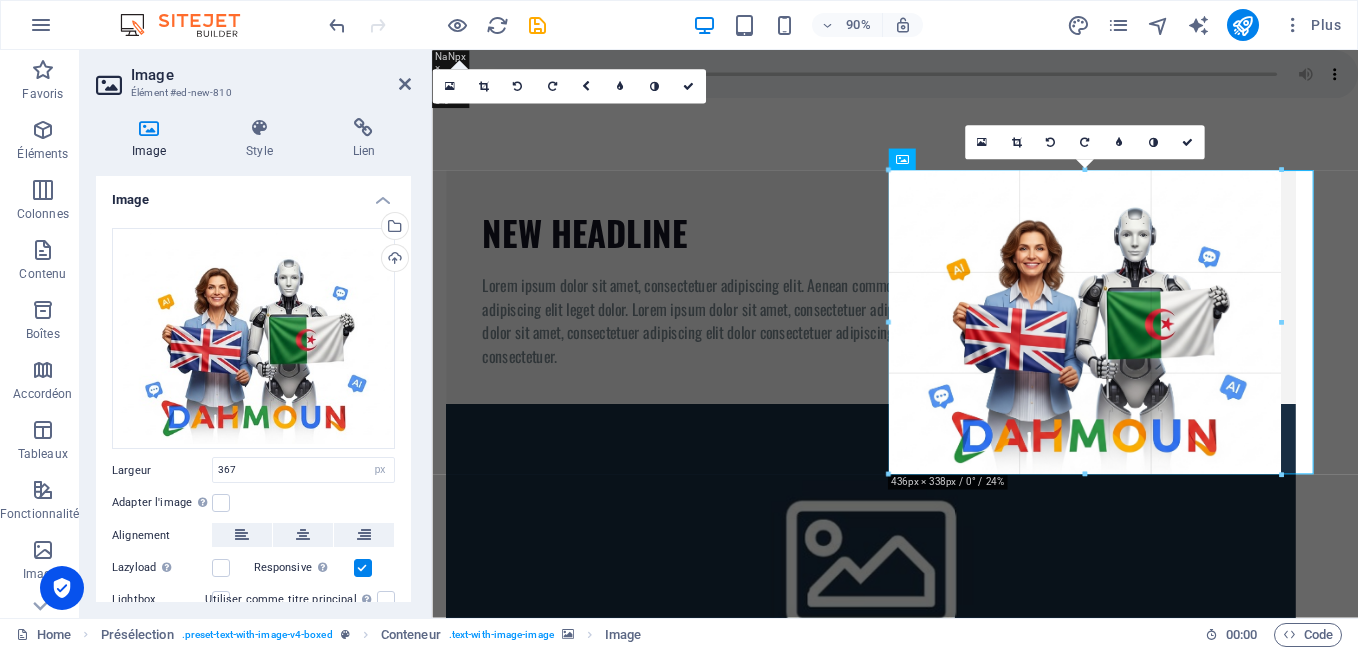 drag, startPoint x: 1060, startPoint y: 427, endPoint x: 1060, endPoint y: 477, distance: 50 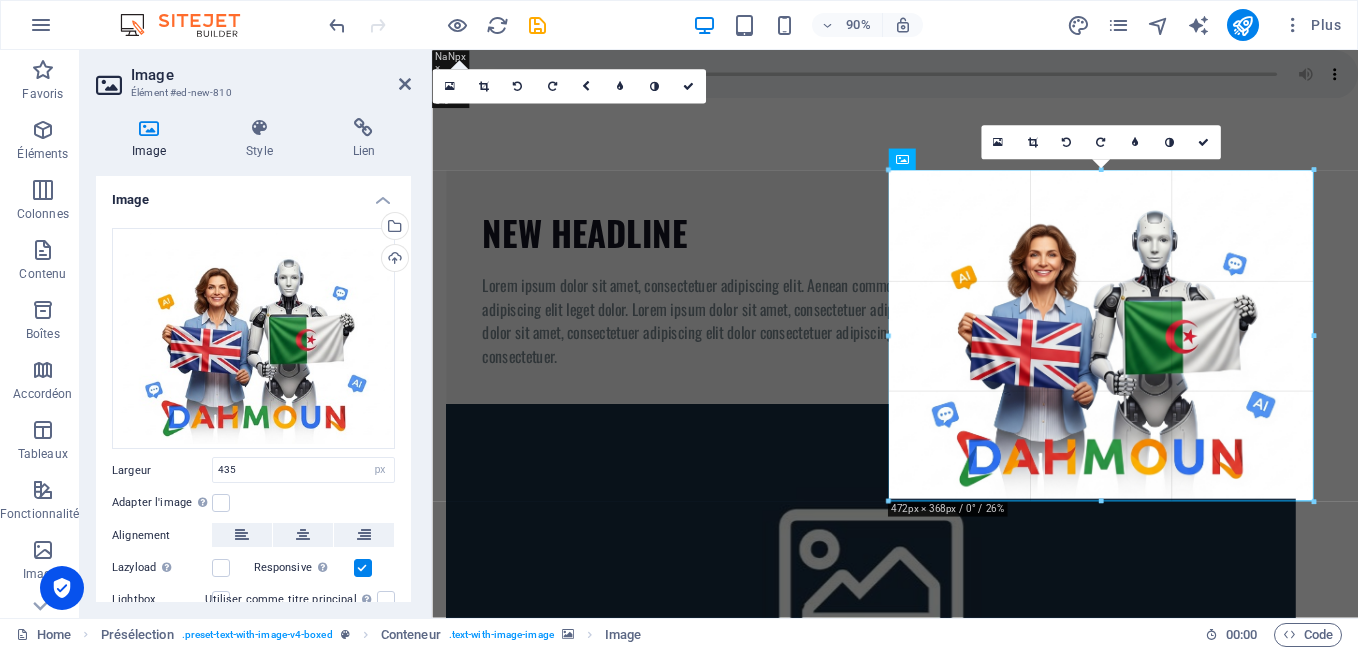 drag, startPoint x: 1280, startPoint y: 325, endPoint x: 693, endPoint y: 317, distance: 587.0545 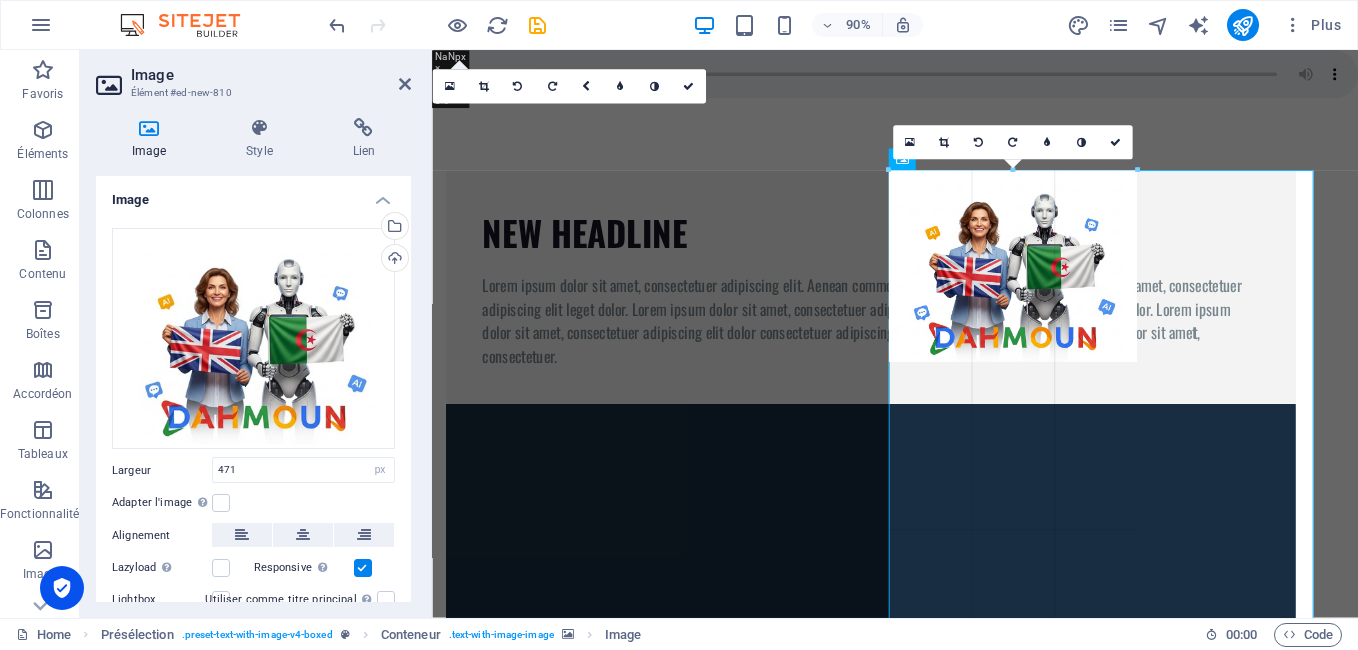 drag, startPoint x: 892, startPoint y: 335, endPoint x: 1093, endPoint y: 362, distance: 202.80533 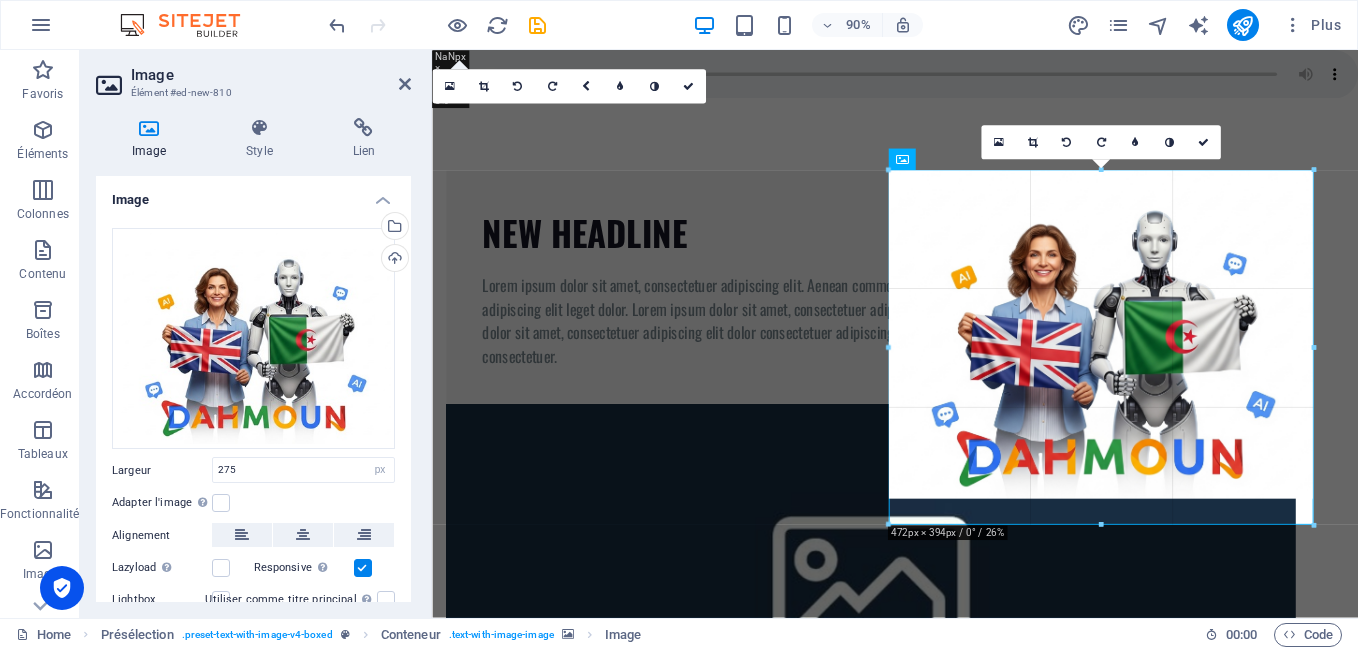 drag, startPoint x: 1136, startPoint y: 358, endPoint x: 1349, endPoint y: 523, distance: 269.43274 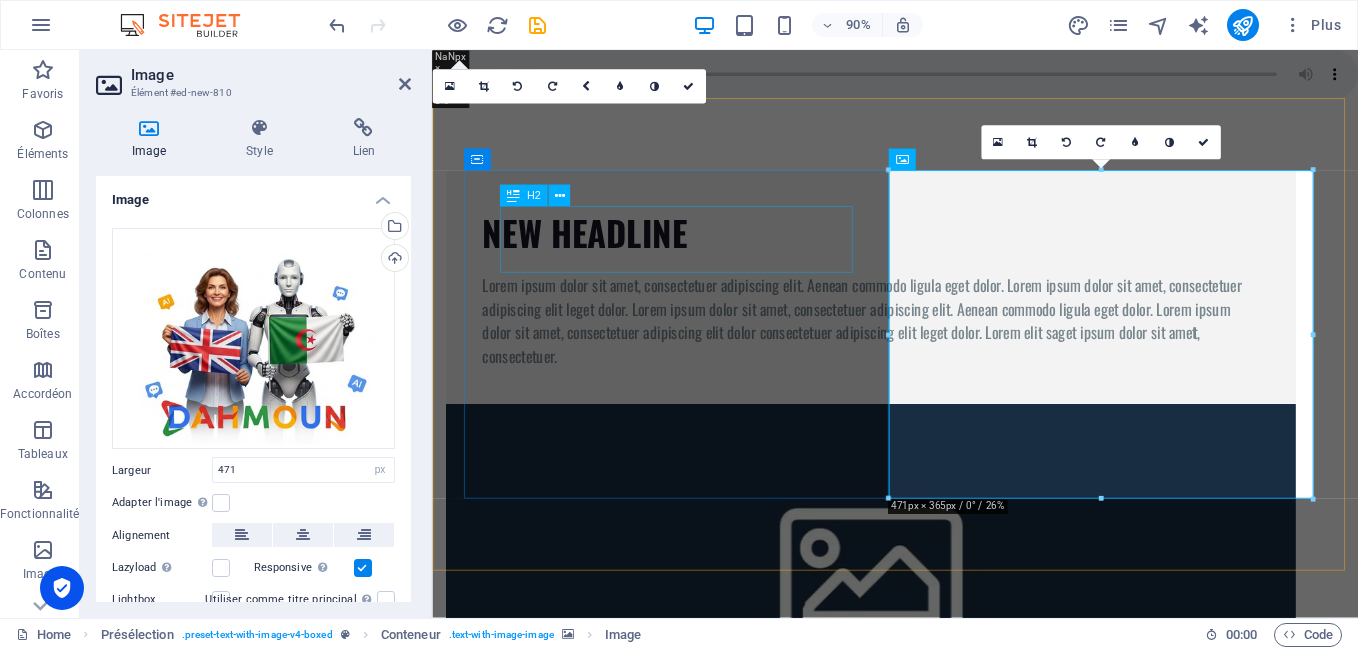 click on "New headline" at bounding box center [920, 253] 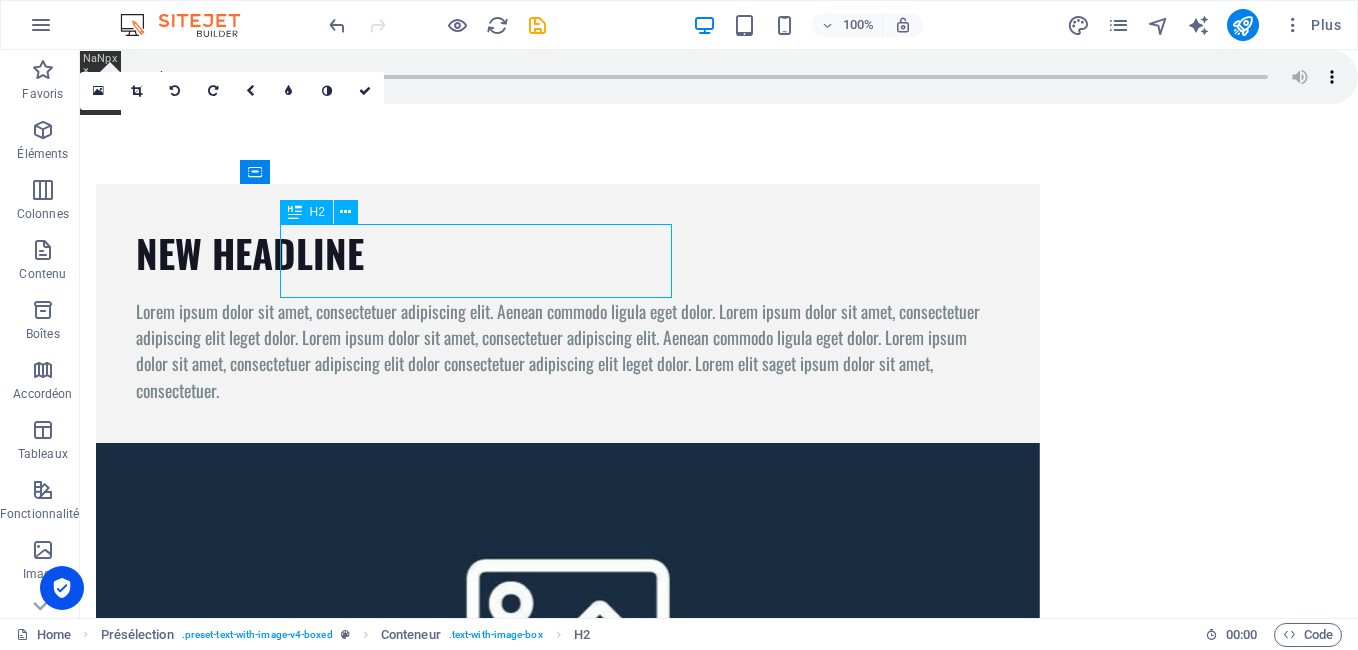 click on "New headline" at bounding box center [568, 253] 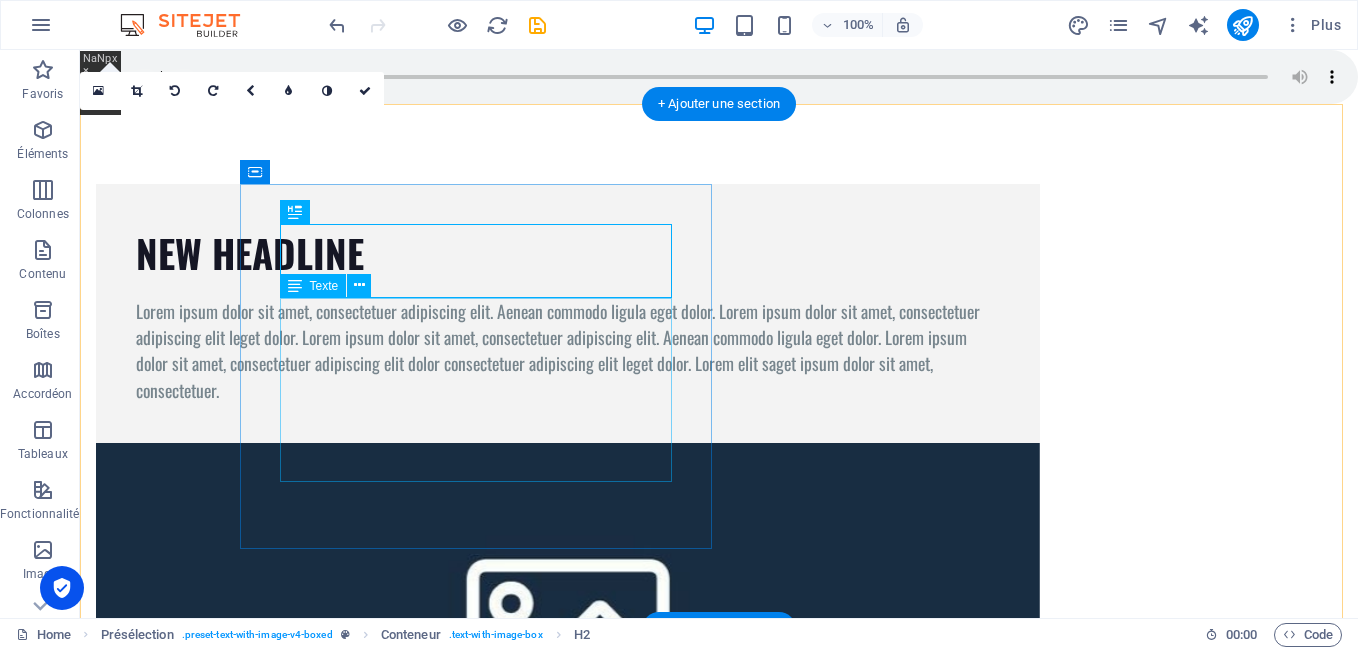 click on "Lorem ipsum dolor sit amet, consectetuer adipiscing elit. Aenean commodo ligula eget dolor. Lorem ipsum dolor sit amet, consectetuer adipiscing elit leget dolor. Lorem ipsum dolor sit amet, consectetuer adipiscing elit. Aenean commodo ligula eget dolor. Lorem ipsum dolor sit amet, consectetuer adipiscing elit dolor consectetuer adipiscing elit leget dolor. Lorem elit saget ipsum dolor sit amet, consectetuer." at bounding box center [568, 351] 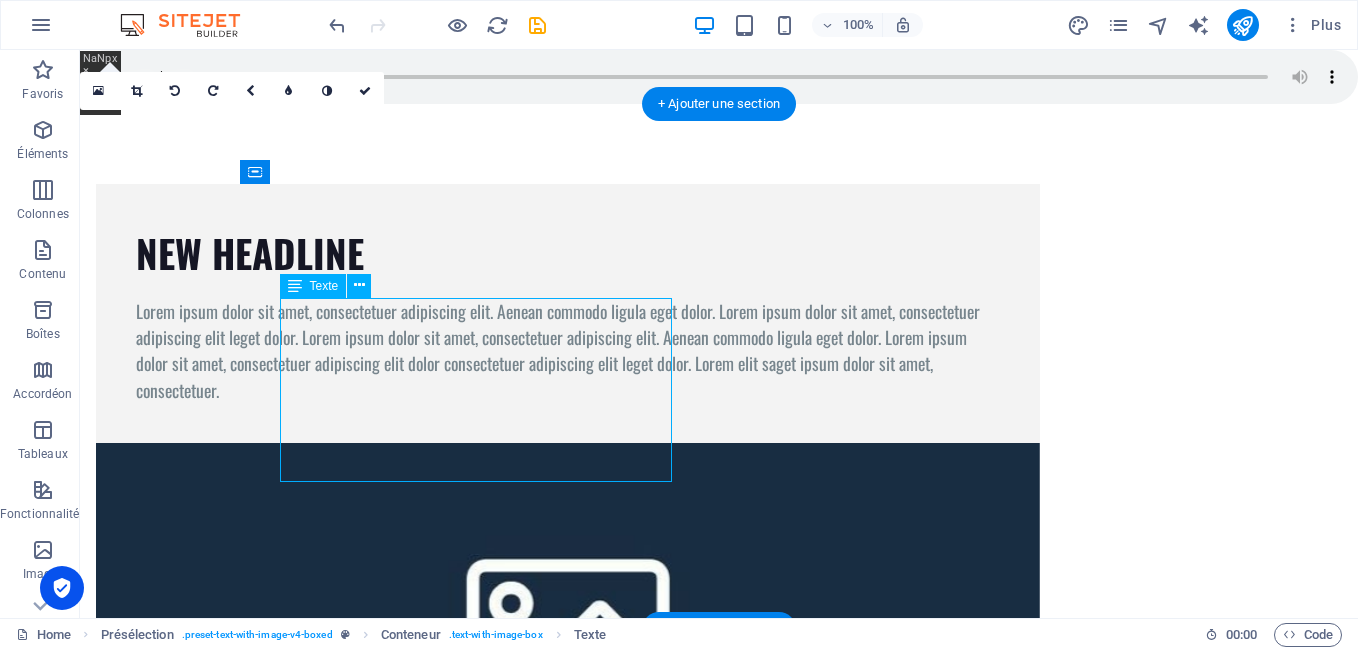 click on "Lorem ipsum dolor sit amet, consectetuer adipiscing elit. Aenean commodo ligula eget dolor. Lorem ipsum dolor sit amet, consectetuer adipiscing elit leget dolor. Lorem ipsum dolor sit amet, consectetuer adipiscing elit. Aenean commodo ligula eget dolor. Lorem ipsum dolor sit amet, consectetuer adipiscing elit dolor consectetuer adipiscing elit leget dolor. Lorem elit saget ipsum dolor sit amet, consectetuer." at bounding box center (568, 351) 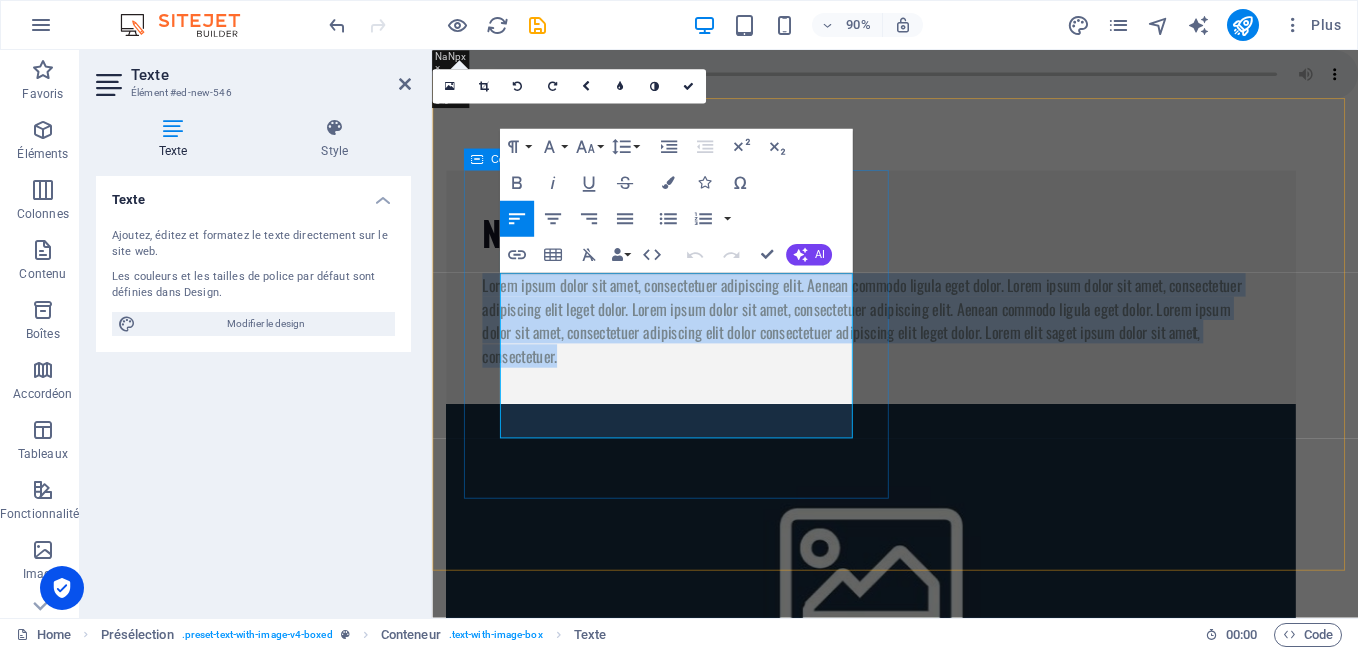 drag, startPoint x: 859, startPoint y: 475, endPoint x: 497, endPoint y: 285, distance: 408.8325 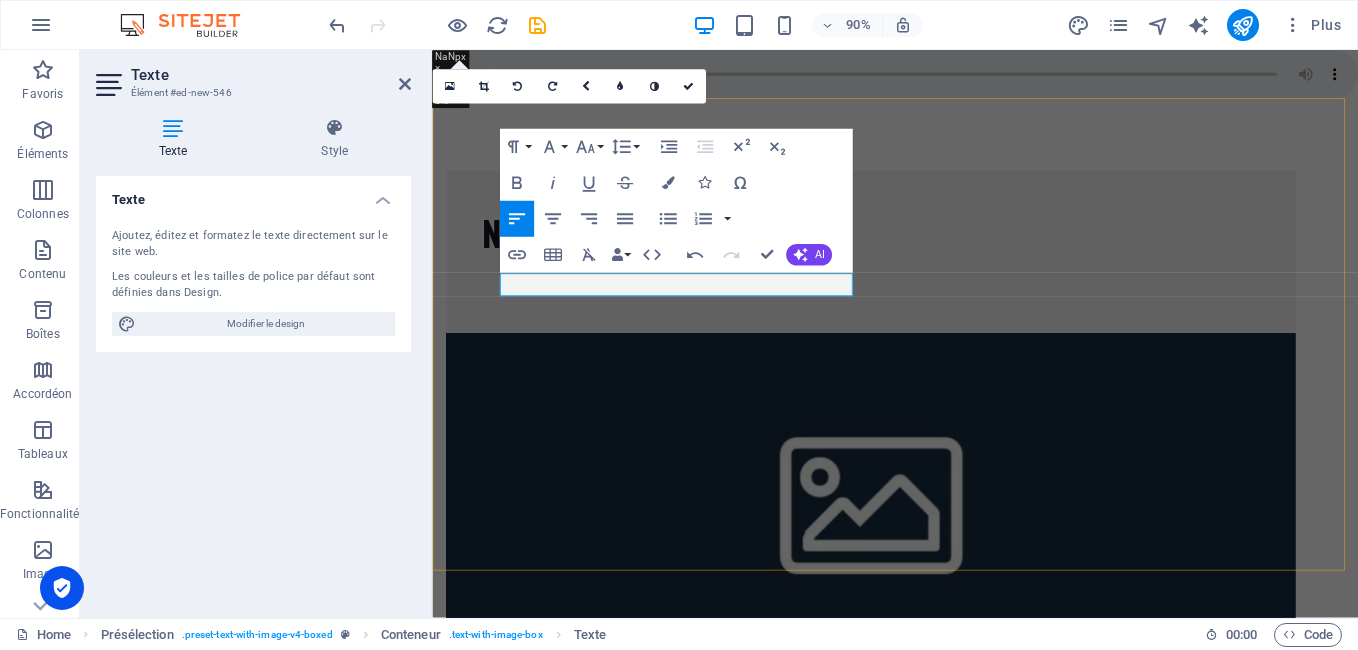 click on "New headline" at bounding box center [946, 639] 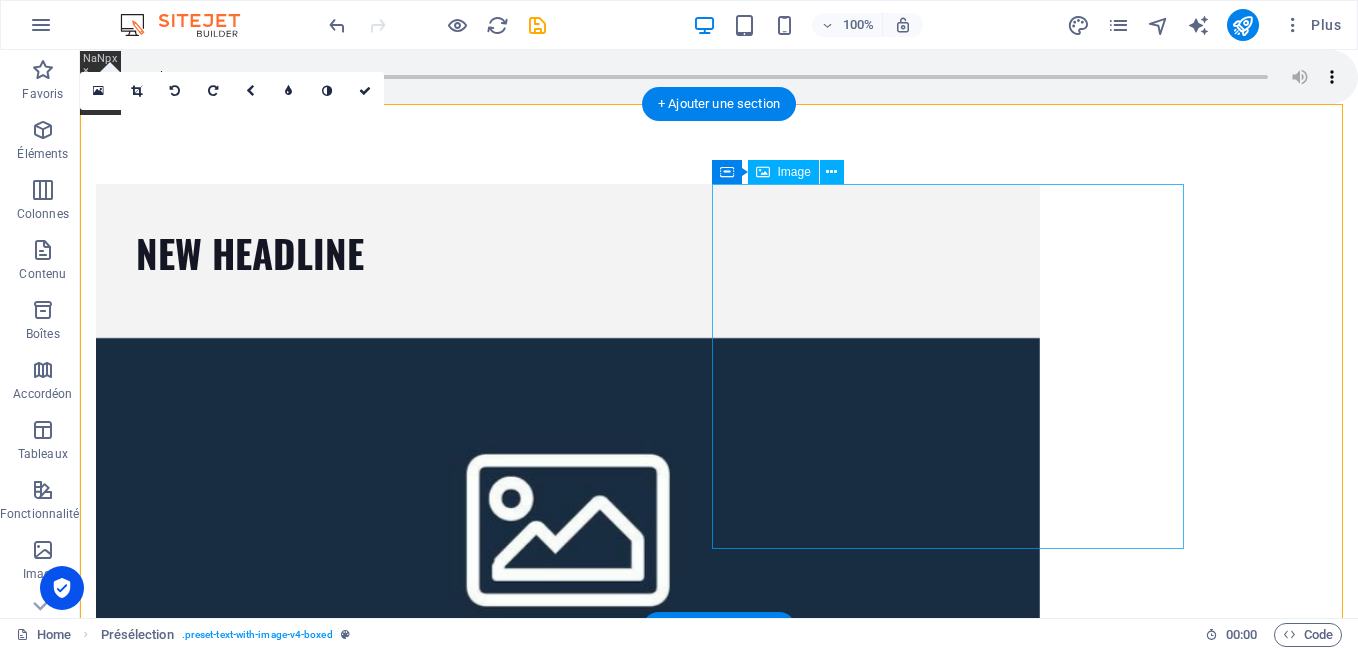click at bounding box center [568, 885] 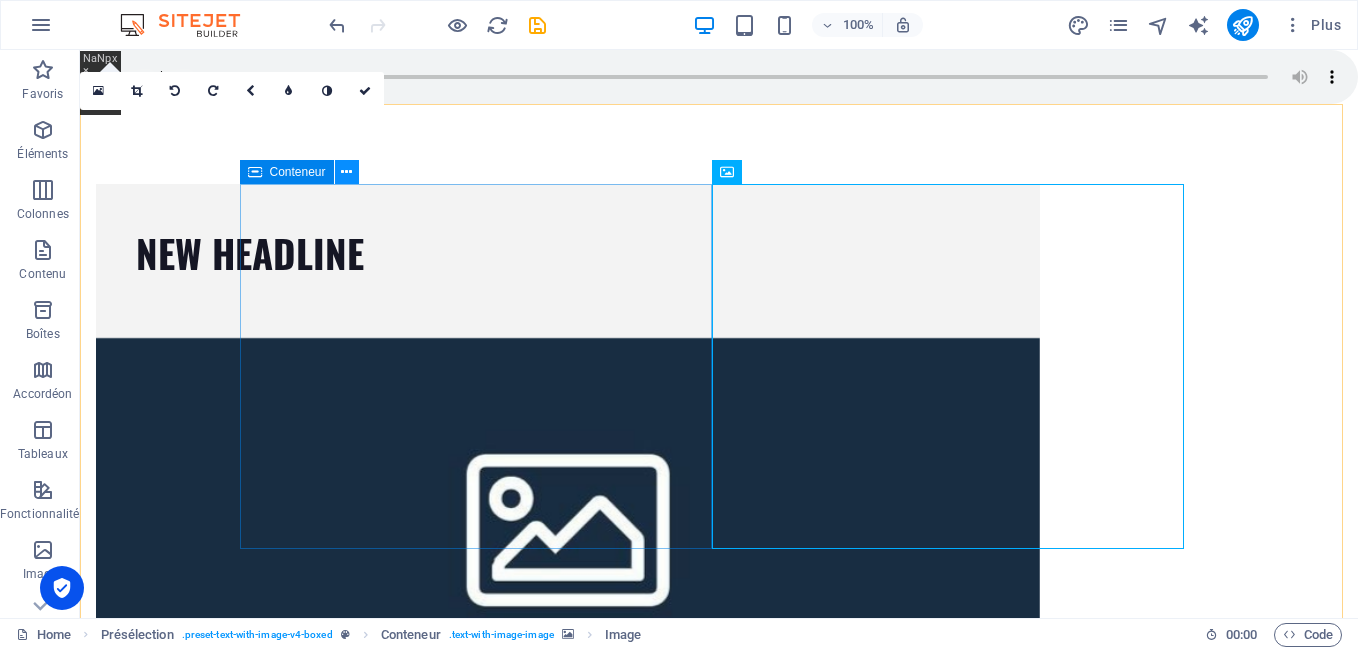click at bounding box center [347, 172] 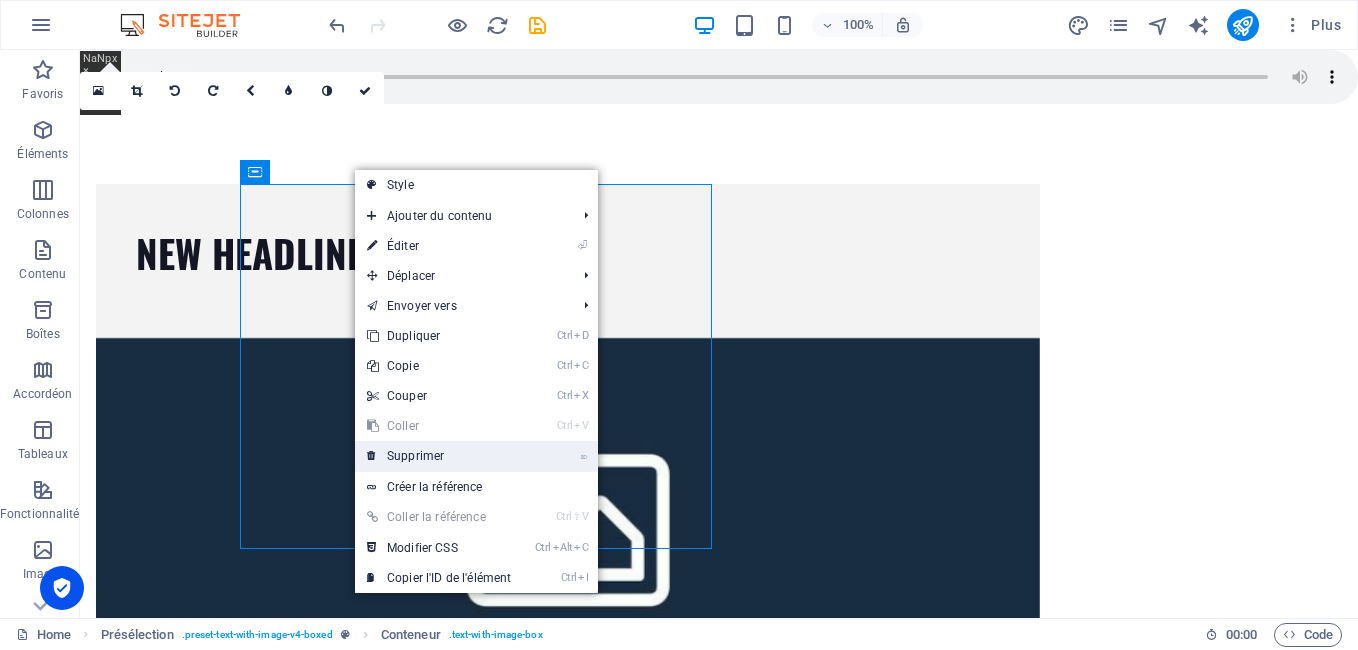 click on "⌦  Supprimer" at bounding box center (439, 456) 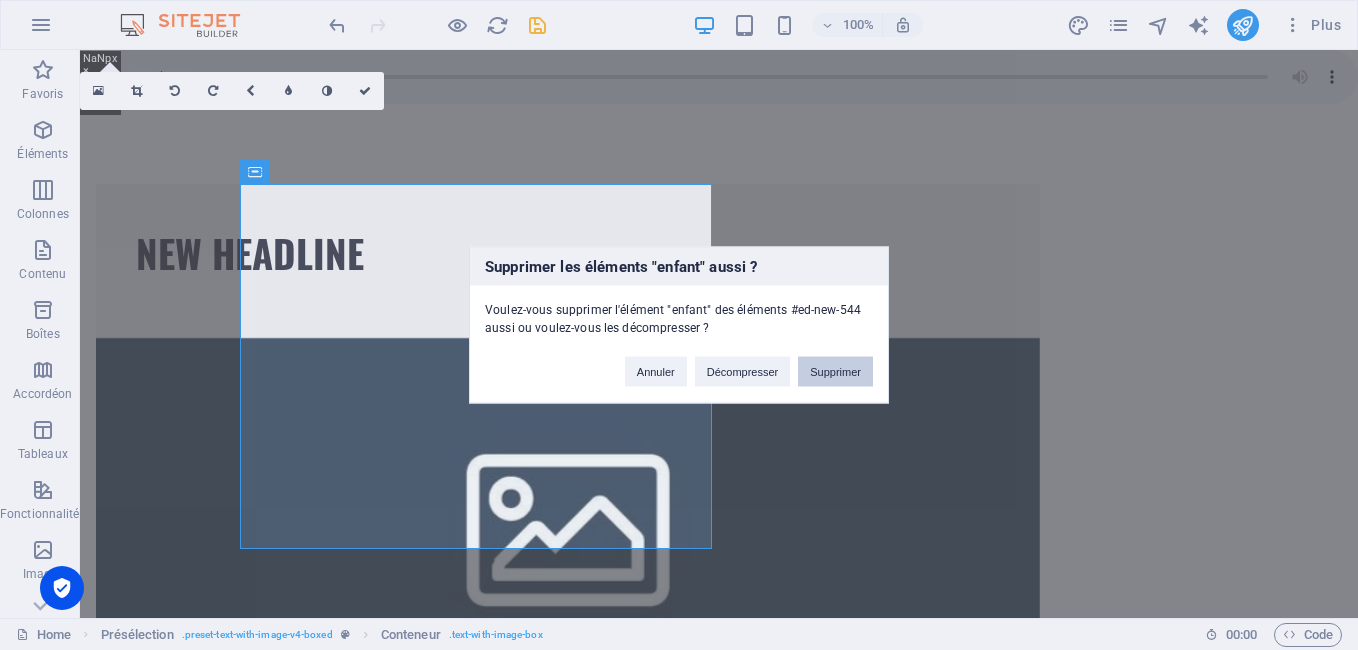 click on "Supprimer" at bounding box center [835, 372] 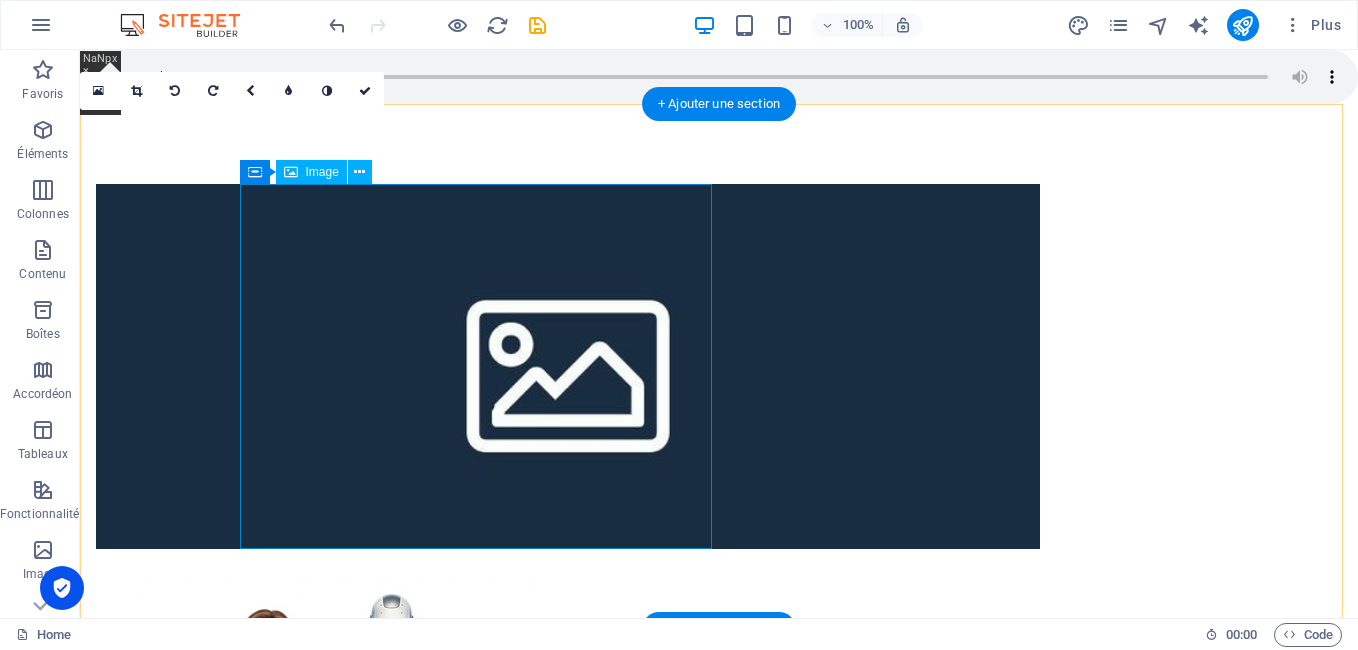 click at bounding box center (568, 731) 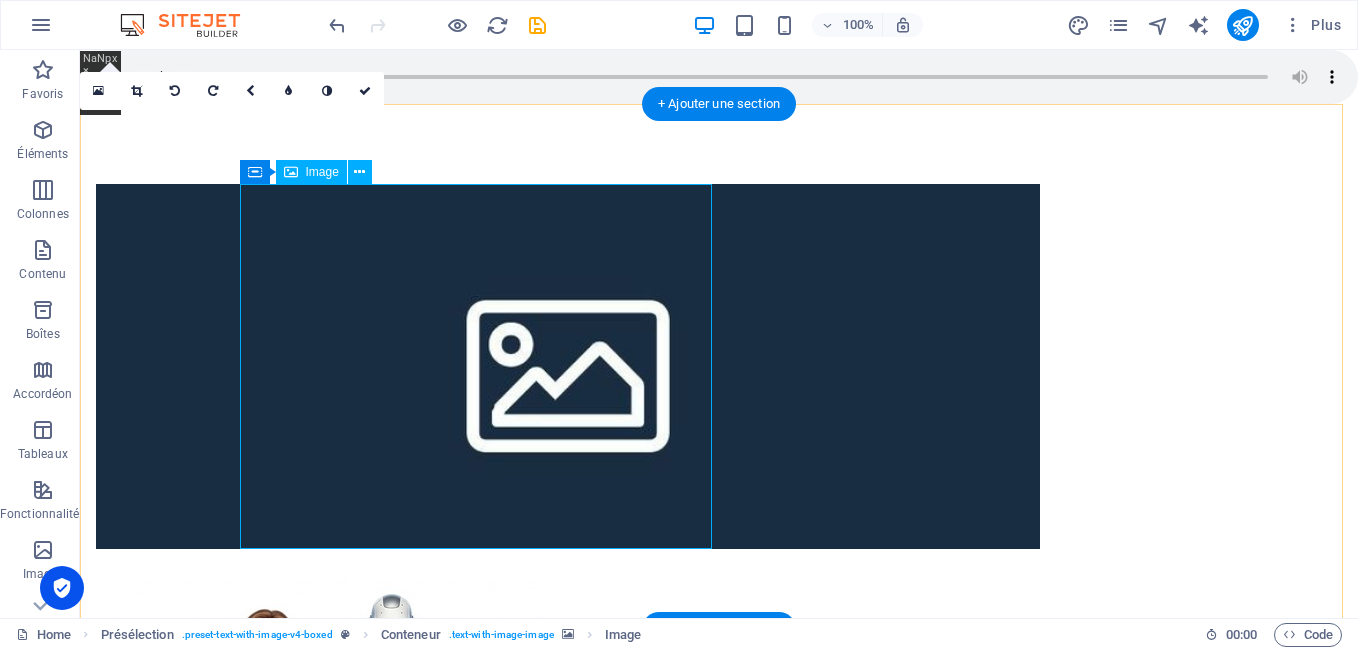 click at bounding box center [568, 731] 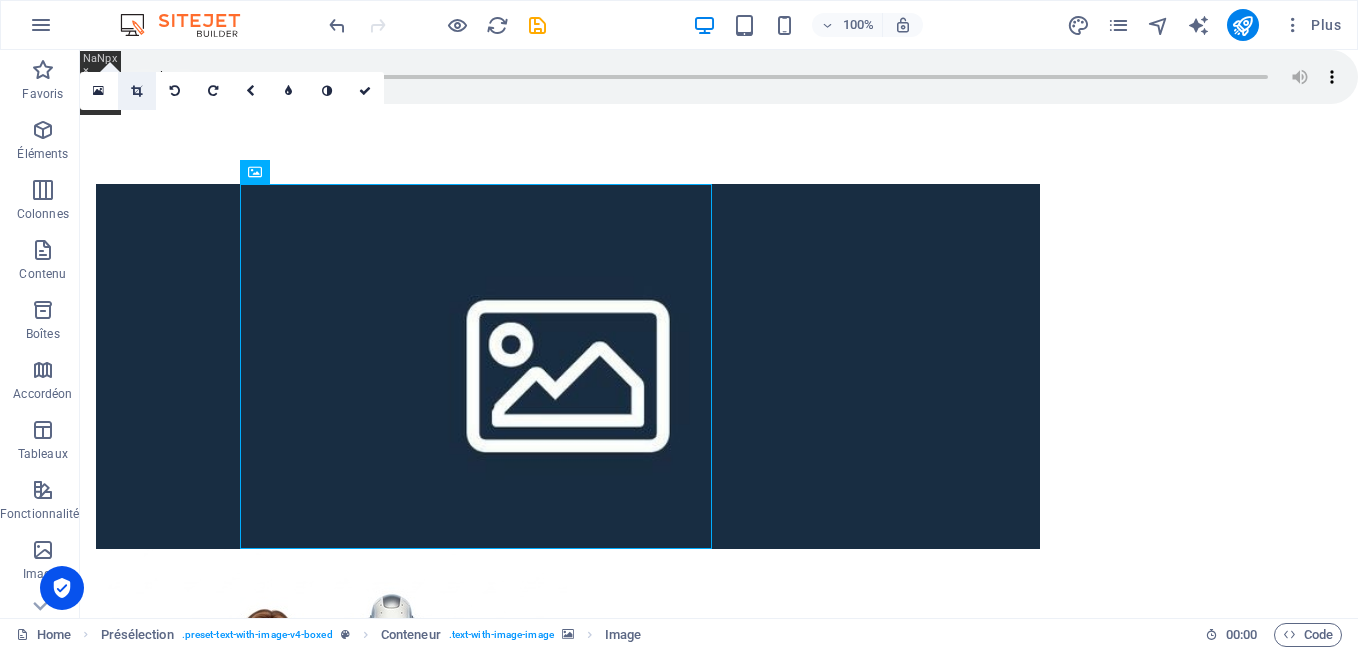 click at bounding box center [137, 91] 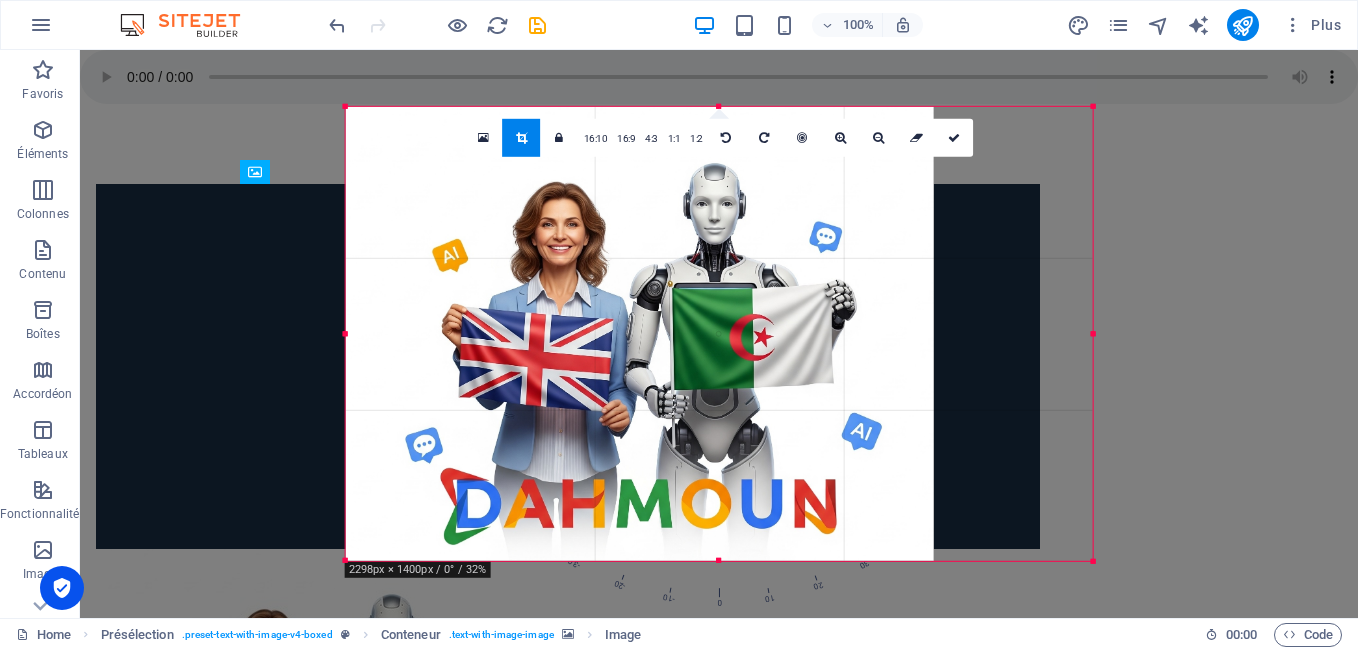 drag, startPoint x: 1012, startPoint y: 334, endPoint x: 1173, endPoint y: 356, distance: 162.49615 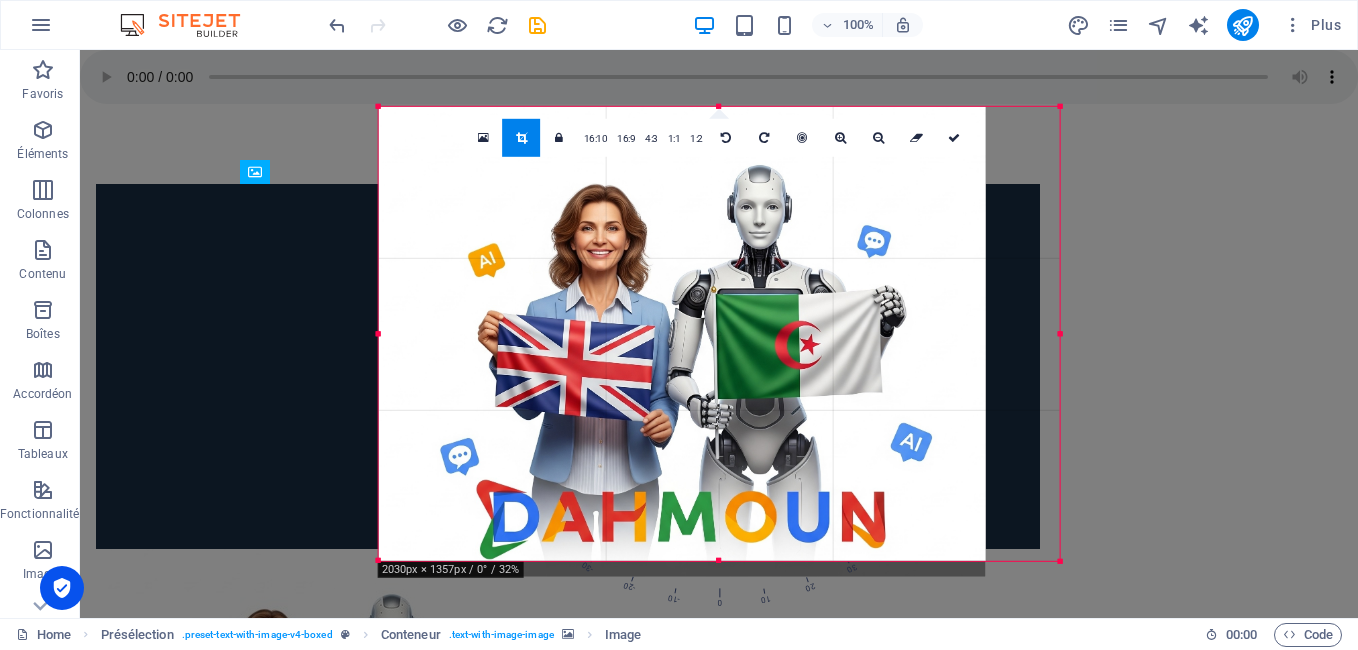 drag, startPoint x: 1012, startPoint y: 560, endPoint x: 1105, endPoint y: 587, distance: 96.84007 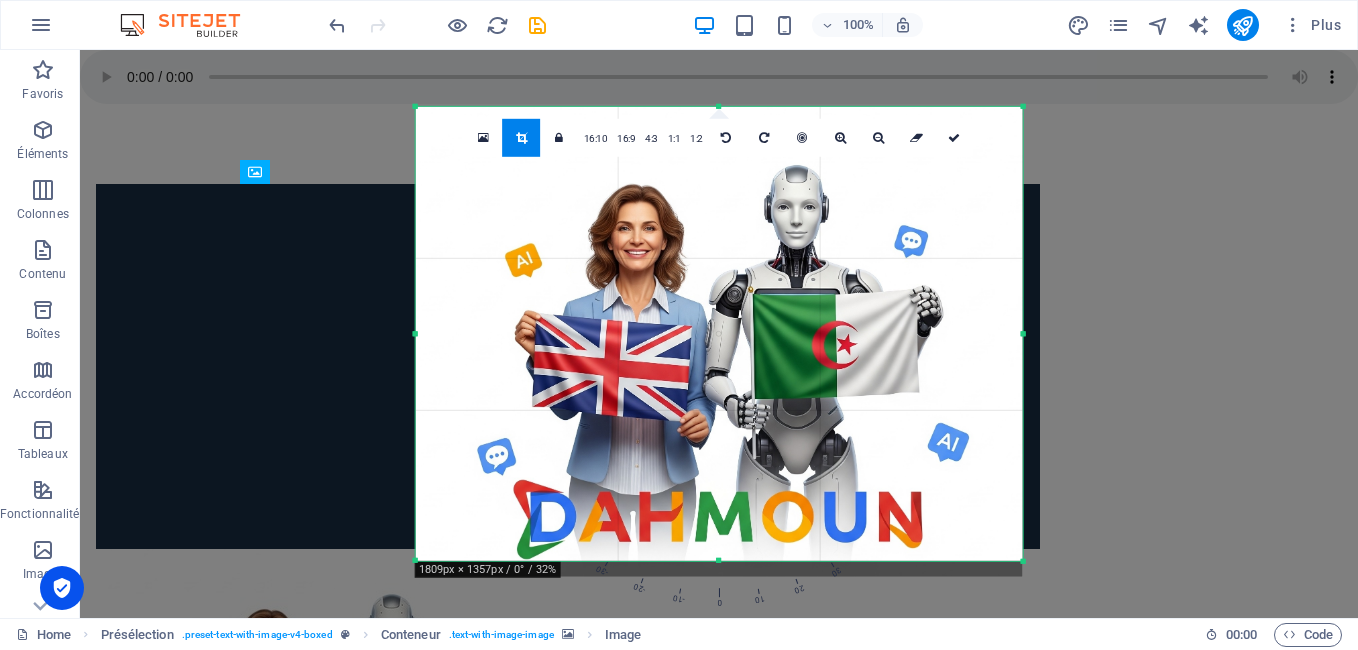 drag, startPoint x: 717, startPoint y: 564, endPoint x: 724, endPoint y: 599, distance: 35.69314 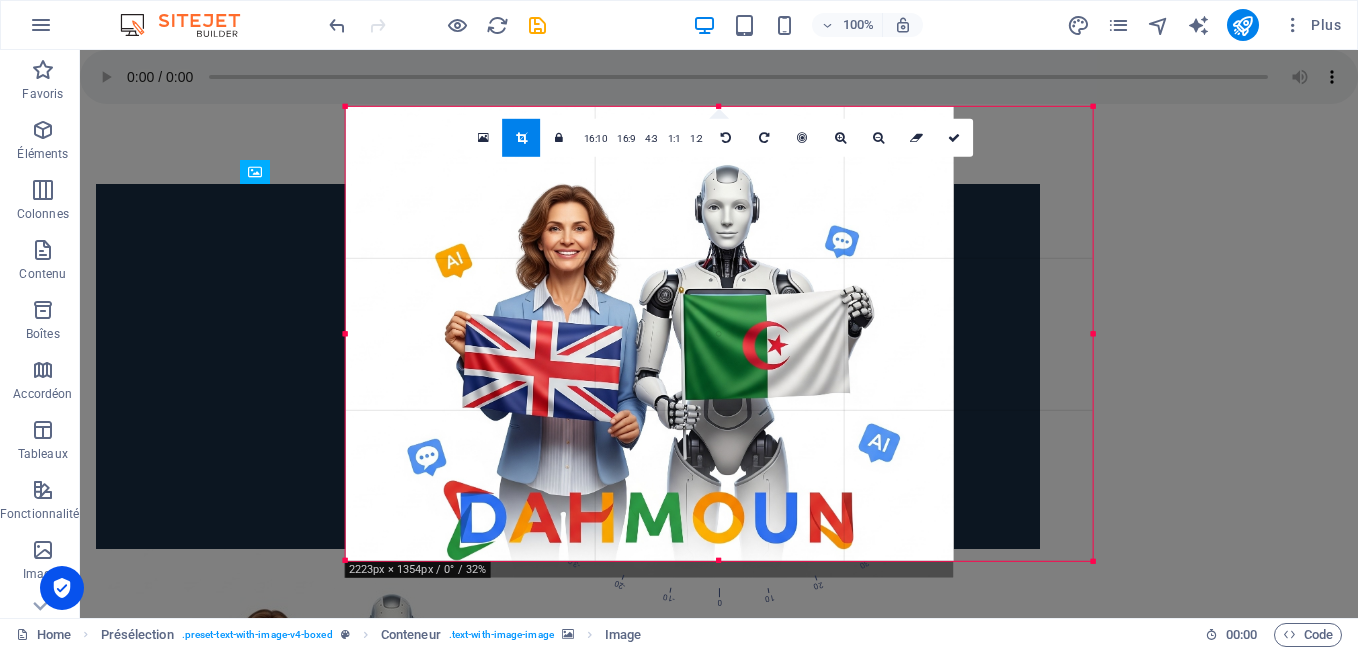 drag, startPoint x: 1024, startPoint y: 564, endPoint x: 1165, endPoint y: 671, distance: 177.00282 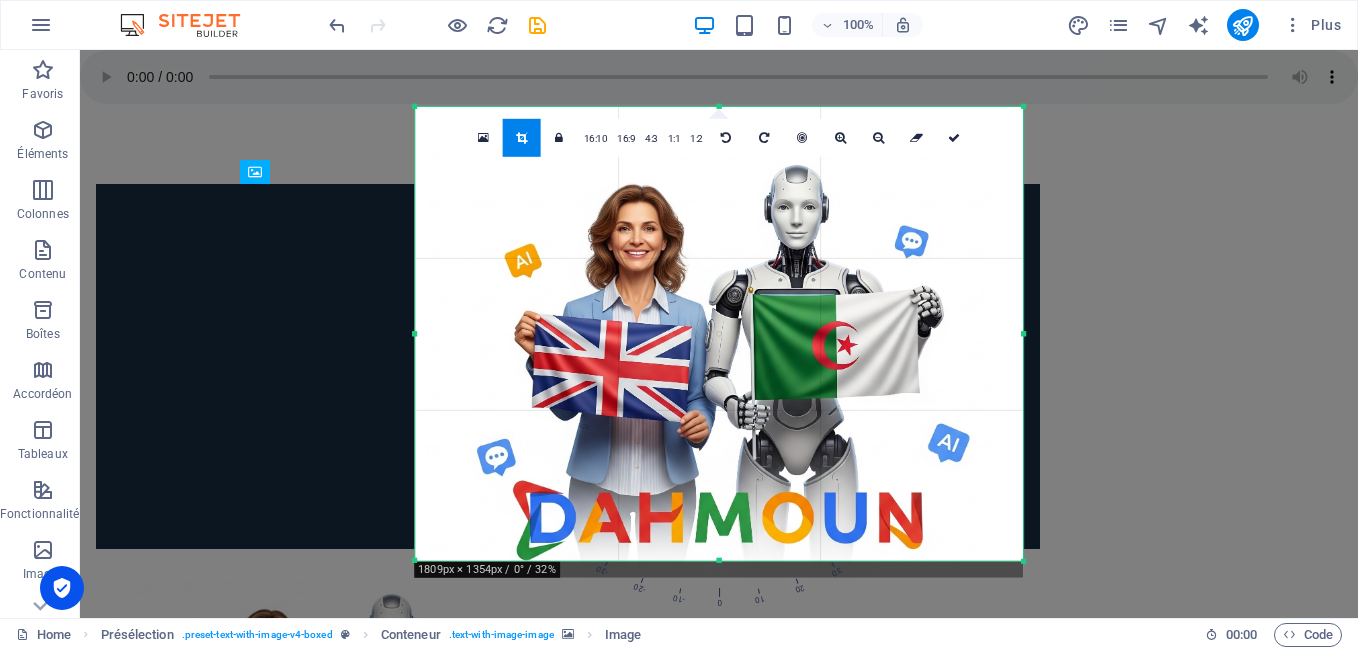 click on "Glissez et déposez l'élément de votre choix pour remplacer le contenu existant. Appuyez sur "Ctrl" si vous voulez créer un nouvel élément.
Audio   Présélection   Image   HTML   Iframe   HTML 180 170 160 150 140 130 120 110 100 90 80 70 60 50 40 30 20 10 0 -10 -20 -30 -40 -50 -60 -70 -80 -90 -100 -110 -120 -130 -140 -150 -160 -170 1809px × 1354px / 0° / 32% 16:10 16:9 4:3 1:1 1:2 0   Espaceur   Présélection   Conteneur   Variable   Présélection   Texte   Présélection   Conteneur   Variable   Conteneur   Texte   Conteneur   H2   Conteneur   Image" at bounding box center [719, 334] 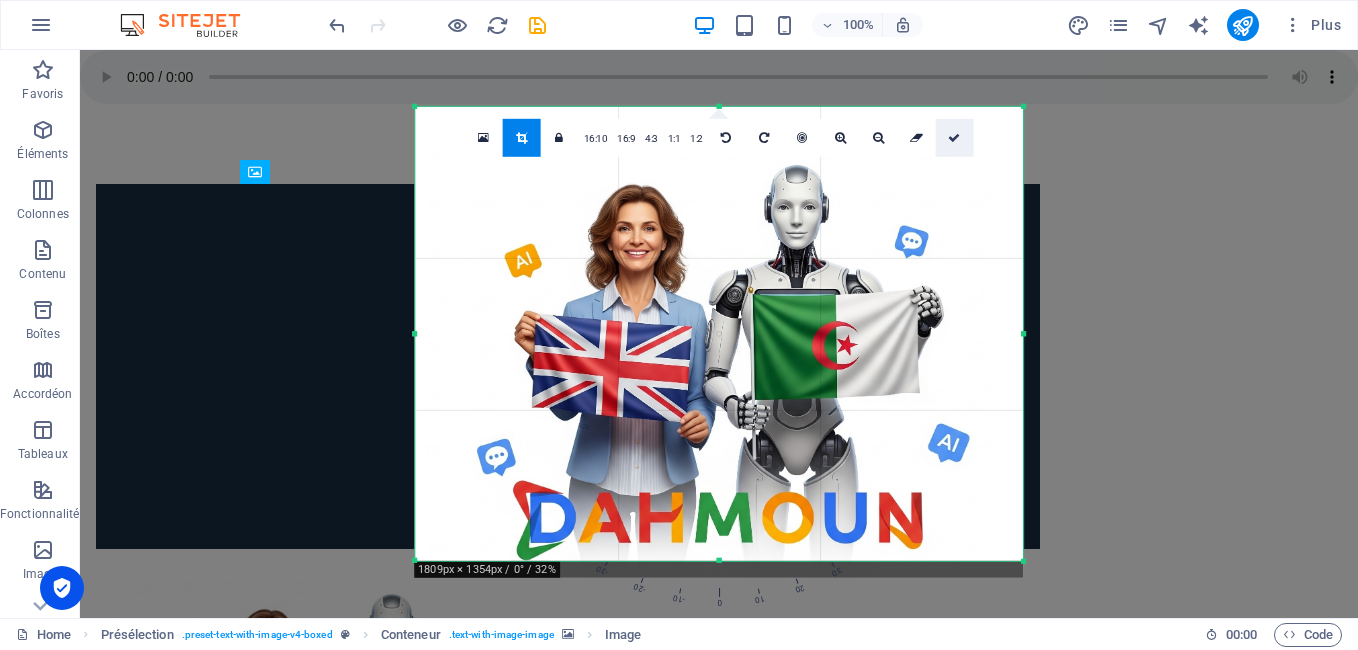 click at bounding box center (954, 138) 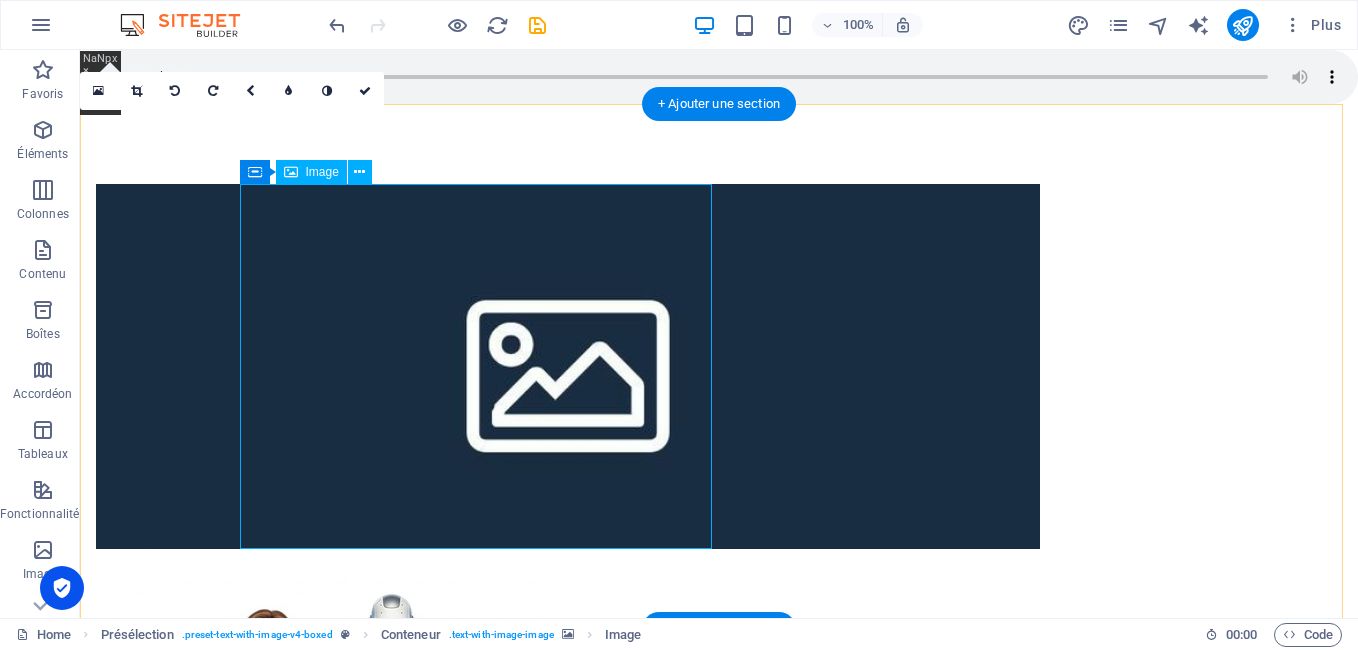 click at bounding box center [568, 731] 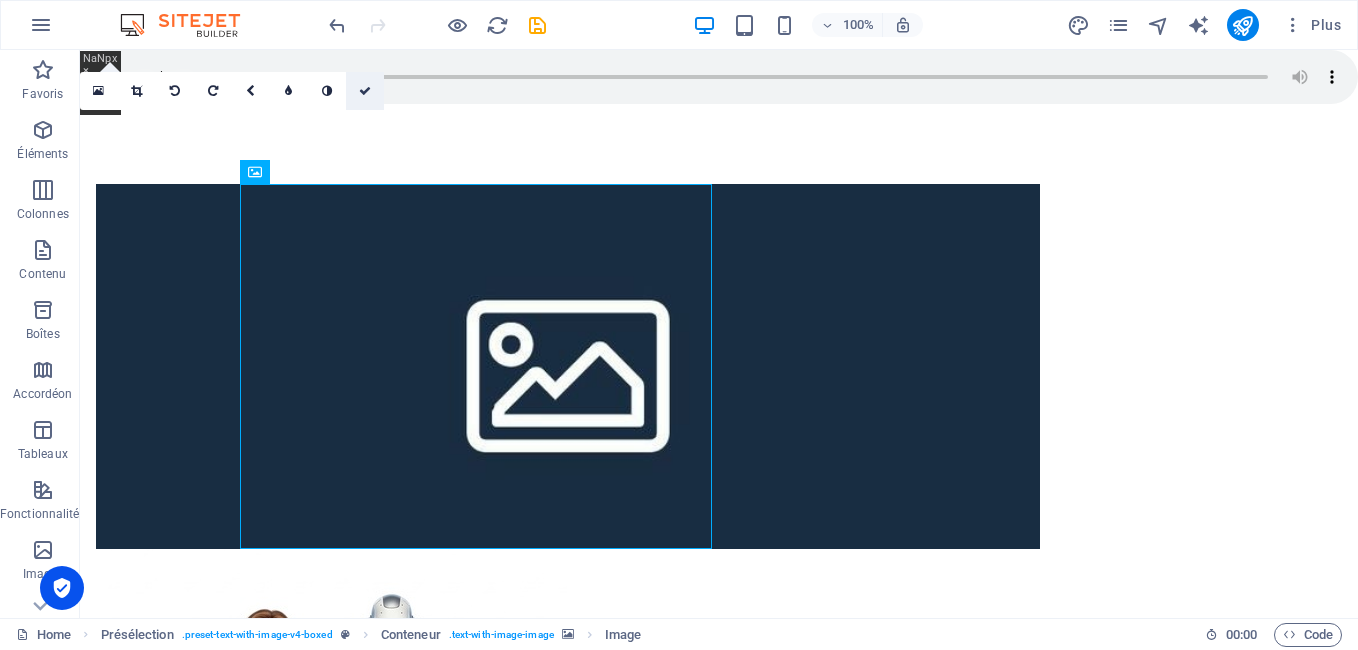 click at bounding box center [365, 91] 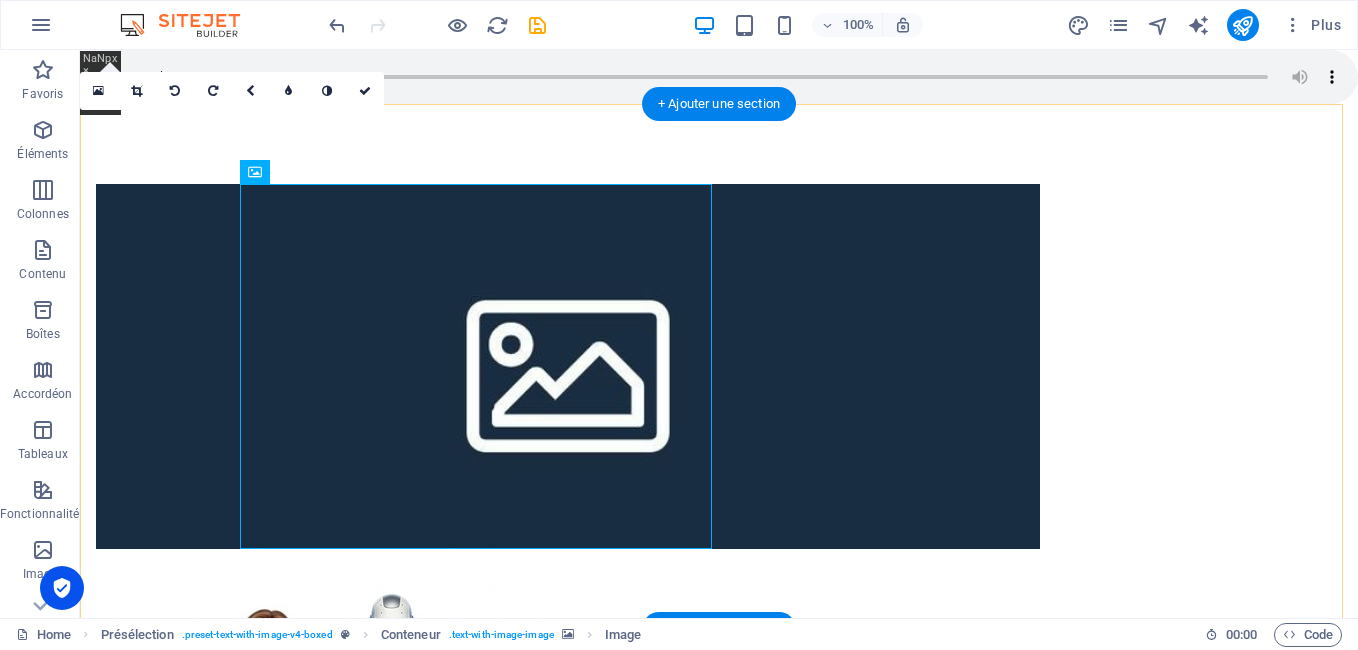 click at bounding box center (719, 549) 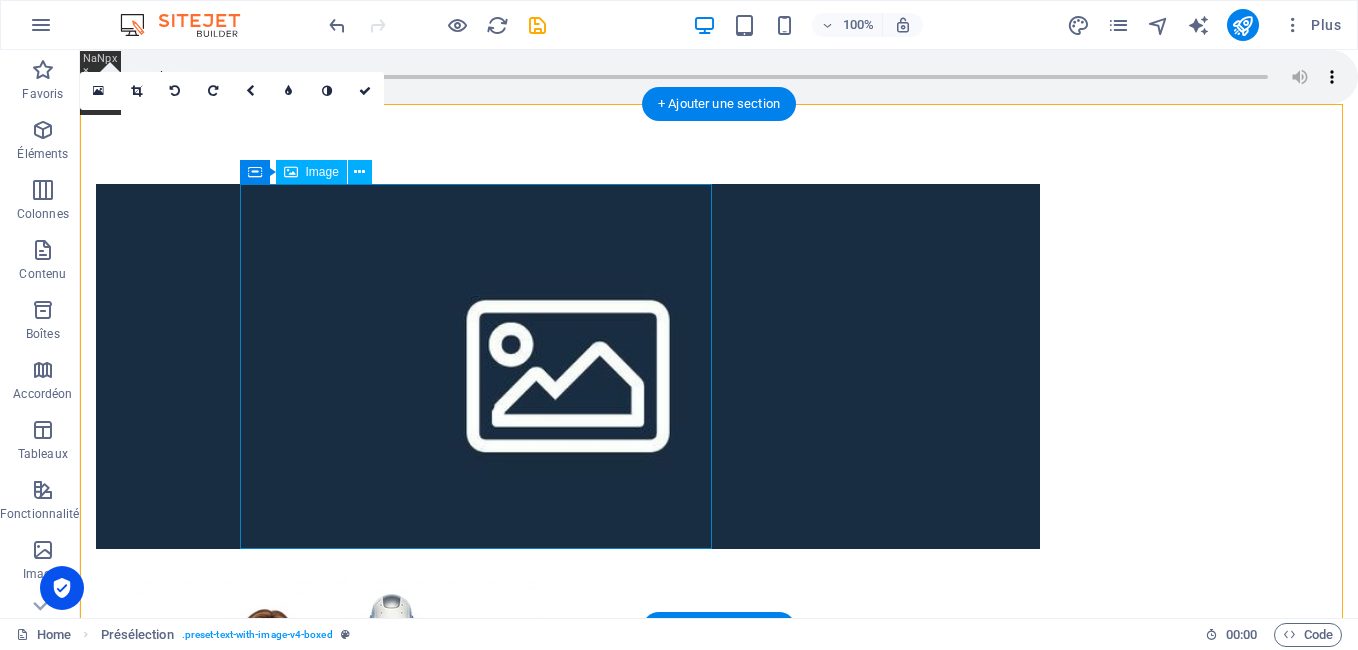 click at bounding box center [568, 731] 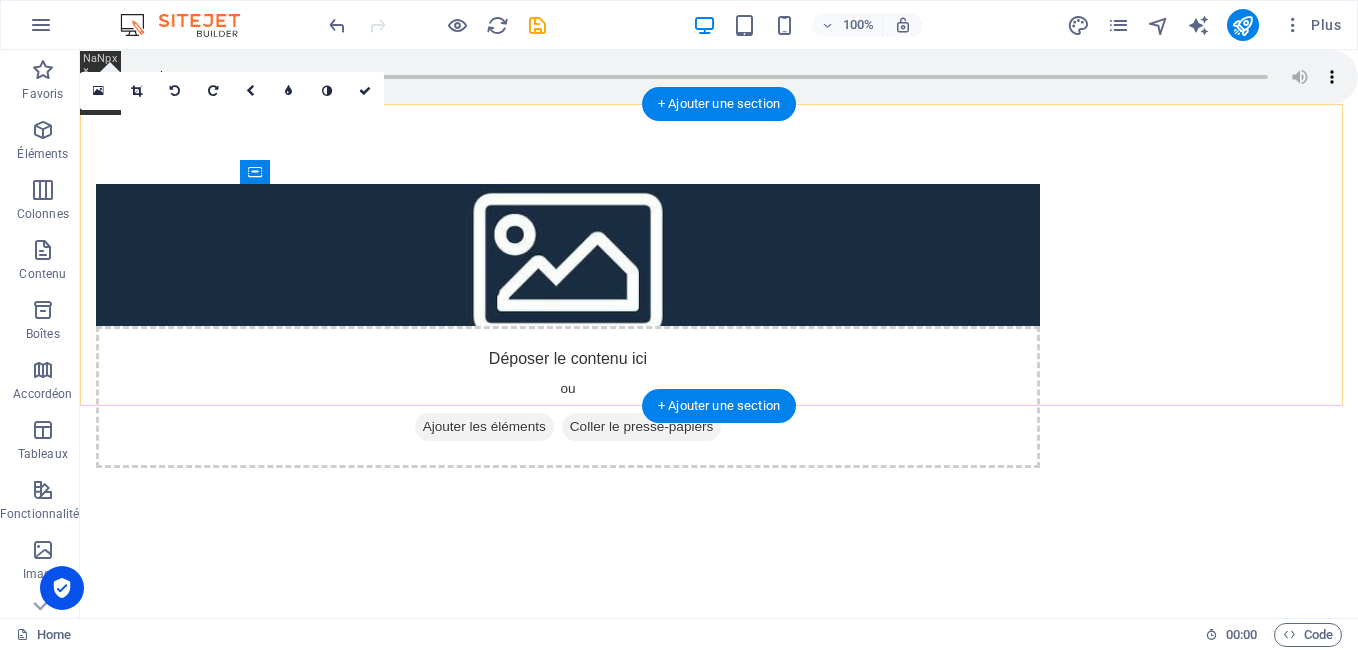 click on "Déposer le contenu ici ou  Ajouter les éléments  Coller le presse-papiers" at bounding box center (719, 326) 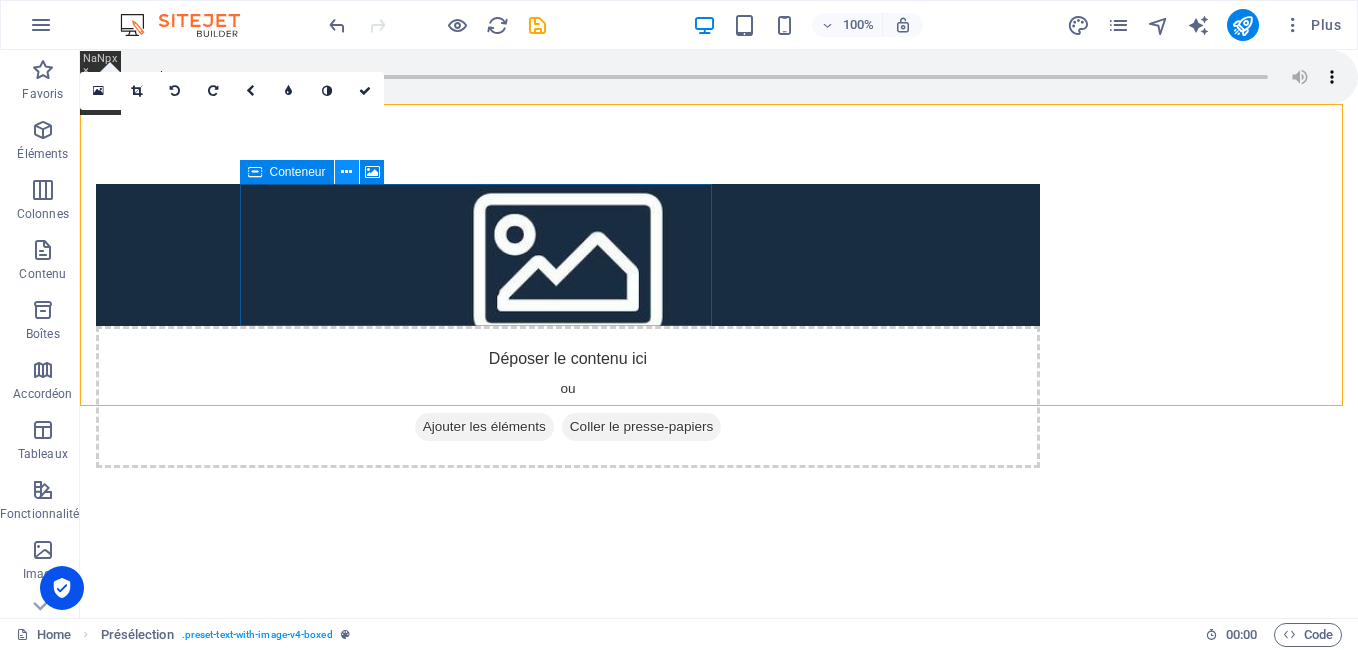 click at bounding box center (346, 172) 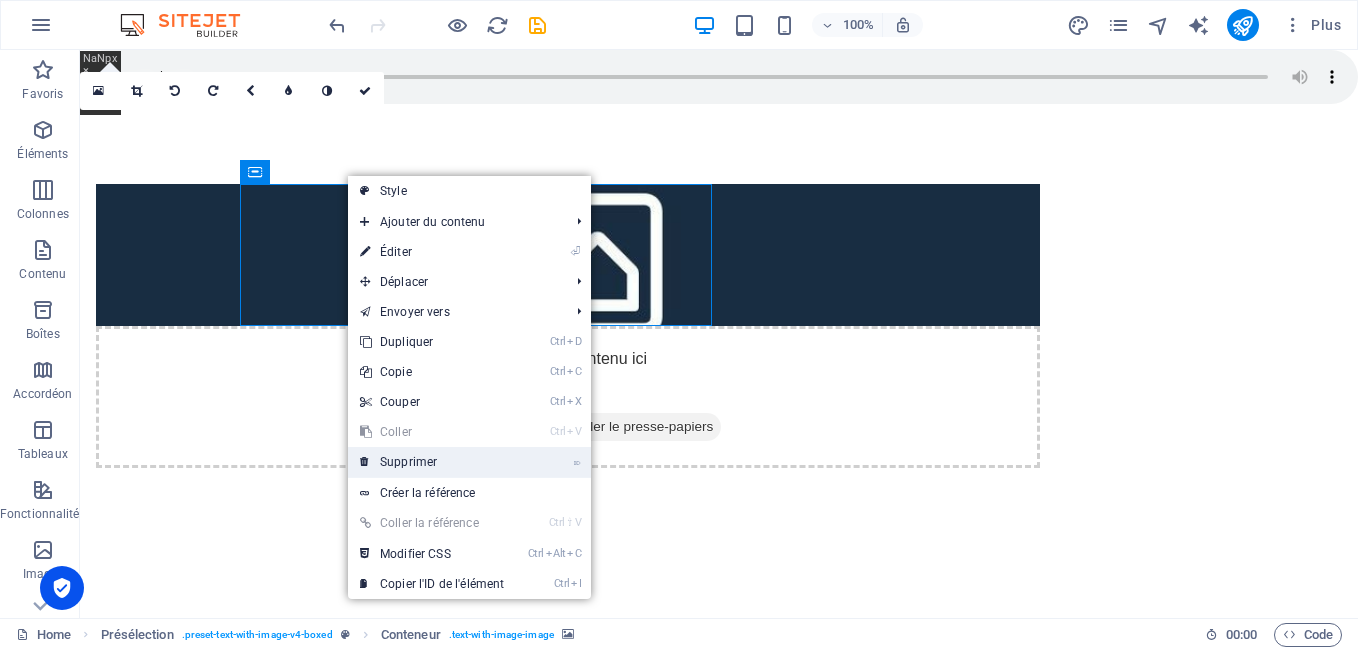 click on "⌦  Supprimer" at bounding box center [432, 462] 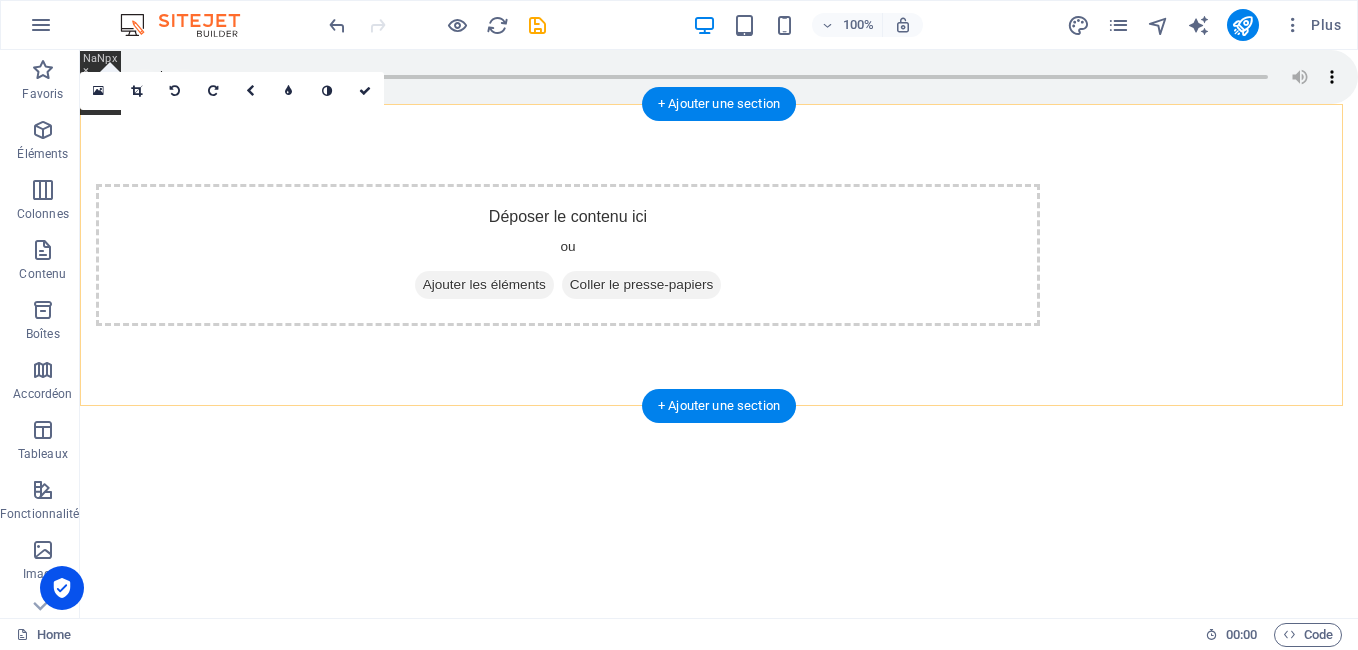 click on "Déposer le contenu ici ou  Ajouter les éléments  Coller le presse-papiers" at bounding box center [568, 255] 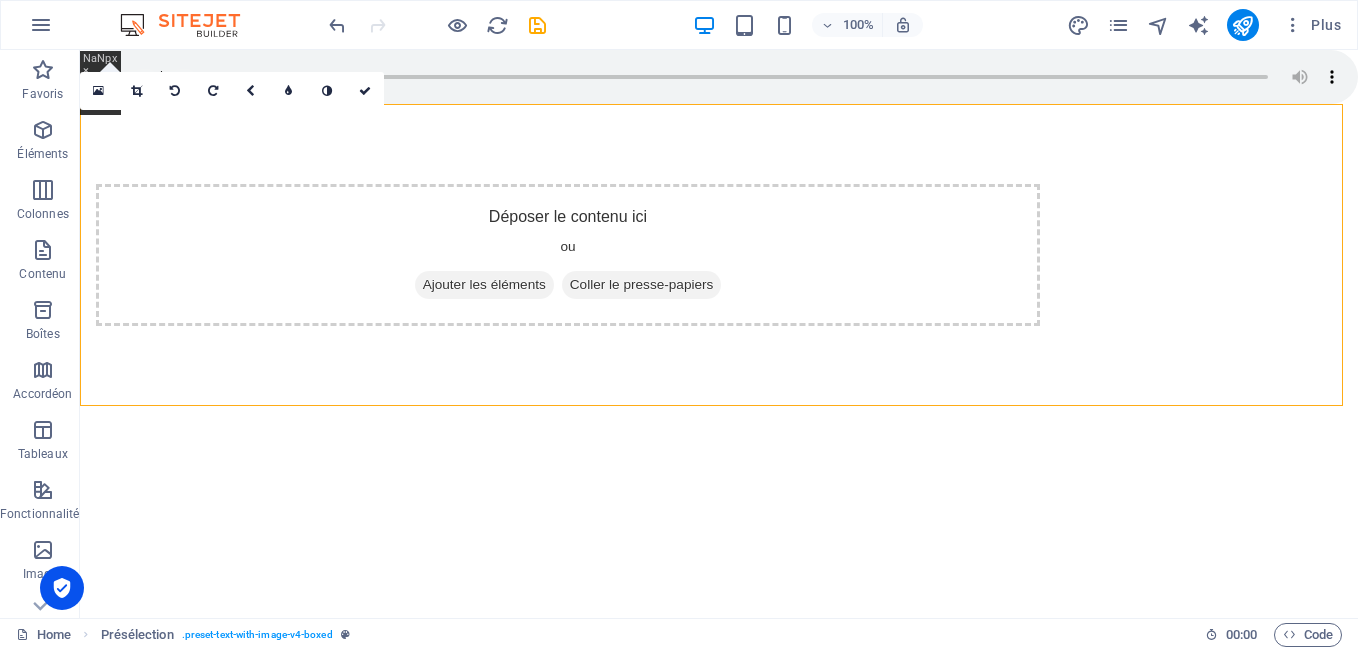 click on "16:10 16:9 4:3 1:1 1:2 0" at bounding box center [232, 91] 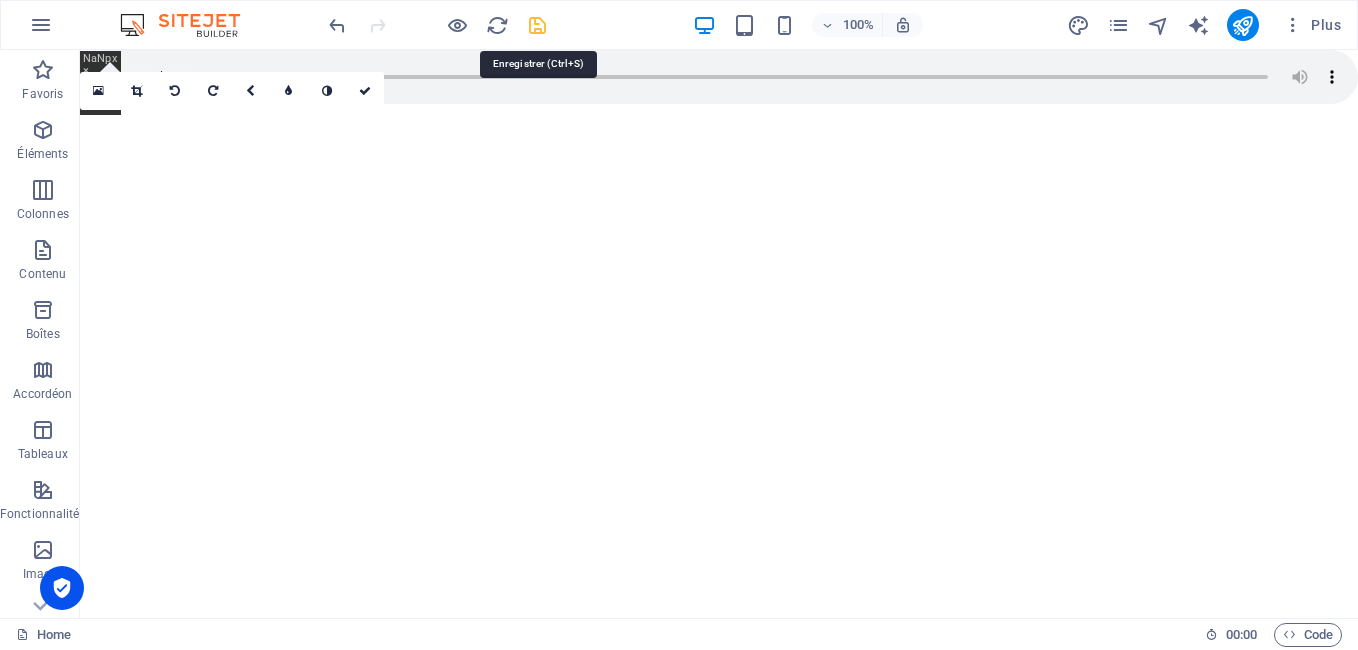 click at bounding box center [537, 25] 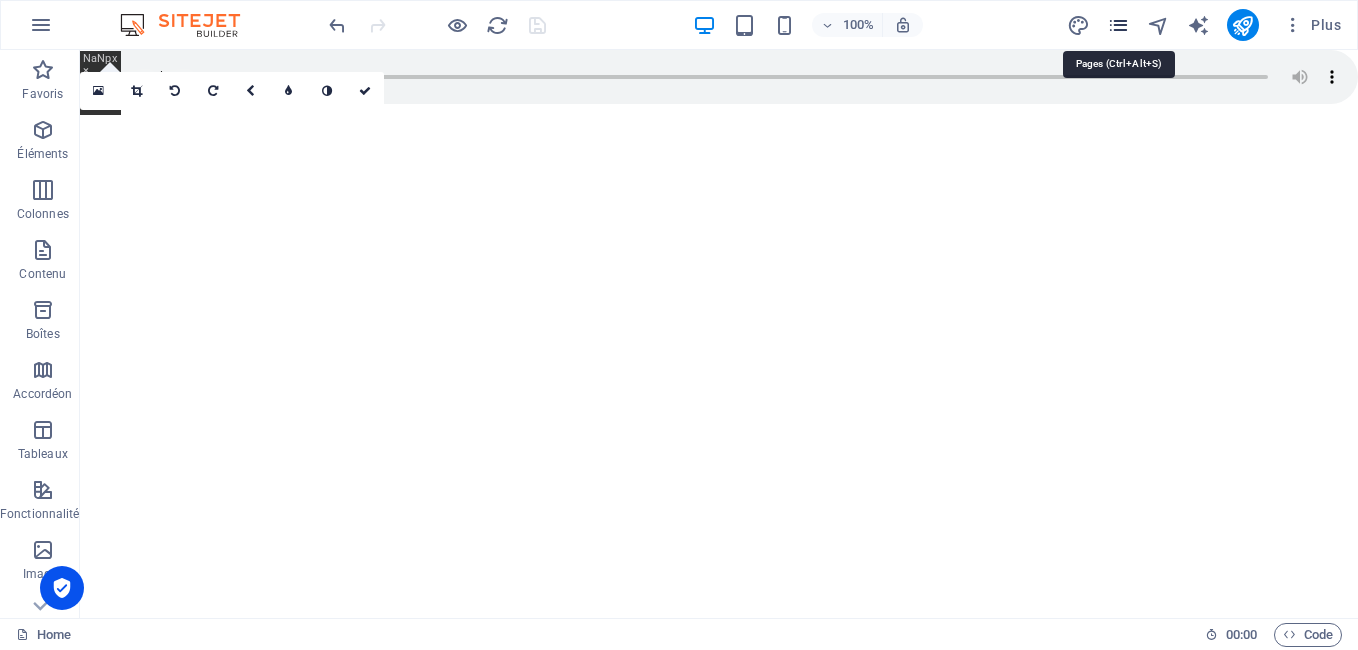 click at bounding box center (1118, 25) 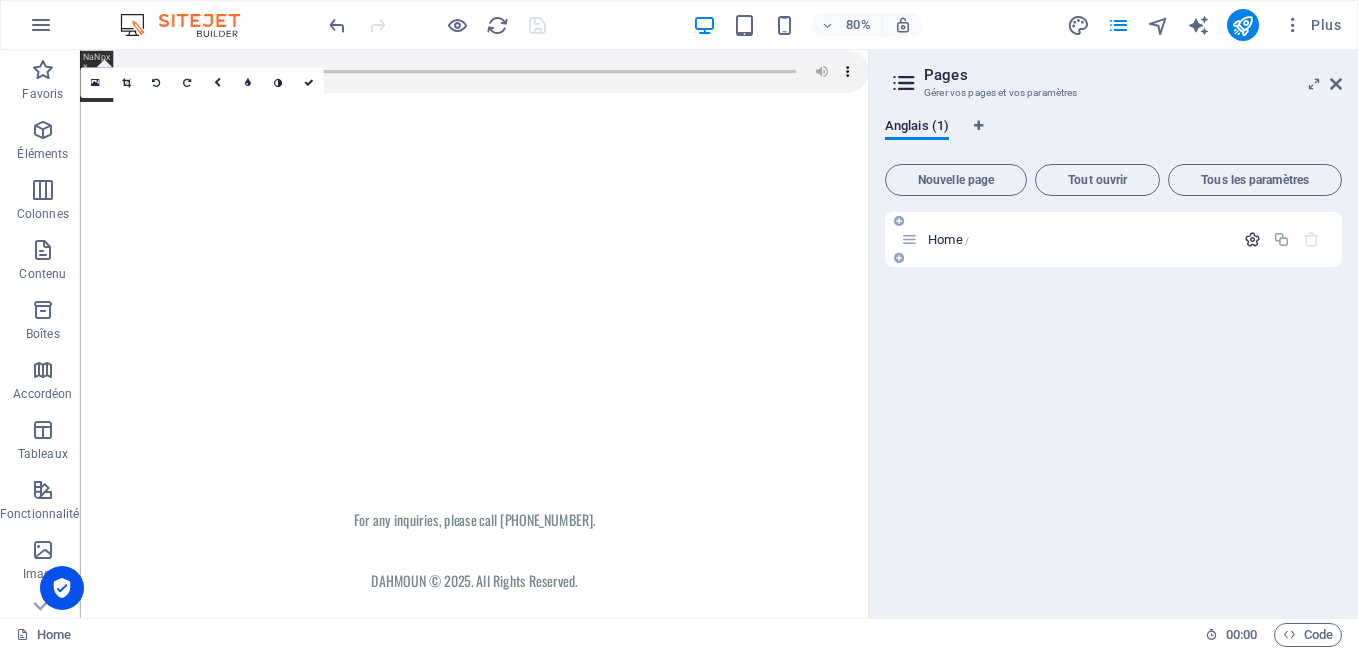 click at bounding box center [1252, 239] 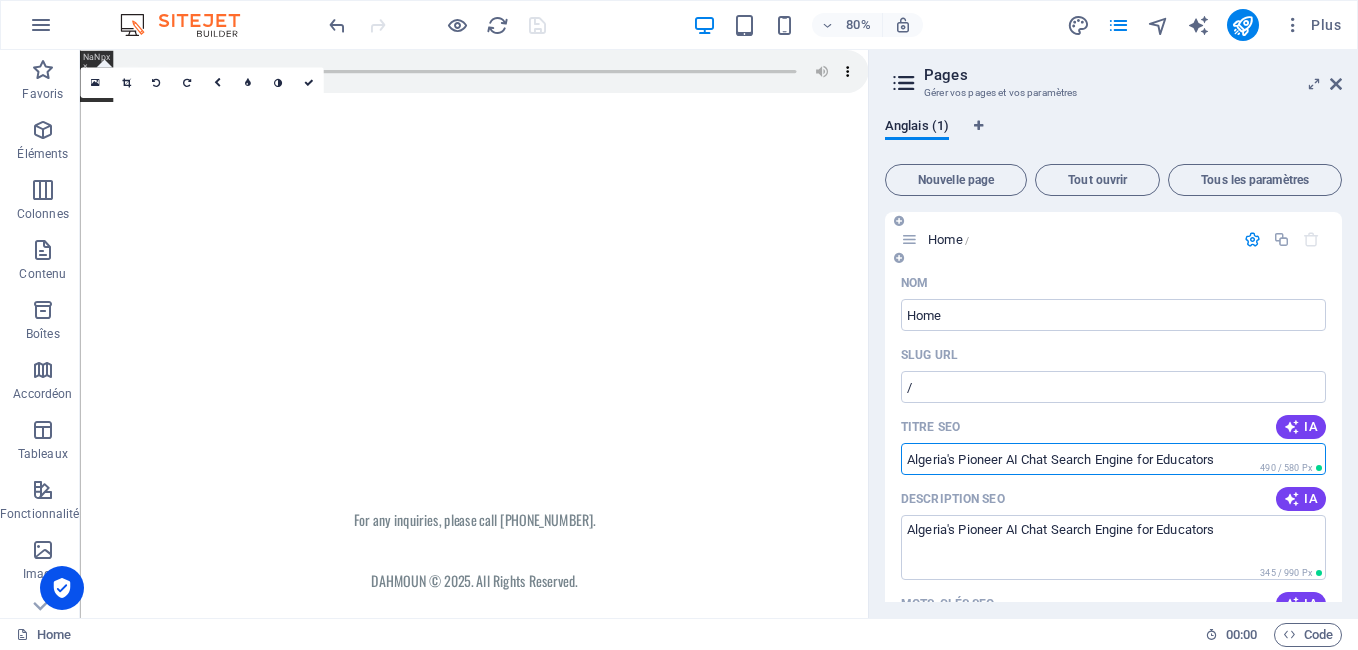 drag, startPoint x: 1224, startPoint y: 461, endPoint x: 901, endPoint y: 463, distance: 323.0062 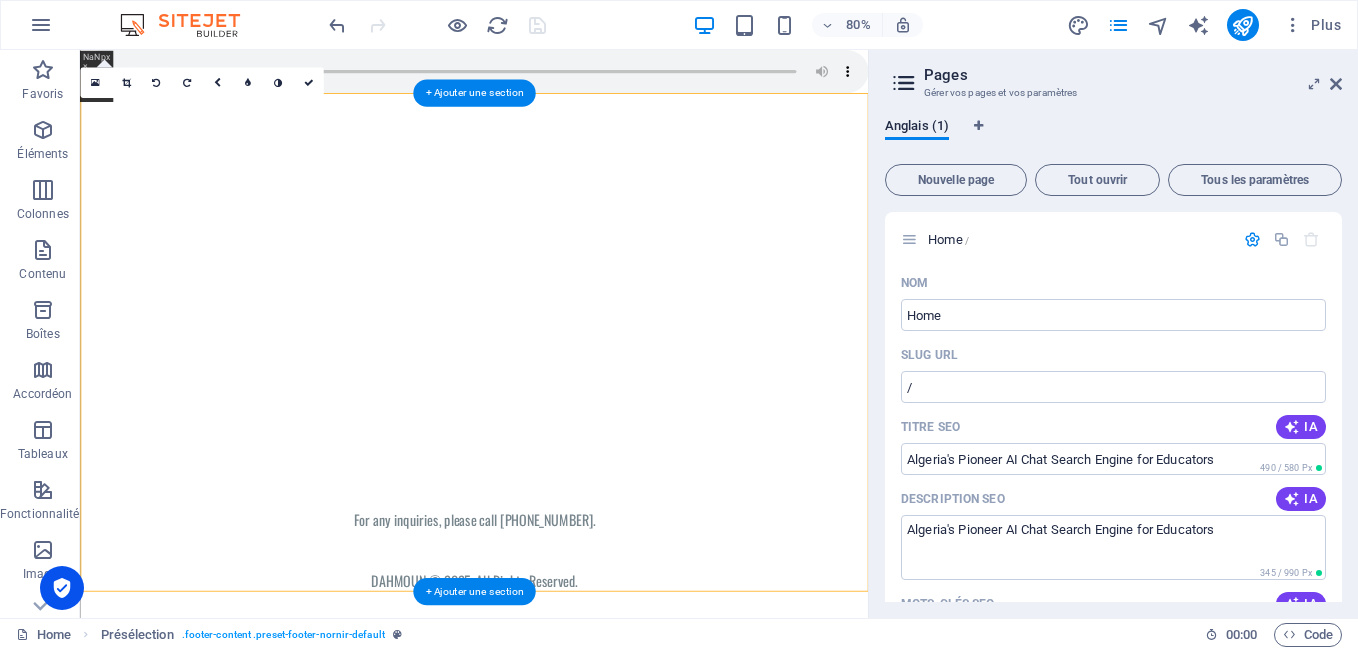 drag, startPoint x: 926, startPoint y: 261, endPoint x: 913, endPoint y: 150, distance: 111.75867 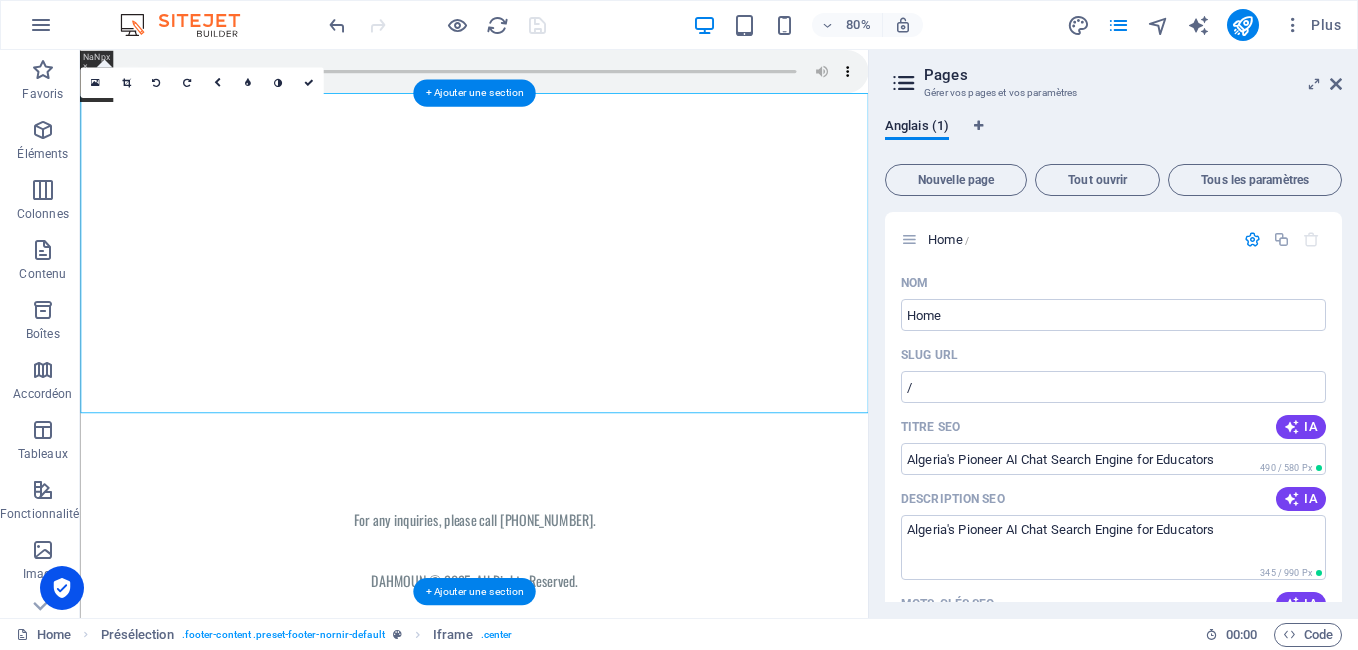click on "</div>" at bounding box center (572, 304) 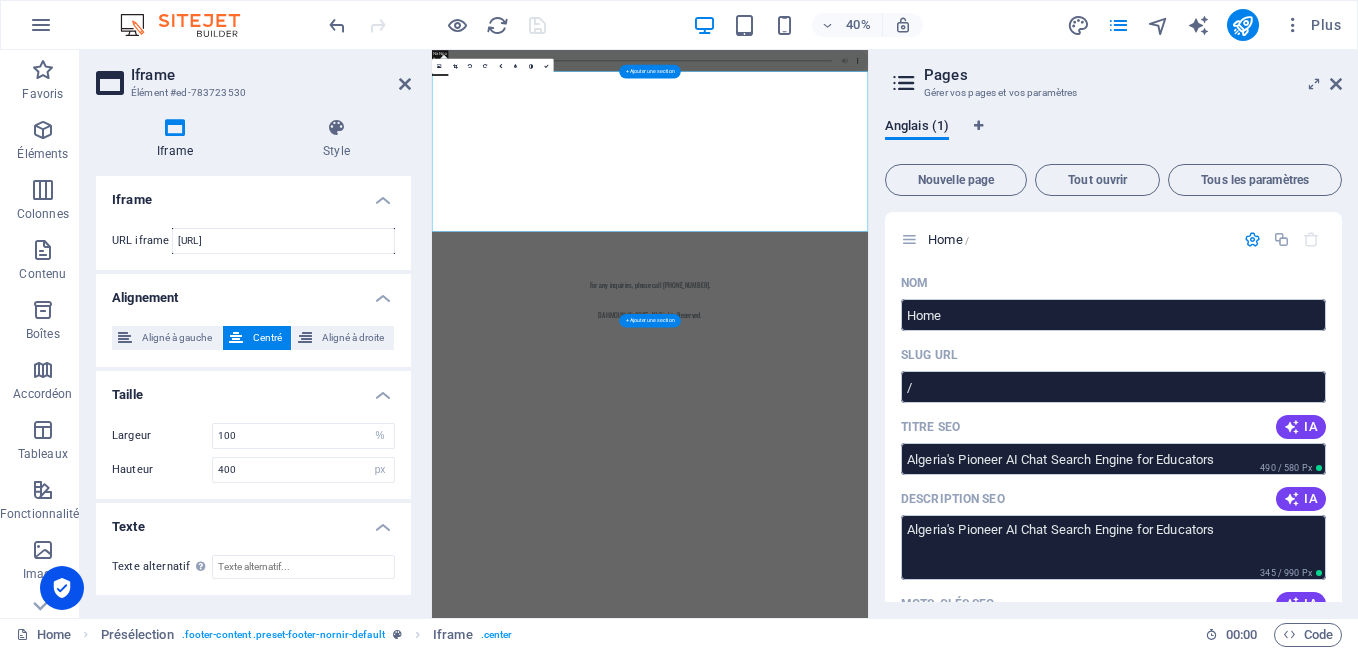 click on "</div>" at bounding box center [977, 304] 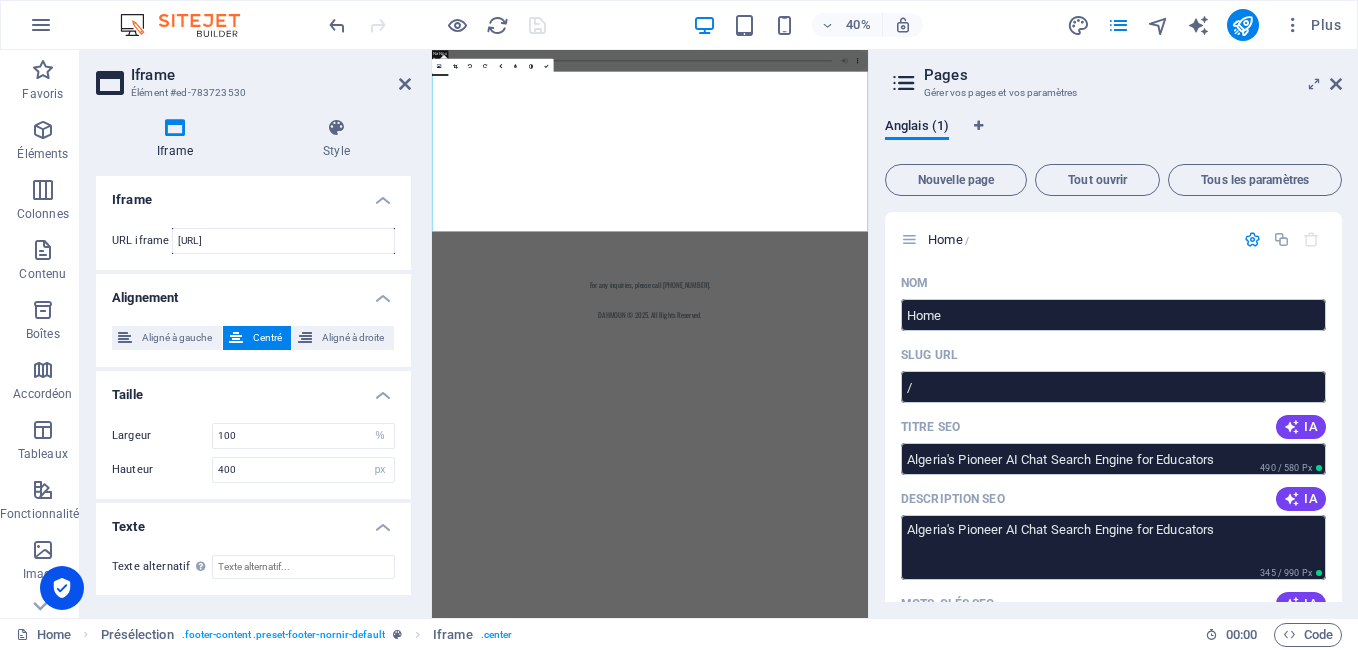 click on "Pages Gérer vos pages et vos paramètres Anglais (1) Nouvelle page Tout ouvrir Tous les paramètres Home / Nom Home ​ SLUG URL / ​ Titre SEO IA Algeria's Pioneer AI Chat Search Engine for Educators ​ 490 / 580 Px Description SEO IA Algeria's Pioneer AI Chat Search Engine for Educators ​ 345 / 990 Px Mots-clés SEO IA Algeria's Pioneer AI Chat Search Engine for Educators ​ Paramètres Menu Noindex Aperçu Tél. portable Bureau www.example.com Algeria's Pioneer AI Chat Search Engine for Educators Algeria's Pioneer AI Chat Search Engine for Educators Balises Meta ​ Prévisualiser l'image (Ouvrir le graphique) Glissez les fichiers ici, cliquez pour choisir les fichiers ou sélectionner les fichiers depuis Fichiers ou depuis notre stock de photos et de vidéos Plus de paramètres" at bounding box center (1113, 334) 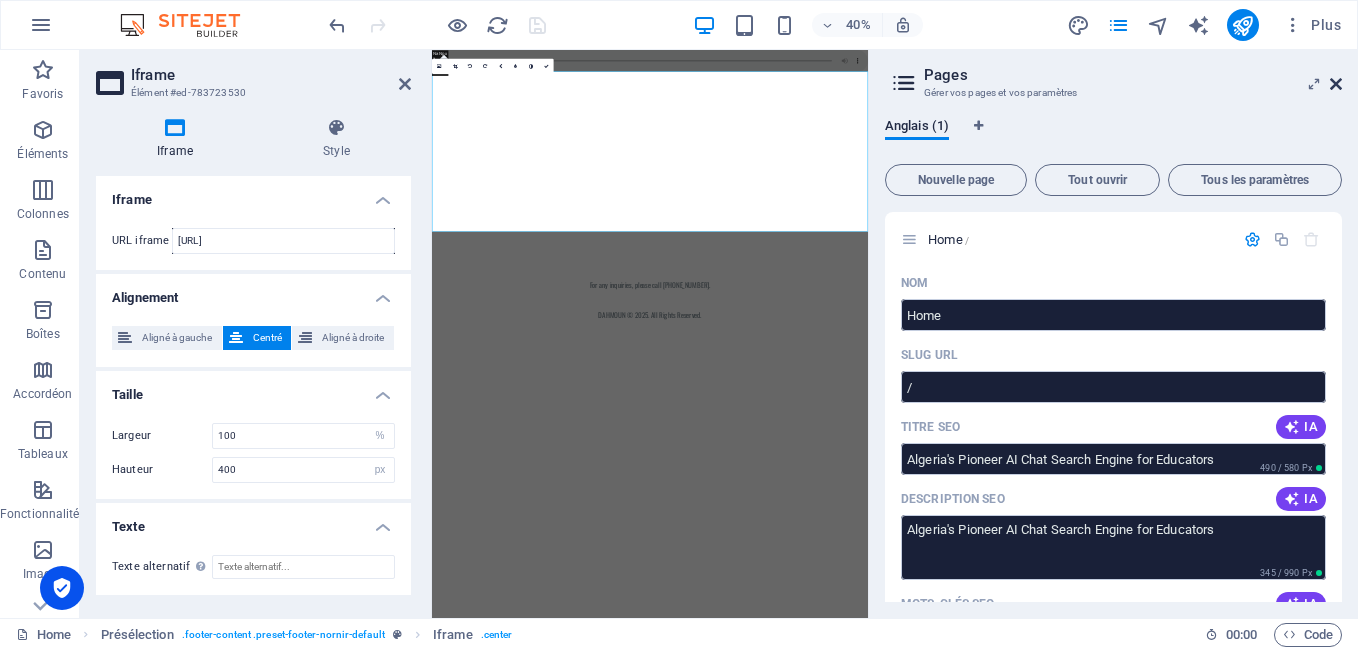 click at bounding box center [1336, 84] 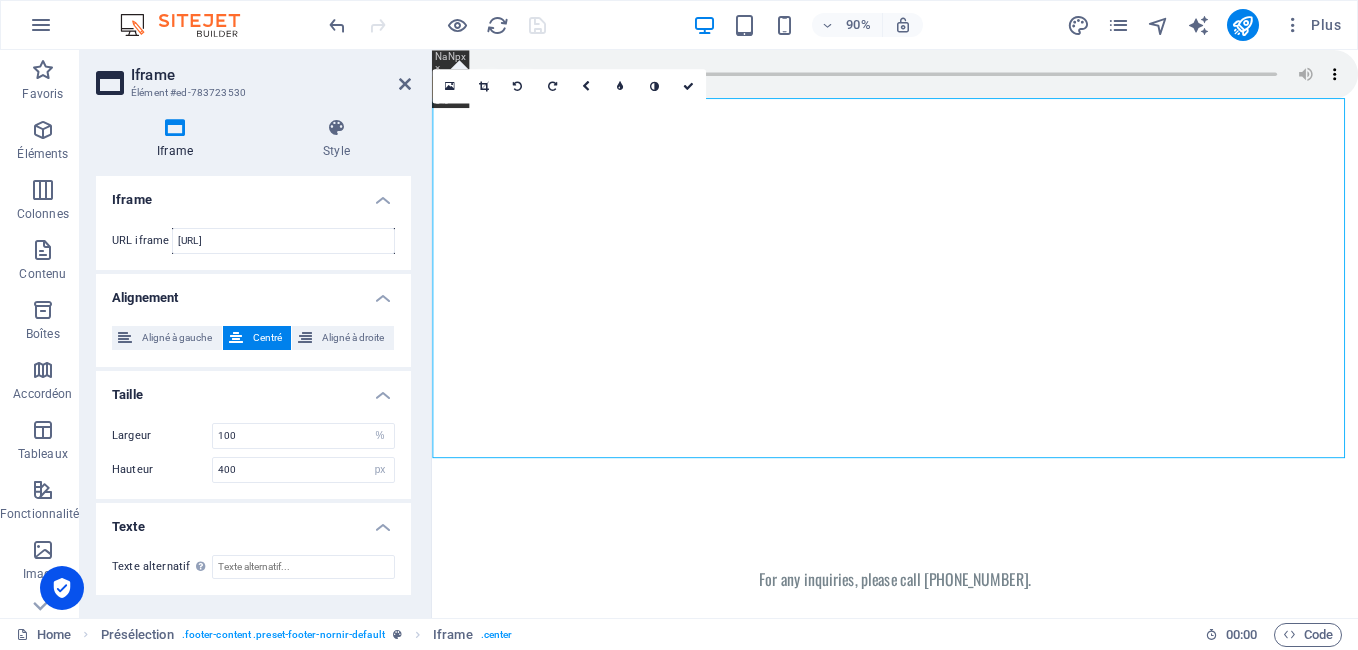 drag, startPoint x: 1280, startPoint y: 319, endPoint x: 1303, endPoint y: 143, distance: 177.49648 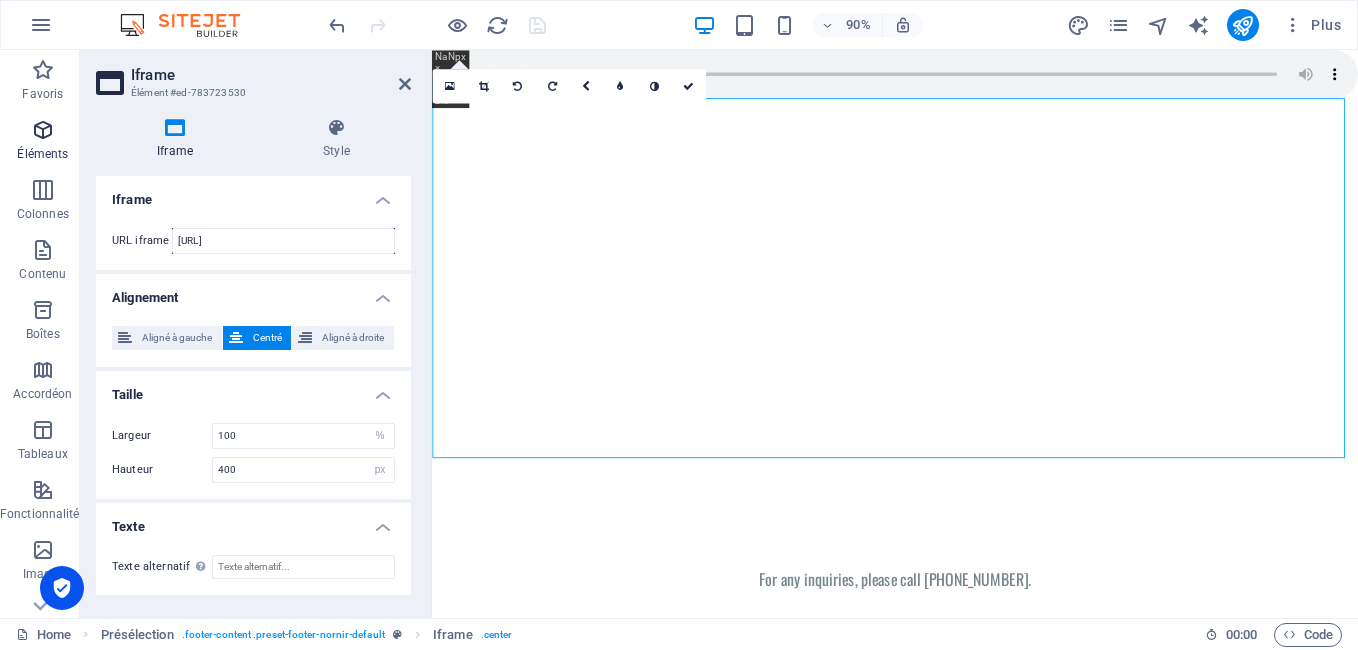 click at bounding box center (43, 130) 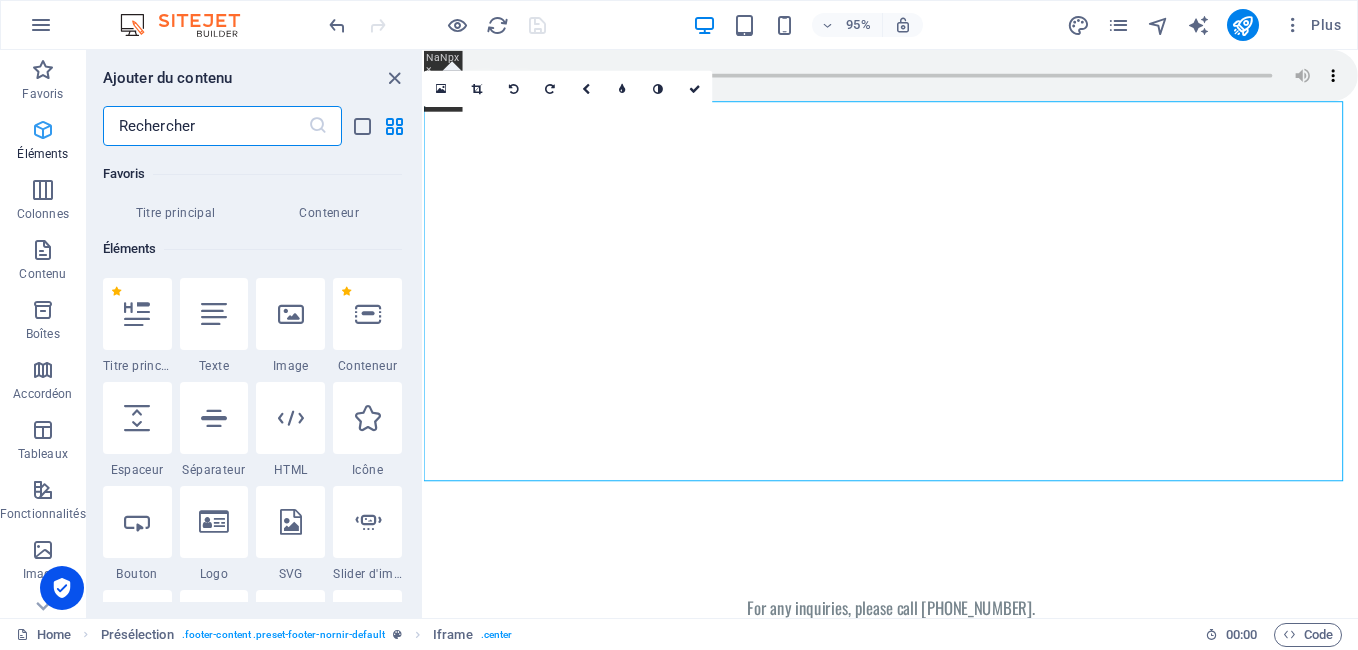 scroll, scrollTop: 213, scrollLeft: 0, axis: vertical 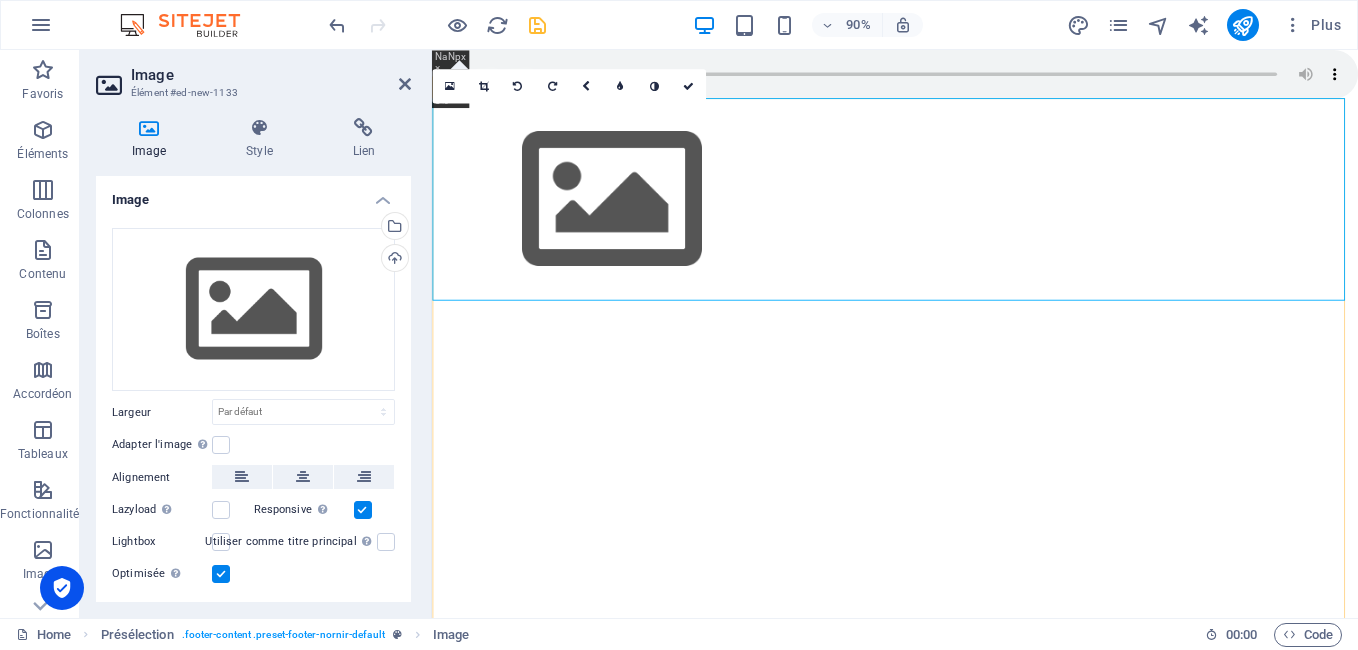 click at bounding box center [946, 216] 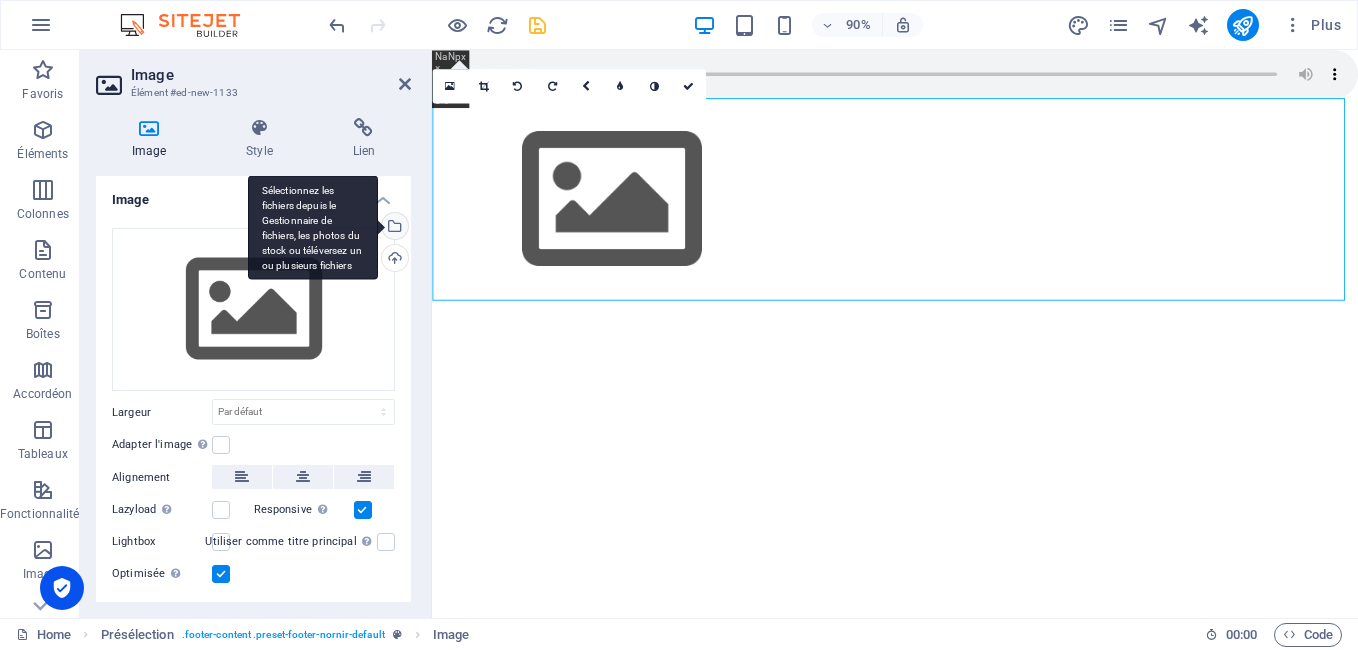 click on "Sélectionnez les fichiers depuis le Gestionnaire de fichiers, les photos du stock ou téléversez un ou plusieurs fichiers" at bounding box center [393, 228] 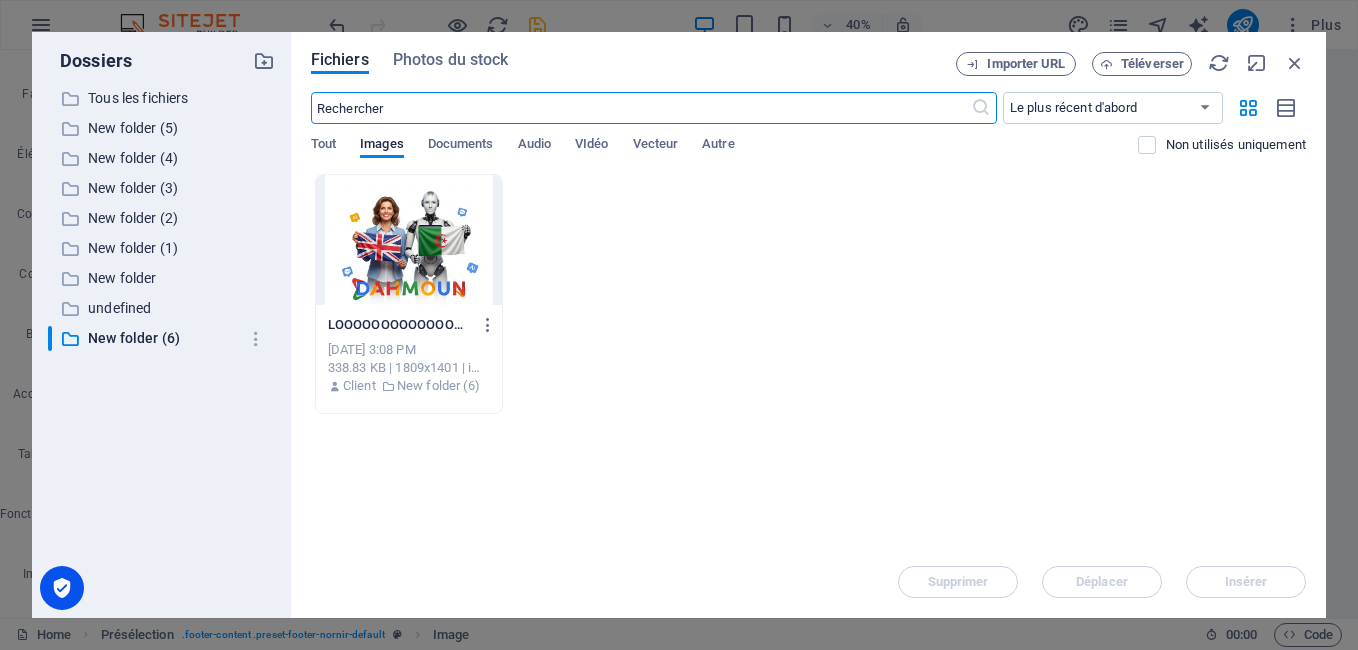 click at bounding box center (409, 240) 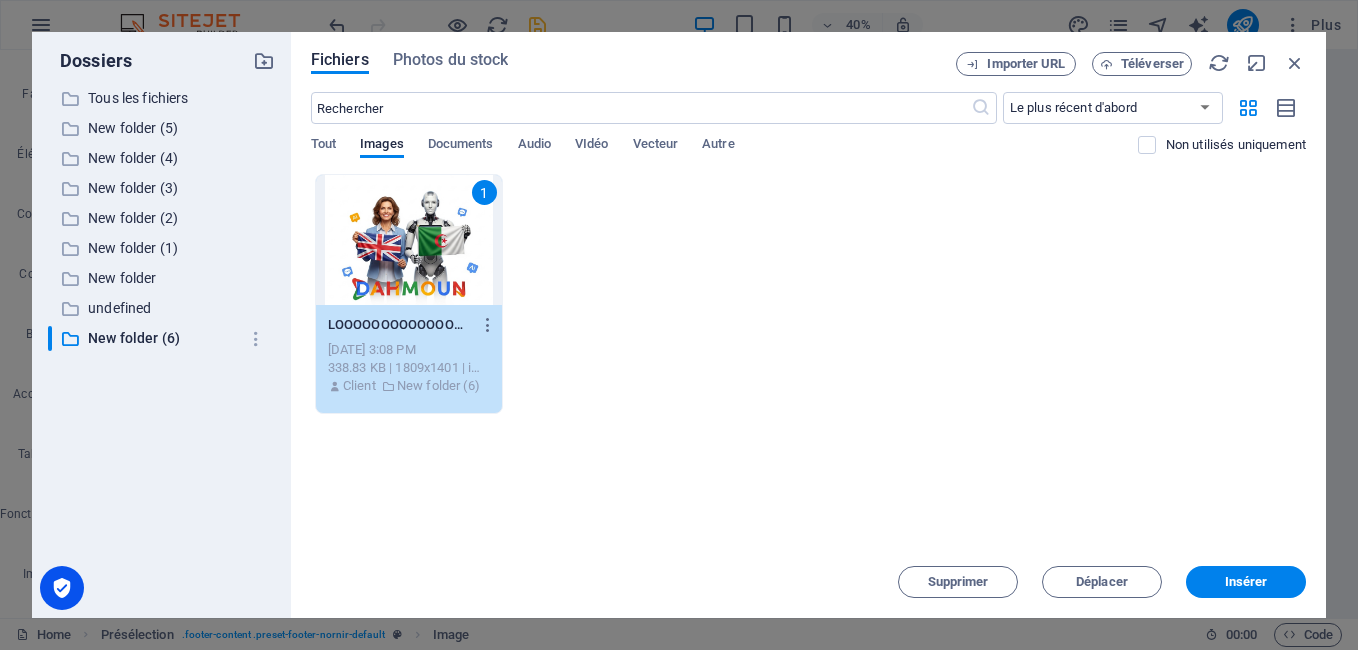 click on "1" at bounding box center (409, 240) 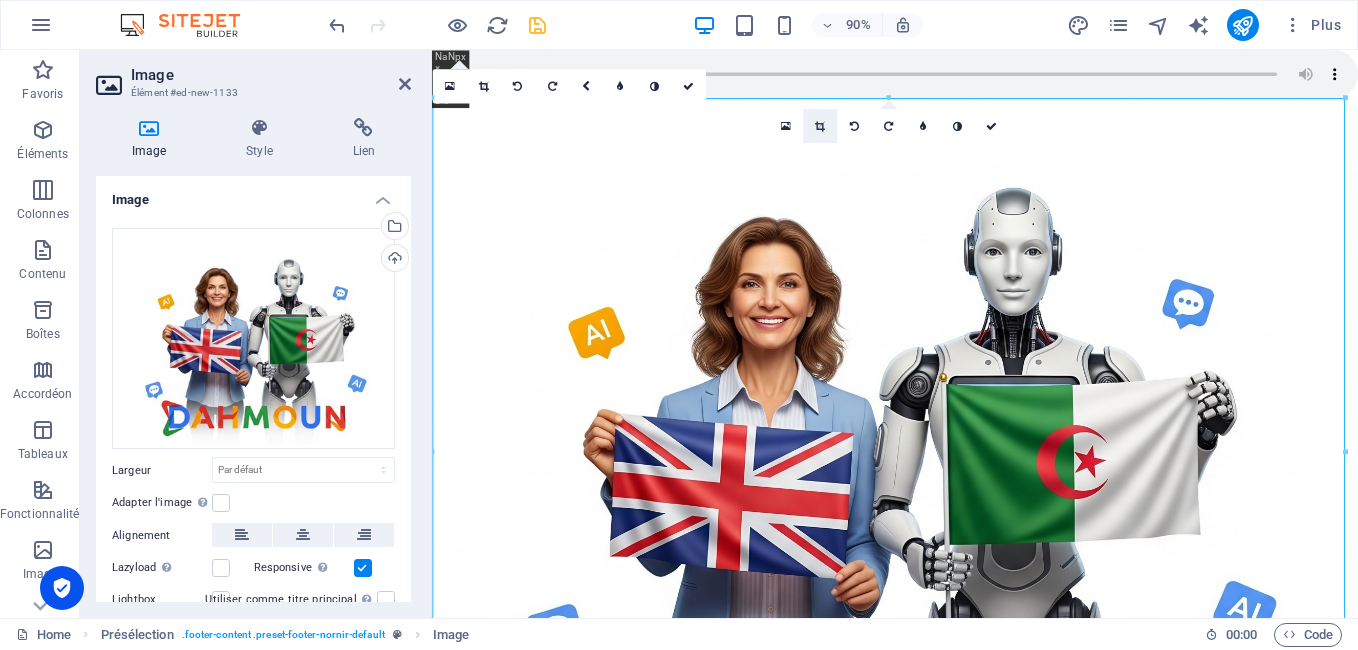 click at bounding box center (820, 126) 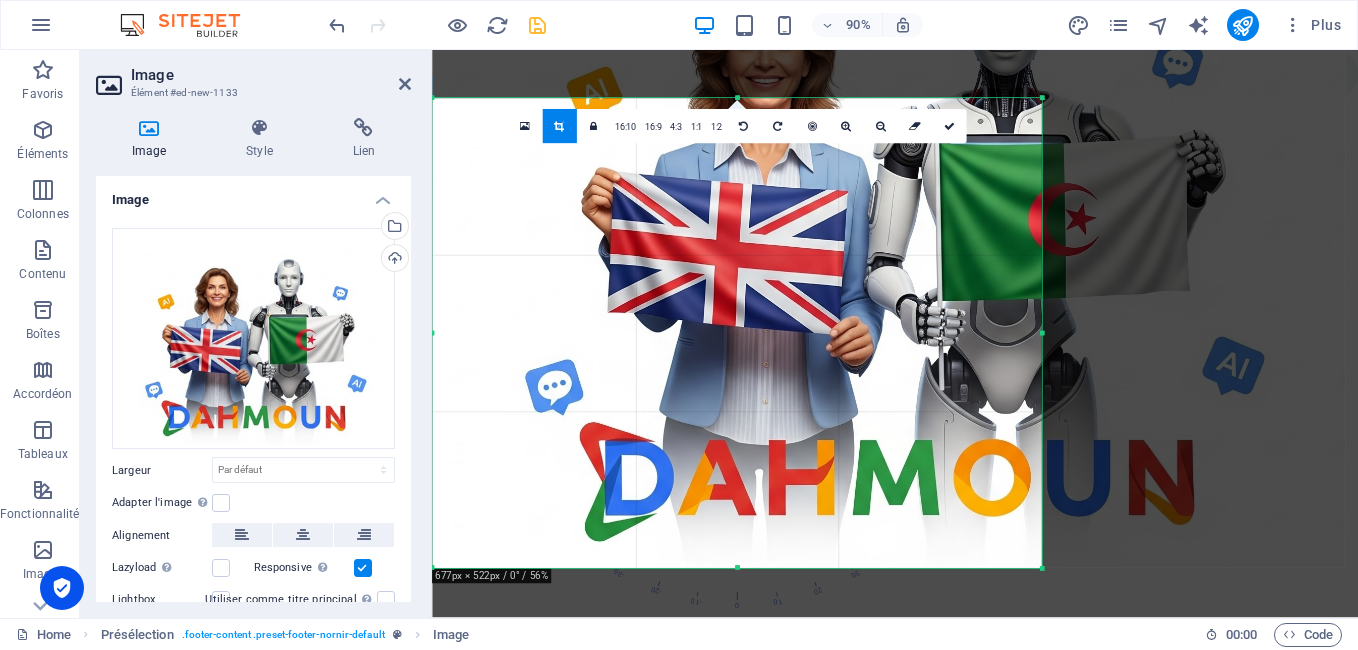 drag, startPoint x: 1345, startPoint y: 99, endPoint x: 1008, endPoint y: 361, distance: 426.86414 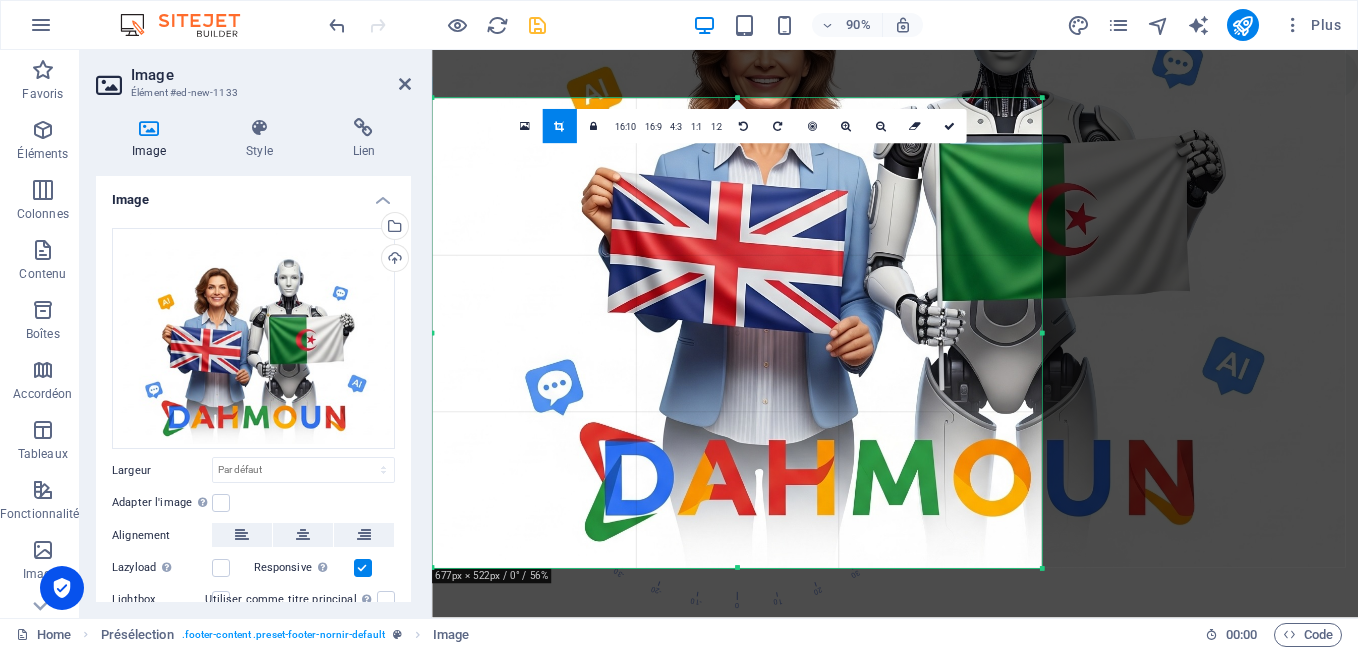 click on "180 170 160 150 140 130 120 110 100 90 80 70 60 50 40 30 20 10 0 -10 -20 -30 -40 -50 -60 -70 -80 -90 -100 -110 -120 -130 -140 -150 -160 -170 677px × 522px / 0° / 56% 16:10 16:9 4:3 1:1 1:2 0" at bounding box center [736, 334] 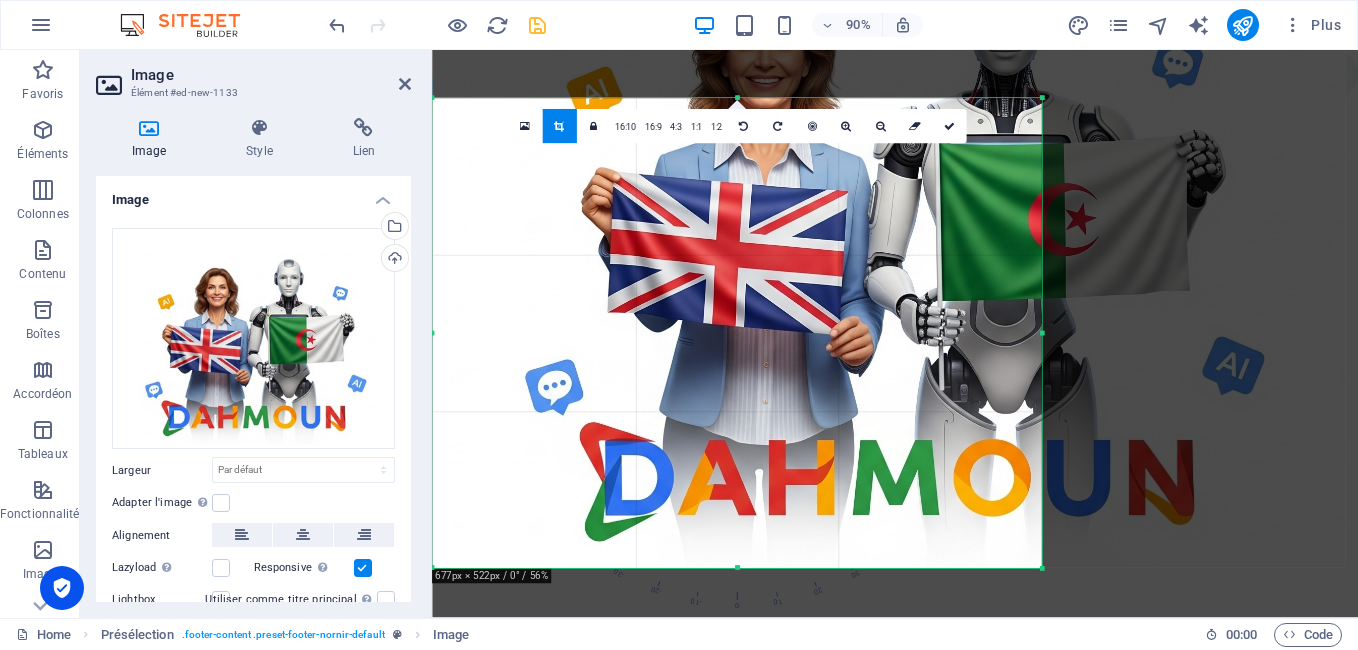 click at bounding box center [888, 215] 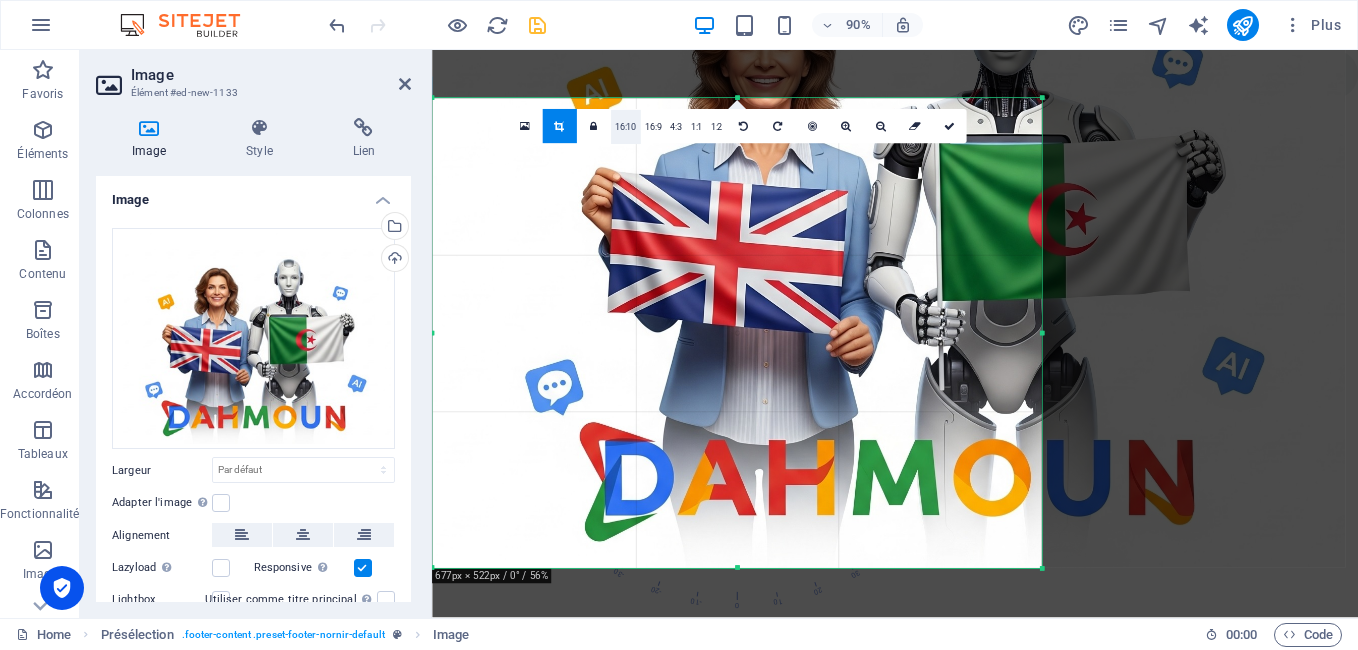 click on "16:10" at bounding box center (625, 127) 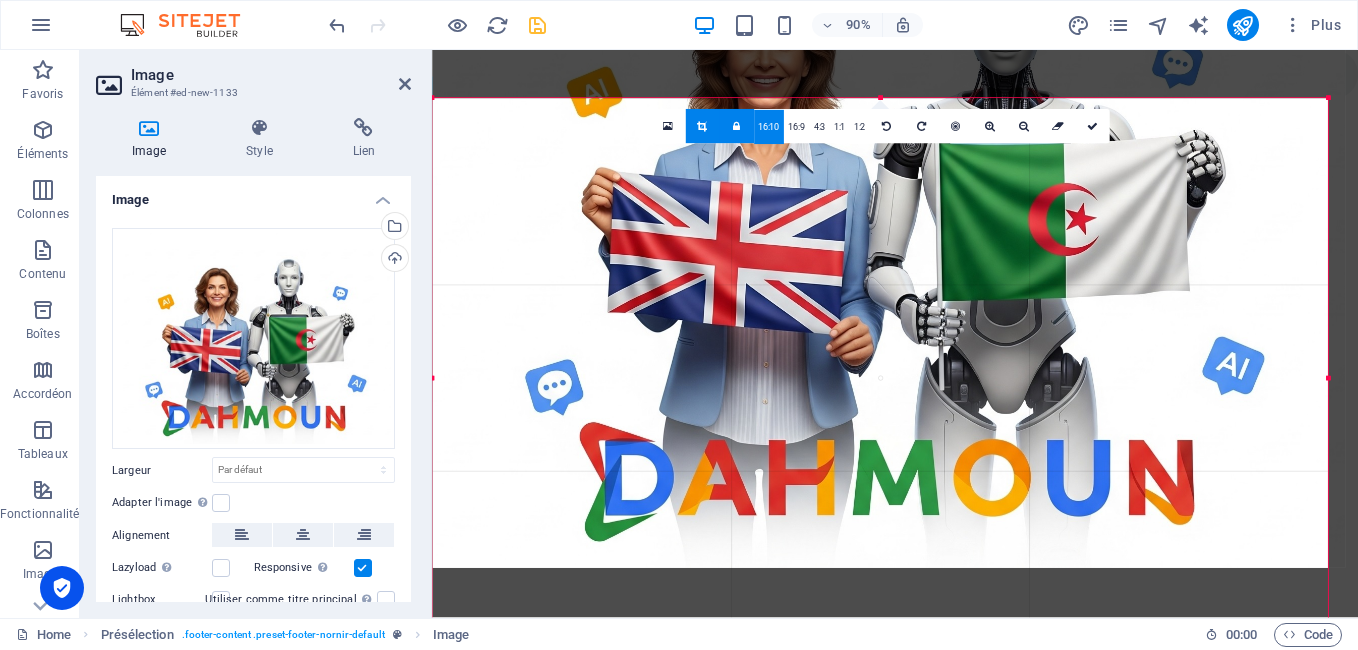 drag, startPoint x: 1043, startPoint y: 480, endPoint x: 1361, endPoint y: 619, distance: 347.05188 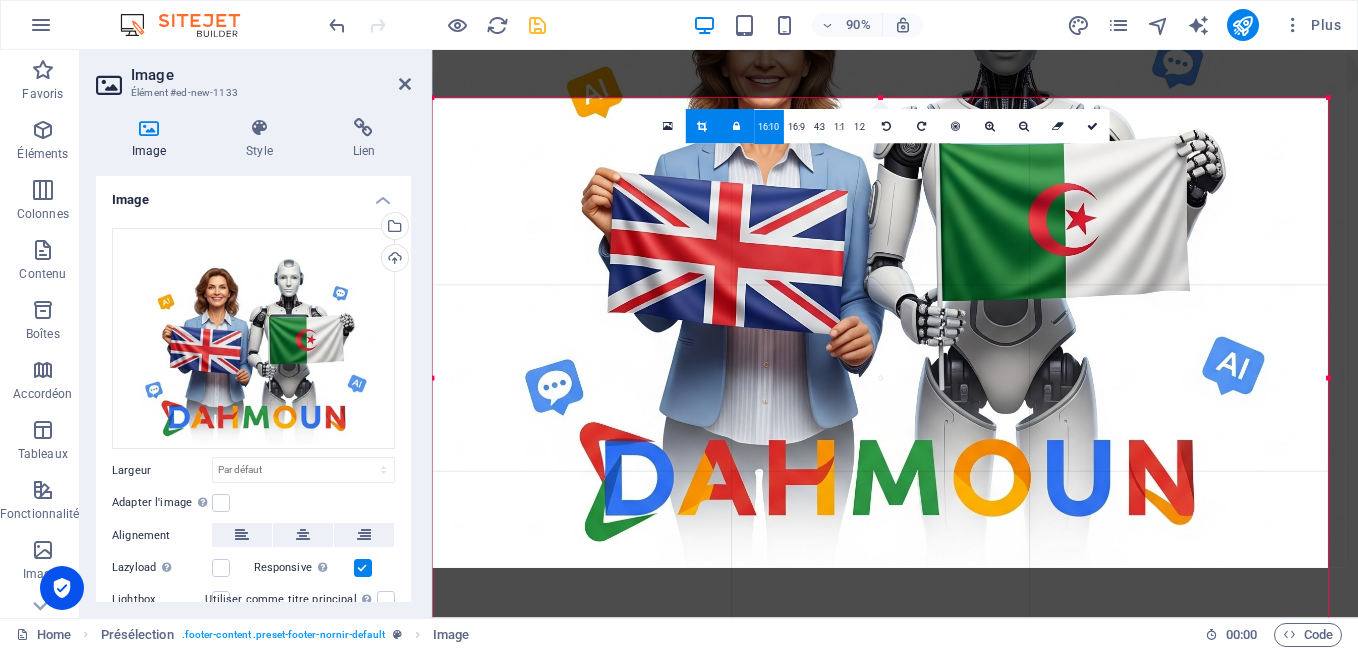 click on "www.dahmoun.com Home Favoris Éléments Colonnes Contenu Boîtes Accordéon Tableaux Fonctionnalités Images Slider En-tête Pied de page Formulaires Marketing Collections Image Élément #ed-new-1133 Image Style Lien Image Glissez les fichiers ici, cliquez pour choisir les fichiers ou  sélectionnez les fichiers depuis Fichiers ou depuis notre stock gratuit de photos et de vidéos Sélectionnez les fichiers depuis le Gestionnaire de fichiers, les photos du stock ou téléversez un ou plusieurs fichiers Téléverser Largeur Par défaut auto px rem % em vh vw Adapter l'image Adapter automatiquement l'image à une largeur et une hauteur fixes Hauteur Par défaut auto px Alignement Lazyload Charger les images après la page améliore le temps de chargement (vitesse). Responsive Chargez automatiquement des images Retina et les formats optimisés pour les smartphones. Lightbox Utiliser comme titre principal Optimisée Position 50 px" at bounding box center (679, 325) 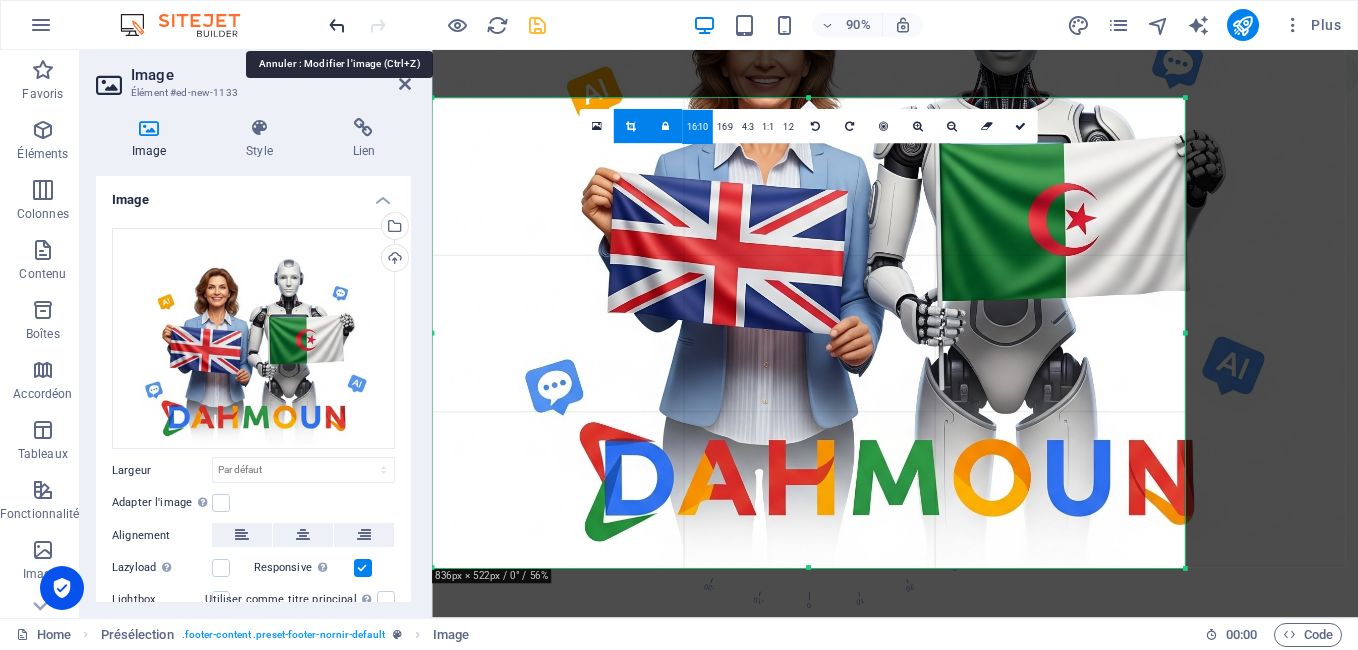 click at bounding box center (337, 25) 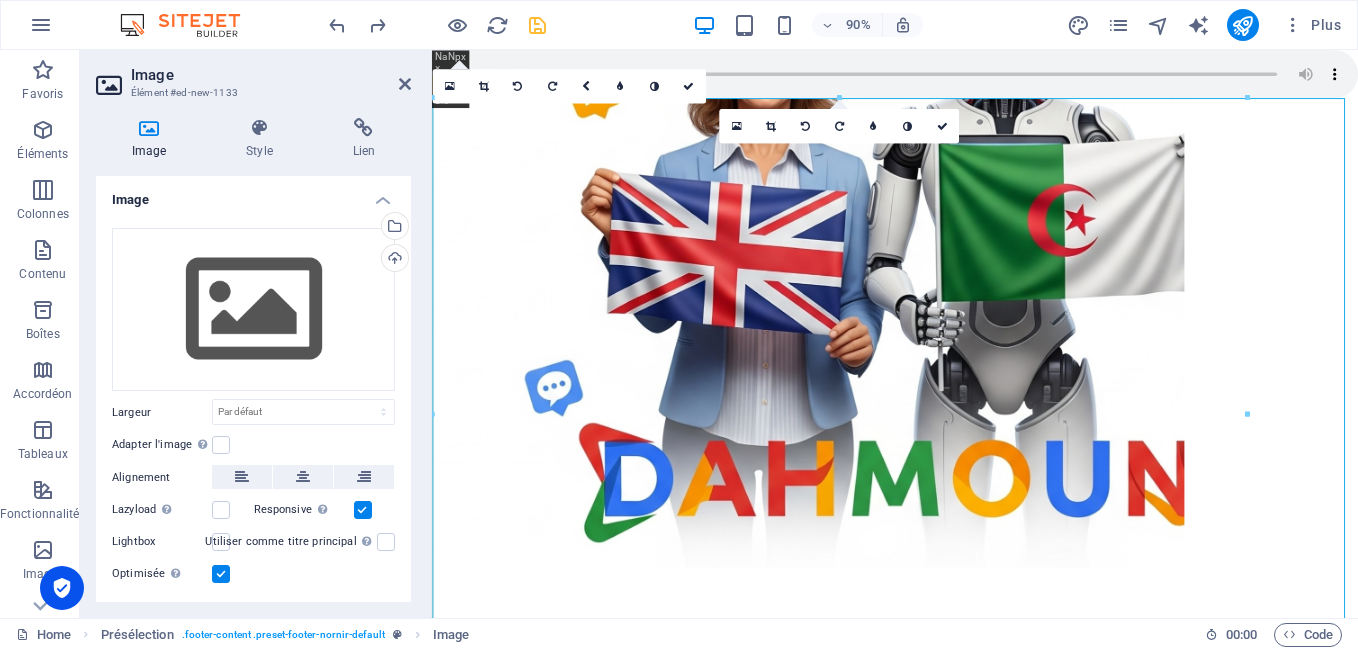 click at bounding box center [946, 365] 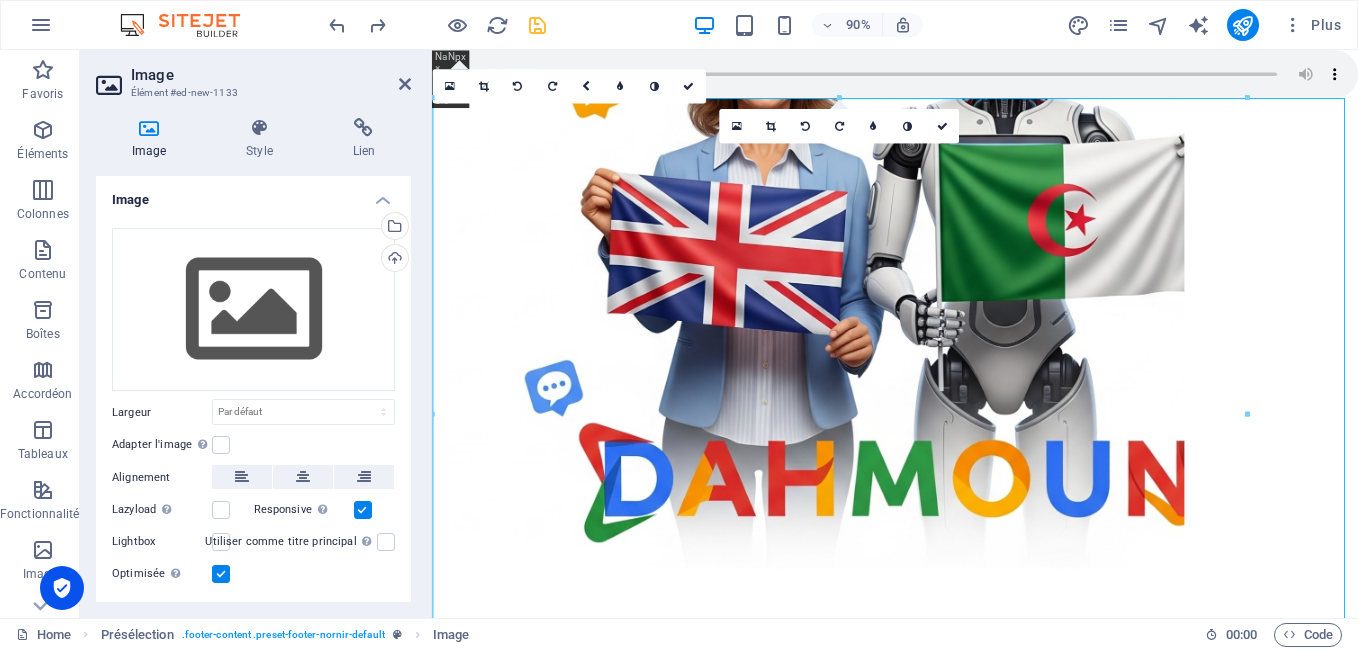 click at bounding box center [483, 87] 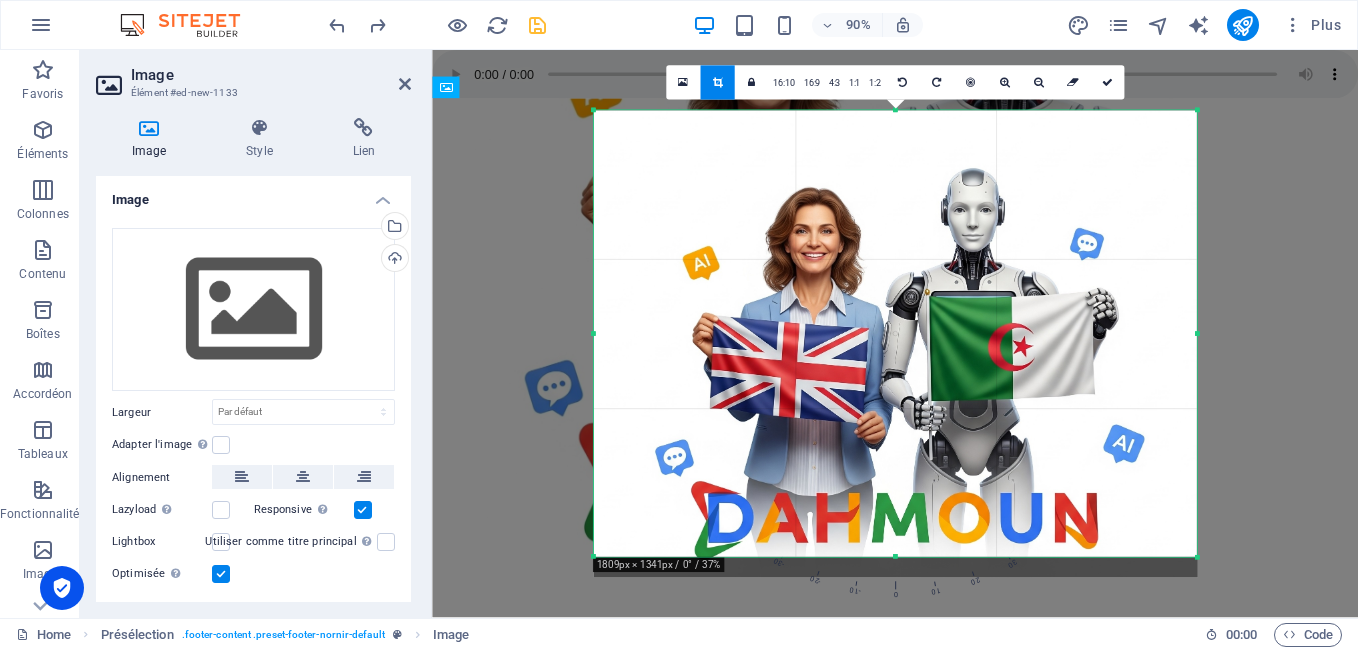 click at bounding box center (1197, 558) 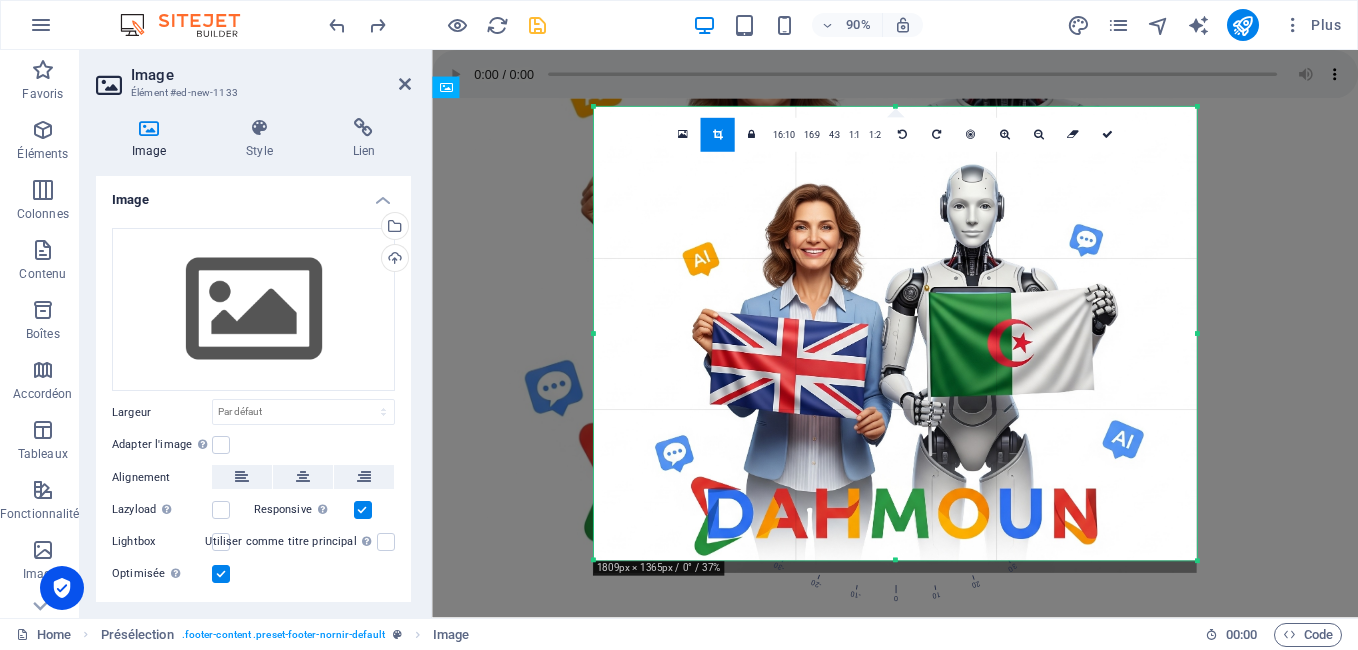 drag, startPoint x: 896, startPoint y: 554, endPoint x: 920, endPoint y: 611, distance: 61.846584 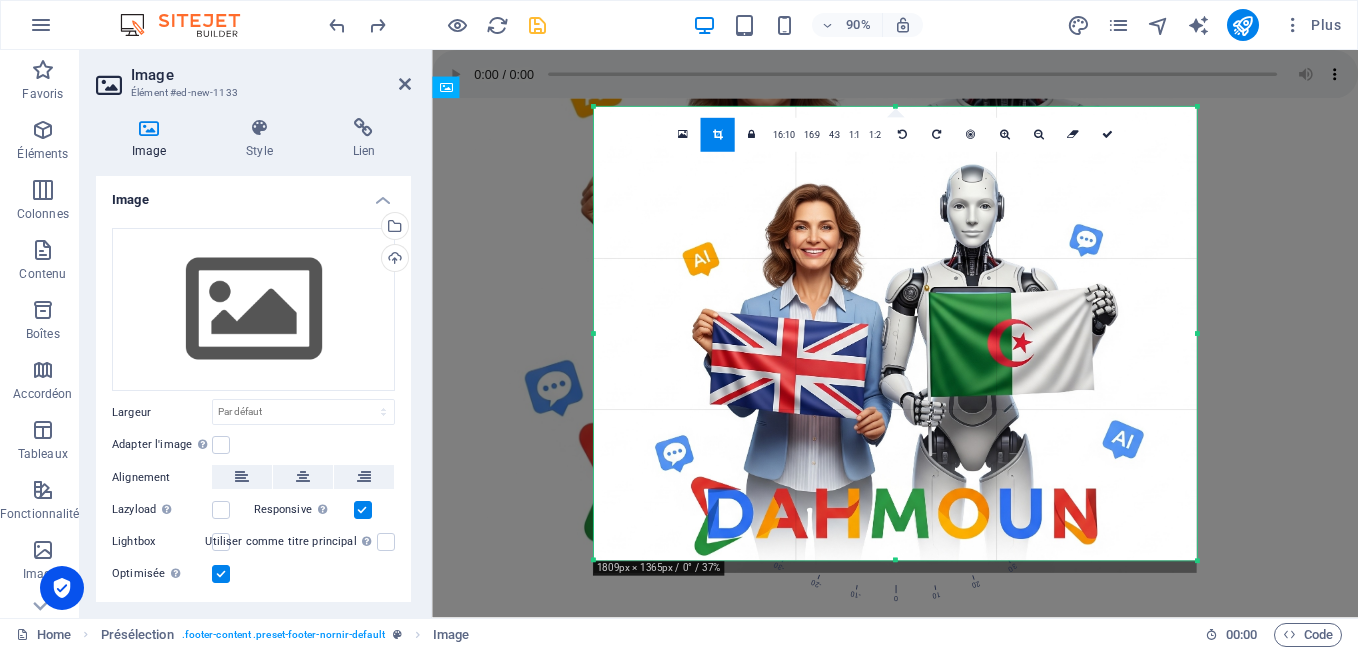 click on "Audio   Présélection   Image   HTML   Iframe   HTML 180 170 160 150 140 130 120 110 100 90 80 70 60 50 40 30 20 10 0 -10 -20 -30 -40 -50 -60 -70 -80 -90 -100 -110 -120 -130 -140 -150 -160 -170 1809px × 1365px / 0° / 37% 16:10 16:9 4:3 1:1 1:2 0   Espaceur   Présélection   Conteneur   Variable   Présélection   Texte   Présélection   Conteneur   Variable   Conteneur   Texte   Conteneur   H2   Image   Variable   Espaceur   Présélection   Image 180 170 160 150 140 130 120 110 100 90 80 70 60 50 40 30 20 10 0 -10 -20 -30 -40 -50 -60 -70 -80 -90 -100 -110 -120 -130 -140 -150 -160 -170 836px × 522px / 0° / 56% 16:10 16:9 4:3 1:1 1:2 0 180 170 160 150 140 130 120 110 100 90 80 70 60 50 40 30 20 10 0 -10 -20 -30 -40 -50 -60 -70 -80 -90 -100 -110 -120 -130 -140 -150 -160 -170 836px × 522px / 0° / 56% 16:10 16:9 4:3 1:1 1:2 0" at bounding box center (895, 334) 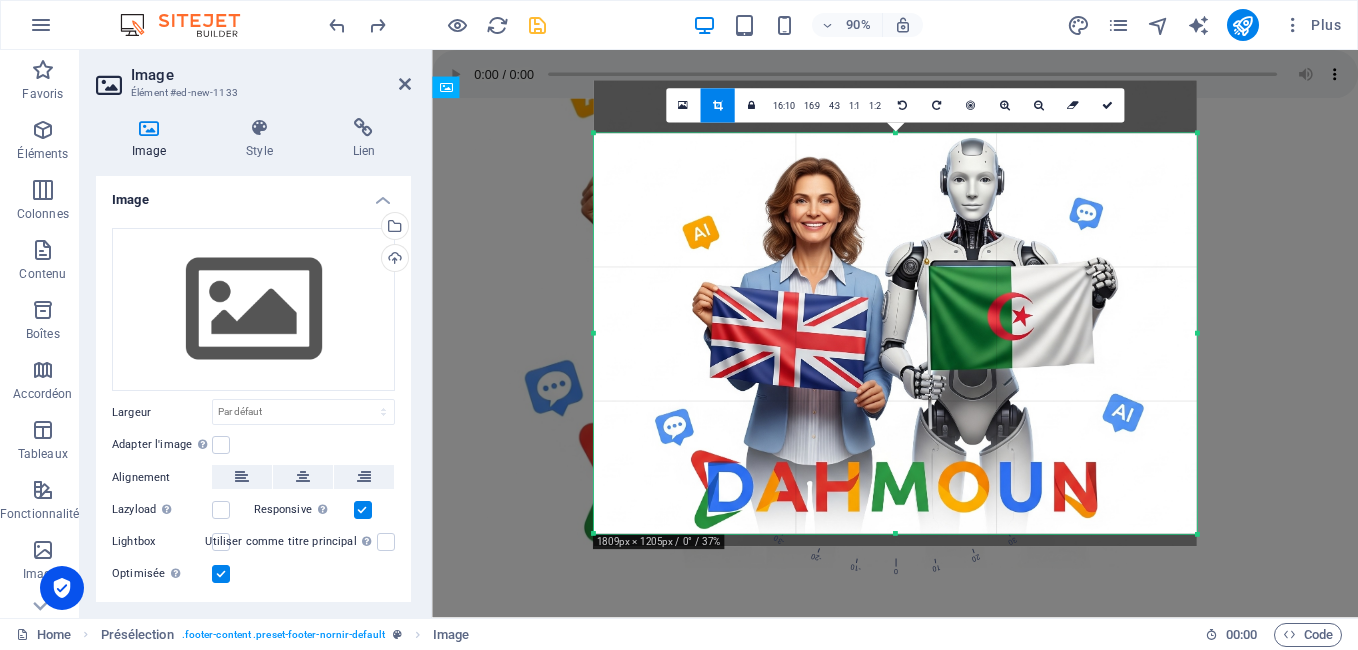 drag, startPoint x: 896, startPoint y: 108, endPoint x: 906, endPoint y: 167, distance: 59.841457 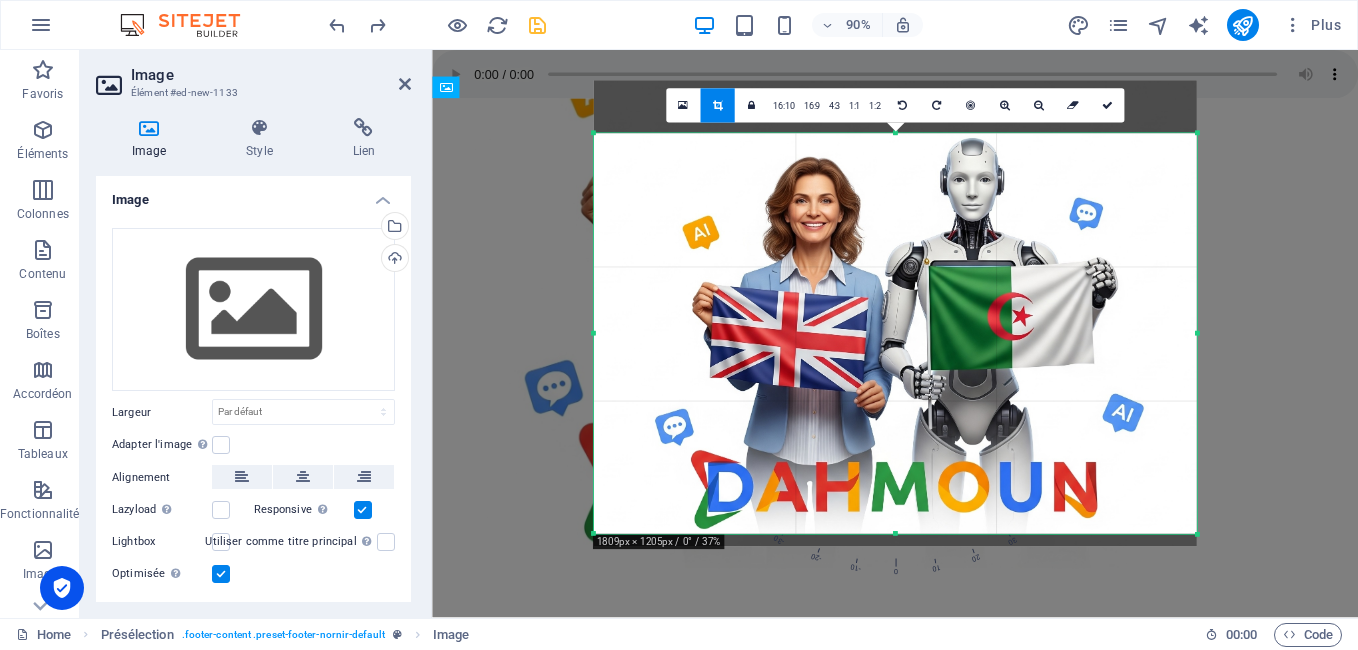 click on "180 170 160 150 140 130 120 110 100 90 80 70 60 50 40 30 20 10 0 -10 -20 -30 -40 -50 -60 -70 -80 -90 -100 -110 -120 -130 -140 -150 -160 -170 1809px × 1205px / 0° / 37% 16:10 16:9 4:3 1:1 1:2 0" at bounding box center (895, 333) 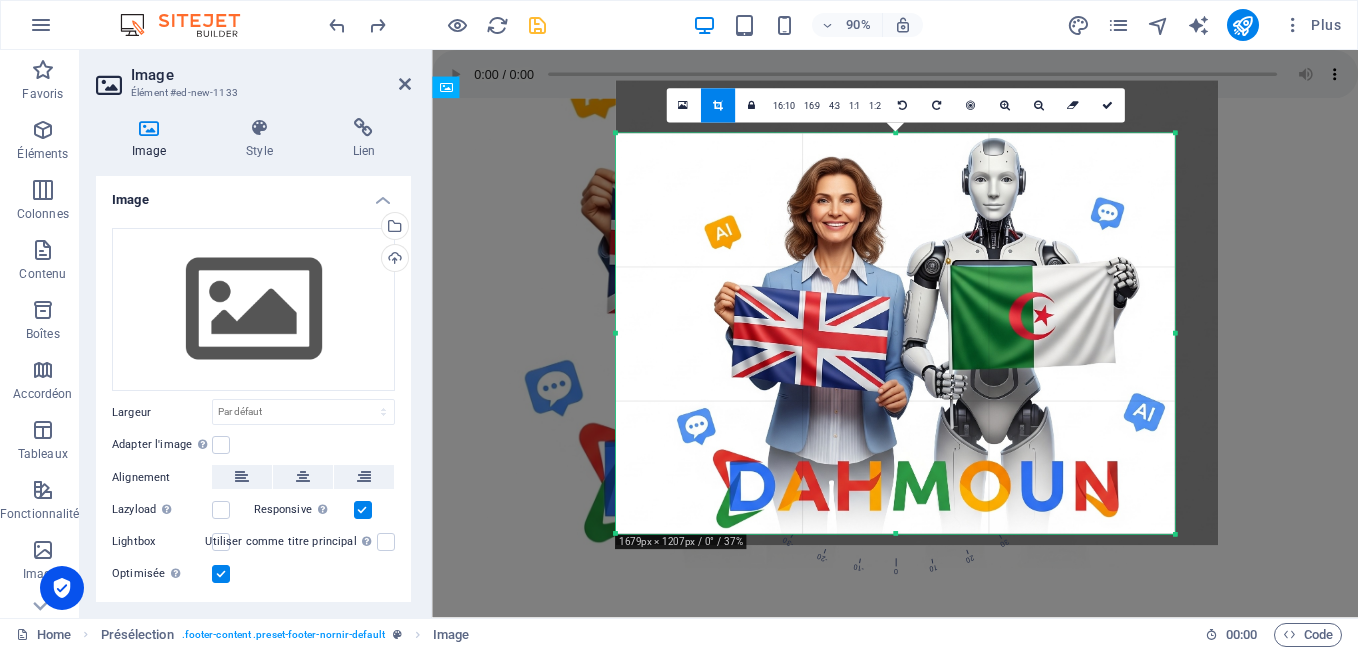 drag, startPoint x: 1199, startPoint y: 335, endPoint x: 1150, endPoint y: 328, distance: 49.497475 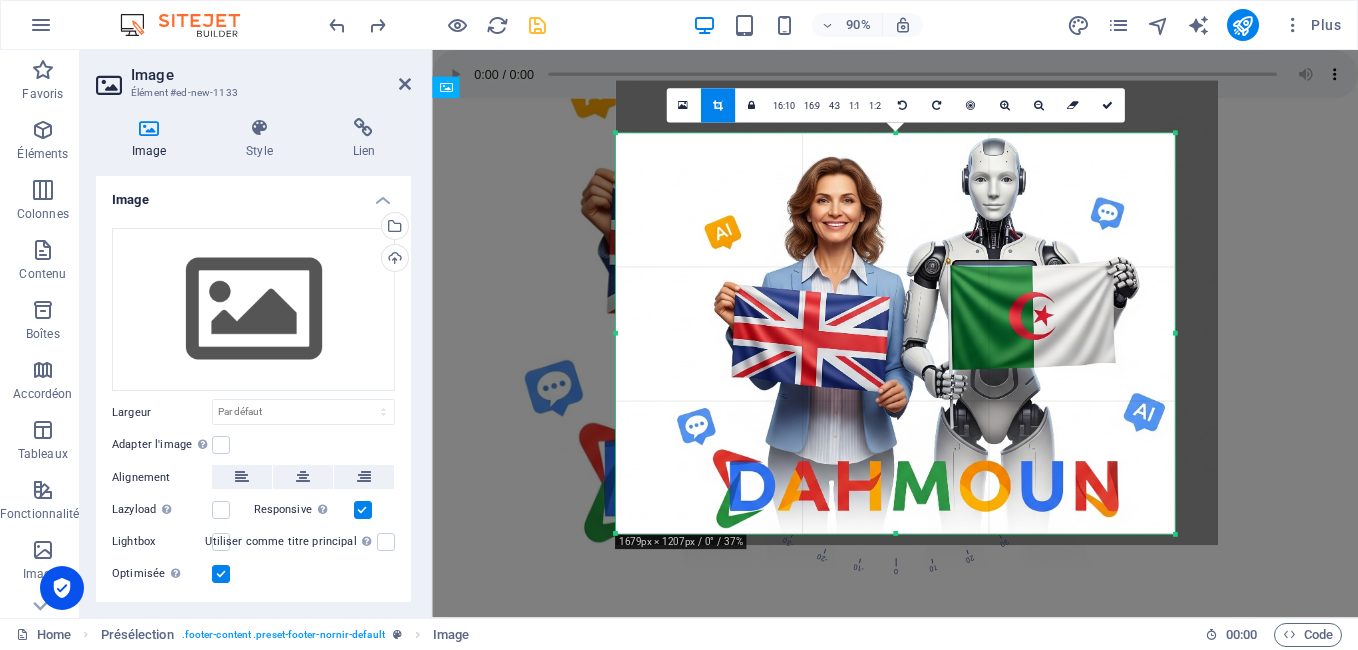click on "180 170 160 150 140 130 120 110 100 90 80 70 60 50 40 30 20 10 0 -10 -20 -30 -40 -50 -60 -70 -80 -90 -100 -110 -120 -130 -140 -150 -160 -170 1679px × 1207px / 0° / 37% 16:10 16:9 4:3 1:1 1:2 0" at bounding box center (895, 333) 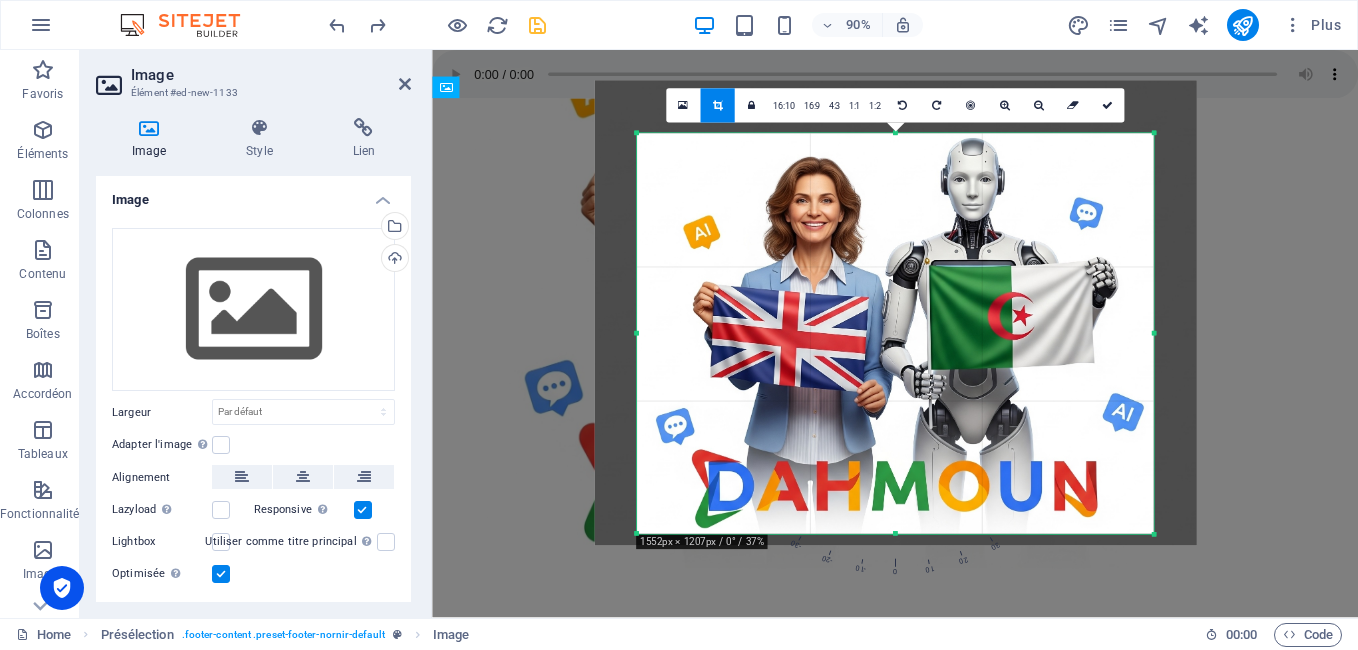 drag, startPoint x: 618, startPoint y: 336, endPoint x: 665, endPoint y: 332, distance: 47.169907 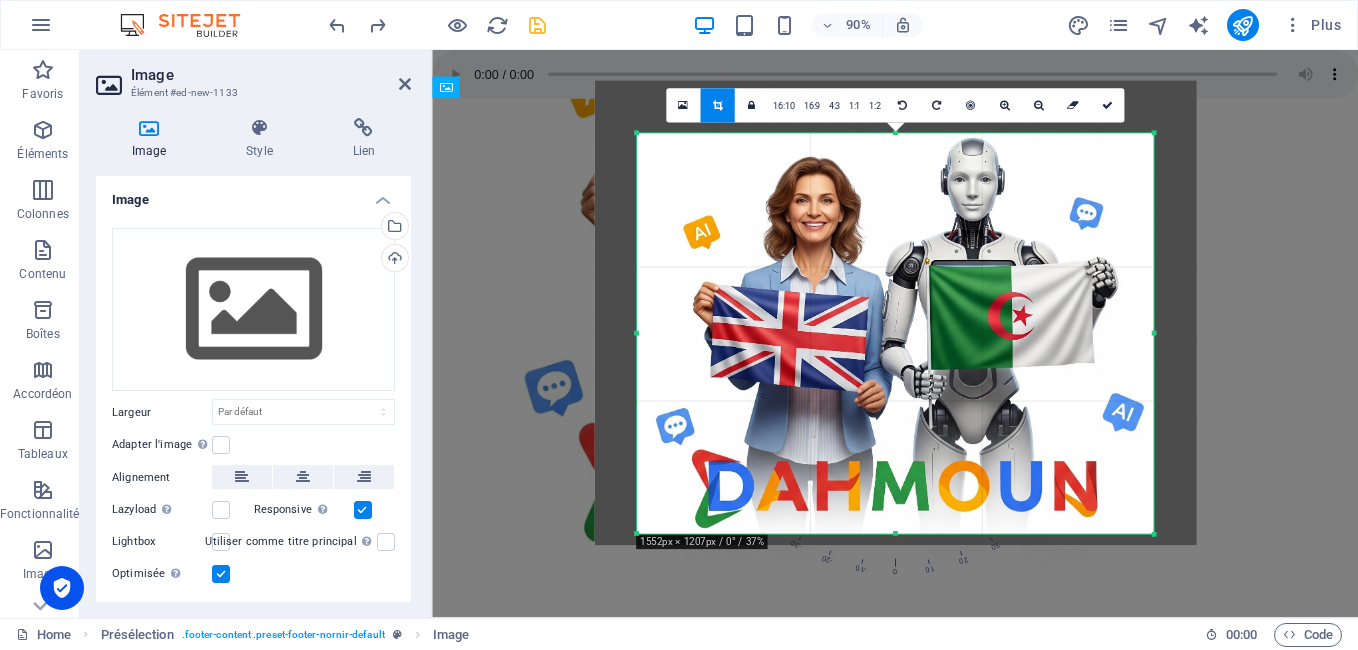 click on "180 170 160 150 140 130 120 110 100 90 80 70 60 50 40 30 20 10 0 -10 -20 -30 -40 -50 -60 -70 -80 -90 -100 -110 -120 -130 -140 -150 -160 -170 1552px × 1207px / 0° / 37% 16:10 16:9 4:3 1:1 1:2 0" at bounding box center (895, 333) 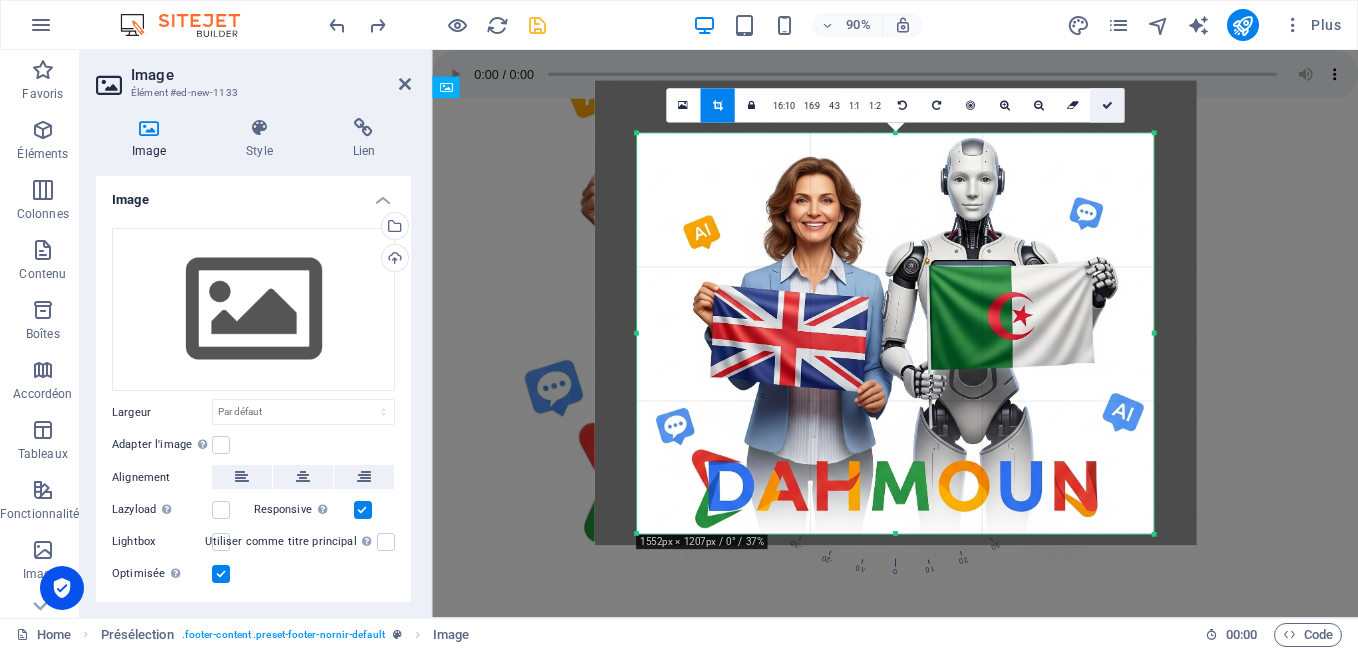 click at bounding box center (1106, 105) 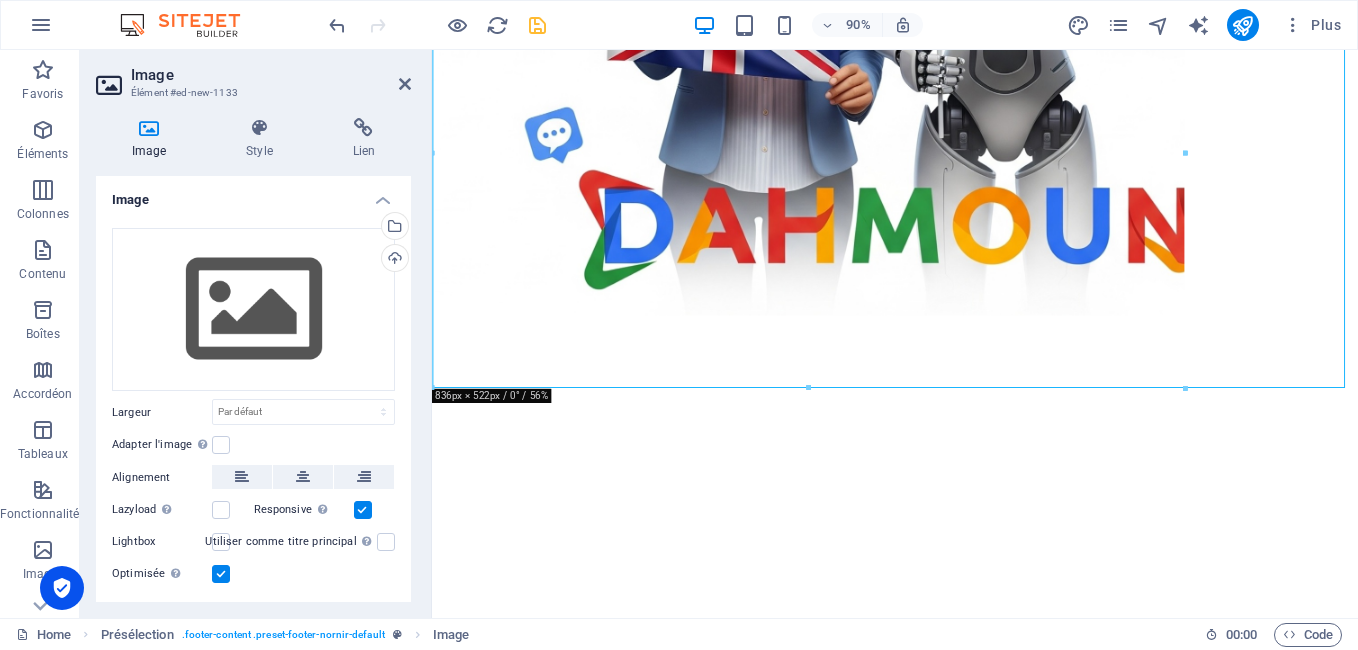 scroll, scrollTop: 0, scrollLeft: 0, axis: both 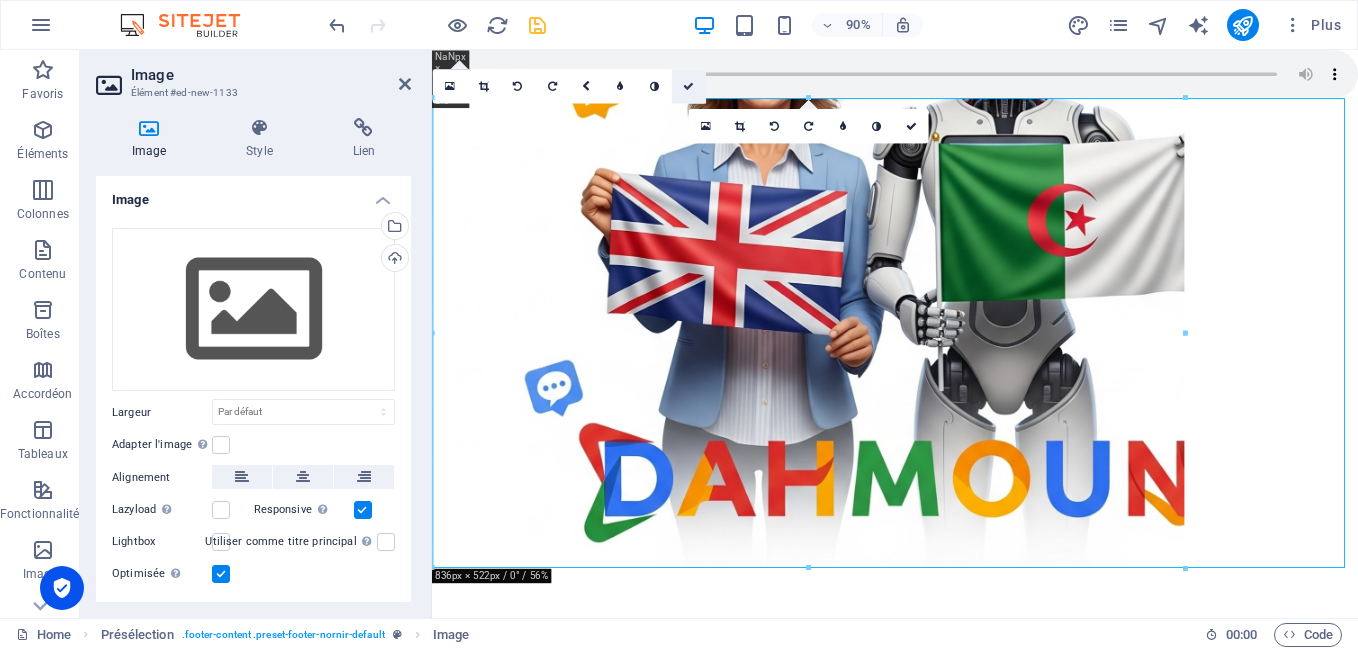 click at bounding box center [688, 87] 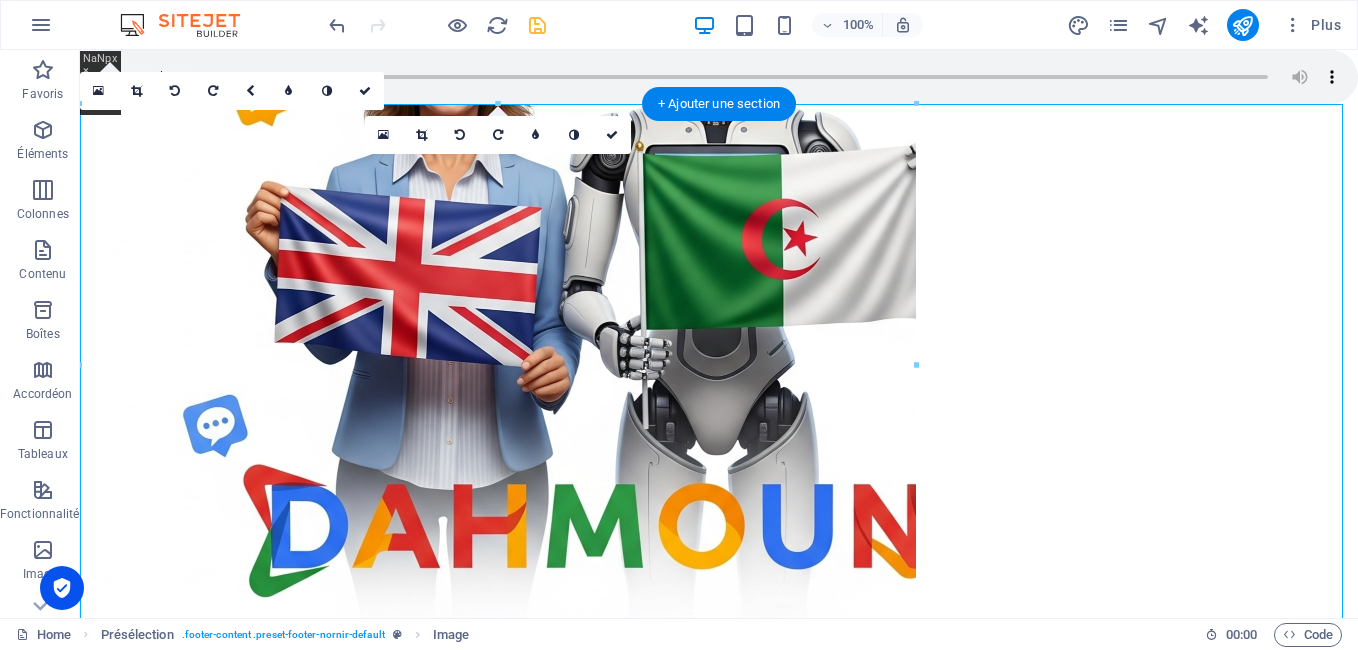 click at bounding box center [719, 365] 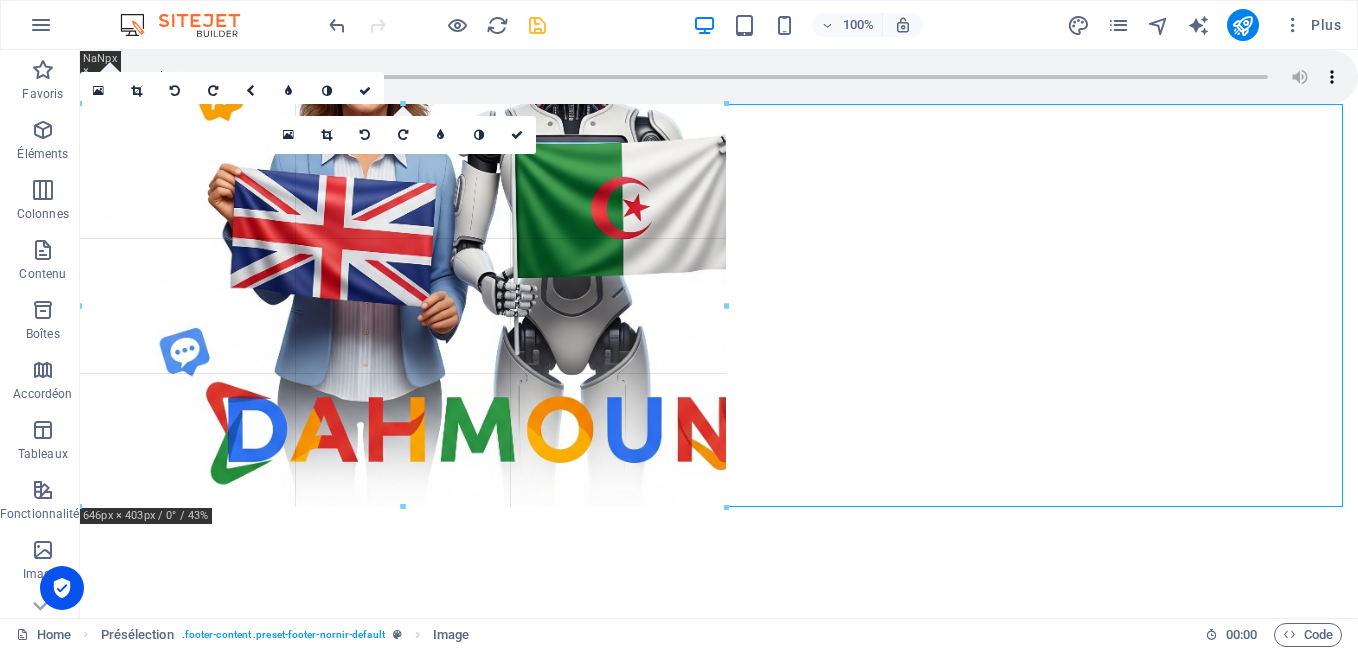 drag, startPoint x: 918, startPoint y: 106, endPoint x: 622, endPoint y: 234, distance: 322.4903 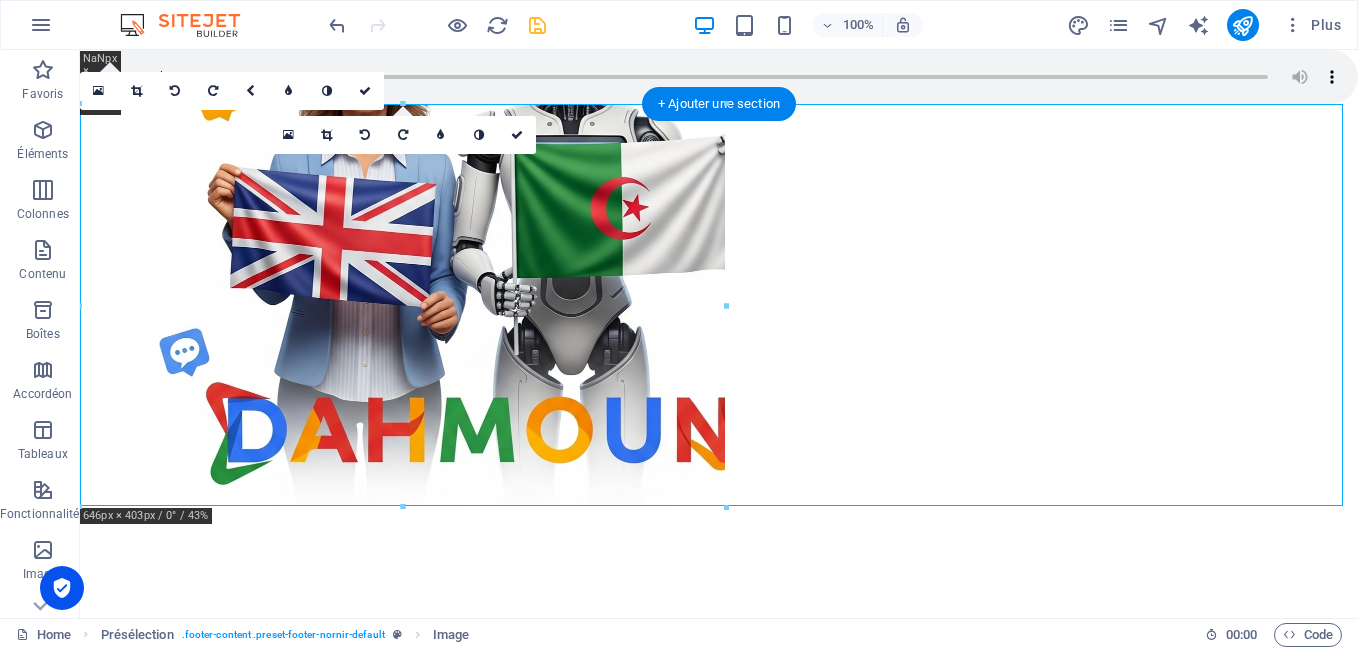 drag, startPoint x: 521, startPoint y: 283, endPoint x: 757, endPoint y: 321, distance: 239.03975 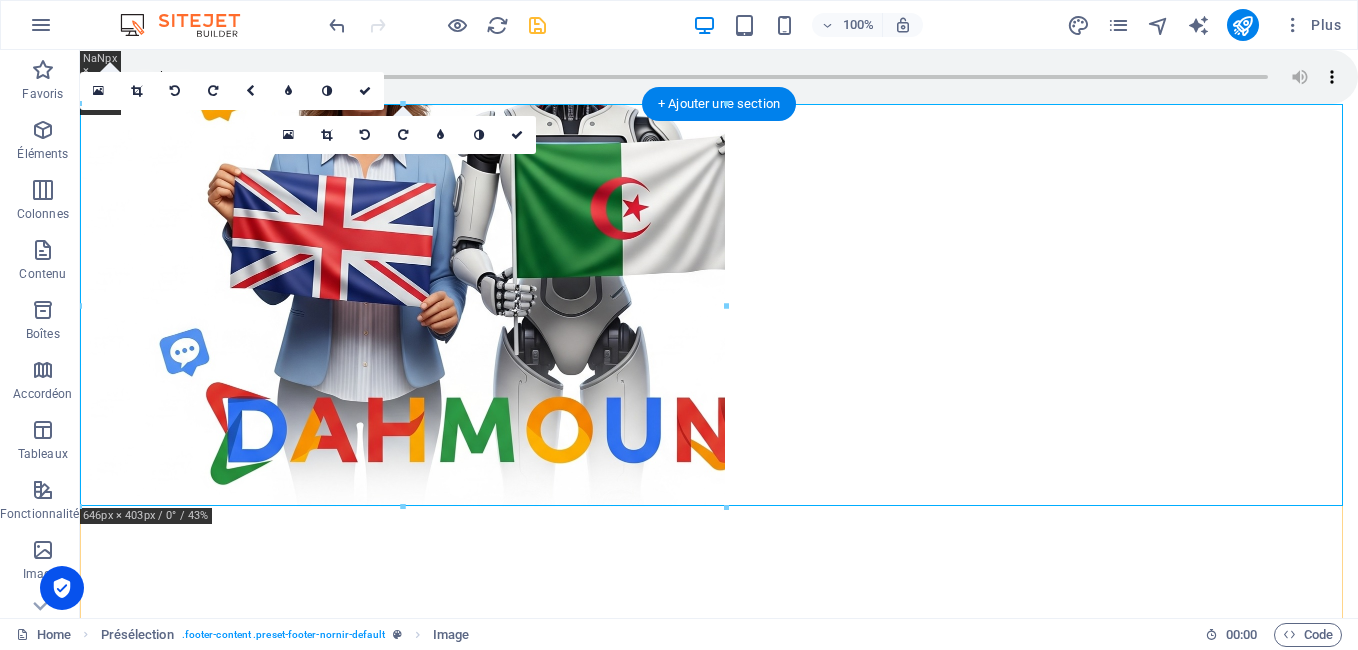 click at bounding box center [719, 305] 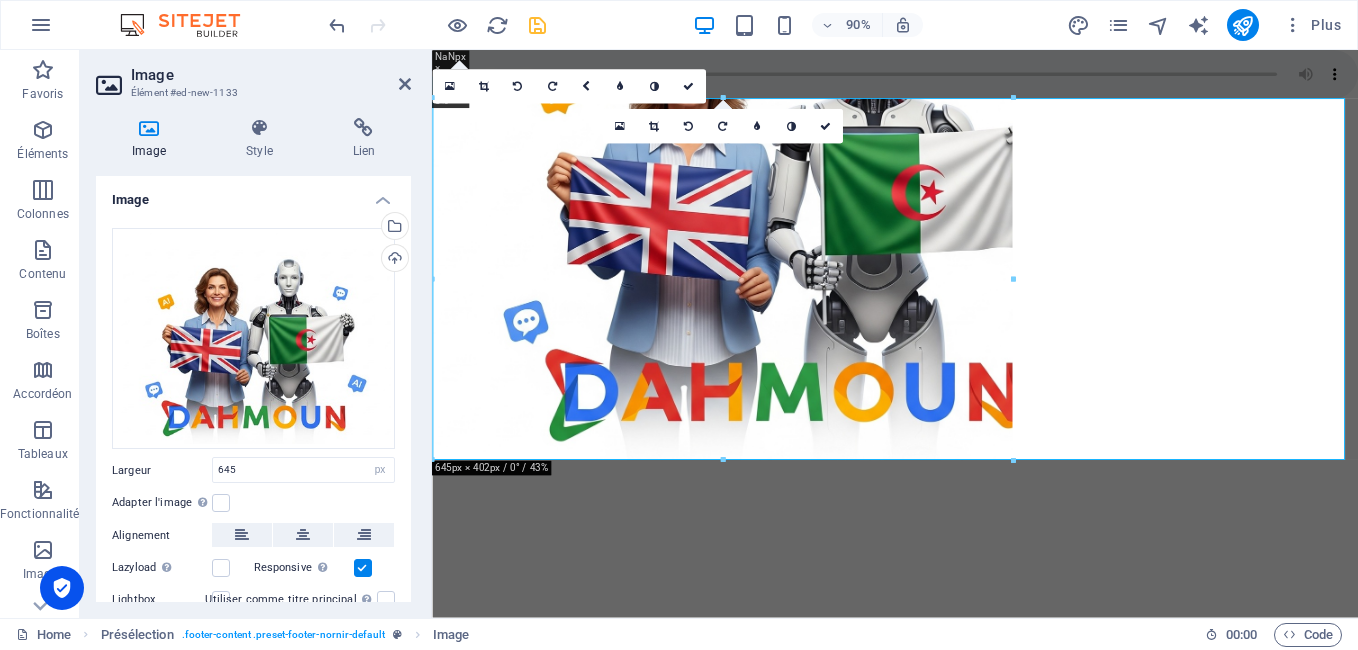 click on "Image Style Lien Image Glissez les fichiers ici, cliquez pour choisir les fichiers ou  sélectionnez les fichiers depuis Fichiers ou depuis notre stock gratuit de photos et de vidéos Sélectionnez les fichiers depuis le Gestionnaire de fichiers, les photos du stock ou téléversez un ou plusieurs fichiers Téléverser Largeur 645 Par défaut auto px rem % em vh vw Adapter l'image Adapter automatiquement l'image à une largeur et une hauteur fixes Hauteur Par défaut auto px Alignement Lazyload Charger les images après la page améliore le temps de chargement (vitesse). Responsive Chargez automatiquement des images Retina et les formats optimisés pour les smartphones. Lightbox Utiliser comme titre principal Cette image sera incluse dans une balise titre H1. Utile pour donner au texte alternatif le poids d'un titre H1, par ex. pour le logo. Ne pas cocher si incertain. Optimisée Les images sont compressées pour améliorer la vitesse de la page. Position Direction Personnalisé Décalage X 50 px rem % vh vw" at bounding box center (253, 360) 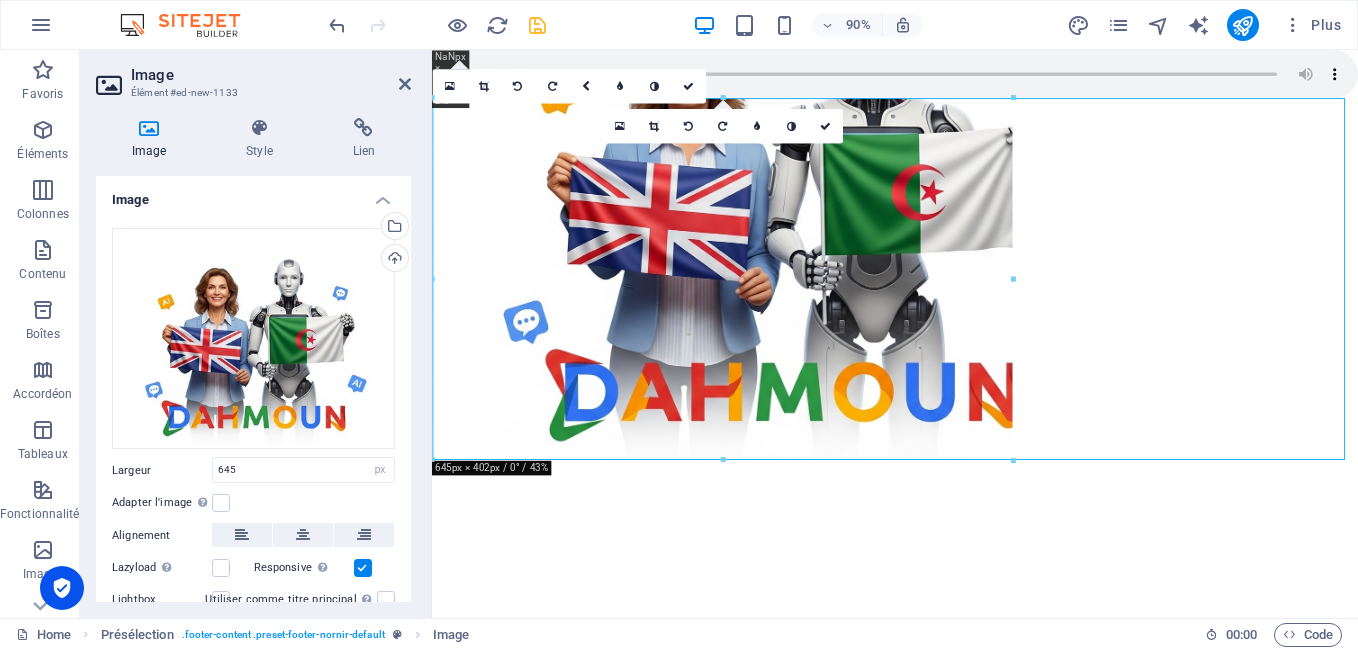 drag, startPoint x: 944, startPoint y: 249, endPoint x: 943, endPoint y: 264, distance: 15.033297 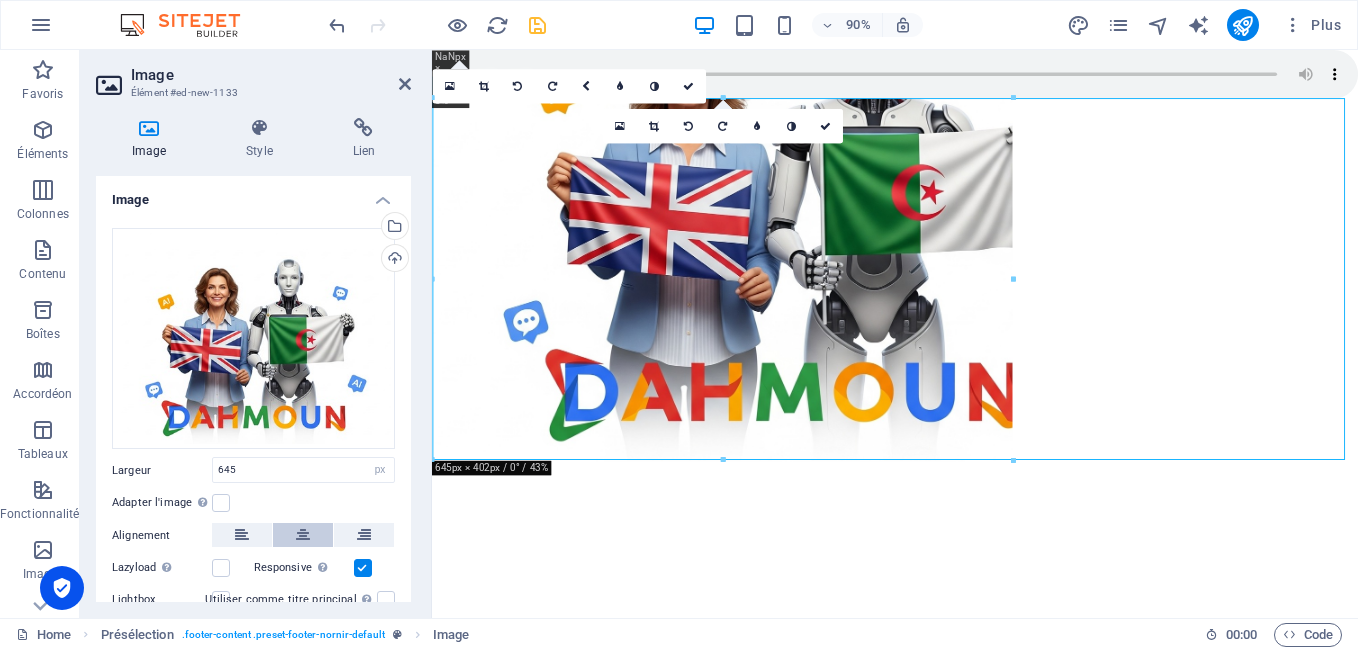 click at bounding box center [303, 535] 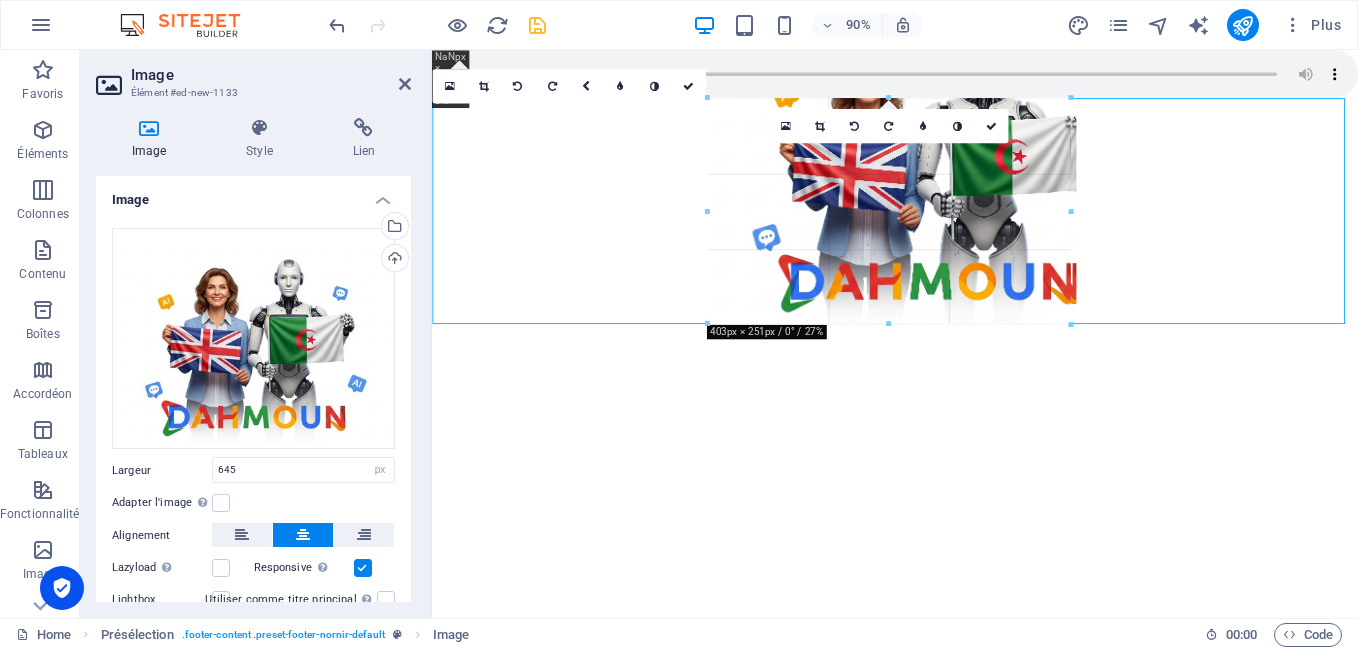 drag, startPoint x: 1180, startPoint y: 463, endPoint x: 938, endPoint y: 255, distance: 319.105 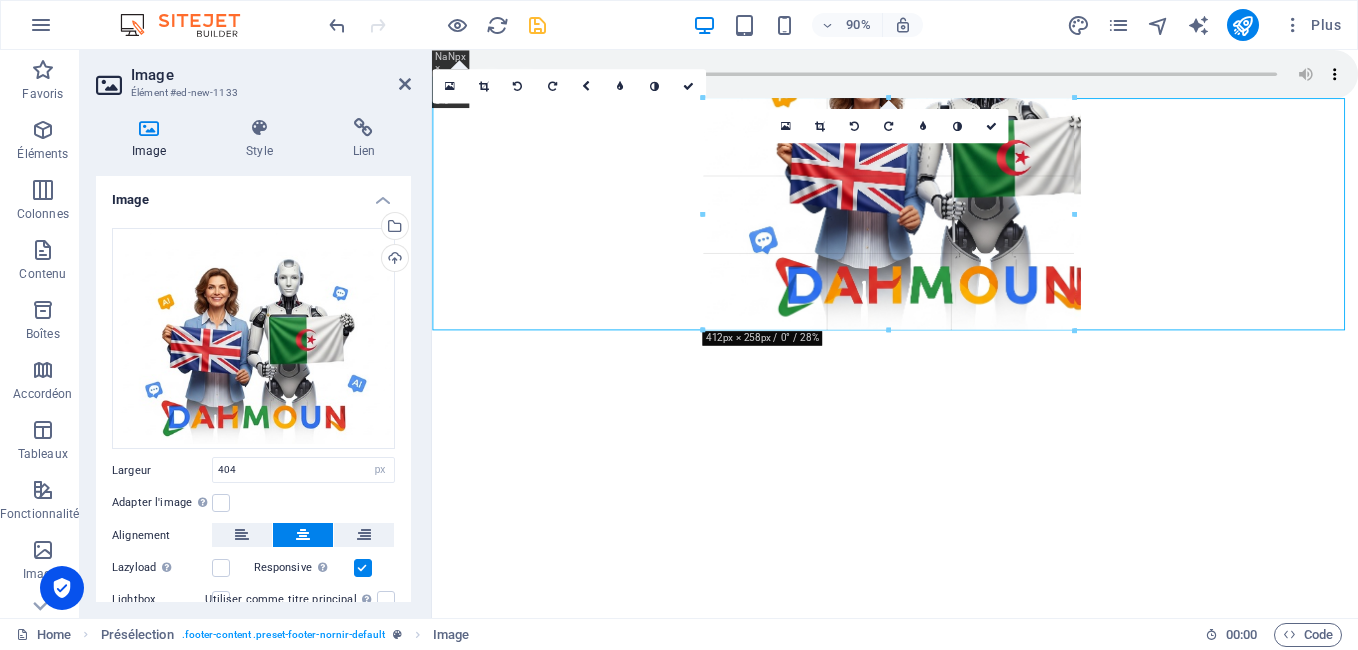 drag, startPoint x: 1071, startPoint y: 327, endPoint x: 1079, endPoint y: 318, distance: 12.0415945 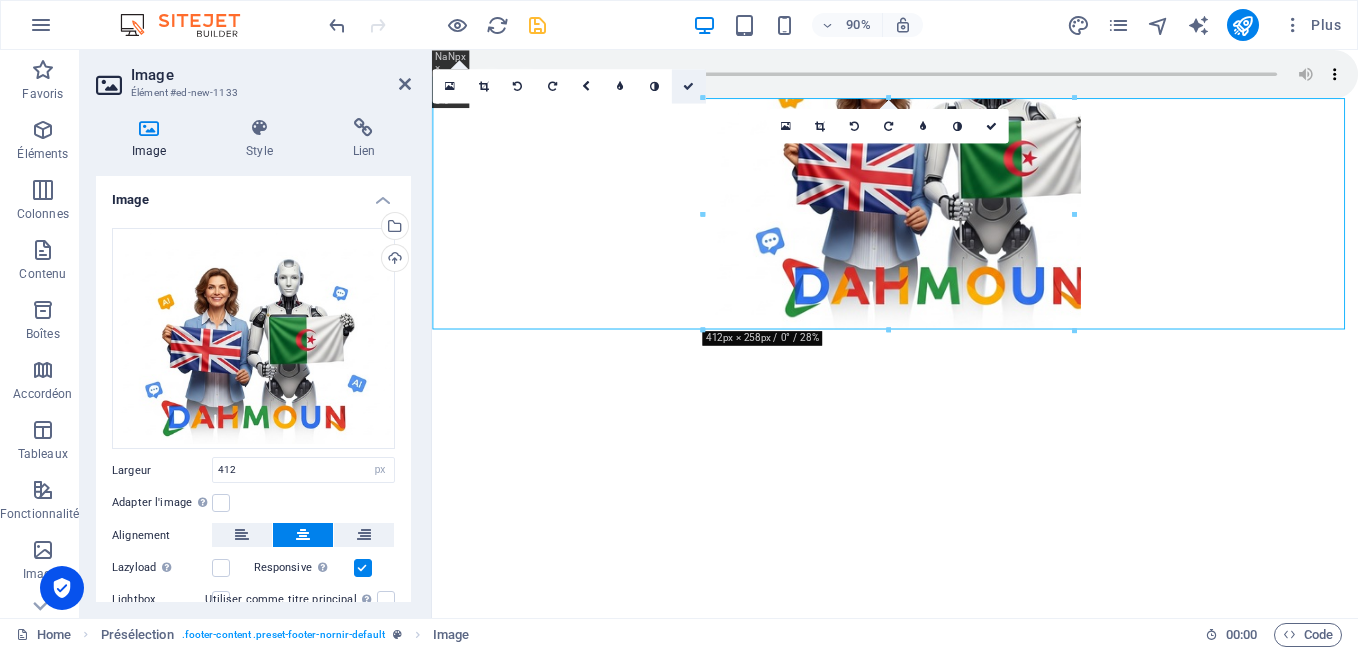 click at bounding box center [688, 87] 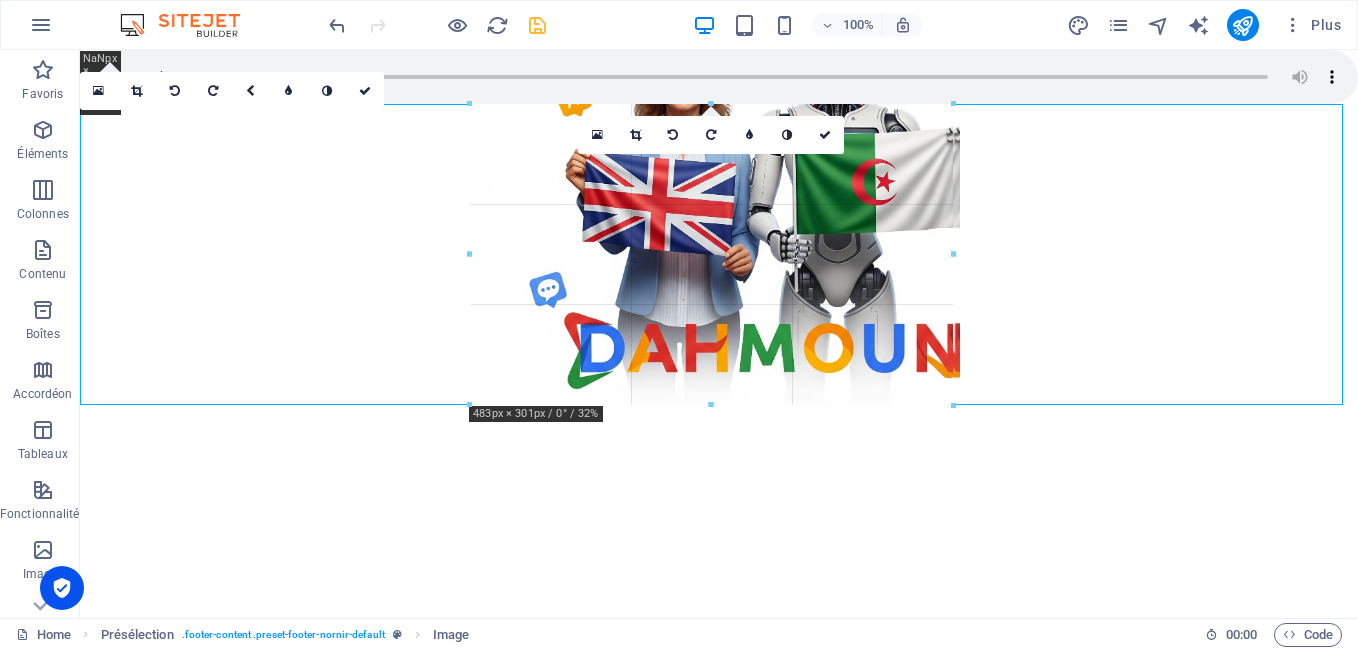drag, startPoint x: 921, startPoint y: 363, endPoint x: 968, endPoint y: 411, distance: 67.17886 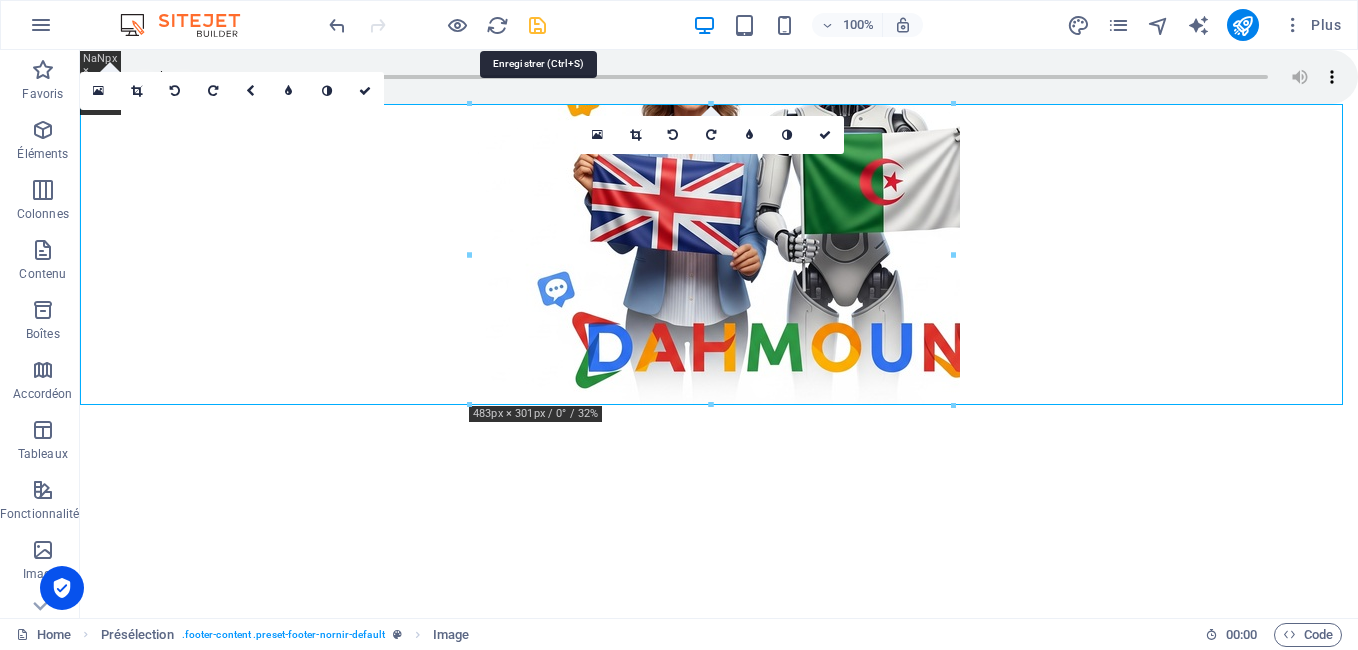 click at bounding box center [537, 25] 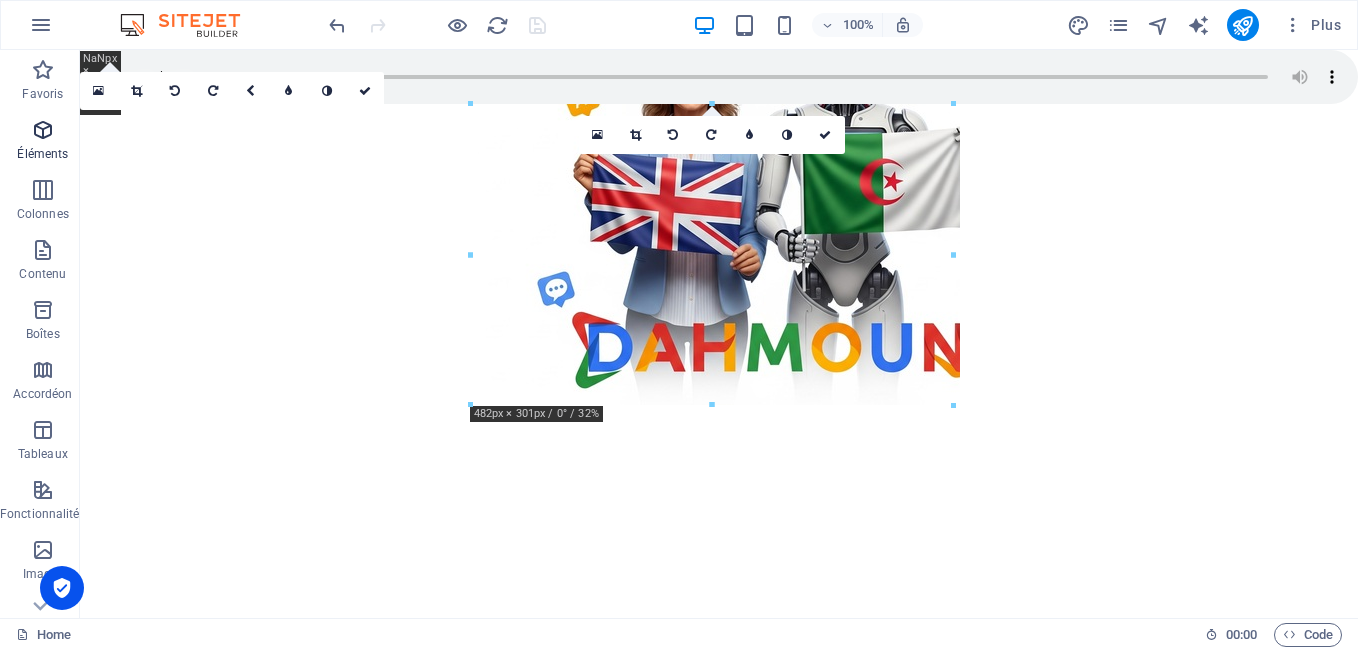 click at bounding box center [43, 130] 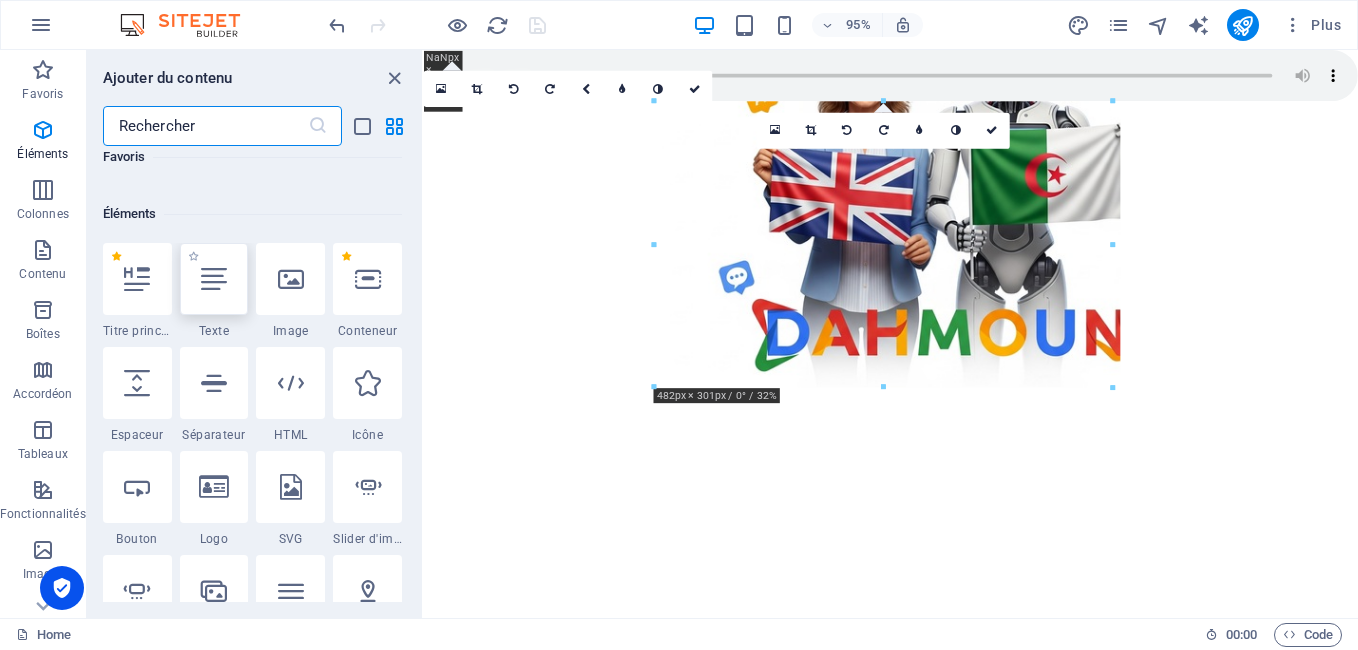 scroll, scrollTop: 213, scrollLeft: 0, axis: vertical 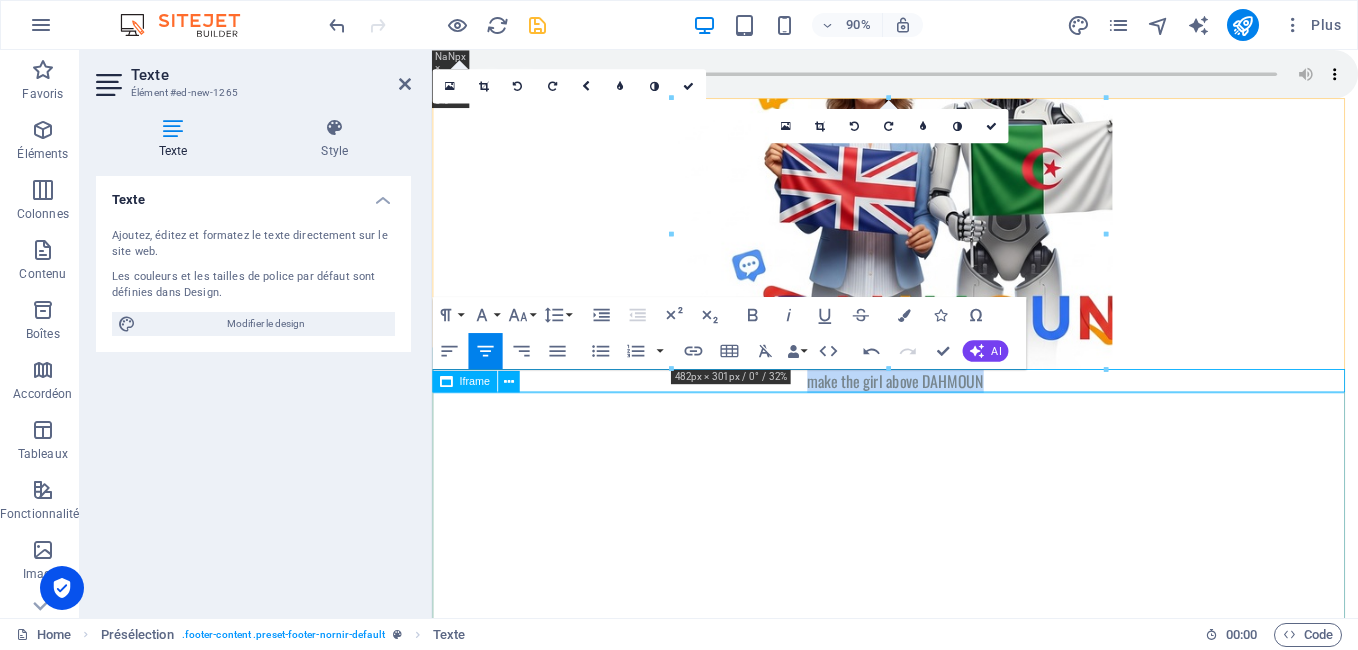 drag, startPoint x: 1056, startPoint y: 419, endPoint x: 753, endPoint y: 443, distance: 303.949 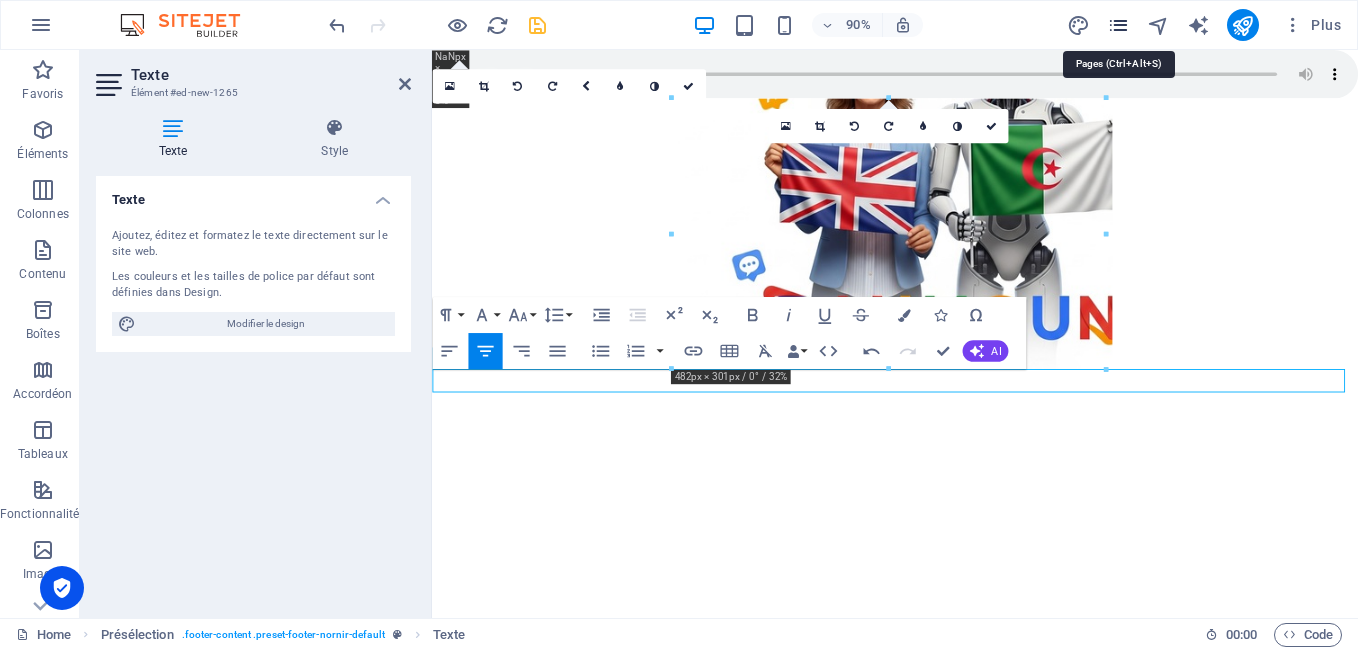 click at bounding box center (1118, 25) 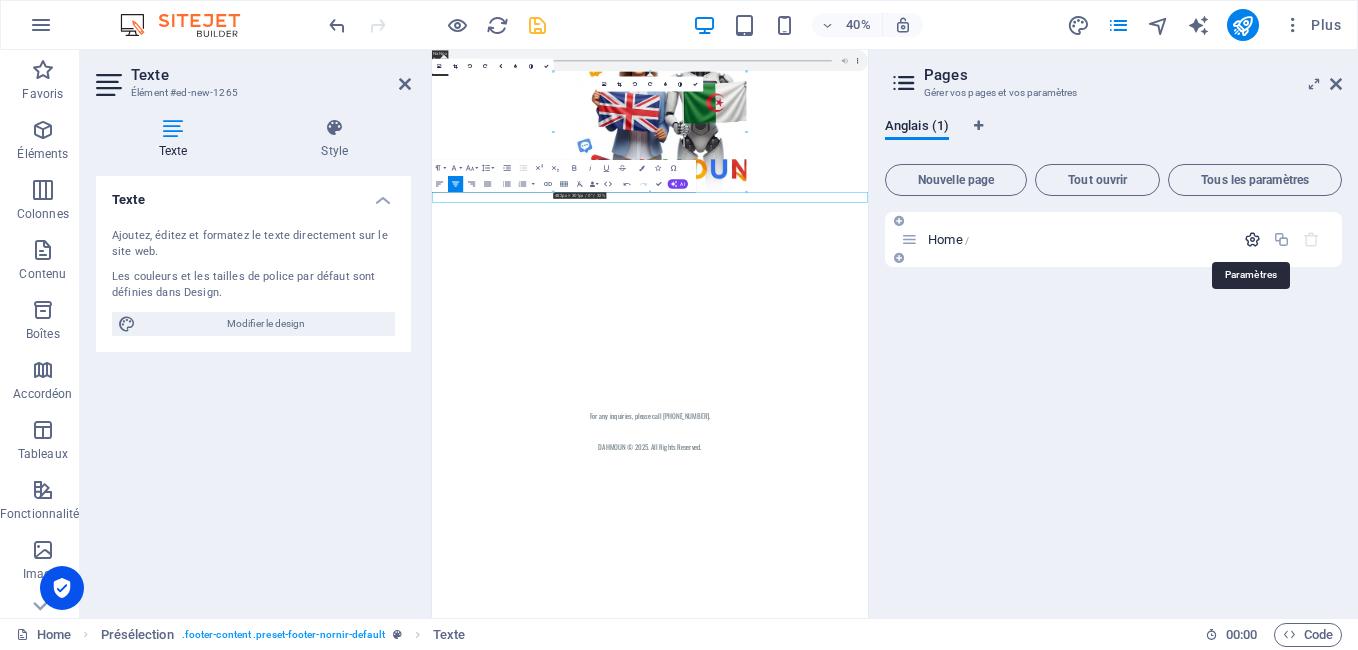 click at bounding box center [1252, 239] 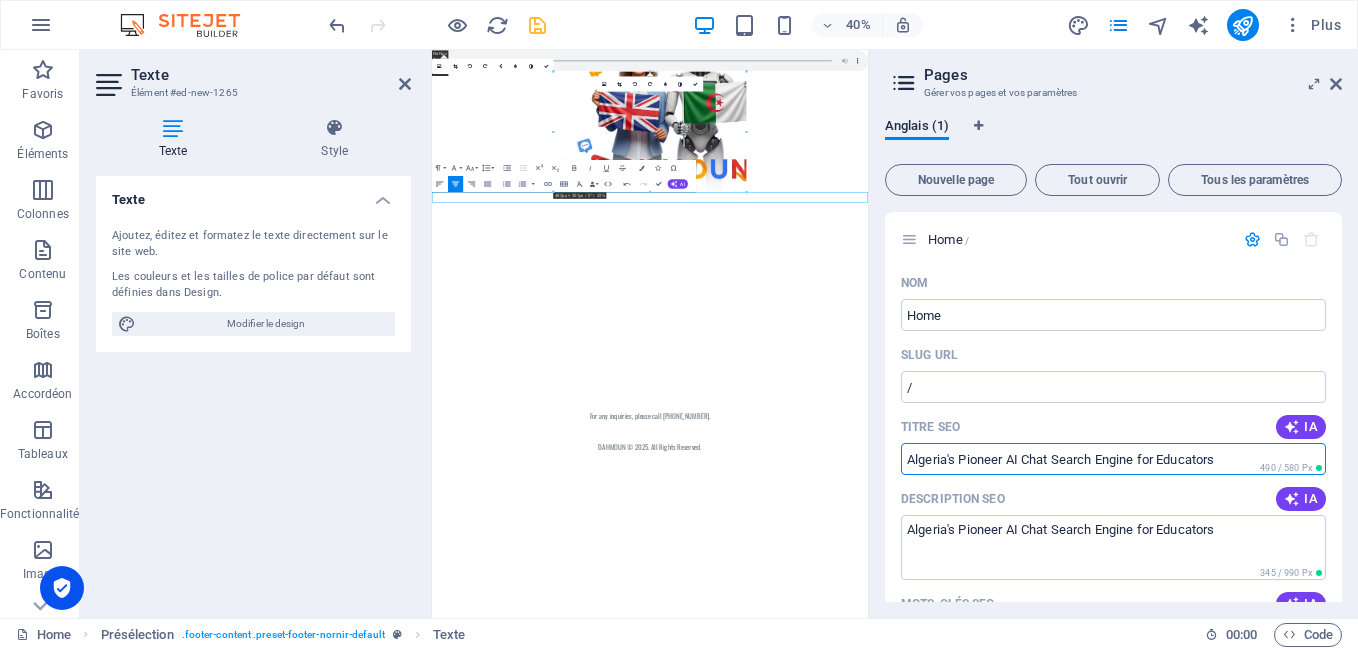 drag, startPoint x: 1656, startPoint y: 512, endPoint x: 1462, endPoint y: 1120, distance: 638.2006 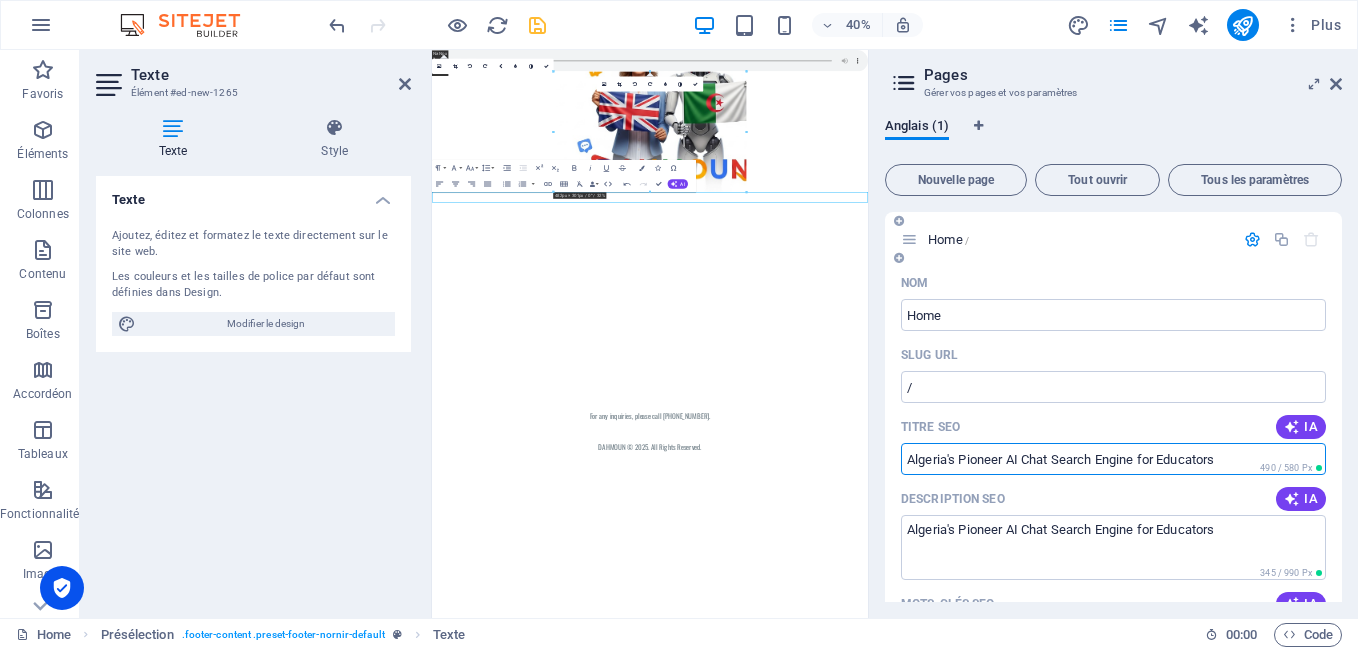 drag, startPoint x: 1233, startPoint y: 459, endPoint x: 931, endPoint y: 466, distance: 302.08112 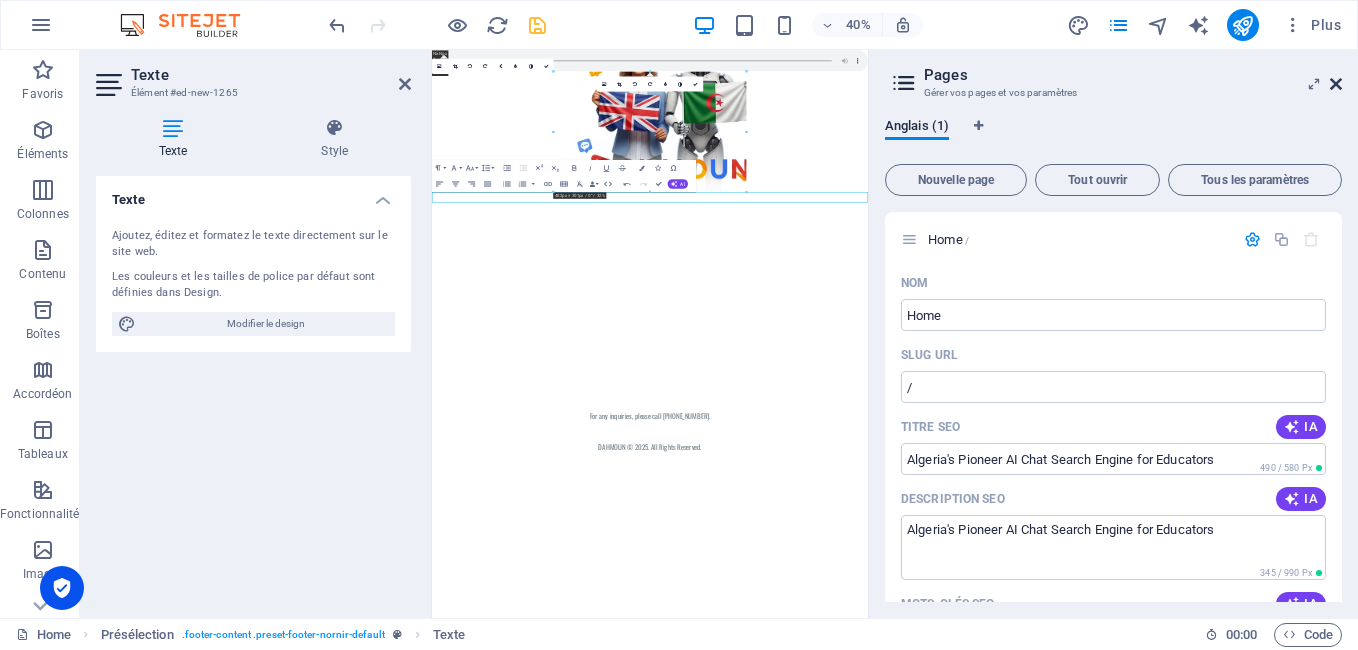 click at bounding box center [1336, 84] 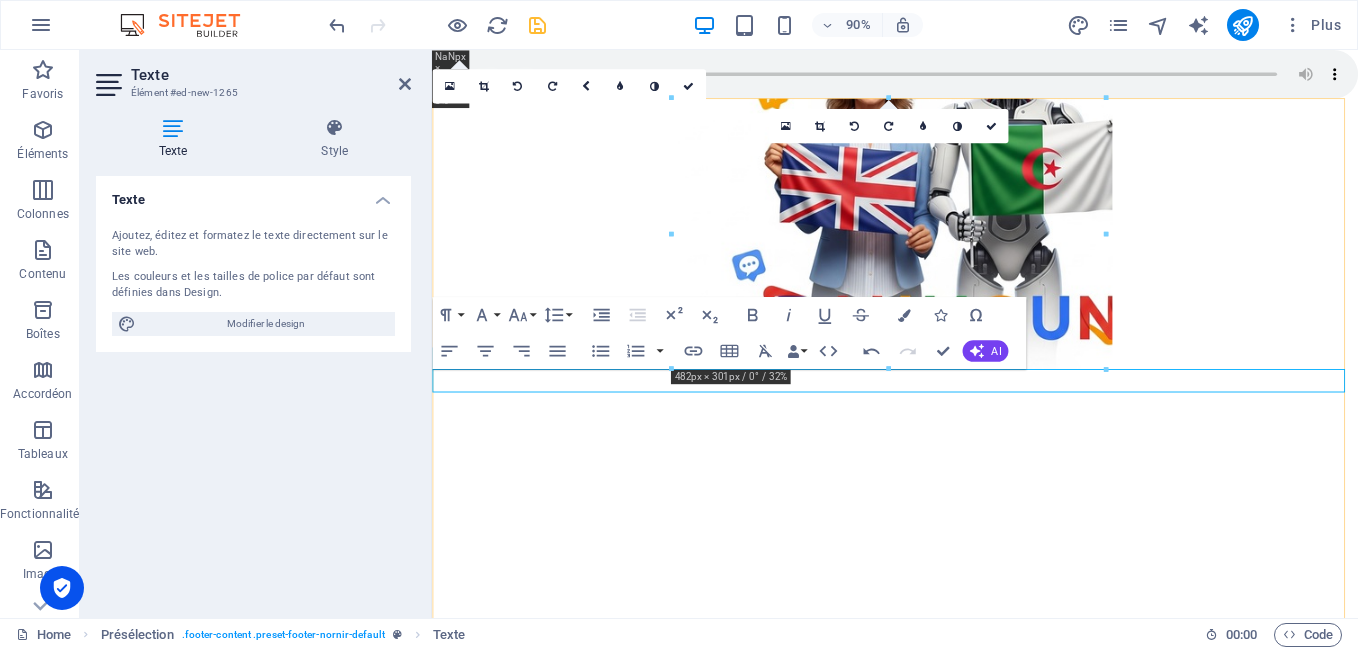 click at bounding box center (946, 418) 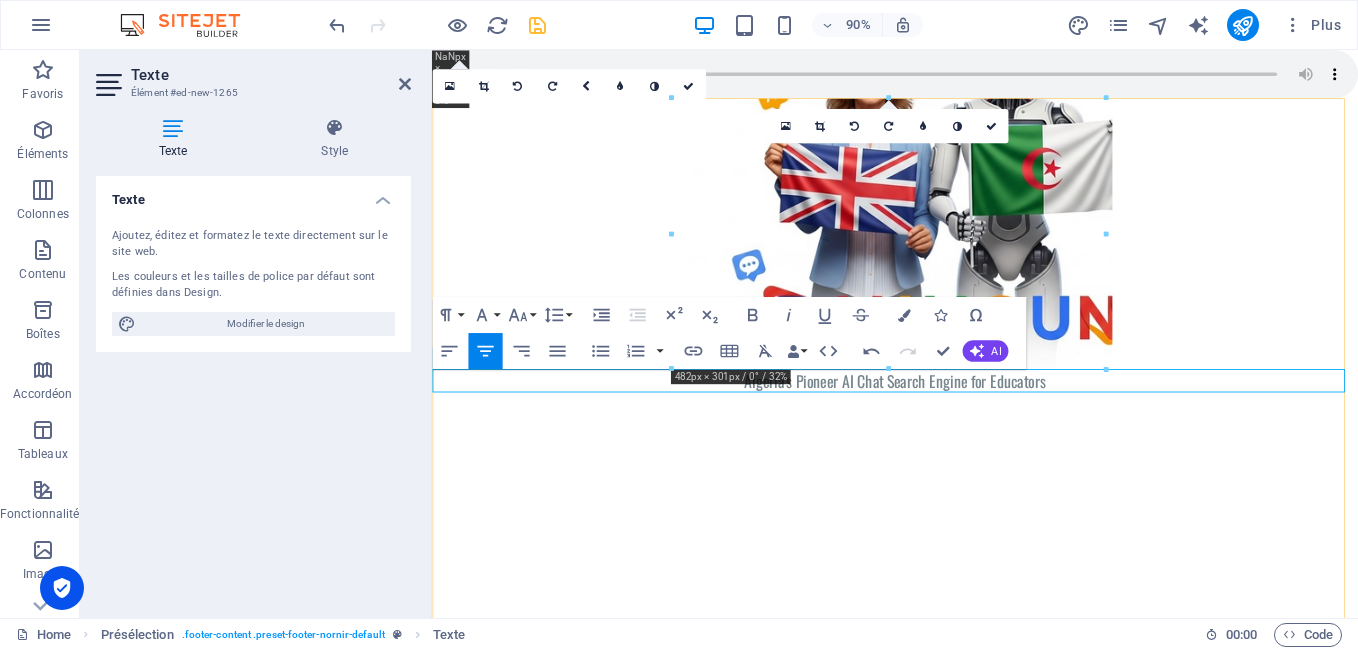 scroll, scrollTop: 503, scrollLeft: 5, axis: both 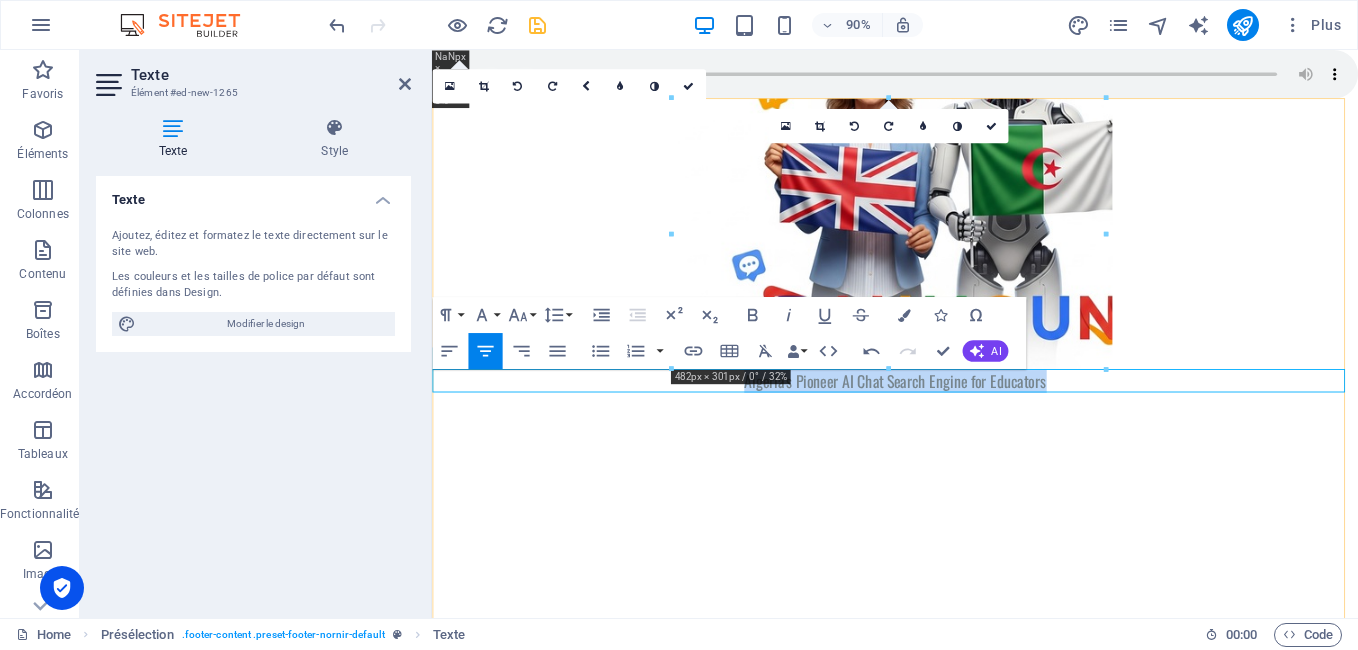 drag, startPoint x: 1125, startPoint y: 415, endPoint x: 495, endPoint y: 427, distance: 630.11426 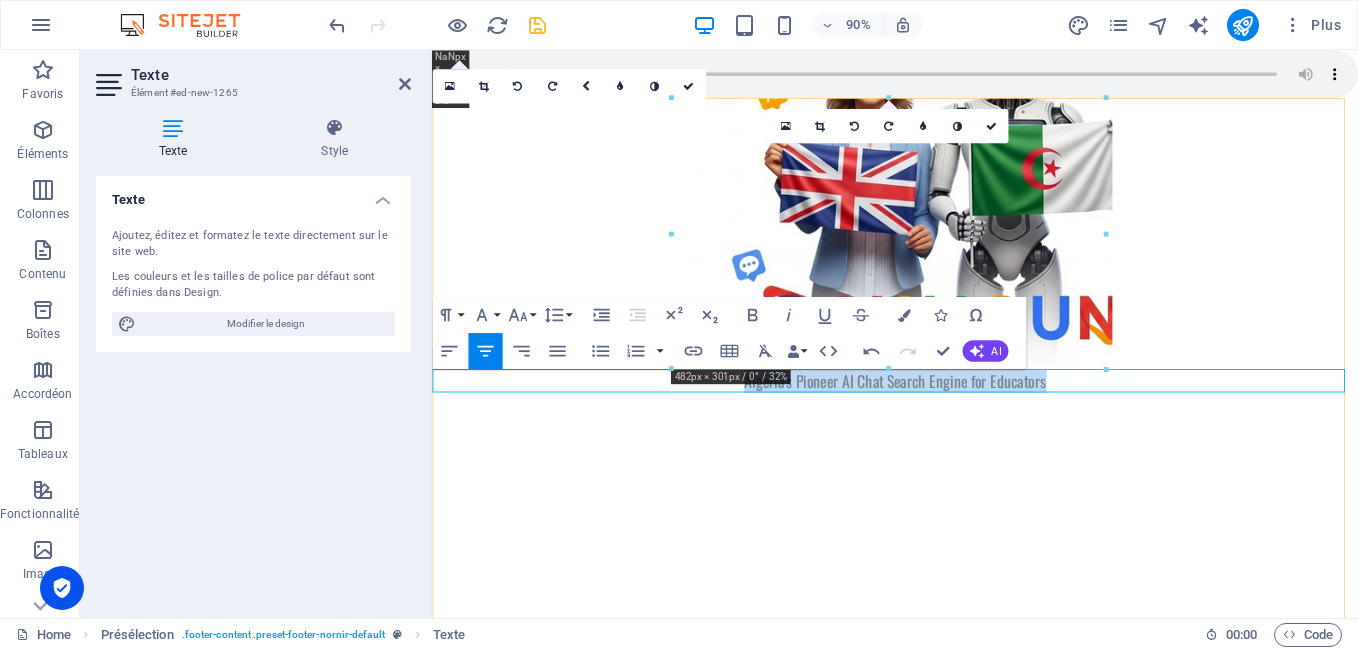 click on "Algeria's Pioneer AI Chat Search Engine for Educators" at bounding box center (946, 418) 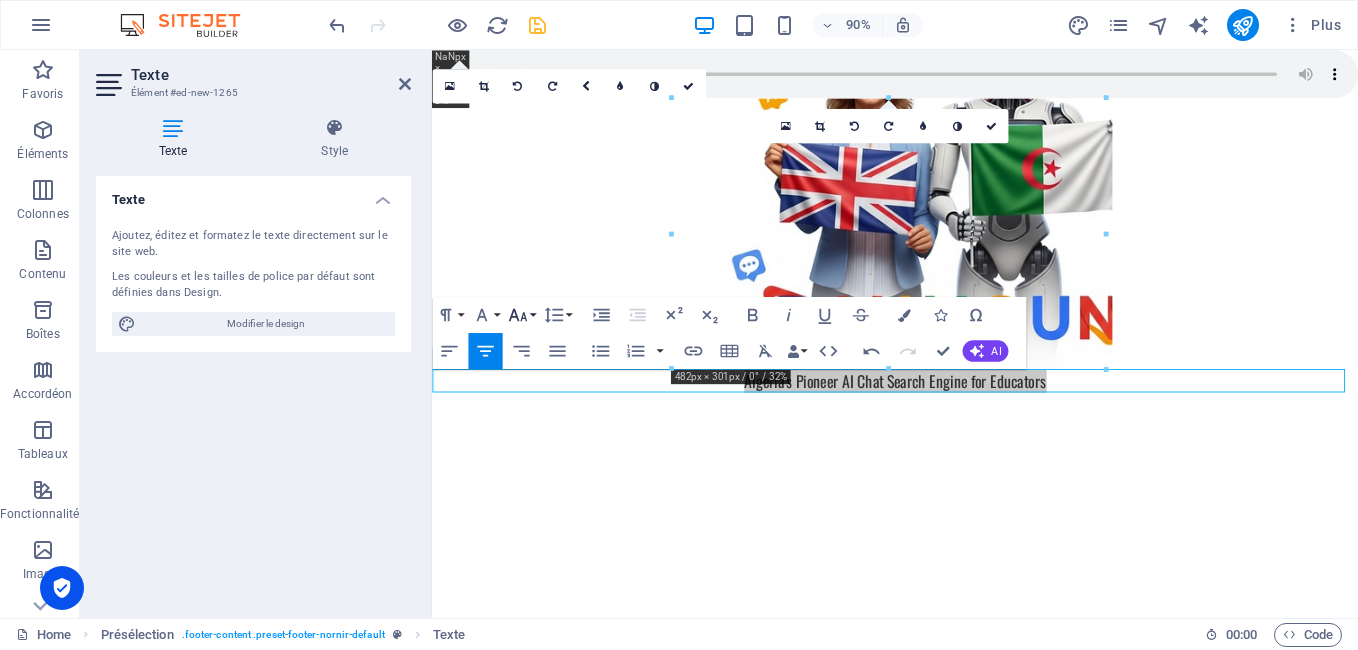 click 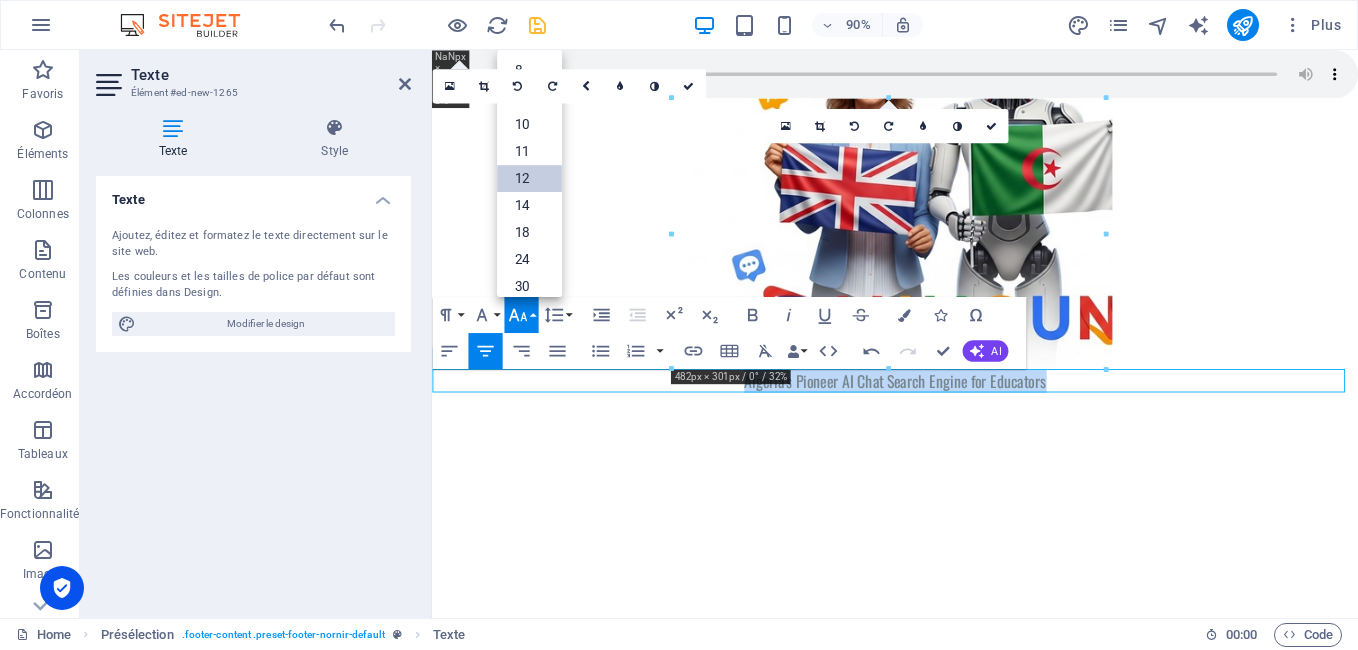 click on "12" at bounding box center [529, 178] 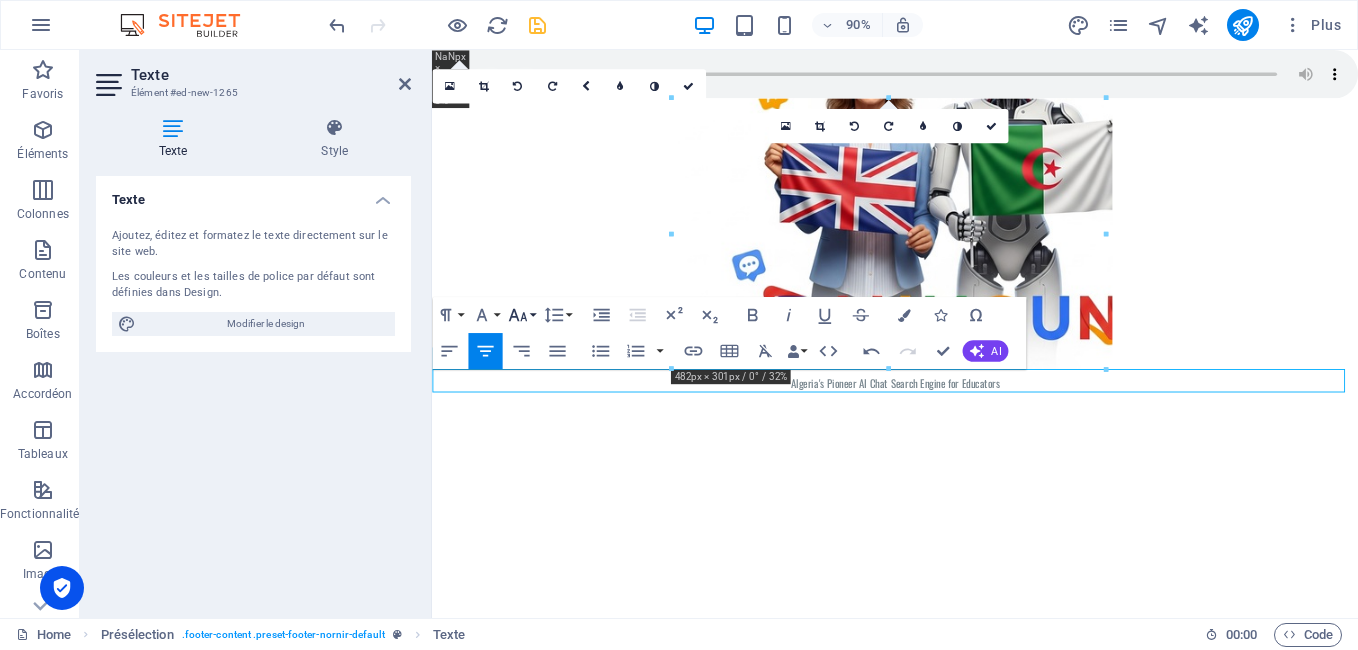 click 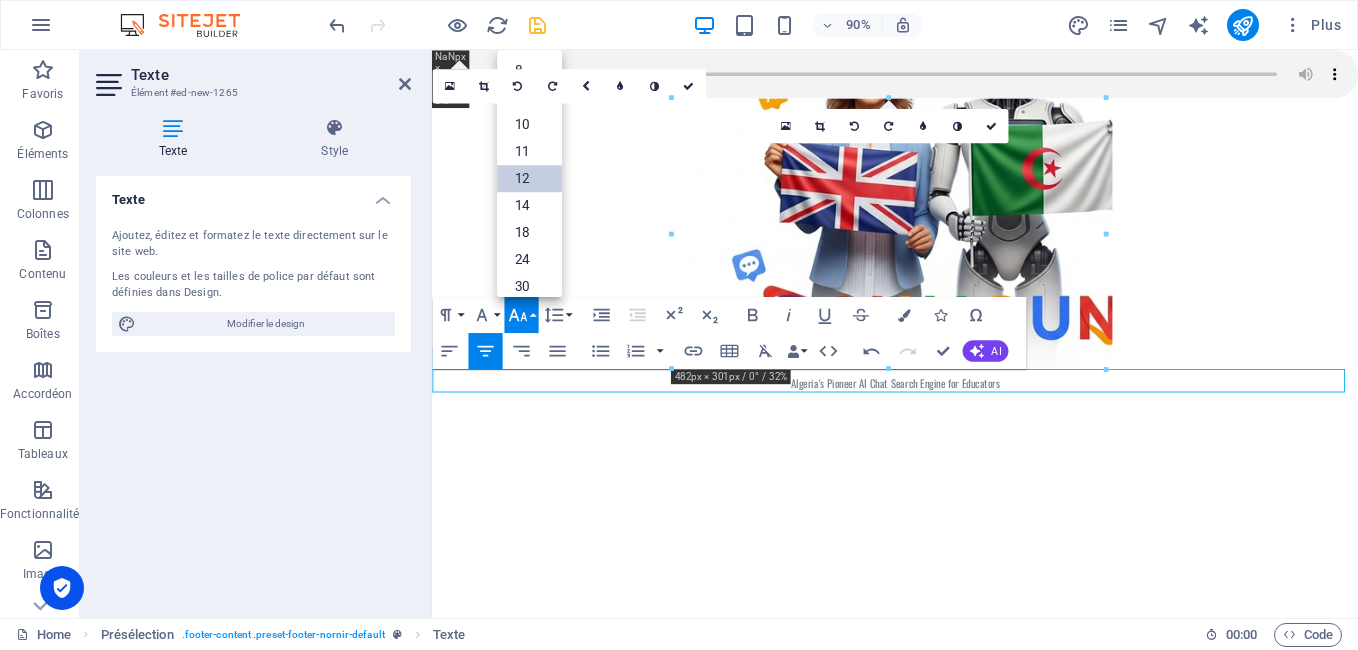 scroll, scrollTop: 143, scrollLeft: 0, axis: vertical 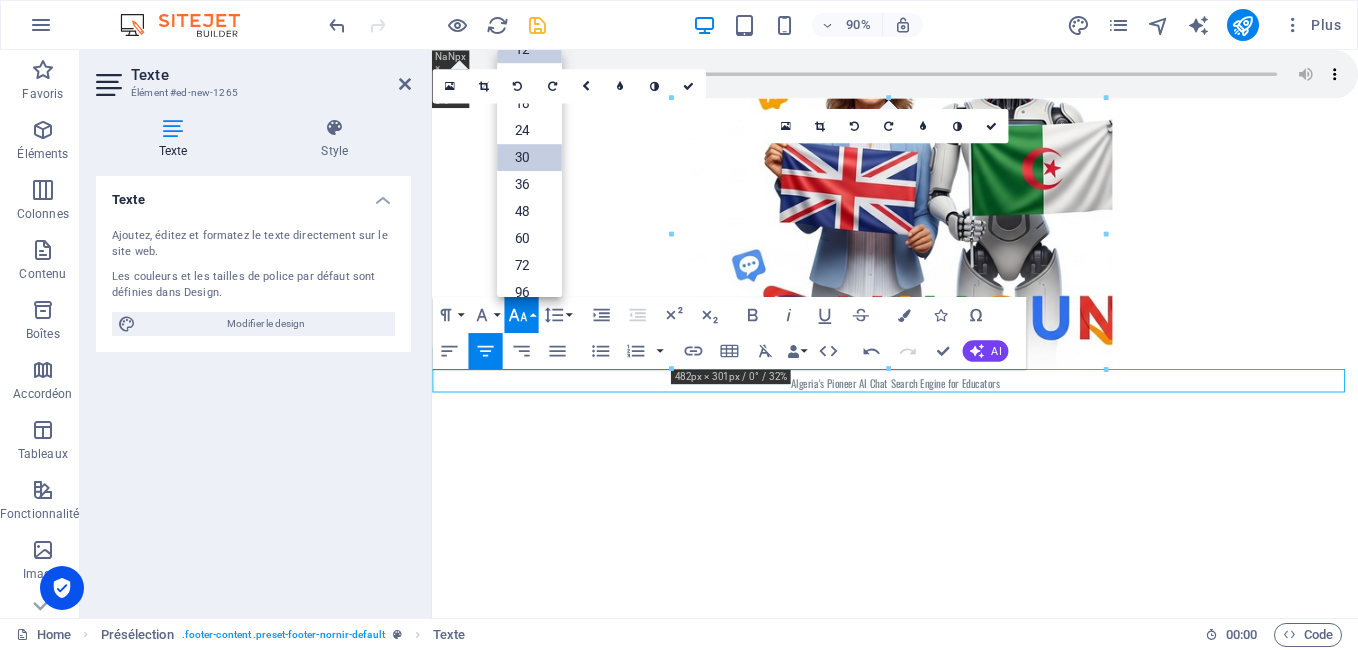 click on "30" at bounding box center (529, 158) 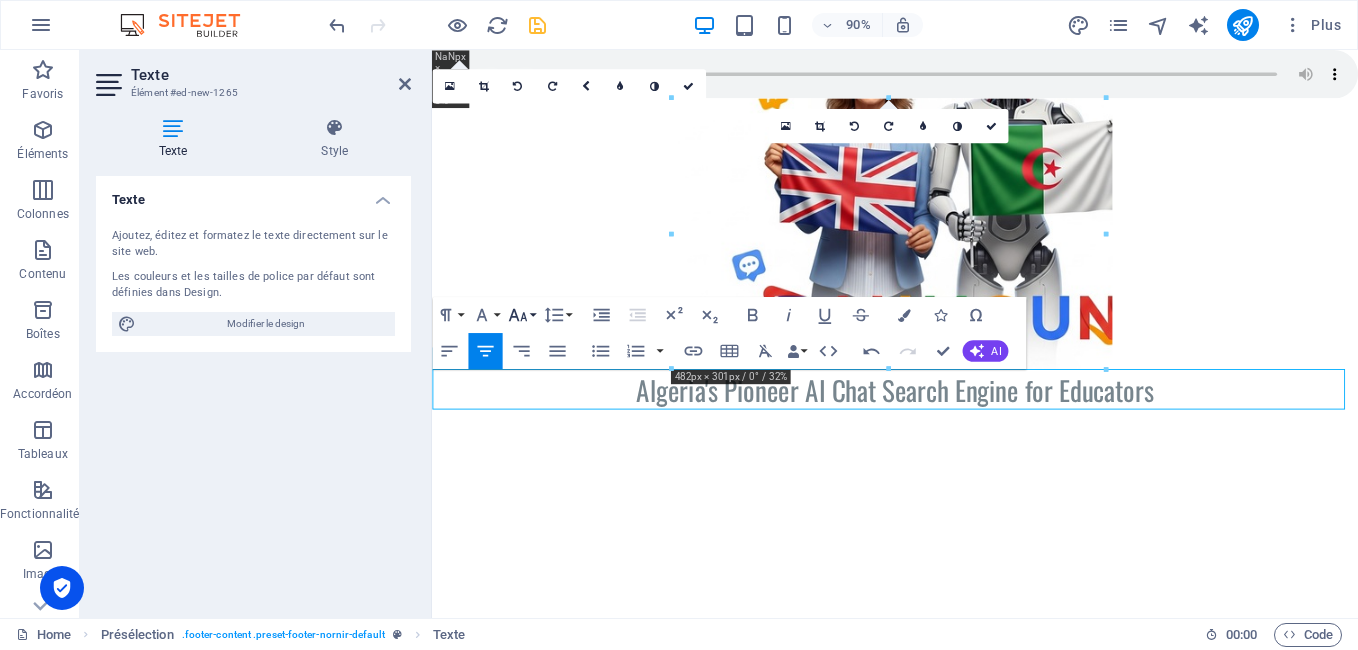 click 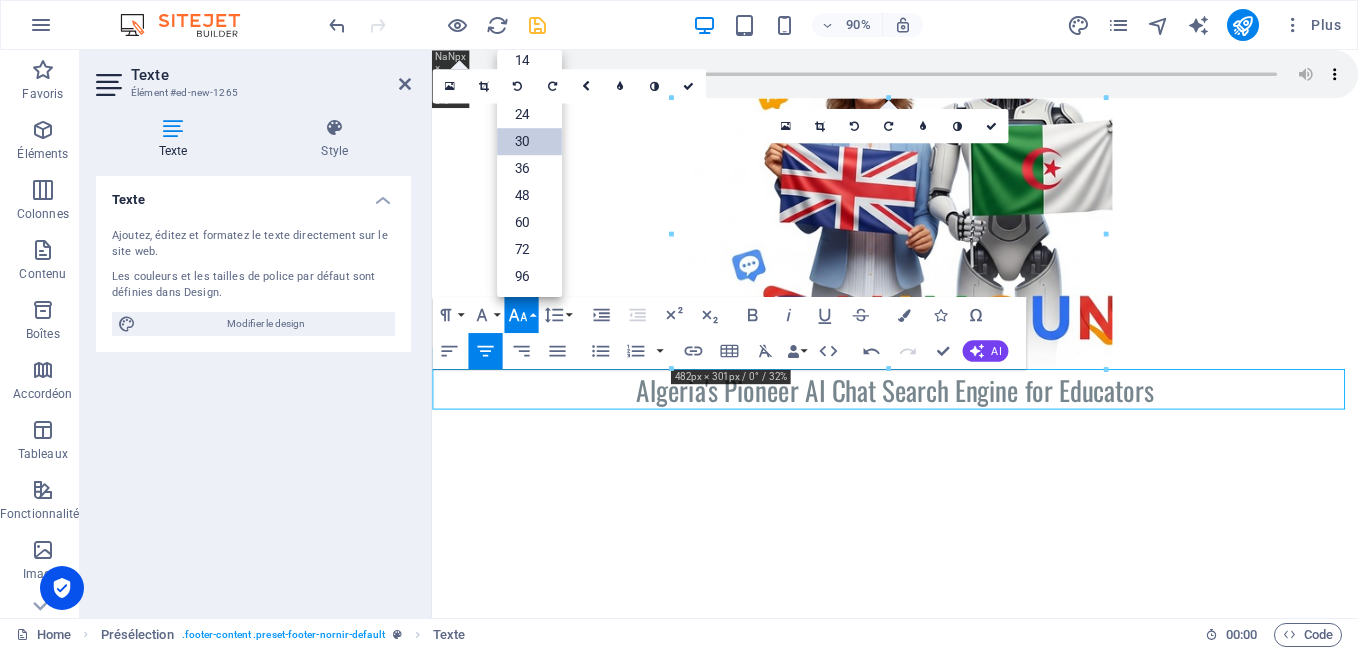 scroll, scrollTop: 161, scrollLeft: 0, axis: vertical 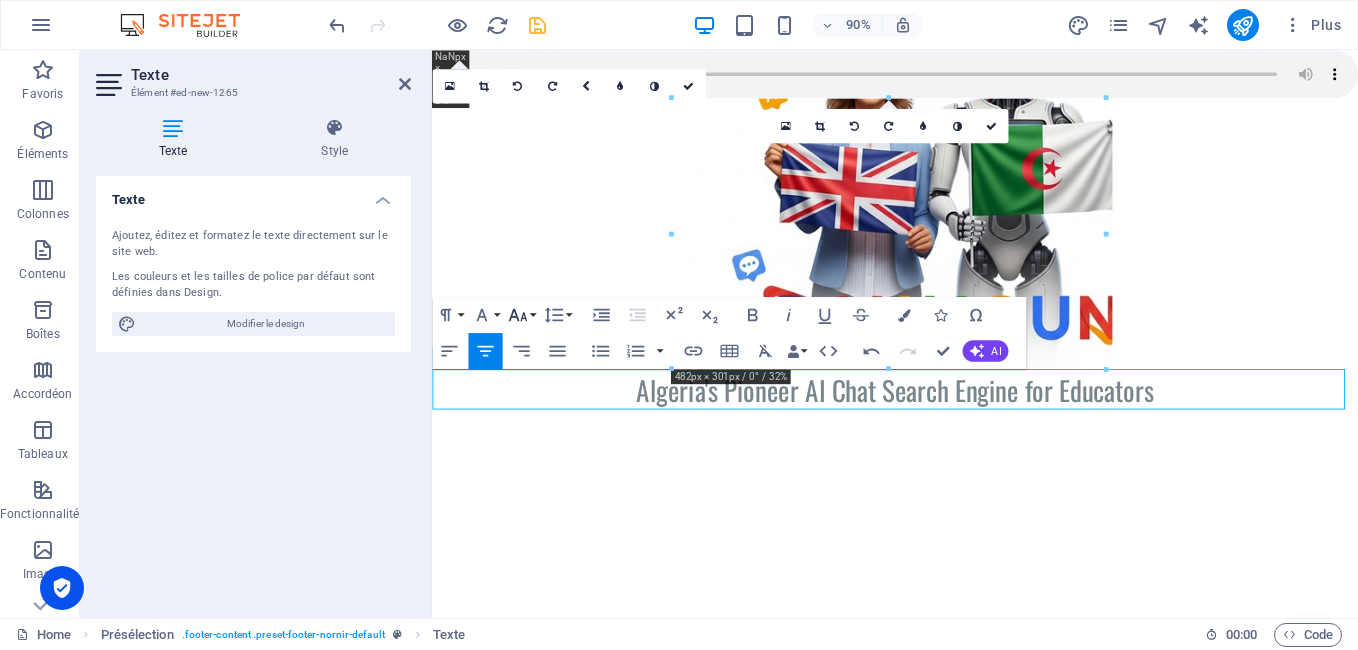 click 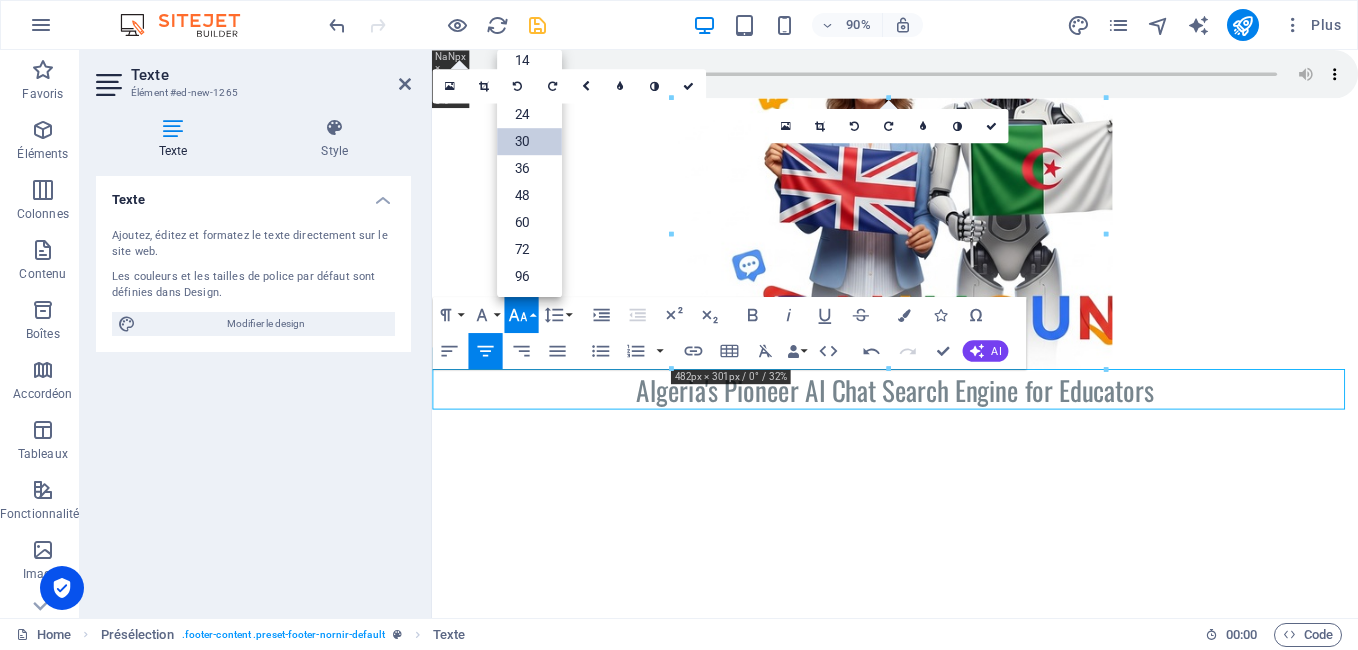 scroll, scrollTop: 161, scrollLeft: 0, axis: vertical 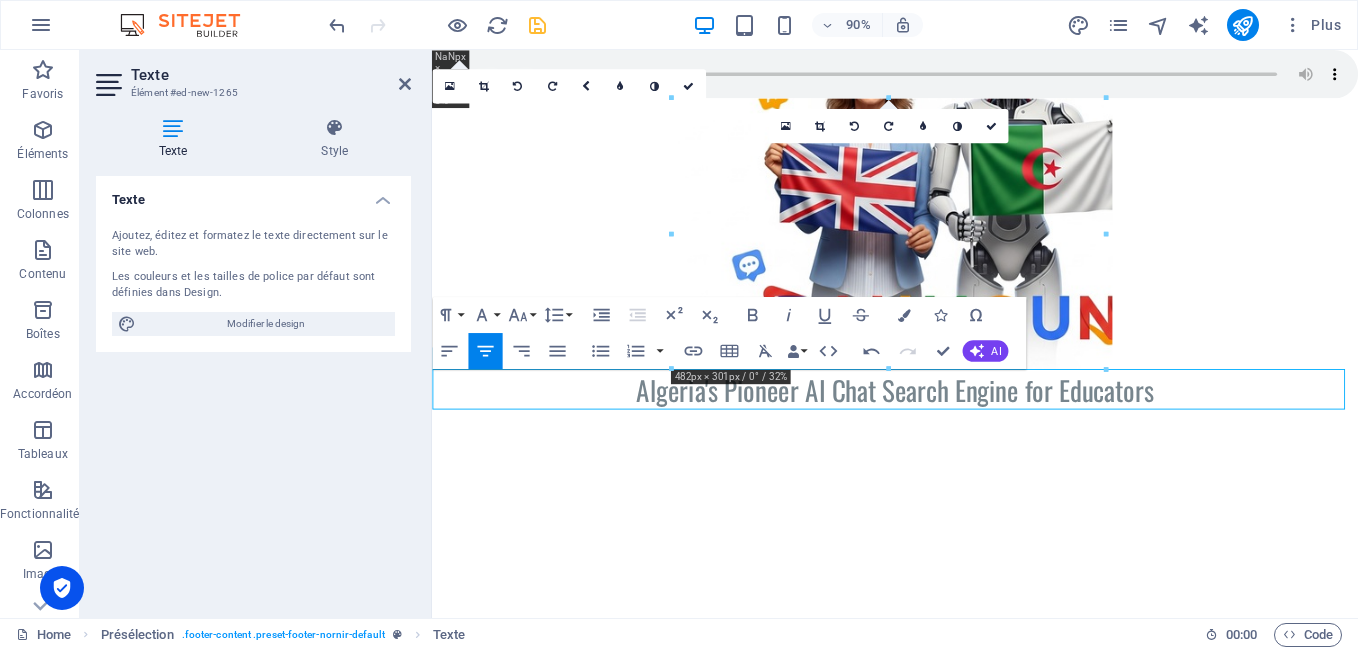 drag, startPoint x: 1457, startPoint y: 399, endPoint x: 1407, endPoint y: 418, distance: 53.488316 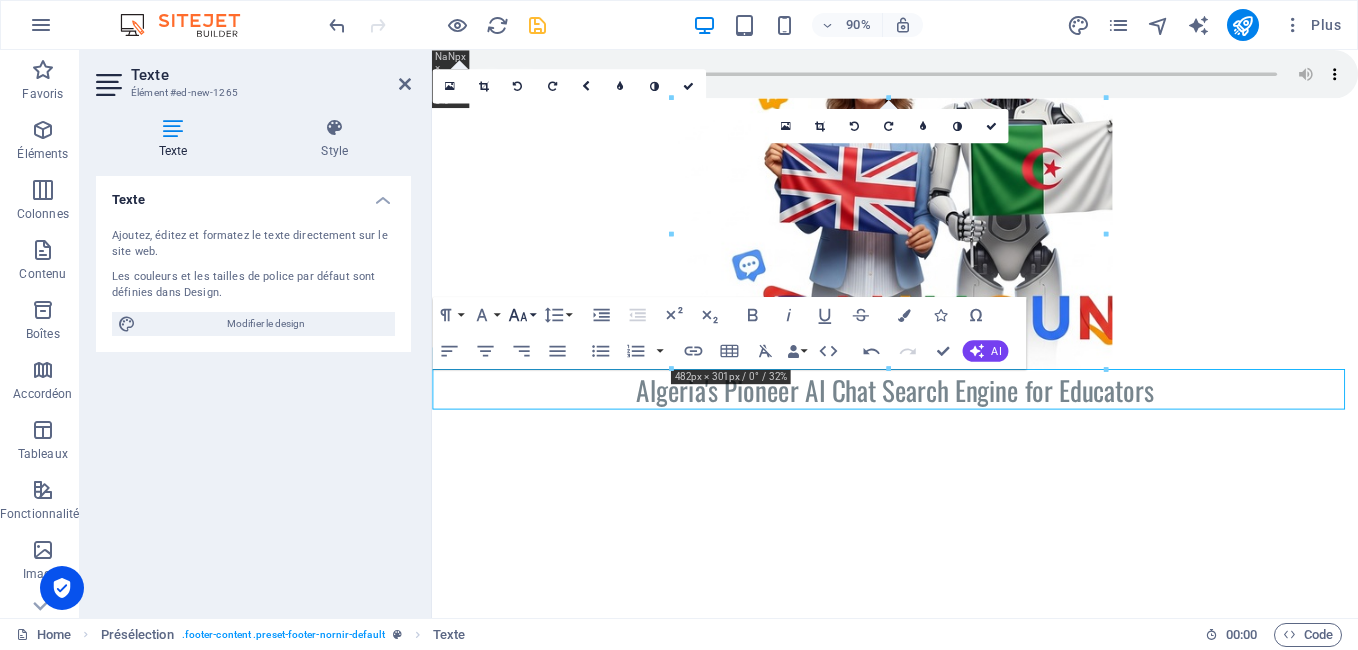 click 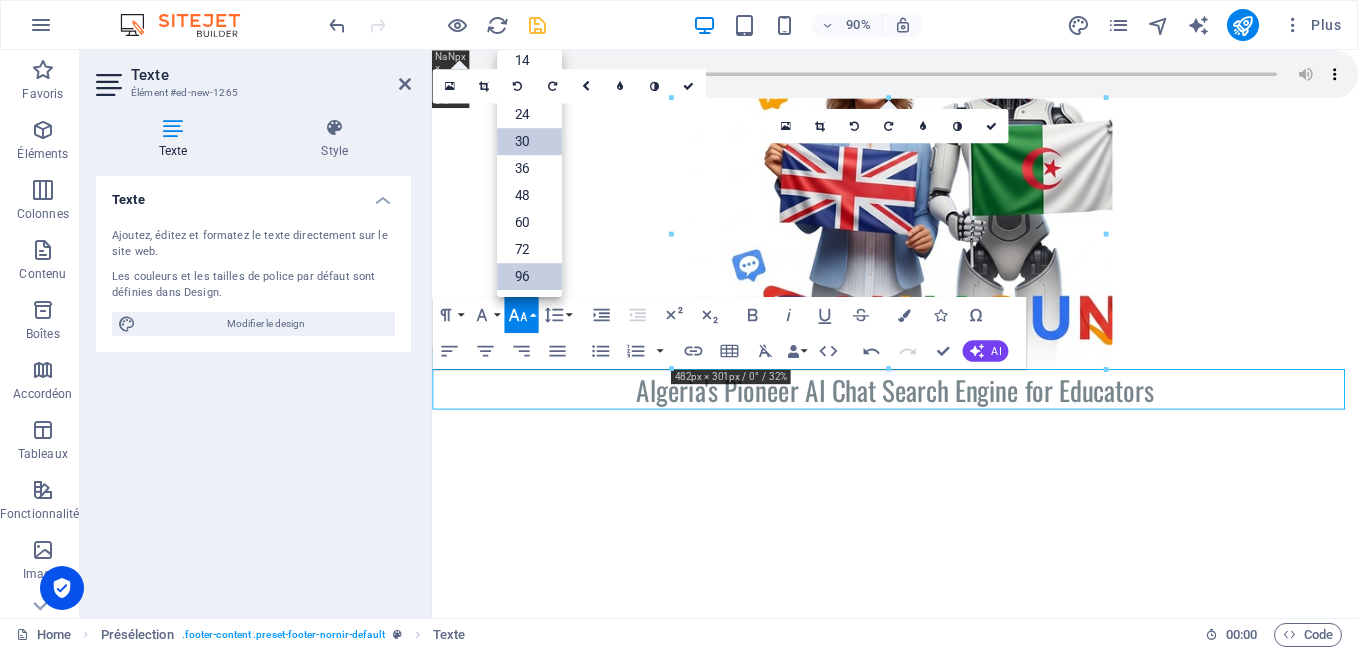 scroll, scrollTop: 161, scrollLeft: 0, axis: vertical 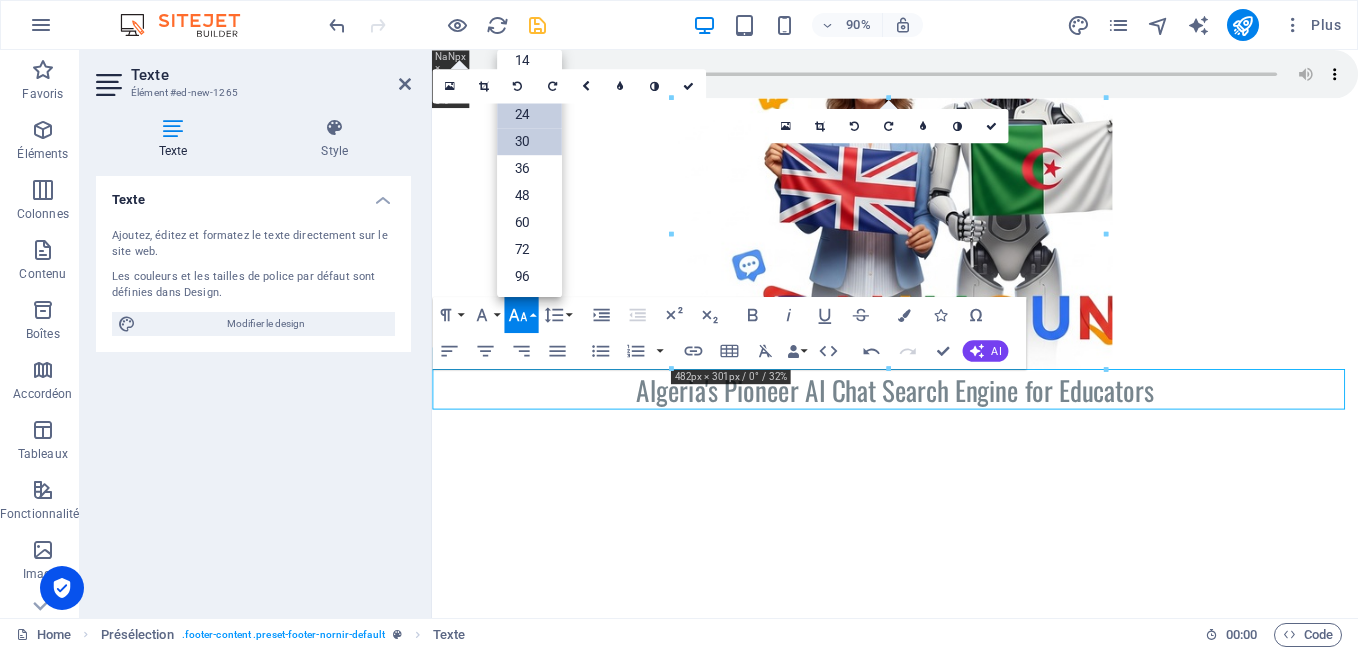 click on "24" at bounding box center (529, 114) 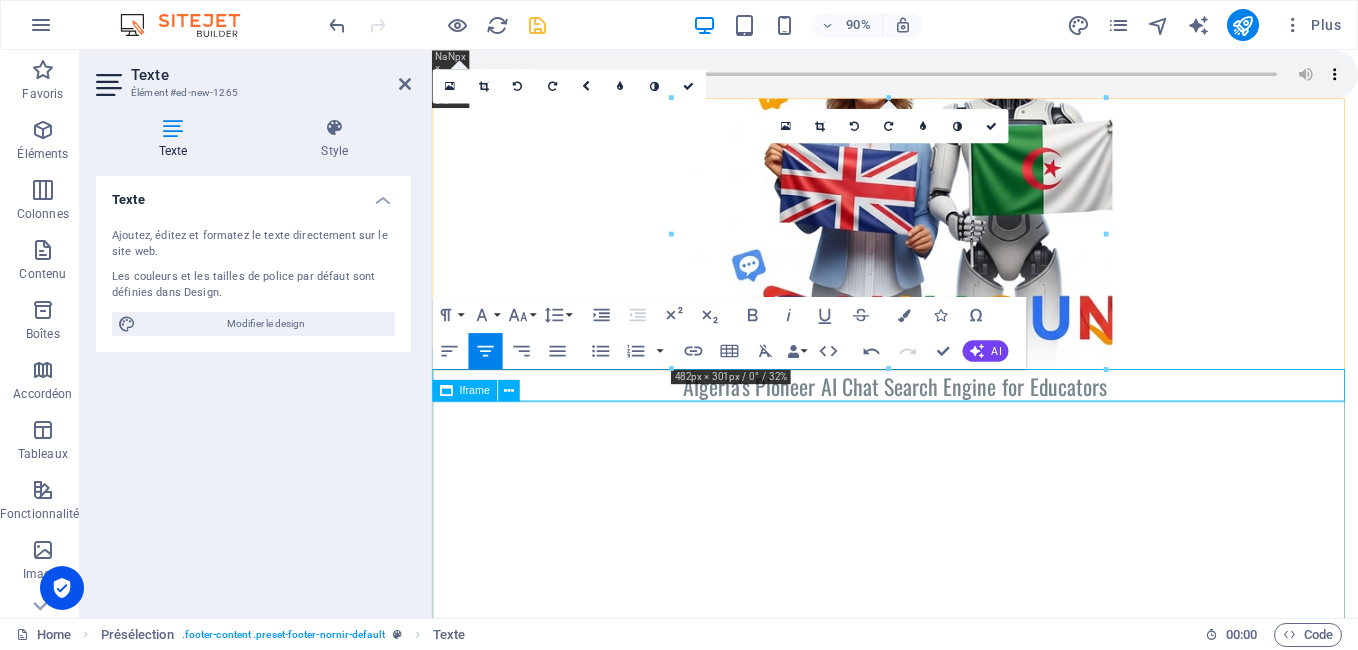 click on "</div>" at bounding box center [946, 641] 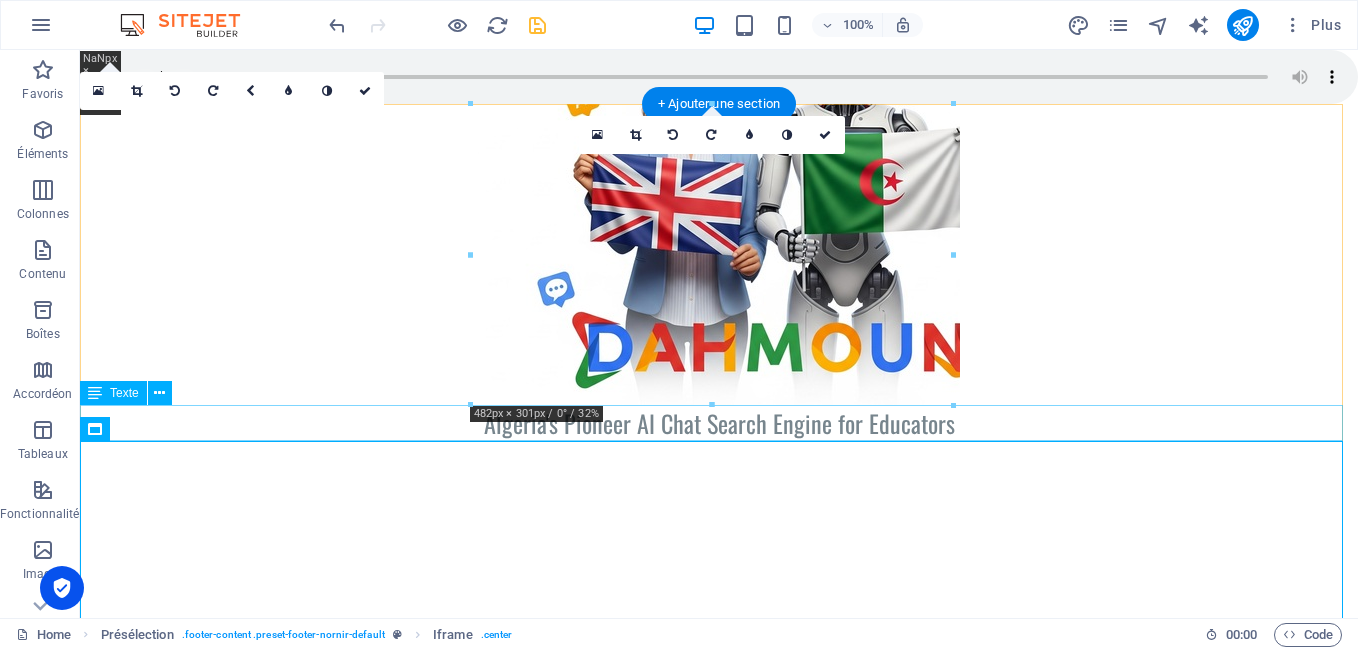 click on "Algeria's Pioneer AI Chat Search Engine for Educators" at bounding box center [719, 423] 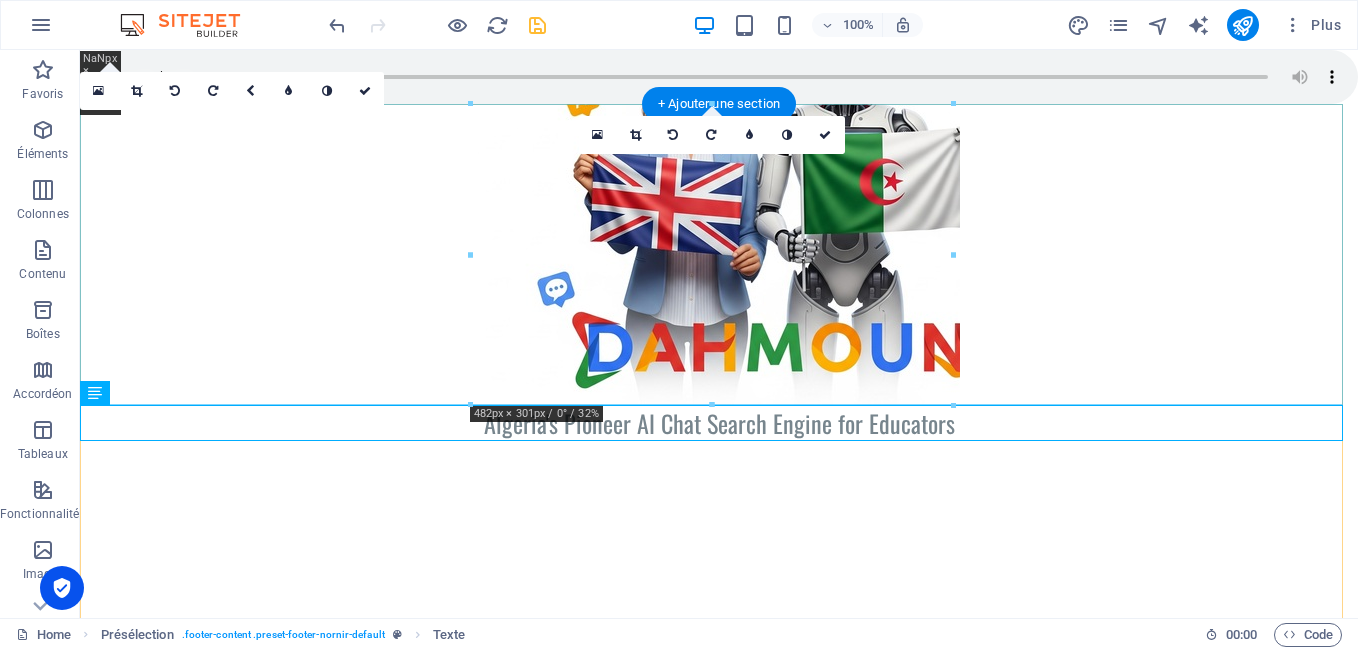 click at bounding box center (719, 254) 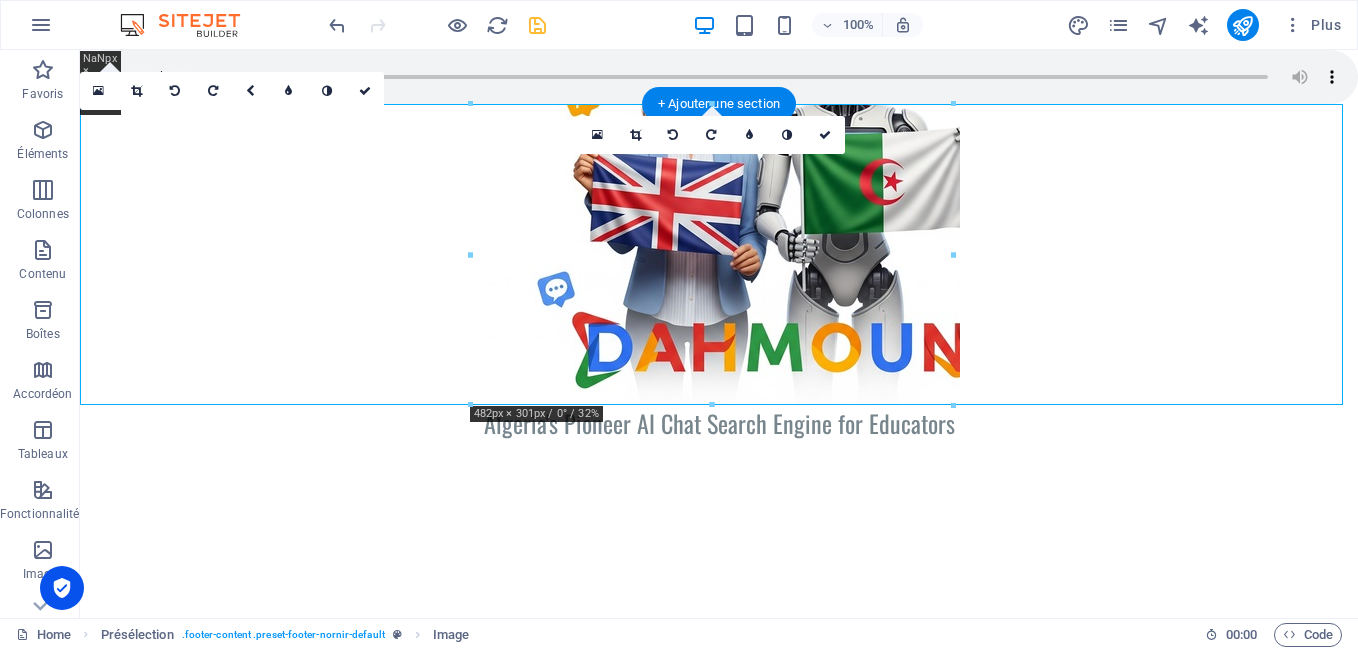click at bounding box center (719, 254) 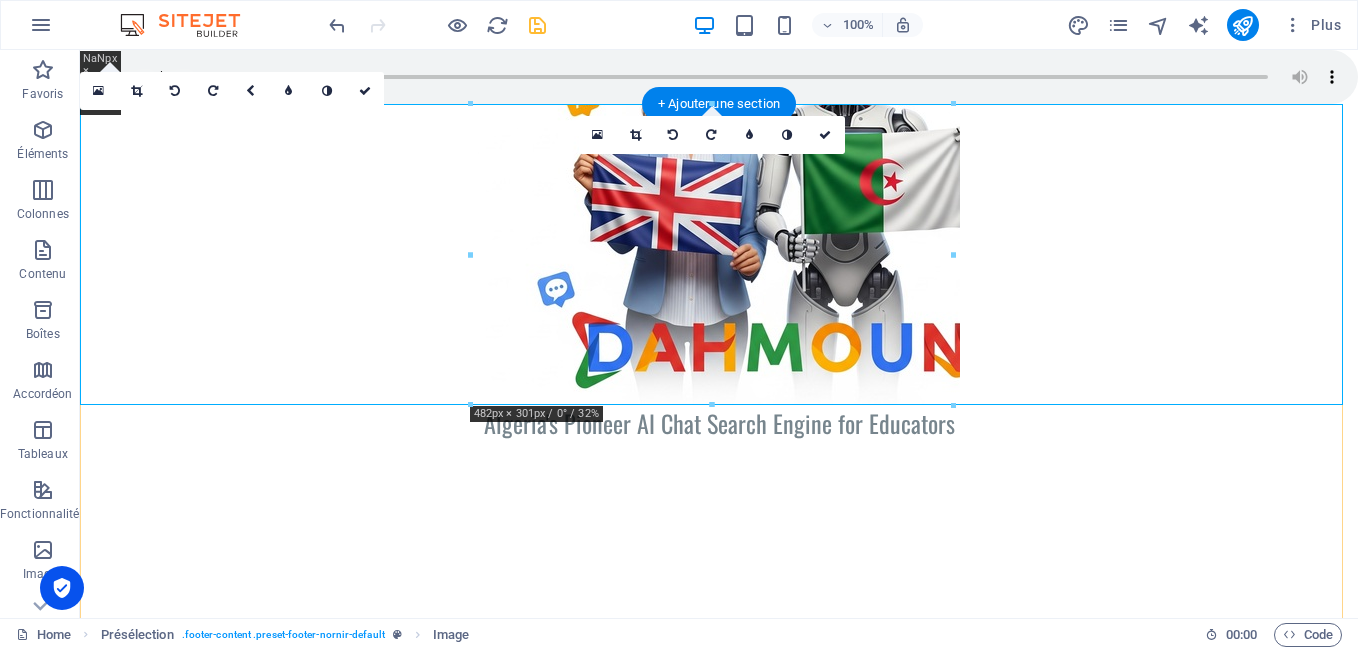 click at bounding box center [719, 254] 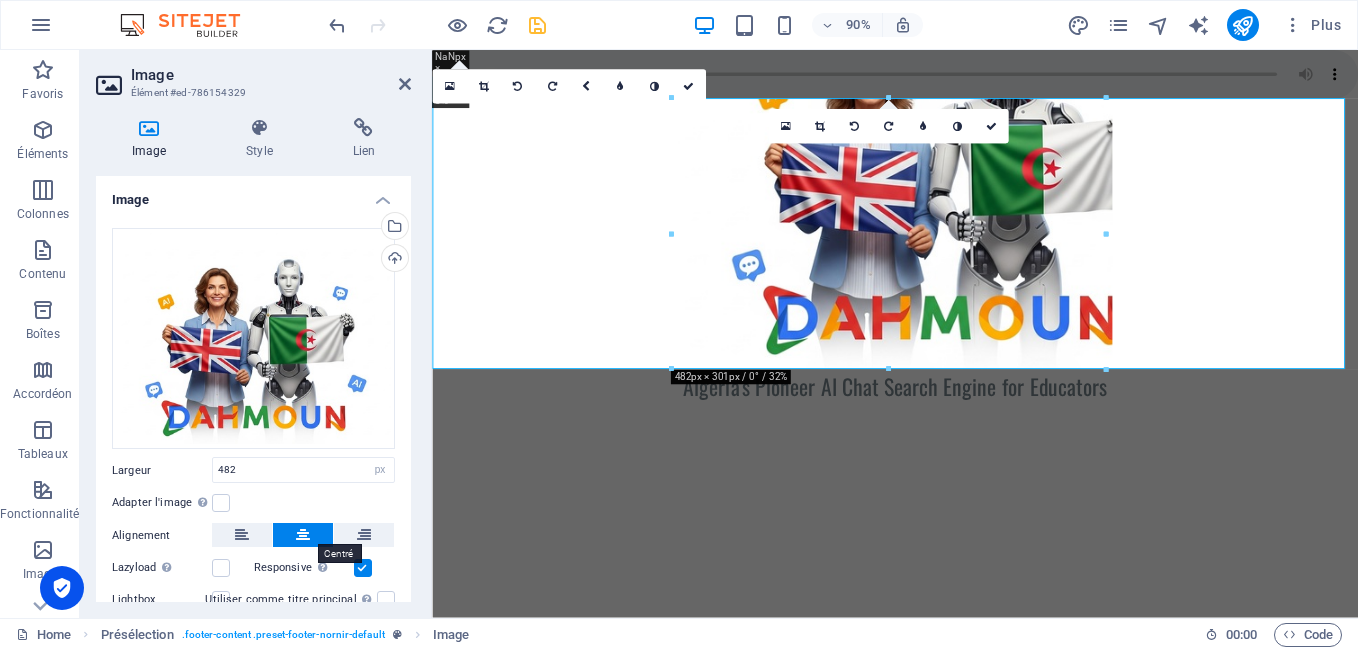 click at bounding box center [303, 535] 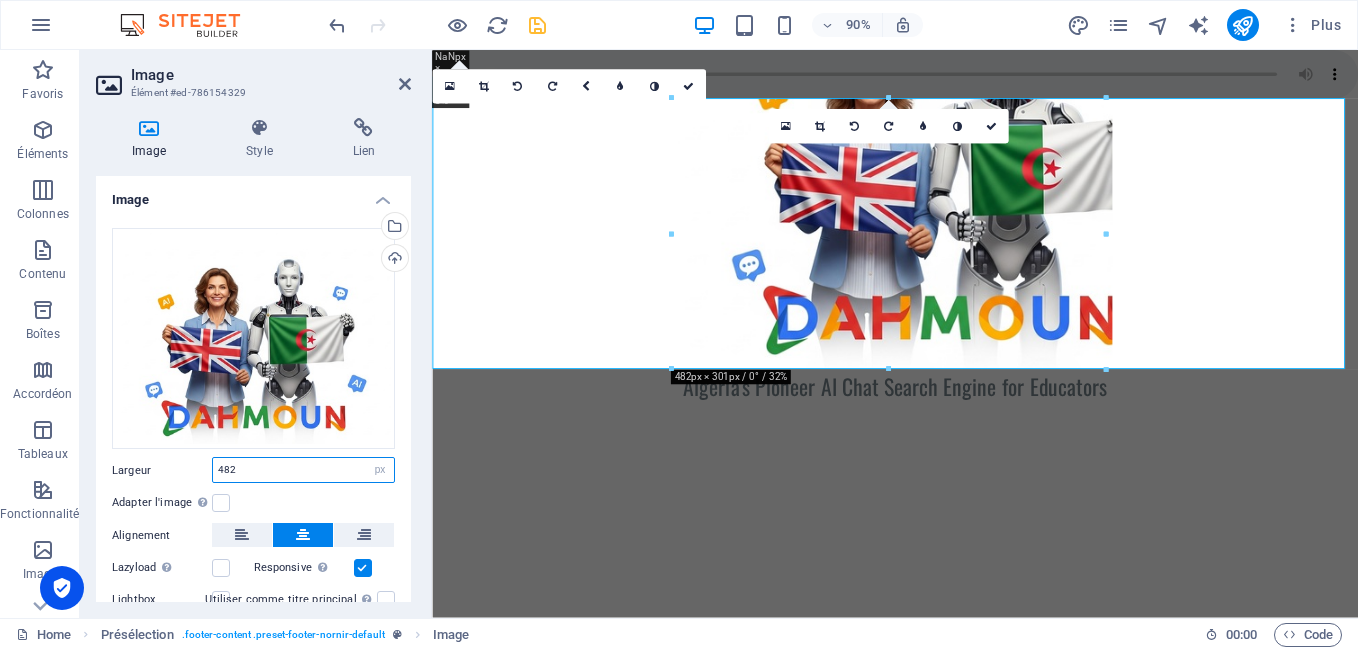 drag, startPoint x: 256, startPoint y: 467, endPoint x: 190, endPoint y: 471, distance: 66.1211 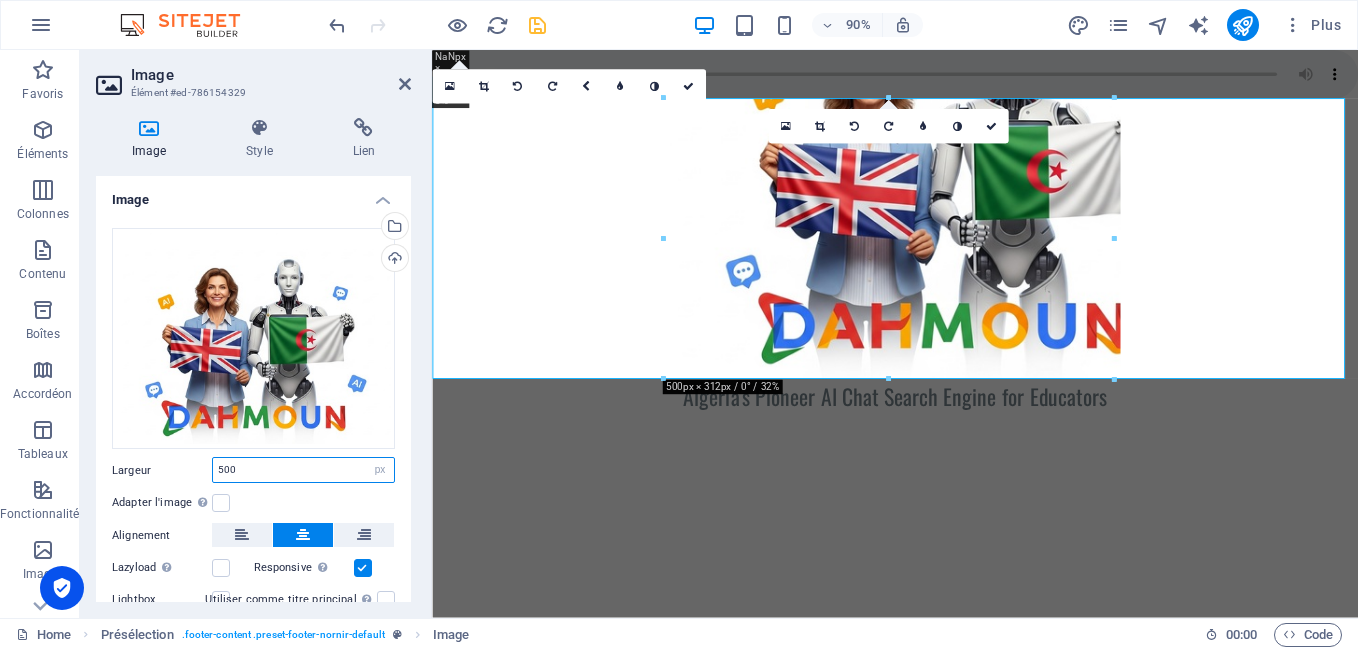 type on "500" 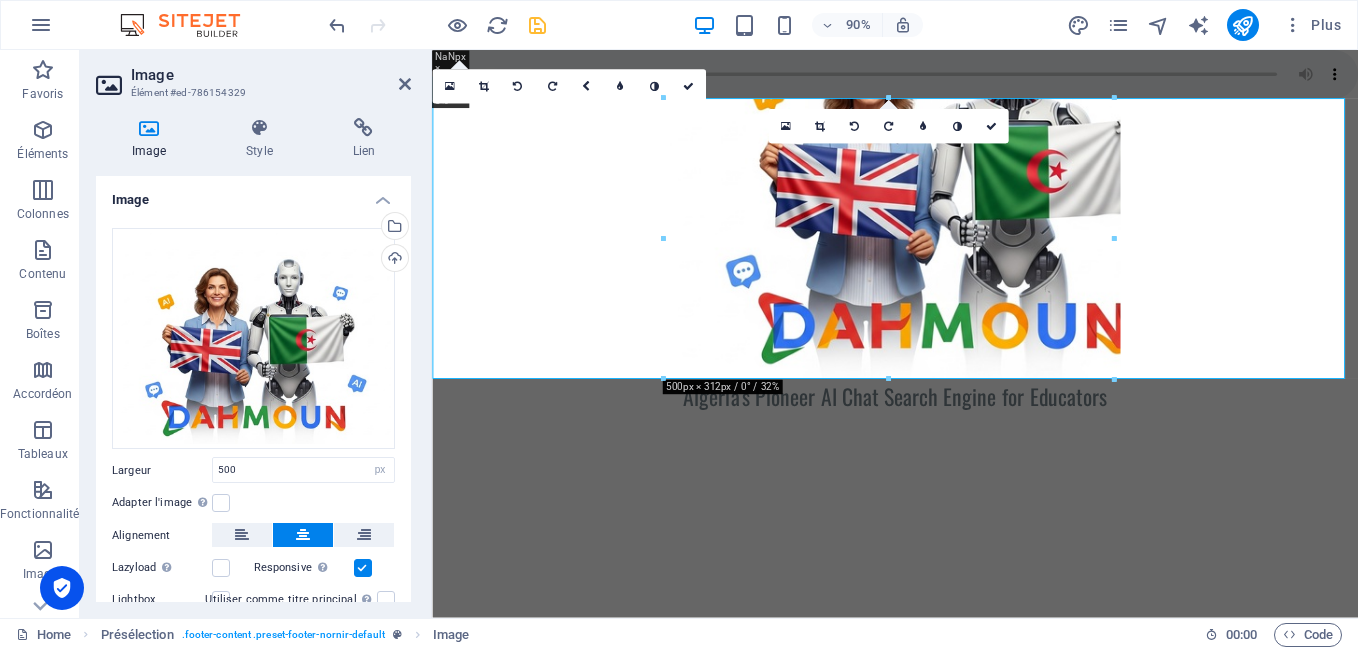 click on "Glissez les fichiers ici, cliquez pour choisir les fichiers ou  sélectionnez les fichiers depuis Fichiers ou depuis notre stock gratuit de photos et de vidéos Sélectionnez les fichiers depuis le Gestionnaire de fichiers, les photos du stock ou téléversez un ou plusieurs fichiers Téléverser Largeur 500 Par défaut auto px rem % em vh vw Adapter l'image Adapter automatiquement l'image à une largeur et une hauteur fixes Hauteur Par défaut auto px Alignement Lazyload Charger les images après la page améliore le temps de chargement (vitesse). Responsive Chargez automatiquement des images Retina et les formats optimisés pour les smartphones. Lightbox Utiliser comme titre principal Cette image sera incluse dans une balise titre H1. Utile pour donner au texte alternatif le poids d'un titre H1, par ex. pour le logo. Ne pas cocher si incertain. Optimisée Les images sont compressées pour améliorer la vitesse de la page. Position Direction Personnalisé Décalage X 50 px rem % vh vw Décalage Y 50 px rem %" at bounding box center (253, 436) 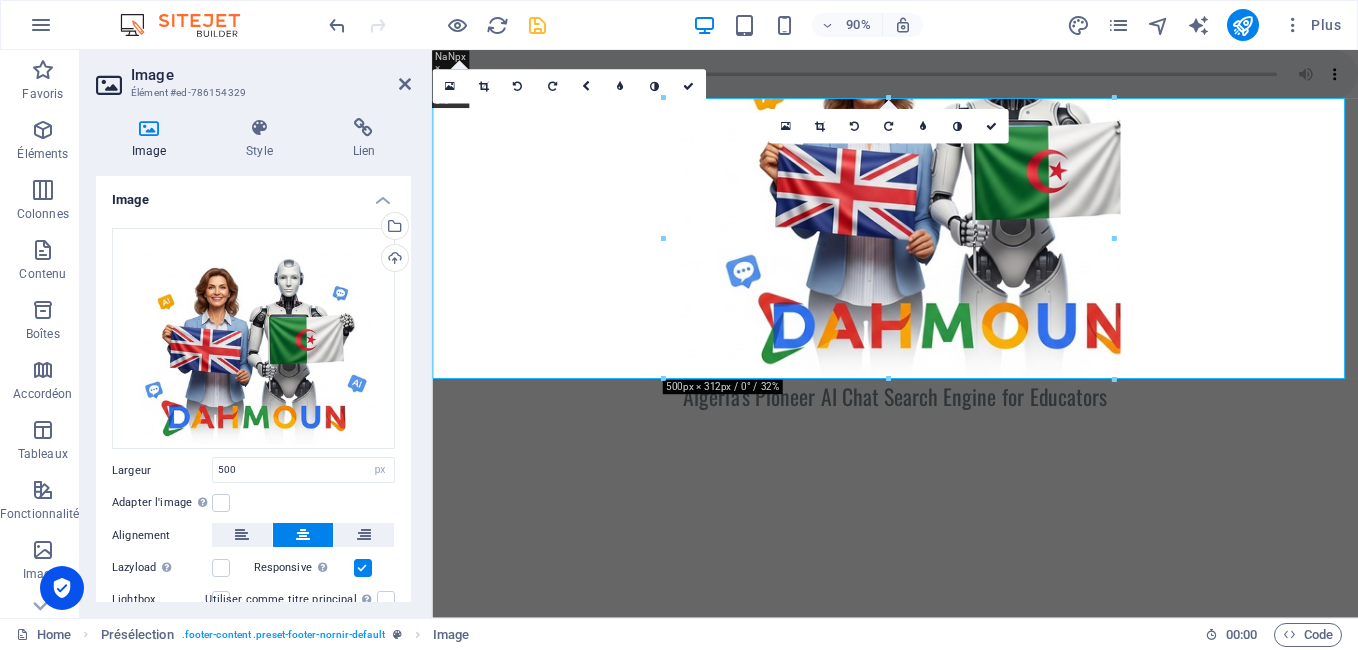 click on "Glissez les fichiers ici, cliquez pour choisir les fichiers ou  sélectionnez les fichiers depuis Fichiers ou depuis notre stock gratuit de photos et de vidéos Sélectionnez les fichiers depuis le Gestionnaire de fichiers, les photos du stock ou téléversez un ou plusieurs fichiers Téléverser Largeur 500 Par défaut auto px rem % em vh vw Adapter l'image Adapter automatiquement l'image à une largeur et une hauteur fixes Hauteur Par défaut auto px Alignement Lazyload Charger les images après la page améliore le temps de chargement (vitesse). Responsive Chargez automatiquement des images Retina et les formats optimisés pour les smartphones. Lightbox Utiliser comme titre principal Cette image sera incluse dans une balise titre H1. Utile pour donner au texte alternatif le poids d'un titre H1, par ex. pour le logo. Ne pas cocher si incertain. Optimisée Les images sont compressées pour améliorer la vitesse de la page. Position Direction Personnalisé Décalage X 50 px rem % vh vw Décalage Y 50 px rem %" at bounding box center [253, 436] 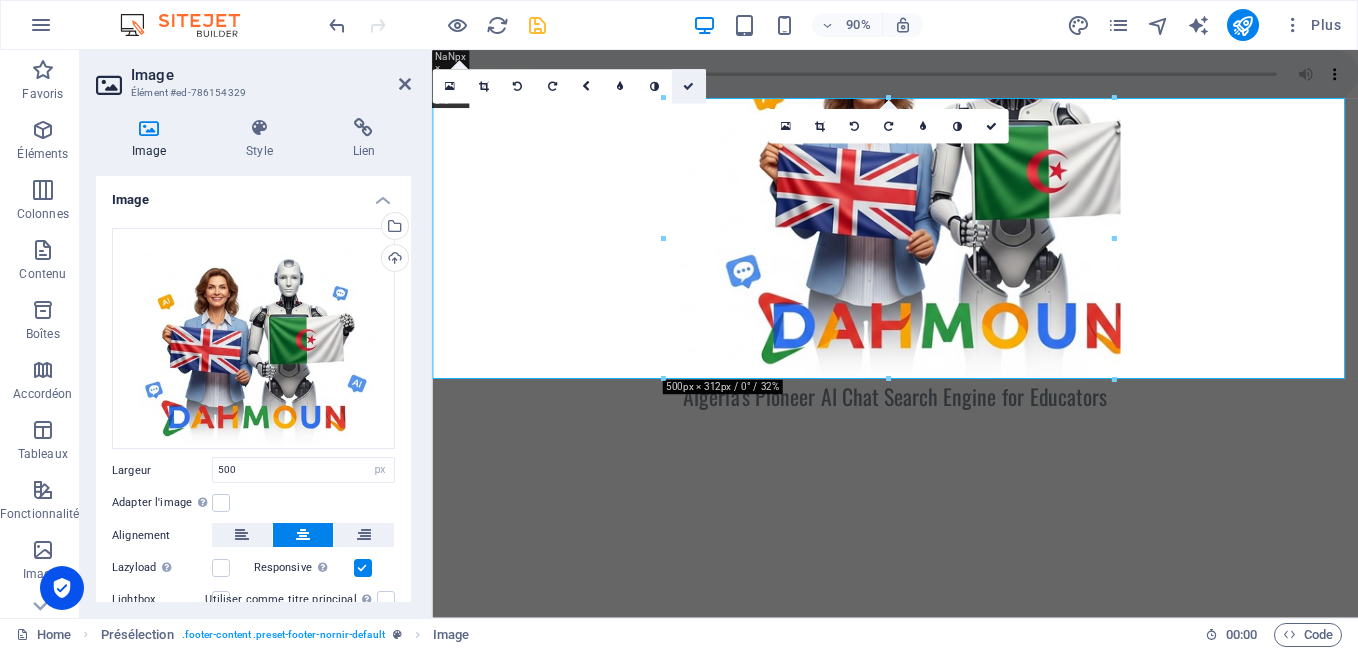 click at bounding box center (688, 87) 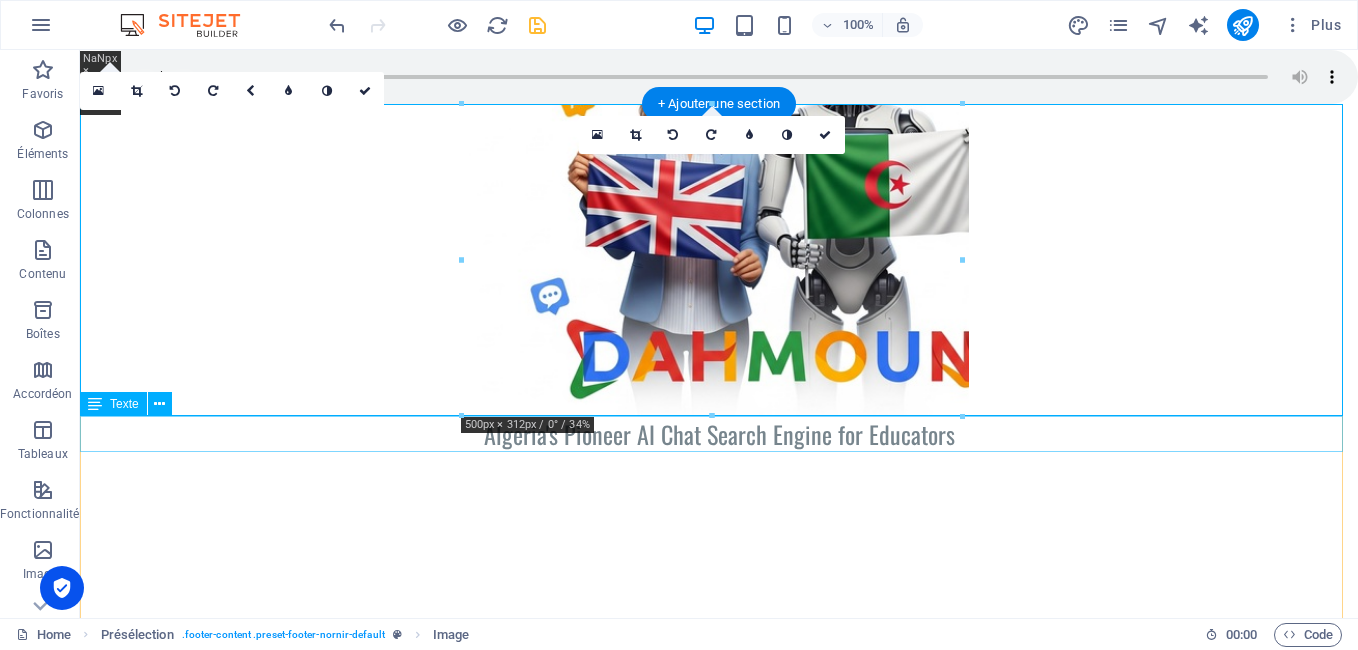 click on "Algeria's Pioneer AI Chat Search Engine for Educators" at bounding box center (719, 434) 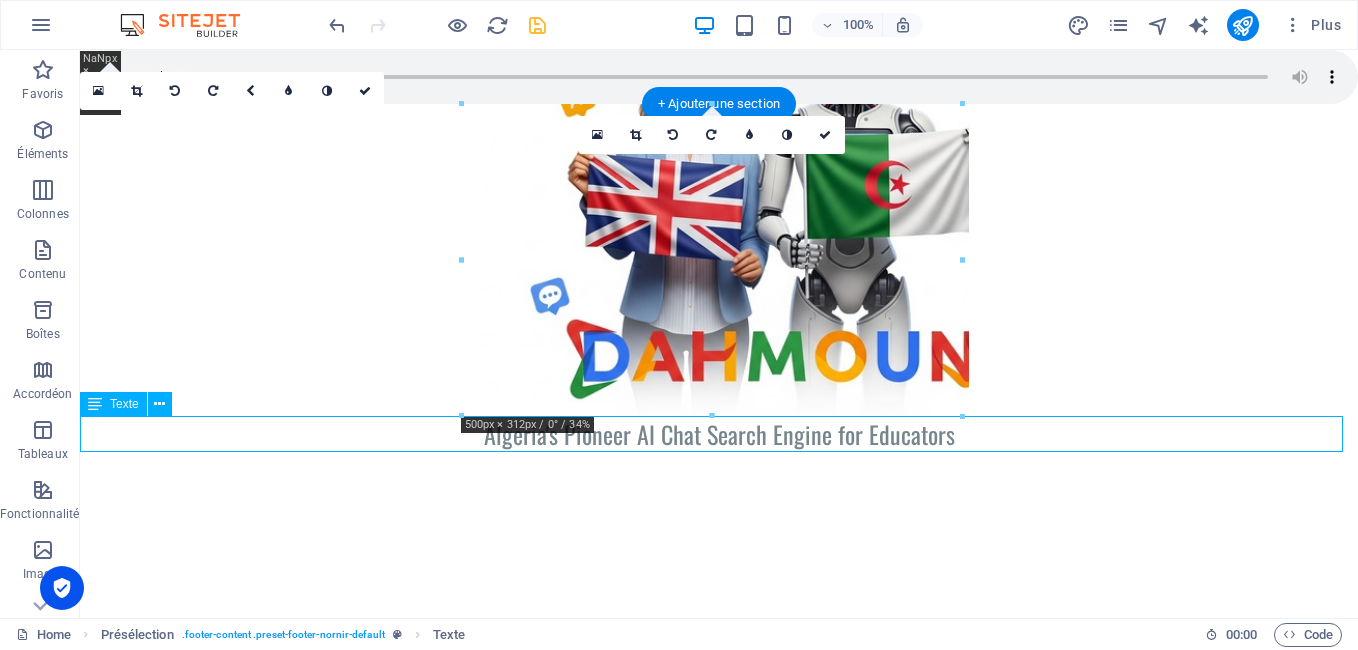 click on "Algeria's Pioneer AI Chat Search Engine for Educators" at bounding box center [719, 434] 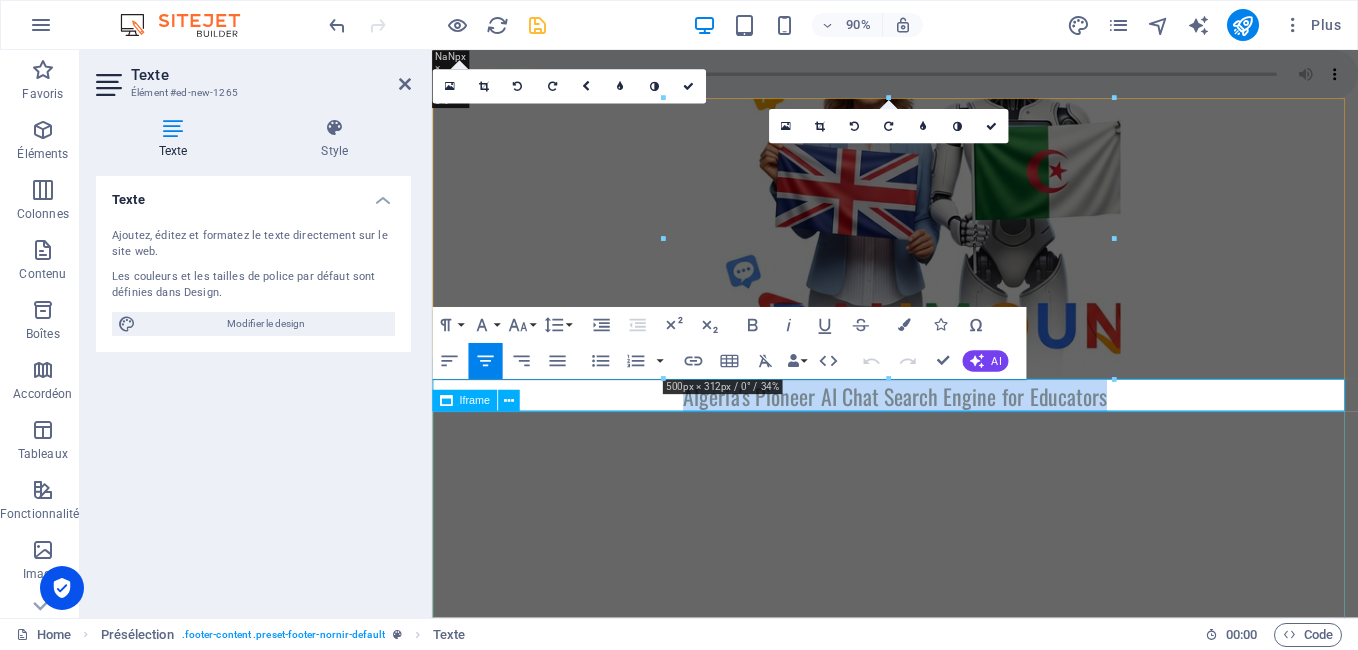 drag, startPoint x: 1199, startPoint y: 432, endPoint x: 665, endPoint y: 475, distance: 535.72845 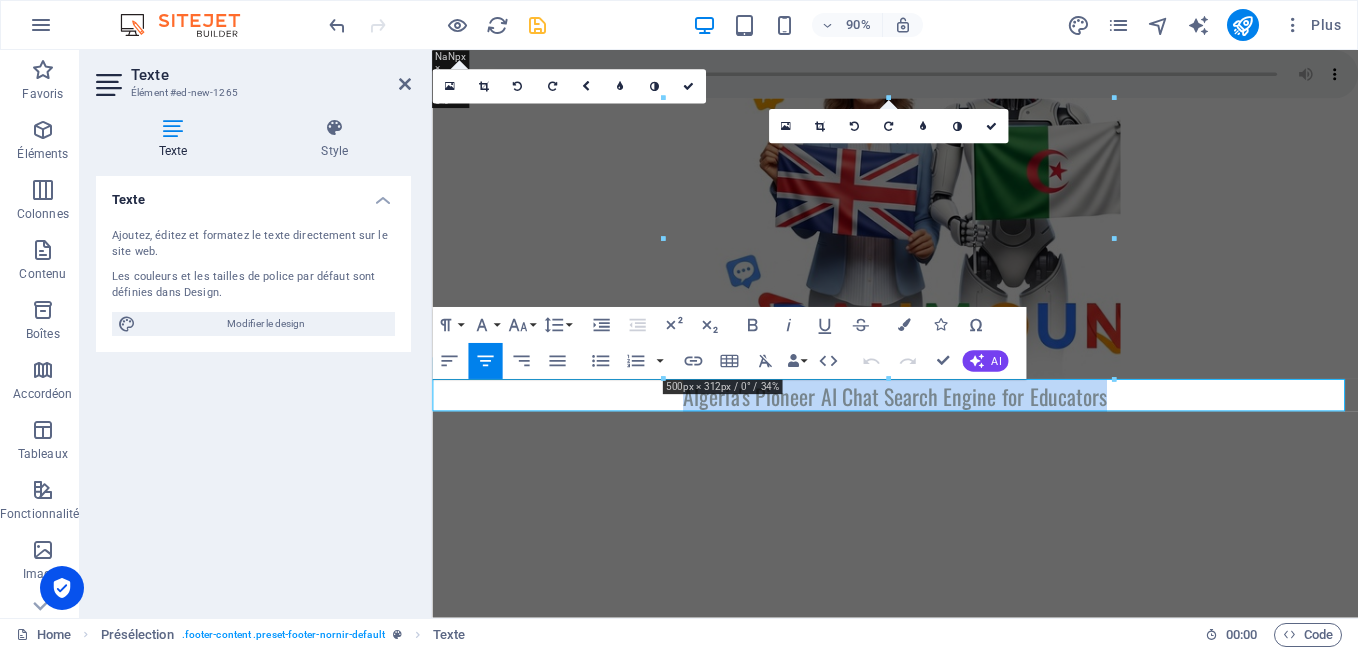 click 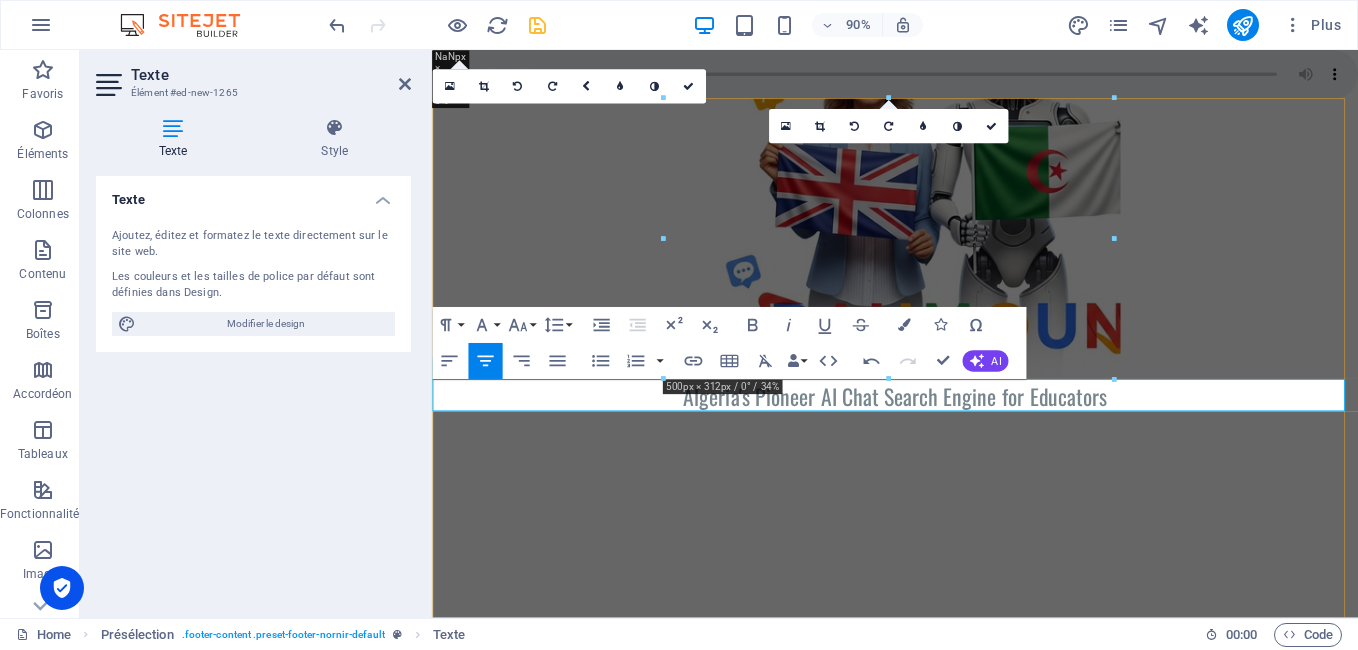 type 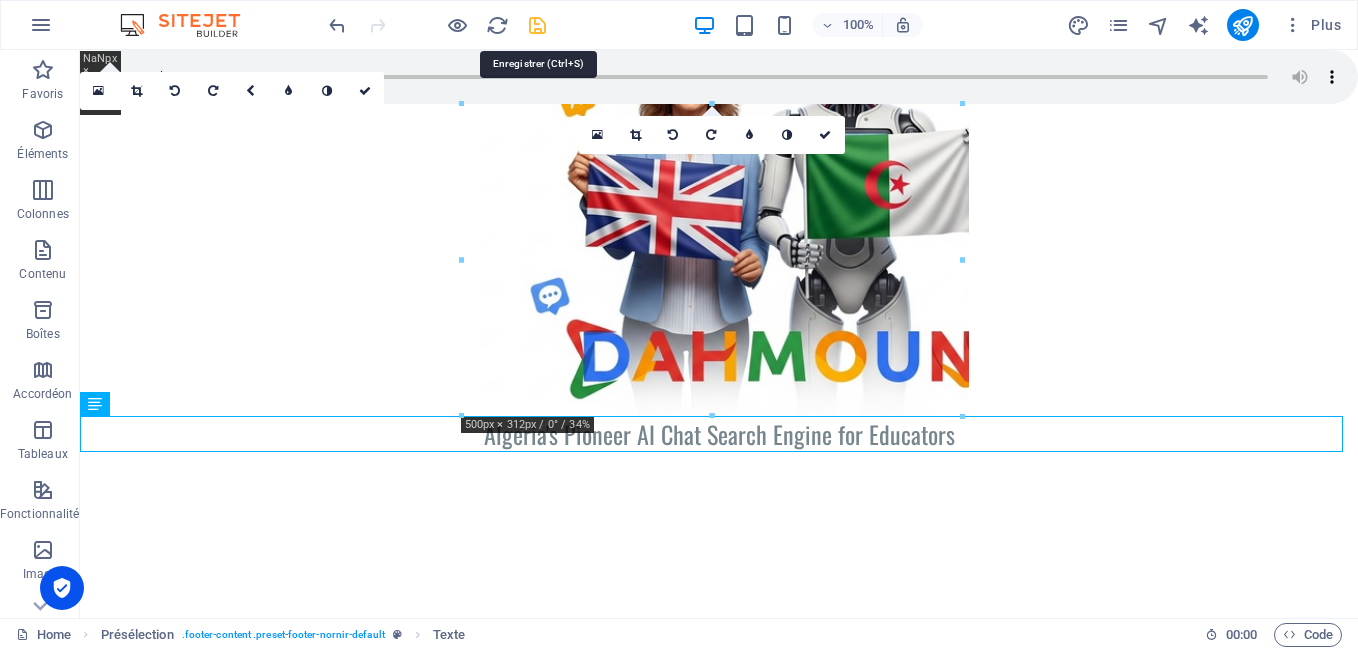 click at bounding box center [537, 25] 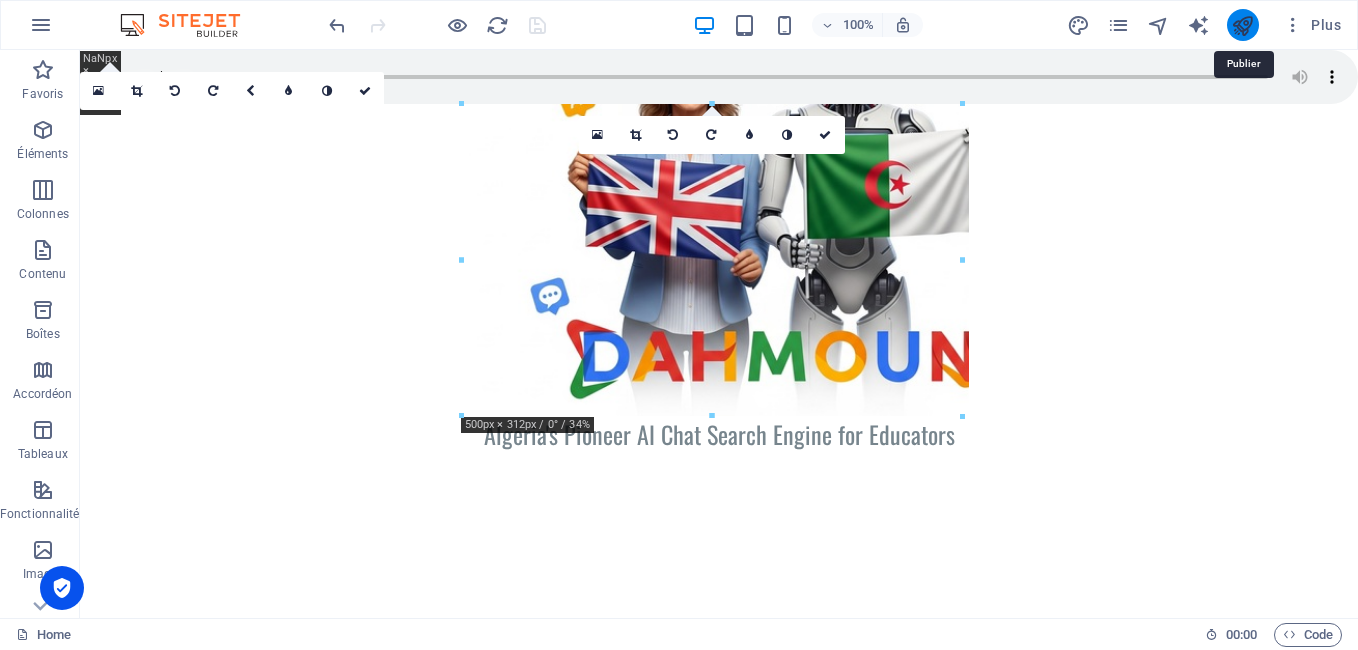 click at bounding box center (1242, 25) 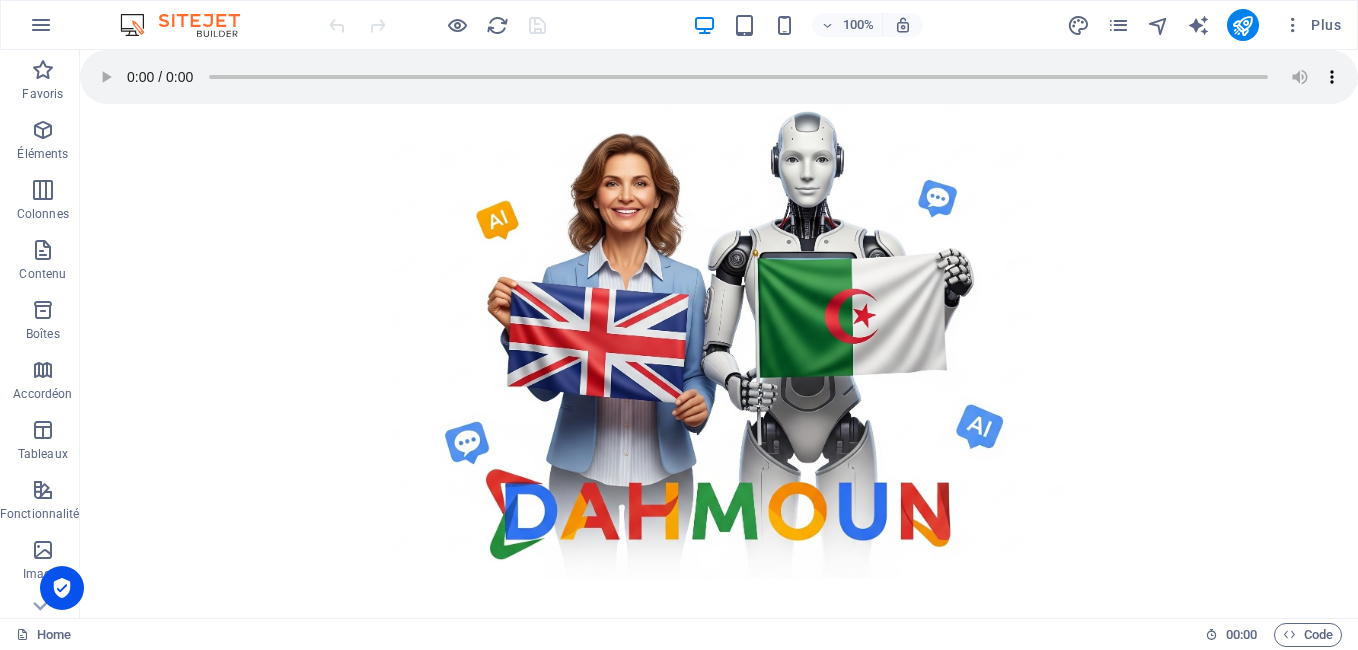 scroll, scrollTop: 0, scrollLeft: 0, axis: both 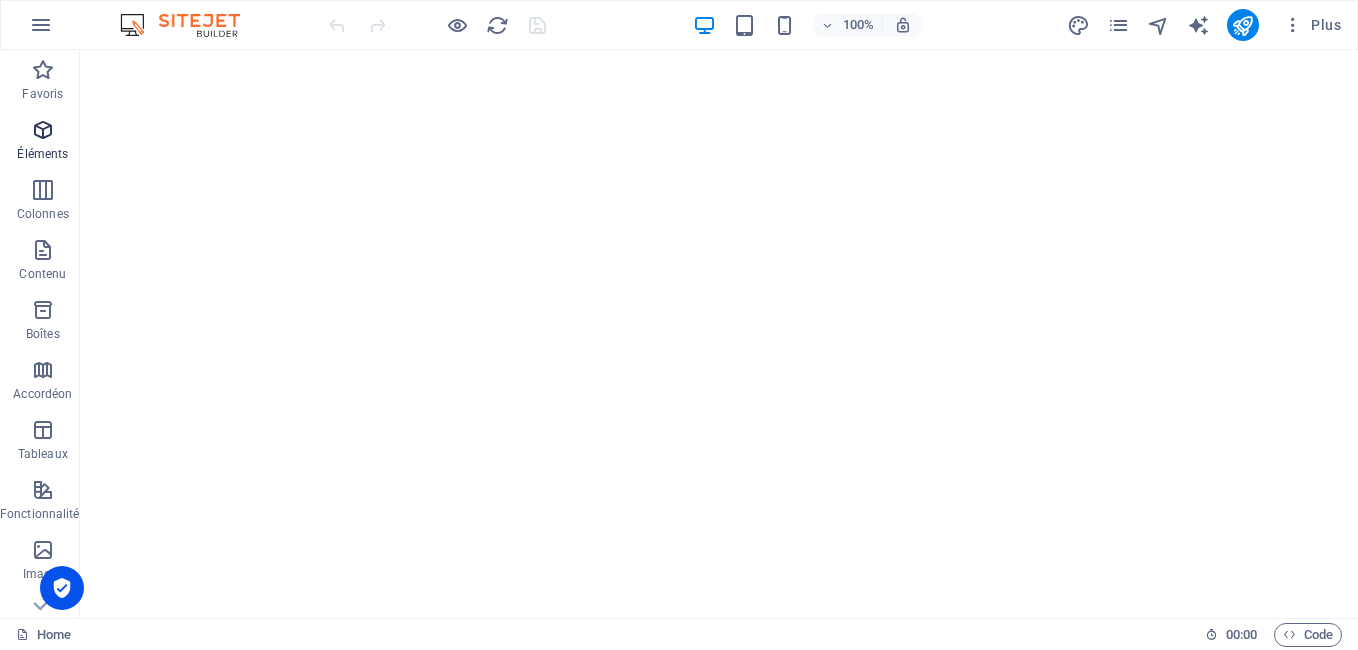 click on "Éléments" at bounding box center [43, 142] 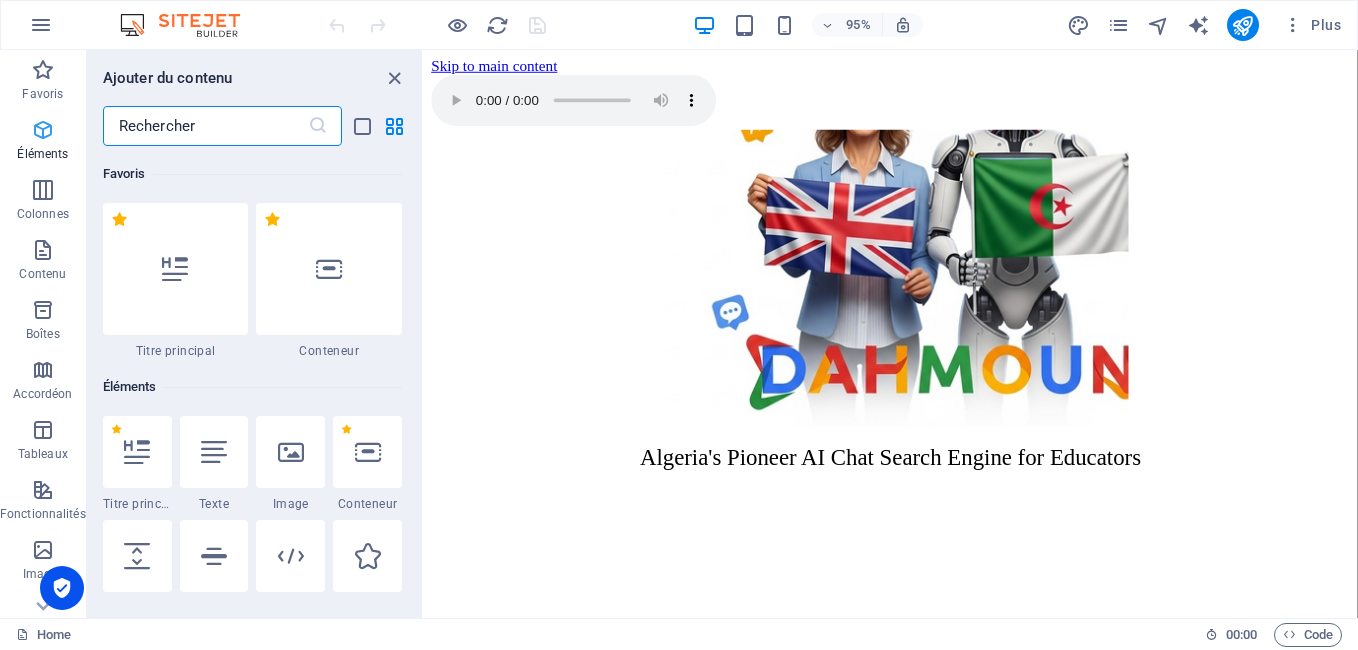 scroll, scrollTop: 0, scrollLeft: 0, axis: both 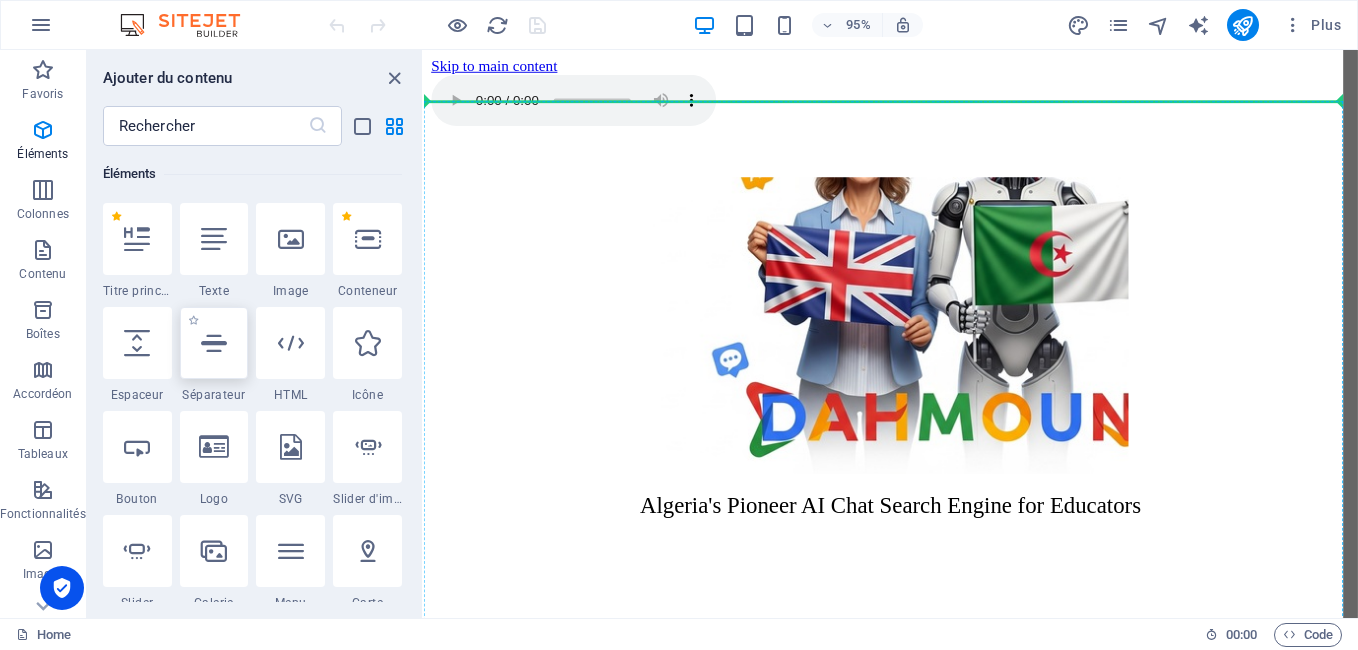 select on "px" 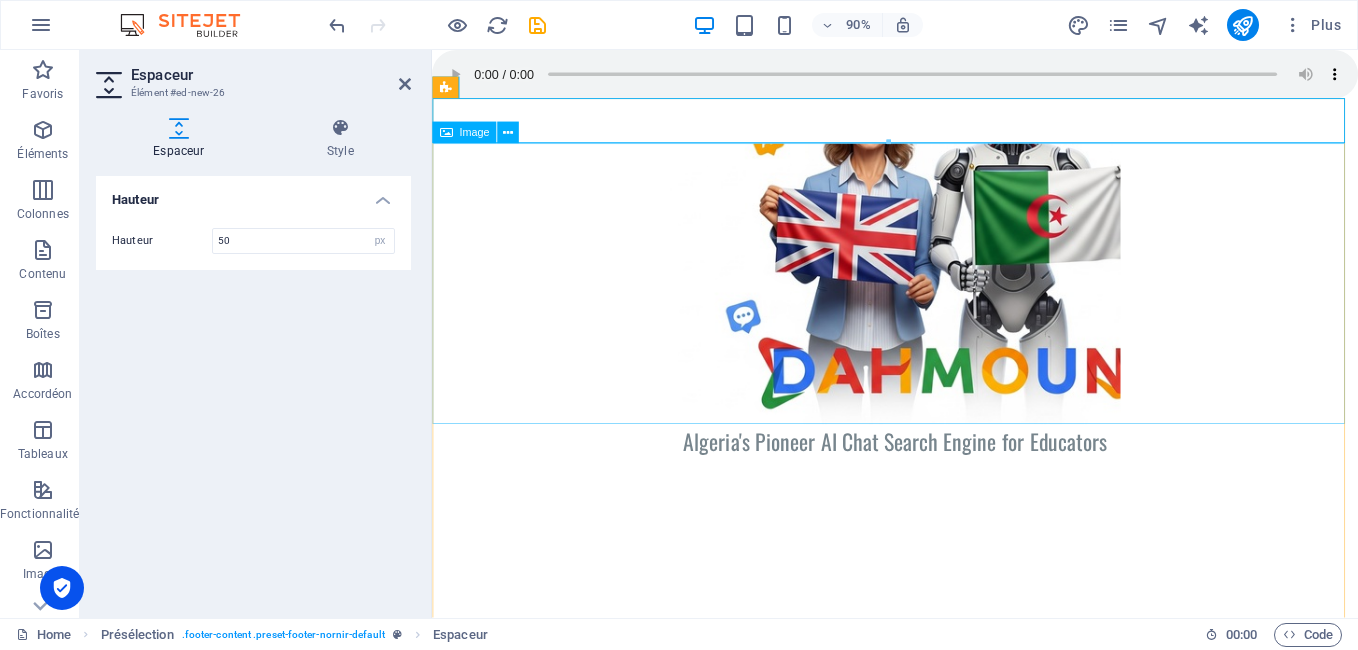 click at bounding box center (946, 310) 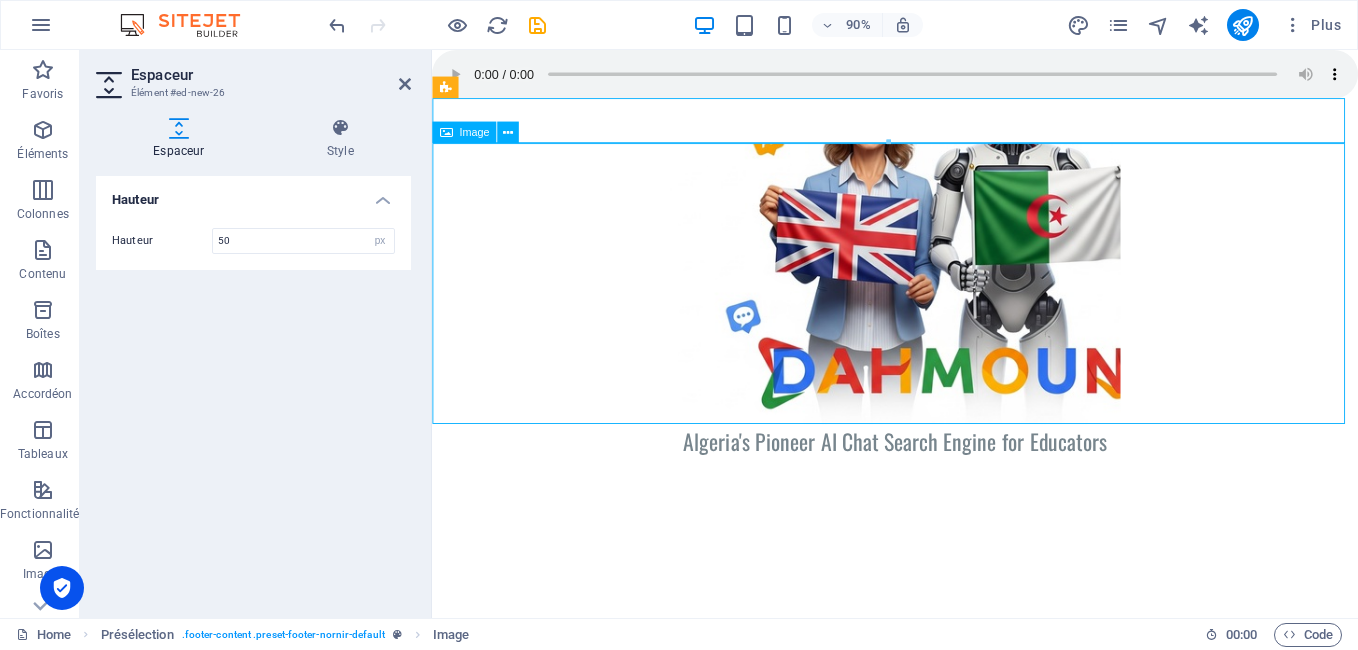 click at bounding box center (946, 310) 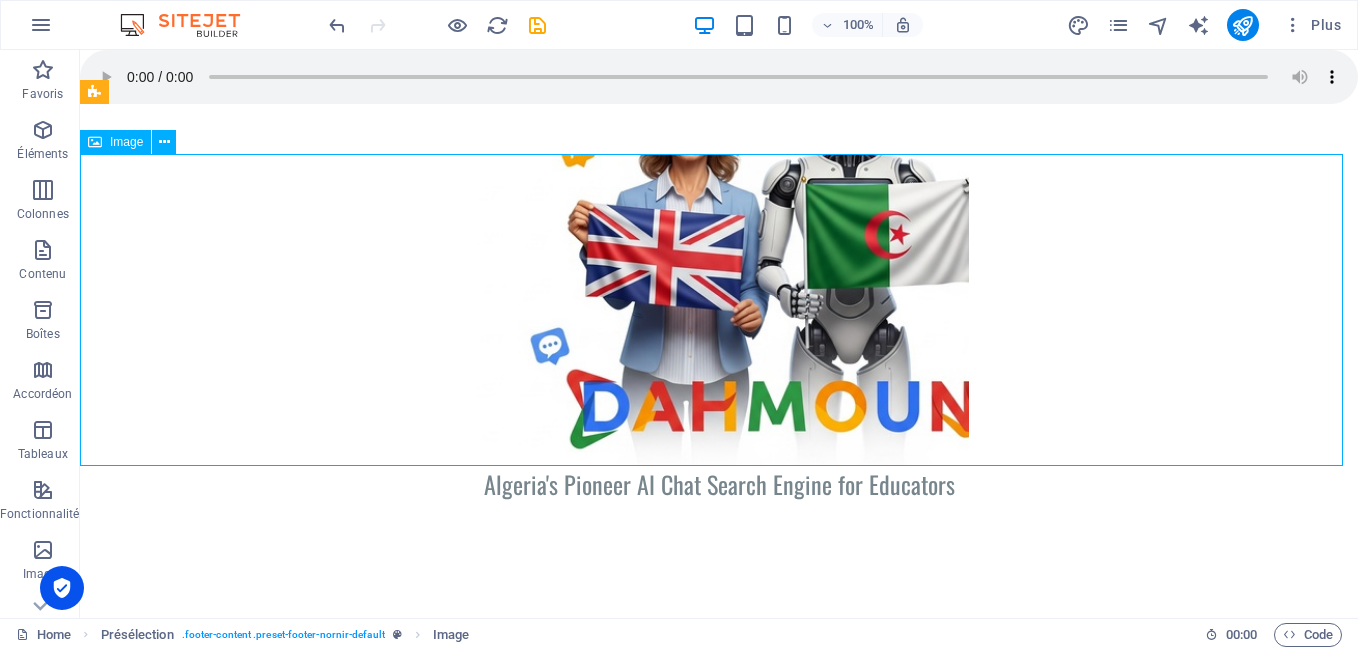 click at bounding box center (719, 310) 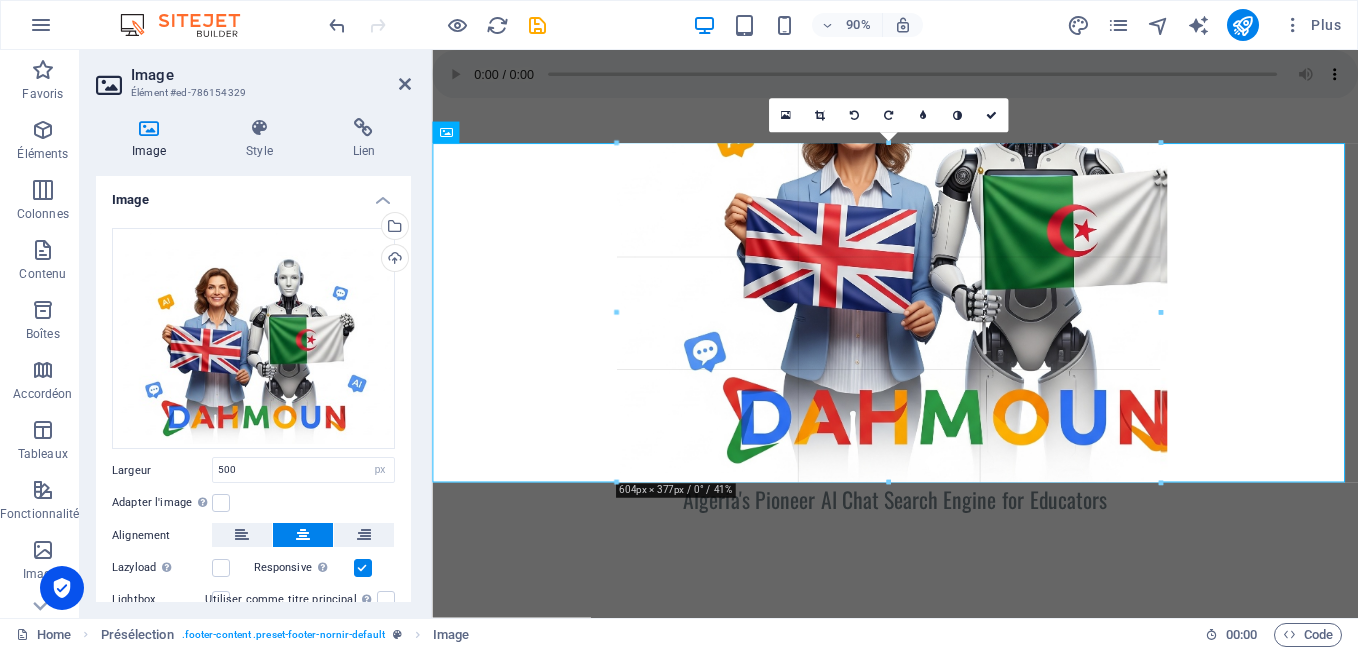 drag, startPoint x: 1116, startPoint y: 425, endPoint x: 771, endPoint y: 469, distance: 347.7945 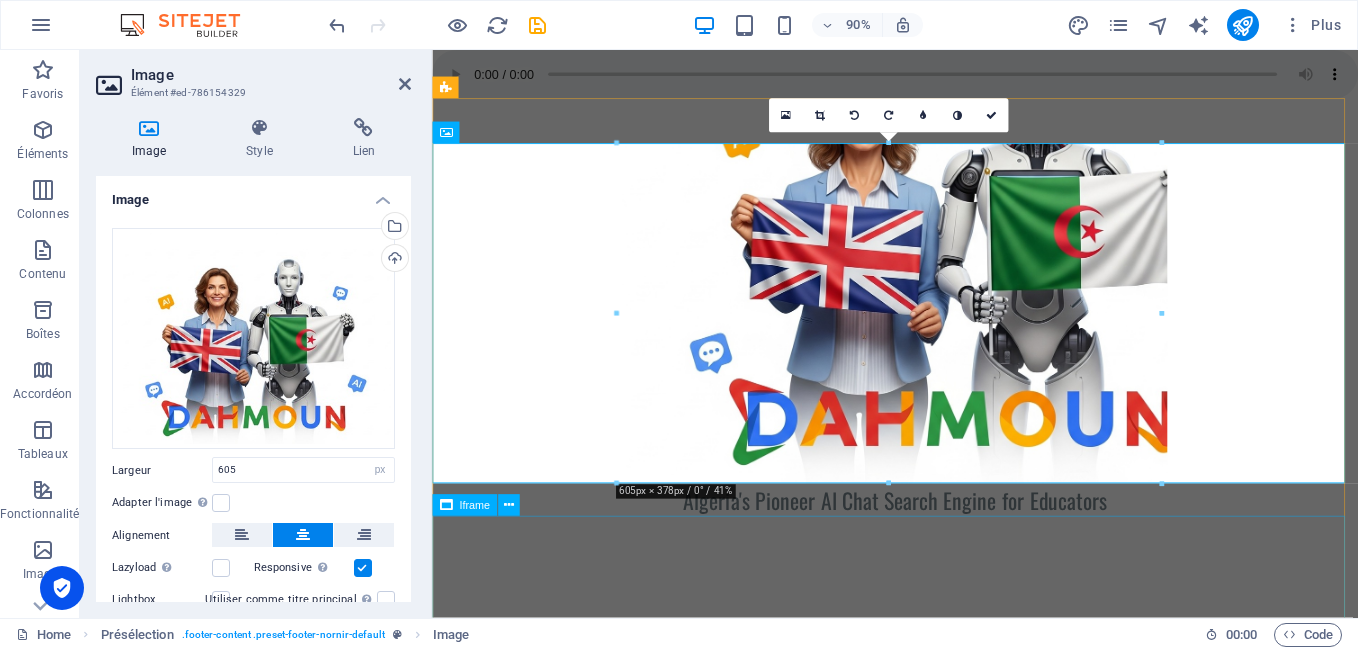 drag, startPoint x: 1323, startPoint y: 532, endPoint x: 941, endPoint y: 556, distance: 382.75317 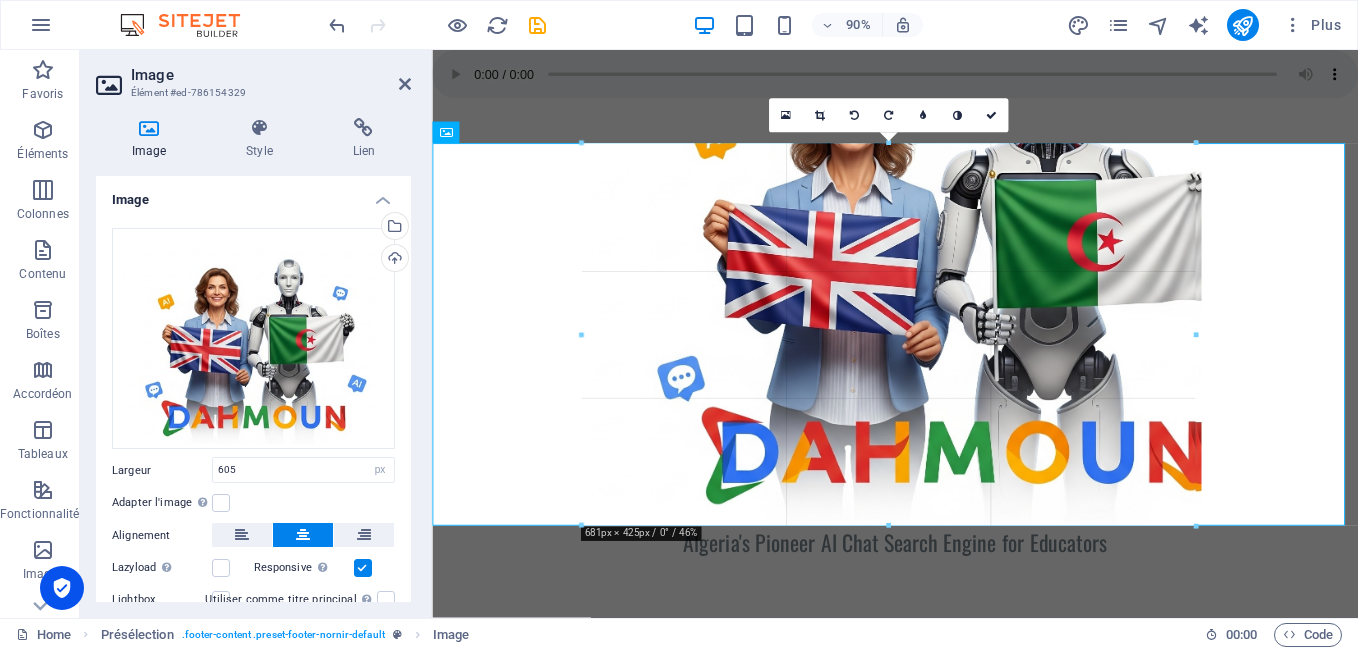 drag, startPoint x: 889, startPoint y: 488, endPoint x: 484, endPoint y: 485, distance: 405.0111 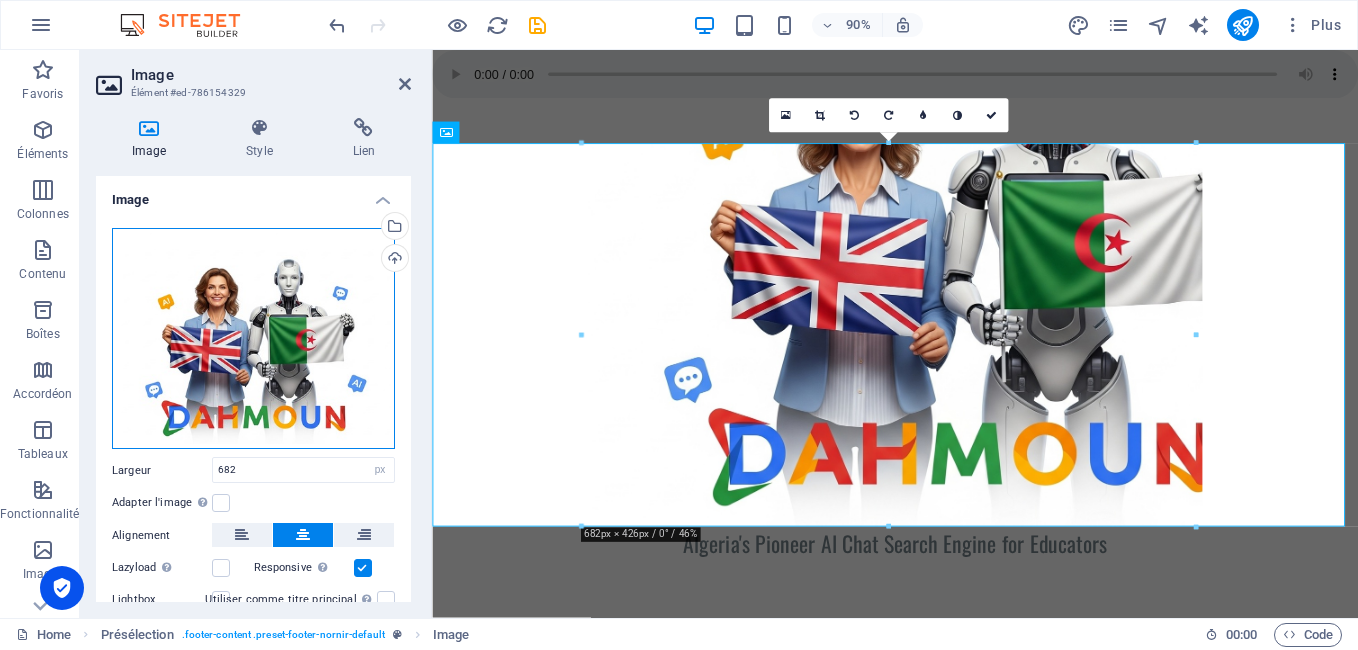 click on "Glissez les fichiers ici, cliquez pour choisir les fichiers ou  sélectionnez les fichiers depuis Fichiers ou depuis notre stock gratuit de photos et de vidéos" at bounding box center [253, 339] 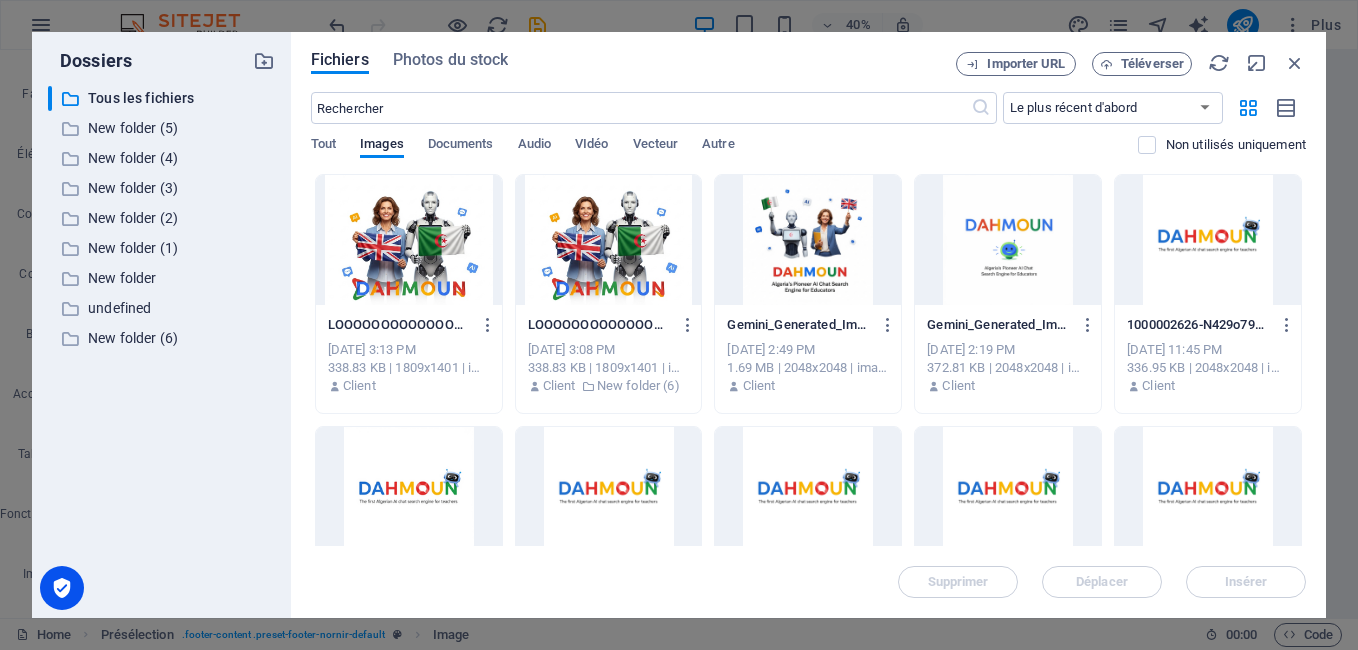 click at bounding box center (409, 240) 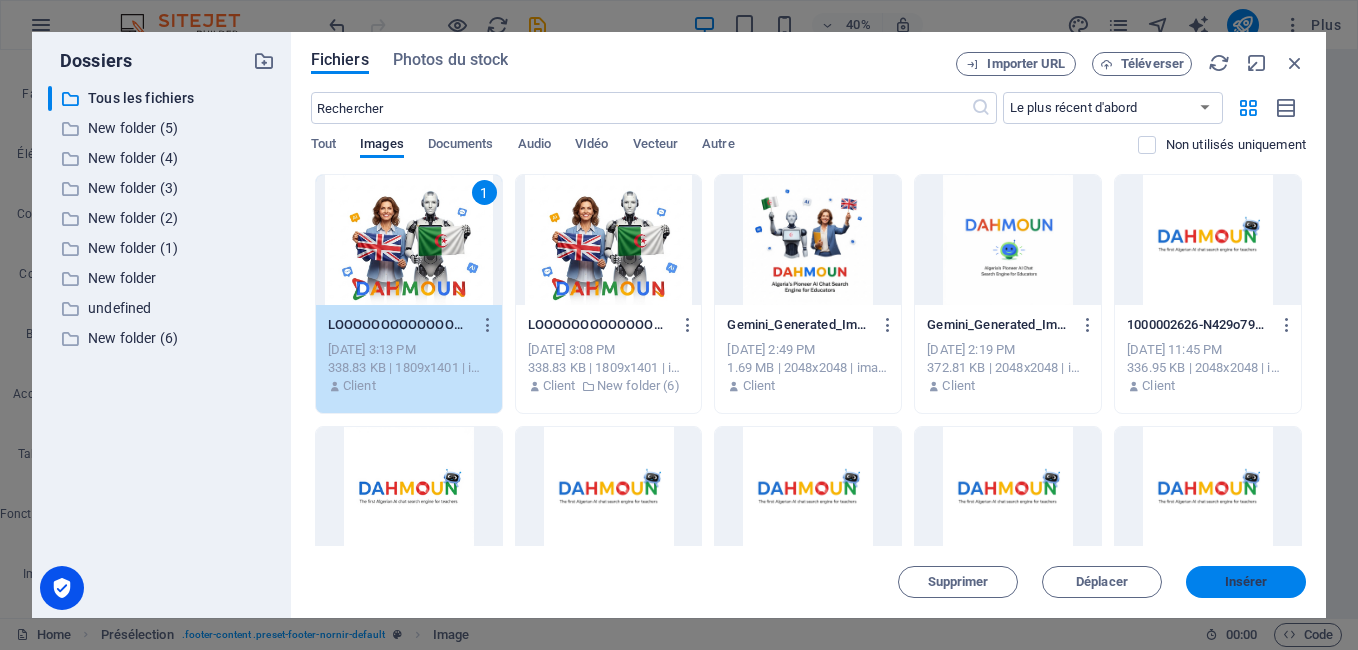 click on "Insérer" at bounding box center (1246, 582) 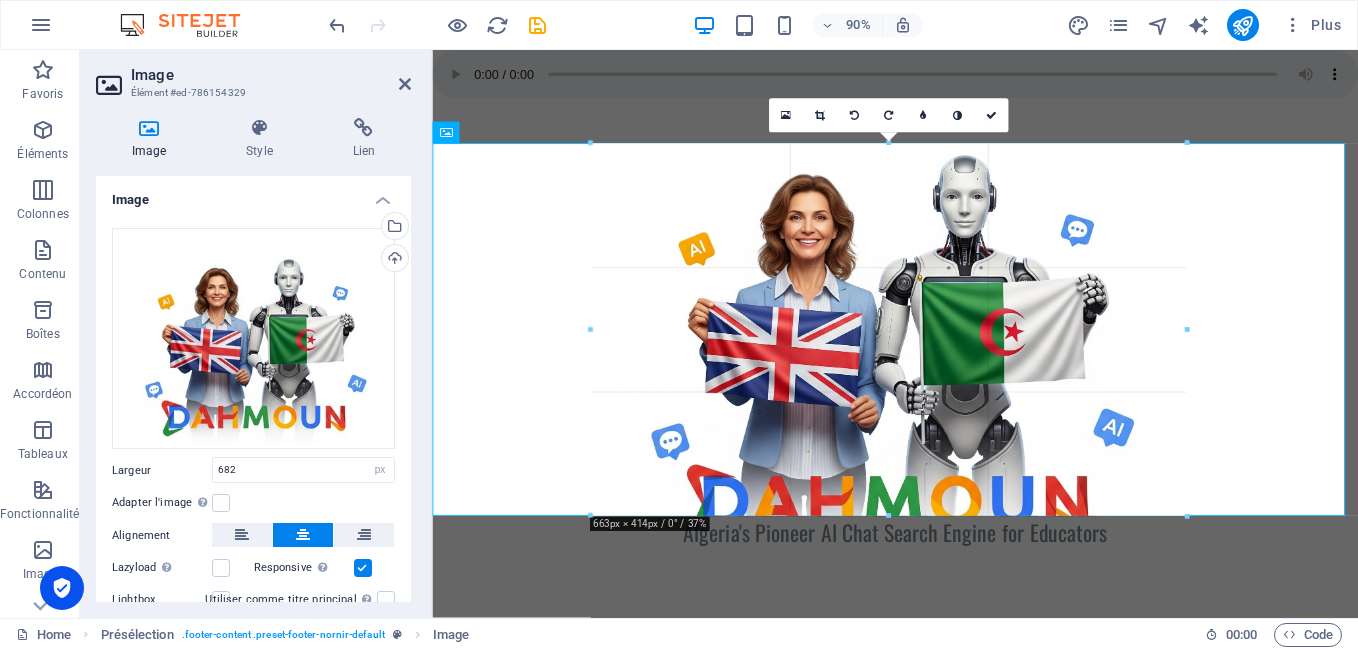drag, startPoint x: 890, startPoint y: 526, endPoint x: 815, endPoint y: 497, distance: 80.411446 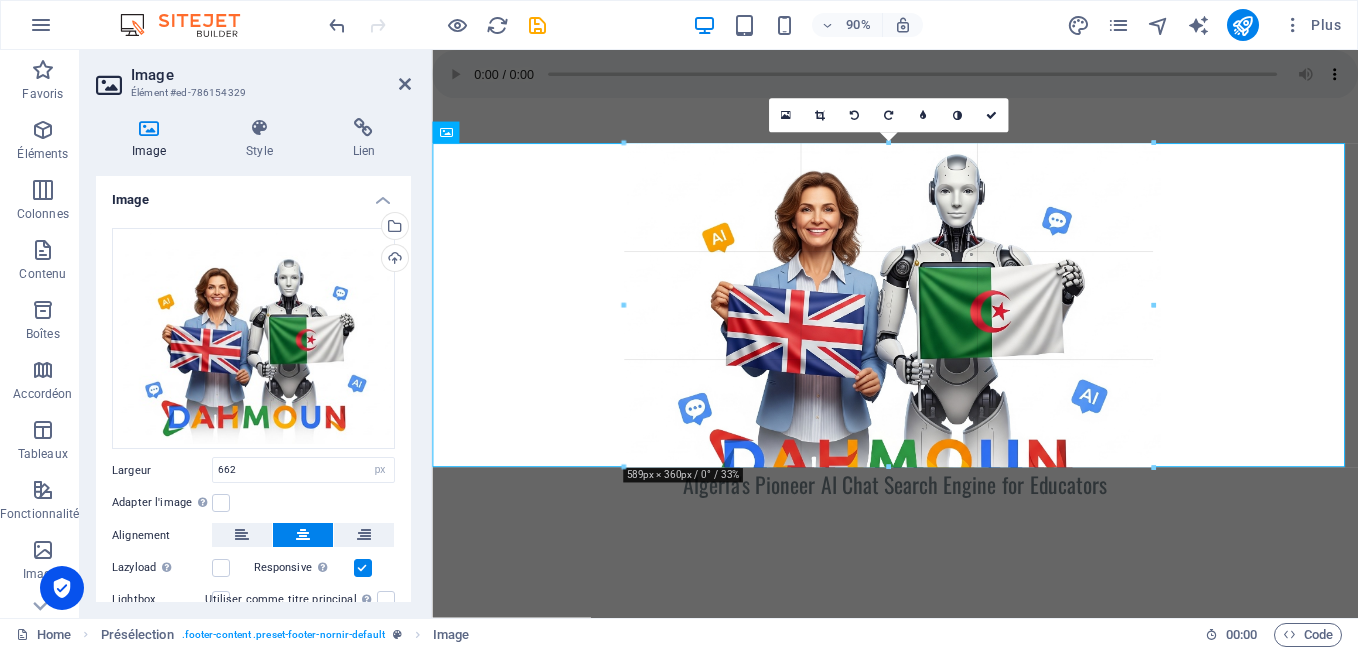 drag, startPoint x: 1191, startPoint y: 516, endPoint x: 762, endPoint y: 345, distance: 461.82465 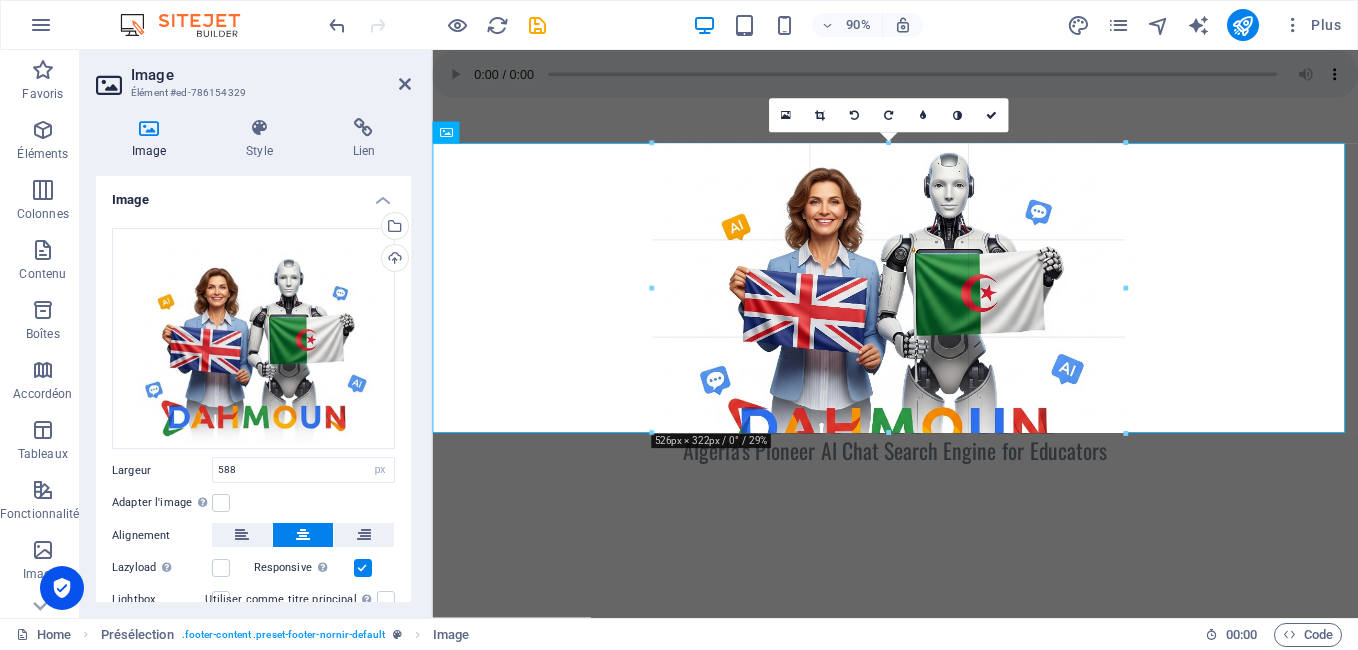 drag, startPoint x: 890, startPoint y: 466, endPoint x: 513, endPoint y: 421, distance: 379.67618 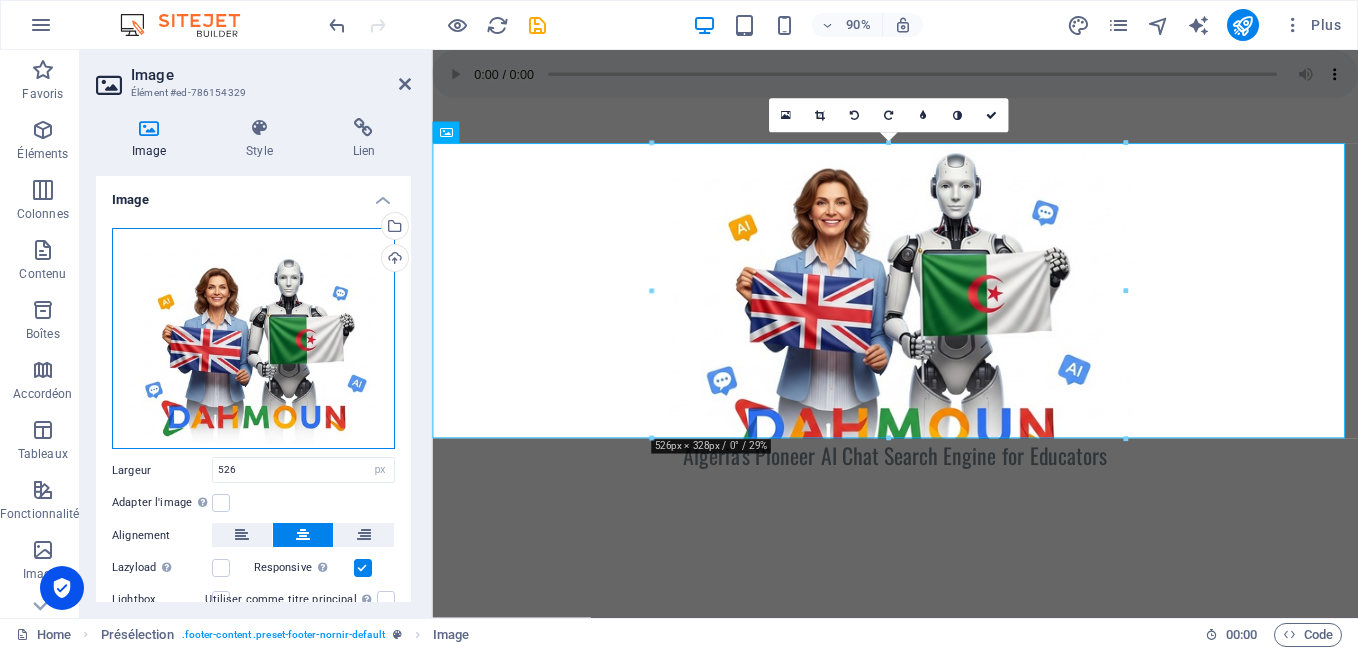 click on "Glissez les fichiers ici, cliquez pour choisir les fichiers ou  sélectionnez les fichiers depuis Fichiers ou depuis notre stock gratuit de photos et de vidéos" at bounding box center [253, 339] 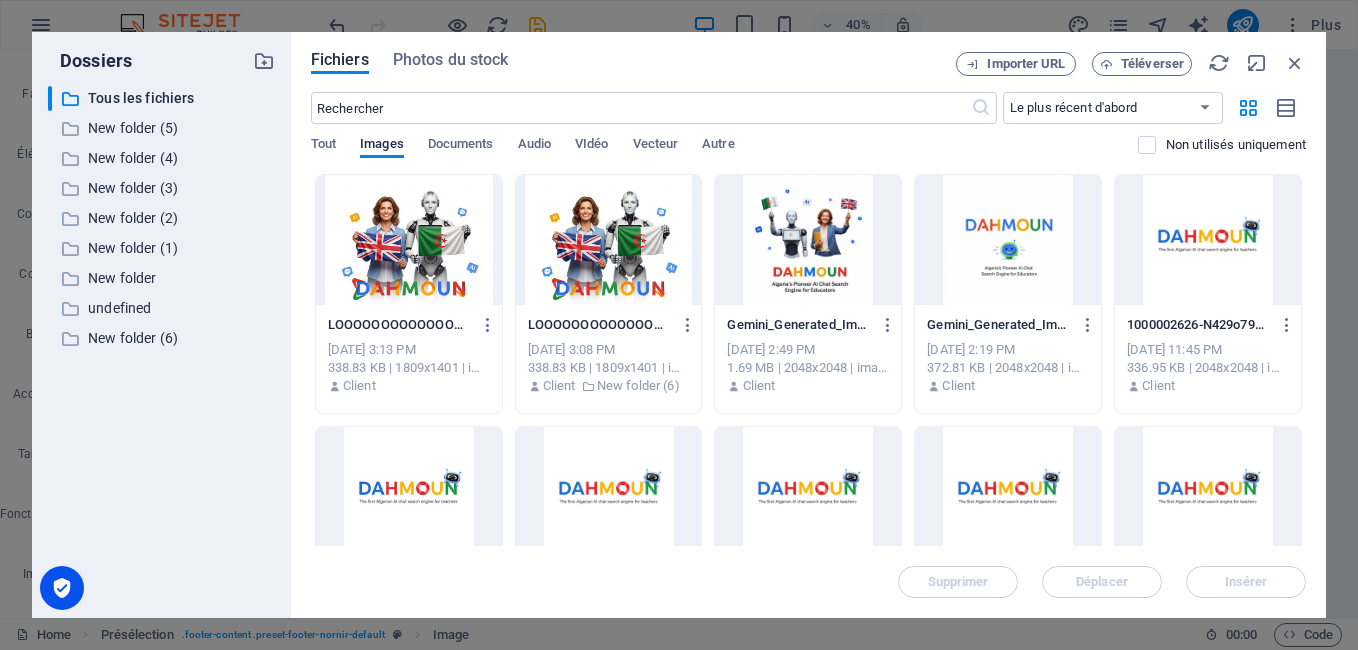 click at bounding box center (808, 240) 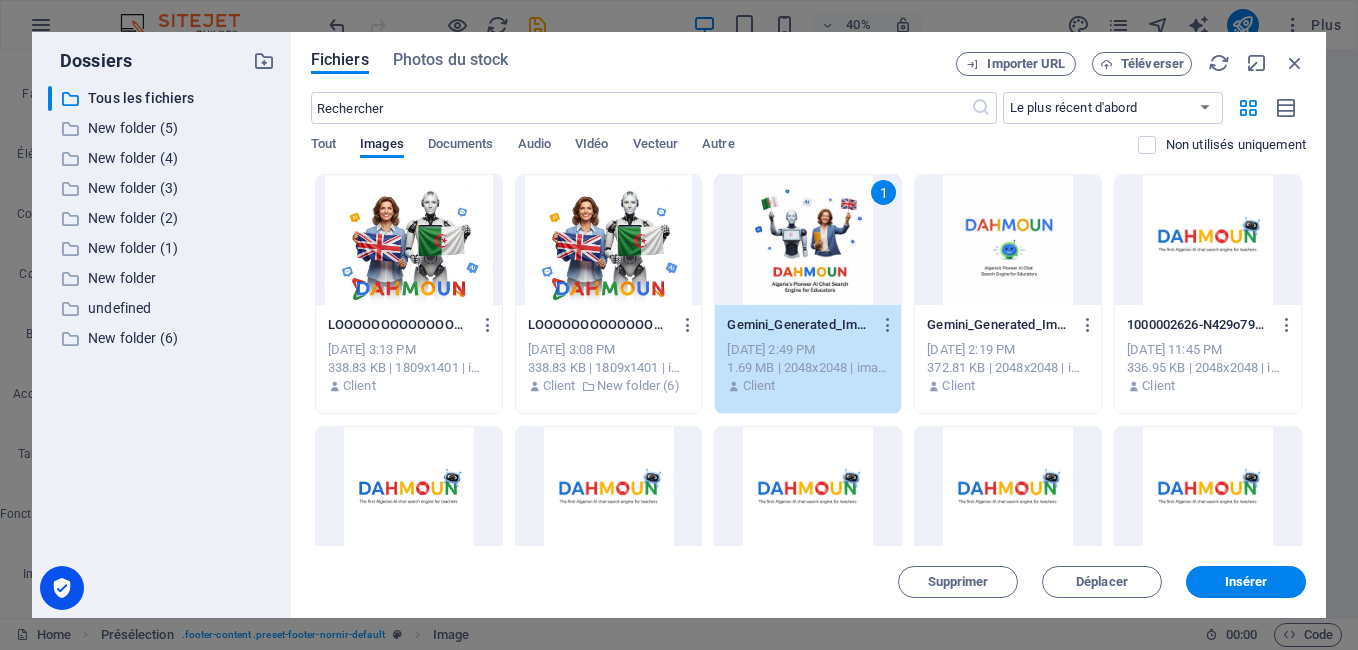 click on "1" at bounding box center [808, 240] 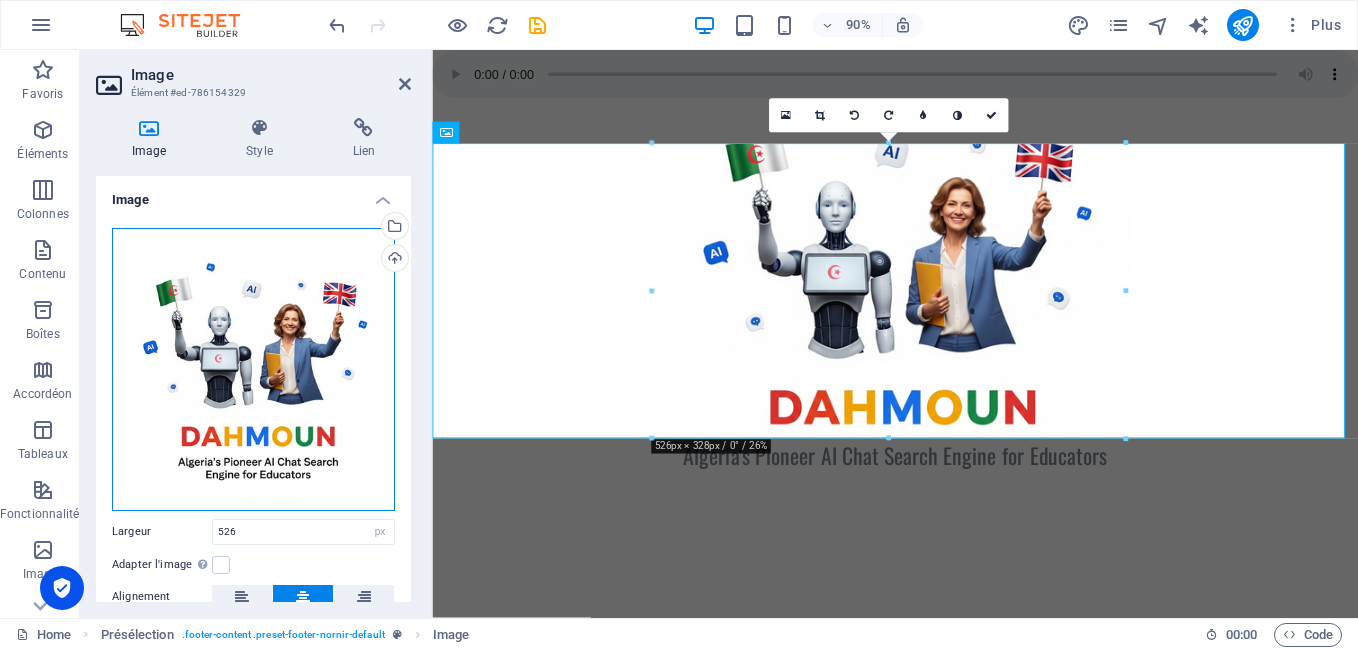 click on "Glissez les fichiers ici, cliquez pour choisir les fichiers ou  sélectionnez les fichiers depuis Fichiers ou depuis notre stock gratuit de photos et de vidéos" at bounding box center (253, 369) 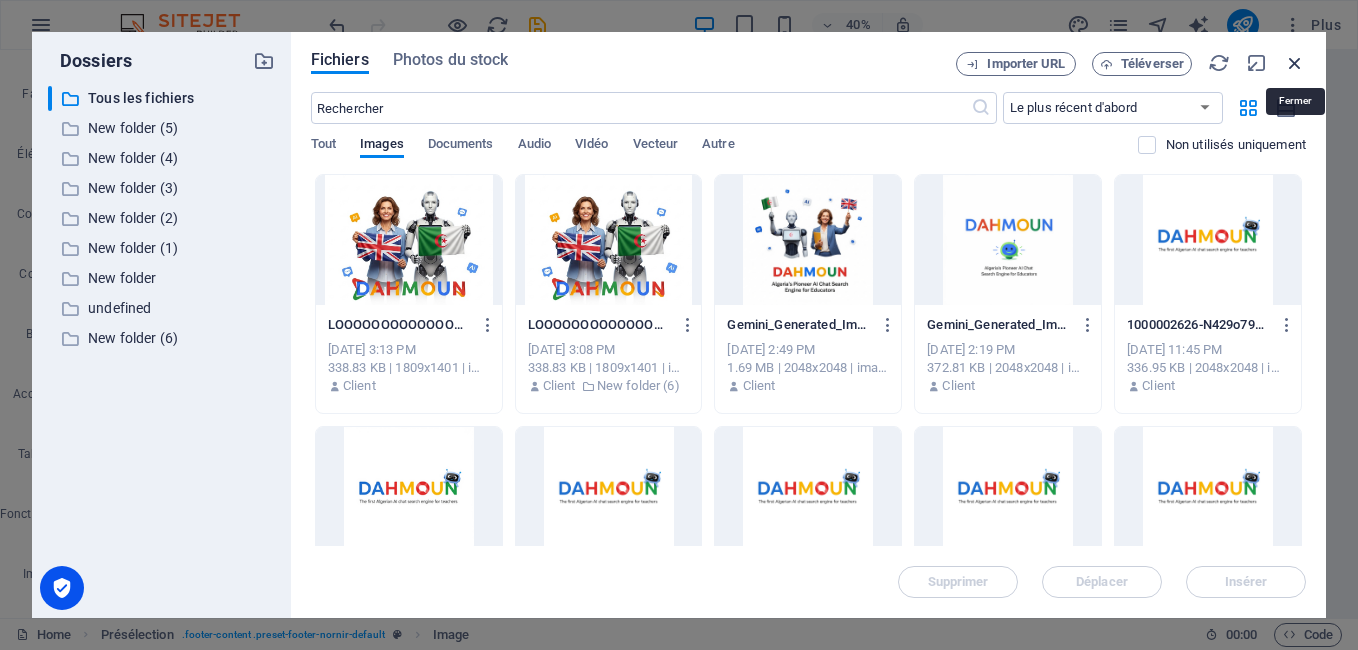 click at bounding box center [1295, 63] 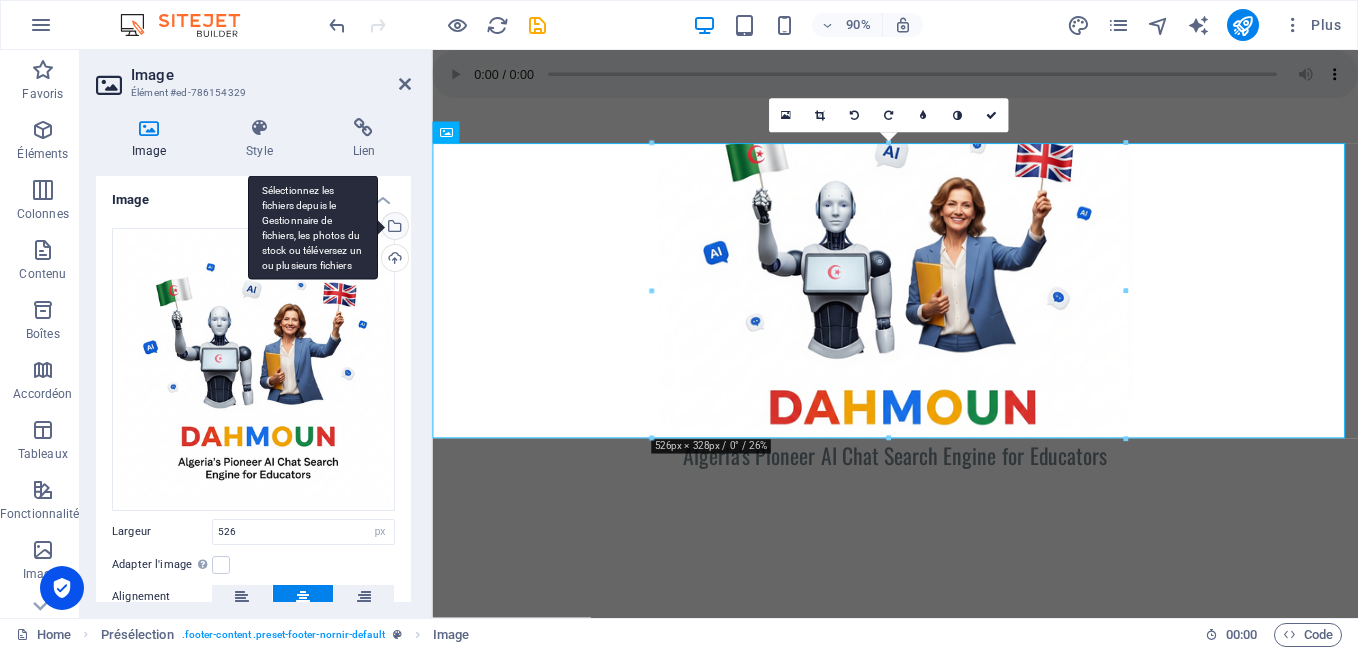 click on "Sélectionnez les fichiers depuis le Gestionnaire de fichiers, les photos du stock ou téléversez un ou plusieurs fichiers" at bounding box center (393, 228) 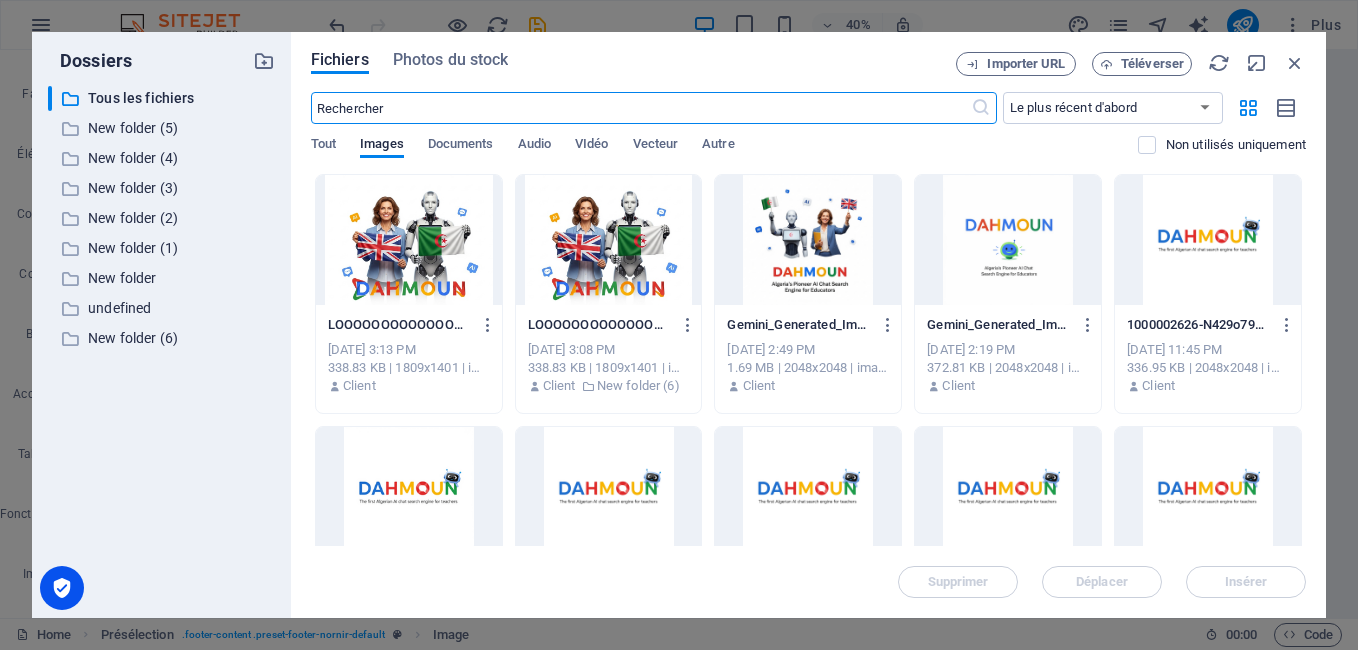 click at bounding box center [409, 240] 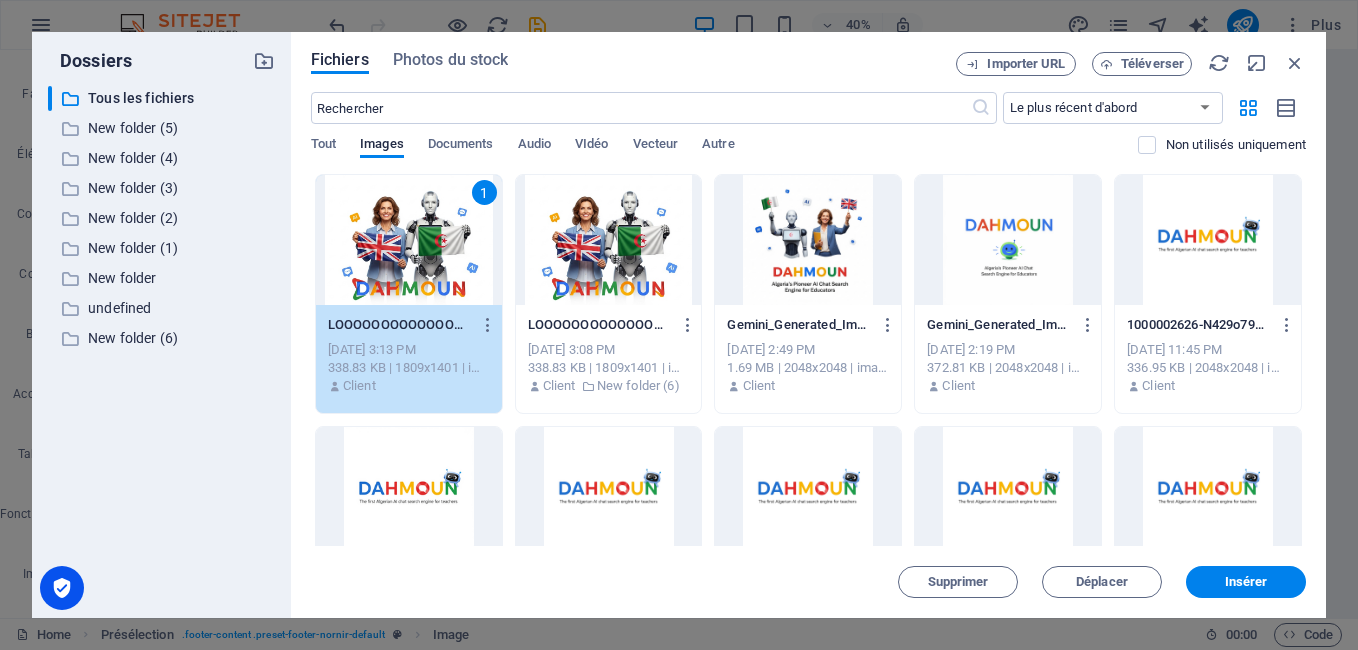click on "1" at bounding box center (409, 240) 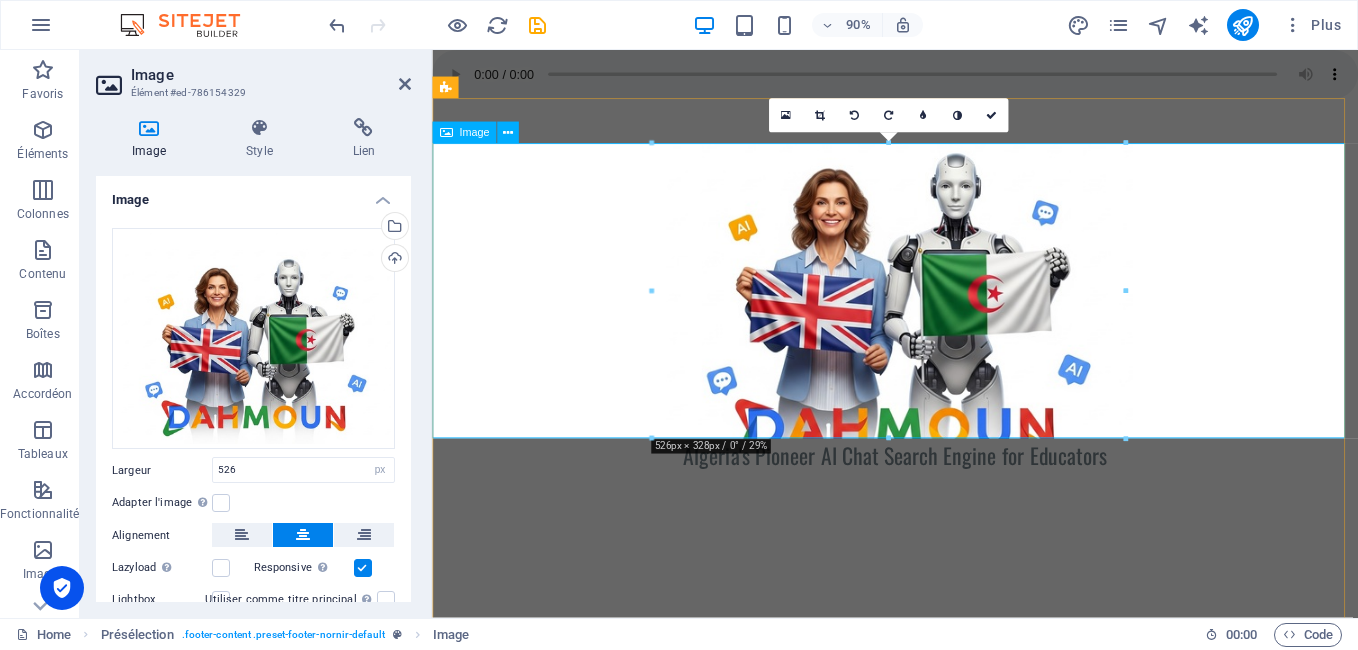 drag, startPoint x: 1218, startPoint y: 315, endPoint x: 1286, endPoint y: 335, distance: 70.88018 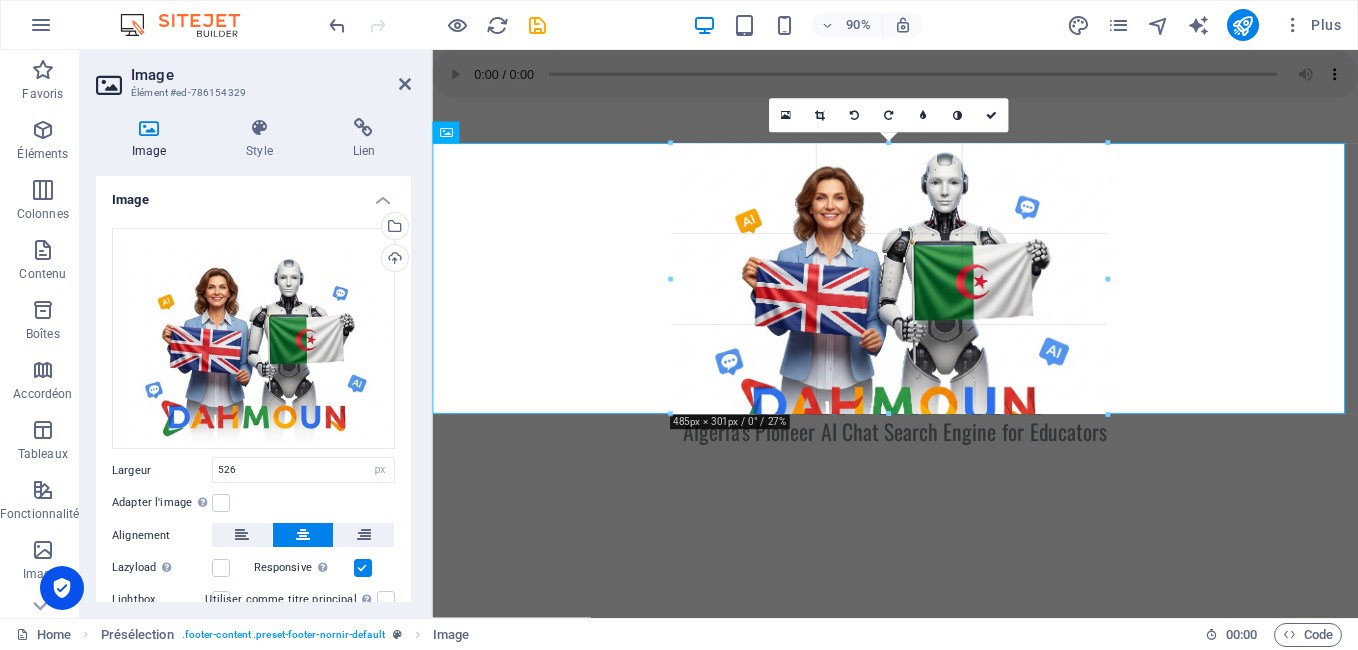 drag, startPoint x: 1125, startPoint y: 296, endPoint x: 1093, endPoint y: 314, distance: 36.71512 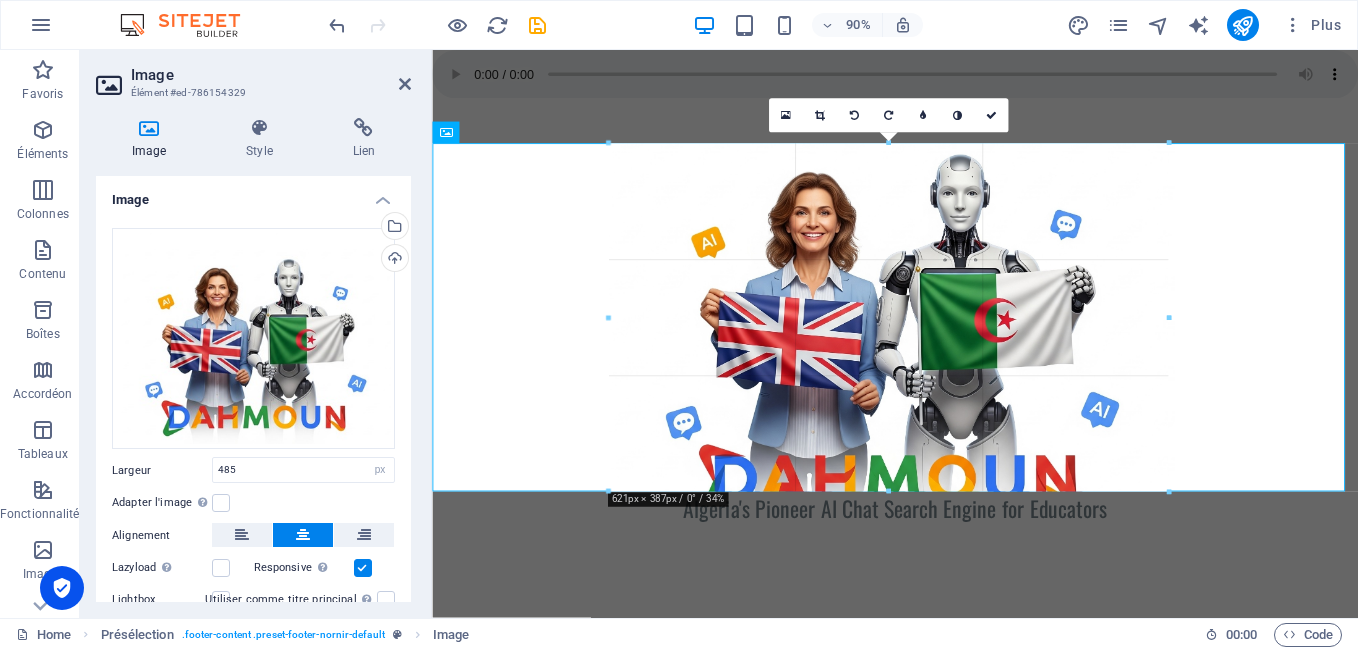 drag, startPoint x: 1108, startPoint y: 411, endPoint x: 763, endPoint y: 513, distance: 359.76242 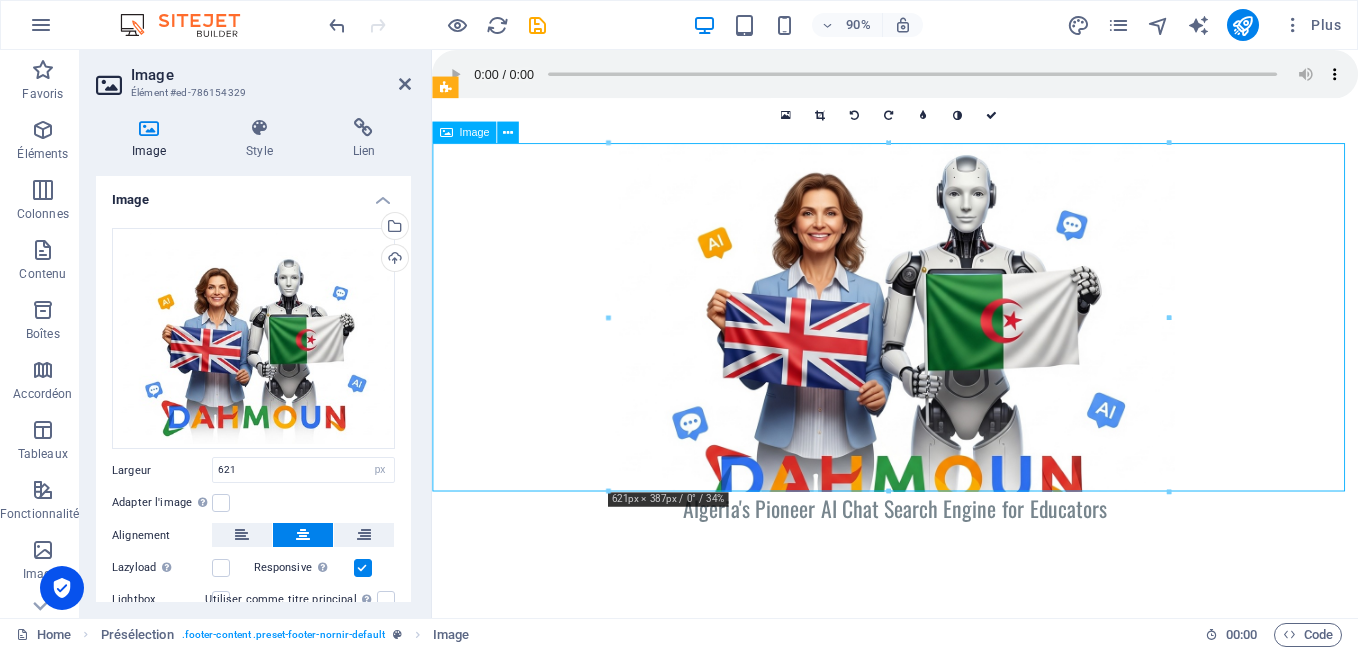 drag, startPoint x: 916, startPoint y: 463, endPoint x: 921, endPoint y: 391, distance: 72.1734 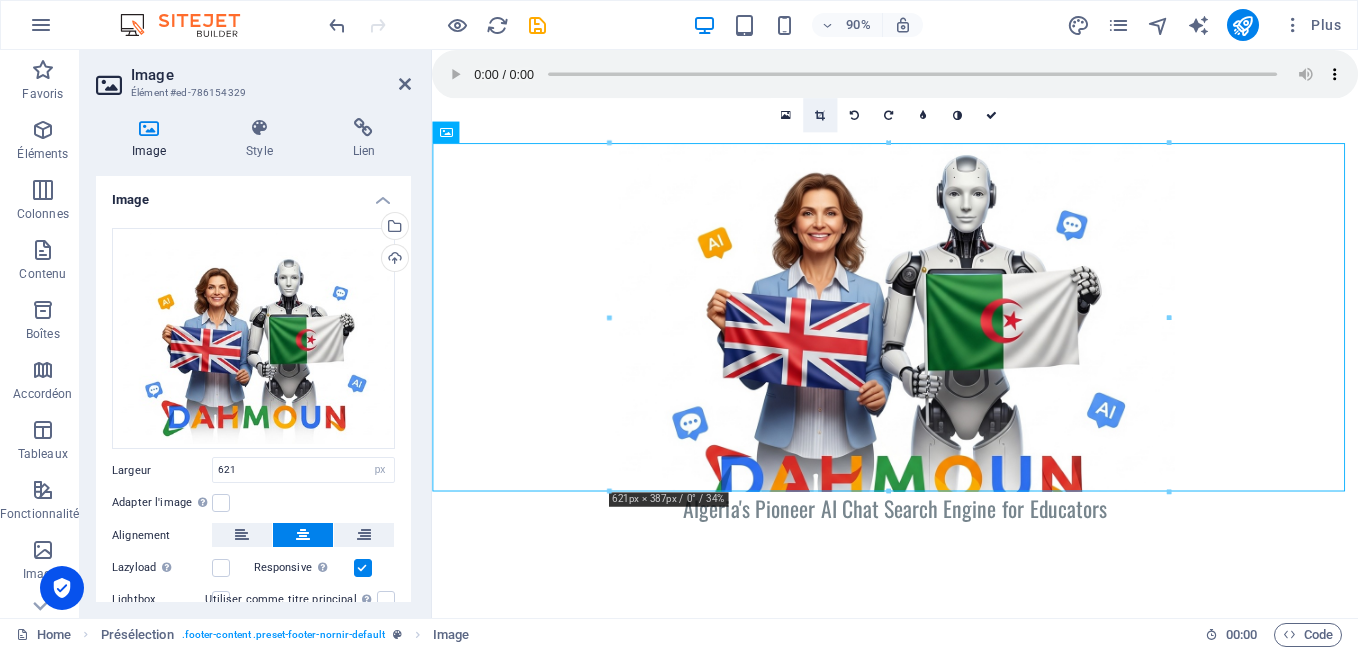 click at bounding box center (820, 116) 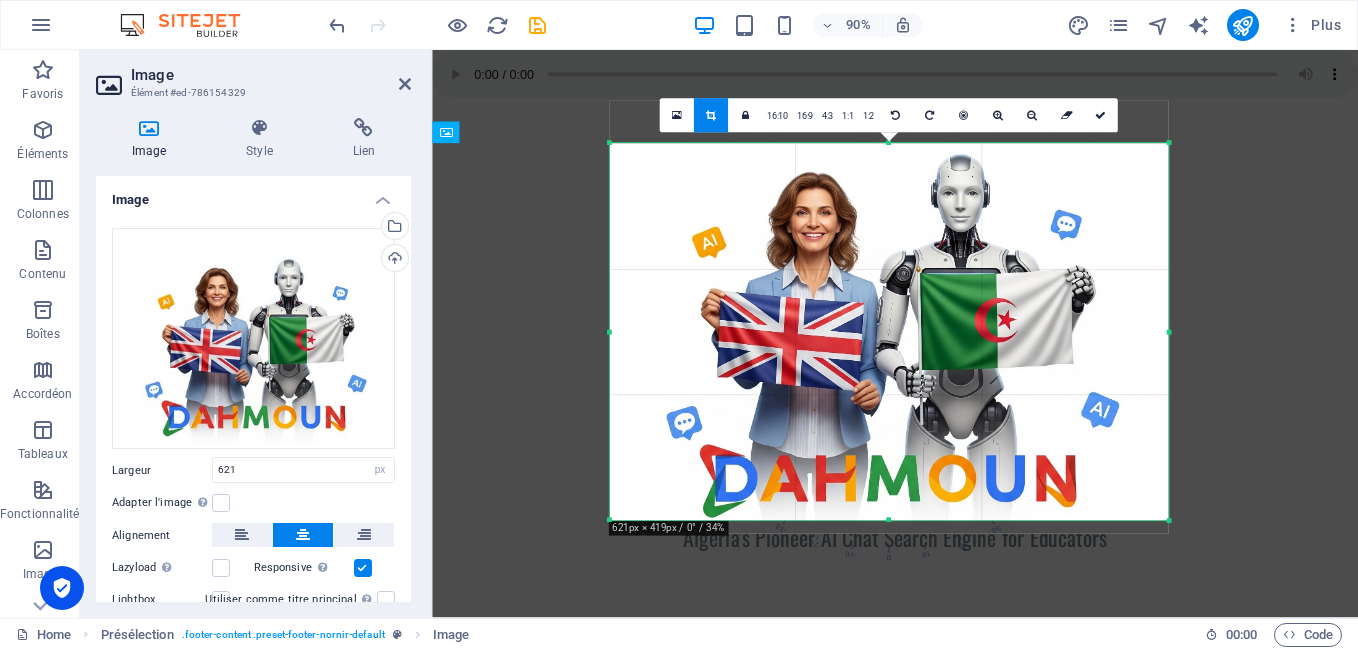 drag, startPoint x: 1172, startPoint y: 496, endPoint x: 1176, endPoint y: 528, distance: 32.24903 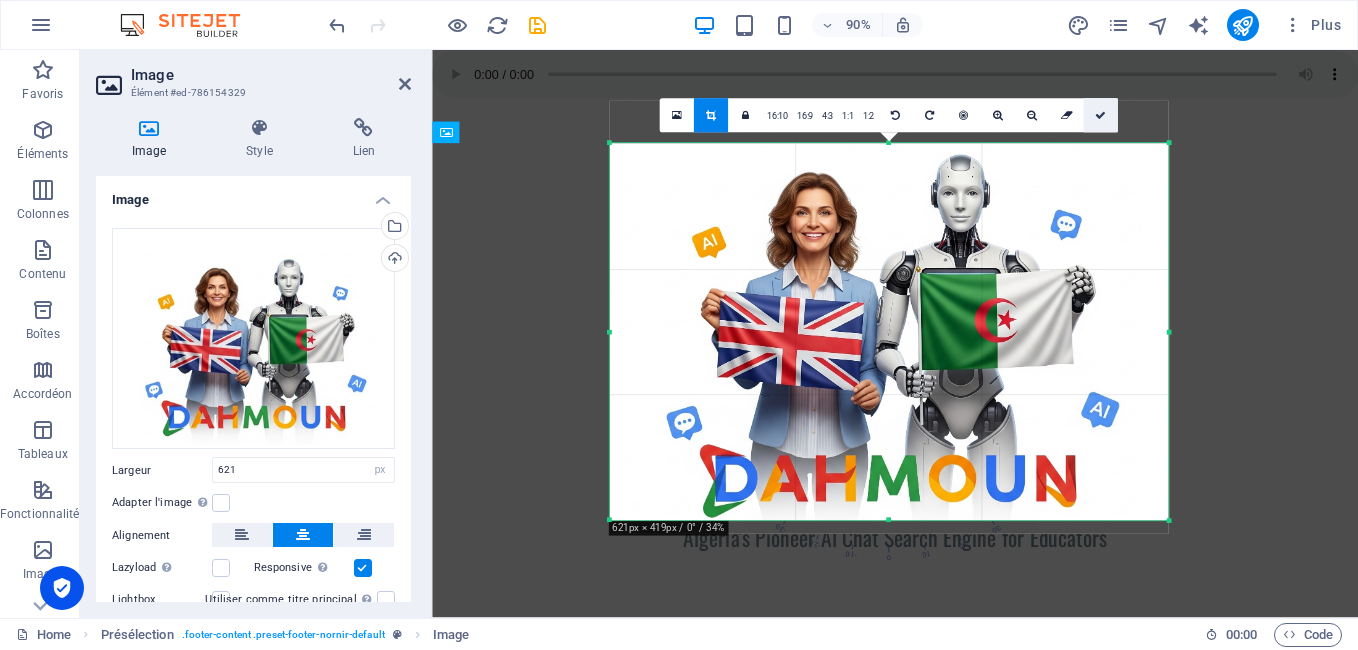 click at bounding box center (1100, 115) 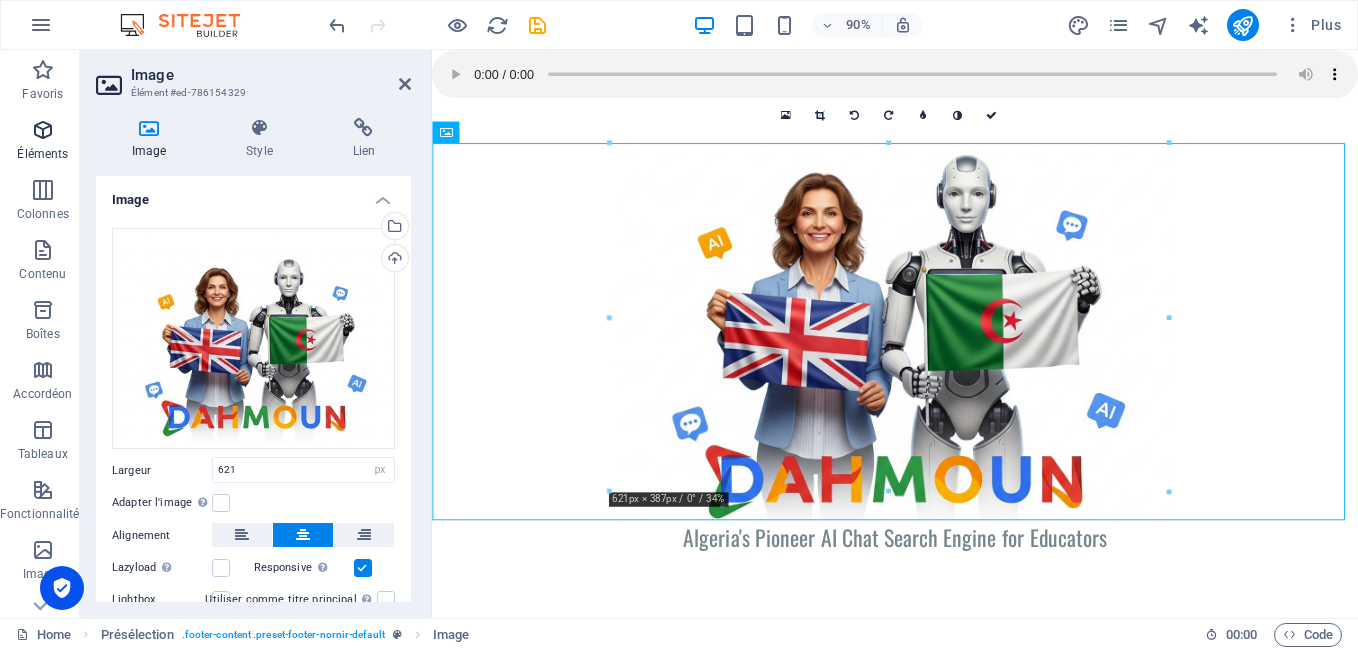 click on "Éléments" at bounding box center [43, 142] 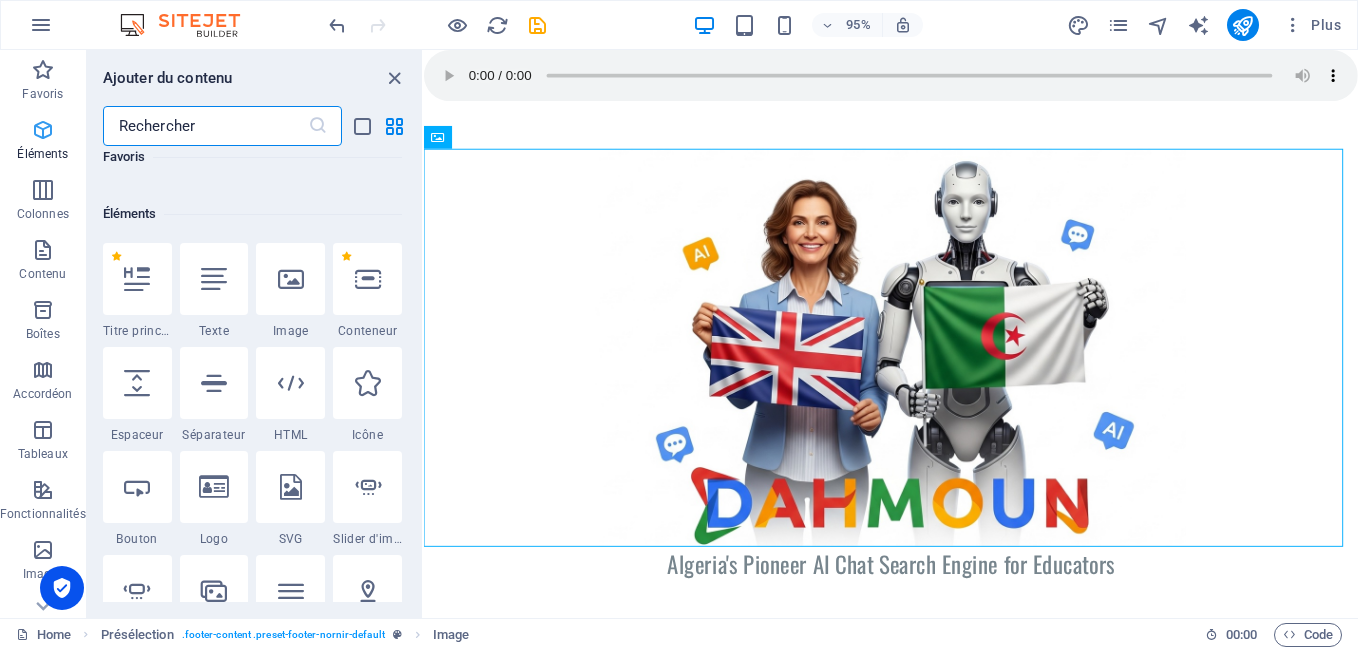 scroll, scrollTop: 213, scrollLeft: 0, axis: vertical 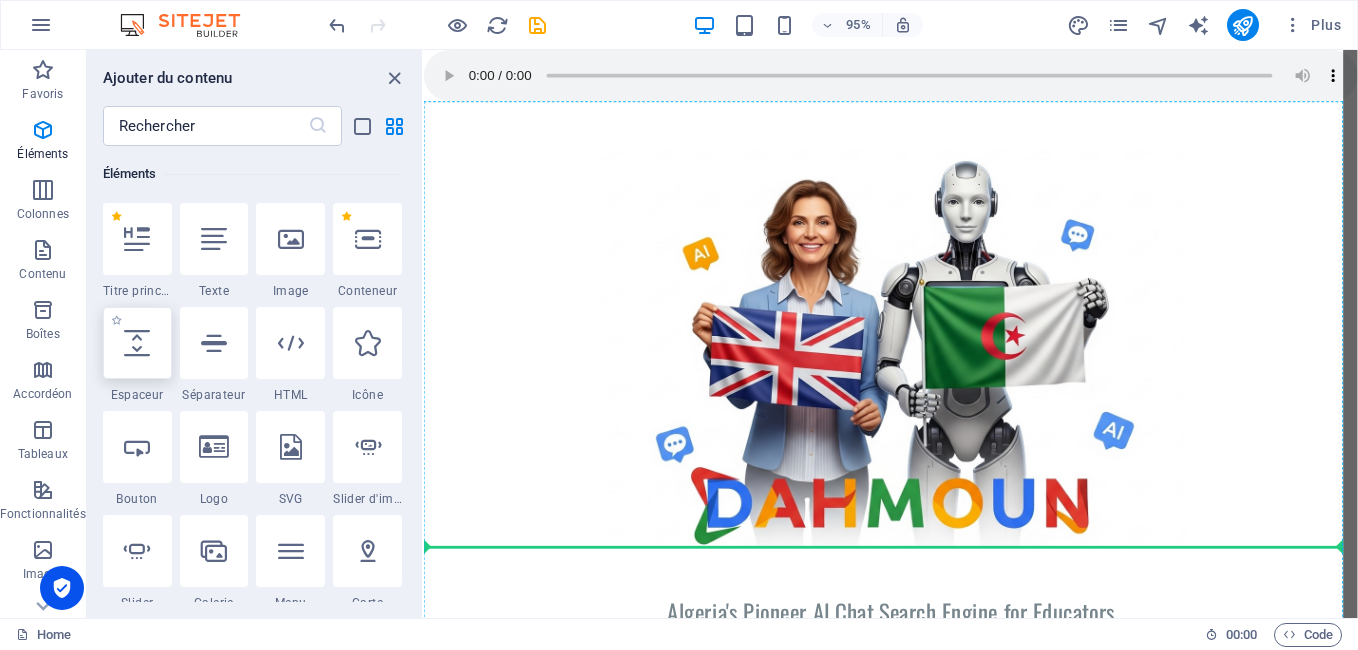select on "px" 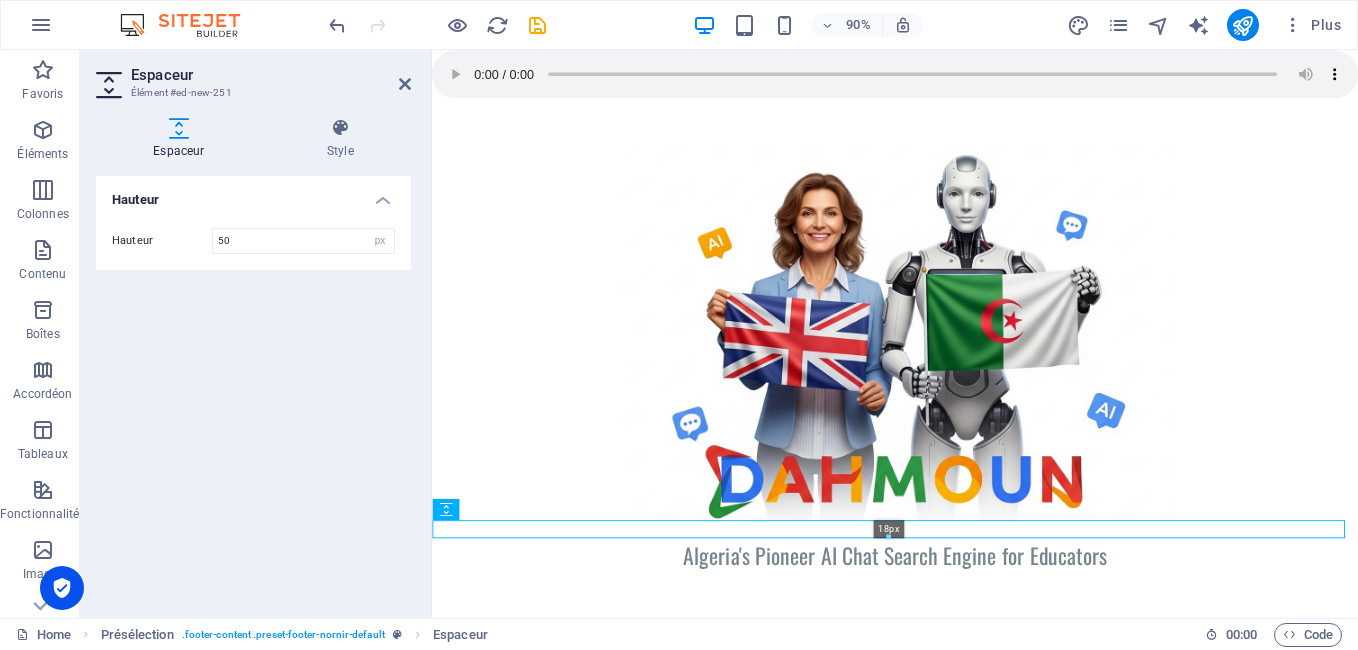 drag, startPoint x: 886, startPoint y: 566, endPoint x: 502, endPoint y: 527, distance: 385.9754 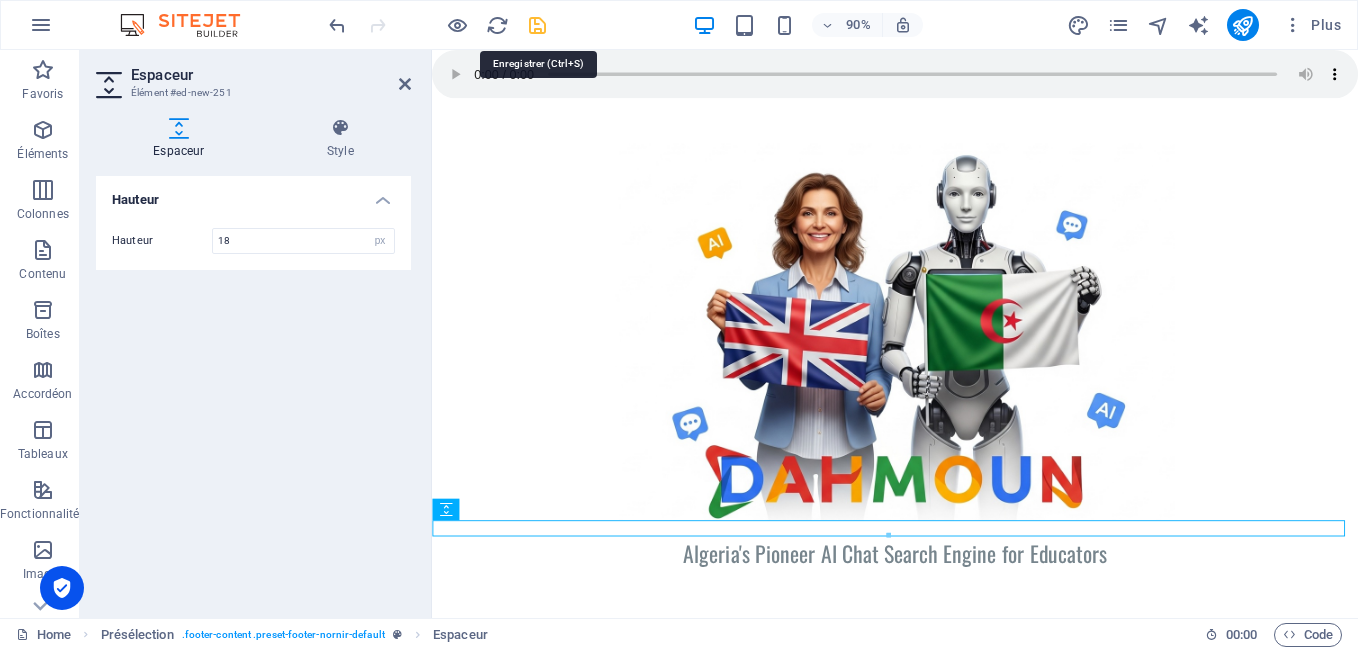 click at bounding box center [537, 25] 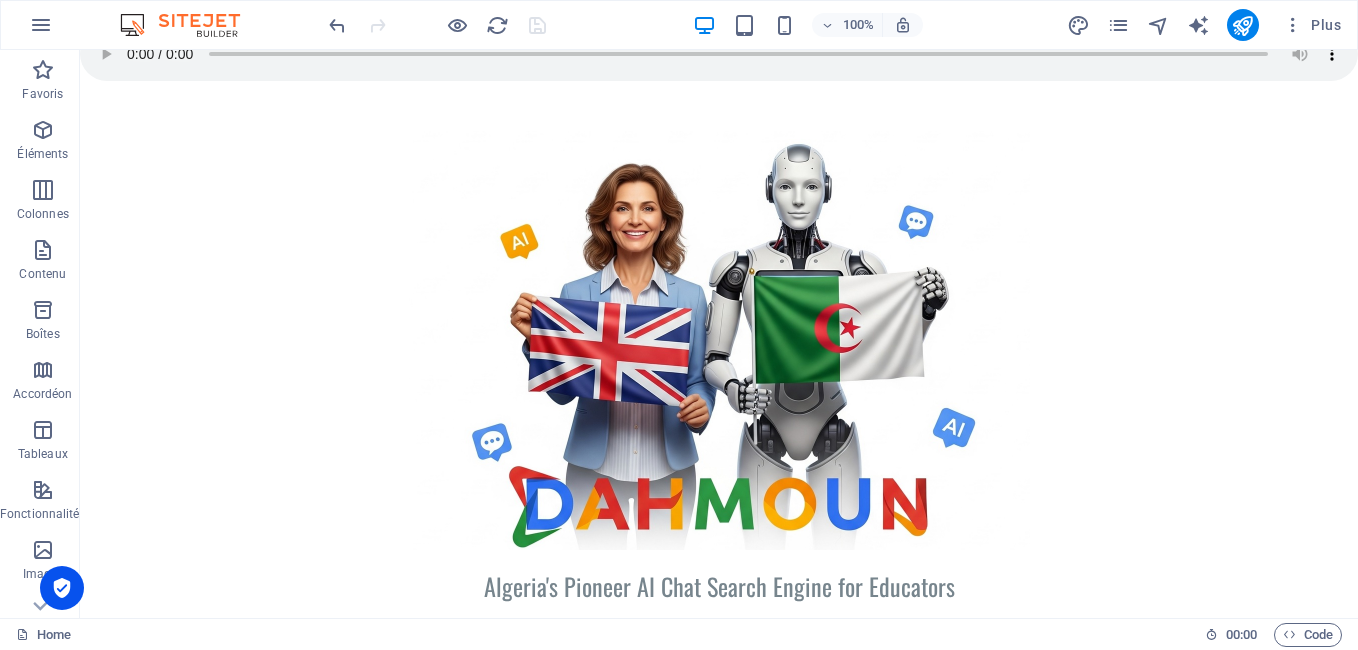 scroll, scrollTop: 0, scrollLeft: 0, axis: both 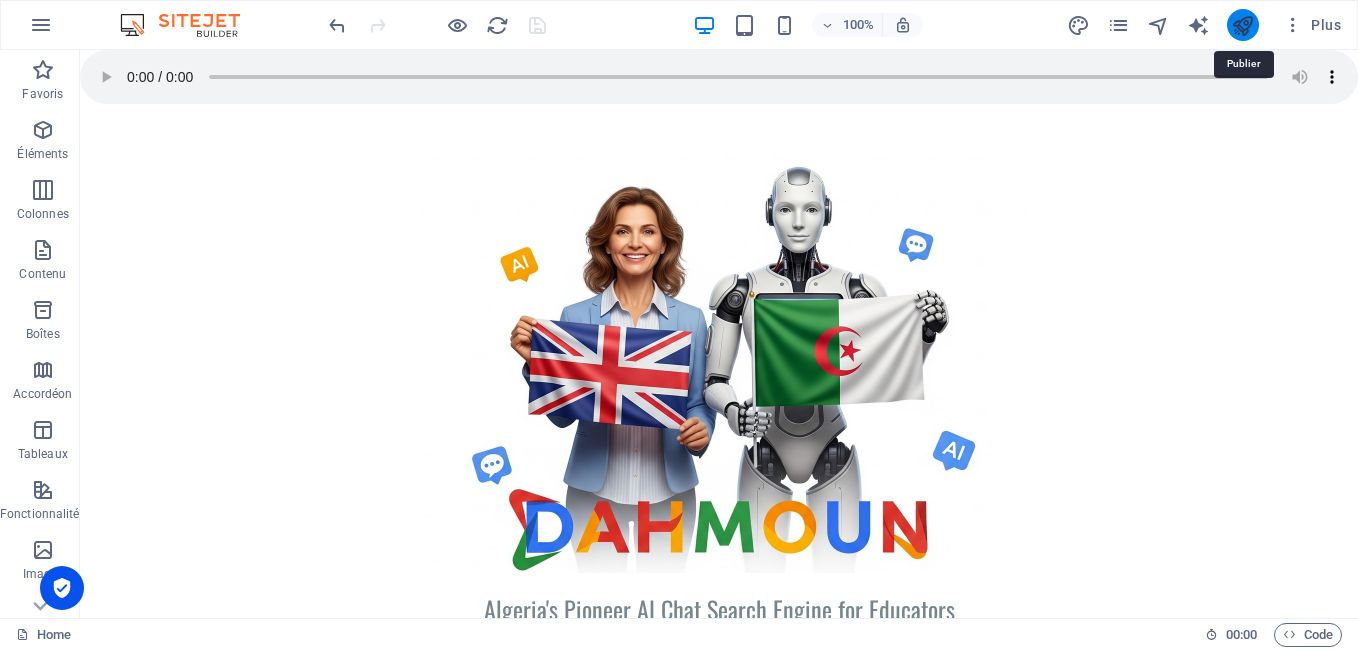 click at bounding box center [1242, 25] 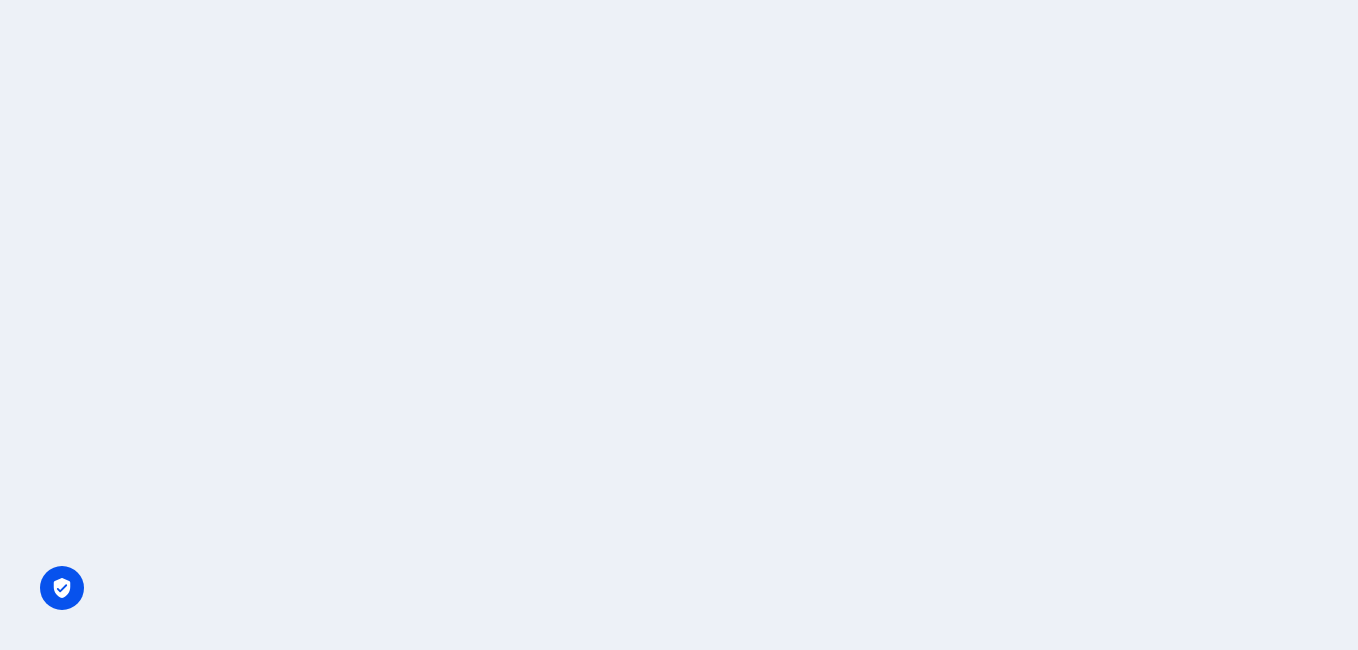 scroll, scrollTop: 0, scrollLeft: 0, axis: both 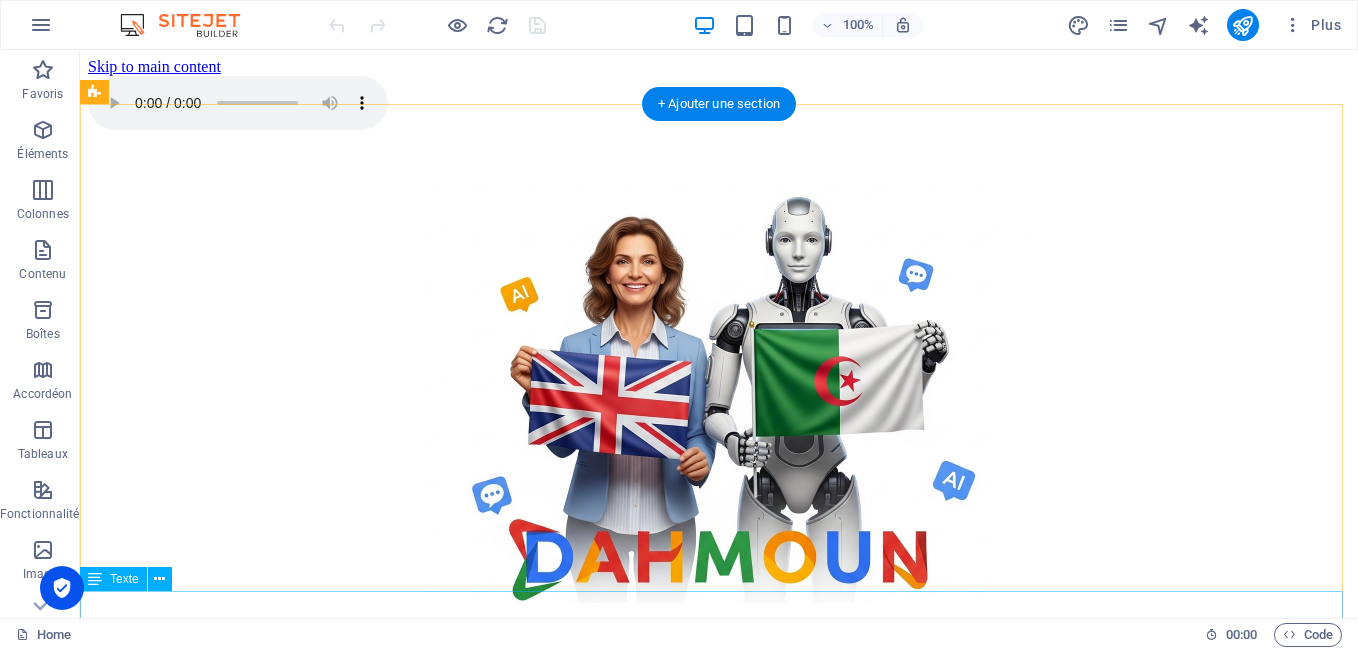 click on "Algeria's Pioneer AI Chat Search Engine for Educators" at bounding box center [719, 654] 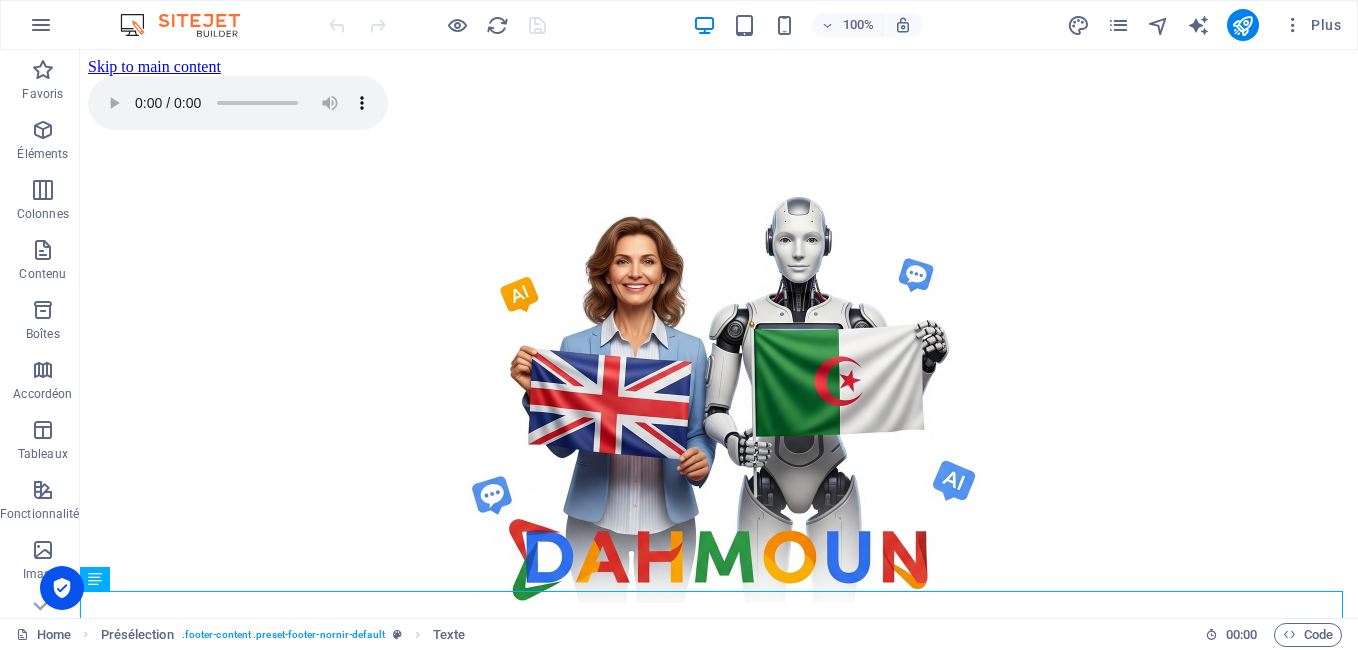 click on "Home Présélection . footer-content .preset-footer-nornir-default Texte 00 : 00 Code" at bounding box center [679, 634] 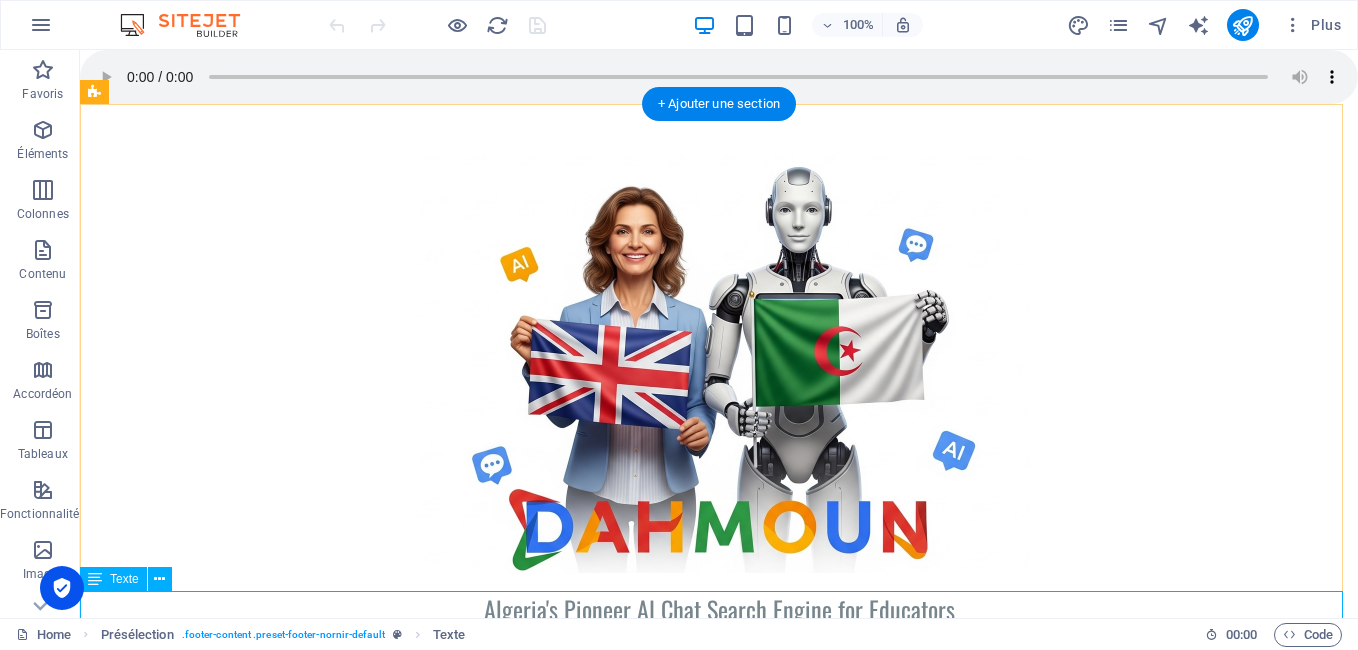 click on "Algeria's Pioneer AI Chat Search Engine for Educators" at bounding box center [719, 609] 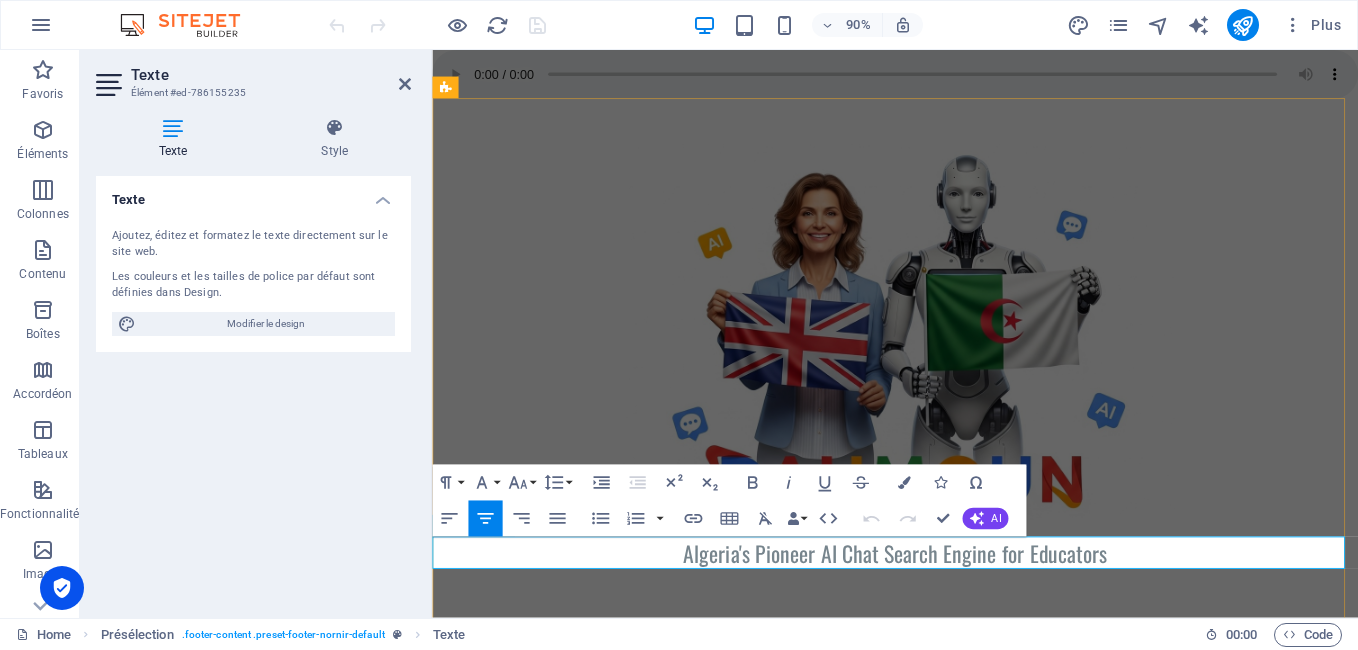drag, startPoint x: 1233, startPoint y: 604, endPoint x: 715, endPoint y: 612, distance: 518.06177 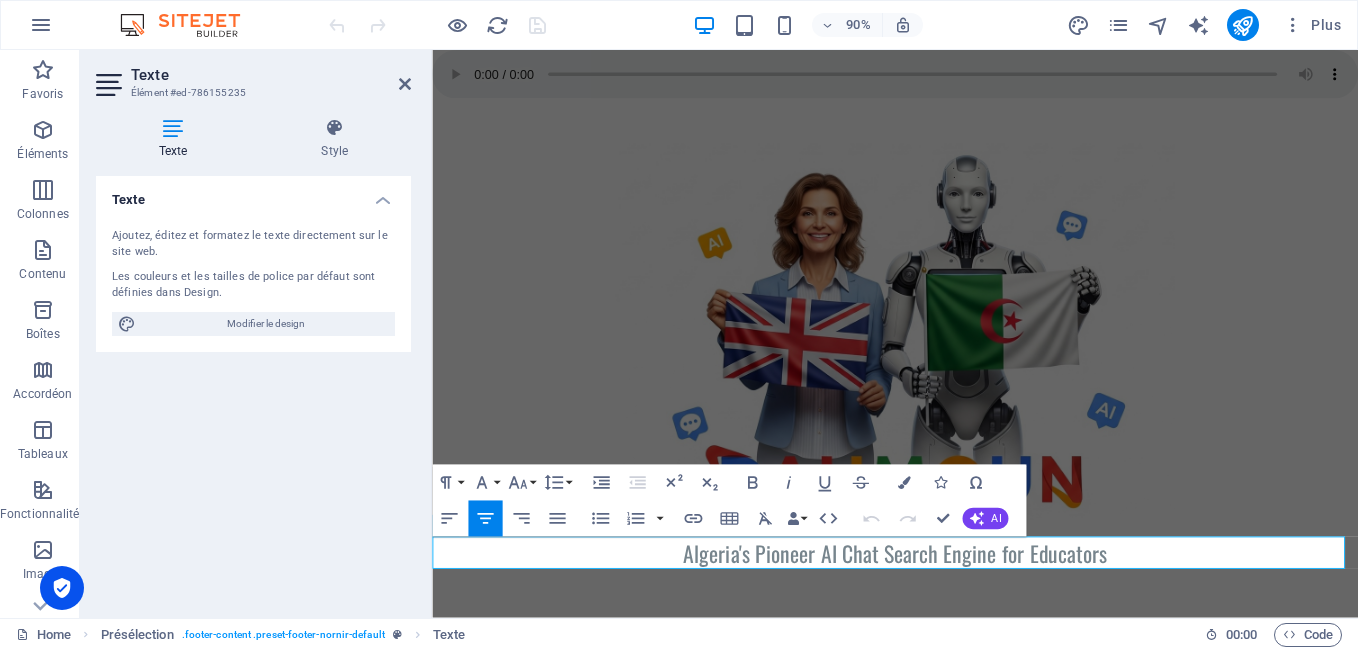 click 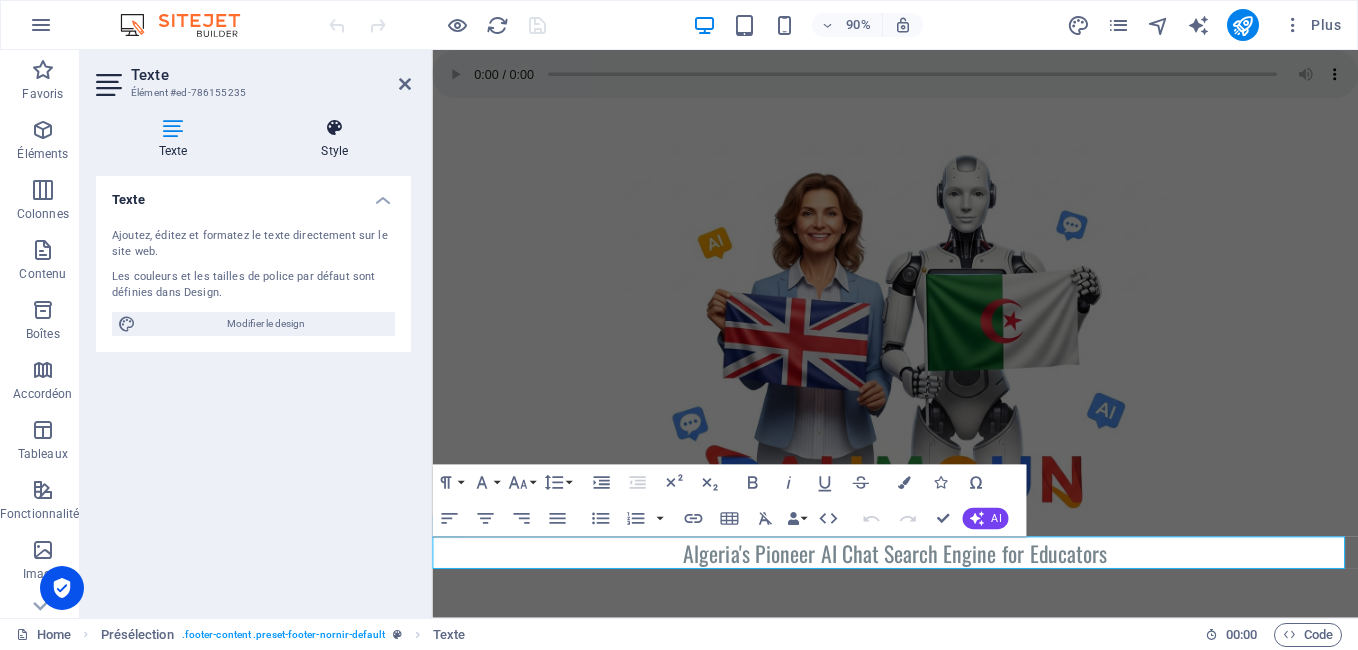 click on "Style" at bounding box center [335, 139] 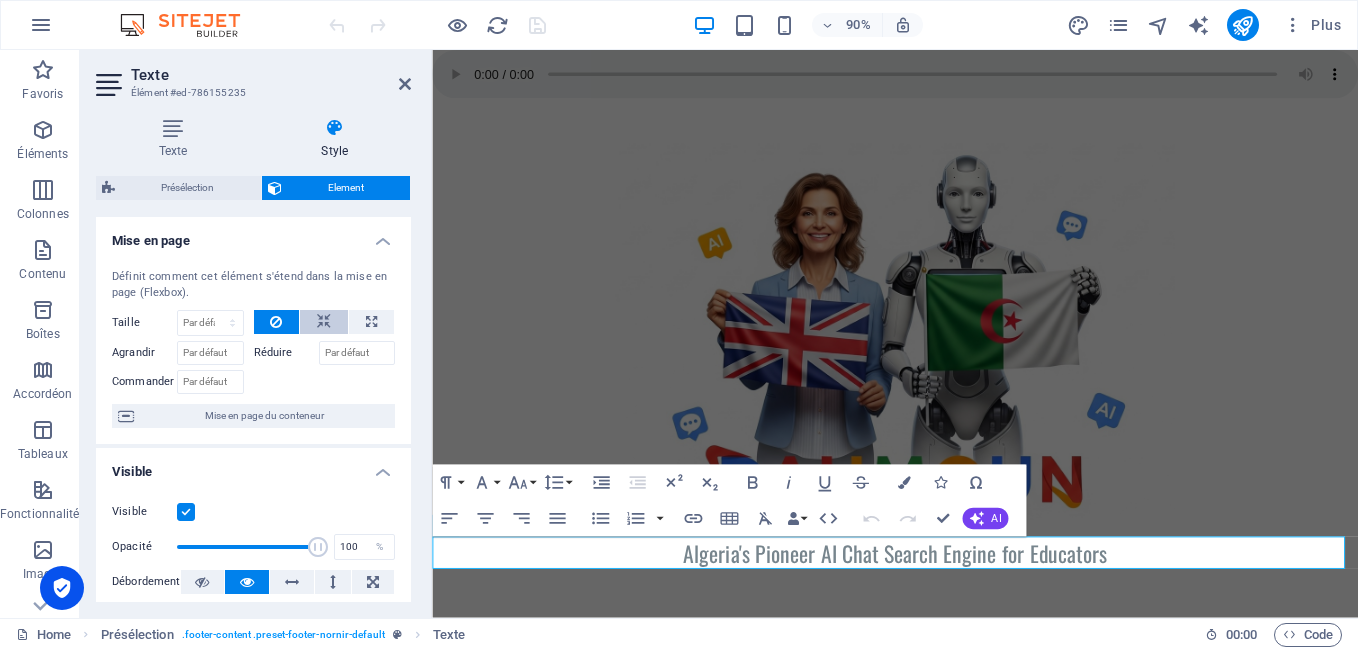 click at bounding box center [324, 322] 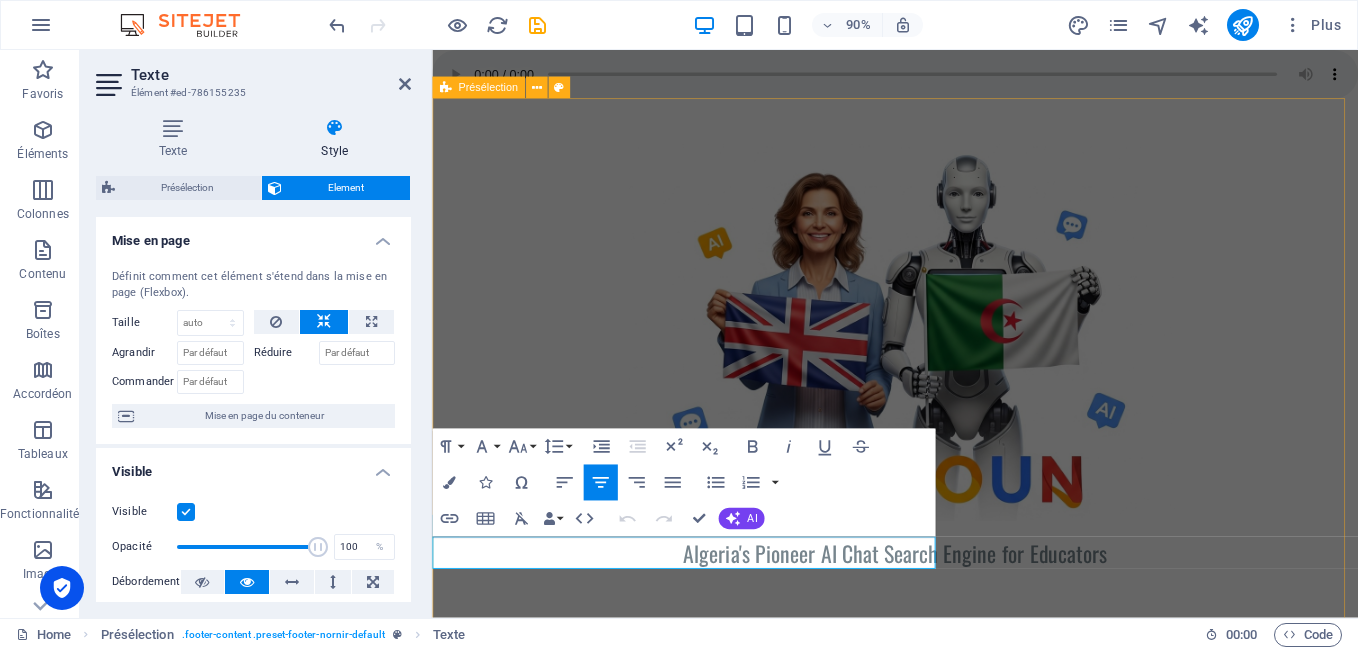 drag, startPoint x: 531, startPoint y: 605, endPoint x: 1136, endPoint y: 621, distance: 605.21155 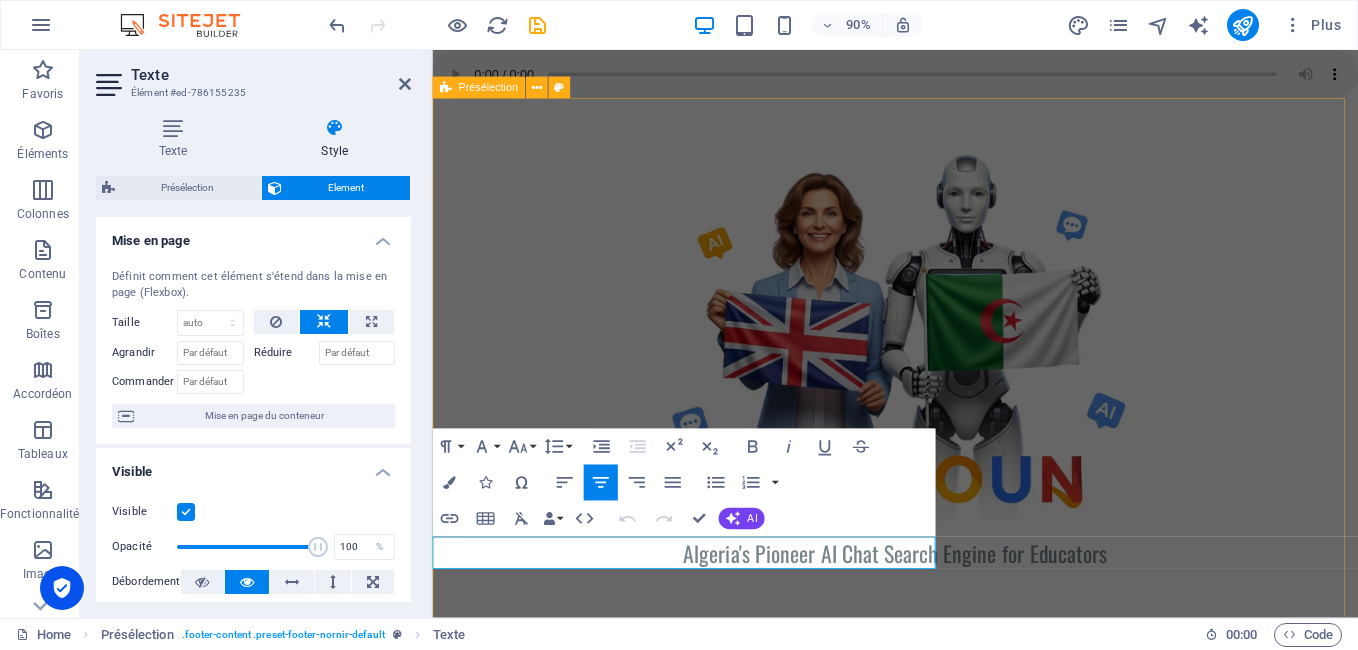 click on "Algeria's Pioneer AI Chat Search Engine for Educators </div> For any inquiries, please call 0770 143 098. DAHMOUN © 2025. All Rights Reserved." at bounding box center [946, 677] 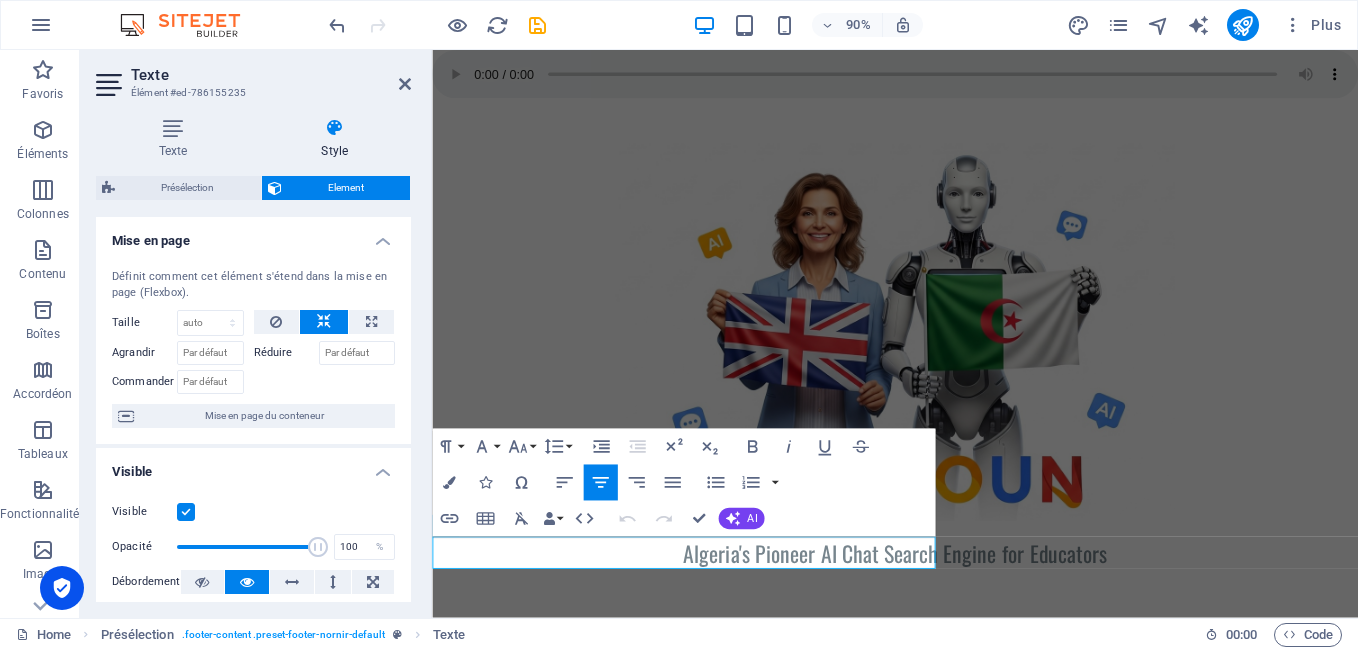 click 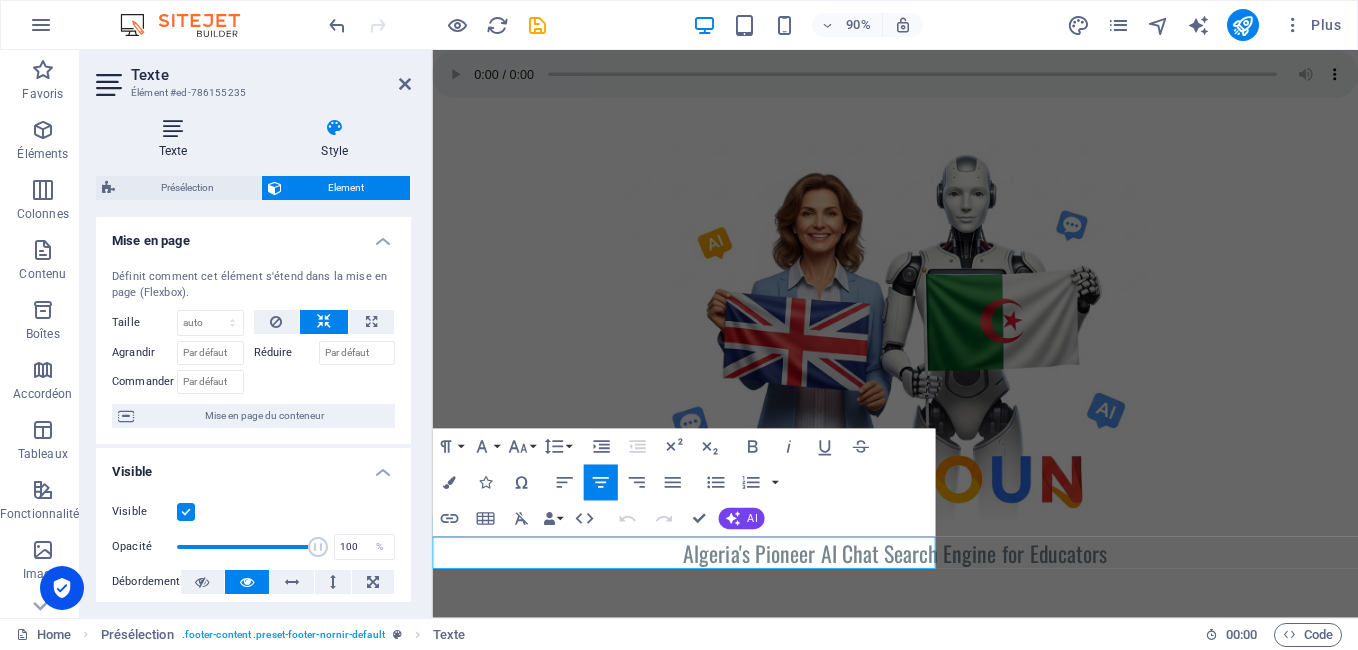 click at bounding box center (173, 128) 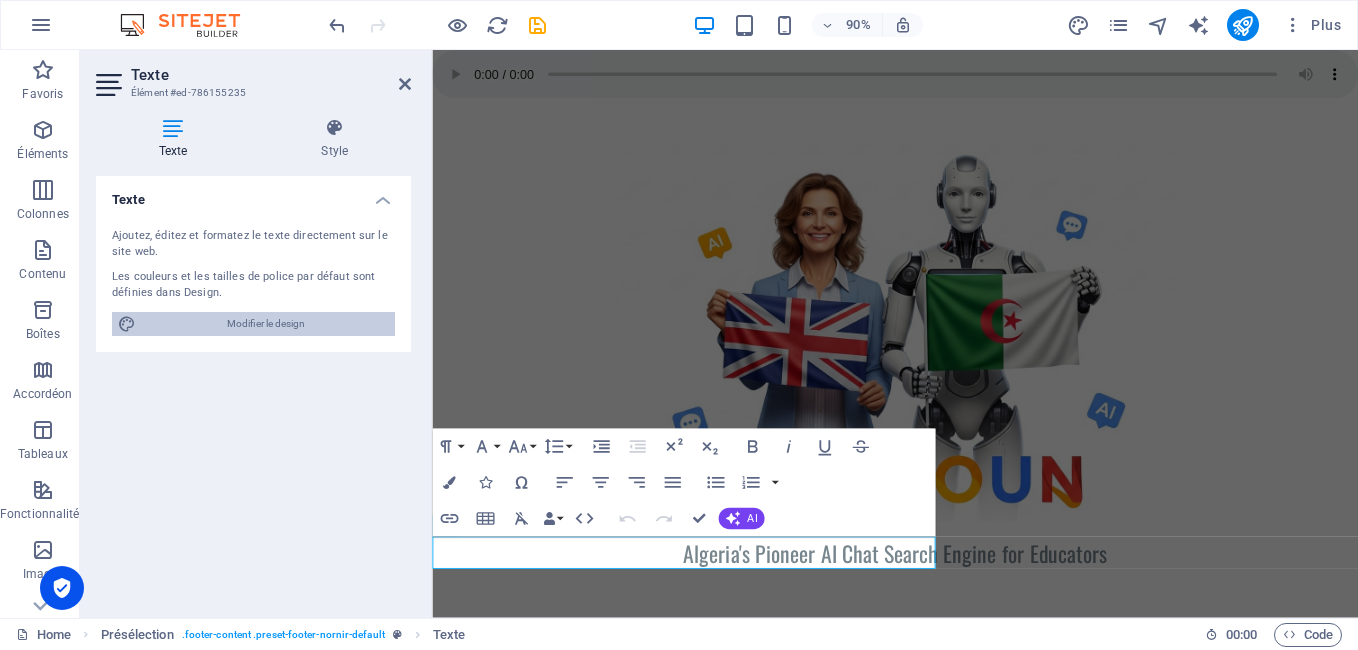 click on "Modifier le design" at bounding box center (265, 324) 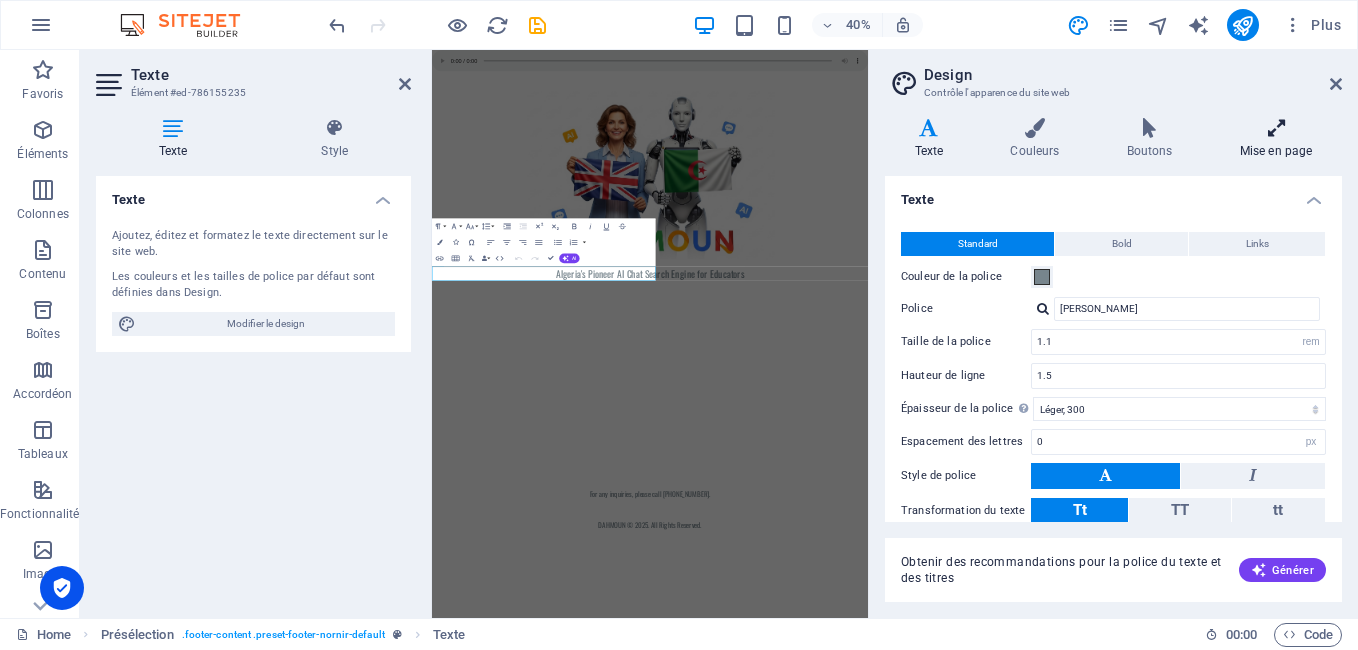 click at bounding box center [1276, 128] 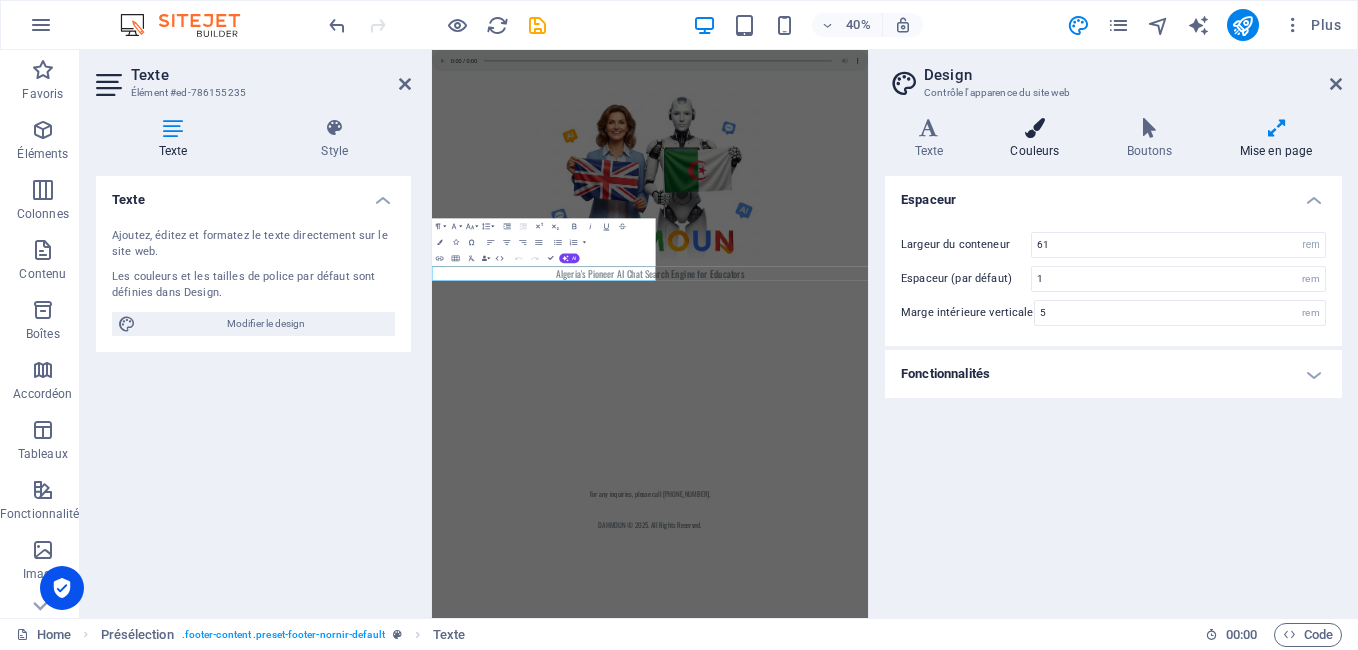 click at bounding box center [1035, 128] 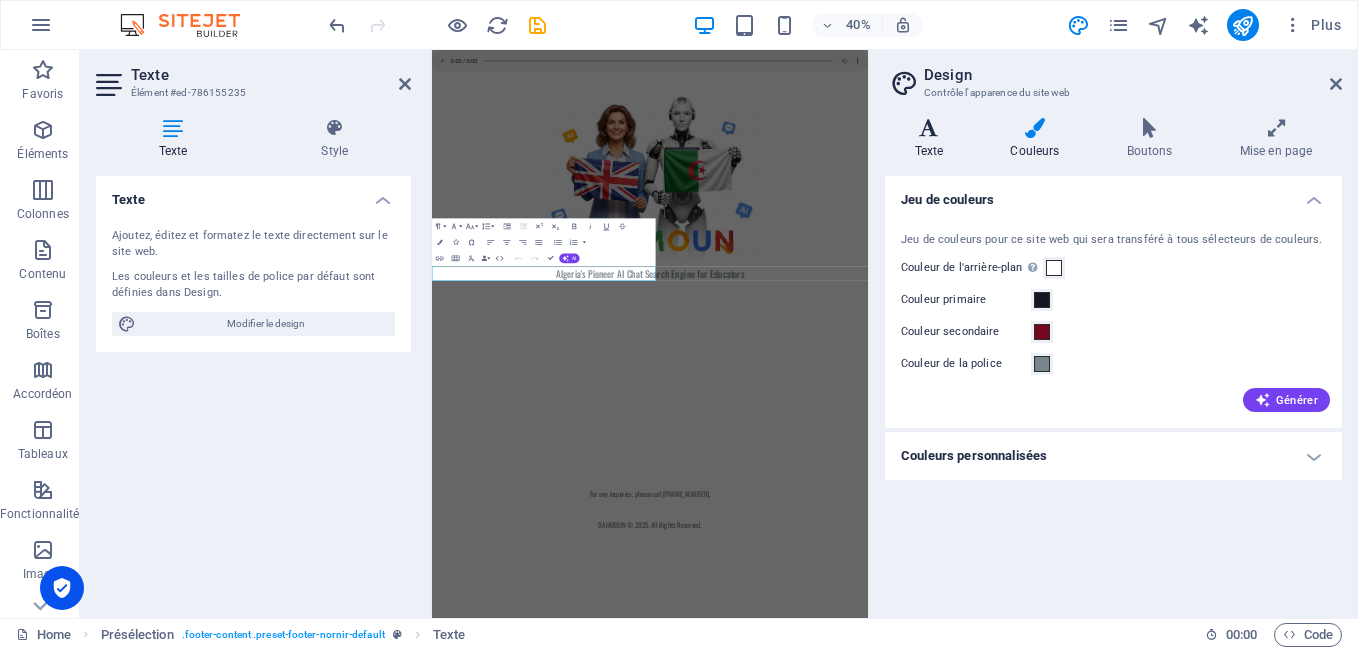 click at bounding box center (929, 128) 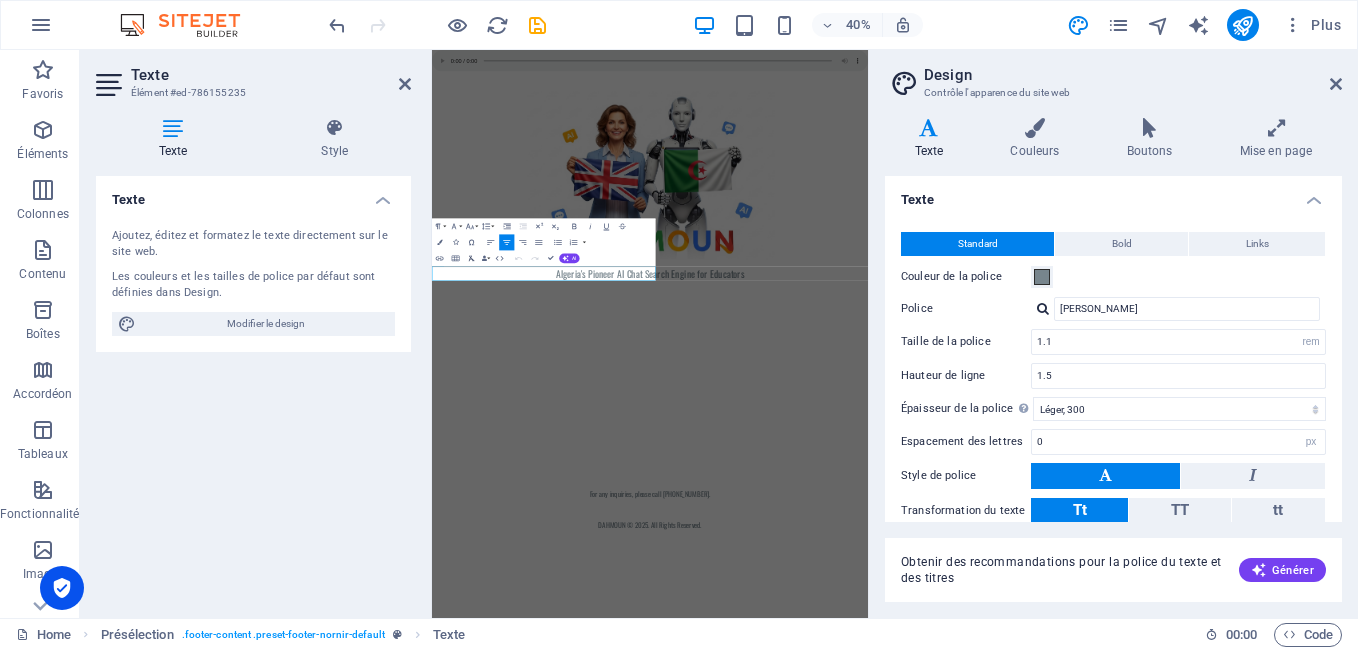 click on "Clear Formatting" at bounding box center (471, 258) 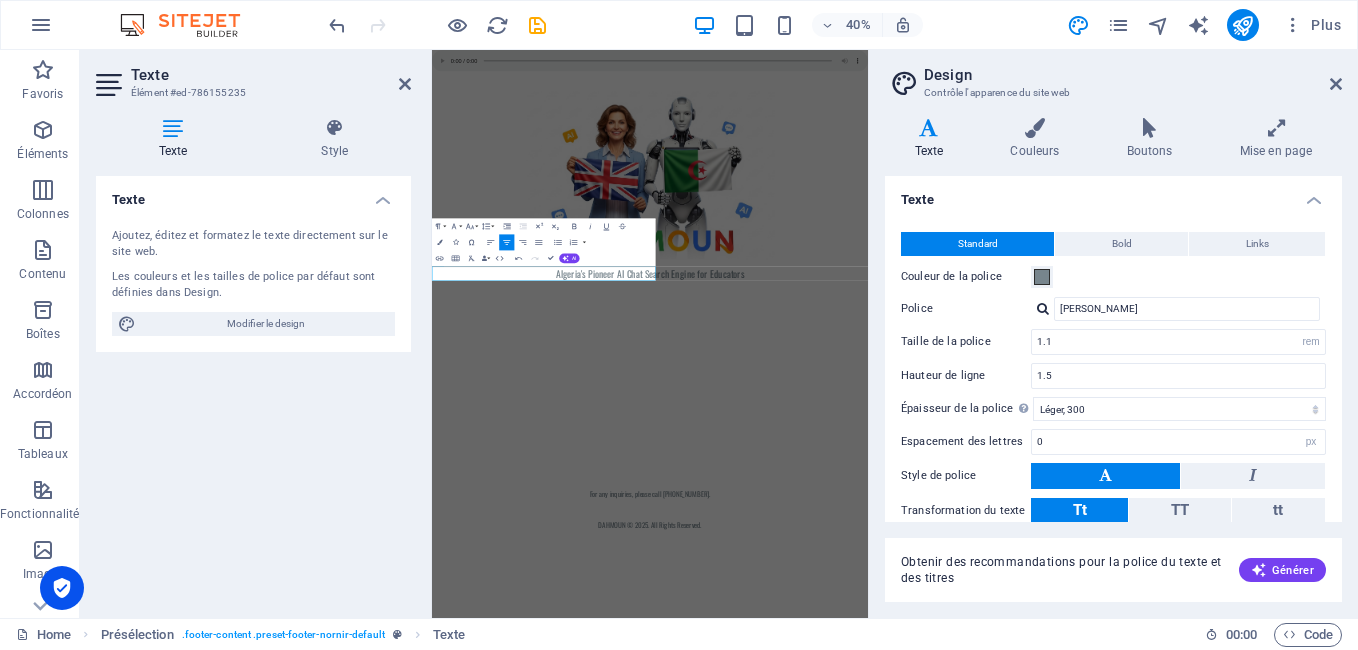 type 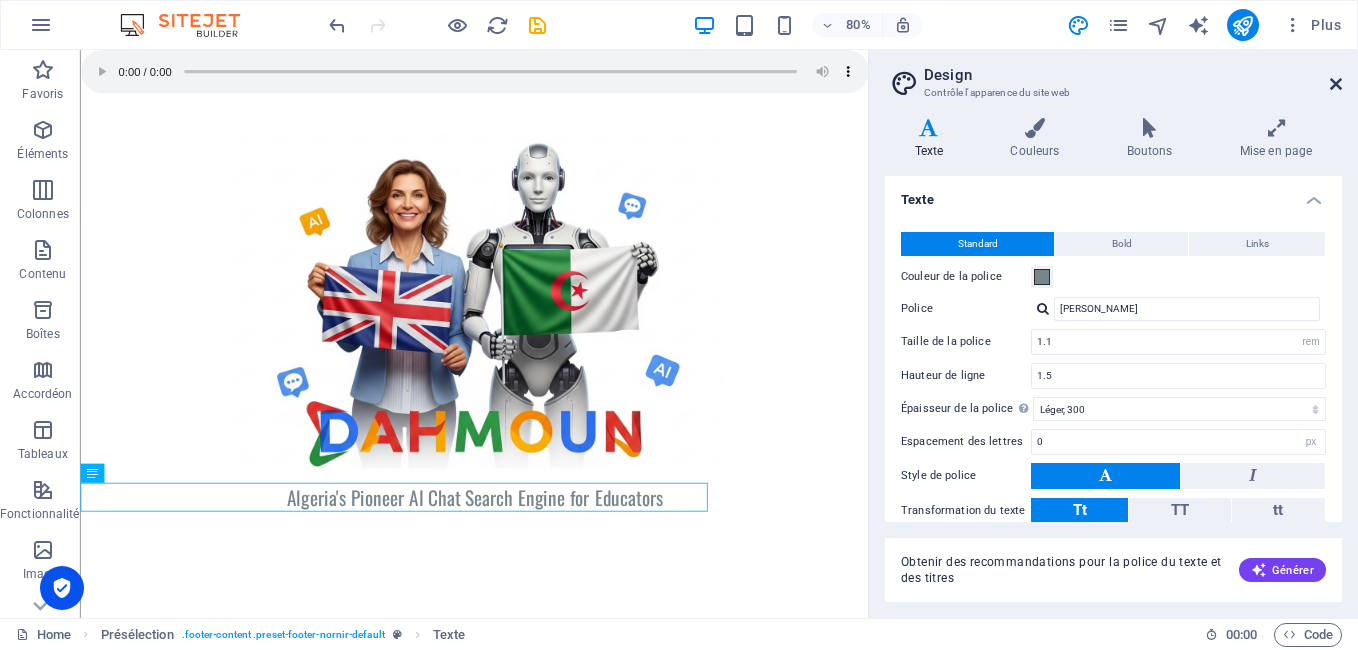 click at bounding box center (1336, 84) 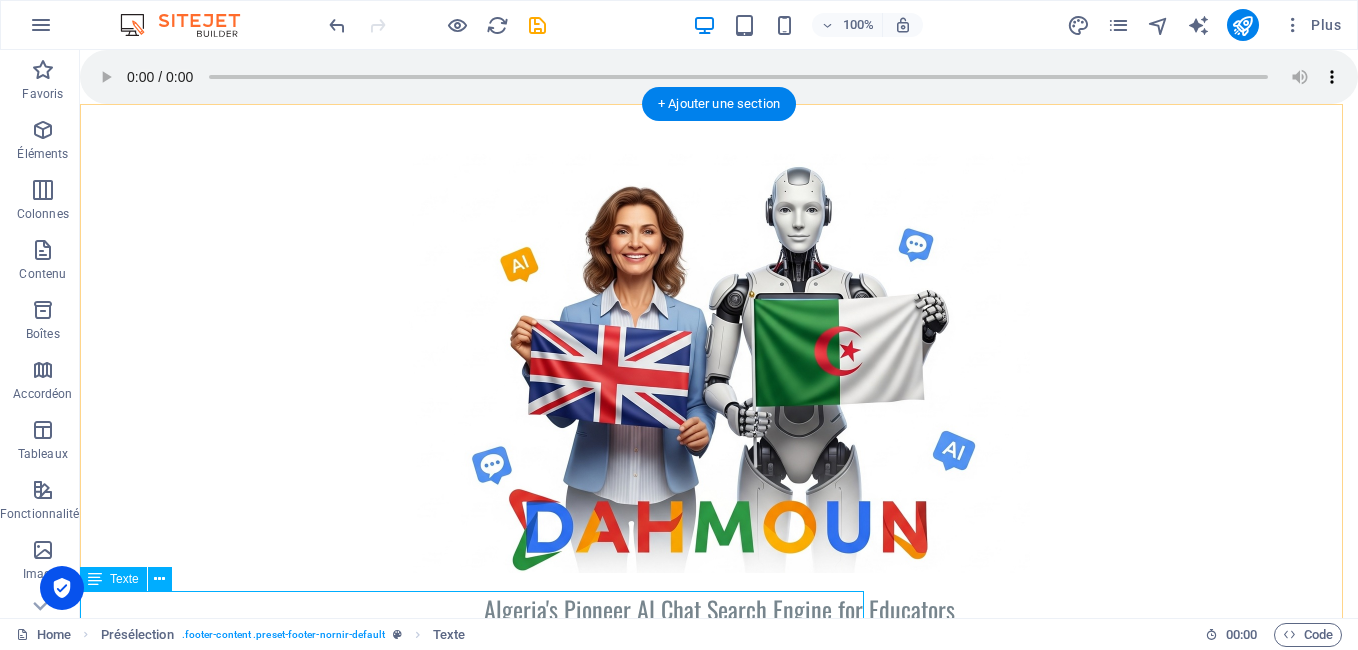 click on "Alge ria's Pioneer AI Chat Search Engine for Educators" at bounding box center [719, 609] 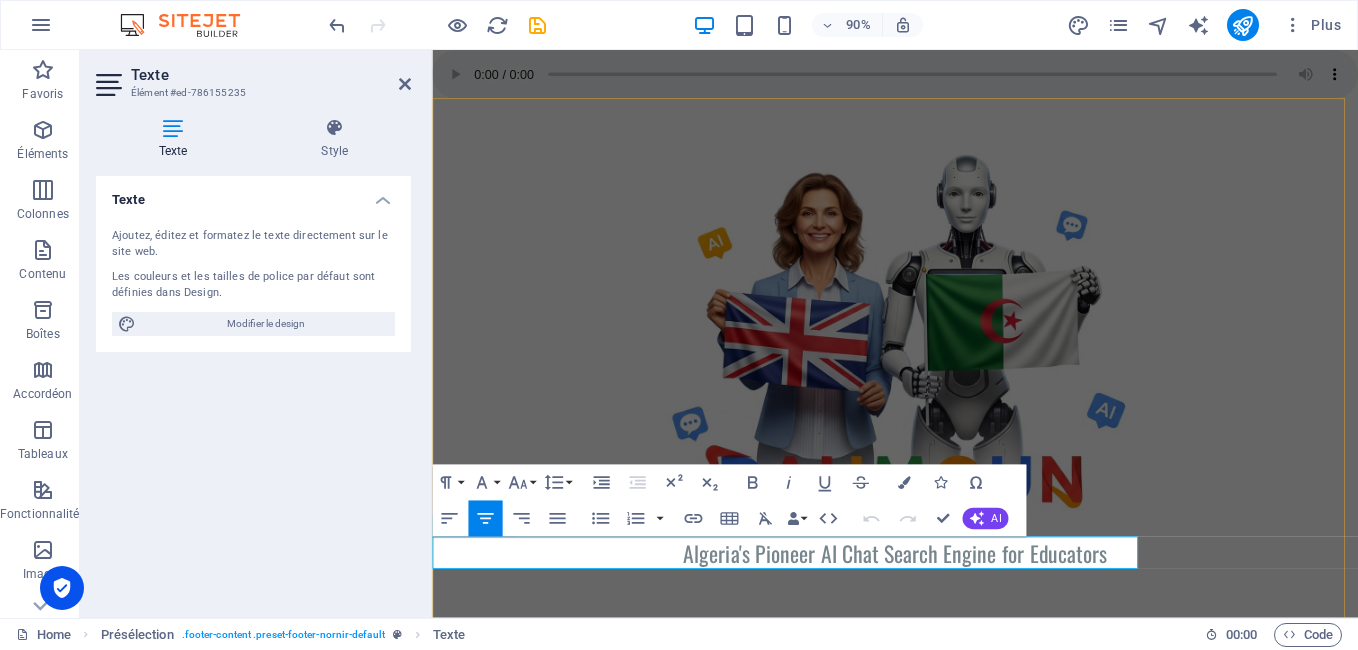 click on "Alge" at bounding box center (730, 609) 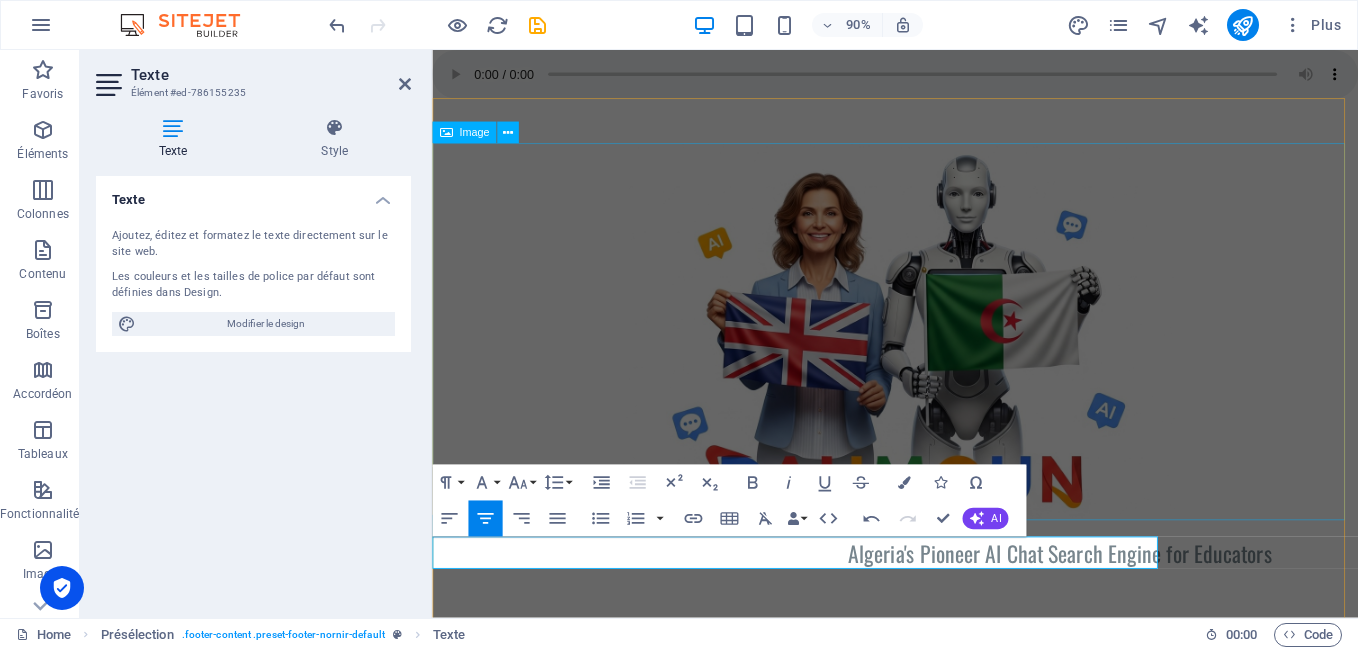 click at bounding box center (946, 363) 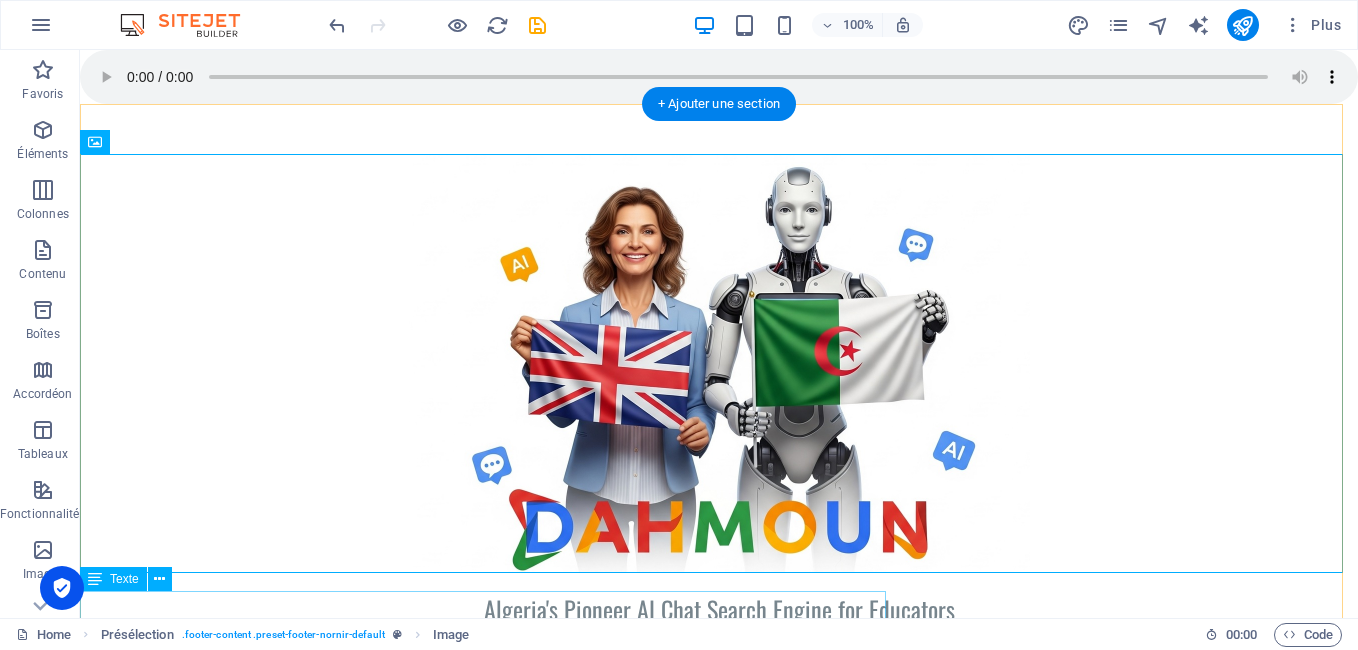 click on "Alge ria's Pioneer AI Chat Search Engine for Educators" at bounding box center [719, 609] 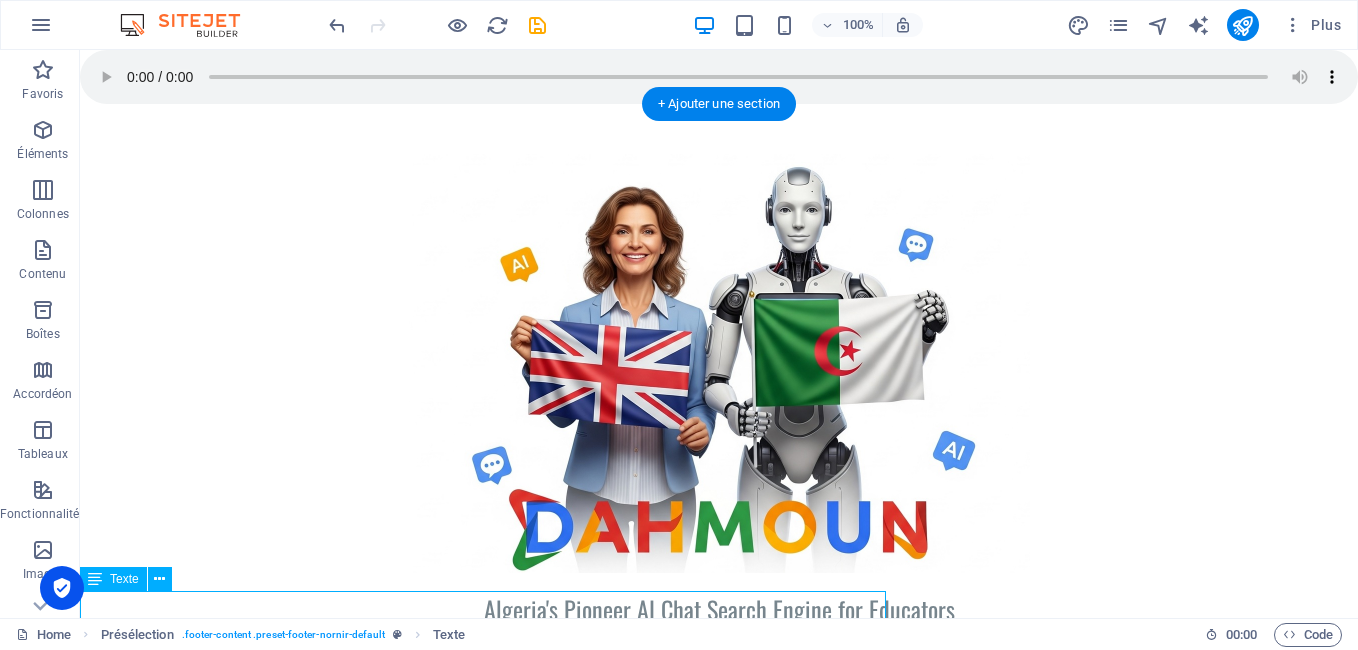 click on "Alge ria's Pioneer AI Chat Search Engine for Educators" at bounding box center (719, 609) 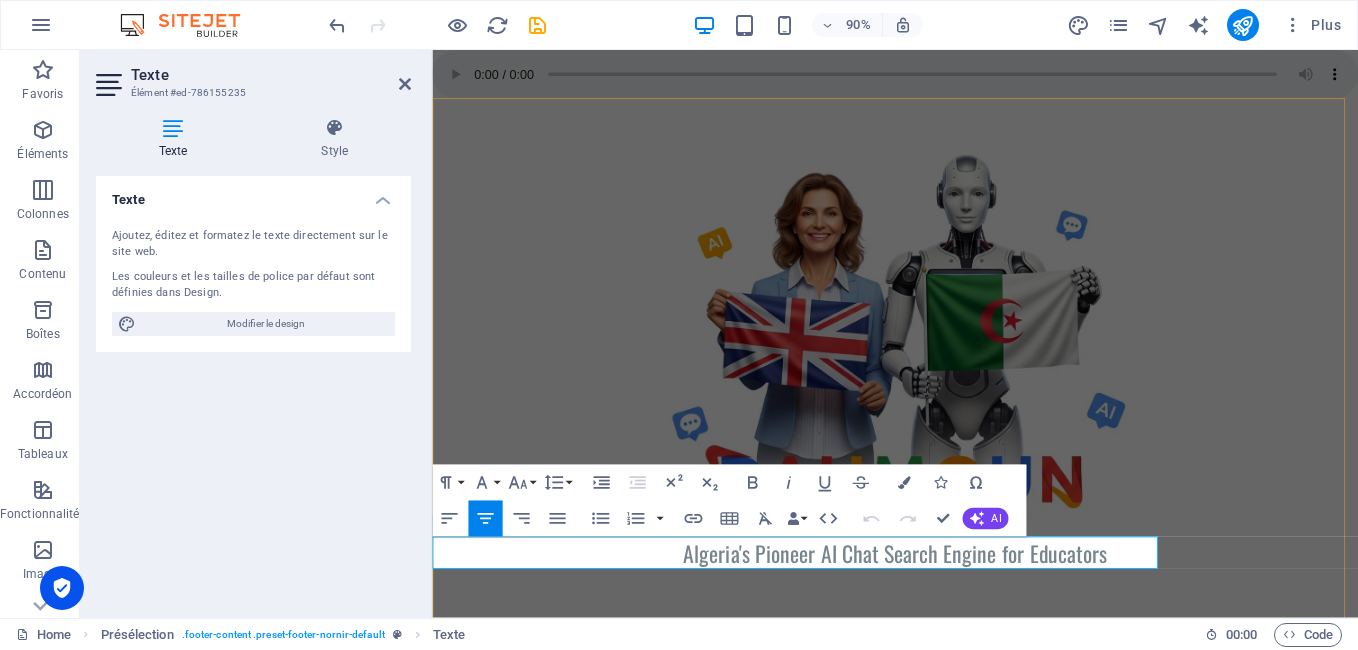 click on "Alge" at bounding box center [730, 609] 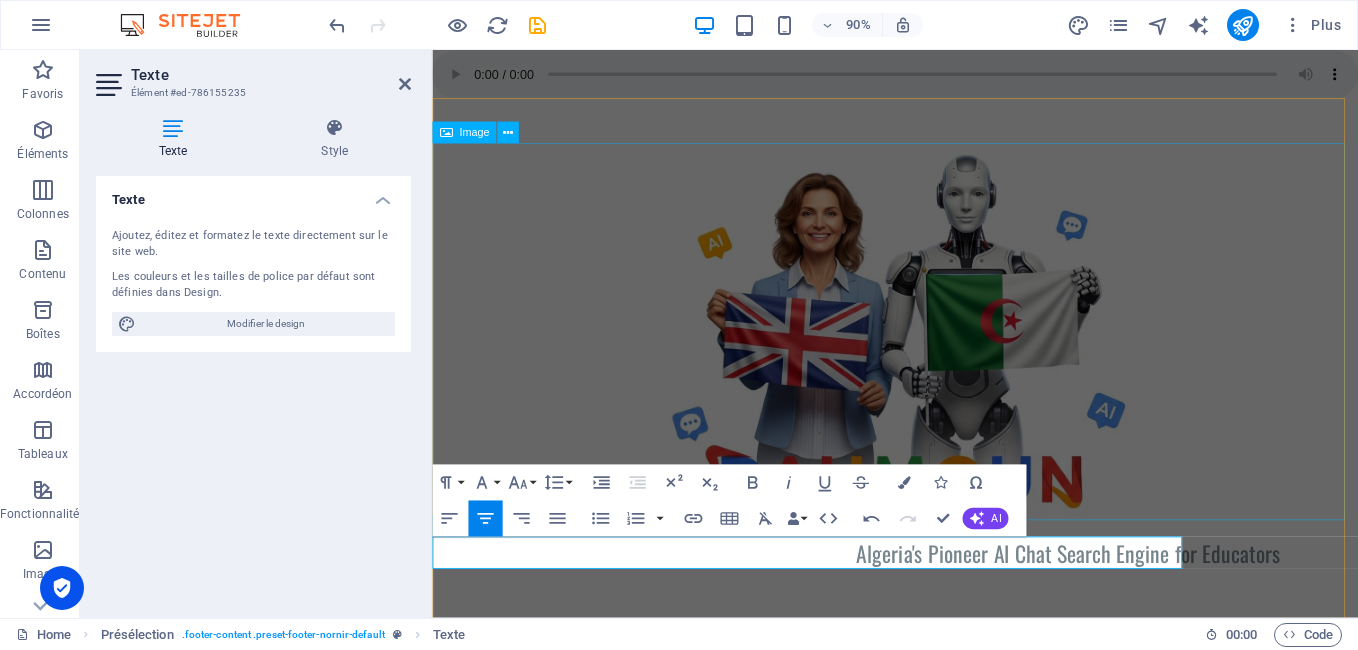 click at bounding box center (946, 363) 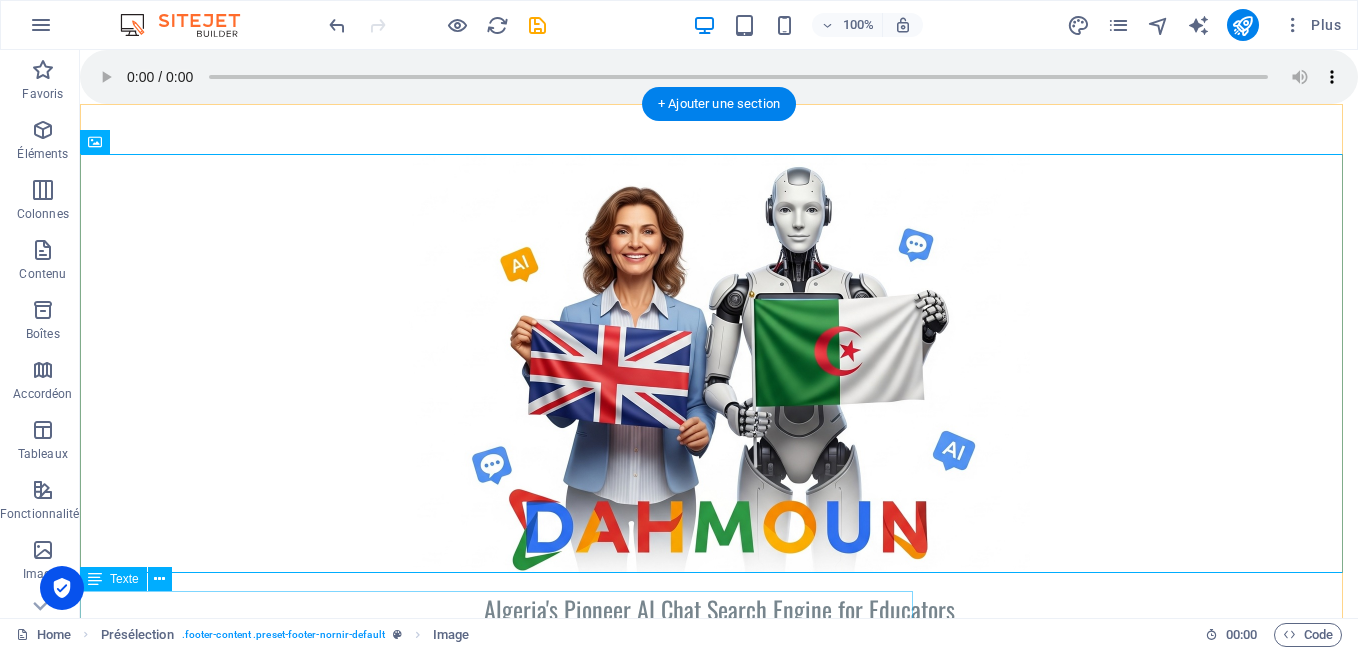 click on "Alge ria's Pioneer AI Chat Search Engine for Educators" at bounding box center [719, 609] 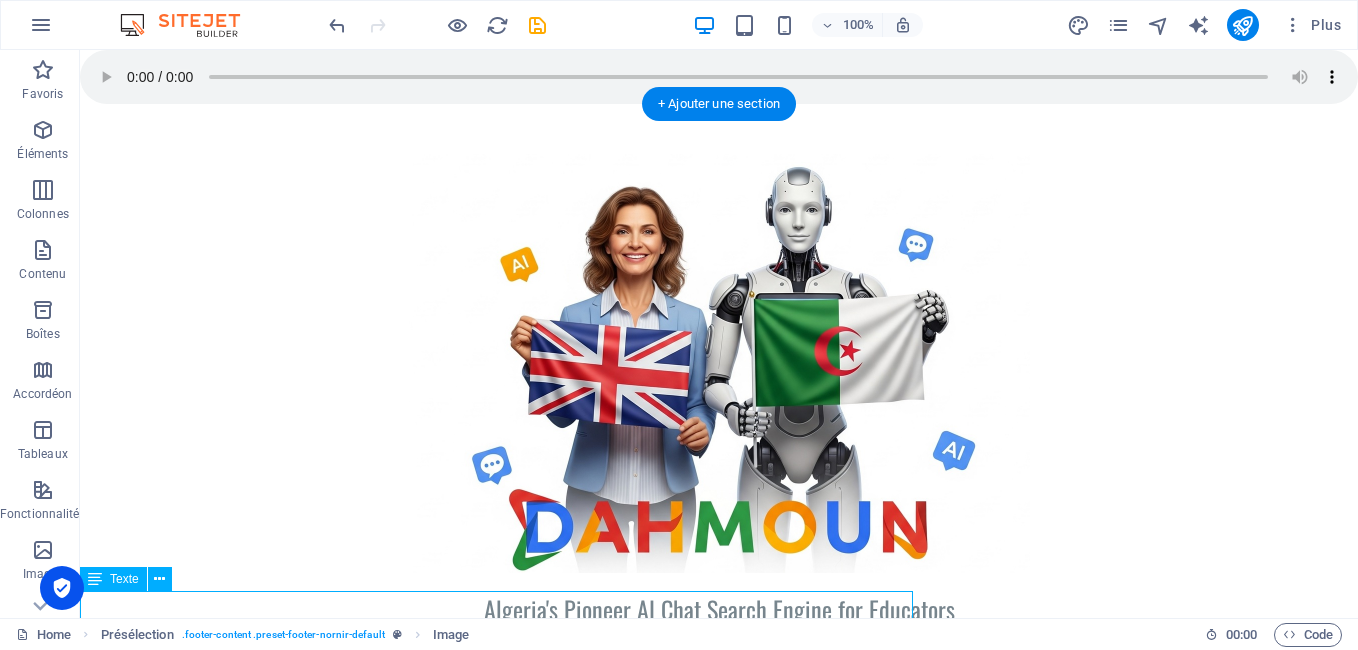 click on "Alge ria's Pioneer AI Chat Search Engine for Educators </div> For any inquiries, please call 0770 143 098. DAHMOUN © 2025. All Rights Reserved." at bounding box center (719, 677) 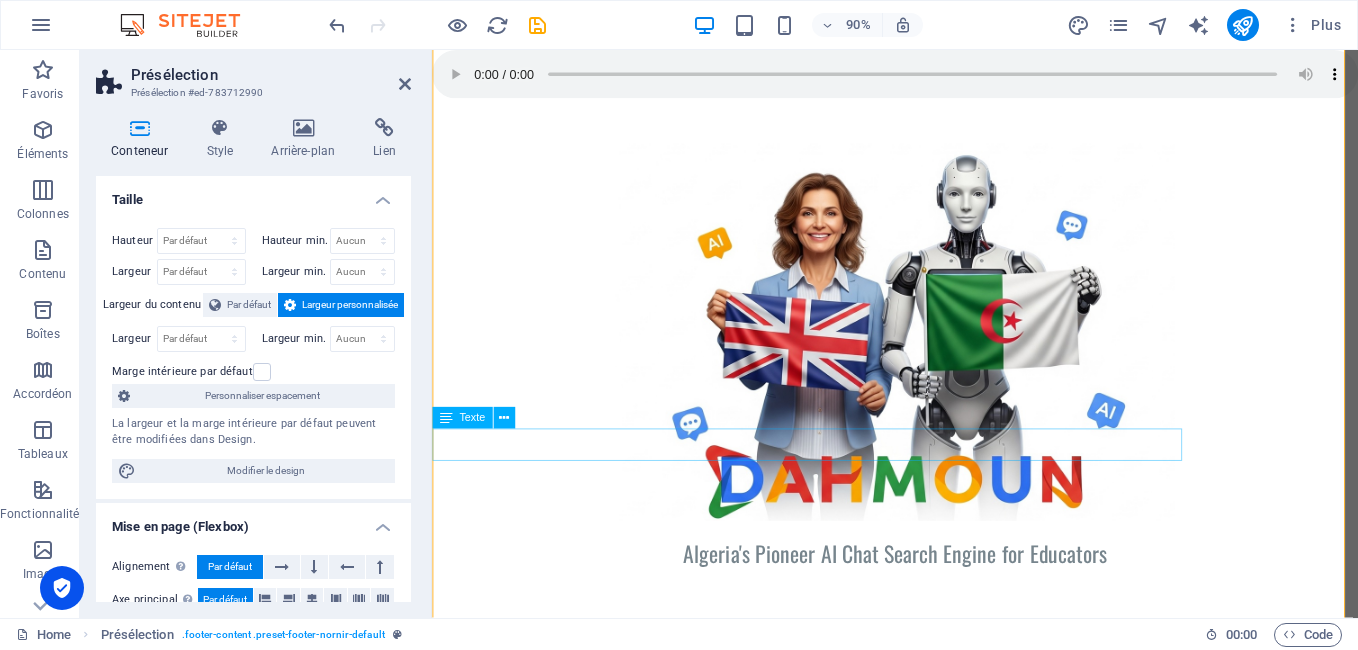 scroll, scrollTop: 120, scrollLeft: 0, axis: vertical 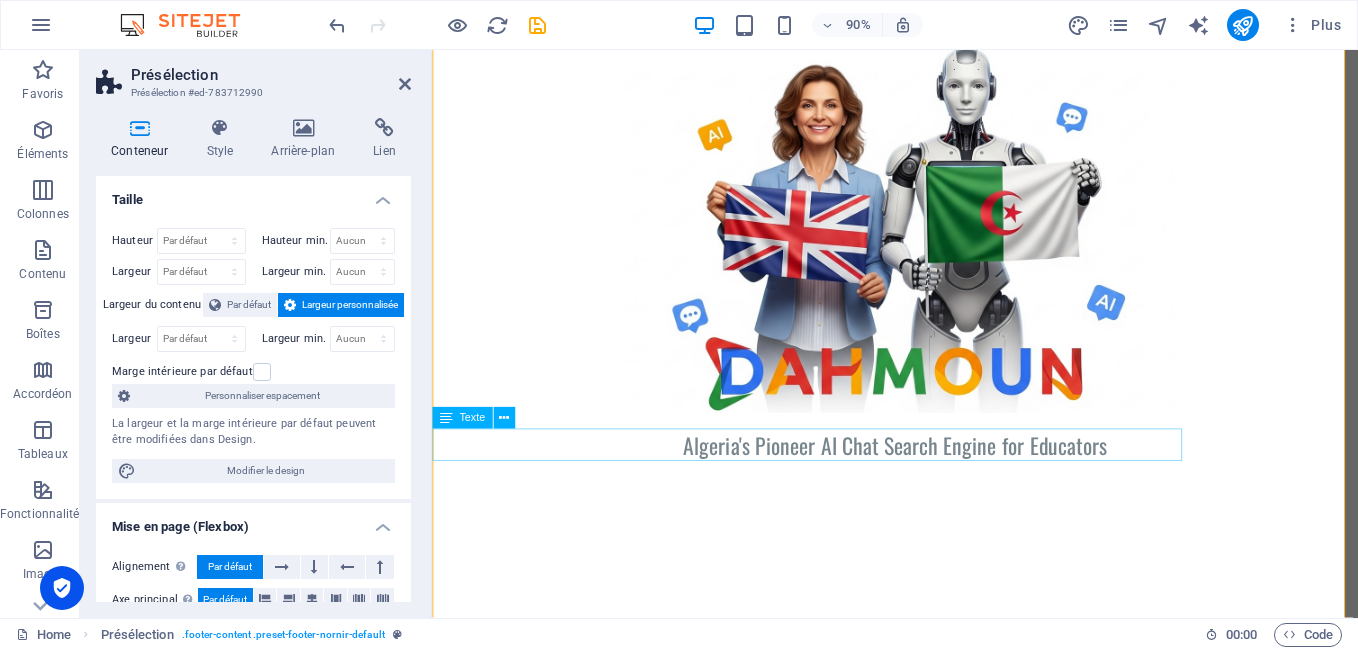 click on "Alge ria's Pioneer AI Chat Search Engine for Educators" at bounding box center [946, 489] 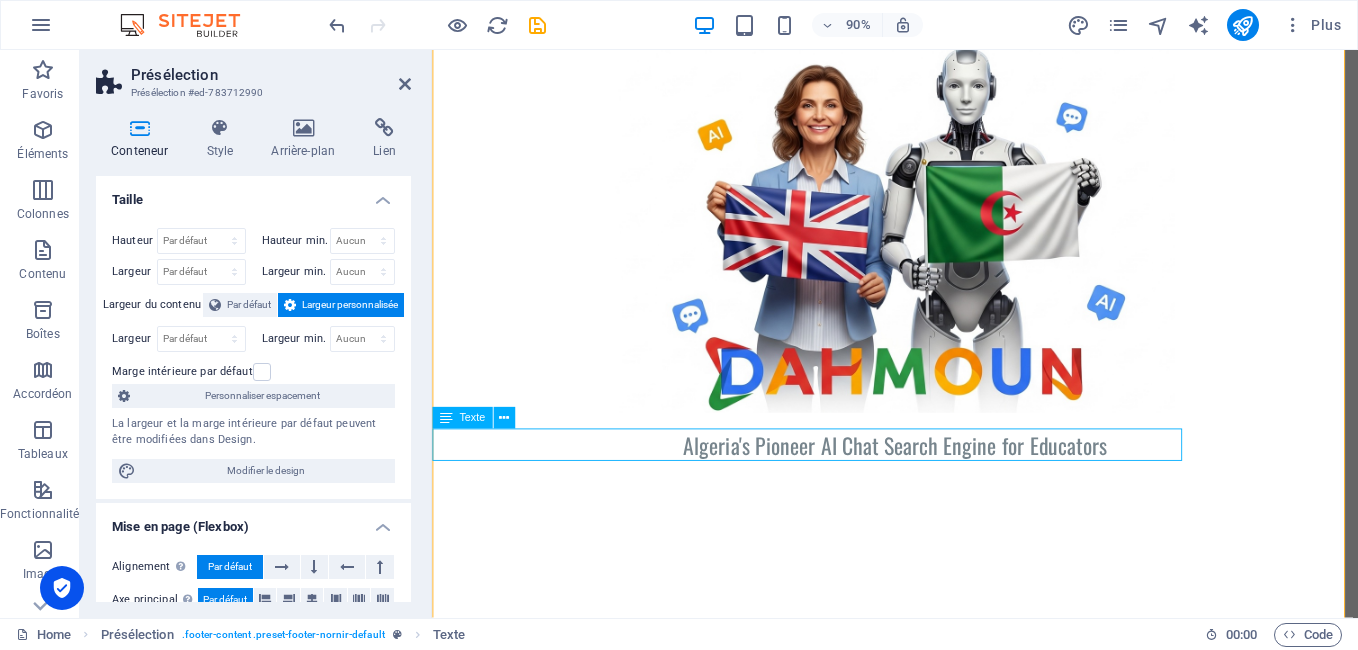 click on "Alge ria's Pioneer AI Chat Search Engine for Educators" at bounding box center [946, 489] 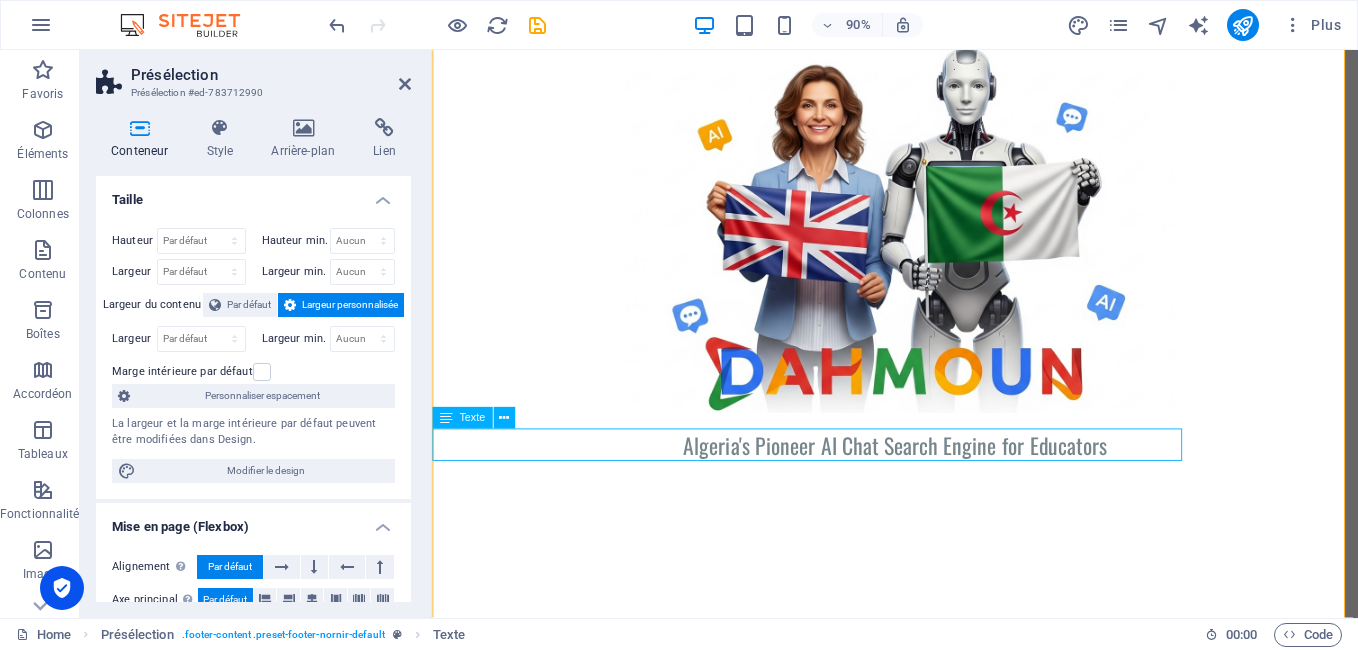 click on "Alge ria's Pioneer AI Chat Search Engine for Educators" at bounding box center (946, 489) 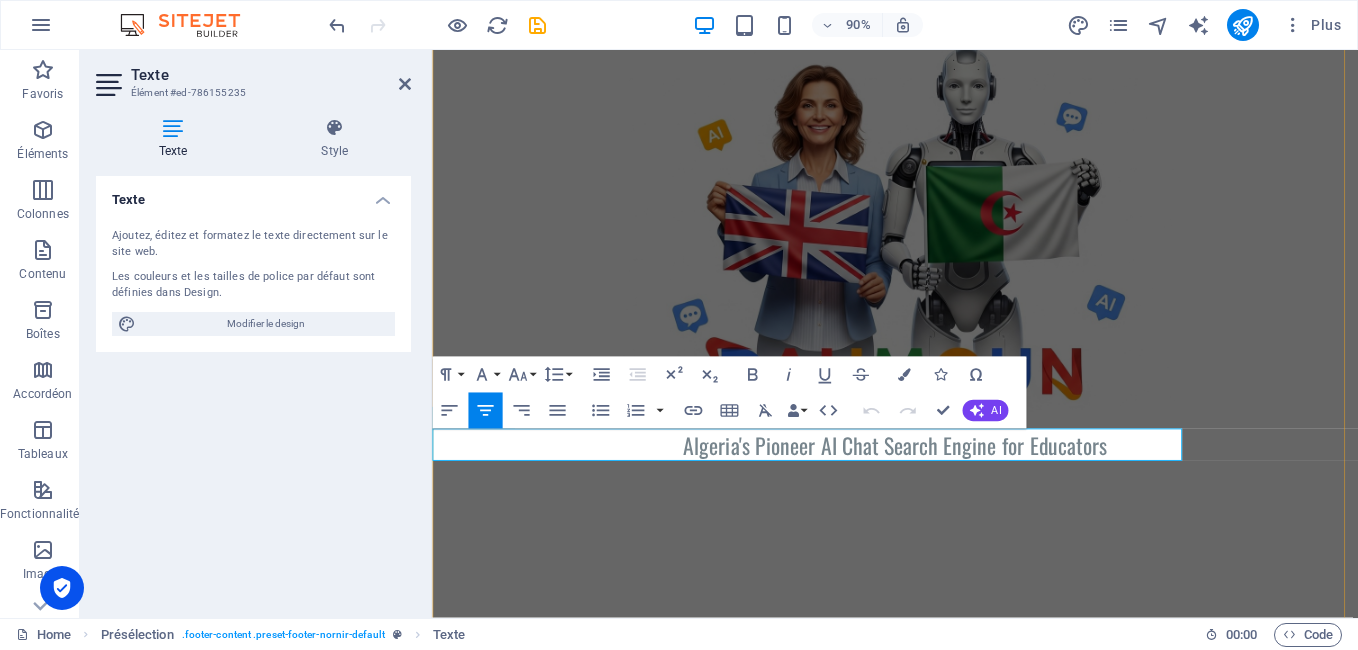click on "Alge" at bounding box center [730, 489] 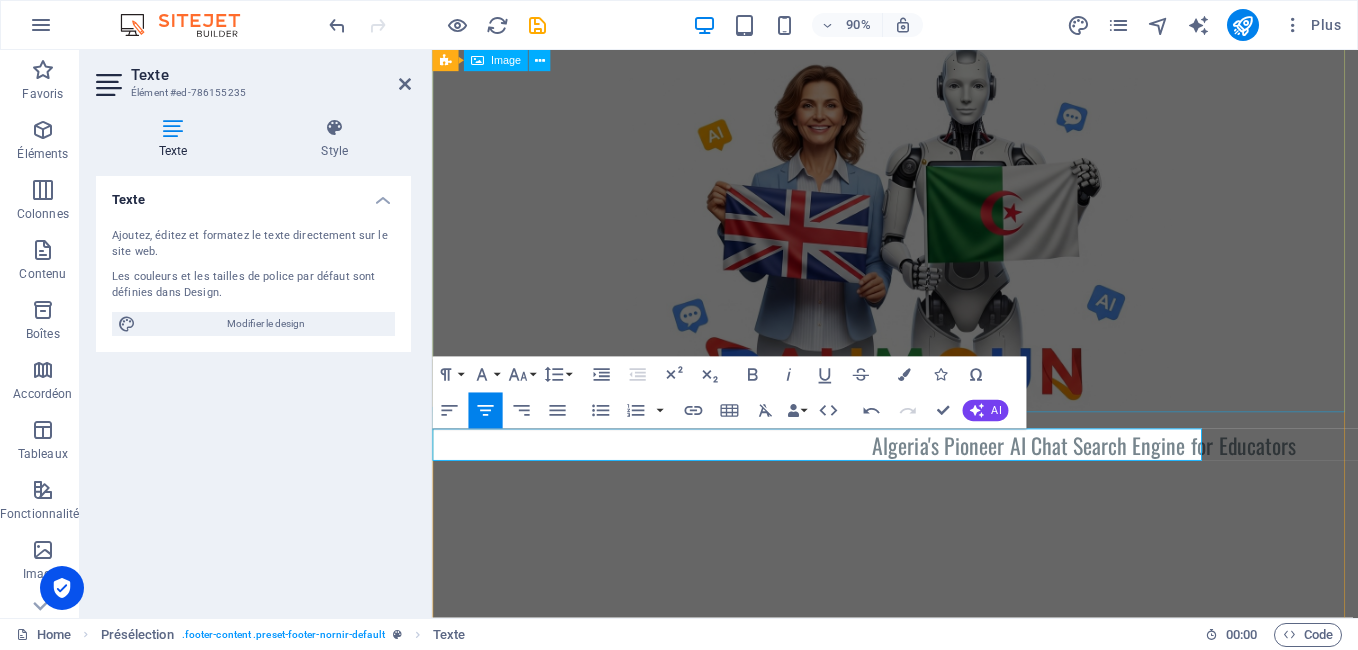 click at bounding box center [946, 243] 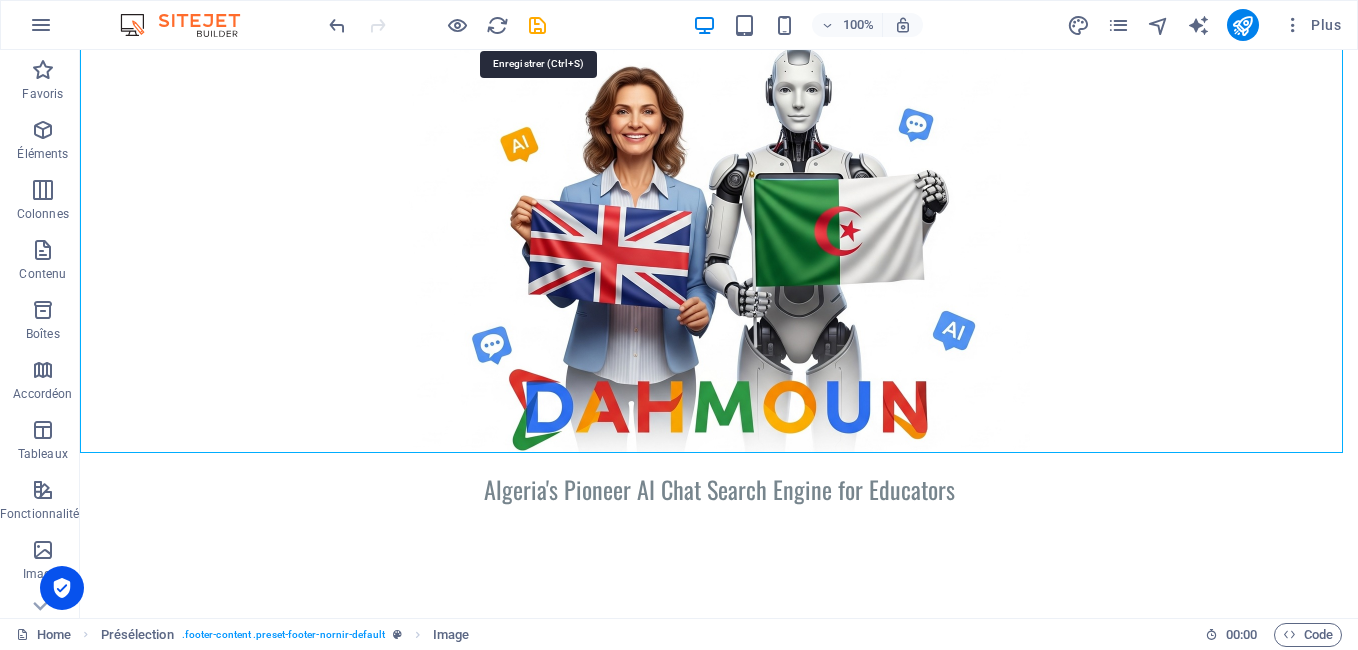 click at bounding box center (537, 25) 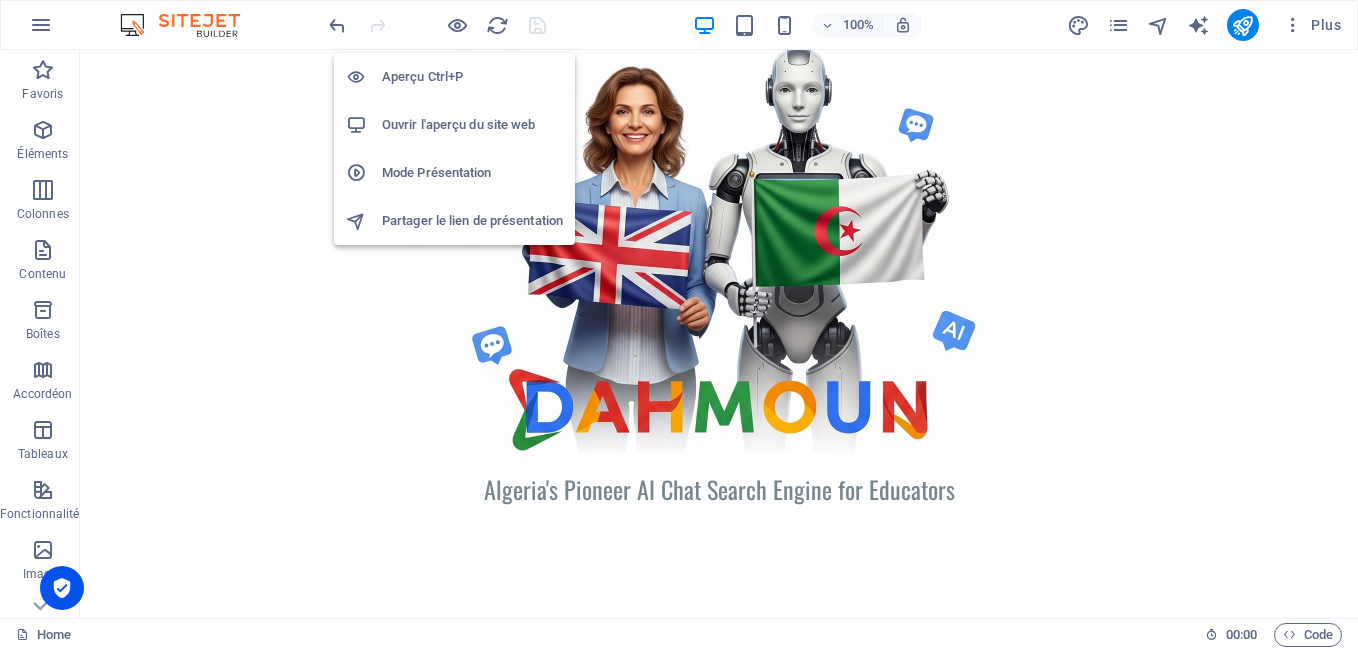 click on "Ouvrir l'aperçu du site web" at bounding box center (472, 125) 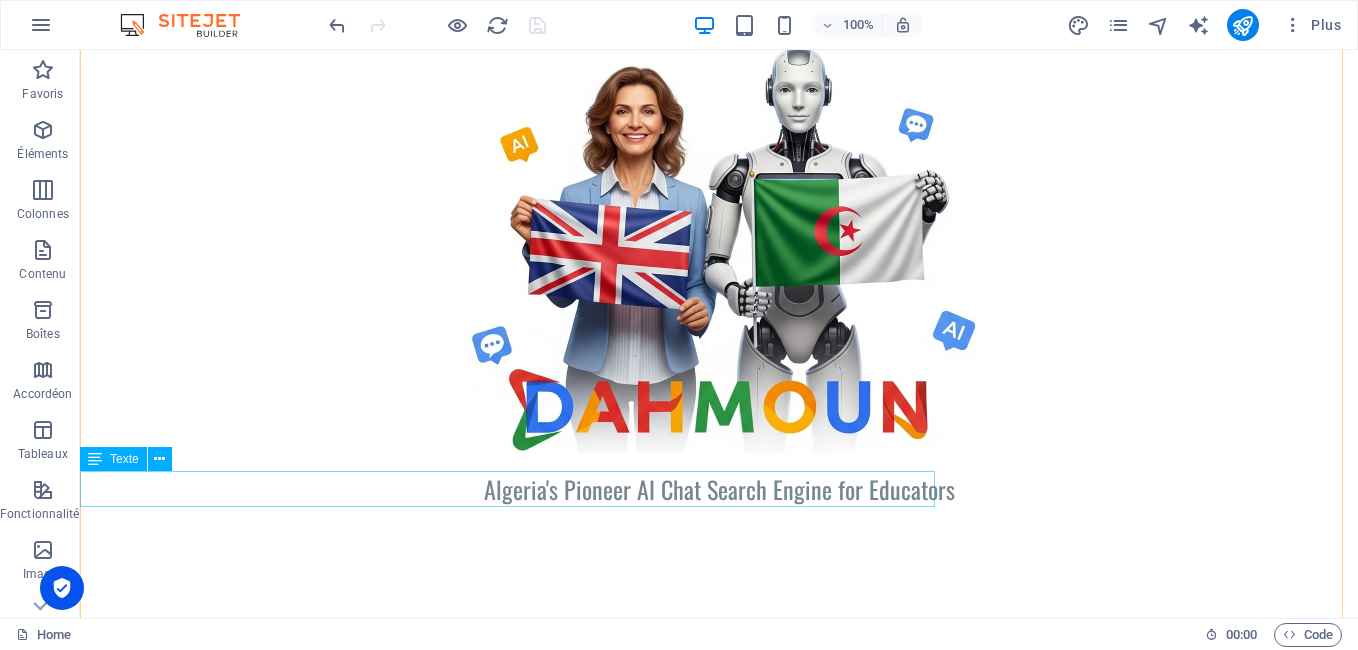 click on "Alge ria's Pioneer AI Chat Search Engine for Educators" at bounding box center (719, 489) 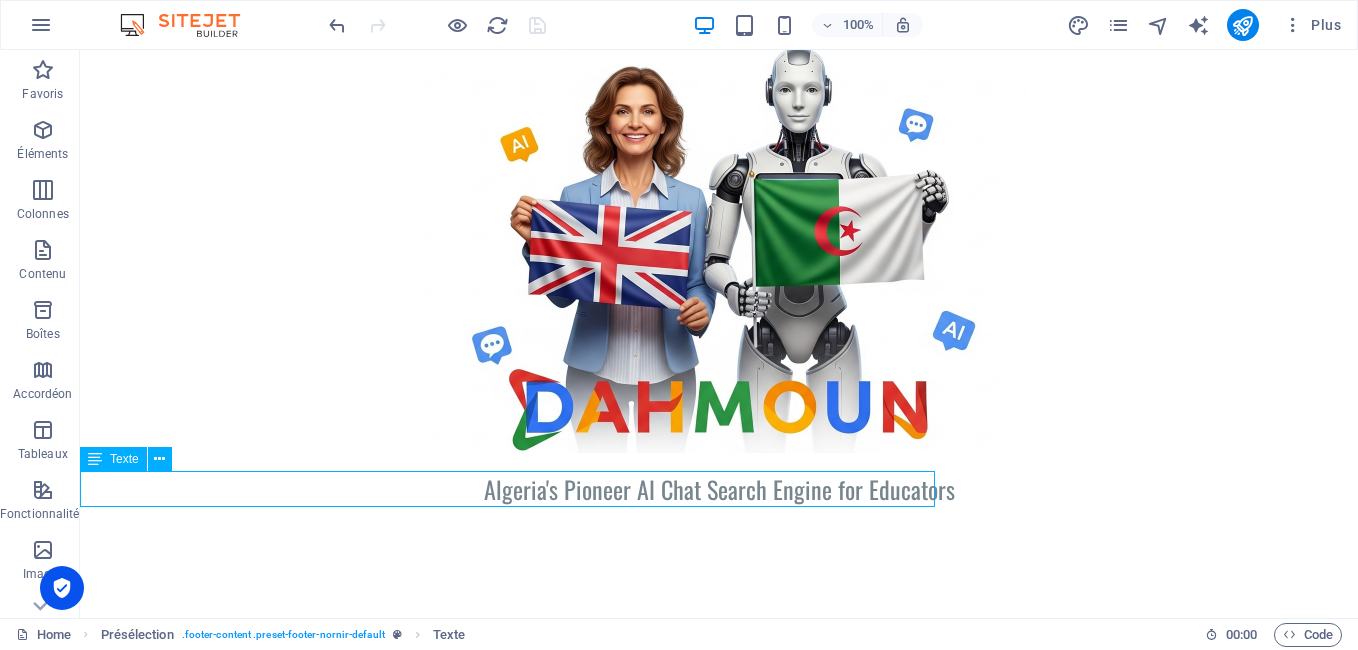 click on "Alge ria's Pioneer AI Chat Search Engine for Educators" at bounding box center [719, 489] 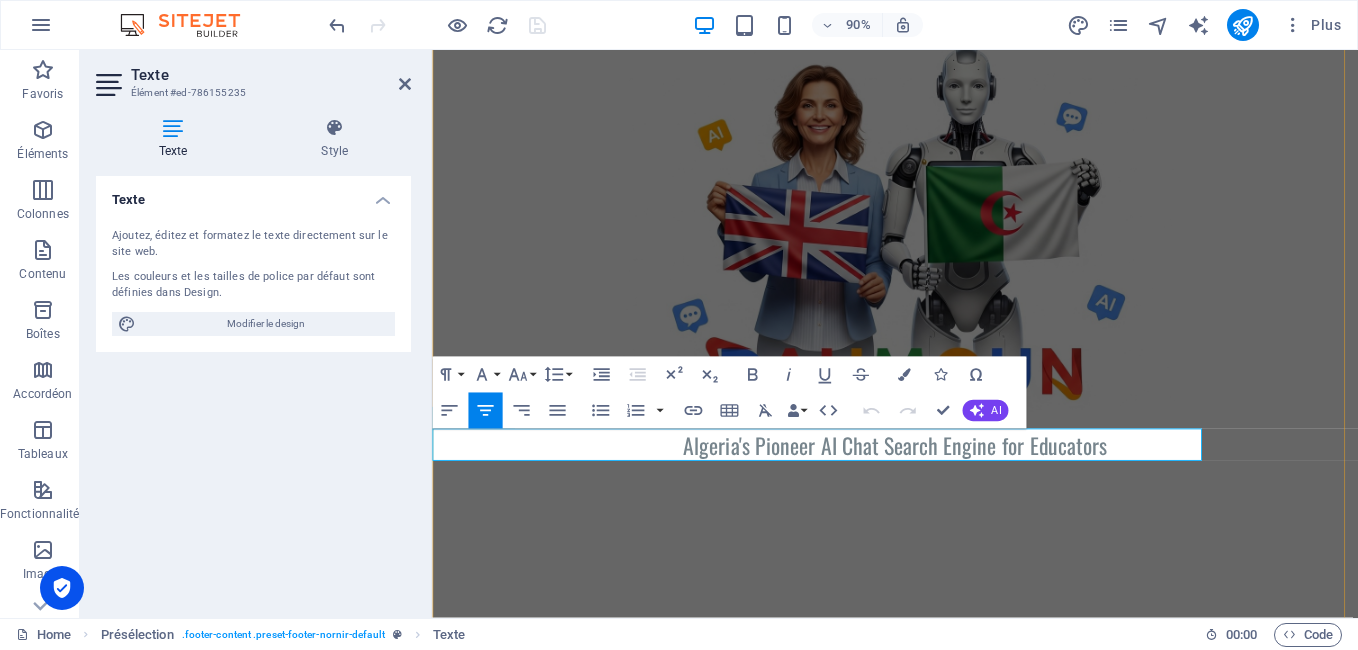 click on "Alge" at bounding box center [730, 489] 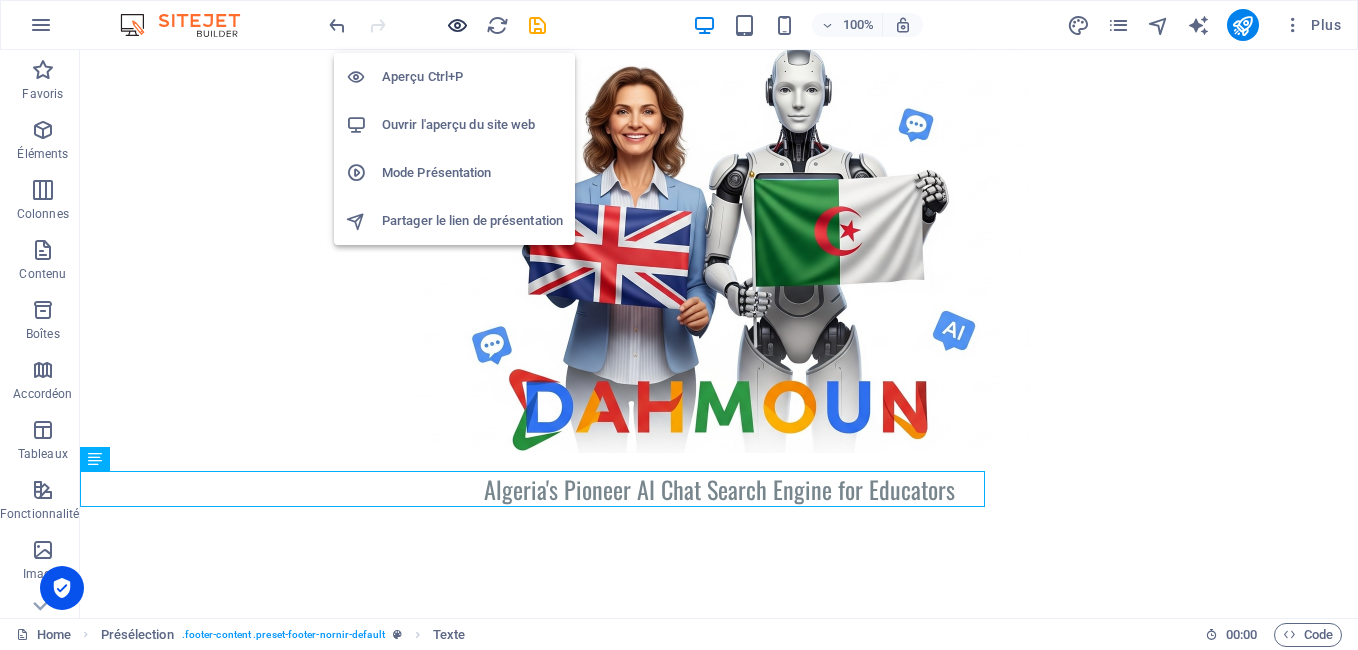 click at bounding box center [457, 25] 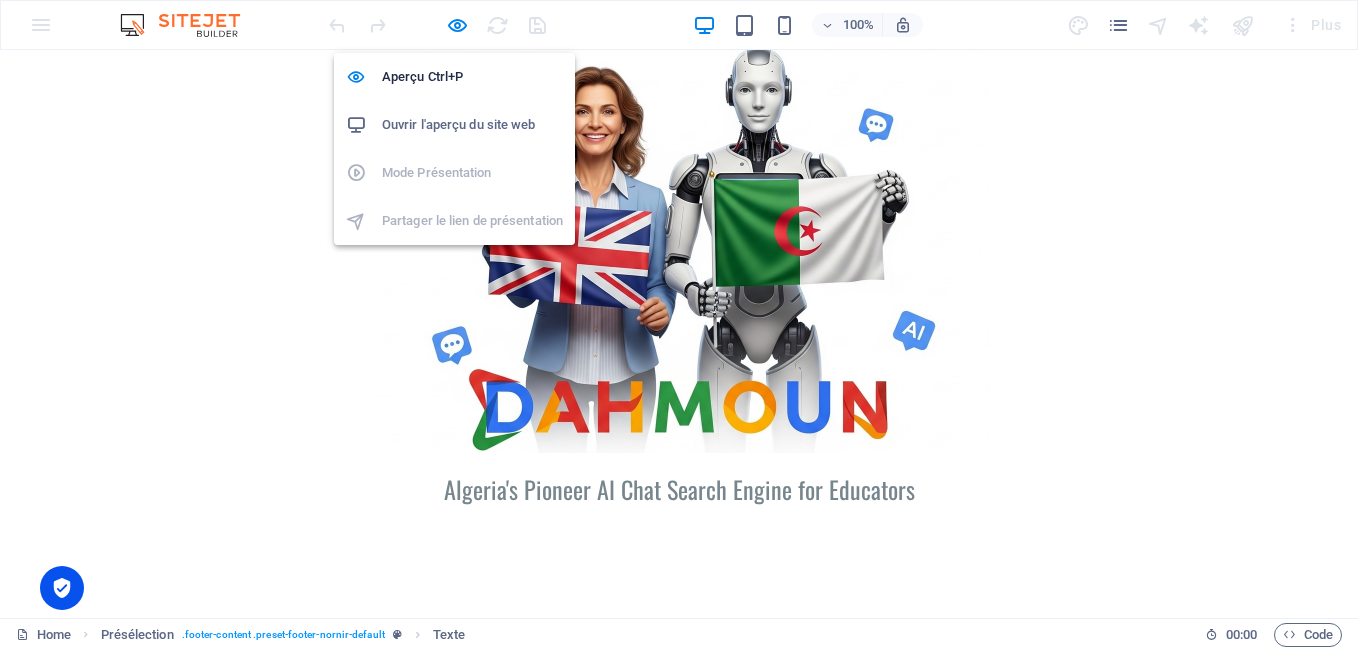 click on "Ouvrir l'aperçu du site web" at bounding box center [472, 125] 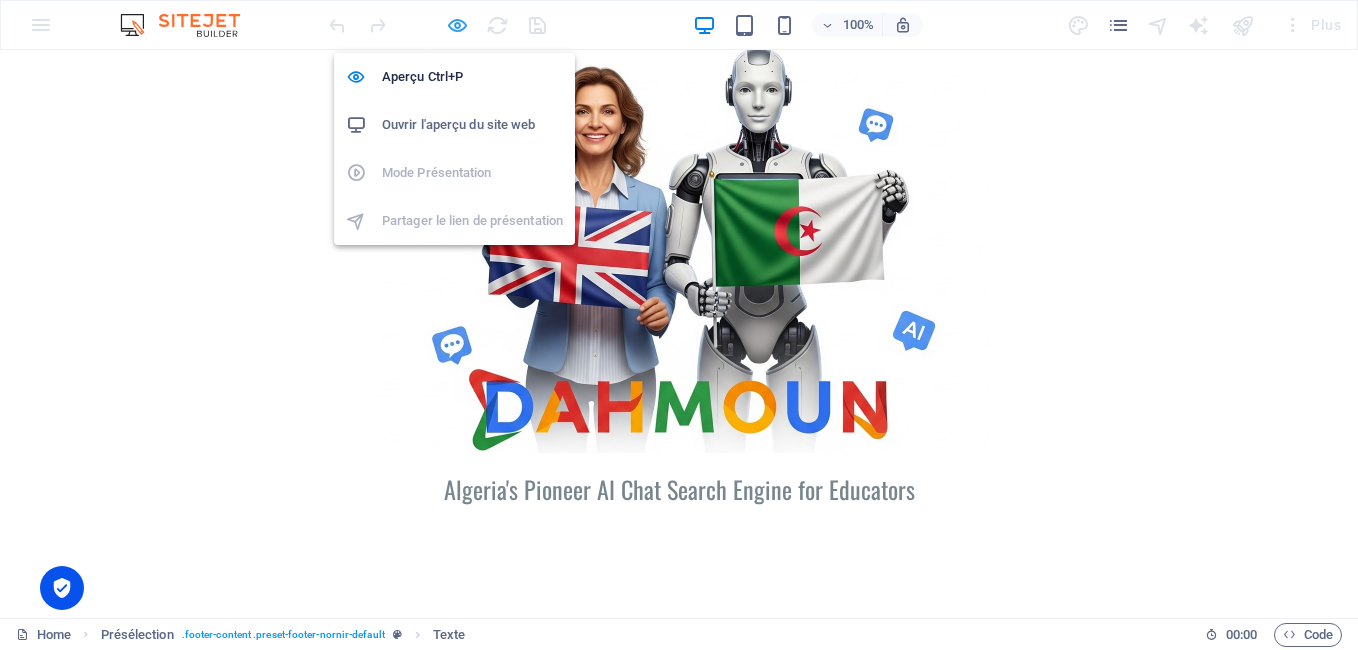 click at bounding box center (457, 25) 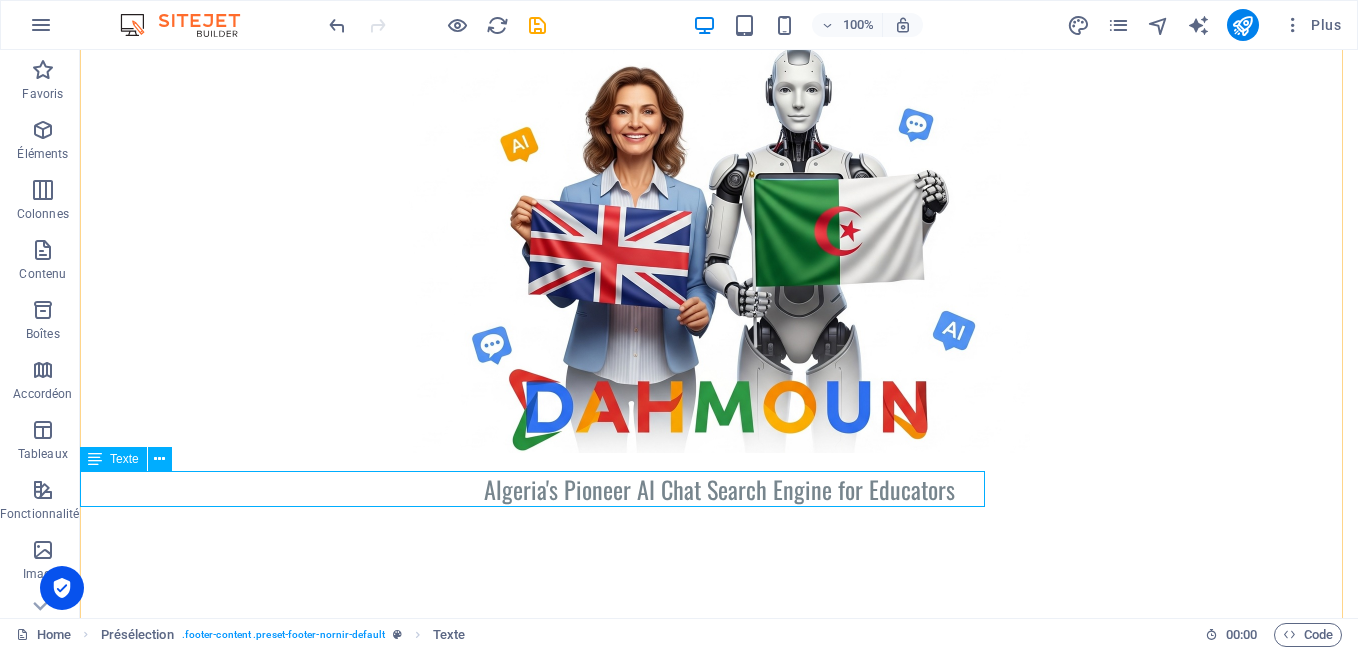 click at bounding box center [95, 459] 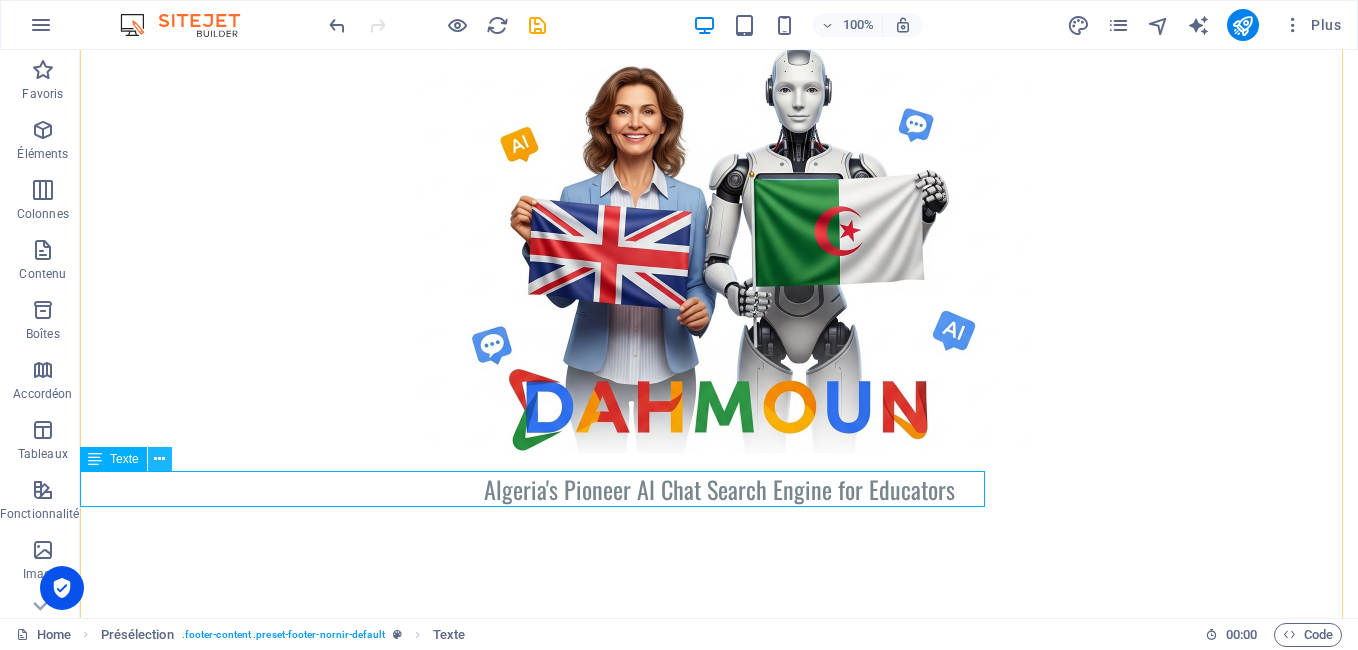click at bounding box center (160, 459) 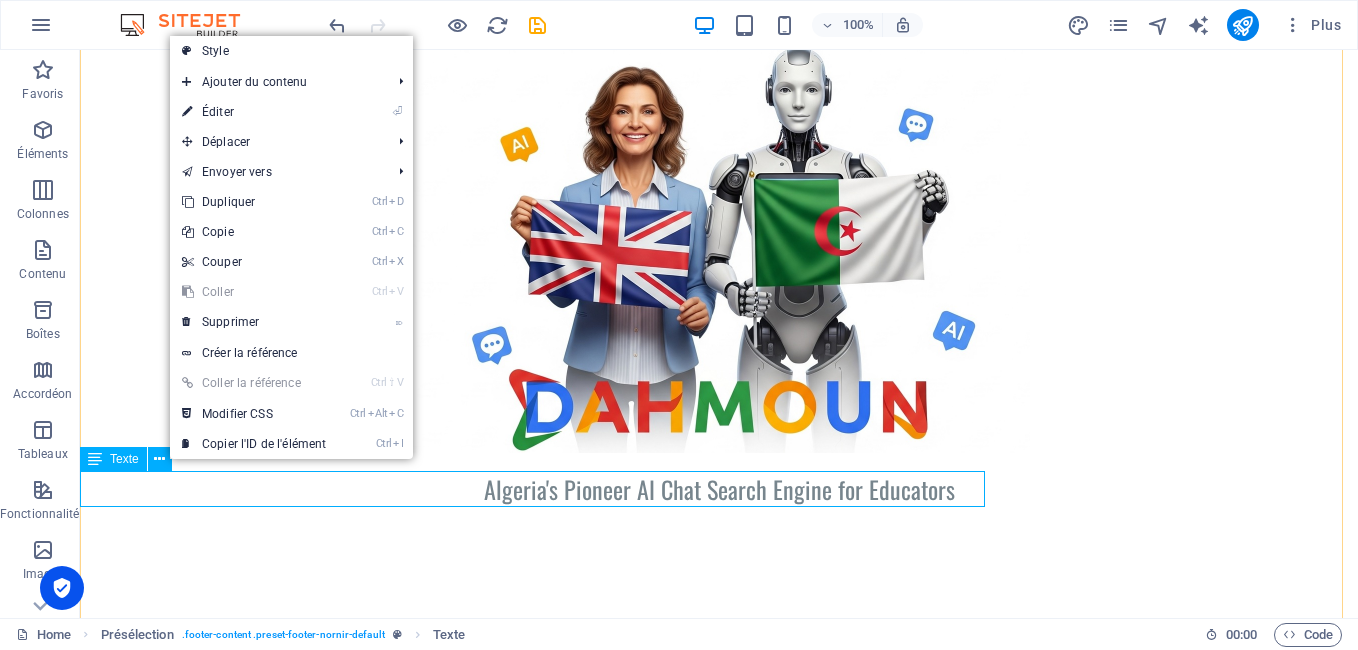 click on "Alge ria's Pioneer AI Chat Search Engine for Educators" at bounding box center (719, 489) 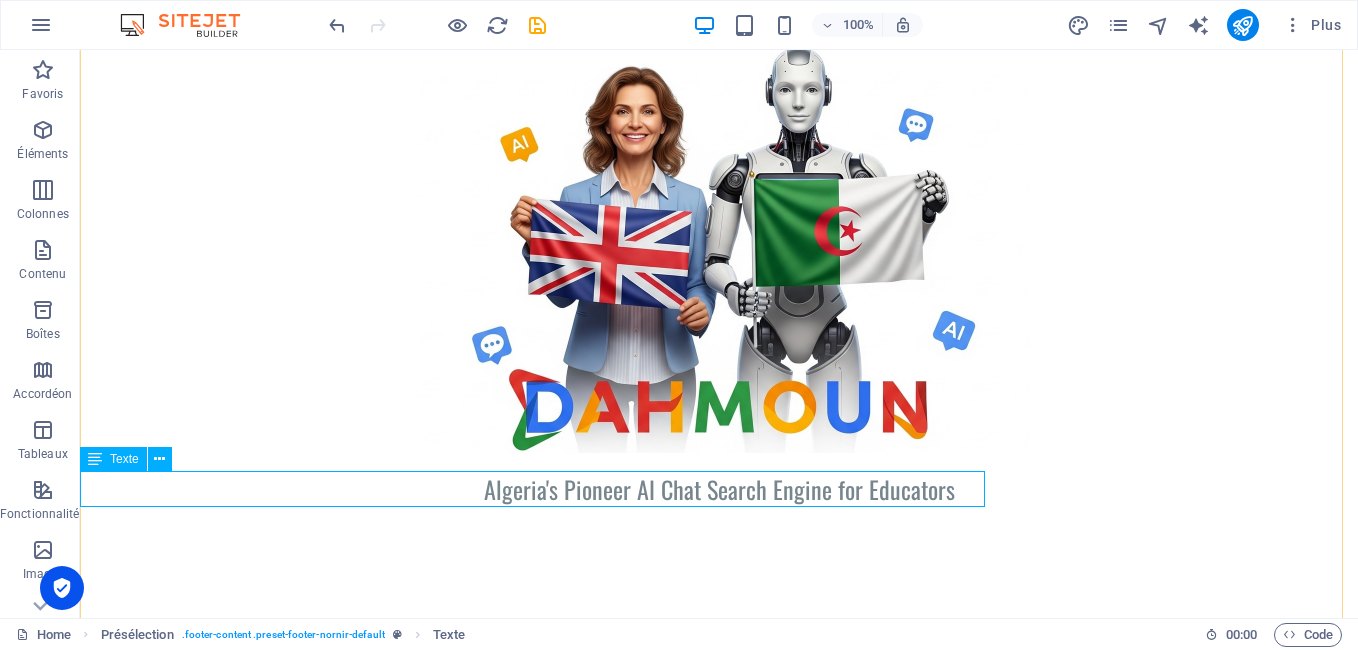 click on "Alge ria's Pioneer AI Chat Search Engine for Educators" at bounding box center [719, 489] 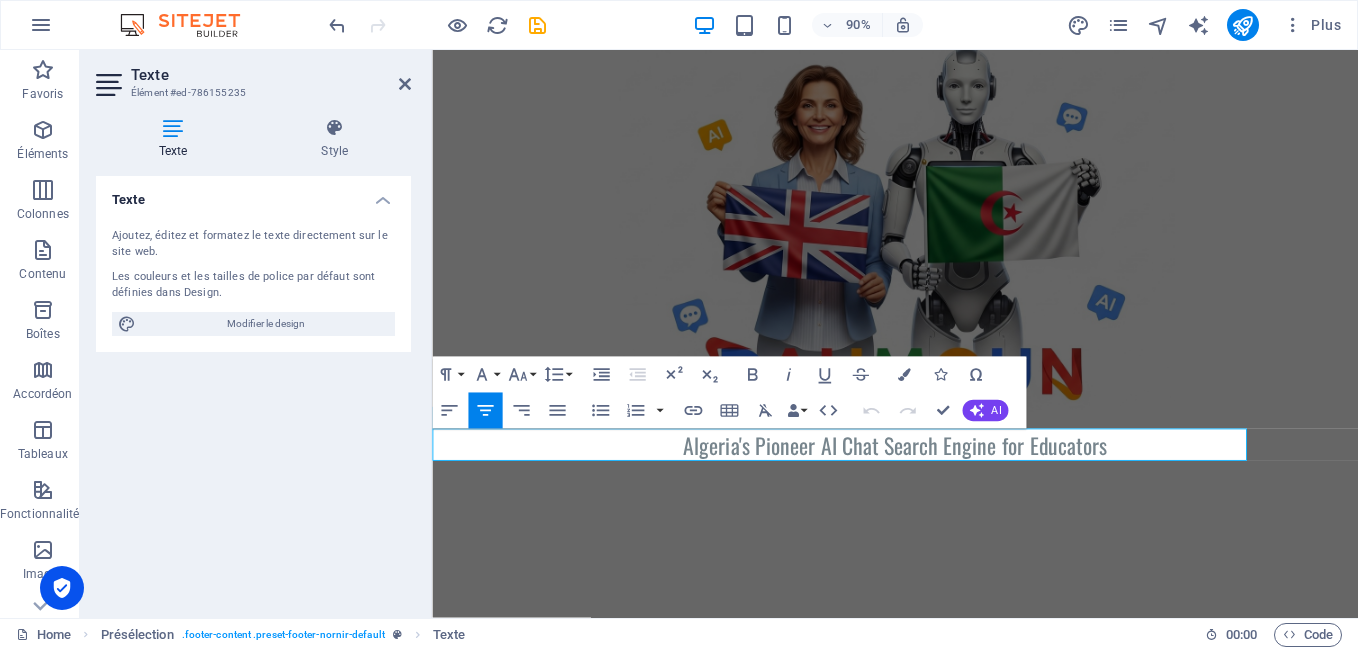 drag, startPoint x: 877, startPoint y: 494, endPoint x: 1451, endPoint y: 553, distance: 577.0243 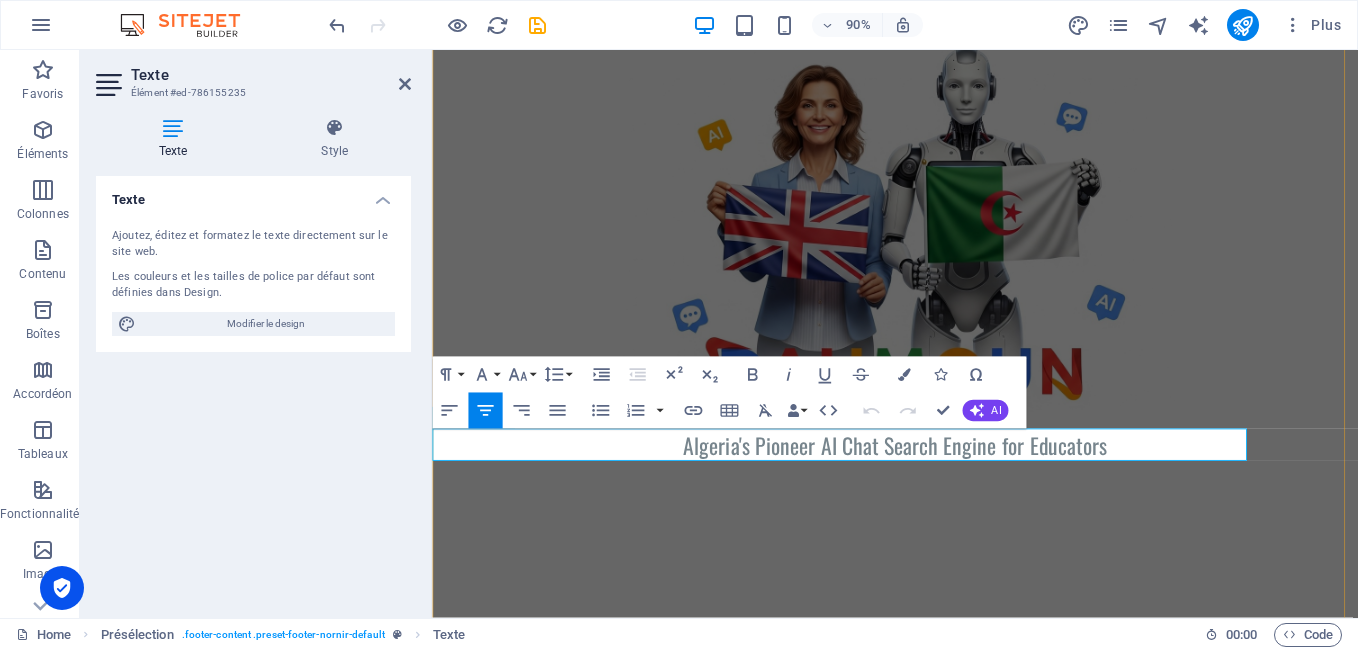copy on "Alge ria's Pioneer AI Chat Search Engine for Educators" 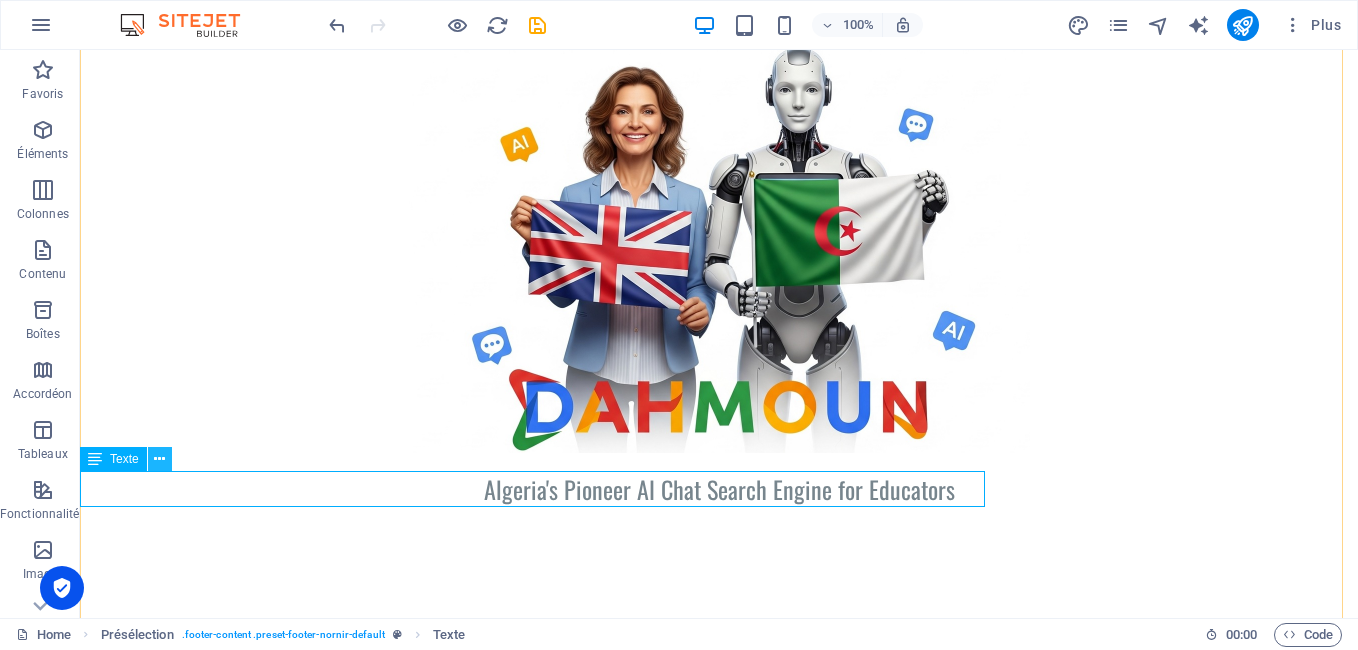 click at bounding box center (159, 459) 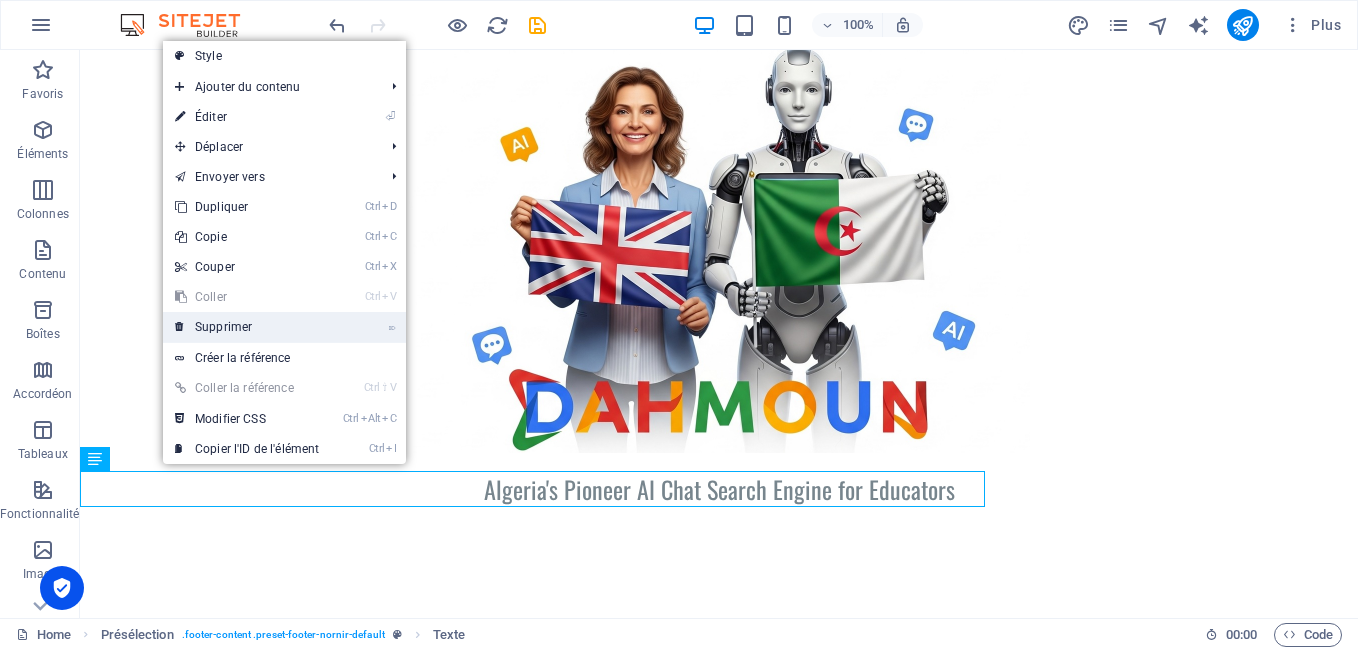 click on "⌦  Supprimer" at bounding box center (247, 327) 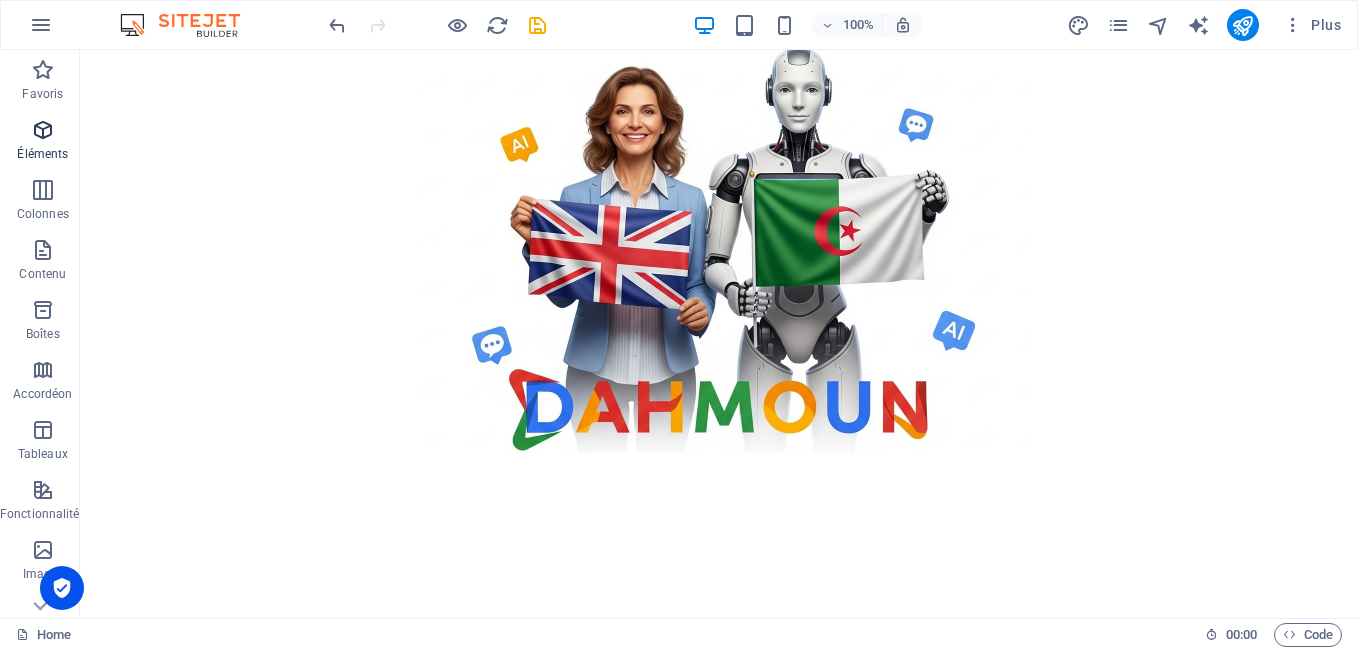 click at bounding box center (43, 130) 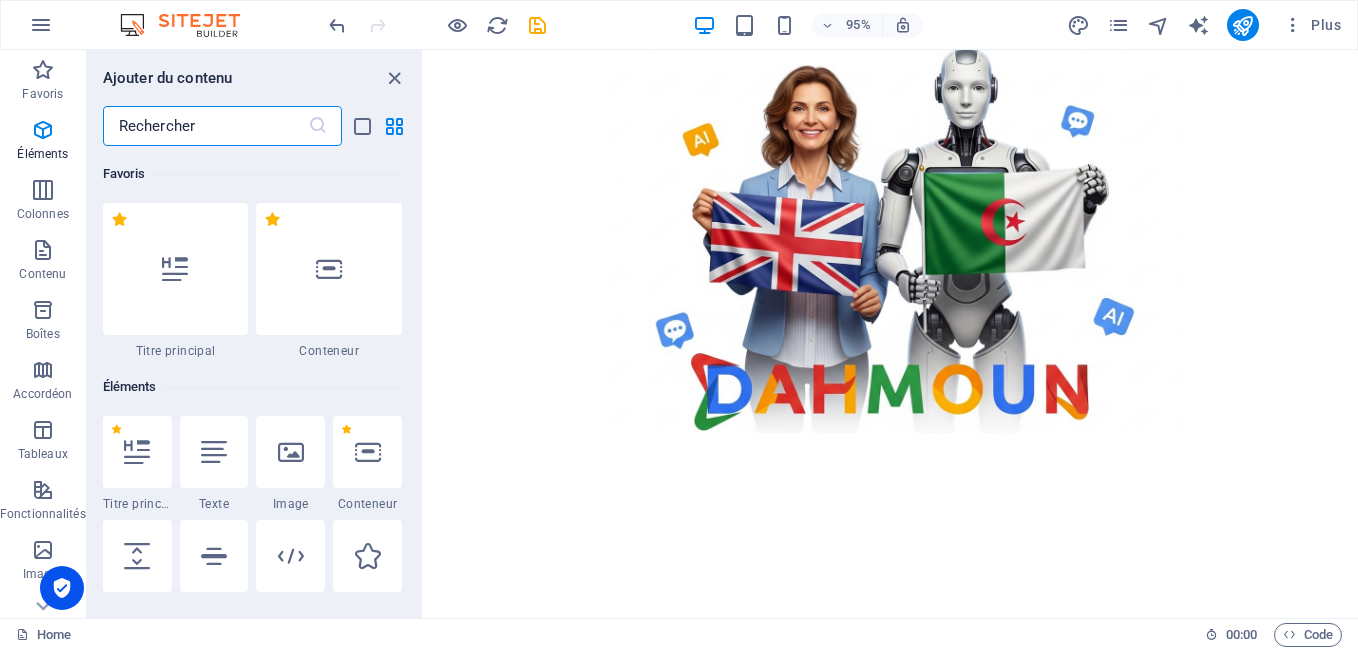 scroll, scrollTop: 213, scrollLeft: 0, axis: vertical 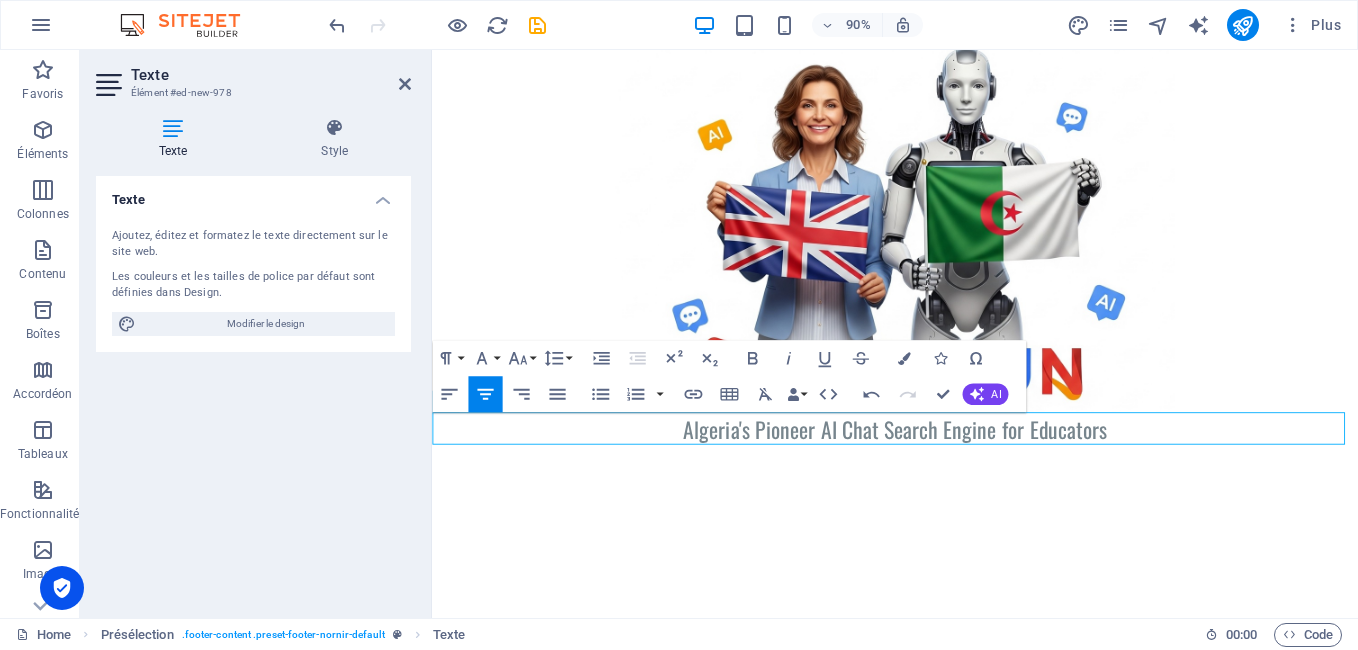 click 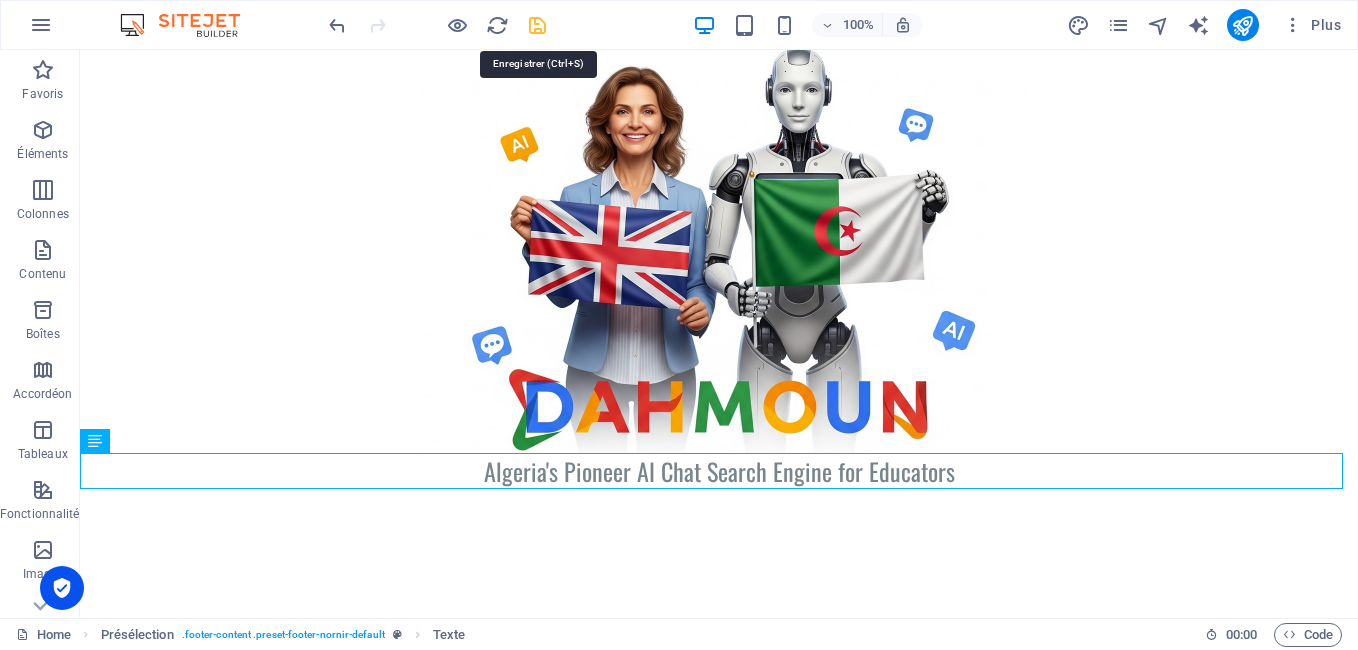 click at bounding box center [537, 25] 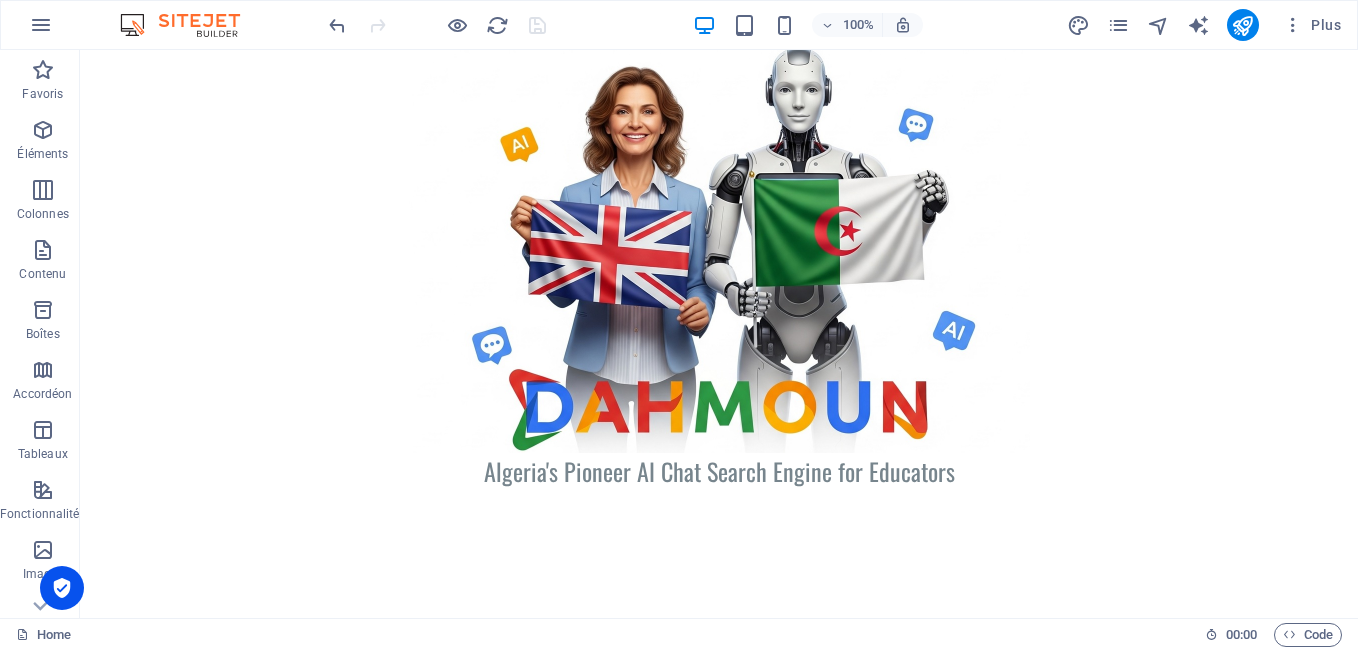 click at bounding box center (437, 25) 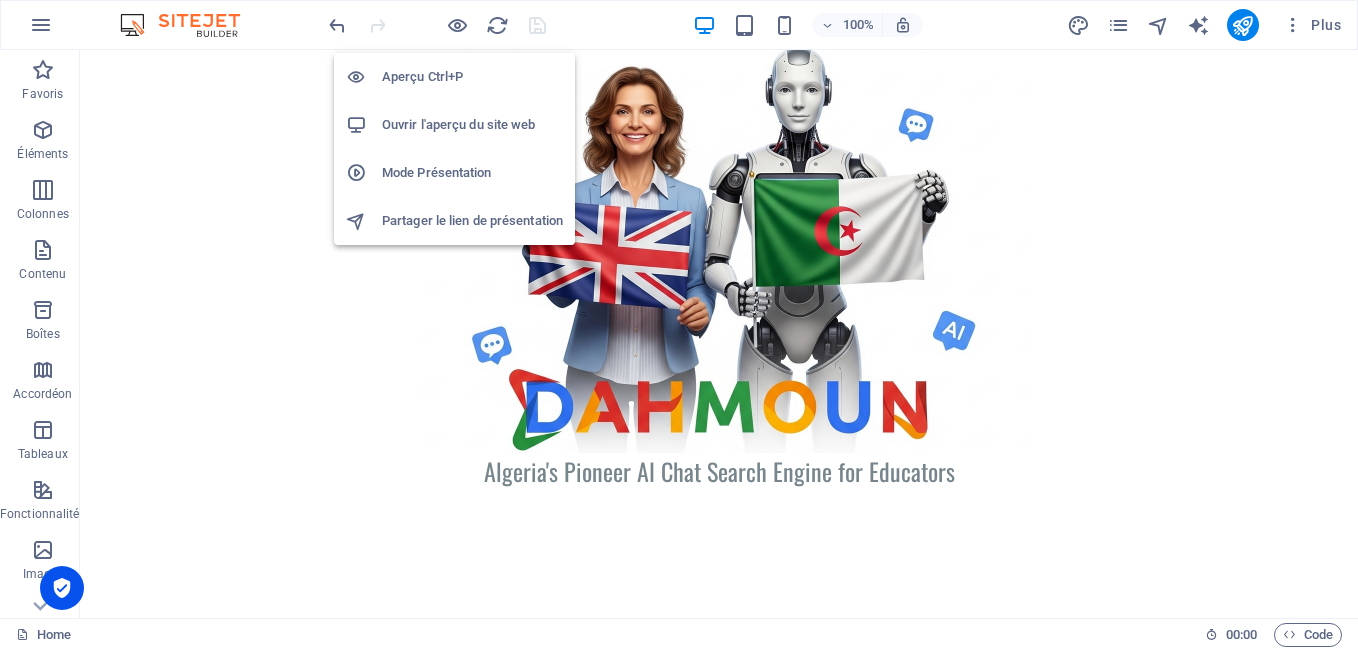 click on "Ouvrir l'aperçu du site web" at bounding box center [472, 125] 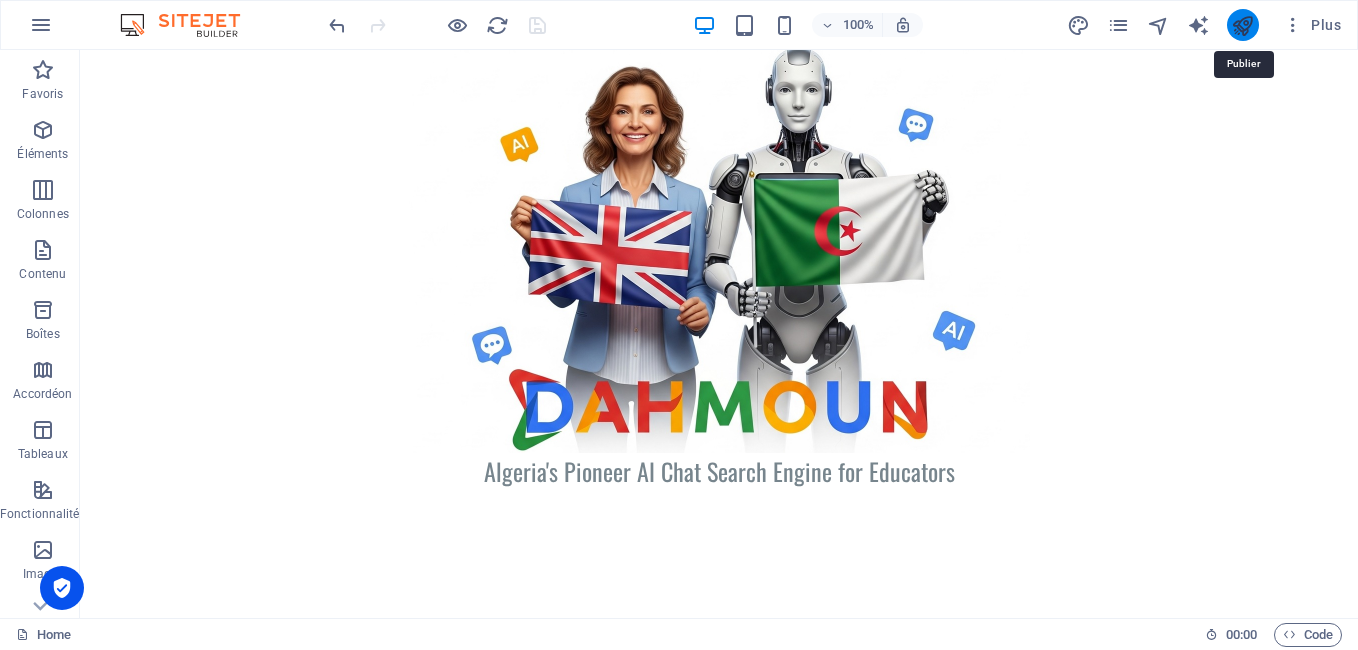click at bounding box center (1242, 25) 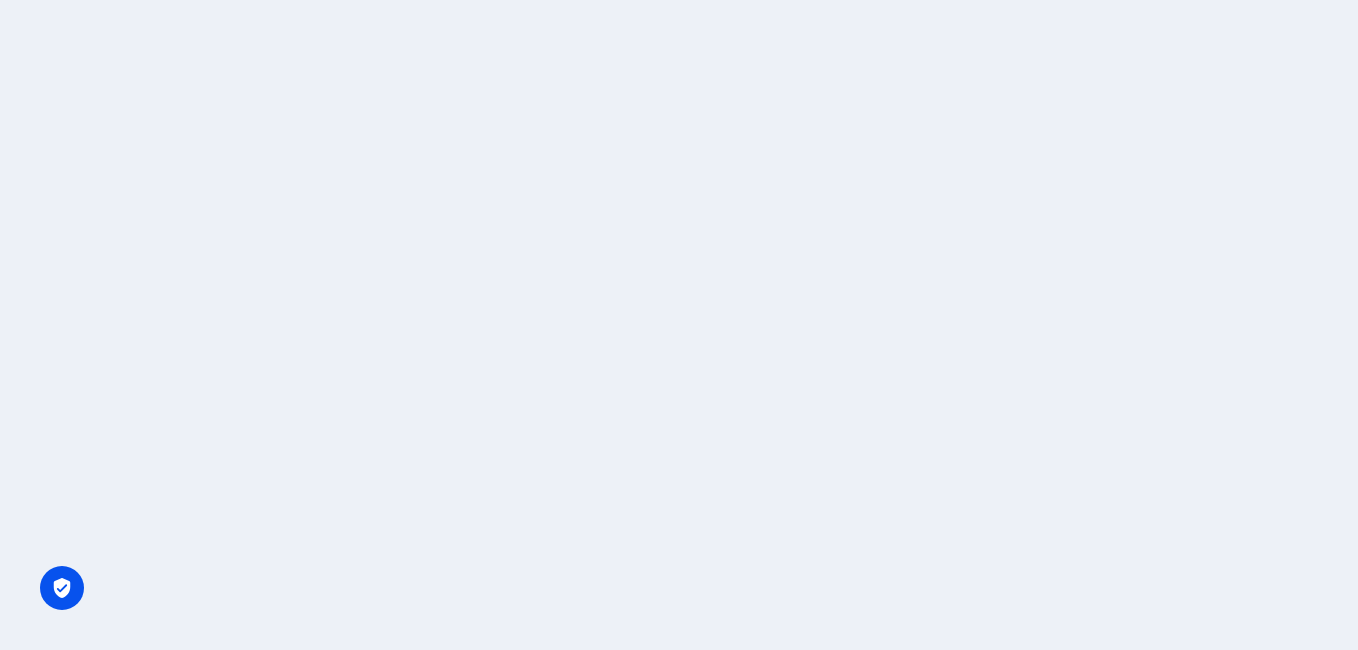 scroll, scrollTop: 0, scrollLeft: 0, axis: both 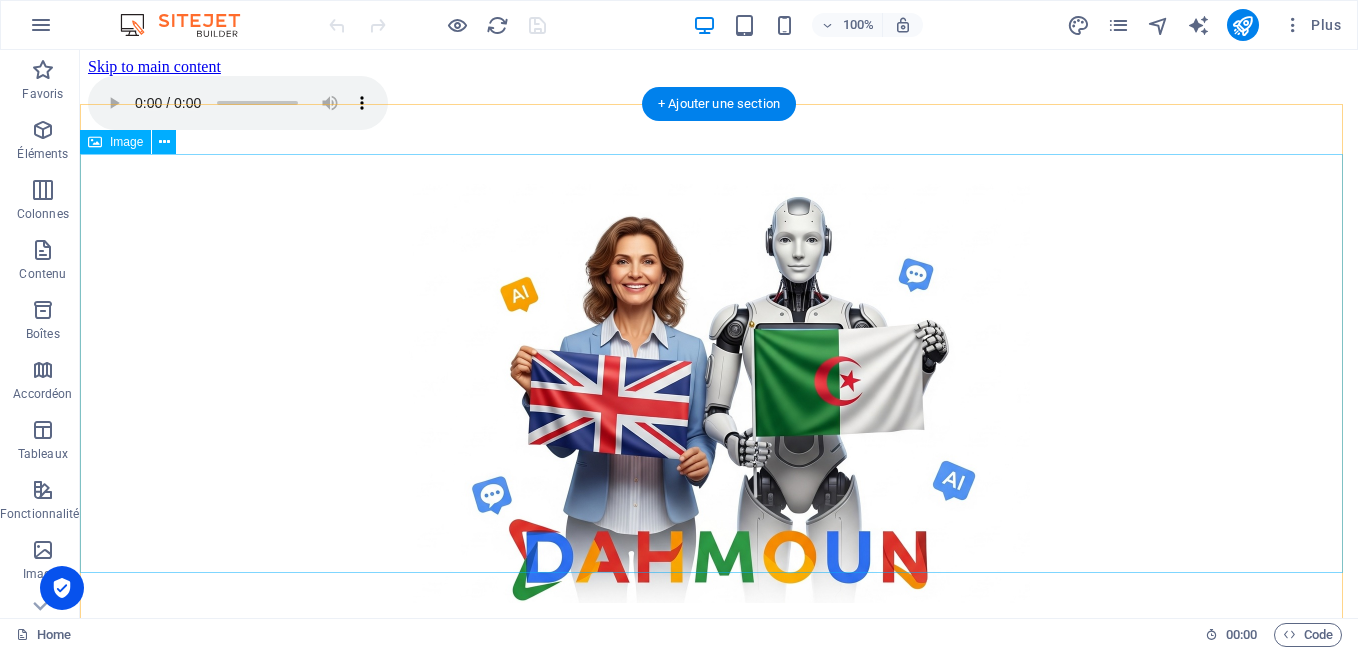 click at bounding box center [719, 395] 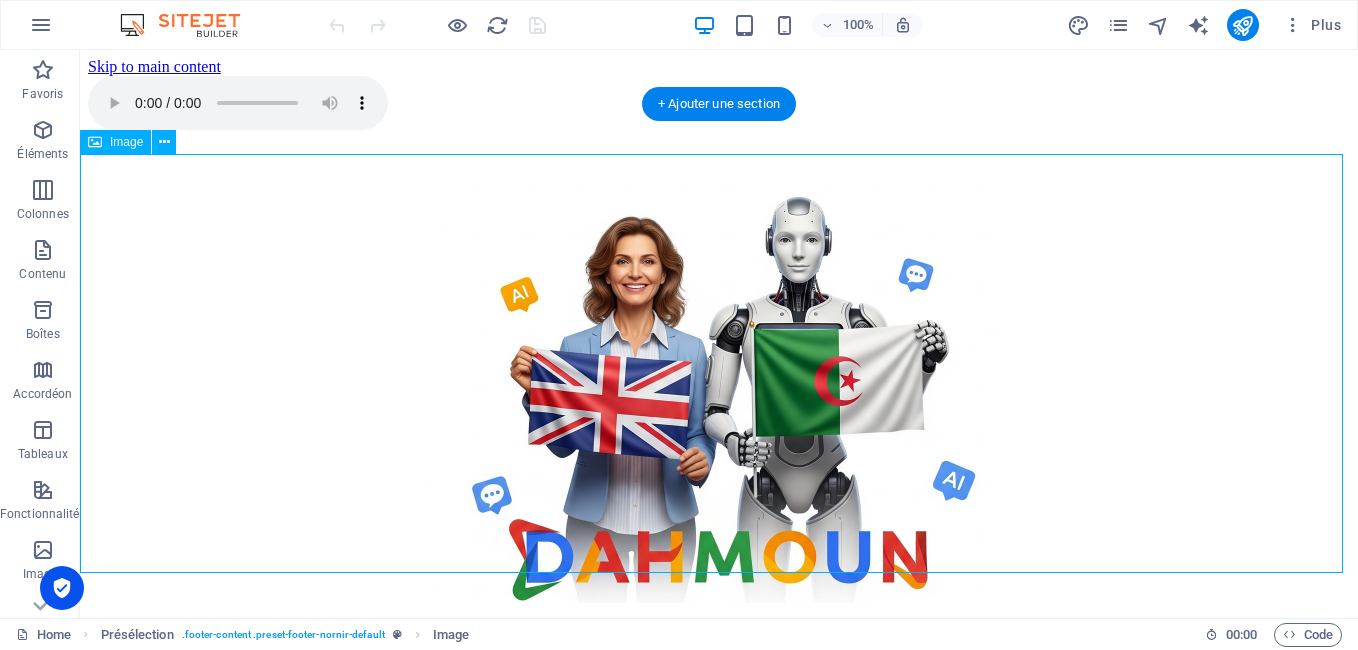 click at bounding box center [719, 395] 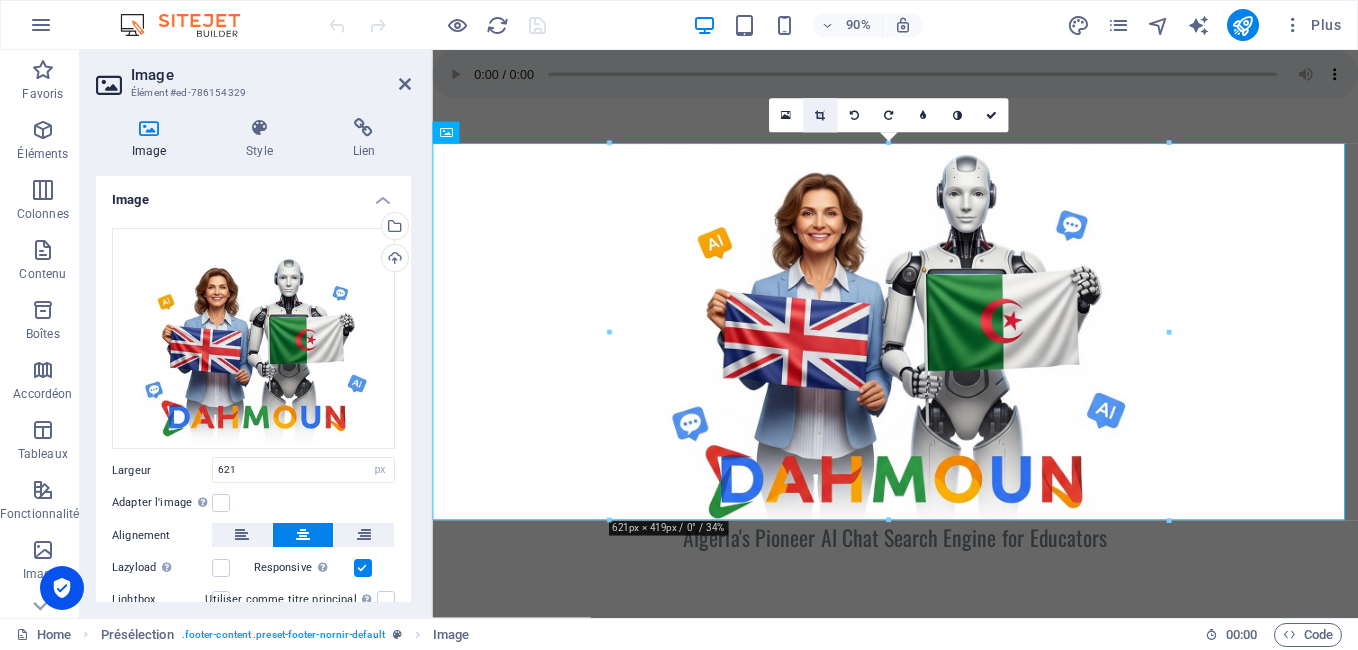 click at bounding box center (820, 116) 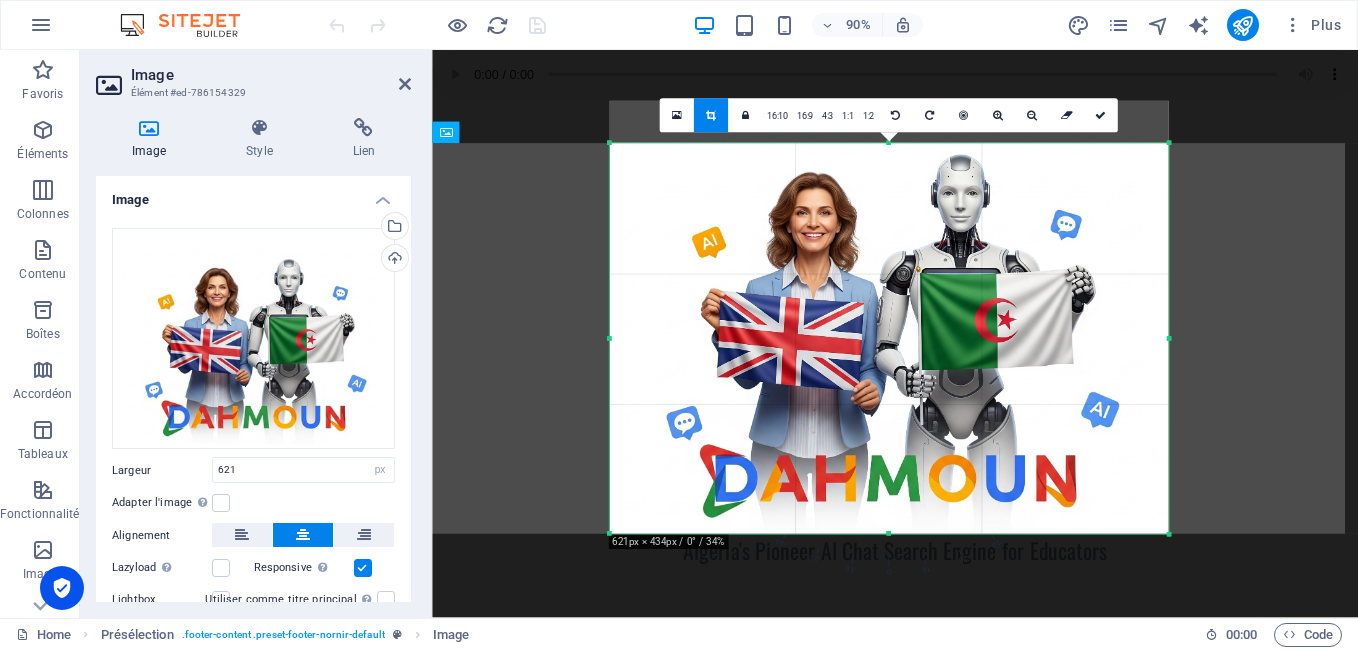 drag, startPoint x: 1168, startPoint y: 523, endPoint x: 1169, endPoint y: 535, distance: 12.0415945 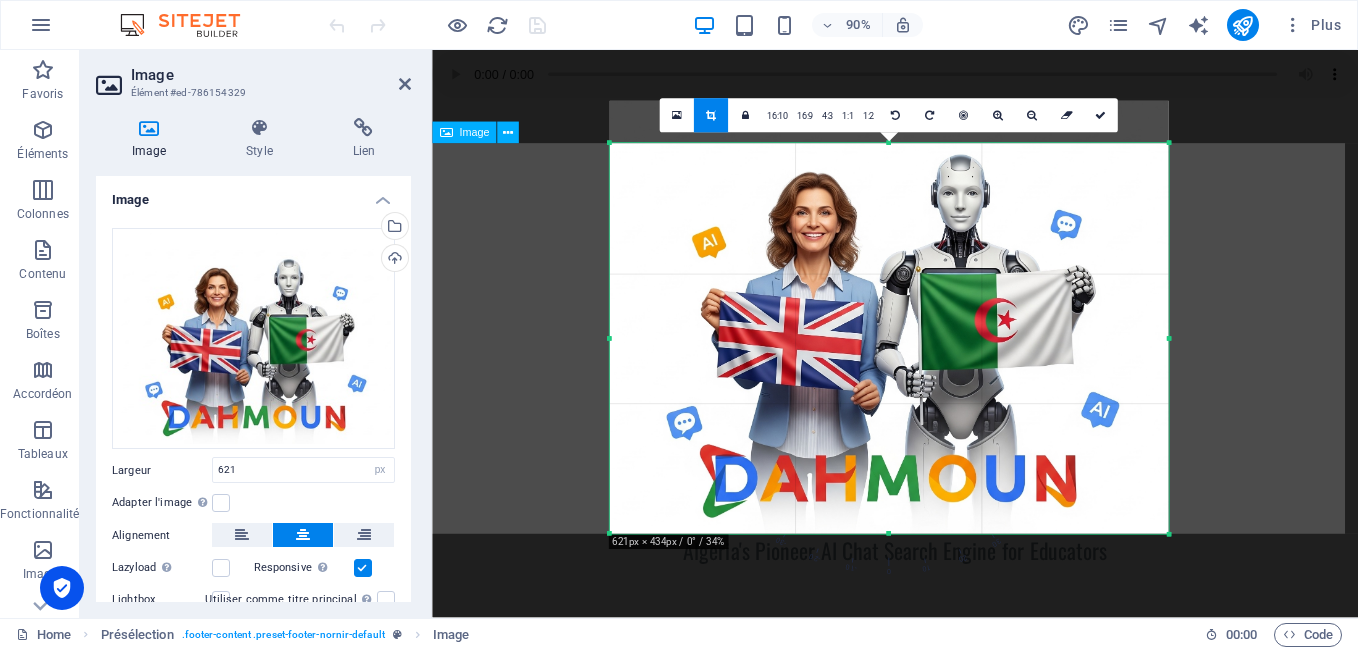 click at bounding box center (946, 371) 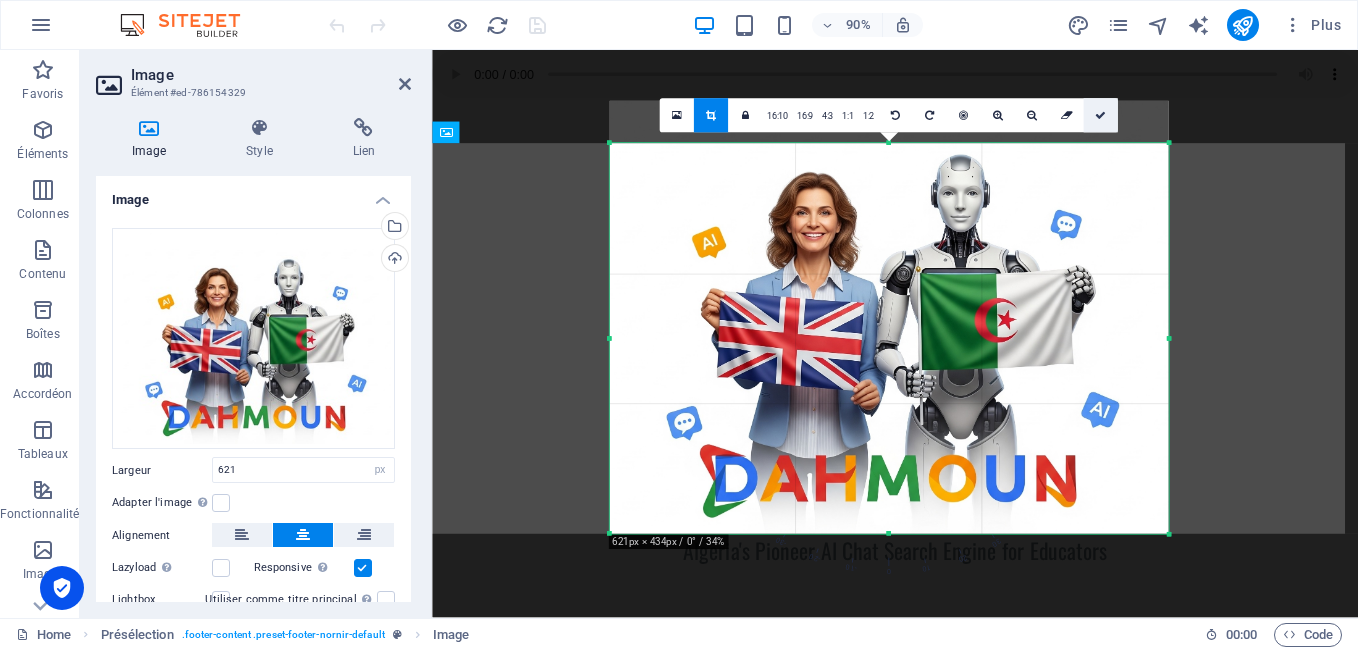 click at bounding box center [1100, 116] 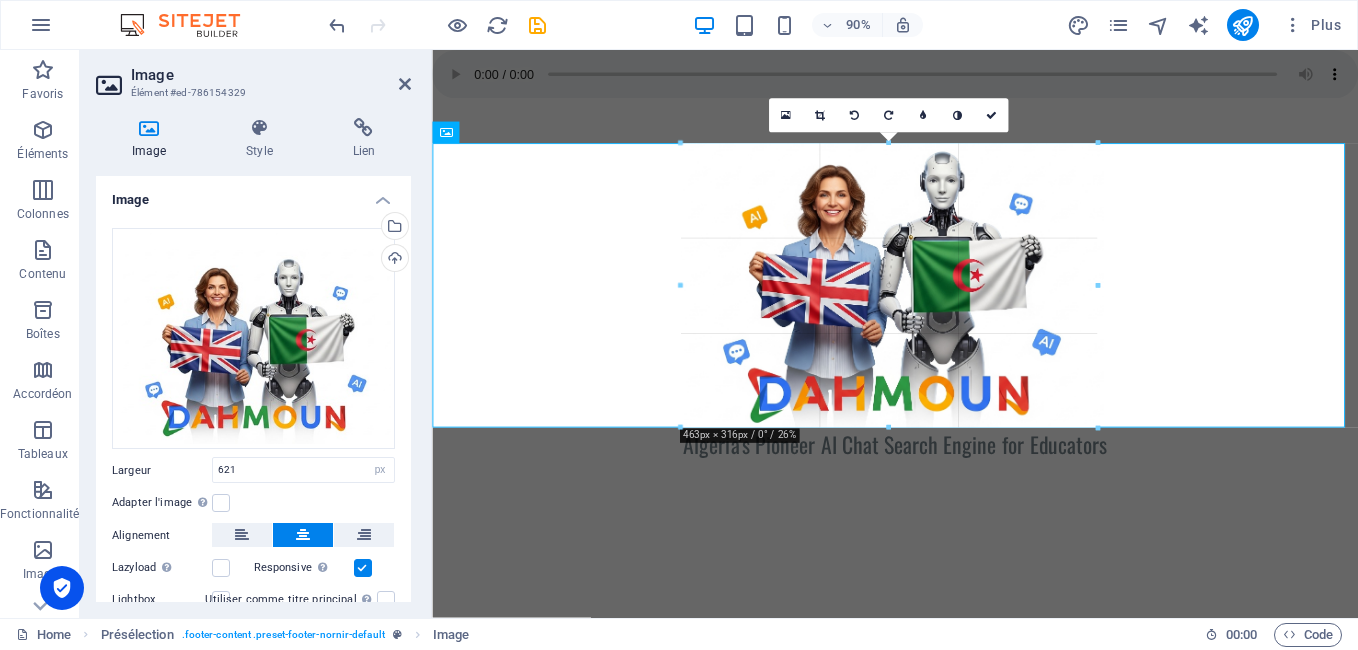 drag, startPoint x: 1169, startPoint y: 521, endPoint x: 1007, endPoint y: 390, distance: 208.33867 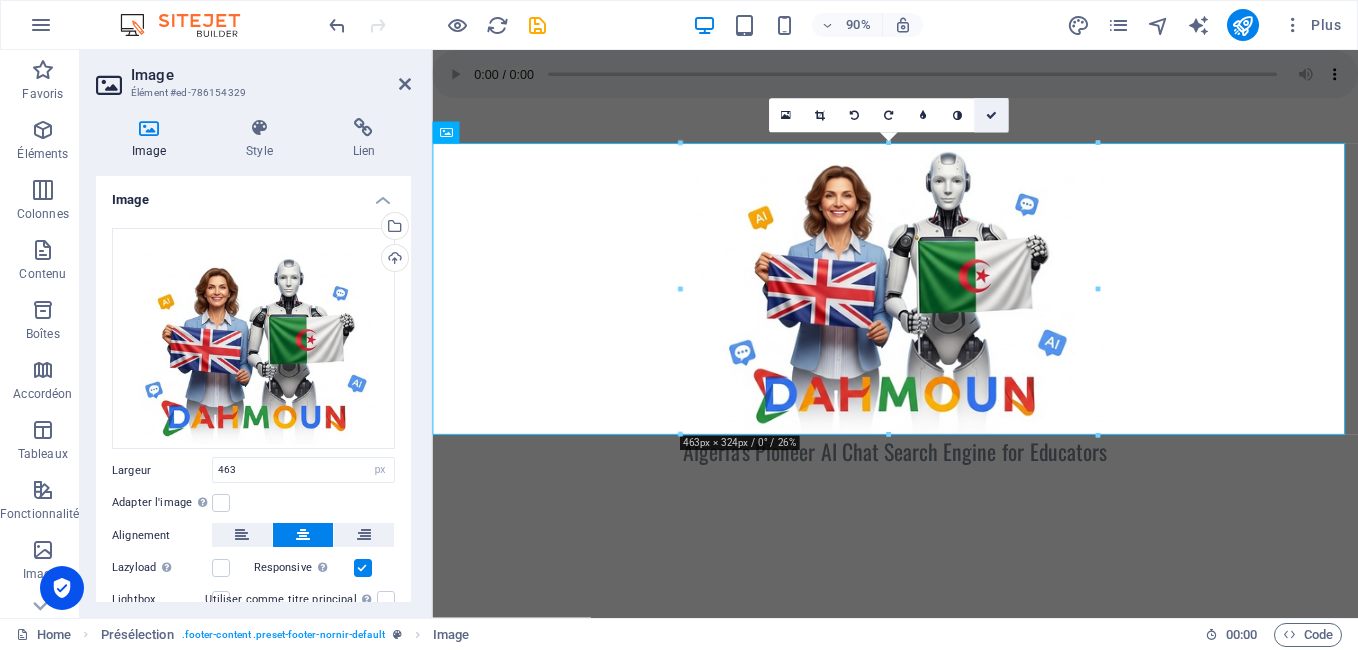 click at bounding box center [990, 115] 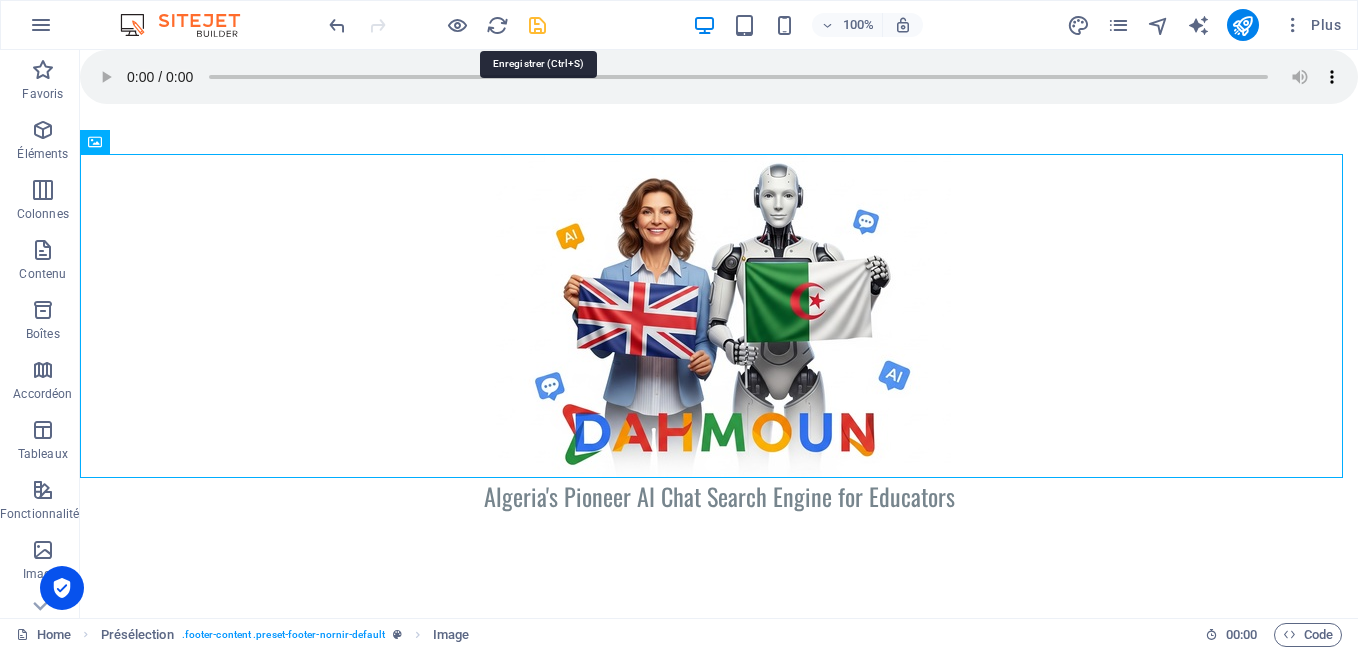 click at bounding box center [537, 25] 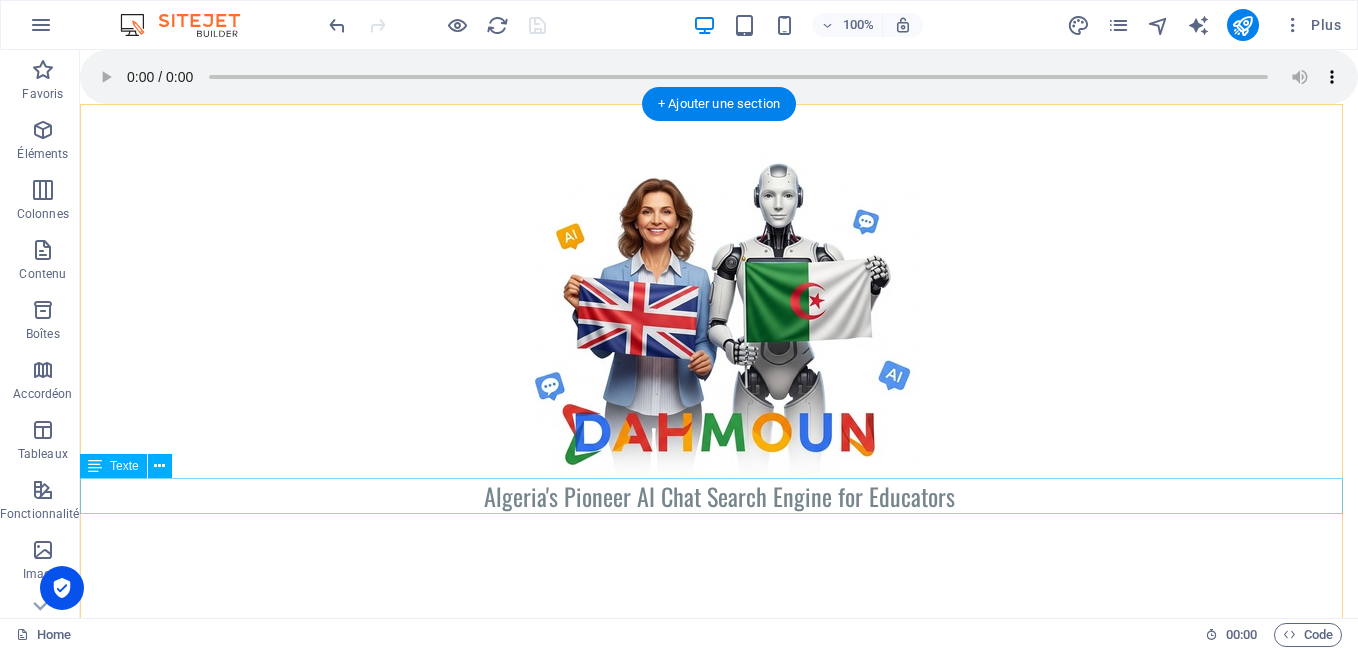 click on "Alge ria's Pioneer AI Chat Search Engine for Educators" at bounding box center [719, 496] 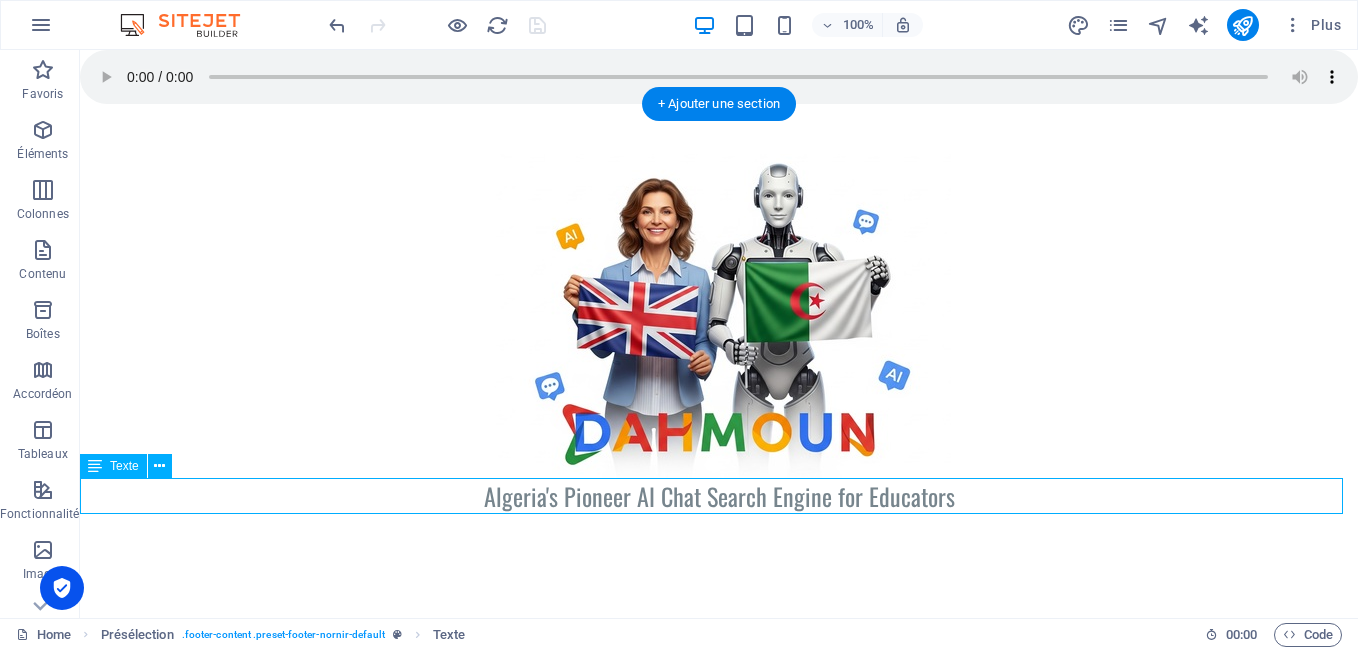 click on "Alge ria's Pioneer AI Chat Search Engine for Educators" at bounding box center (719, 496) 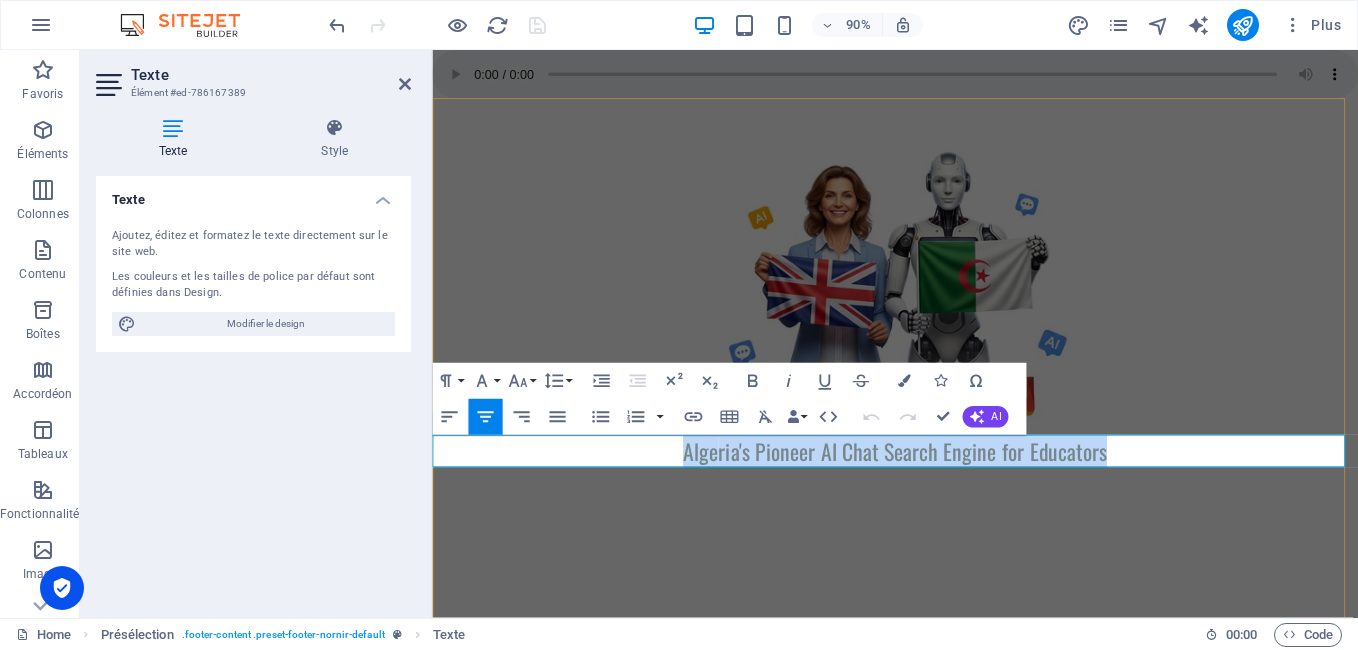 drag, startPoint x: 1188, startPoint y: 504, endPoint x: 700, endPoint y: 489, distance: 488.23047 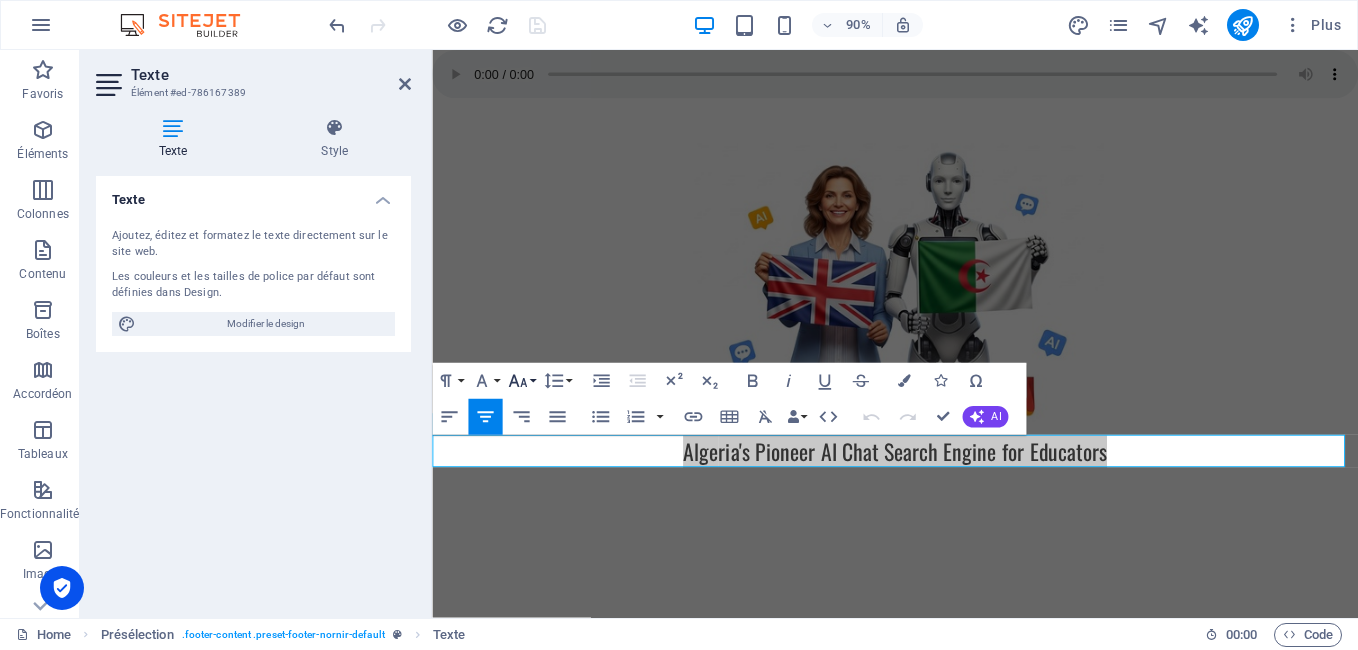 click 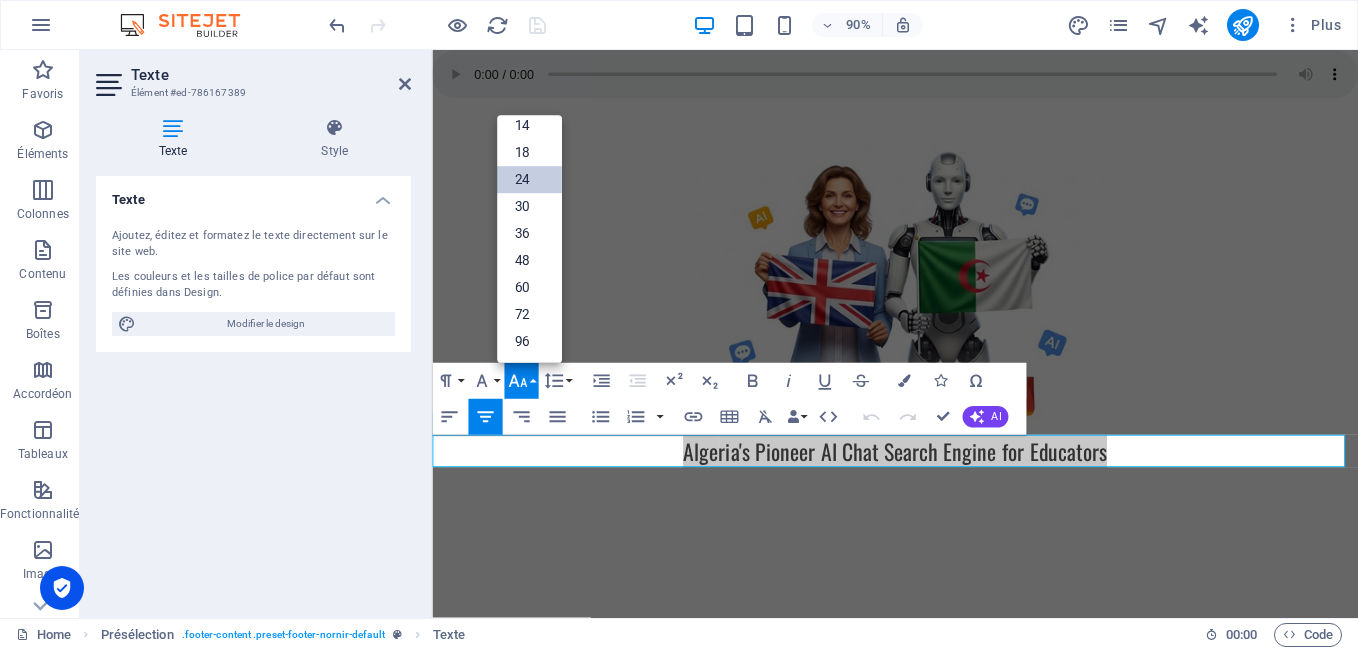 scroll, scrollTop: 161, scrollLeft: 0, axis: vertical 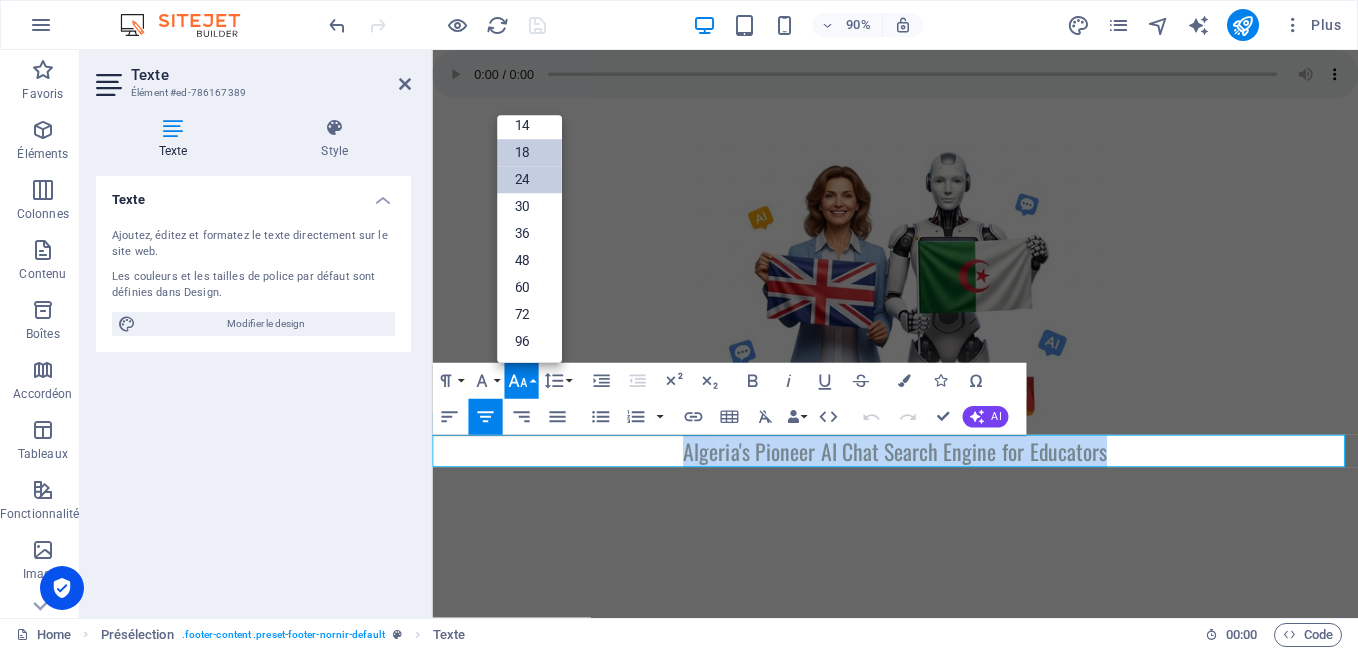 click on "18" at bounding box center (529, 153) 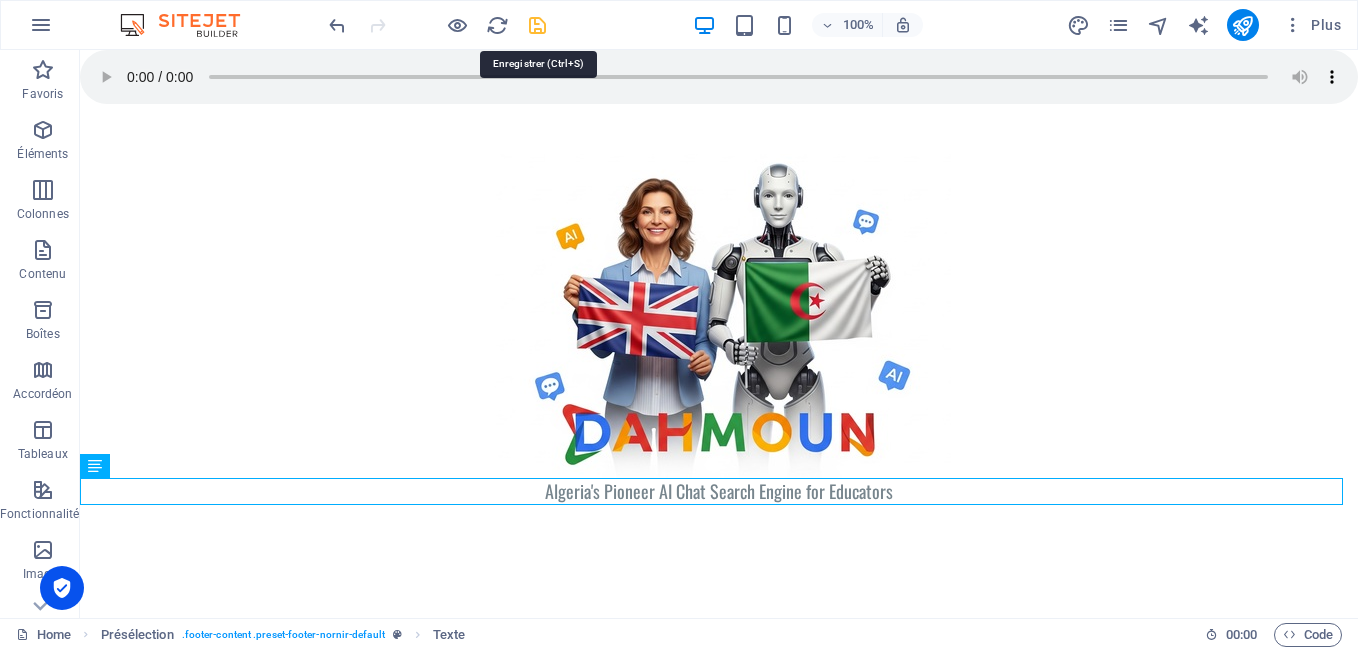 click at bounding box center [537, 25] 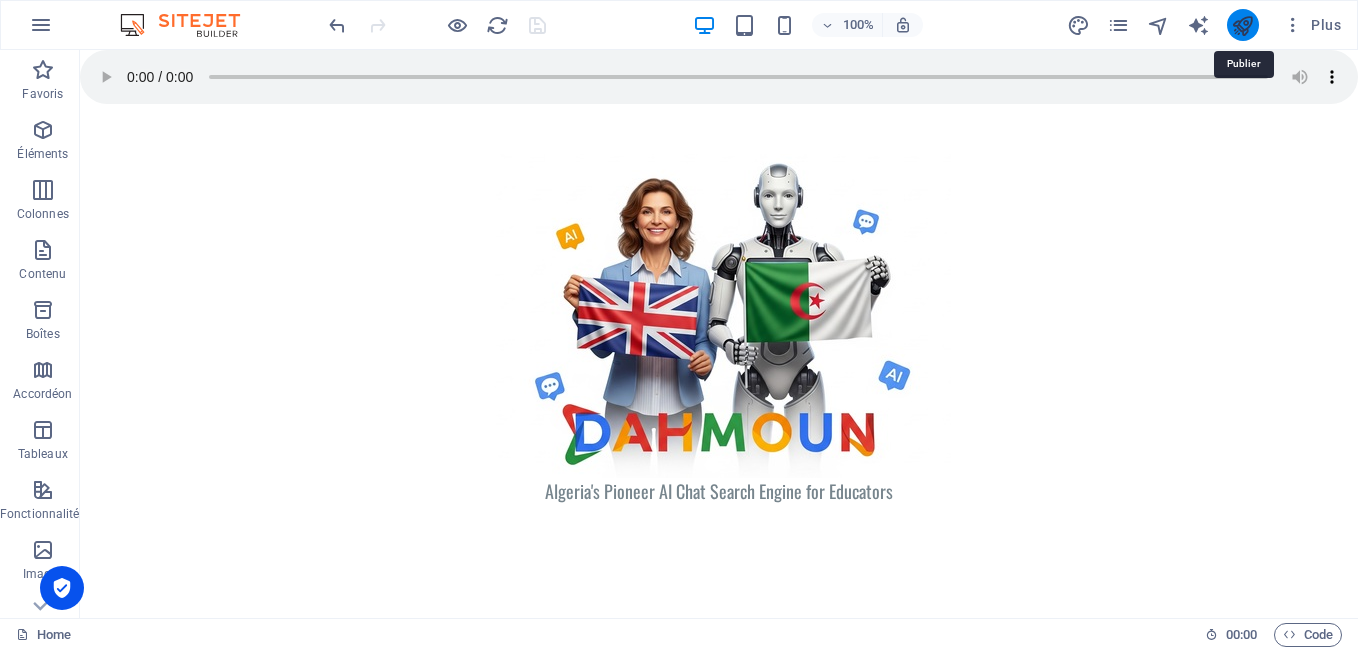 click at bounding box center [1242, 25] 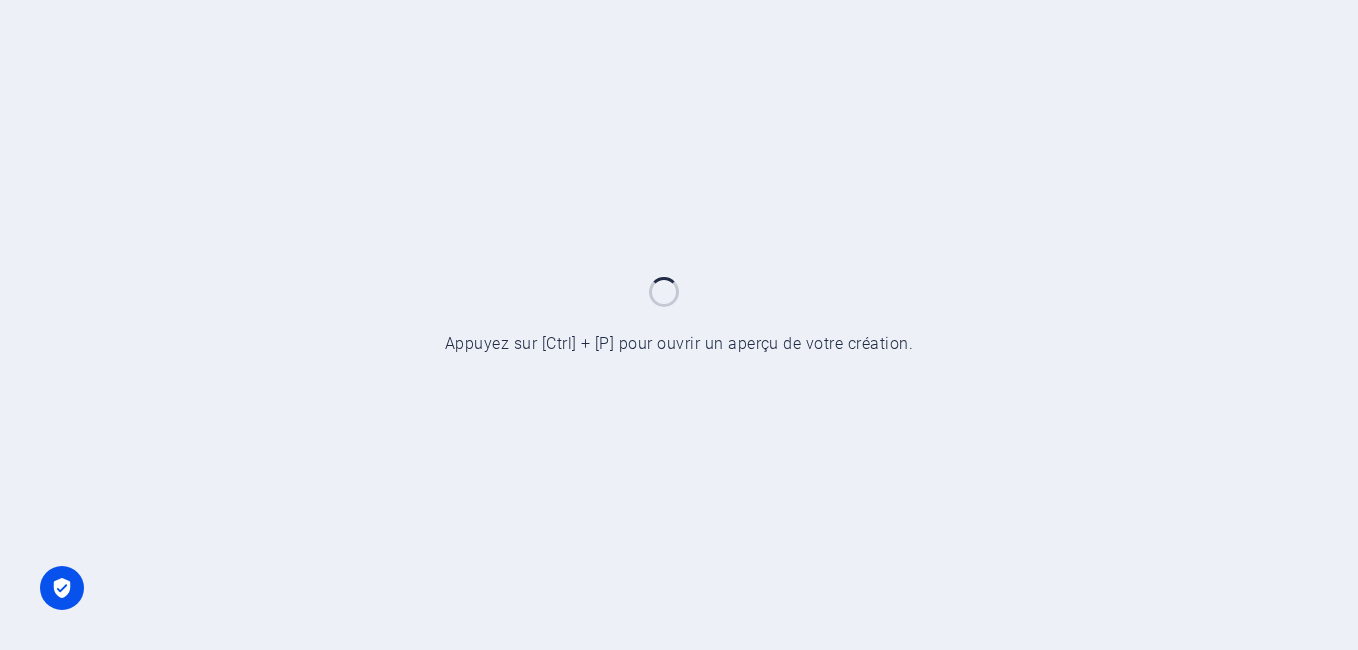 scroll, scrollTop: 0, scrollLeft: 0, axis: both 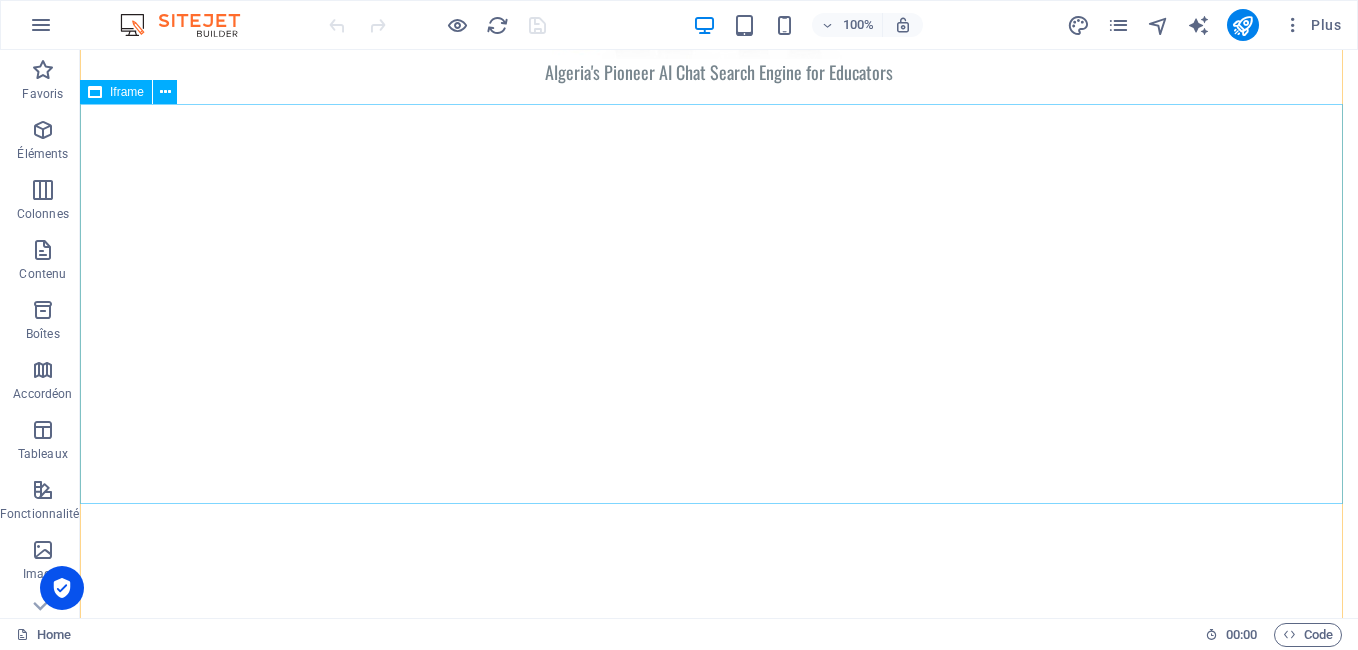 click on "</div>" at bounding box center [719, 304] 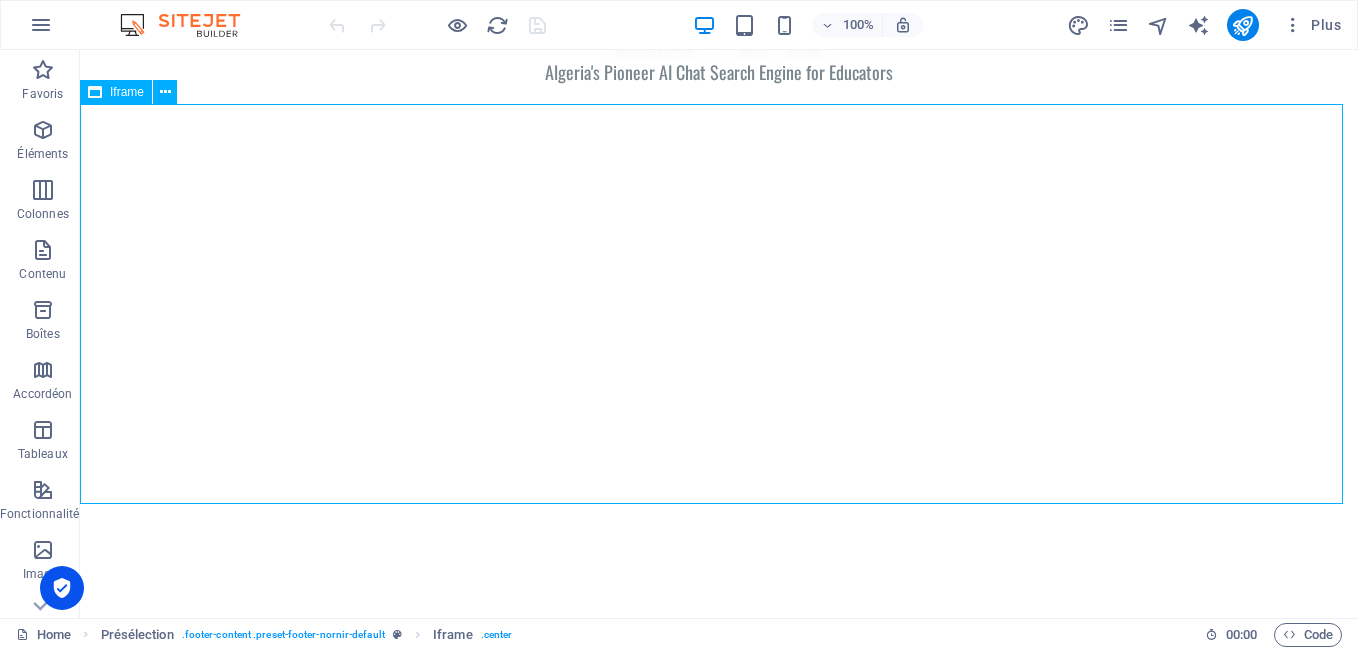 click on "</div>" at bounding box center (719, 304) 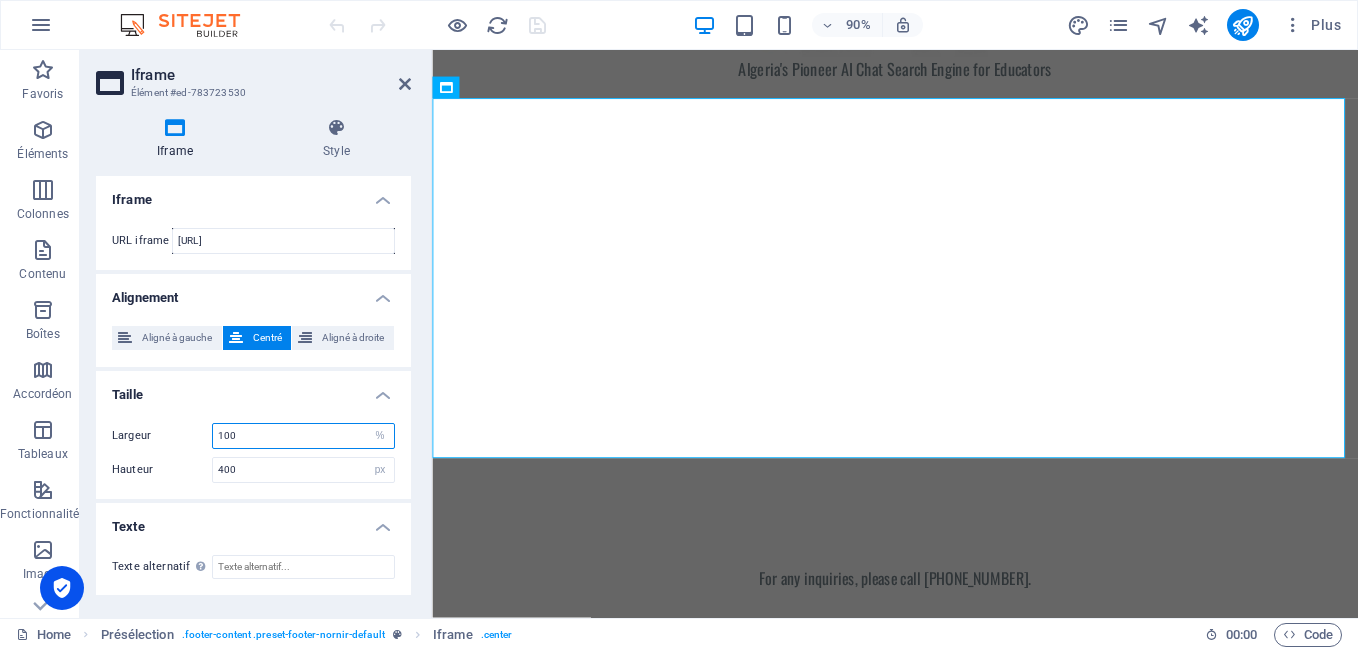 drag, startPoint x: 308, startPoint y: 434, endPoint x: 180, endPoint y: 431, distance: 128.03516 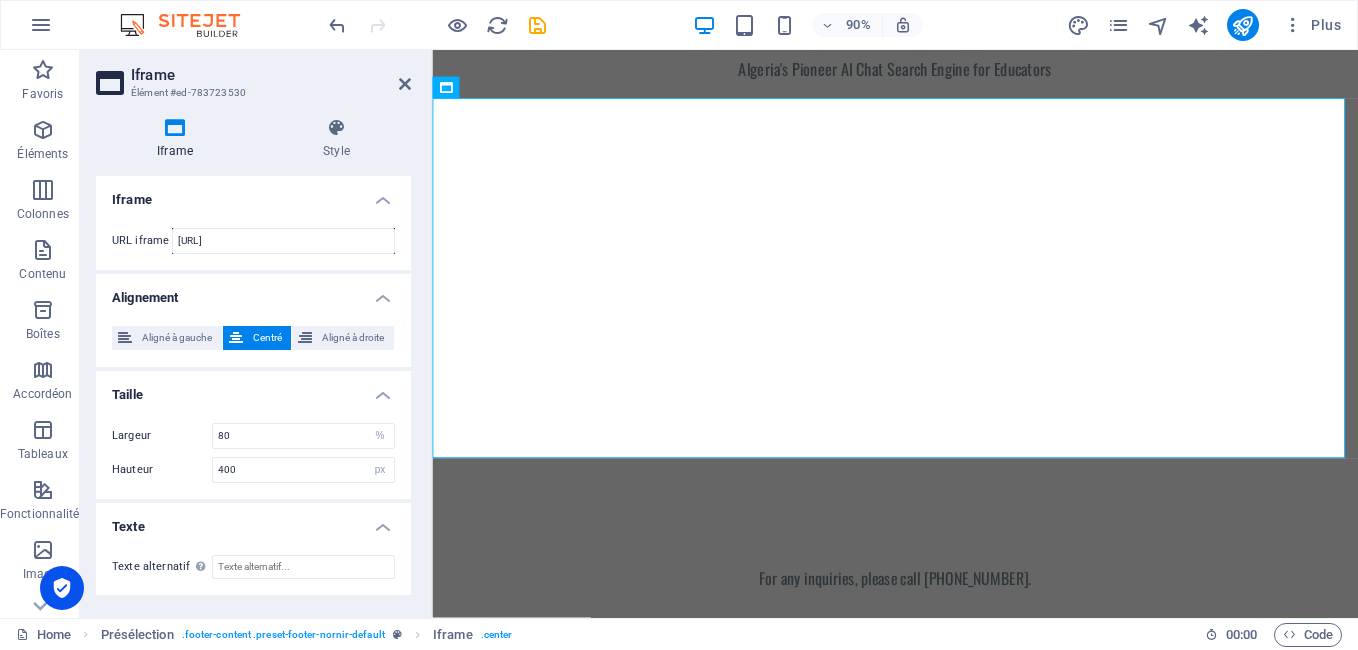 click on "Largeur 80 px % Hauteur 400 px %" at bounding box center [253, 453] 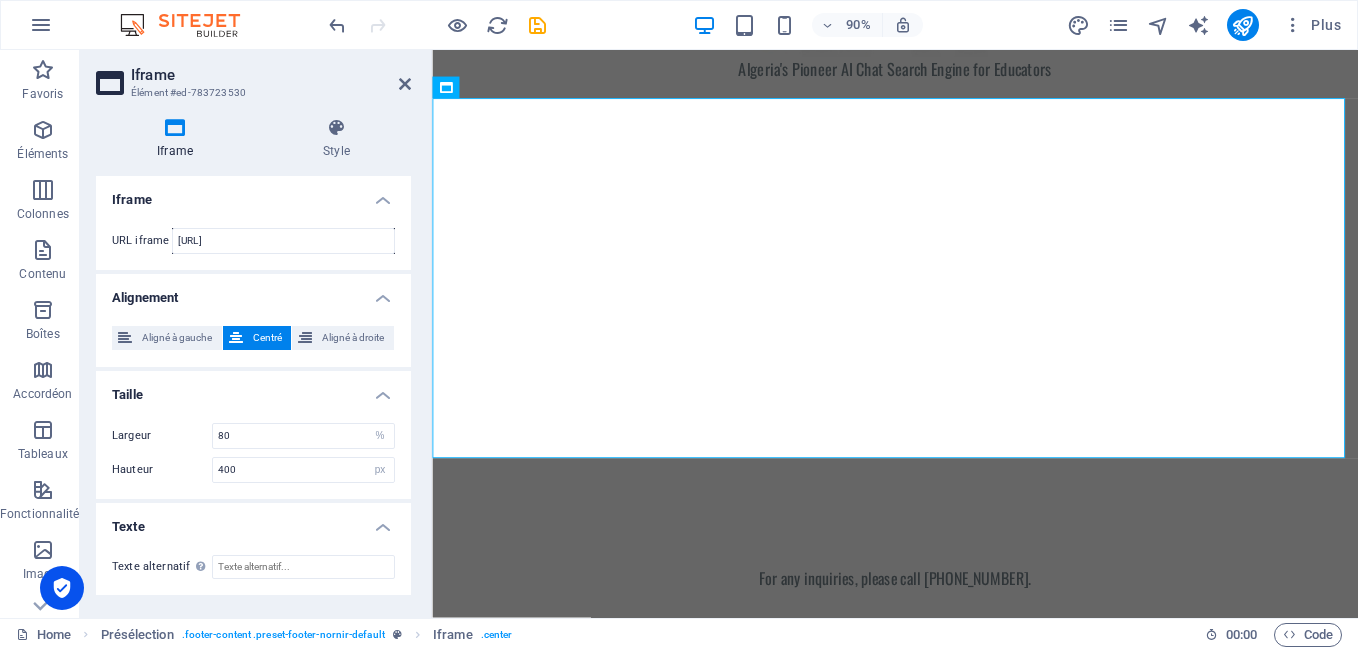 click on "Iframe Style Iframe URL iframe [URL] Alignement Aligné à gauche Centré Aligné à droite Taille Largeur 80 px % Hauteur 400 px % Texte Texte alternatif The alternative text should be added to improve website accessibility. Présélection Element Mise en page Définit comment cet élément s'étend dans la mise en page (Flexbox). Taille 100 Par défaut auto px % 1/1 1/2 1/3 1/4 1/5 1/6 1/7 1/8 1/9 1/10 Agrandir Réduire Commander Mise en page du conteneur Visible Visible Opacité 100 % Débordement Espacement Marge Par défaut auto px % rem vw vh Personnalisé Personnalisé auto px % rem vw vh auto px % rem vw vh auto px % rem vw vh auto px % rem vw vh Marge intérieure Par défaut px rem % vh vw Personnalisé Personnalisé px rem % vh vw px rem % vh vw px rem % vh vw px rem % vh vw Bordure Style              - Largeur 1 auto px rem % vh vw Personnalisé Personnalisé 1 auto px rem % vh vw 1 auto px rem % vh vw 1 auto px rem % vh vw" at bounding box center [253, 360] 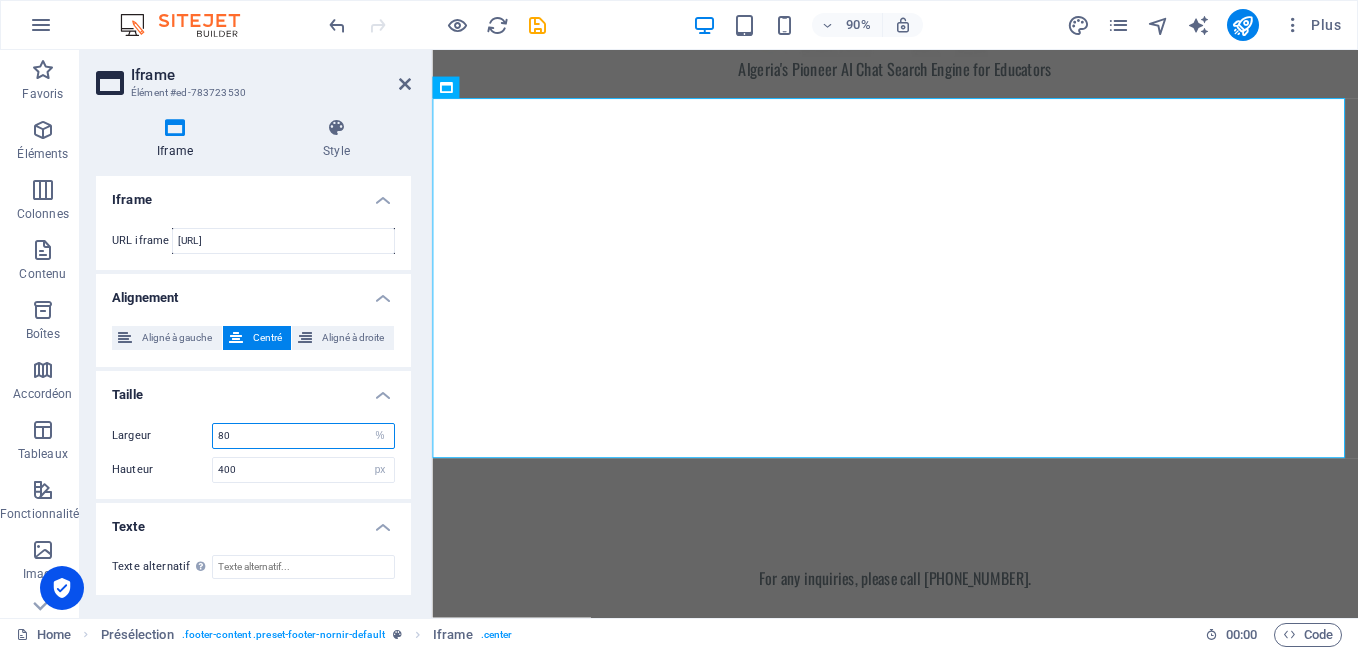 drag, startPoint x: 258, startPoint y: 426, endPoint x: 145, endPoint y: 428, distance: 113.0177 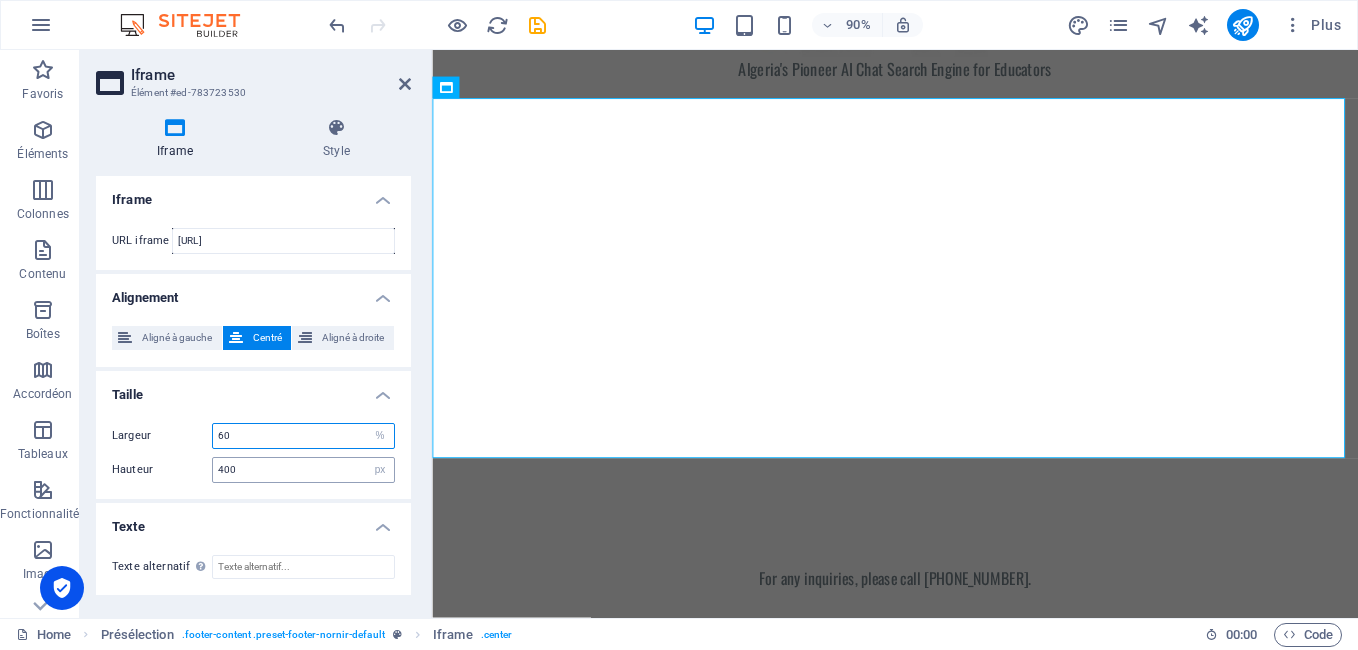 type on "60" 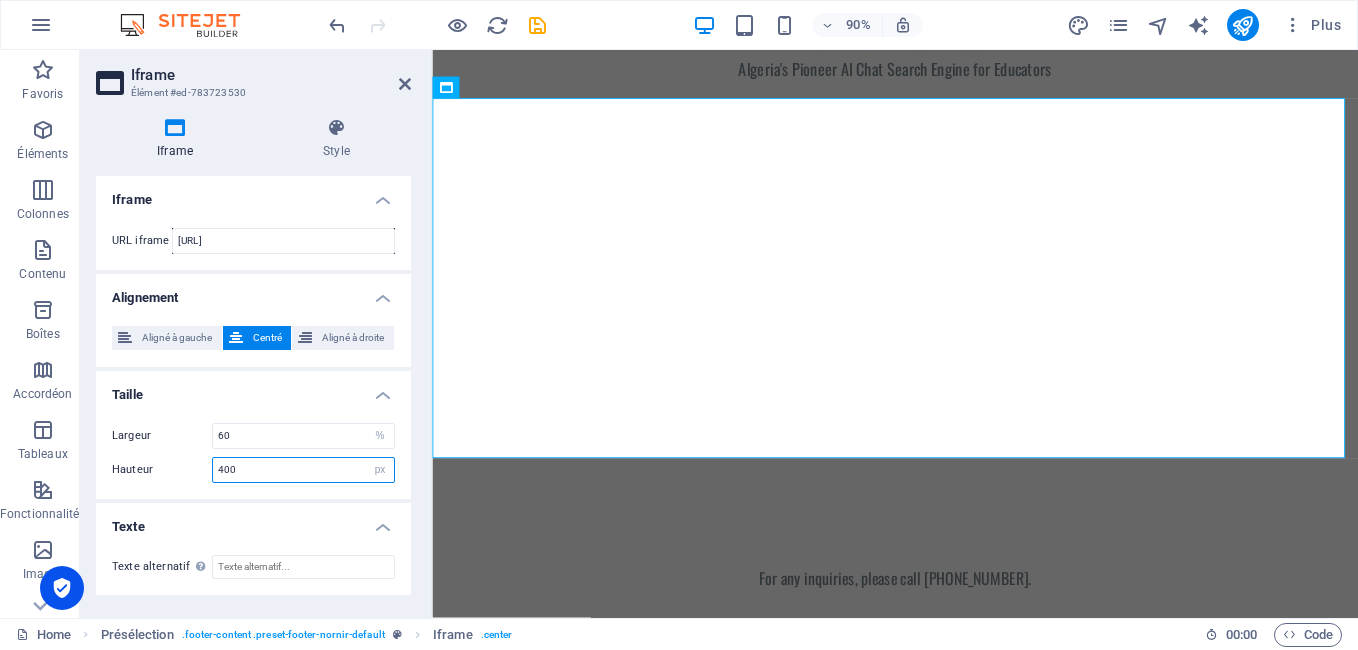 drag, startPoint x: 236, startPoint y: 468, endPoint x: 200, endPoint y: 468, distance: 36 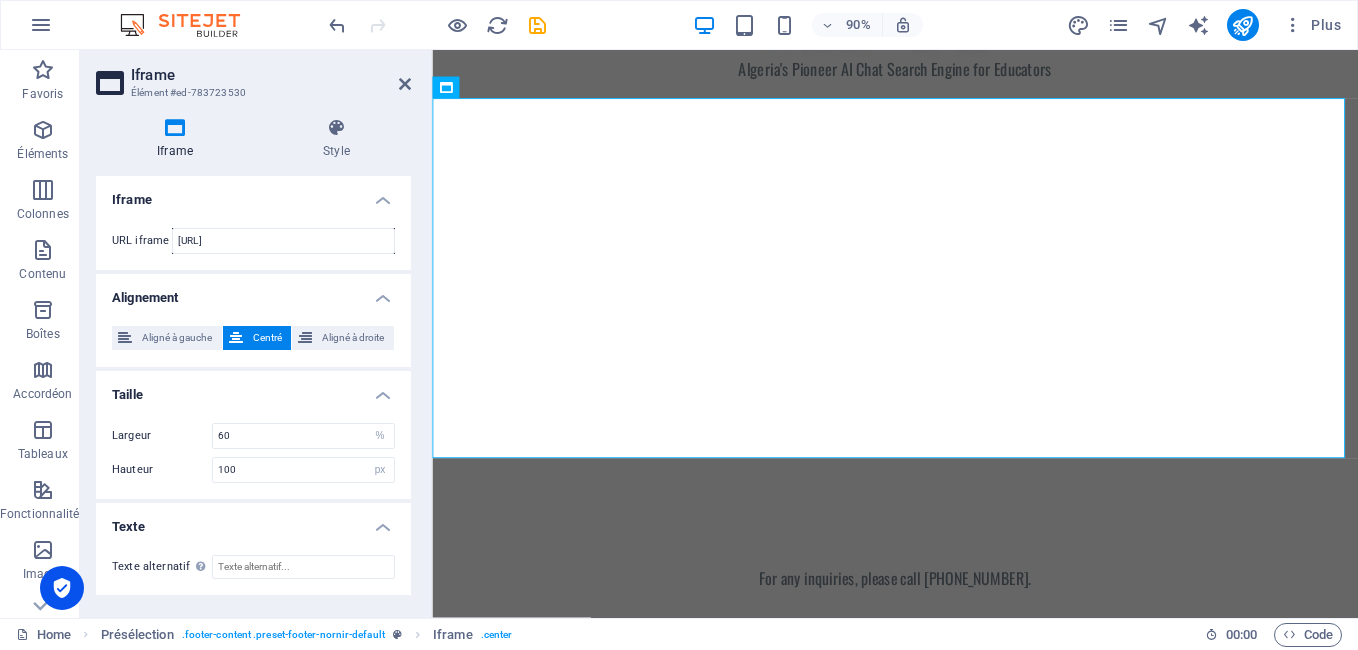 scroll, scrollTop: 165, scrollLeft: 0, axis: vertical 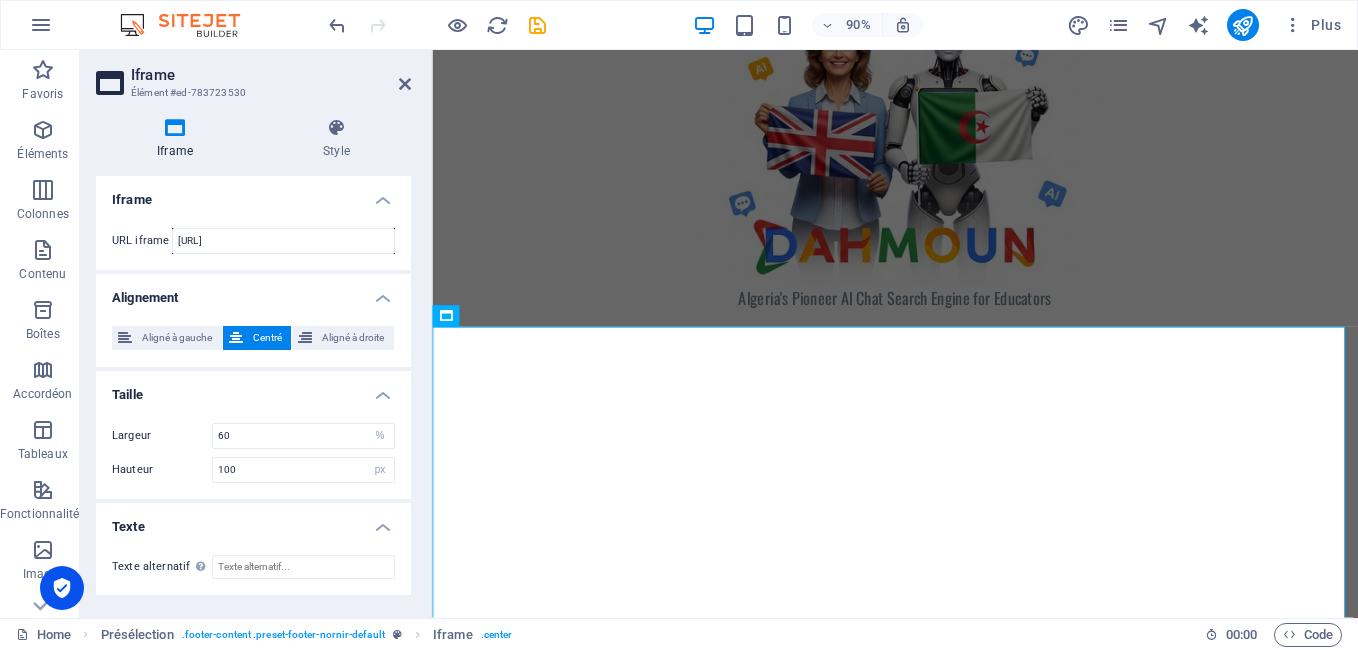click on "Iframe Style Iframe URL iframe [URL] Alignement Aligné à gauche Centré Aligné à droite Taille Largeur 60 px % Hauteur 100 px % Texte Texte alternatif The alternative text should be added to improve website accessibility. Présélection Element Mise en page Définit comment cet élément s'étend dans la mise en page (Flexbox). Taille 100 Par défaut auto px % 1/1 1/2 1/3 1/4 1/5 1/6 1/7 1/8 1/9 1/10 Agrandir Réduire Commander Mise en page du conteneur Visible Visible Opacité 100 % Débordement Espacement Marge Par défaut auto px % rem vw vh Personnalisé Personnalisé auto px % rem vw vh auto px % rem vw vh auto px % rem vw vh auto px % rem vw vh Marge intérieure Par défaut px rem % vh vw Personnalisé Personnalisé px rem % vh vw px rem % vh vw px rem % vh vw px rem % vh vw Bordure Style              - Largeur 1 auto px rem % vh vw Personnalisé Personnalisé 1 auto px rem % vh vw 1 auto px rem % vh vw 1 auto px rem % vh vw" at bounding box center (253, 360) 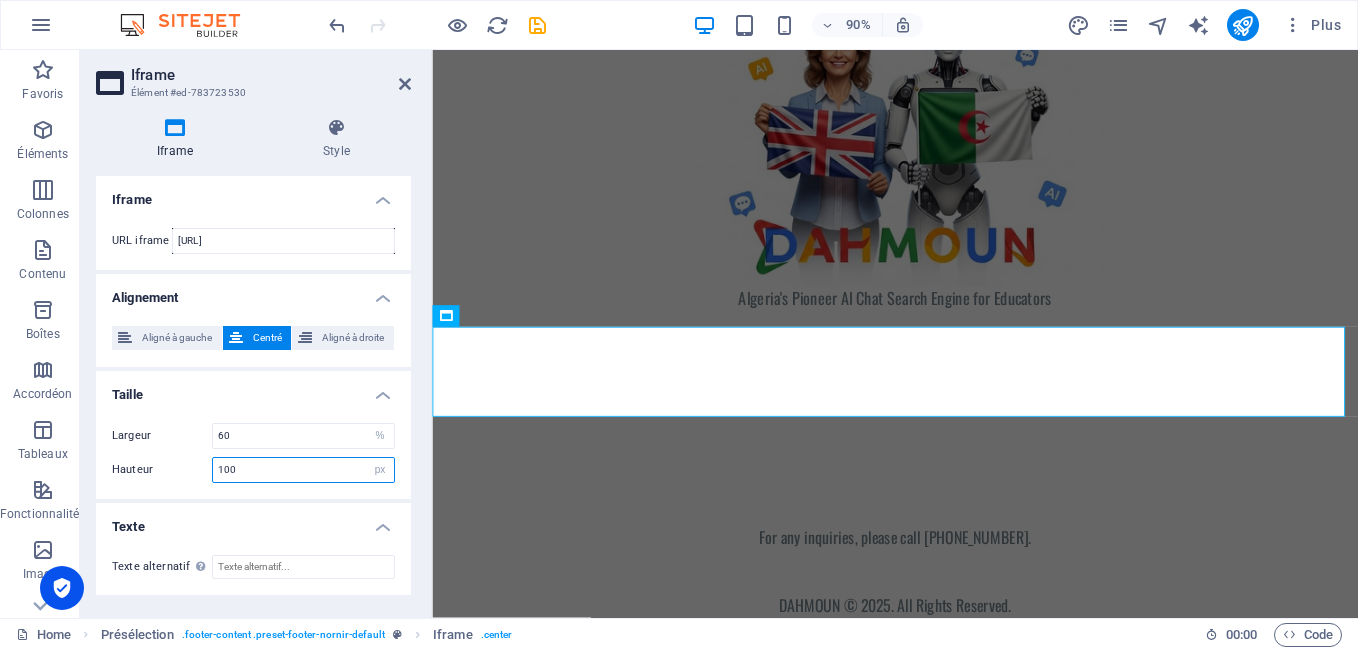 drag, startPoint x: 263, startPoint y: 473, endPoint x: 185, endPoint y: 475, distance: 78.025635 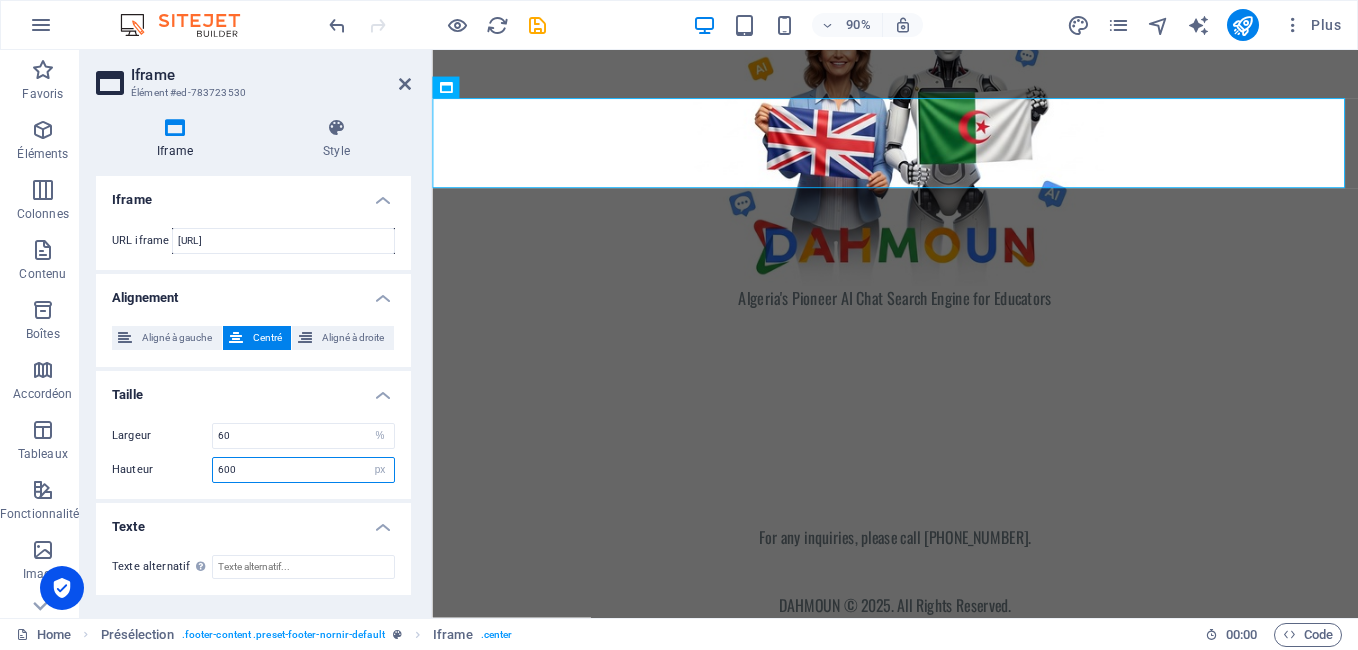 type on "600" 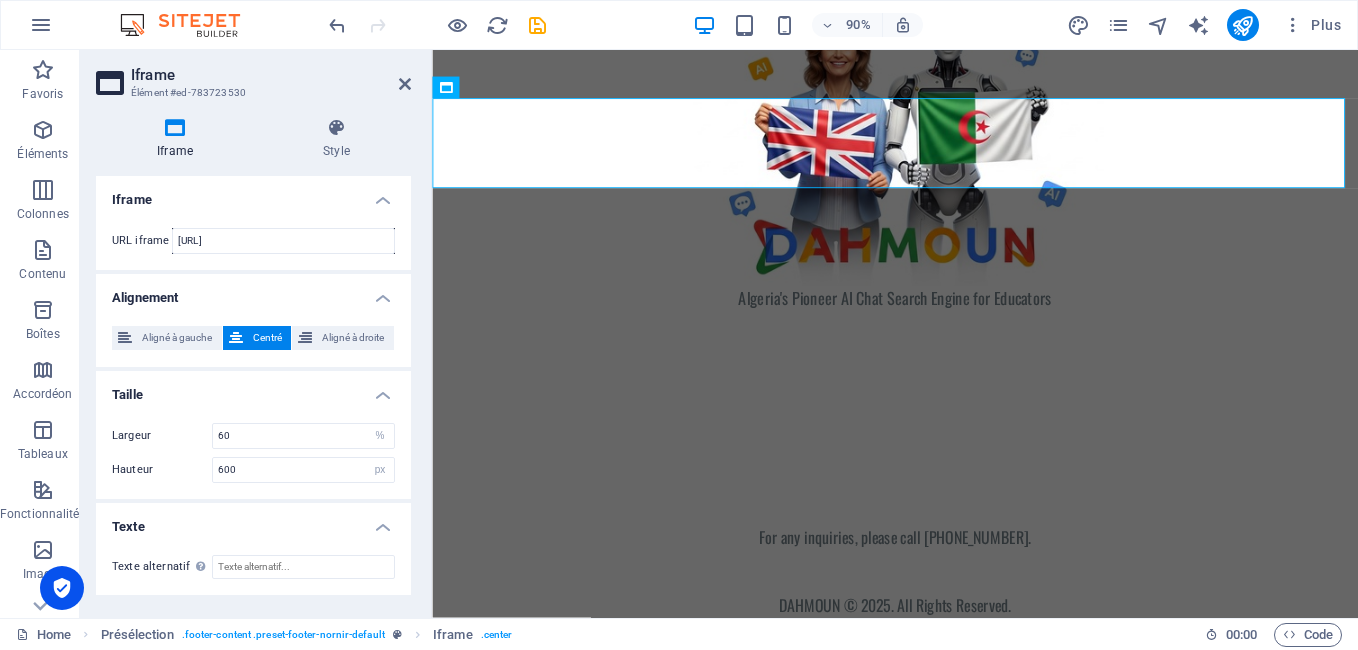 scroll, scrollTop: 419, scrollLeft: 0, axis: vertical 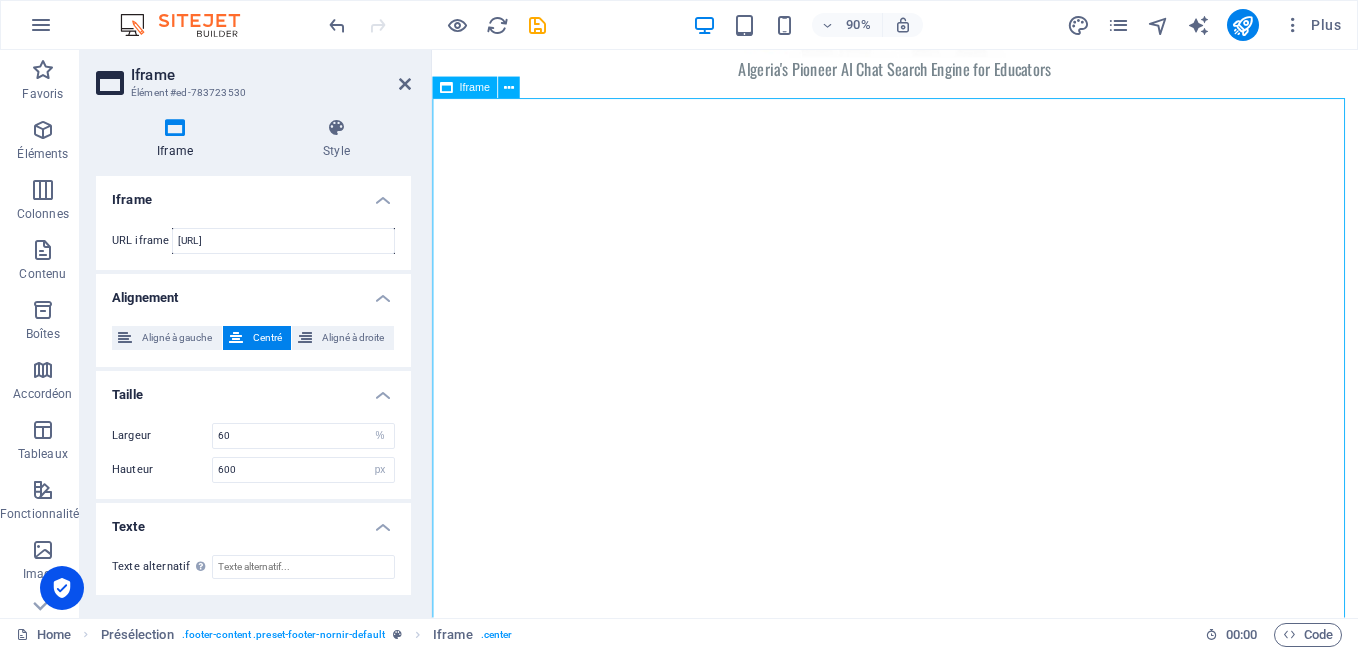 drag, startPoint x: 1236, startPoint y: 374, endPoint x: 1247, endPoint y: 231, distance: 143.42245 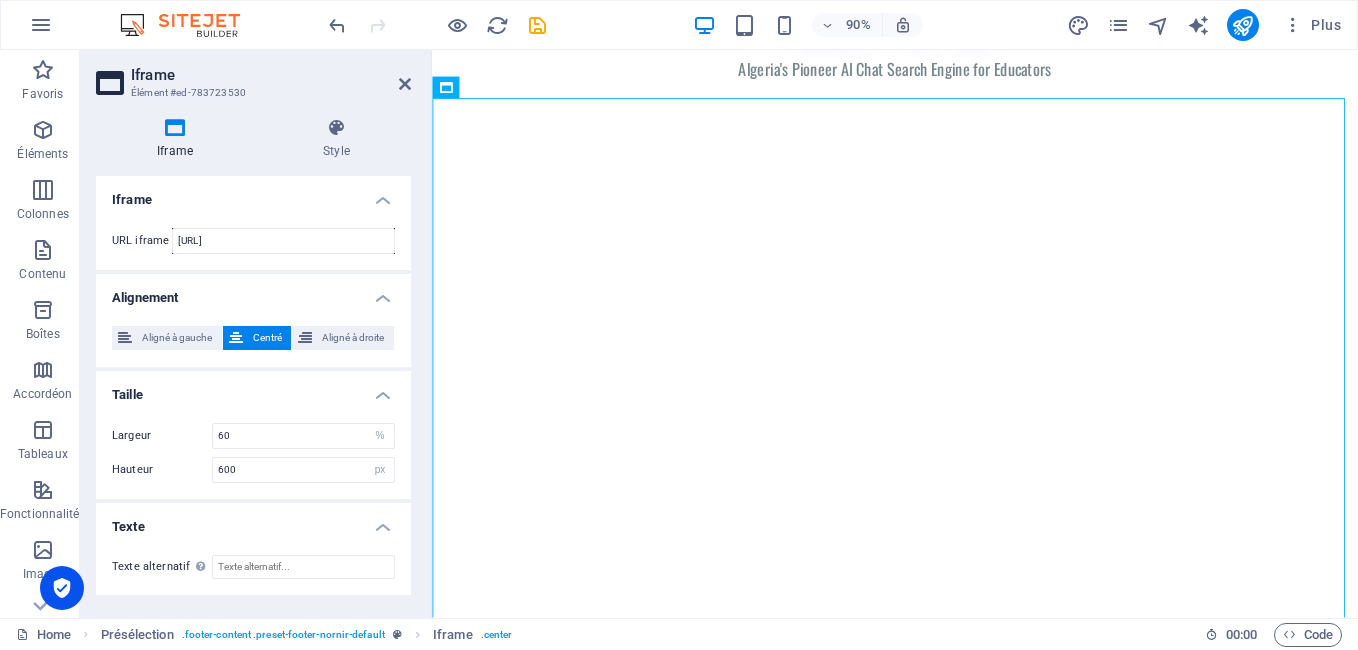 click on "Largeur 60 px % Hauteur 600 px %" at bounding box center [253, 453] 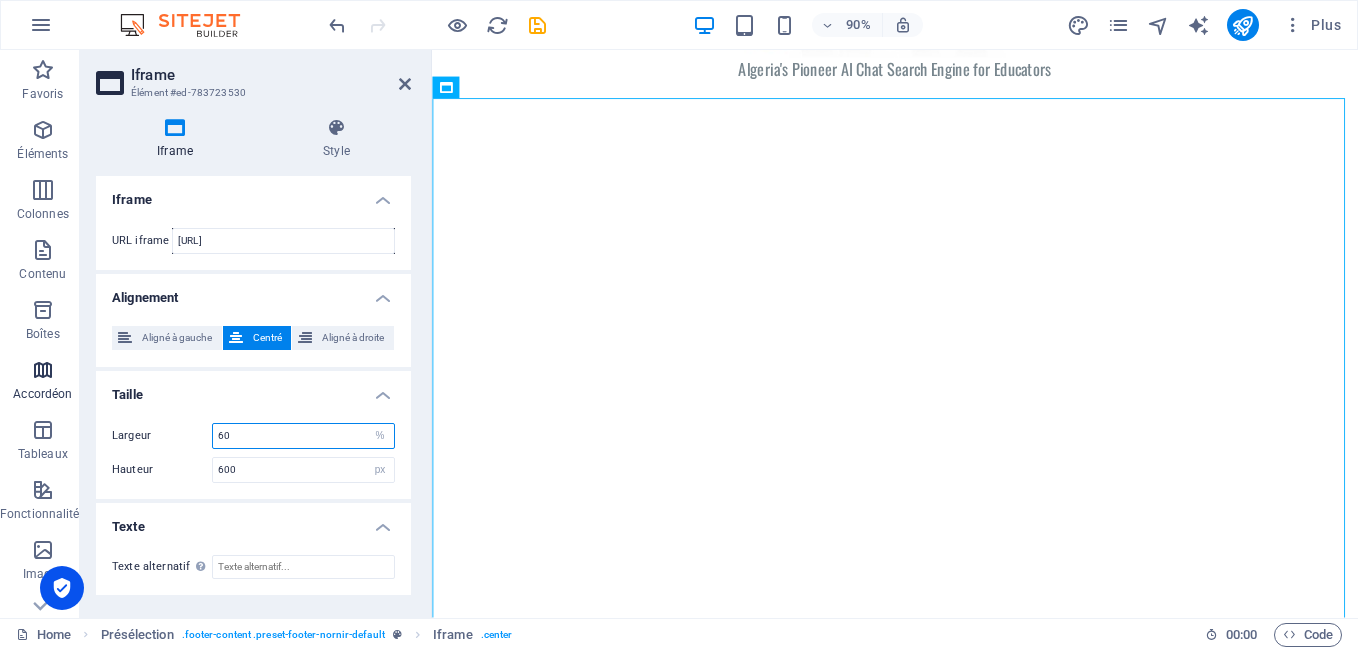 drag, startPoint x: 348, startPoint y: 433, endPoint x: 28, endPoint y: 398, distance: 321.9084 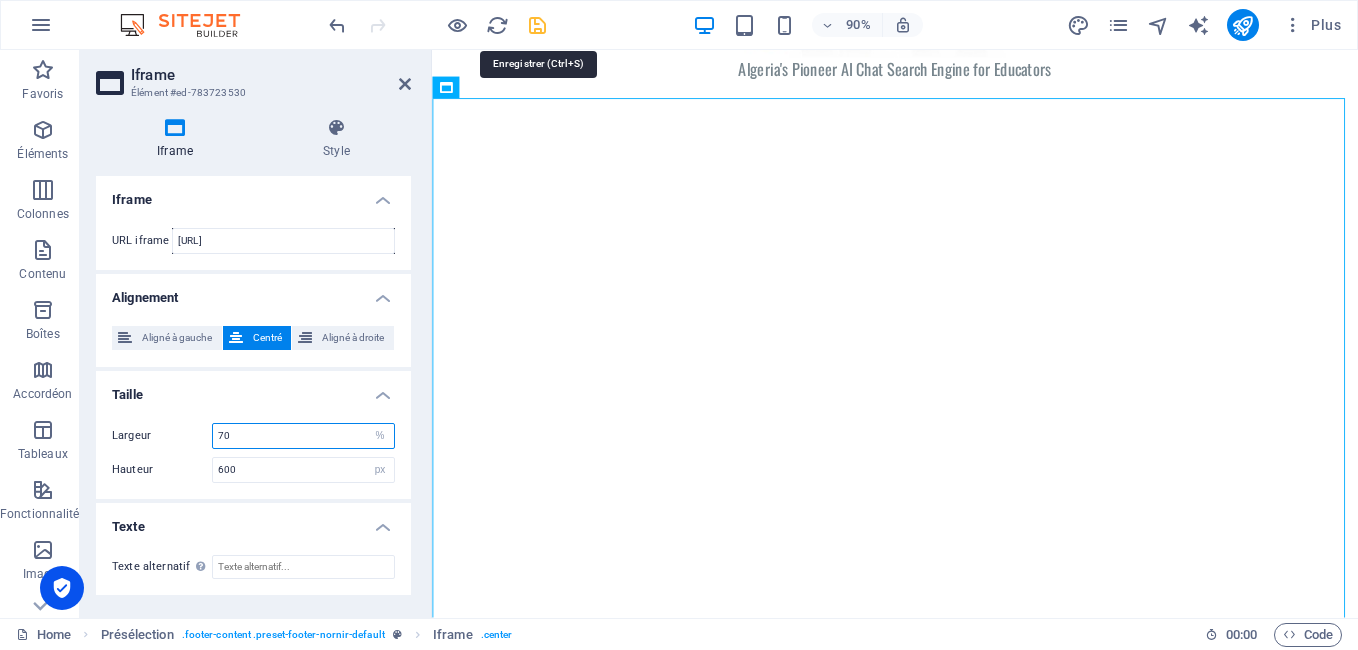 type on "70" 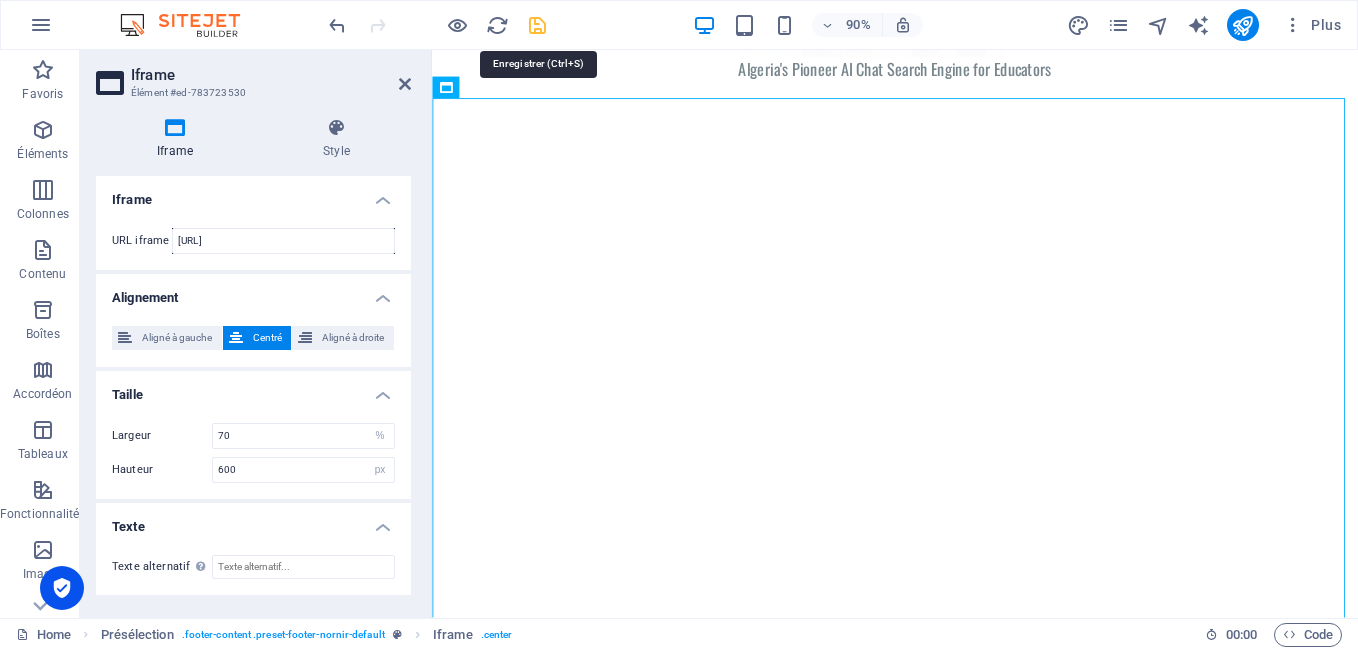 click at bounding box center (537, 25) 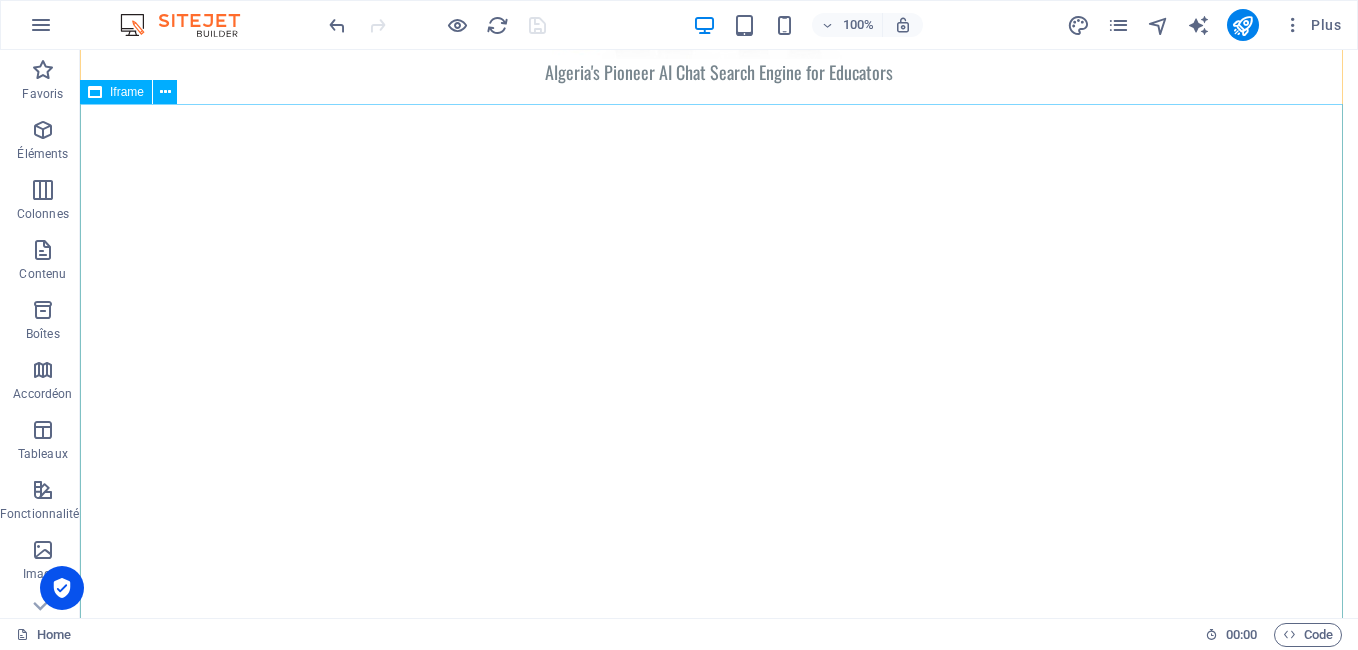 click on "</div>" at bounding box center (719, 404) 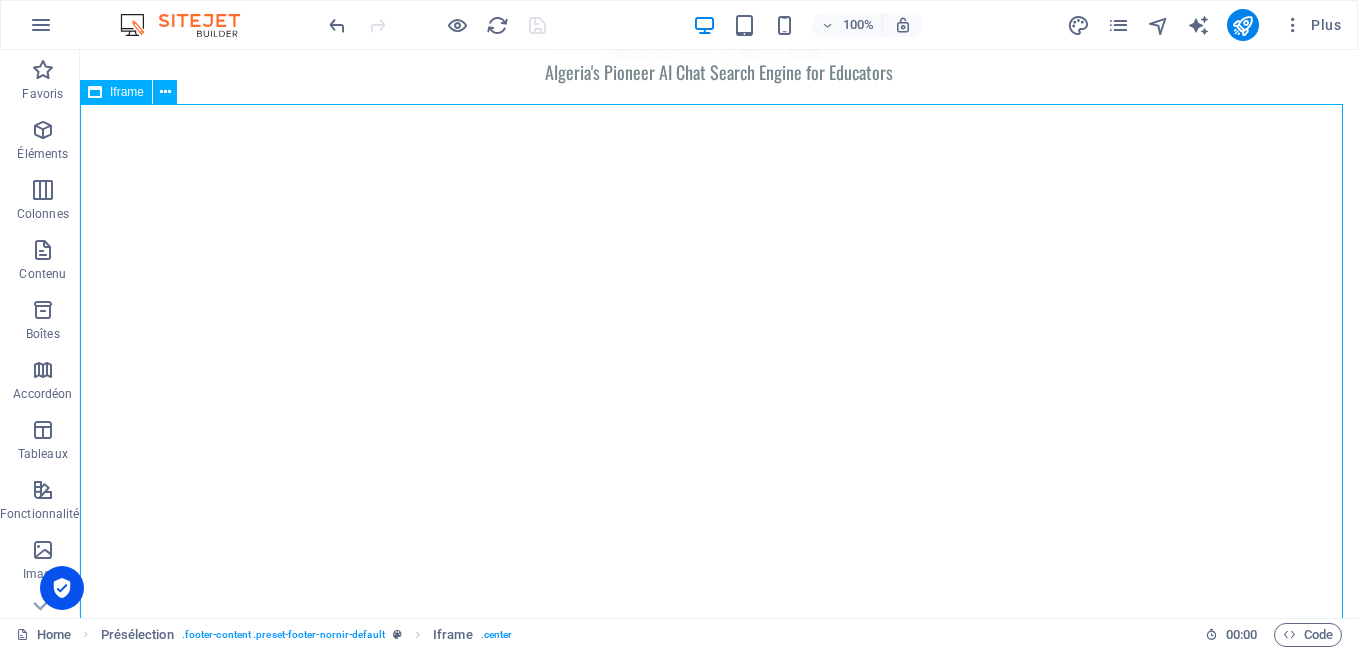 click on "</div>" at bounding box center (719, 404) 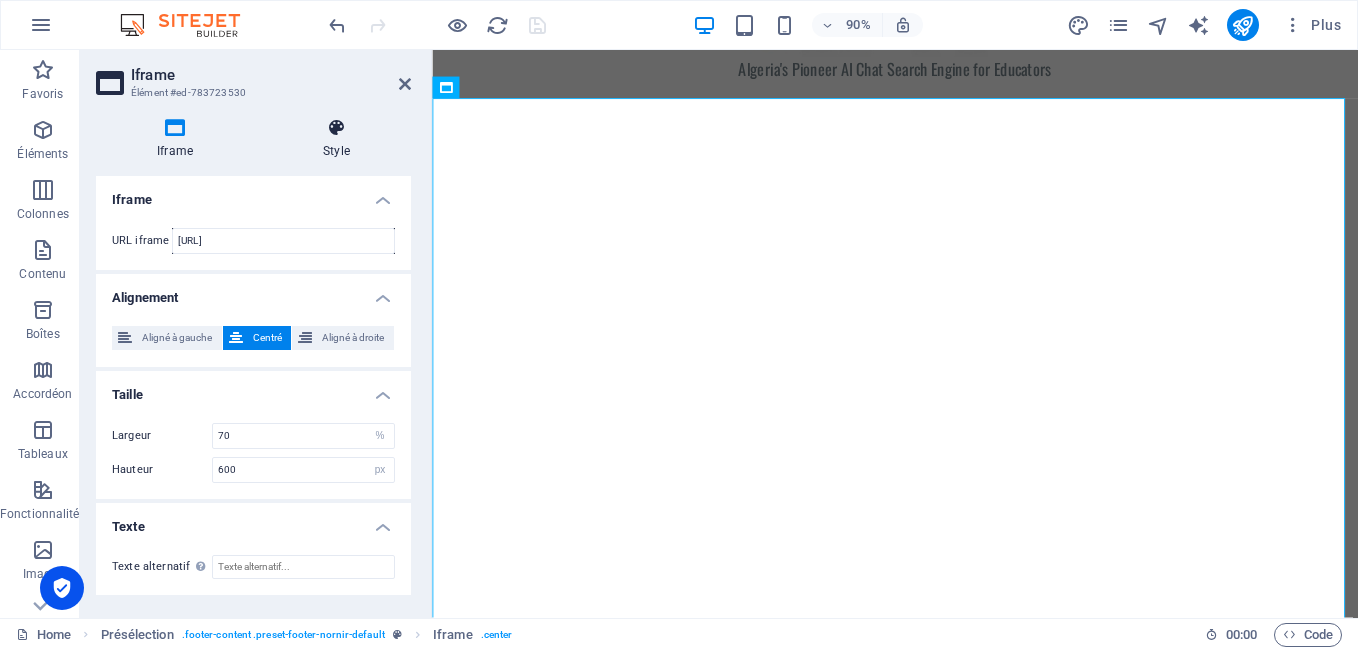 click at bounding box center [336, 128] 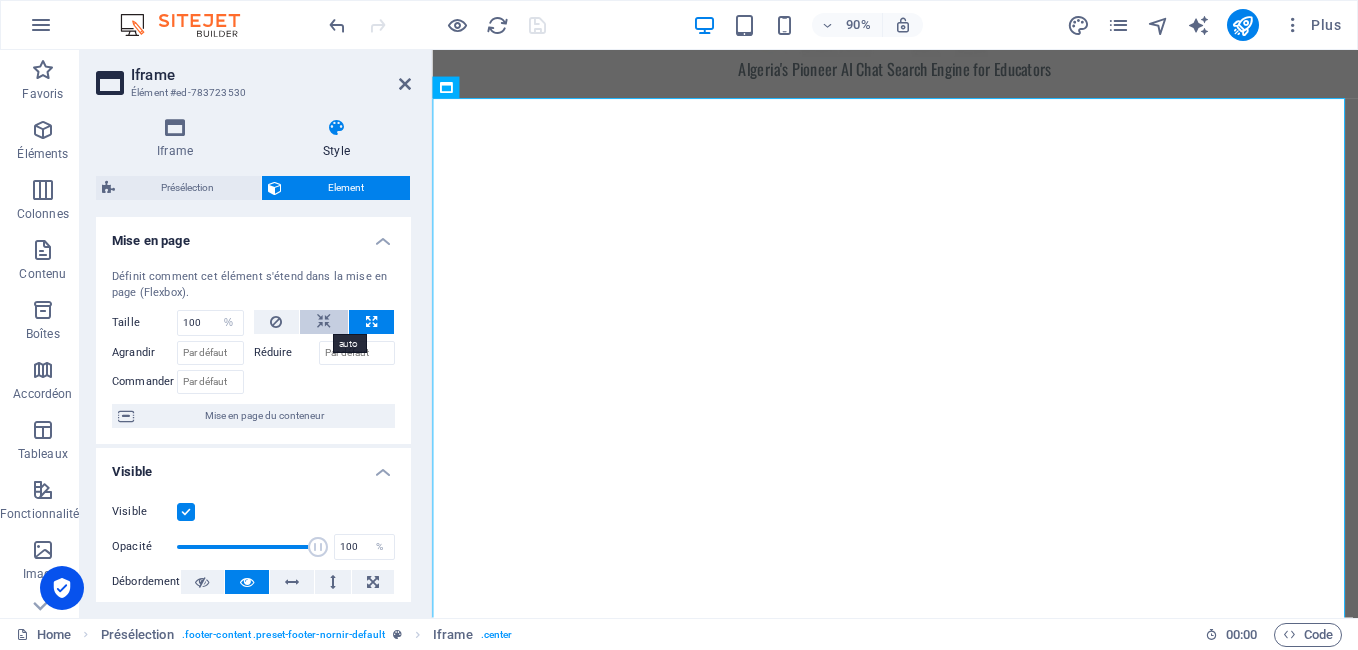 click at bounding box center [324, 322] 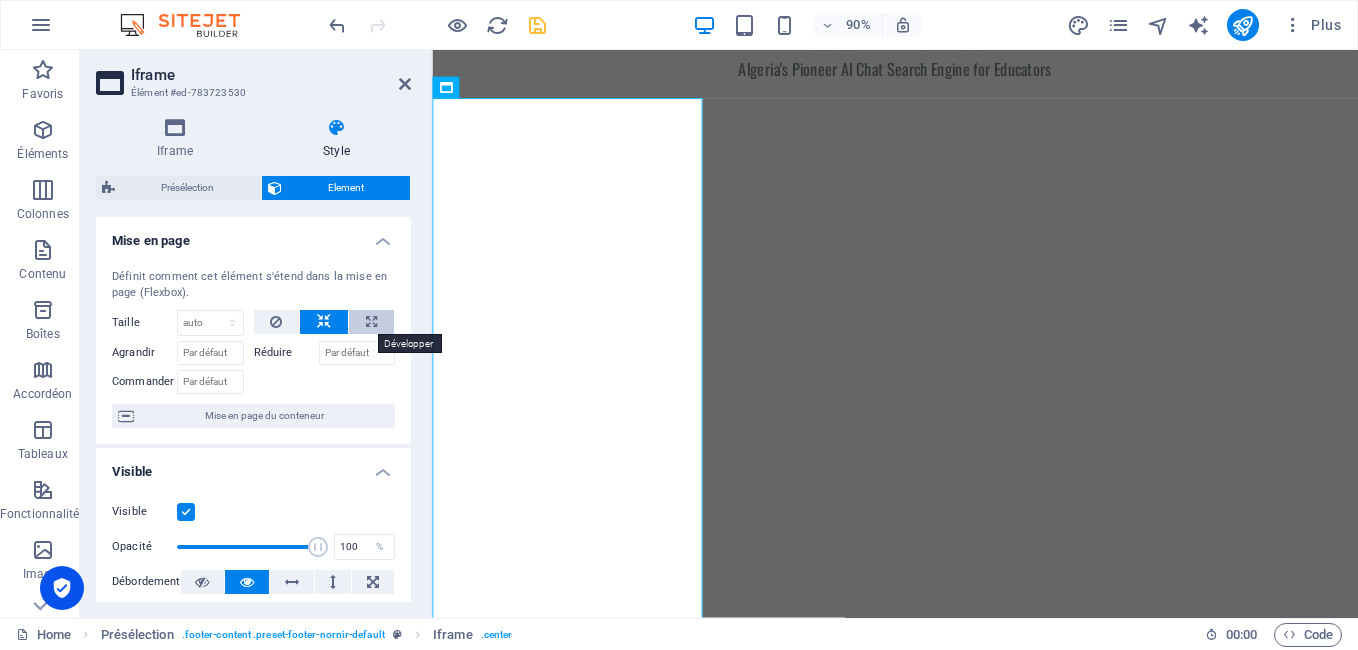 click at bounding box center (371, 322) 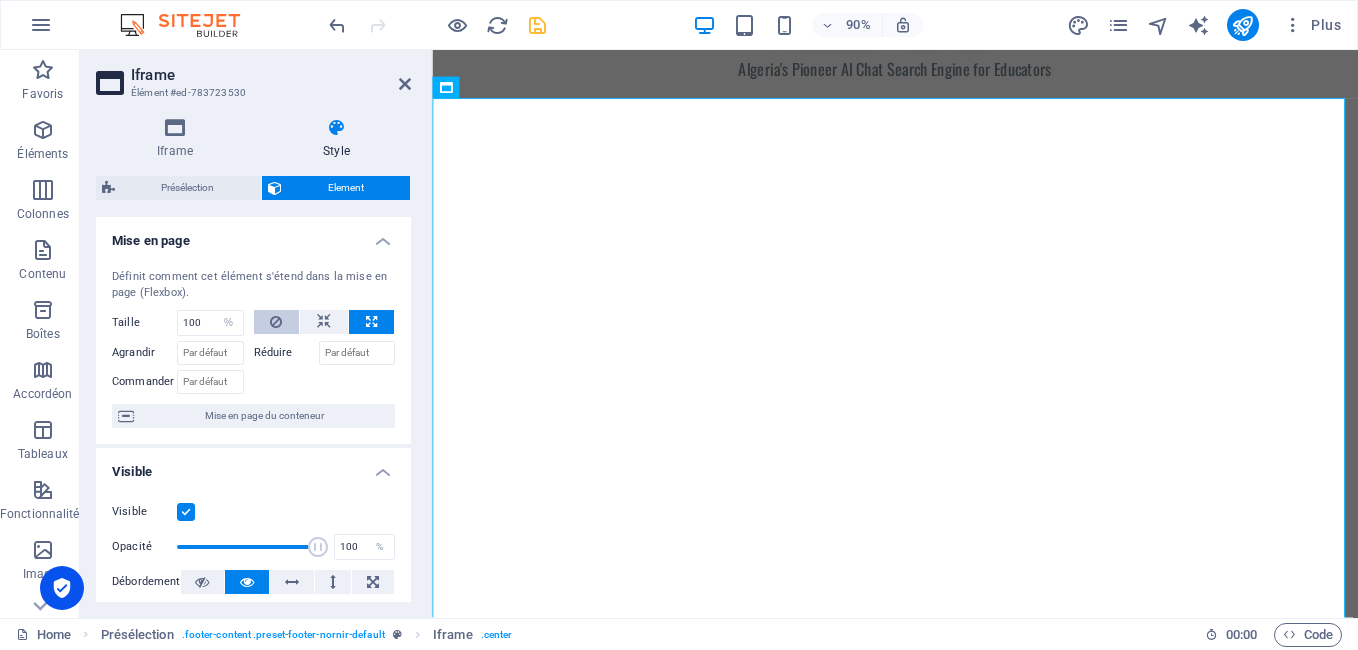 click at bounding box center [276, 322] 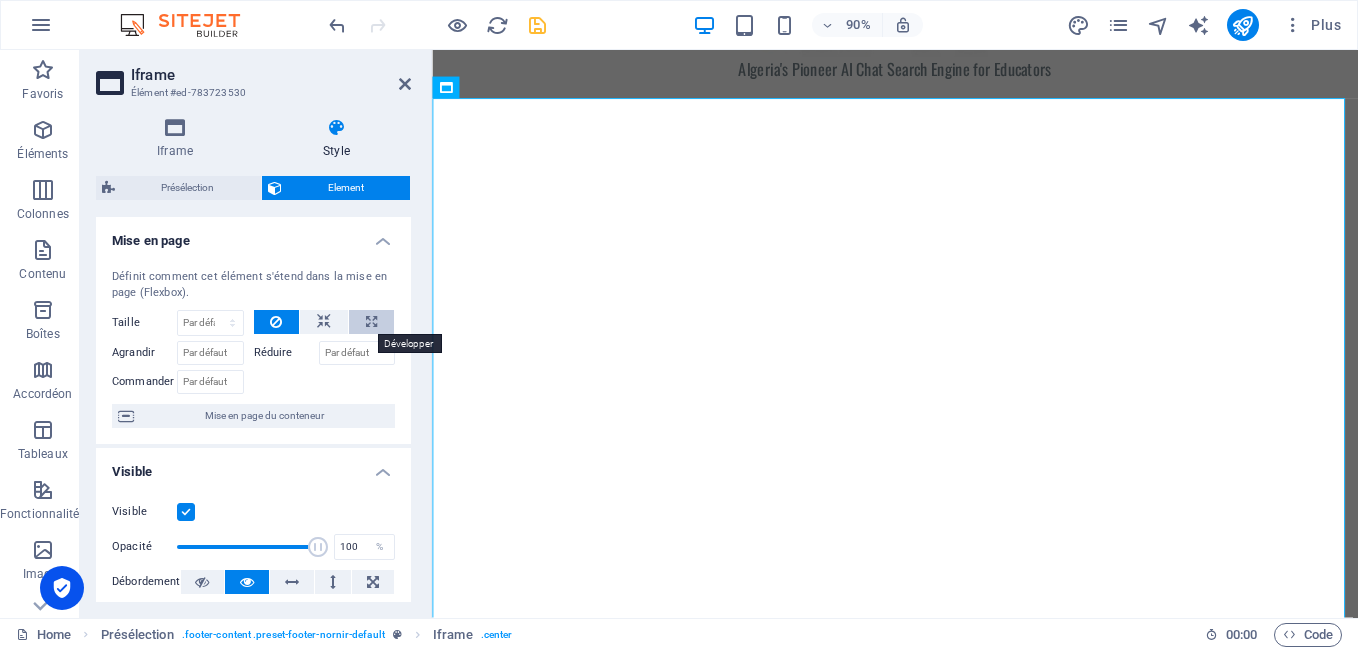 click at bounding box center [371, 322] 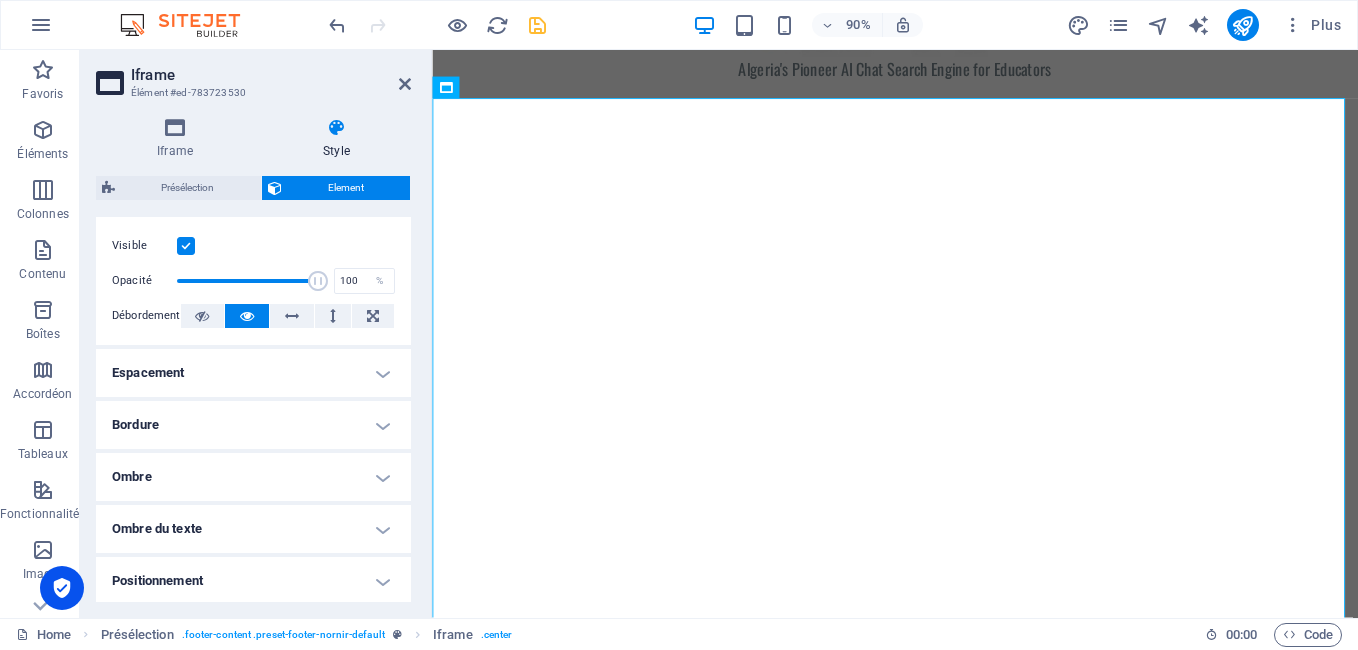 scroll, scrollTop: 307, scrollLeft: 0, axis: vertical 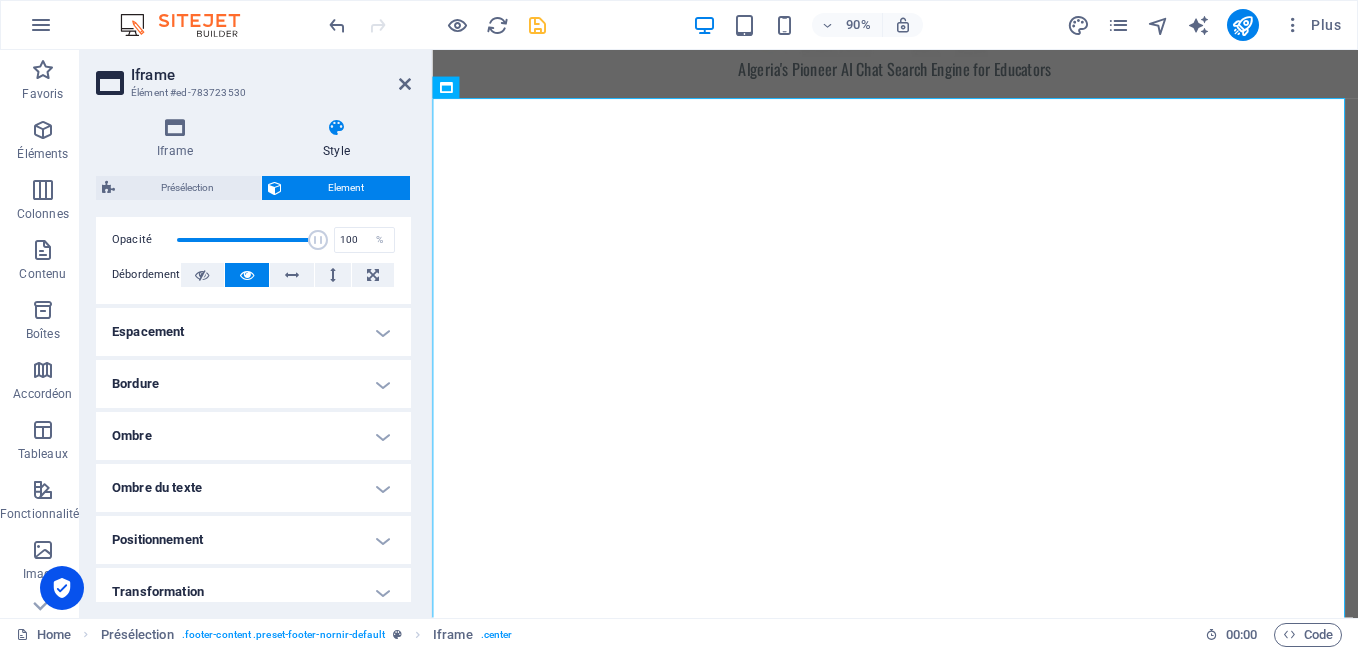 click on "Bordure" at bounding box center [253, 384] 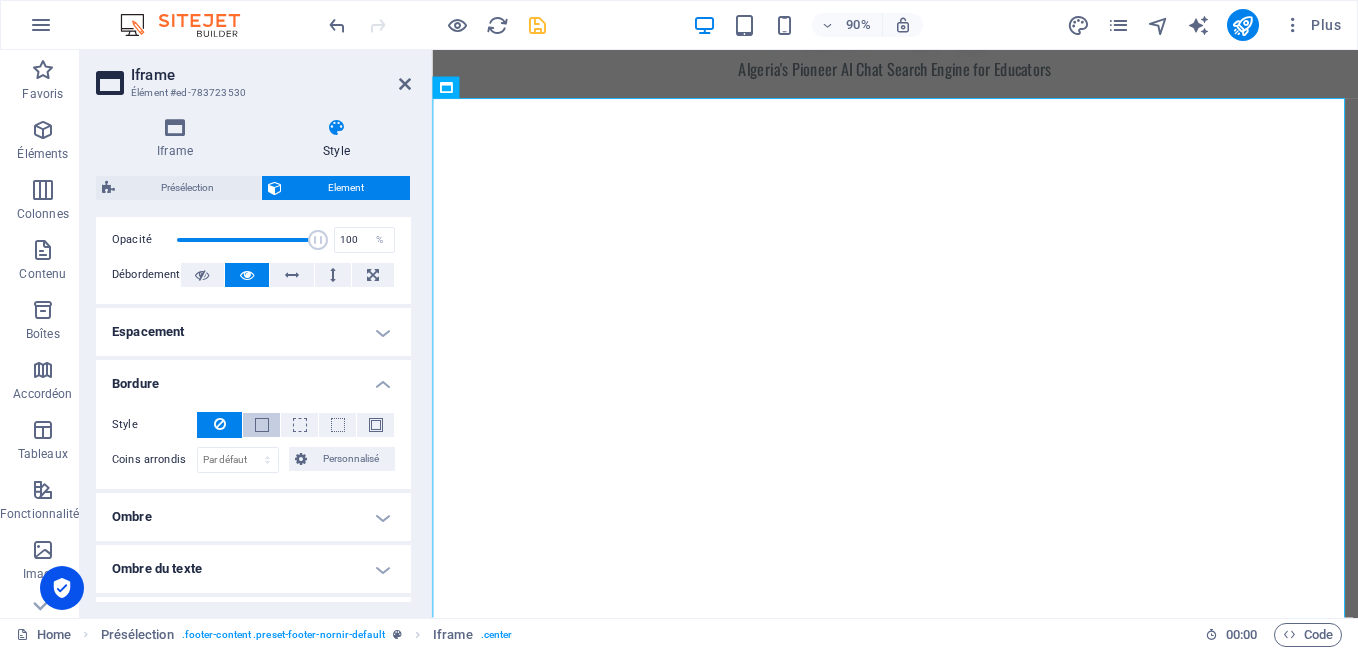 click at bounding box center [262, 425] 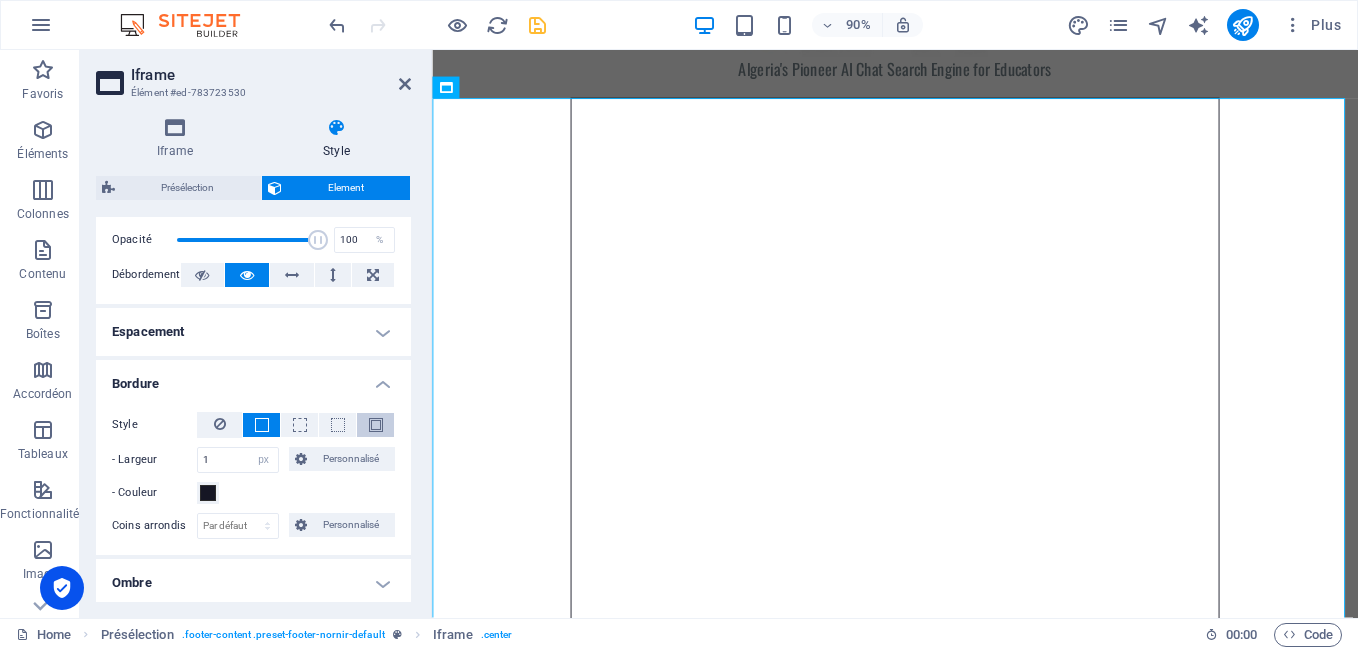 click at bounding box center [375, 425] 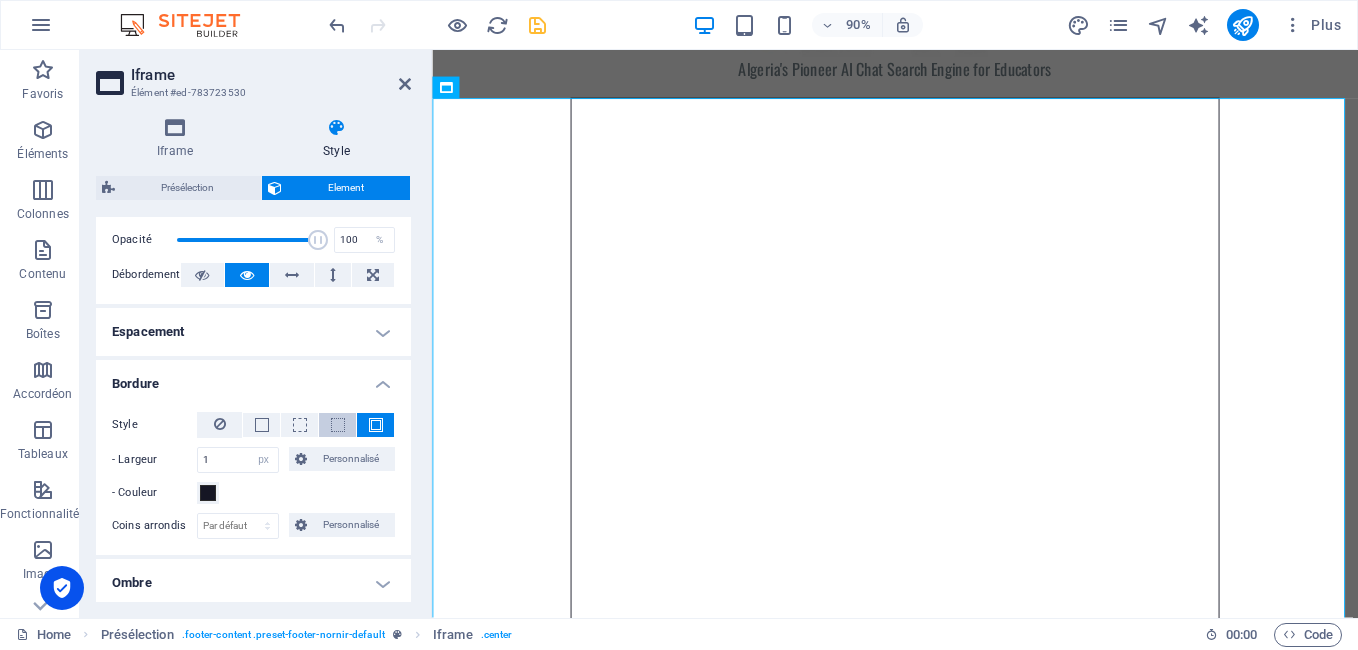click at bounding box center (338, 425) 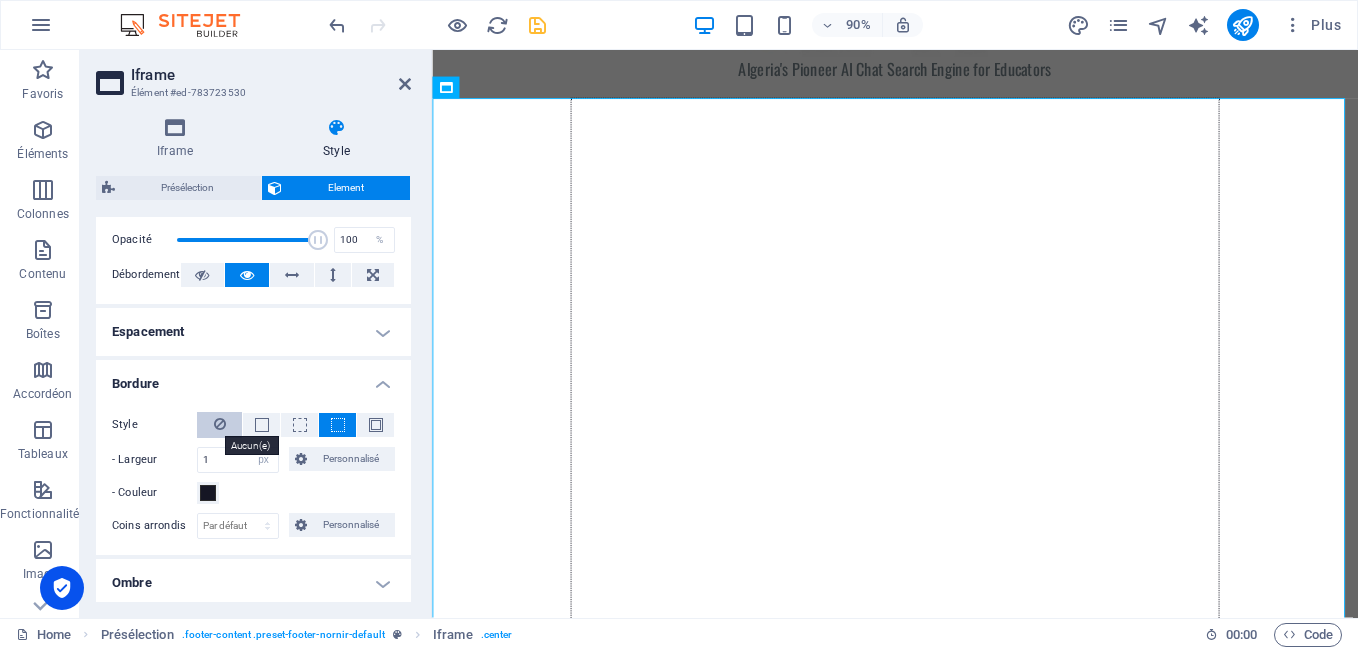 click at bounding box center (220, 424) 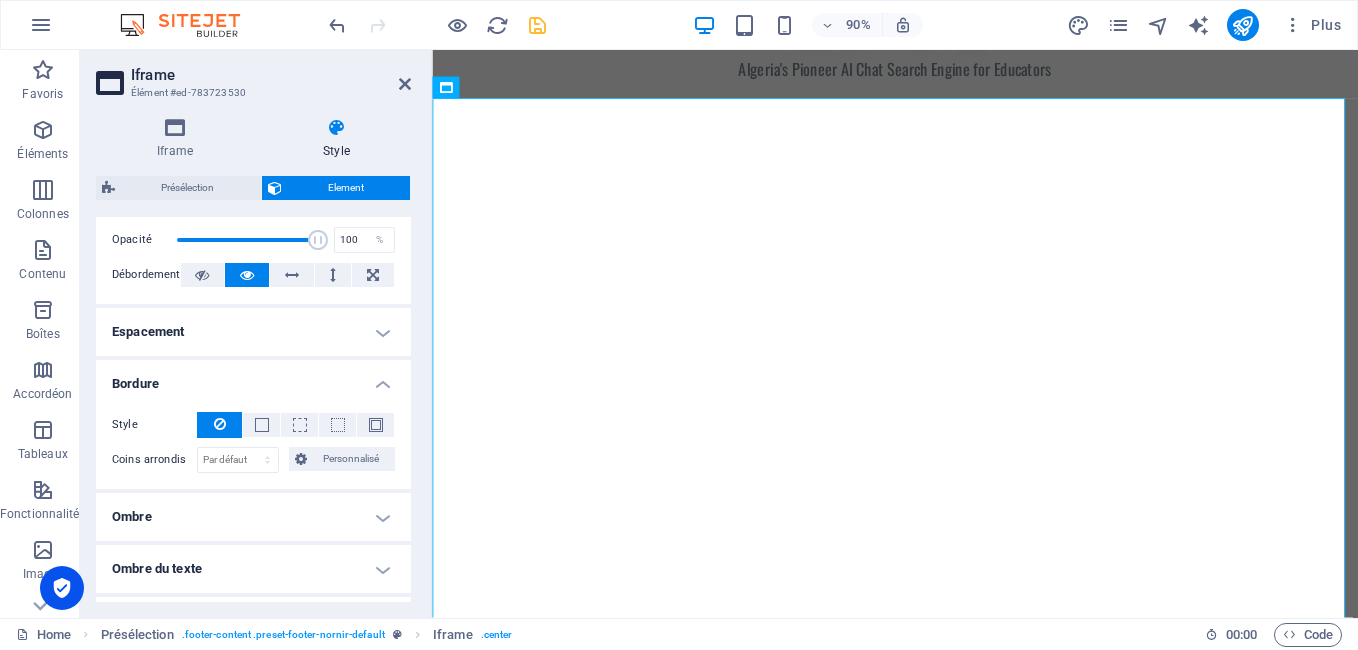 click on "Ombre" at bounding box center [253, 517] 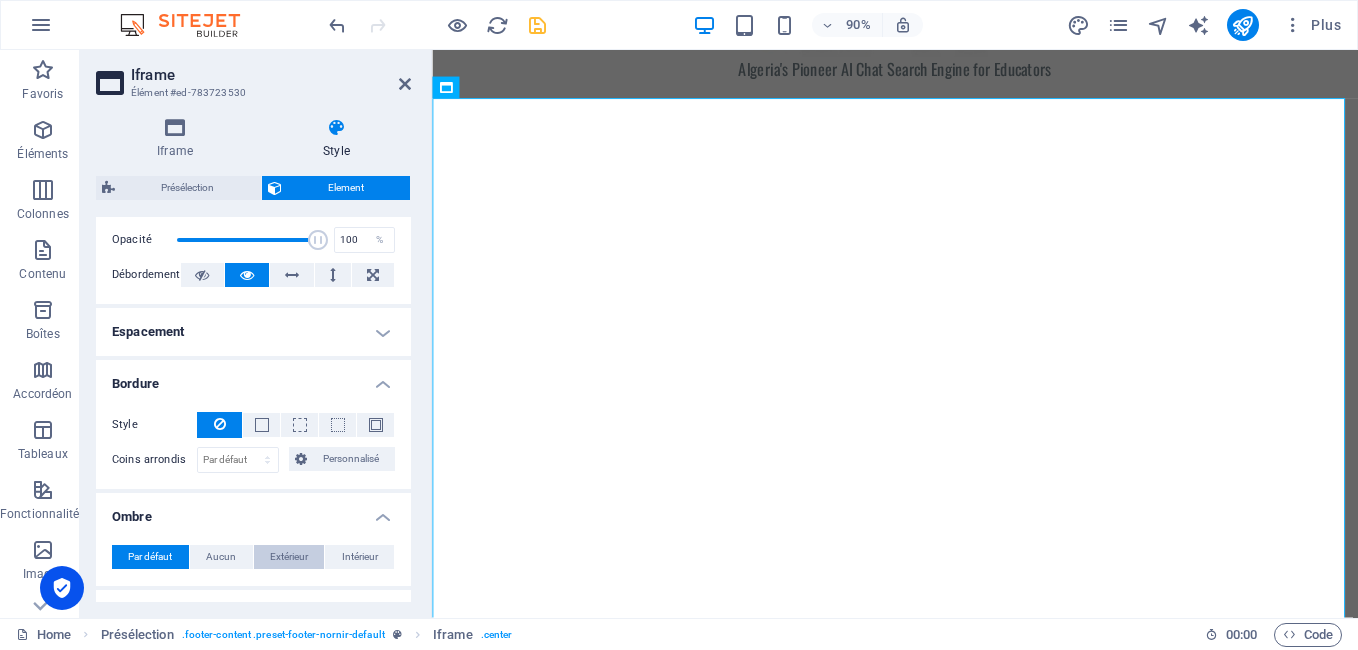 click on "Extérieur" at bounding box center (289, 557) 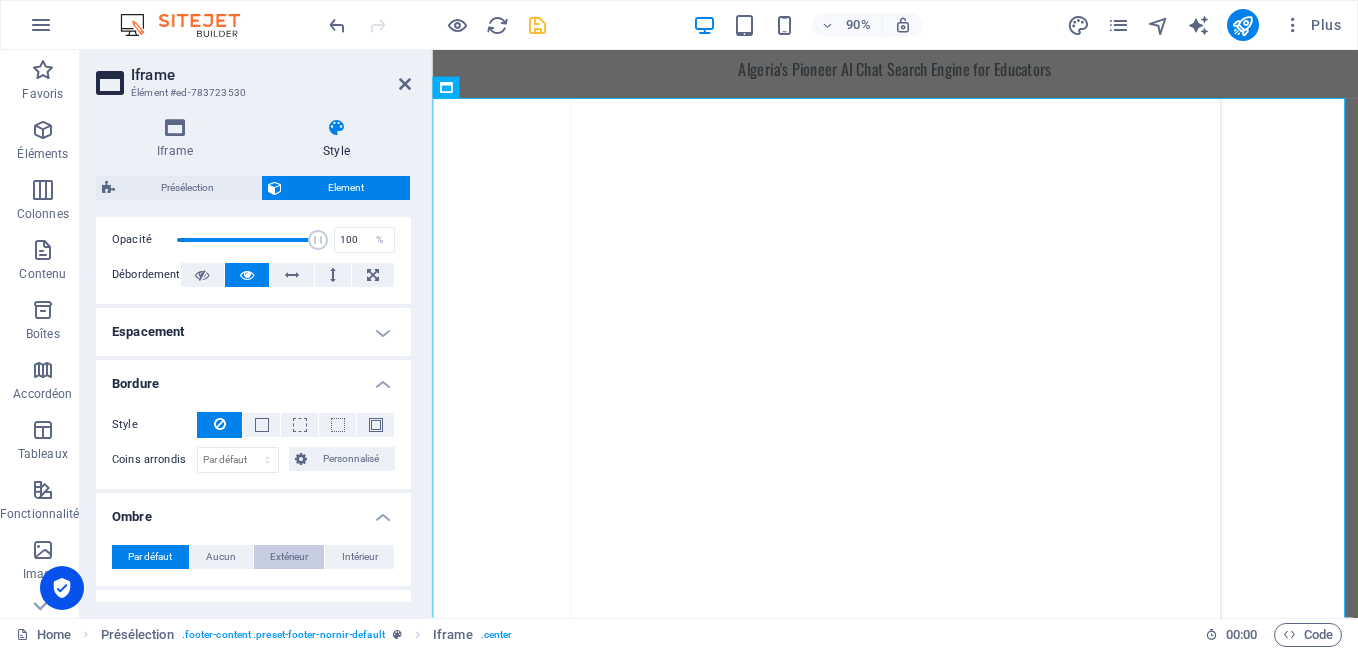 type on "2" 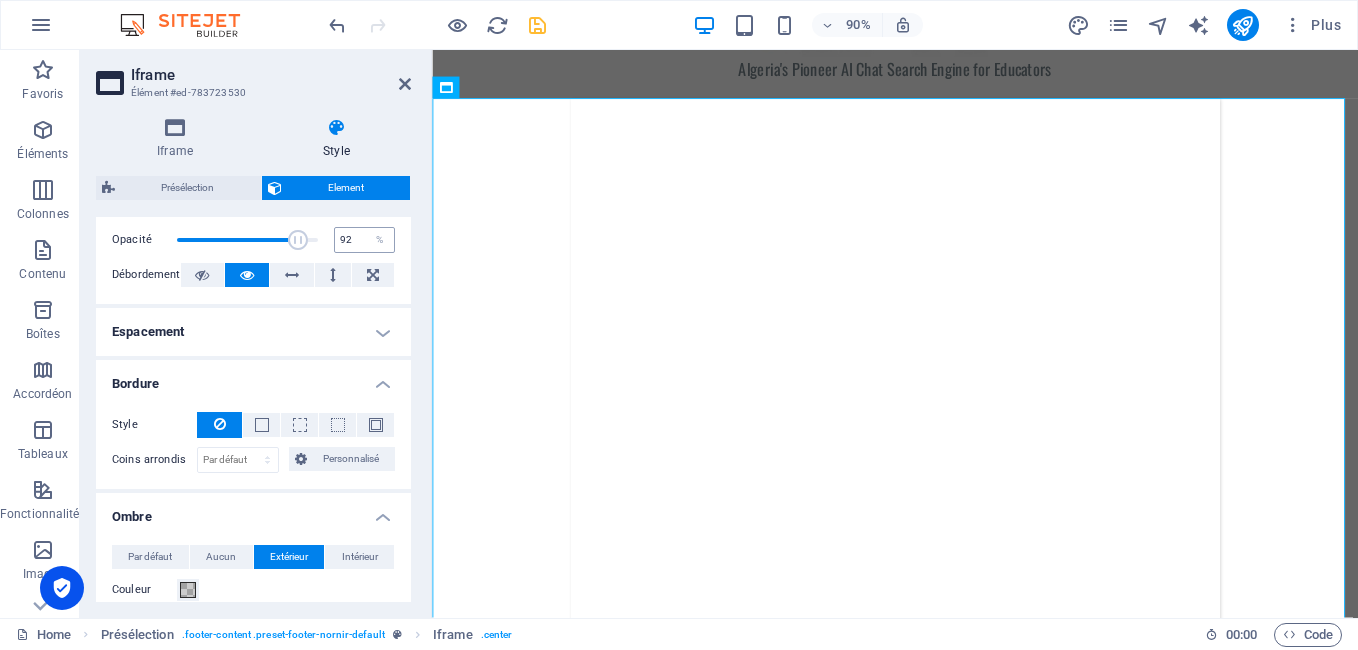 type on "100" 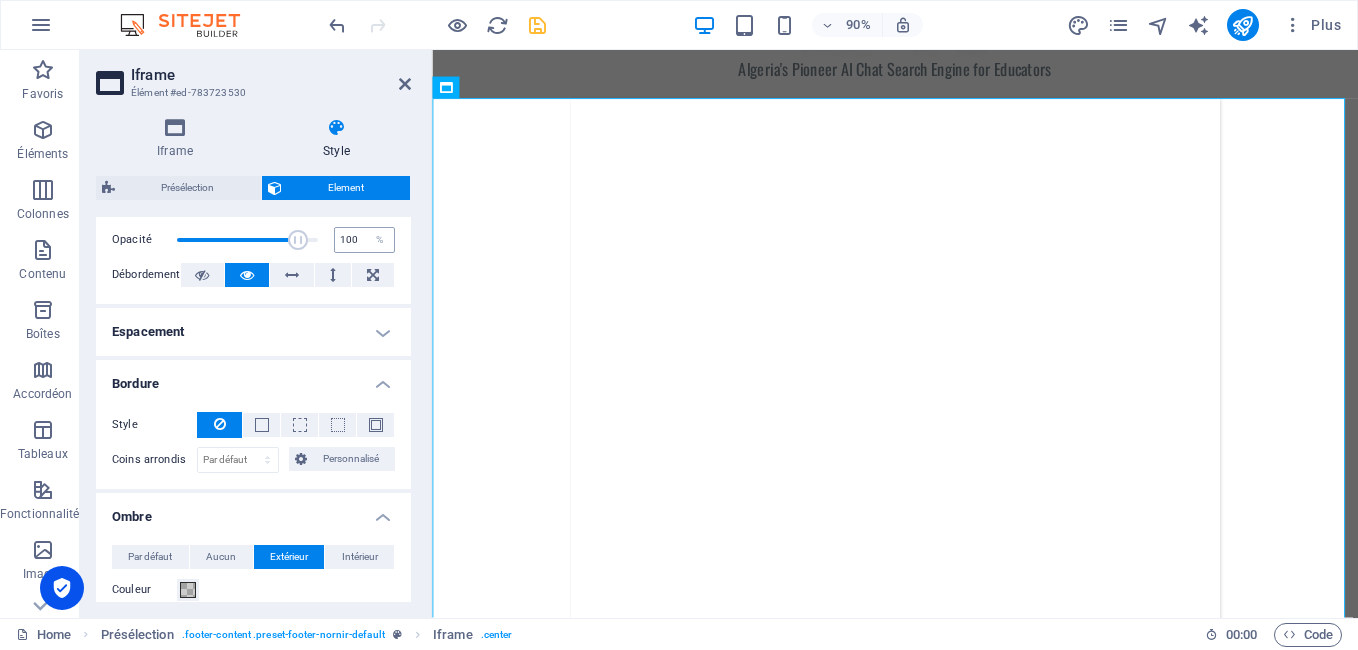 drag, startPoint x: 314, startPoint y: 239, endPoint x: 345, endPoint y: 231, distance: 32.01562 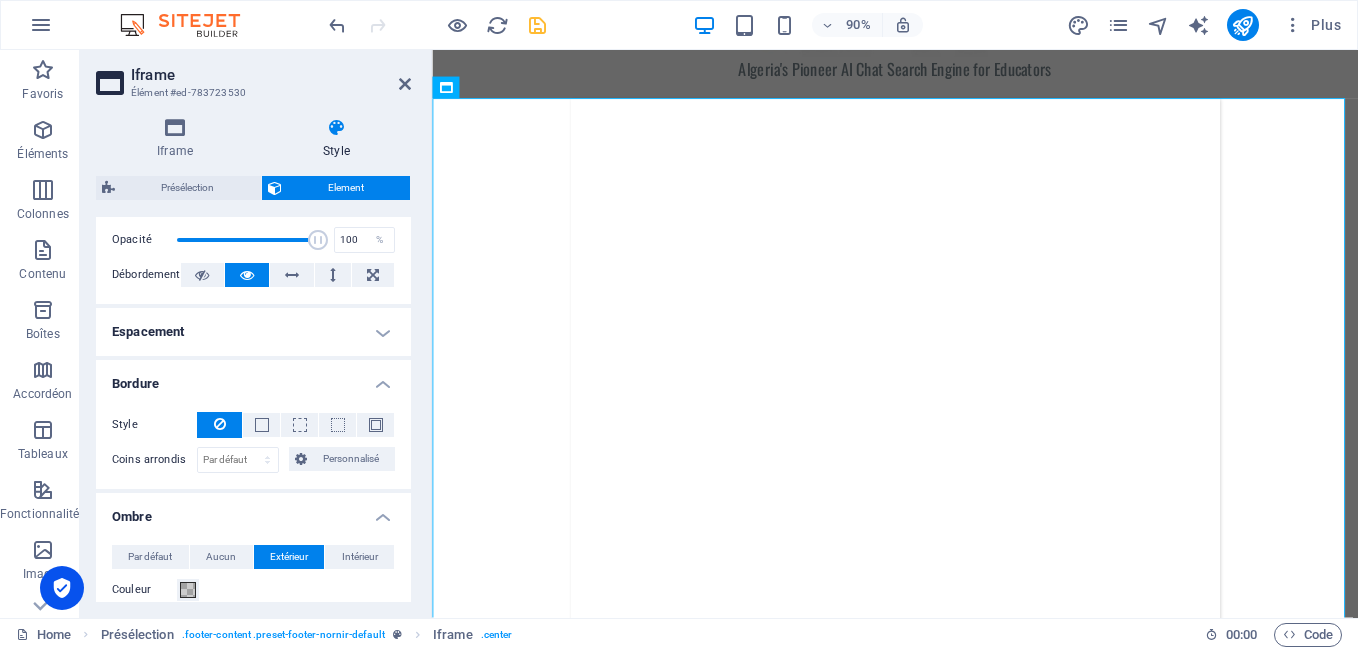 click at bounding box center [220, 424] 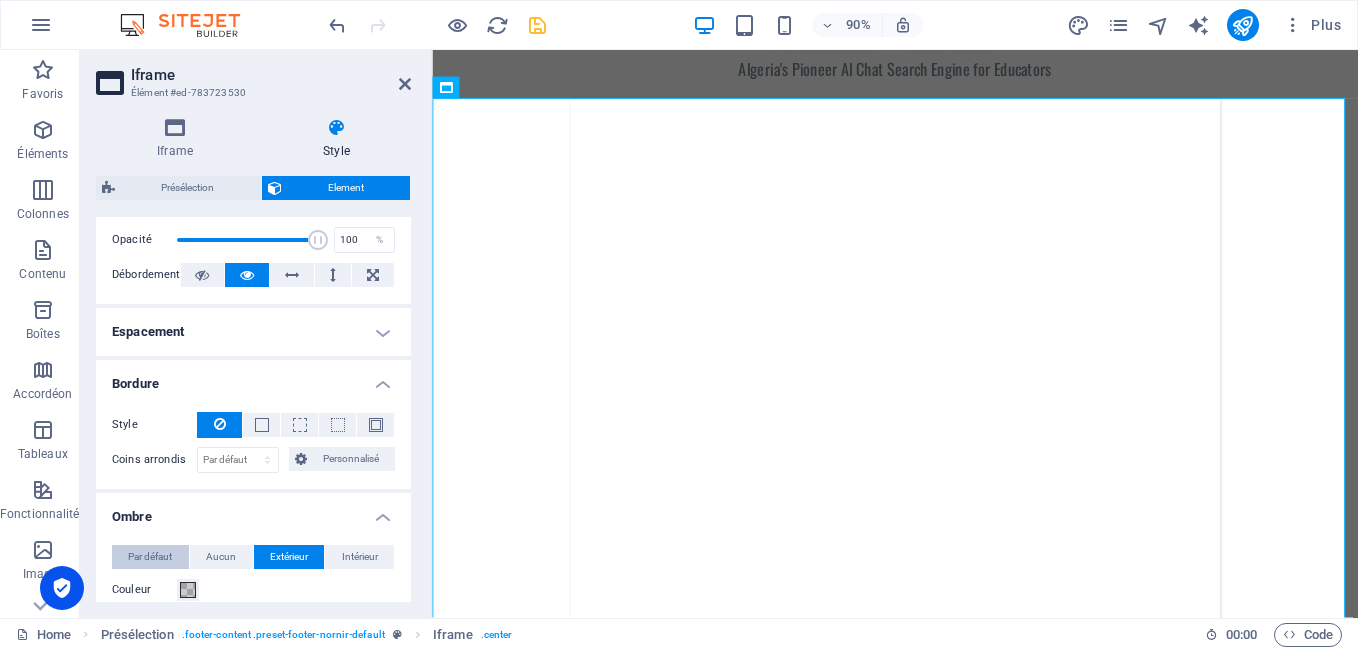 click on "Par défaut" at bounding box center [150, 557] 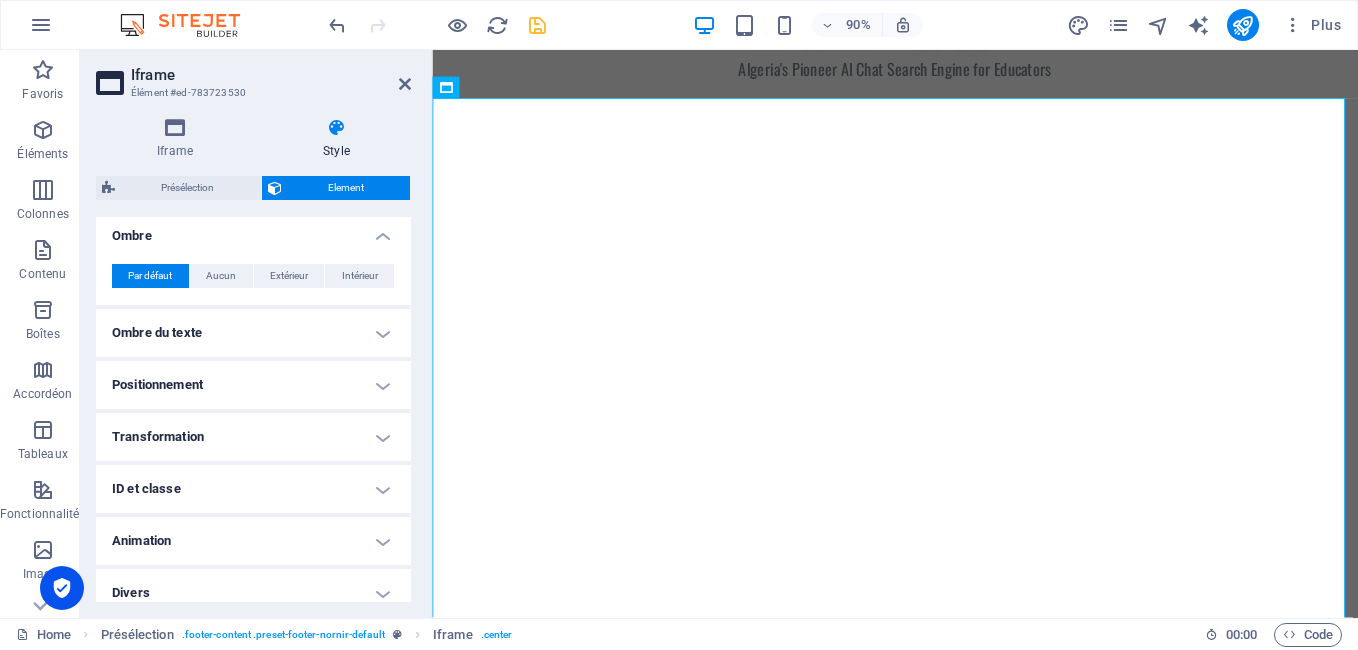 scroll, scrollTop: 593, scrollLeft: 0, axis: vertical 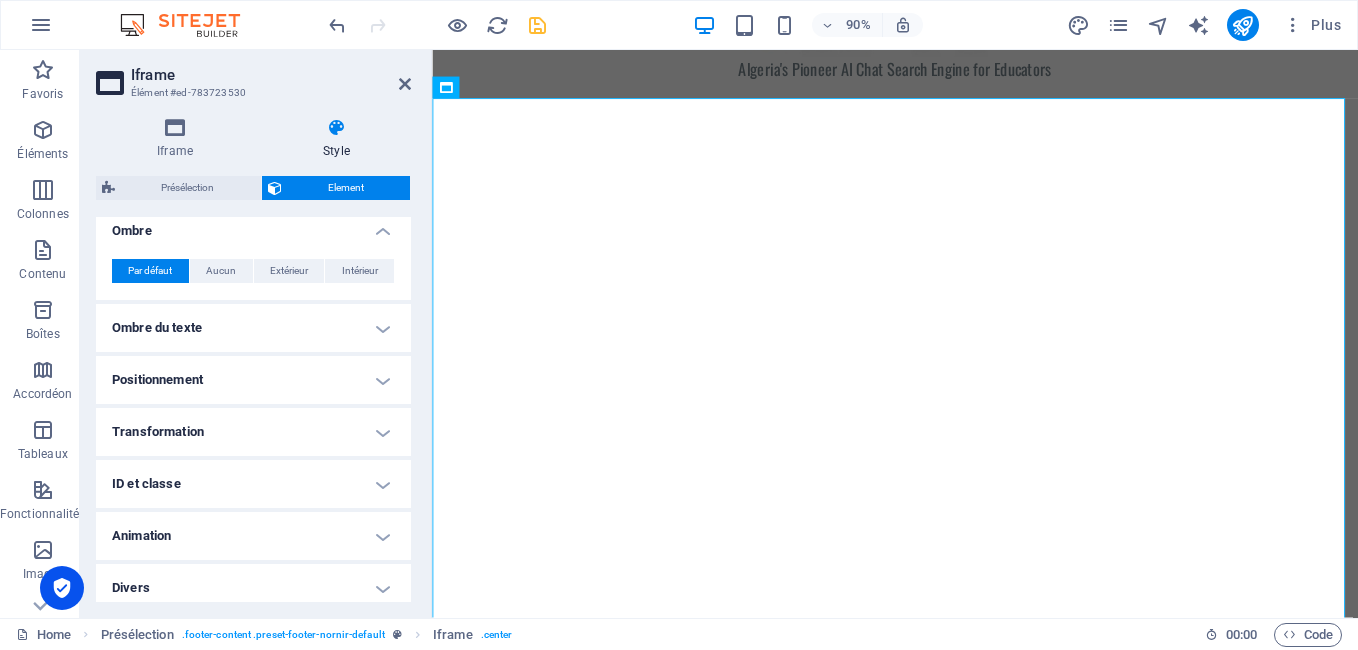 click on "Positionnement" at bounding box center (253, 380) 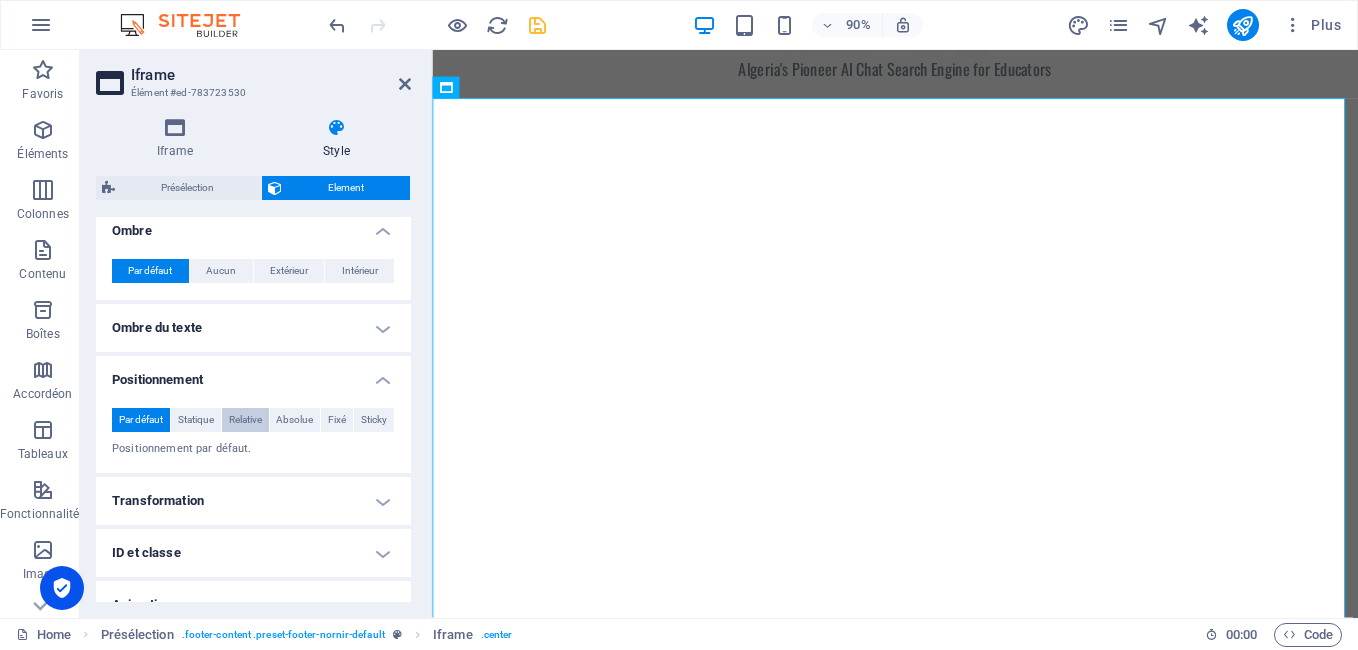 click on "Relative" at bounding box center (245, 420) 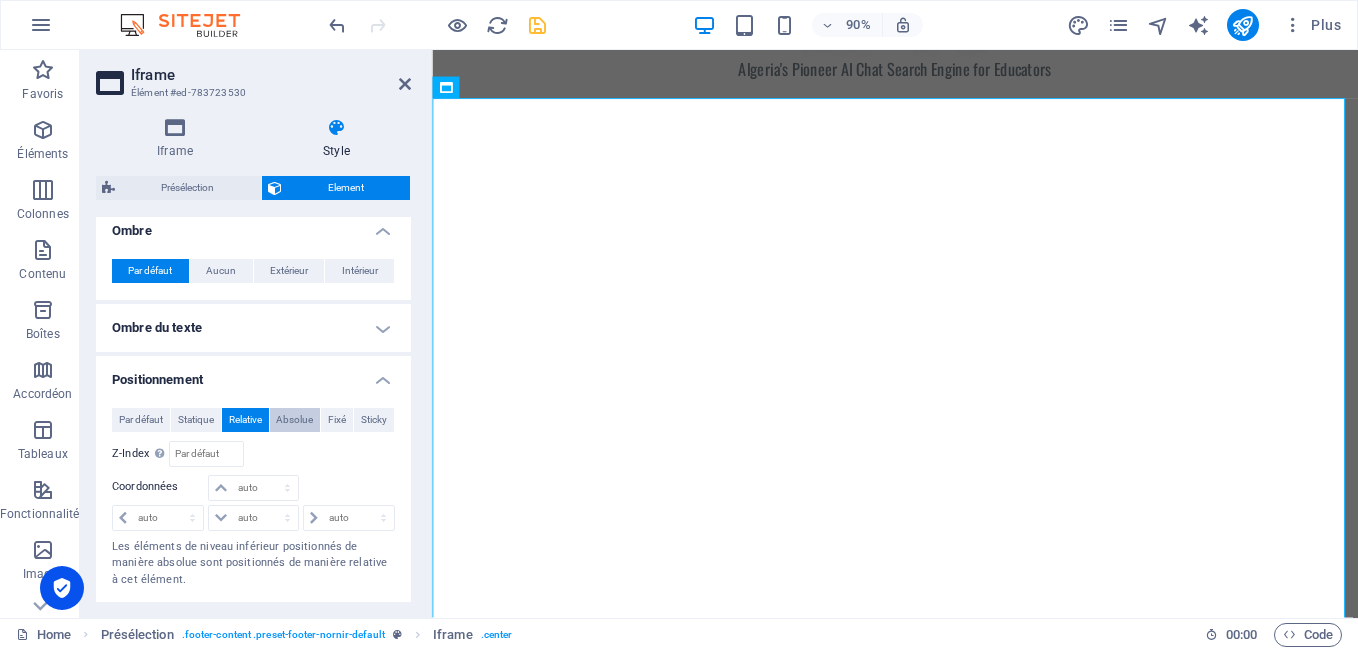 click on "Absolue" at bounding box center [294, 420] 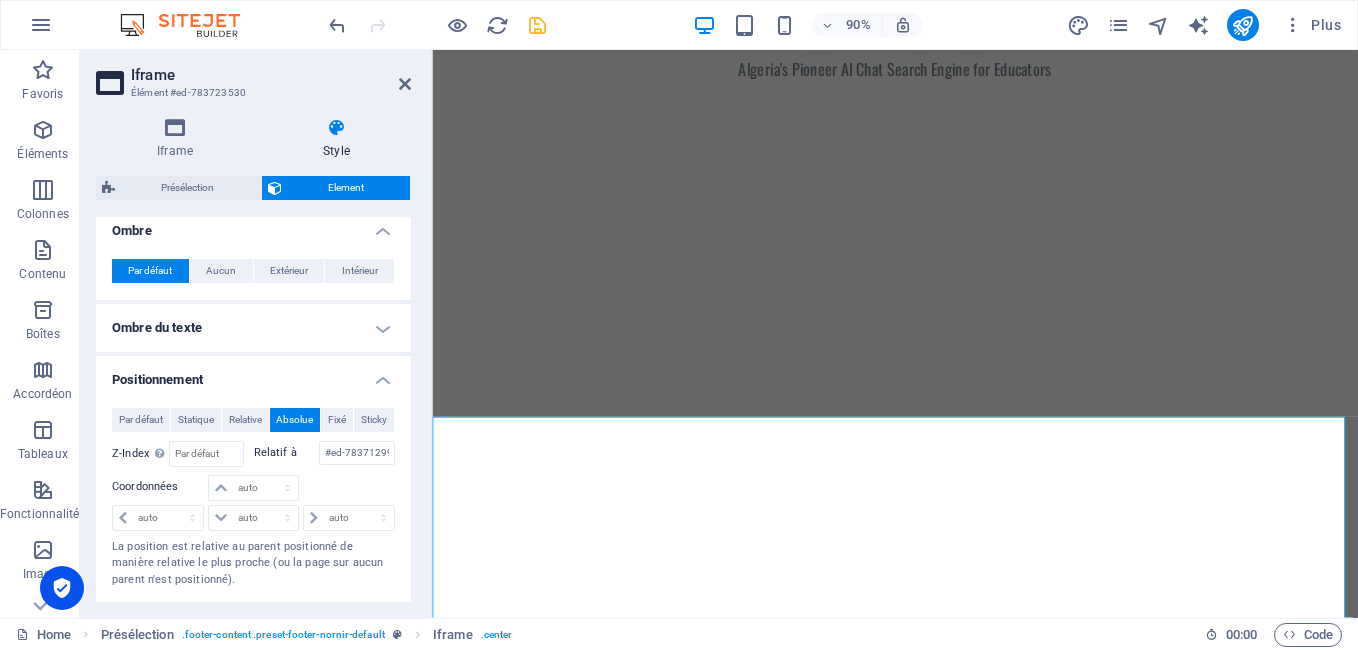 scroll, scrollTop: 65, scrollLeft: 0, axis: vertical 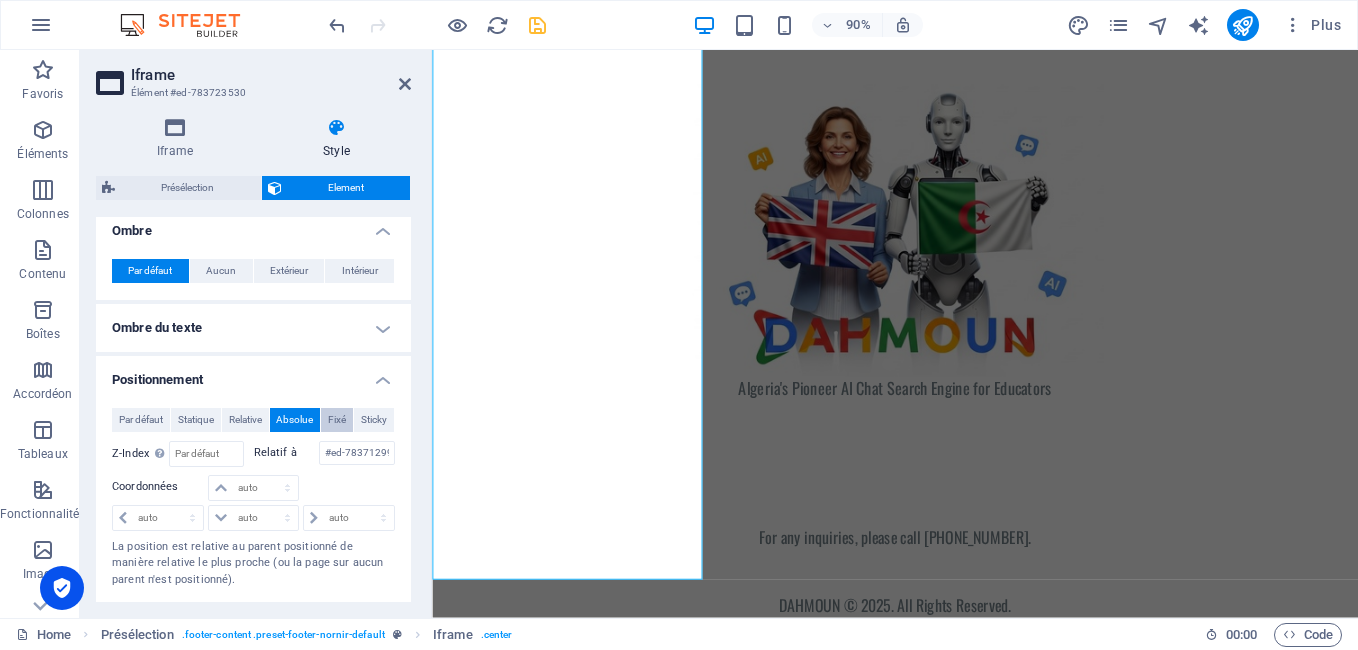 click on "Fixé" at bounding box center [337, 420] 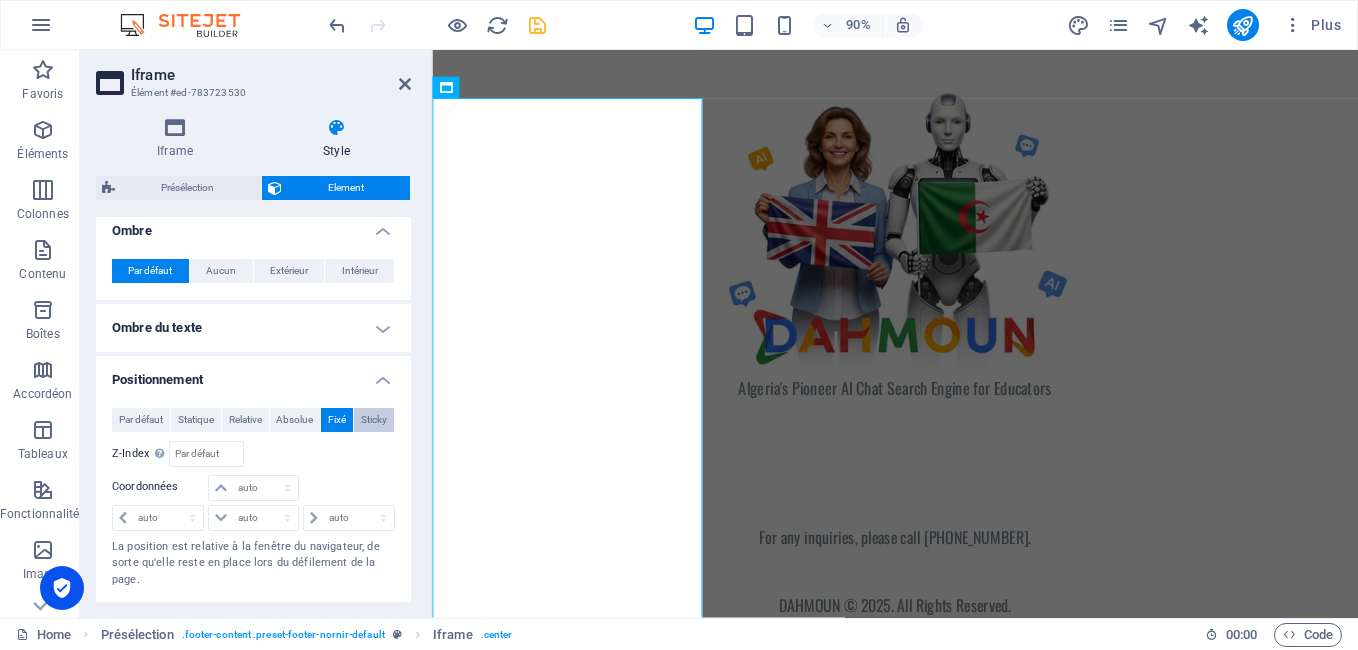 click on "Sticky" at bounding box center [374, 420] 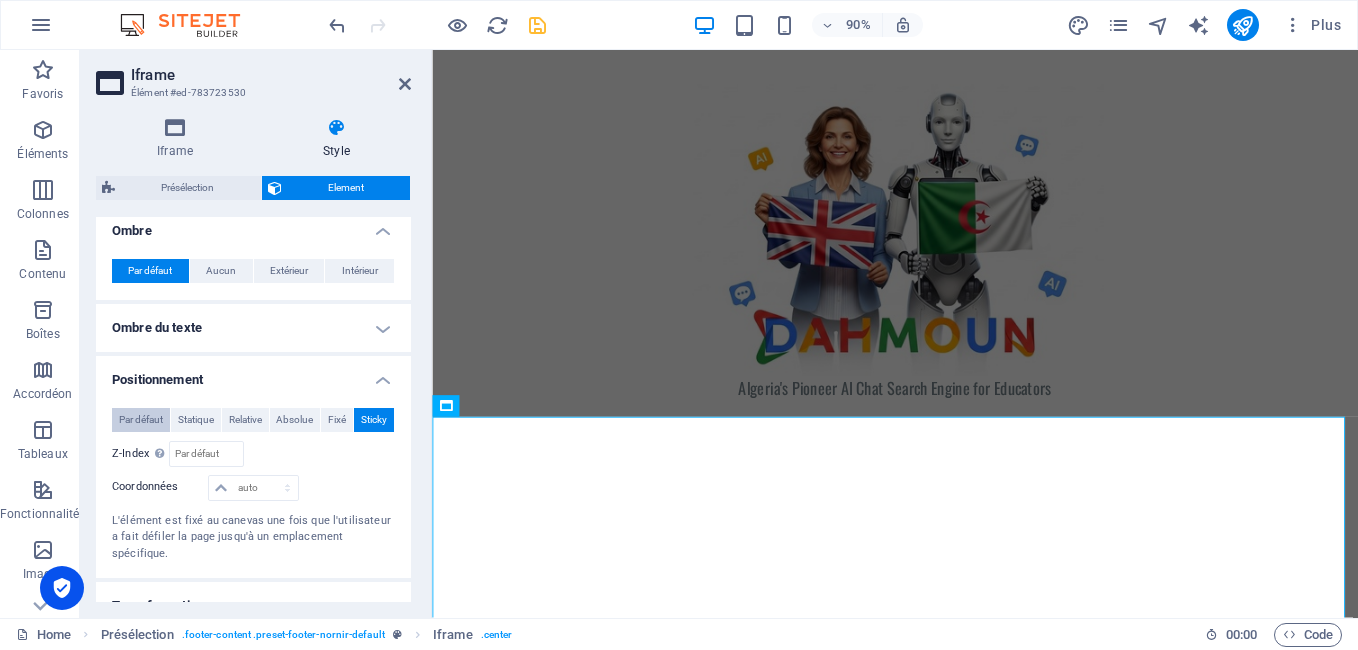 click on "Par défaut" at bounding box center (141, 420) 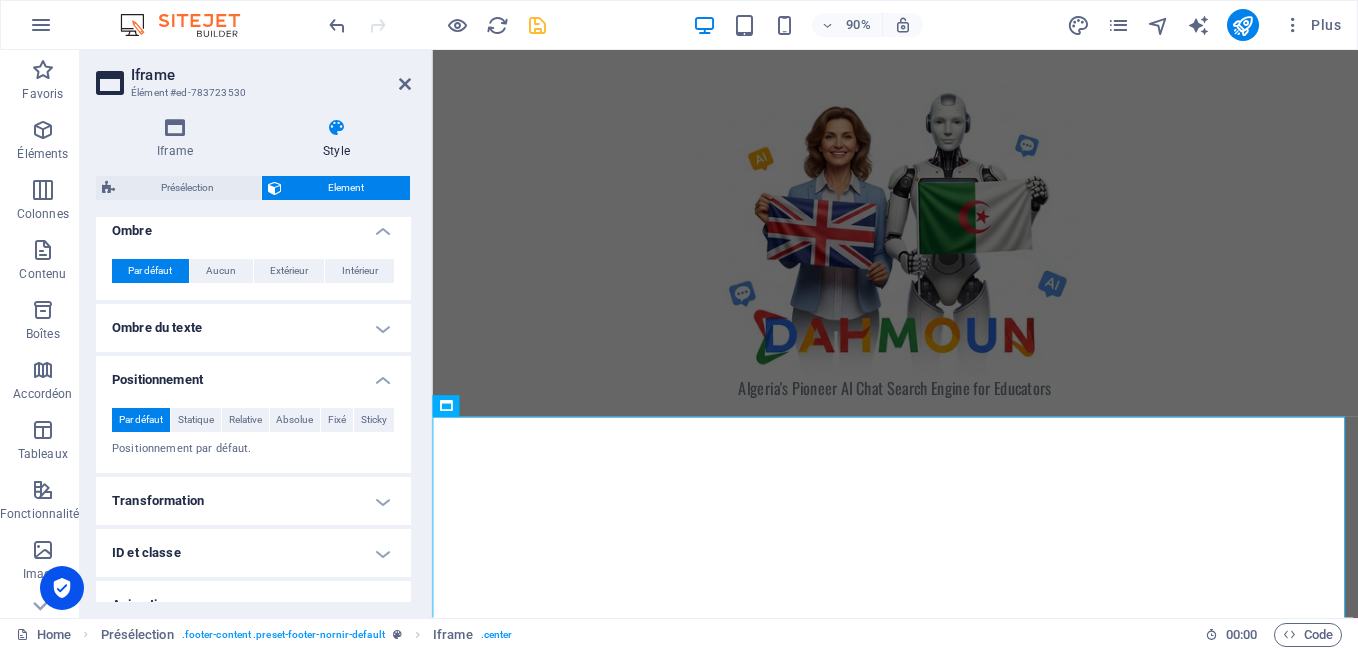 drag, startPoint x: 405, startPoint y: 447, endPoint x: 385, endPoint y: 508, distance: 64.195015 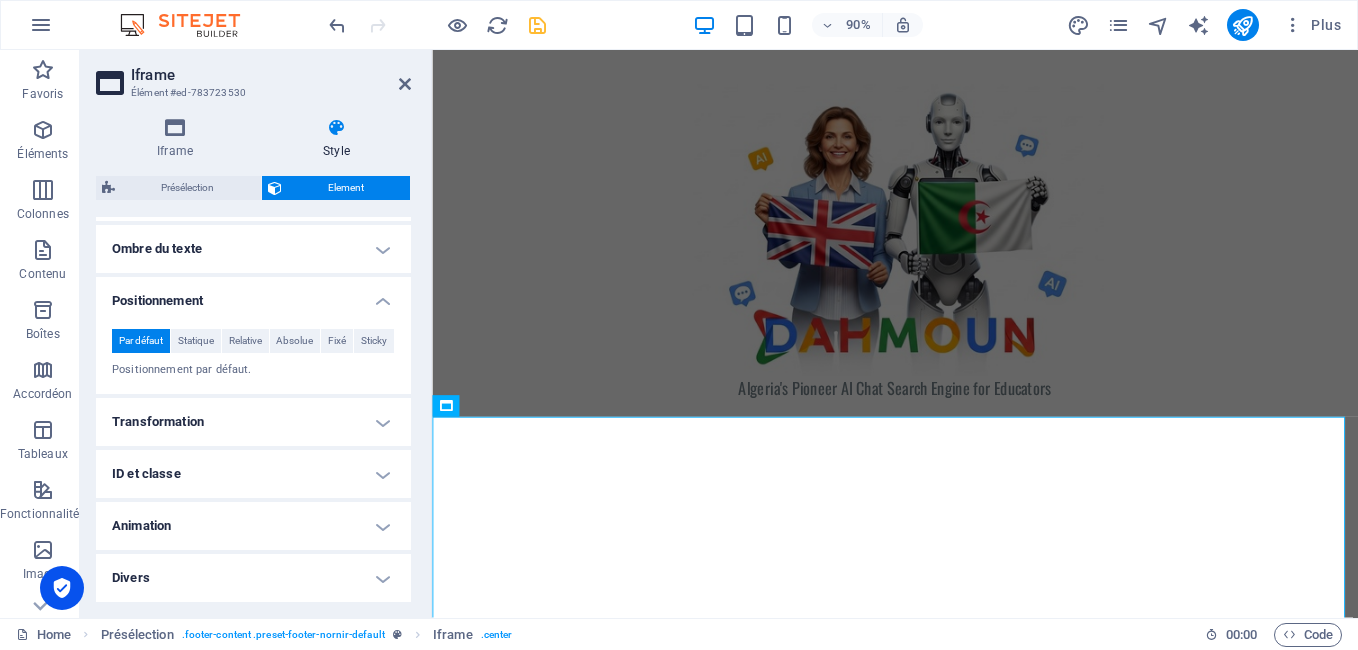 click on "Animation" at bounding box center (253, 526) 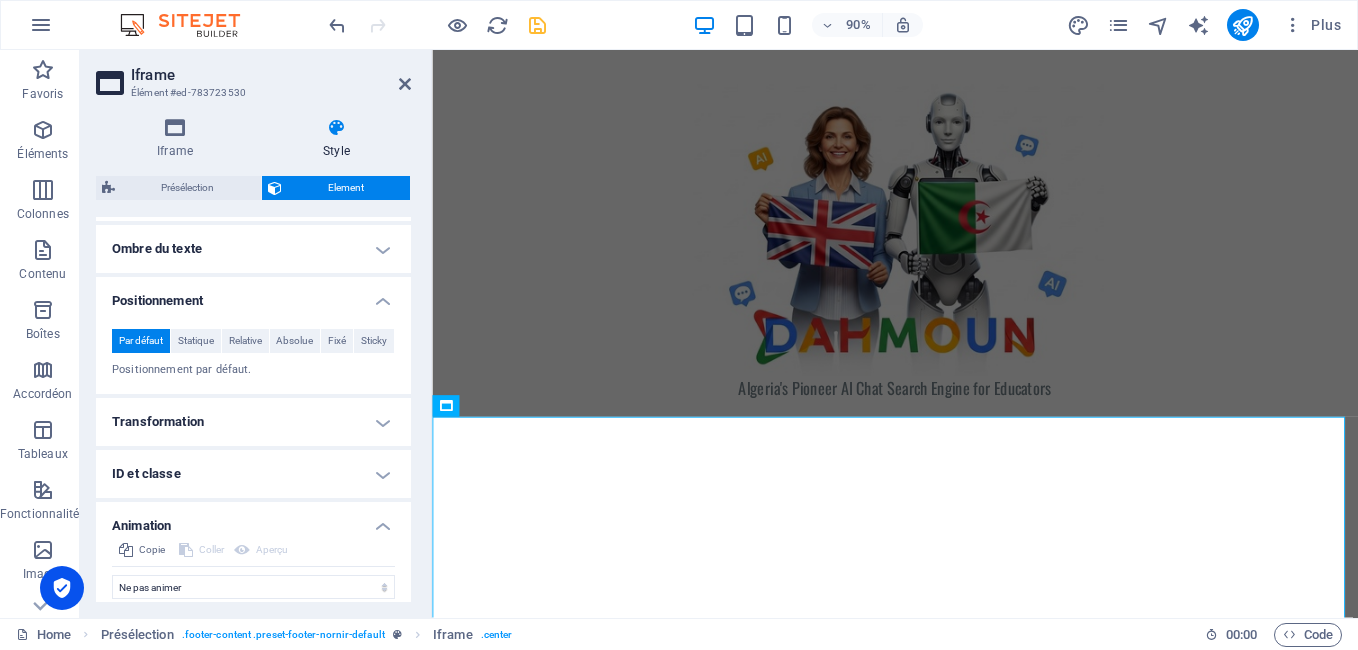 click on "ID et classe" at bounding box center [253, 474] 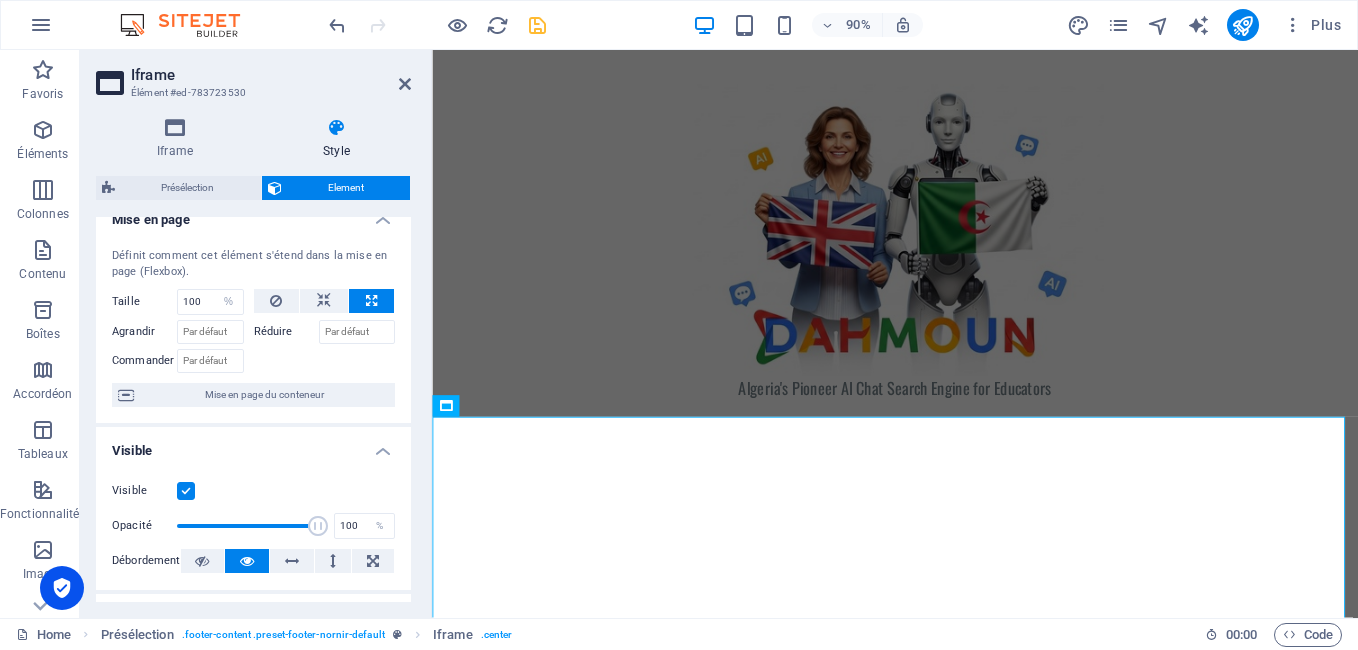 scroll, scrollTop: 0, scrollLeft: 0, axis: both 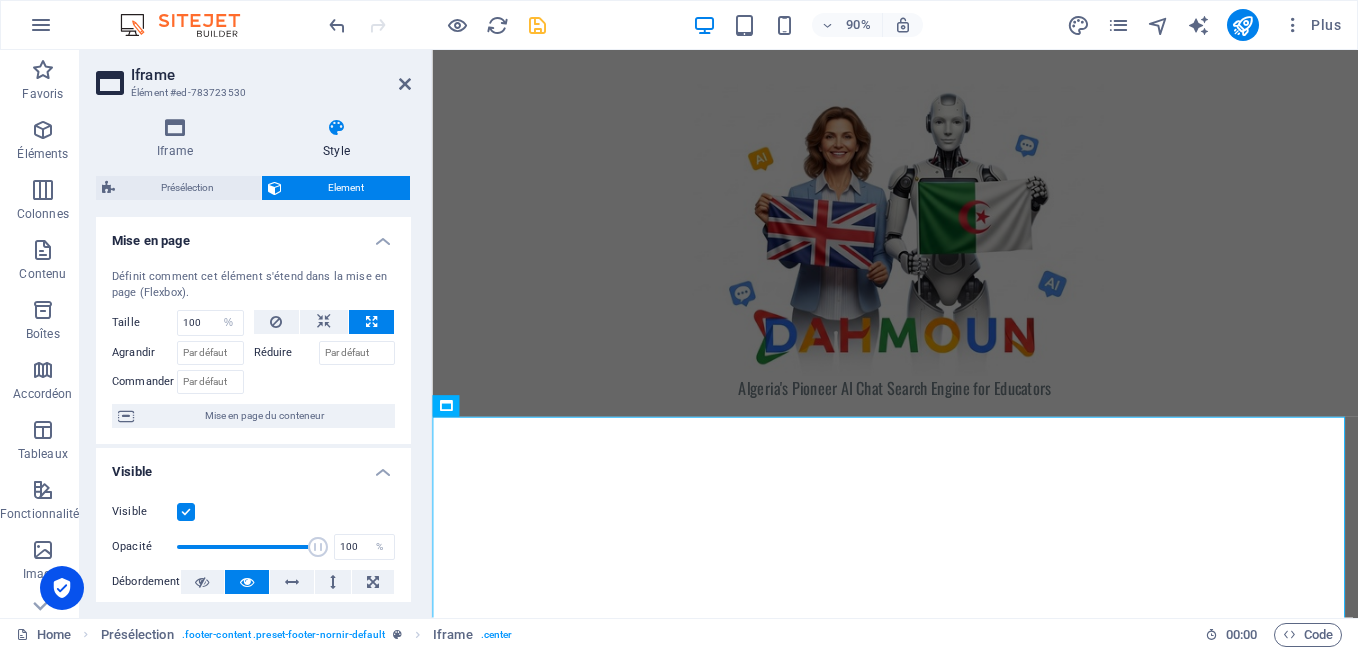 drag, startPoint x: 407, startPoint y: 411, endPoint x: 5, endPoint y: 143, distance: 483.14386 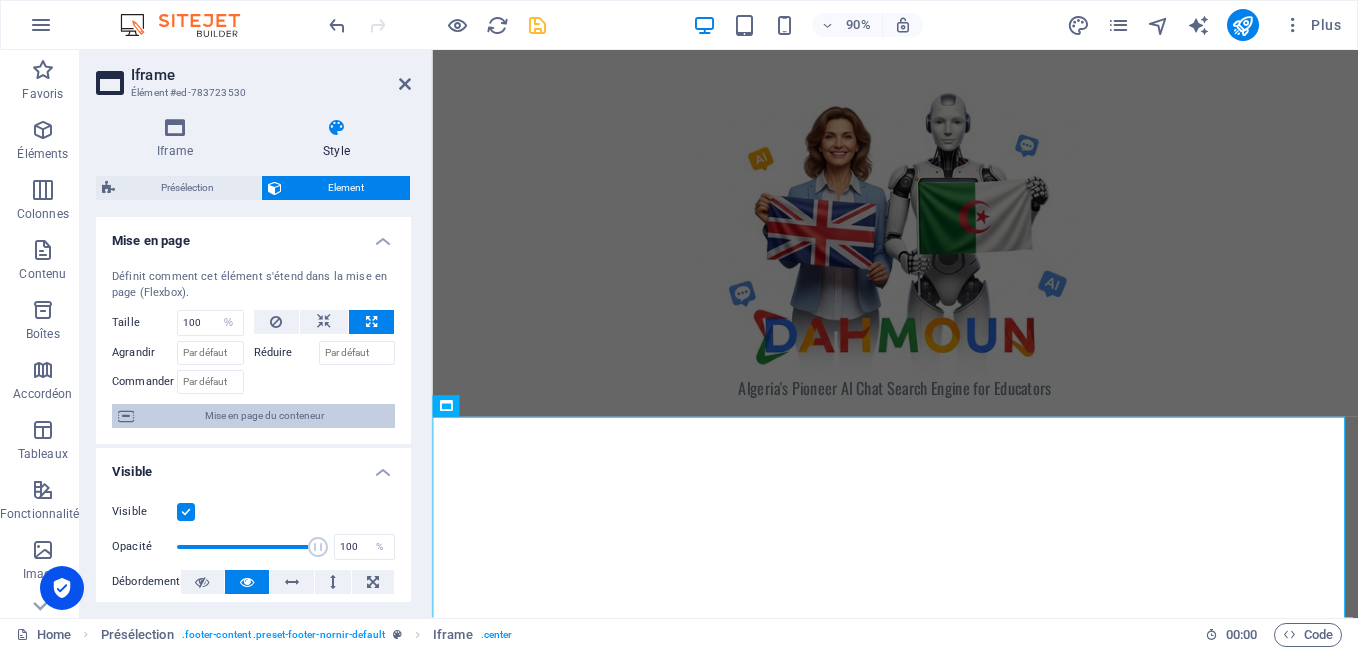 click on "Mise en page du conteneur" at bounding box center [264, 416] 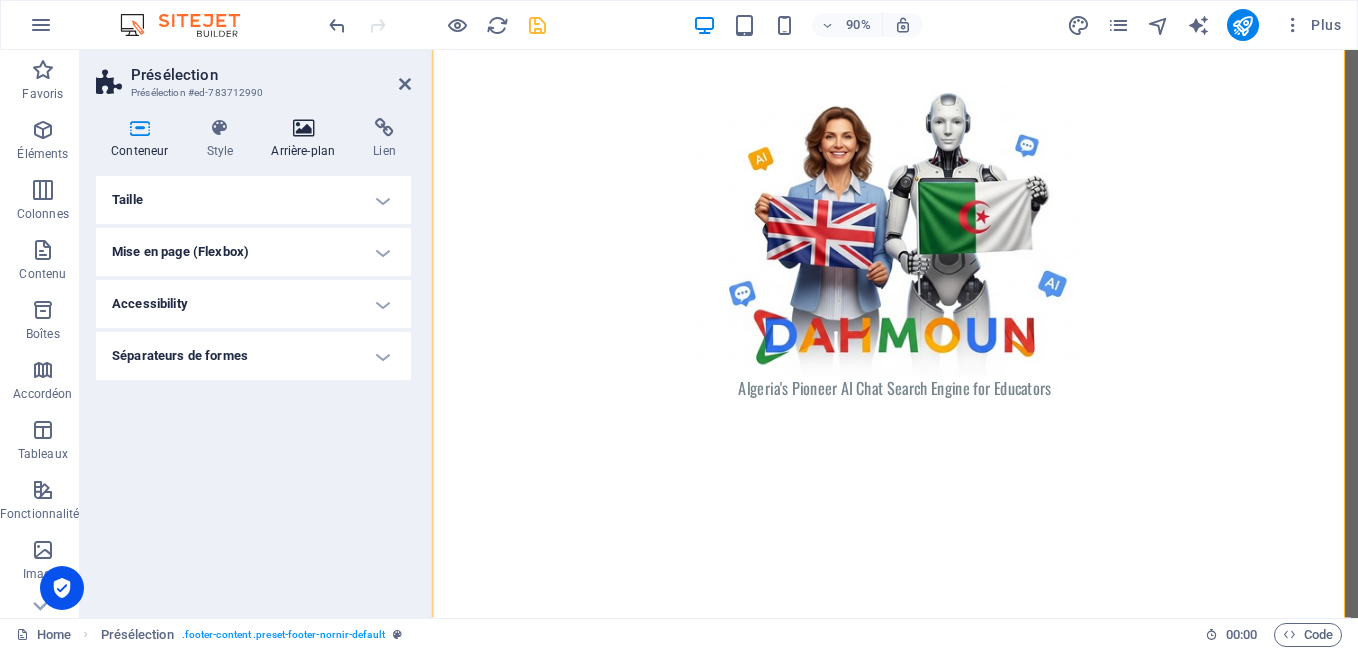 click at bounding box center [303, 128] 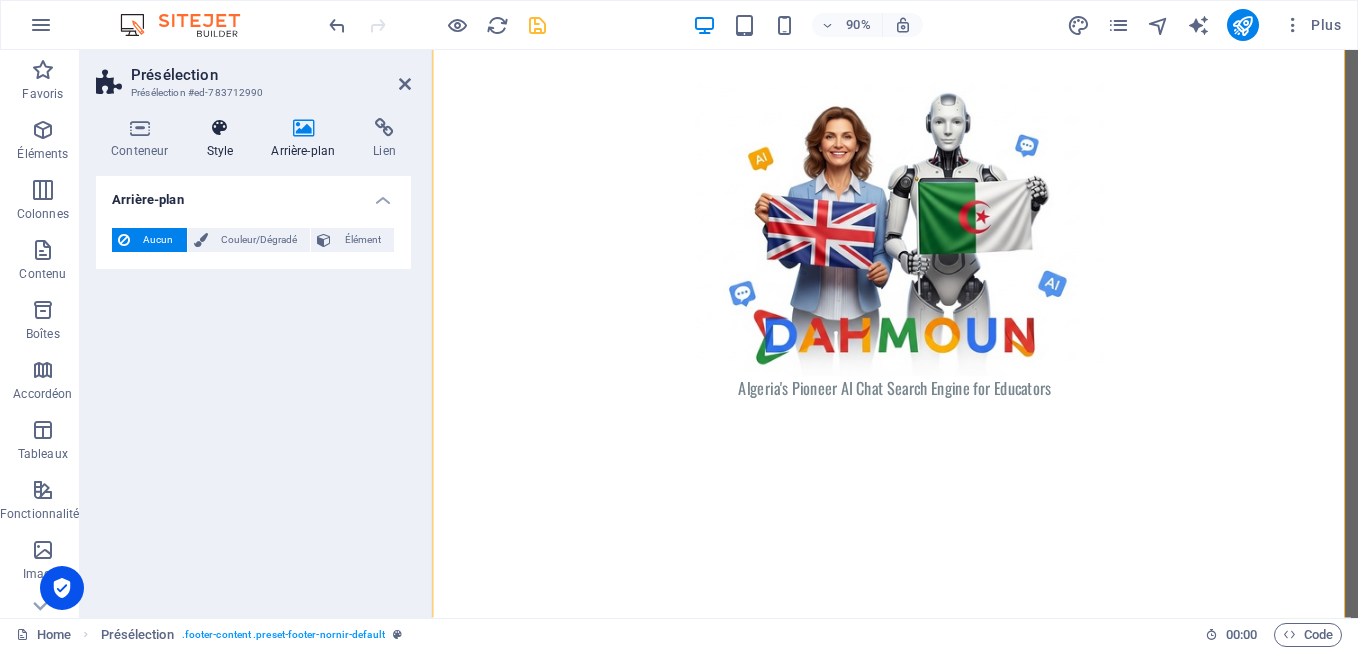 click at bounding box center [219, 128] 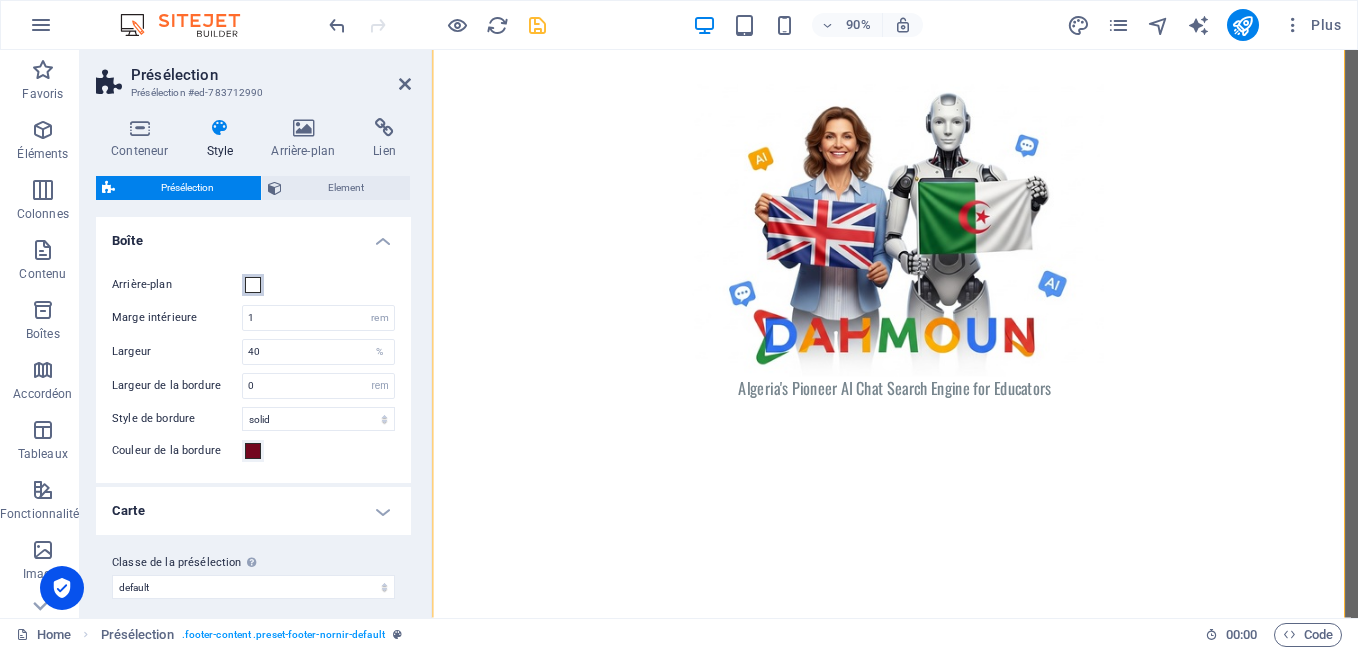 click at bounding box center [253, 285] 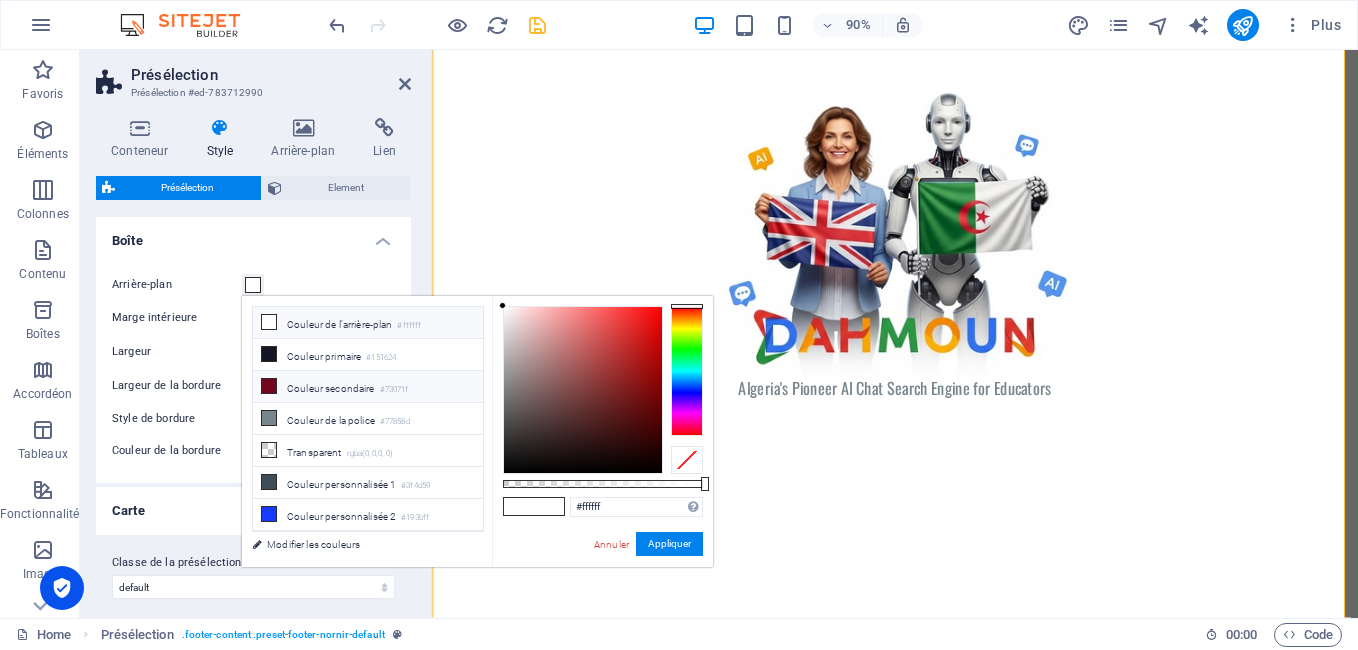 click on "Couleur secondaire
#73071f" at bounding box center [368, 387] 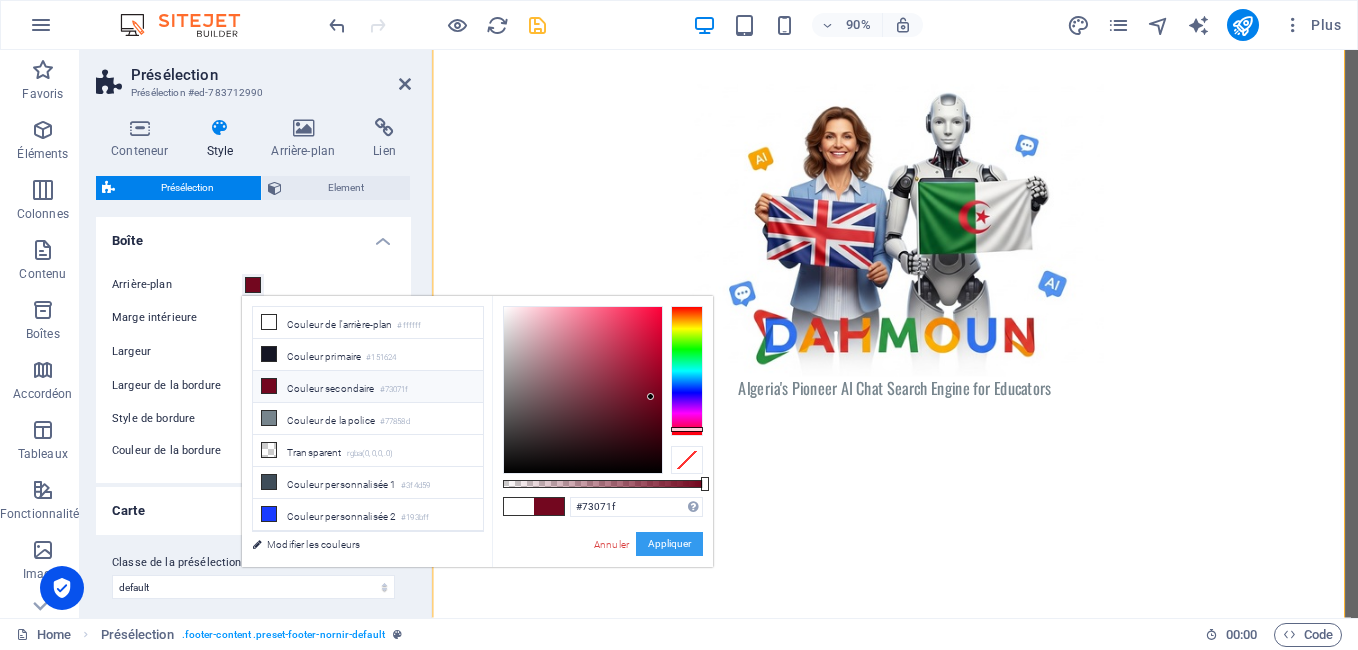 click on "Appliquer" at bounding box center (669, 544) 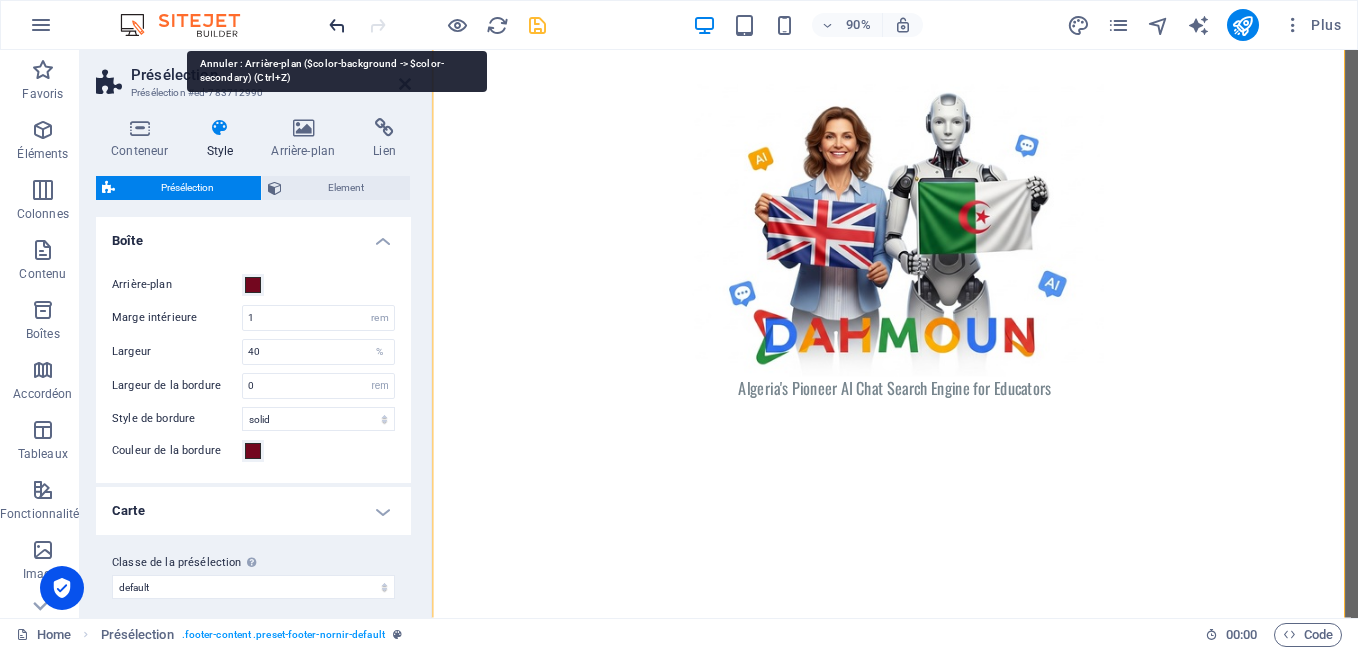 click at bounding box center [337, 25] 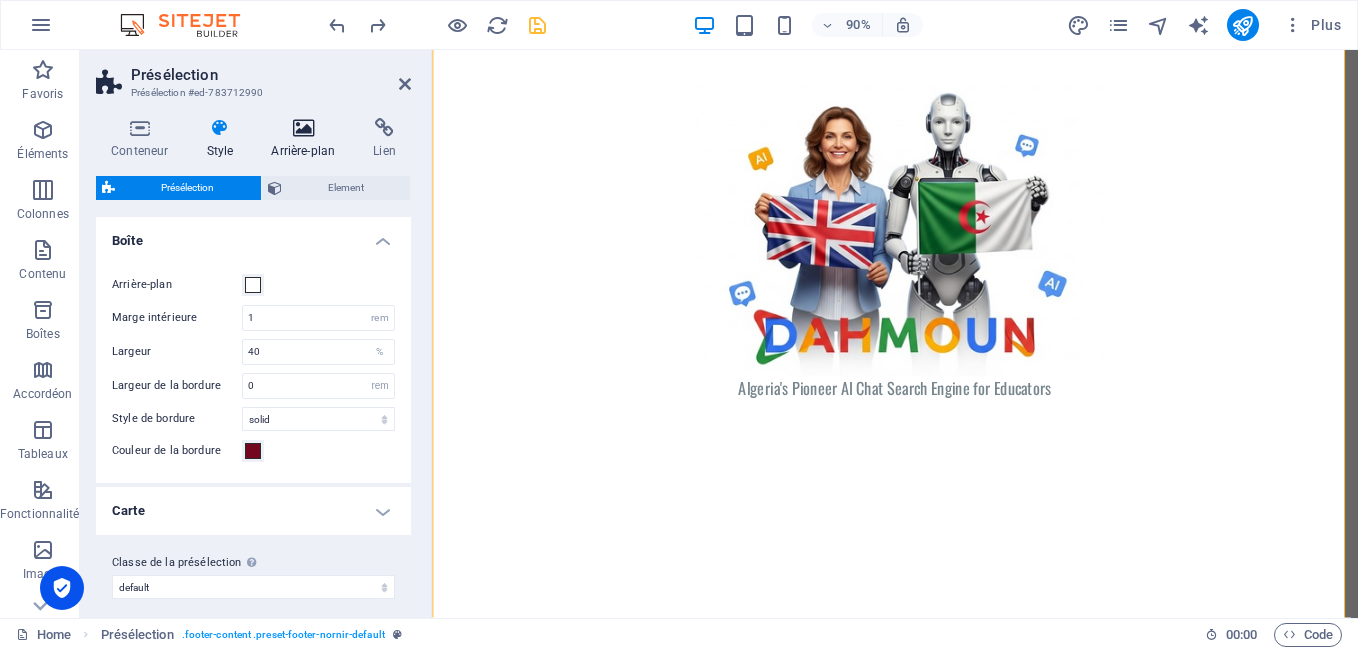 click on "Arrière-plan" at bounding box center [307, 139] 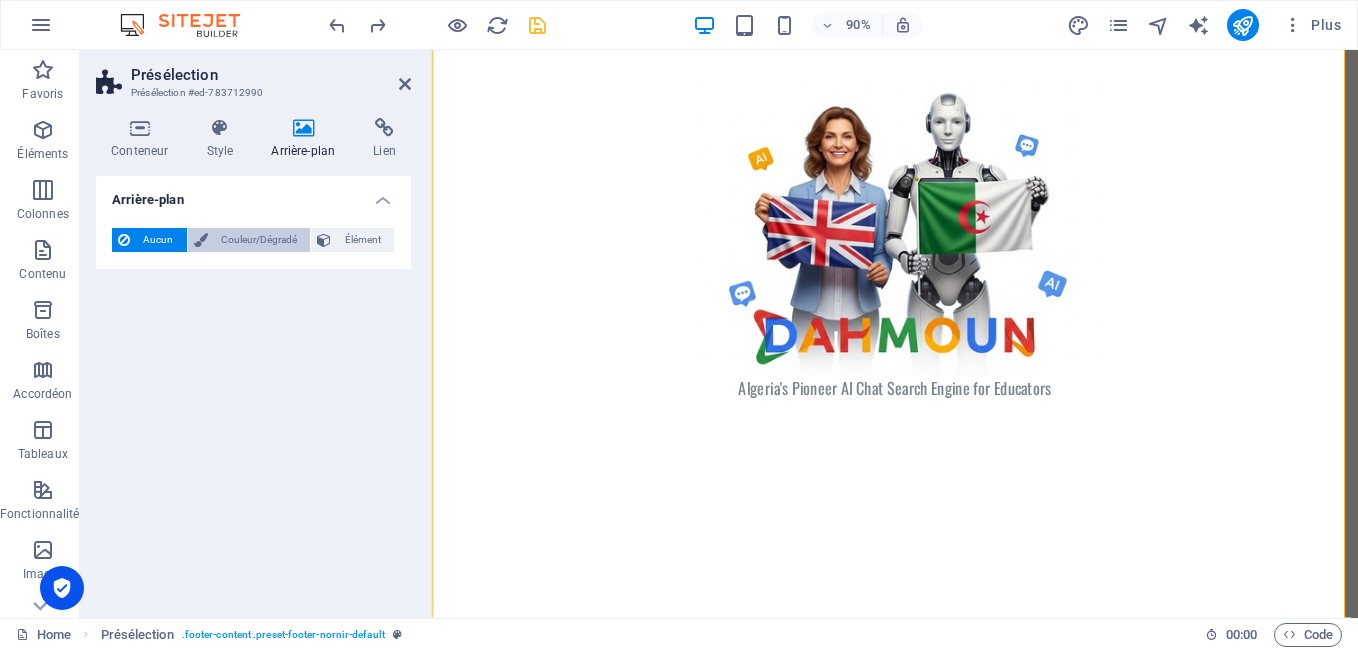 click on "Couleur/Dégradé" at bounding box center (259, 240) 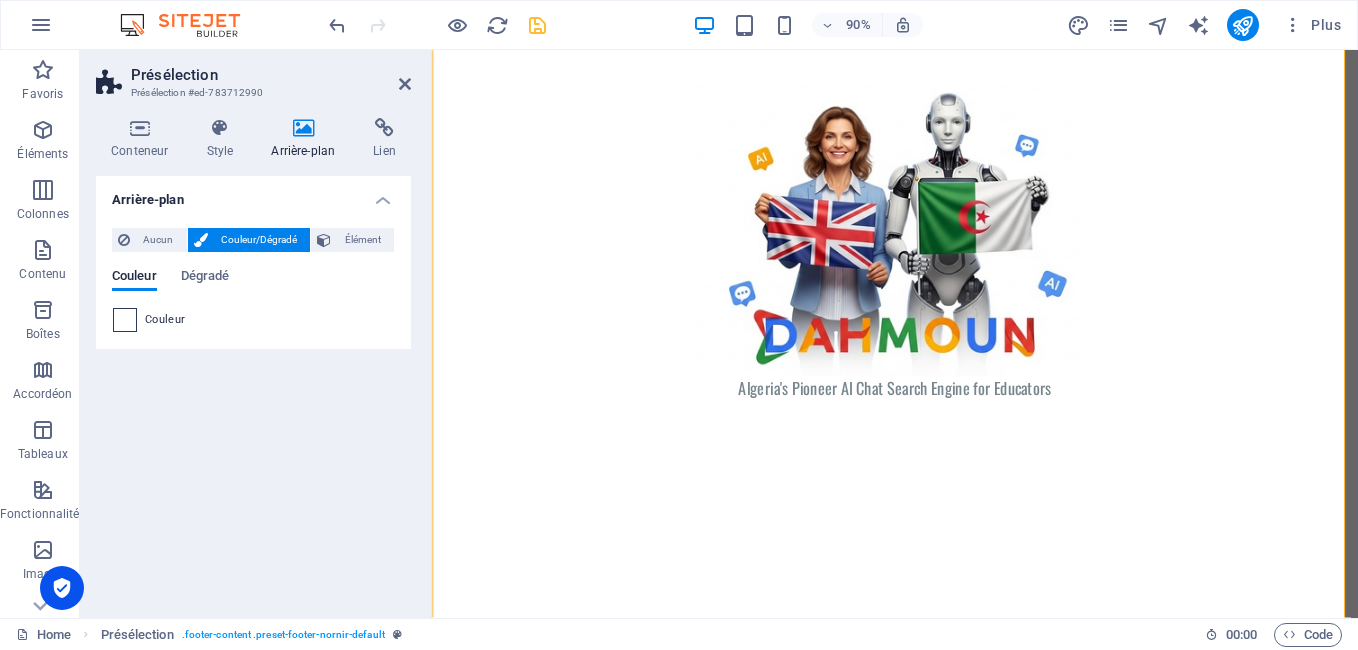 click at bounding box center [125, 320] 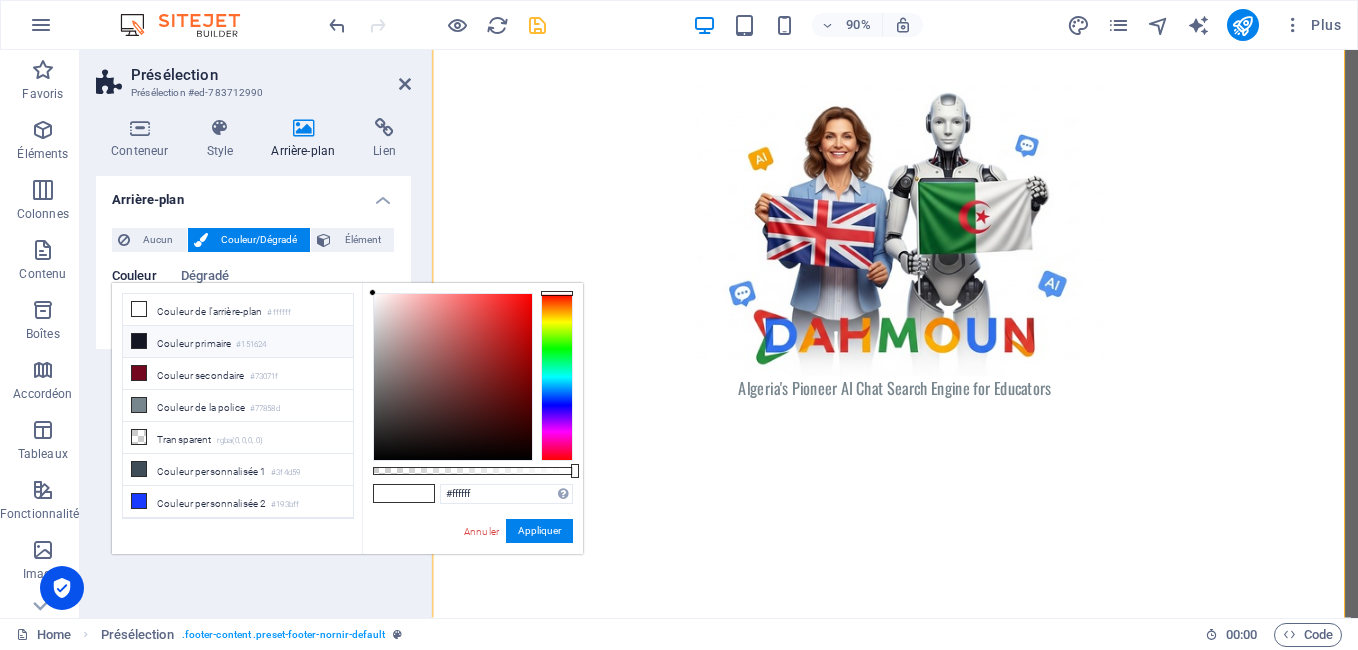 click on "Couleur primaire
#151624" at bounding box center [238, 342] 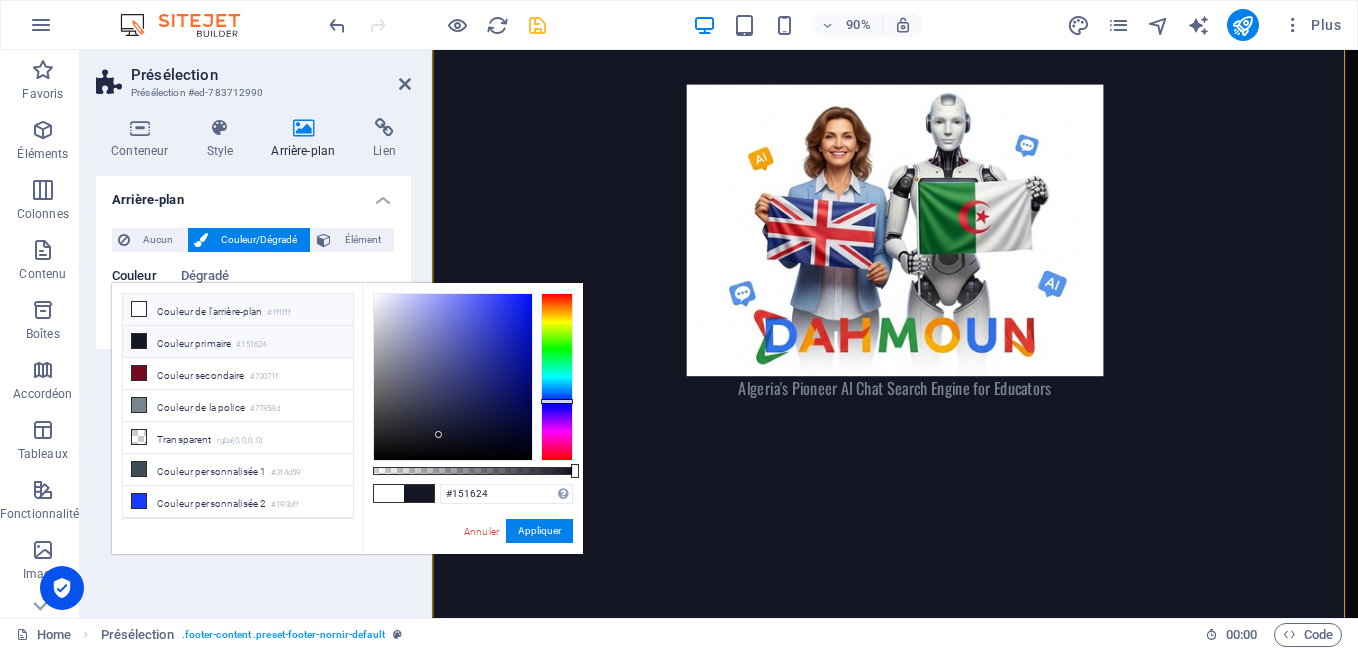click on "Couleur de l'arrière-plan
#ffffff" at bounding box center [238, 310] 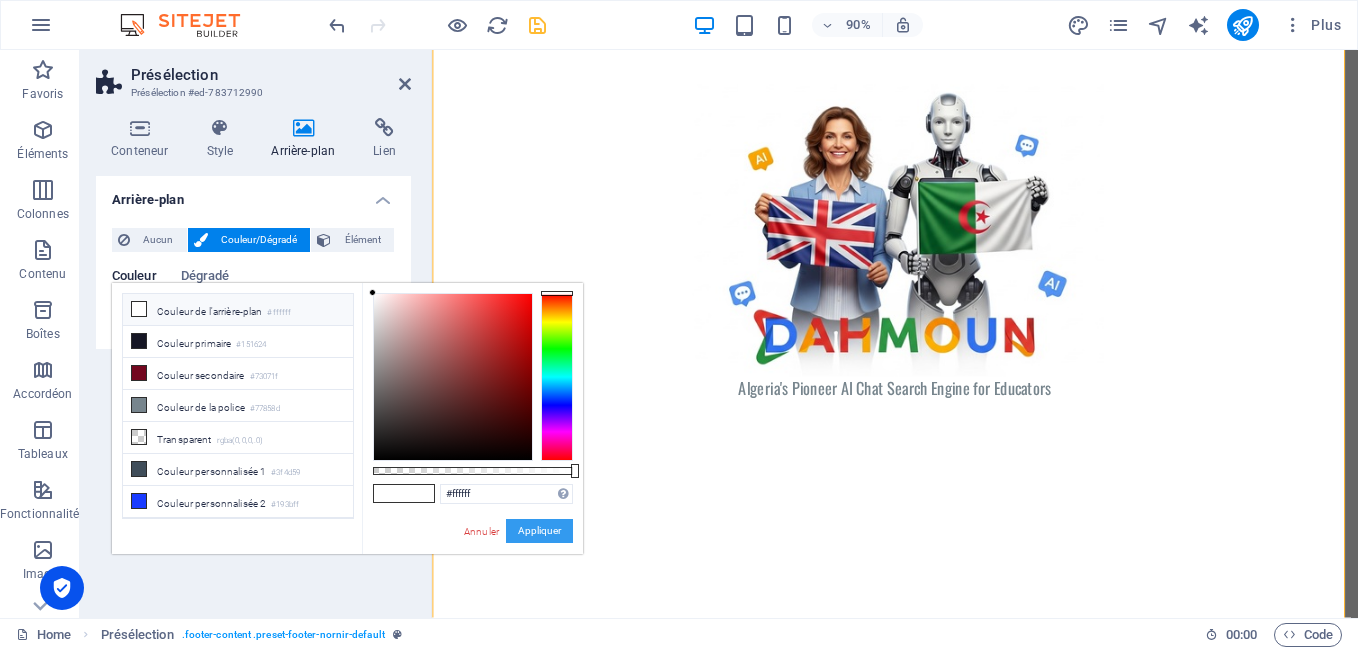 click on "Appliquer" at bounding box center (539, 531) 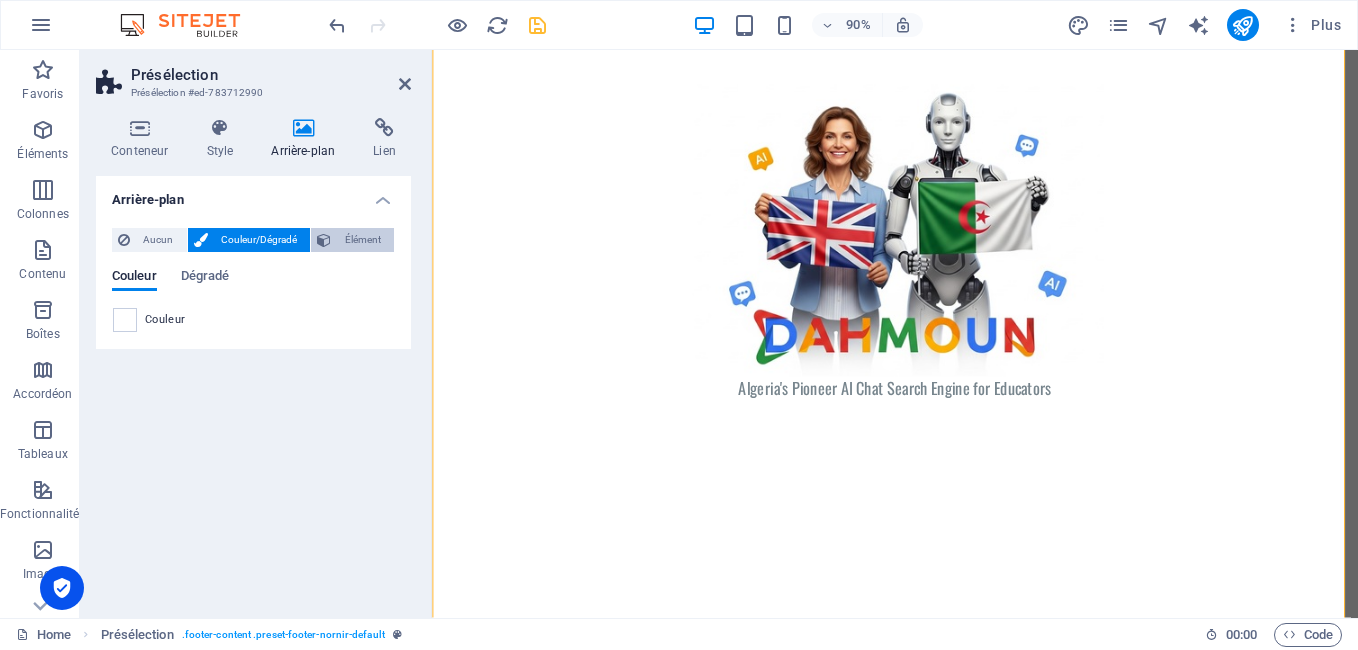 click on "Élément" at bounding box center [362, 240] 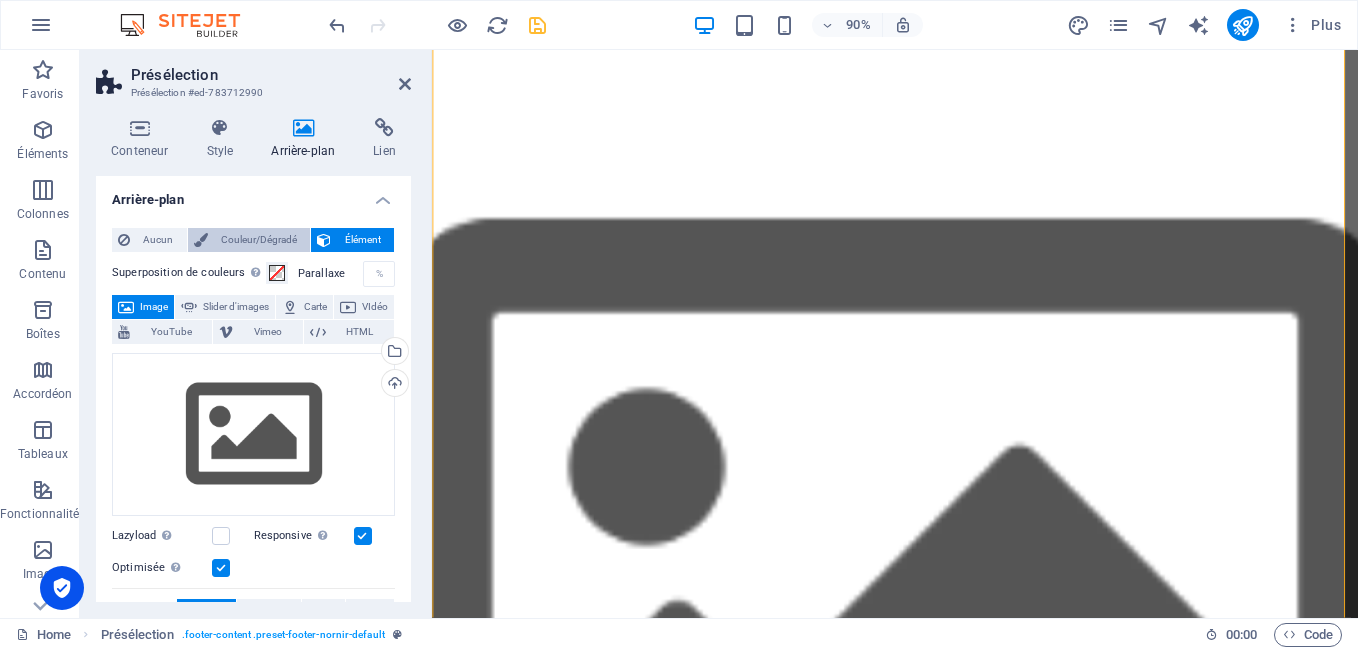 click on "Couleur/Dégradé" at bounding box center [259, 240] 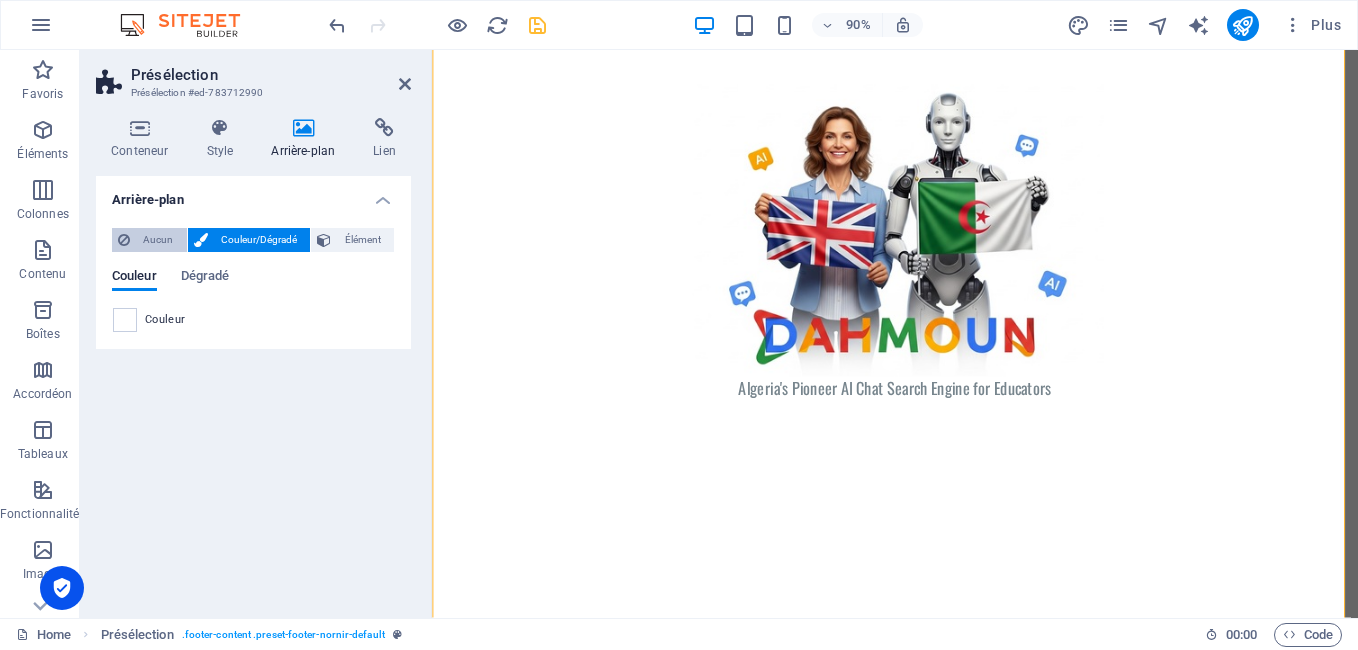 click on "Aucun" at bounding box center [158, 240] 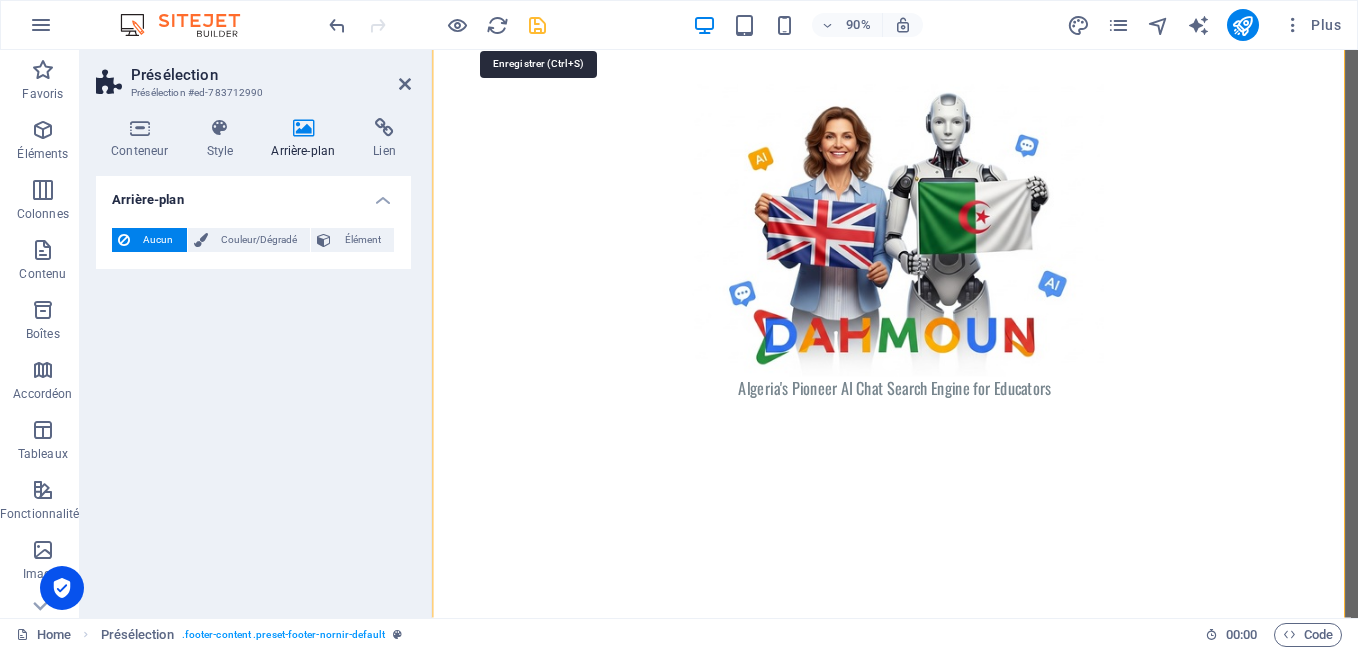 click at bounding box center [537, 25] 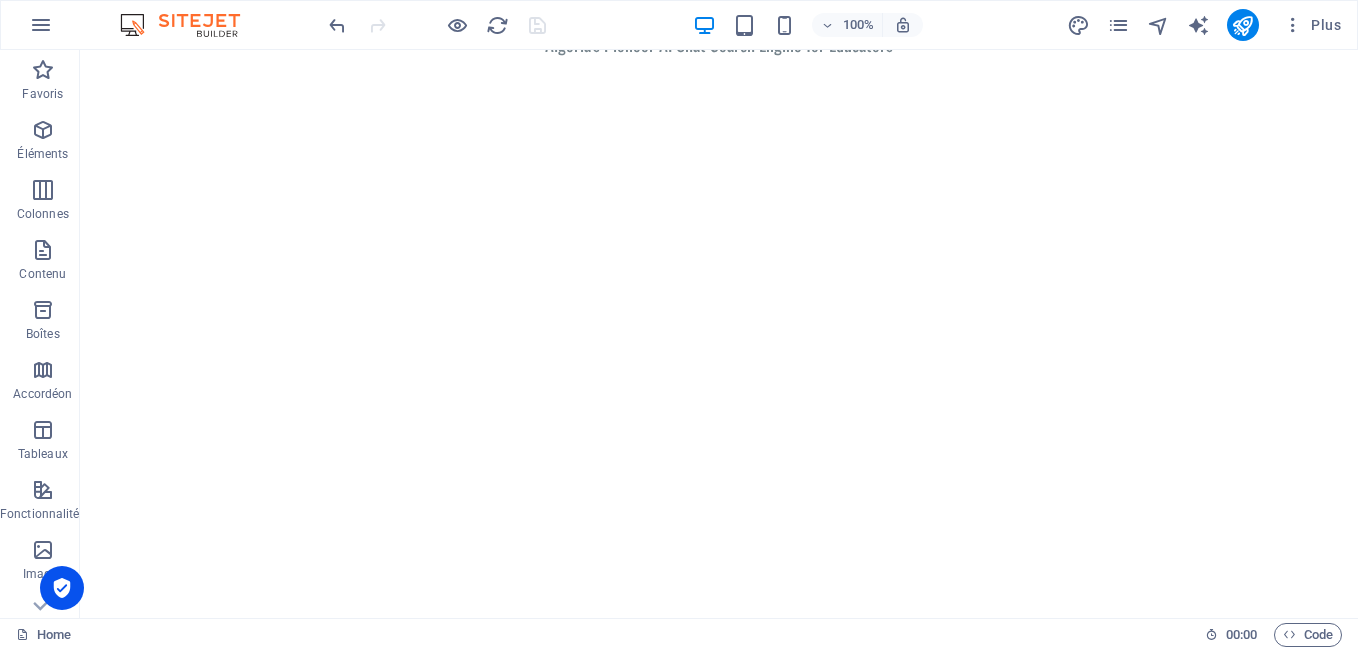 scroll, scrollTop: 395, scrollLeft: 0, axis: vertical 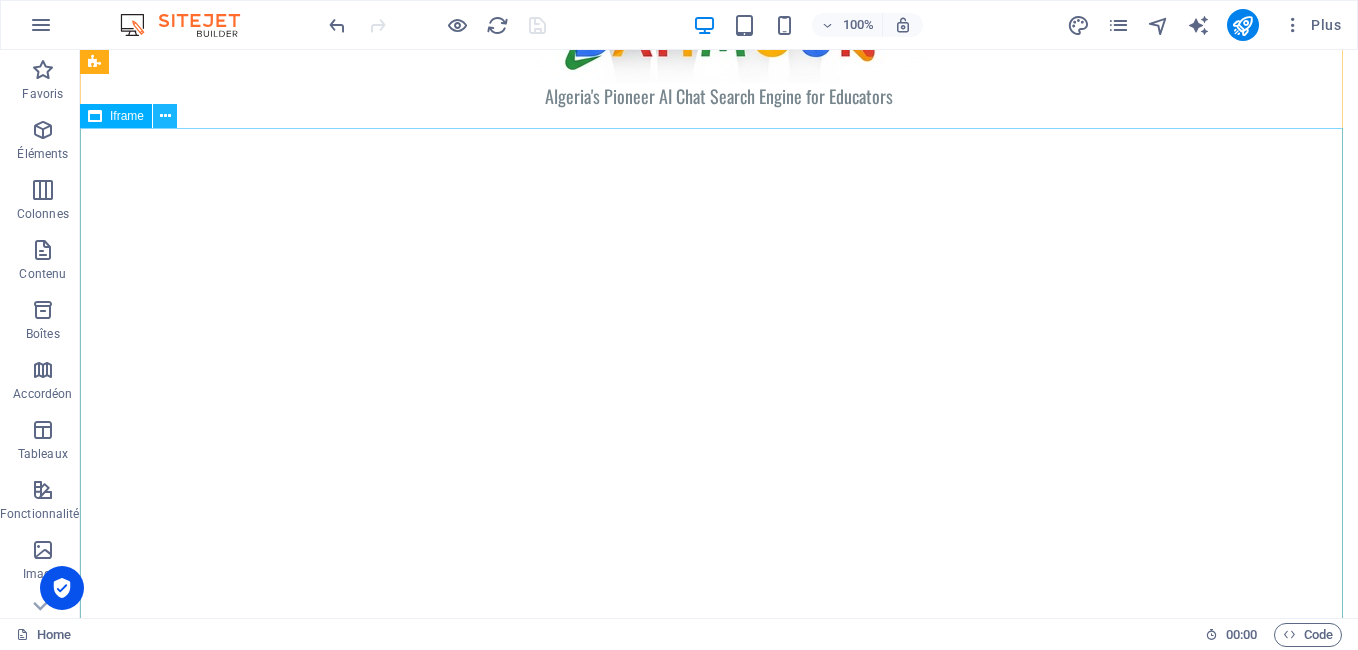 click at bounding box center [165, 116] 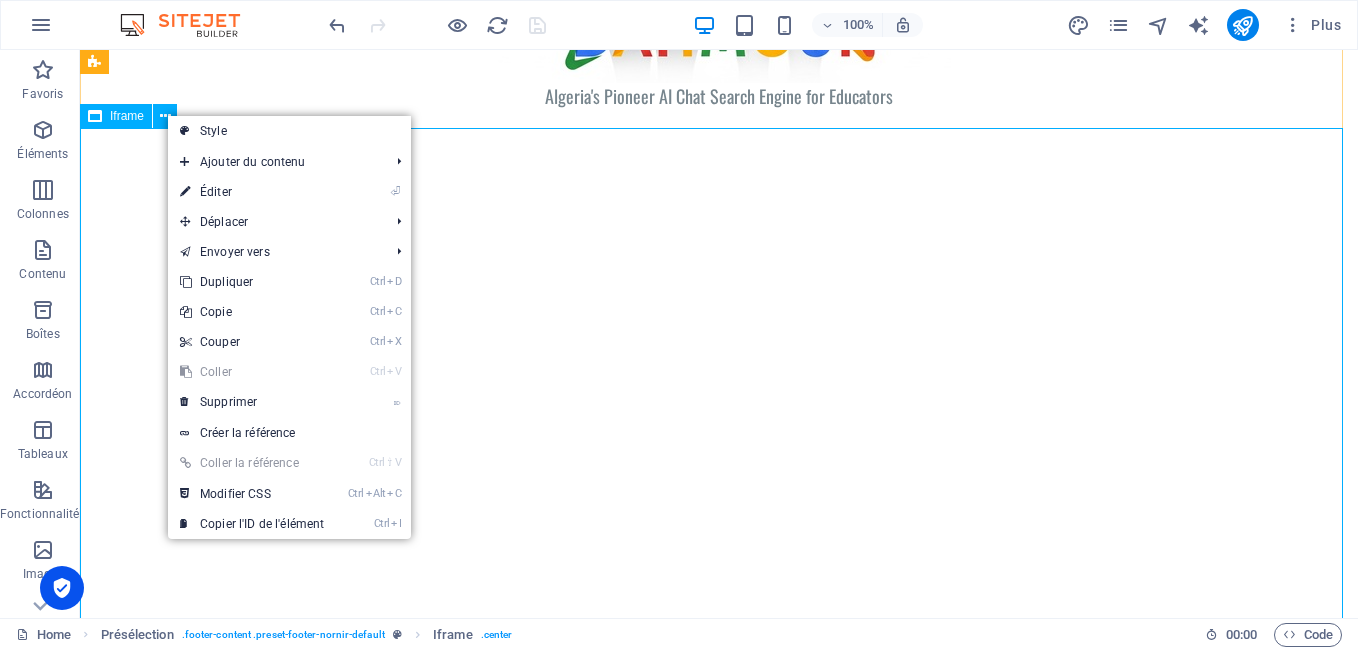 click on "</div>" at bounding box center [719, 428] 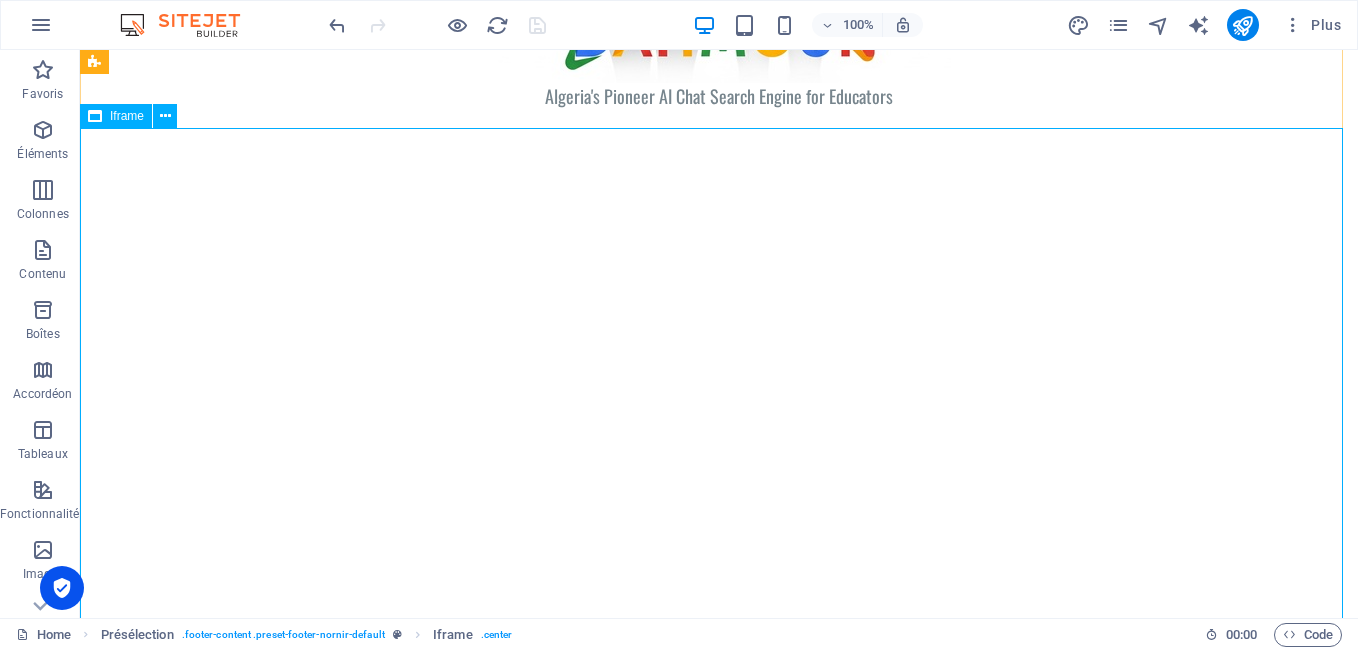 click on "</div>" at bounding box center (719, 428) 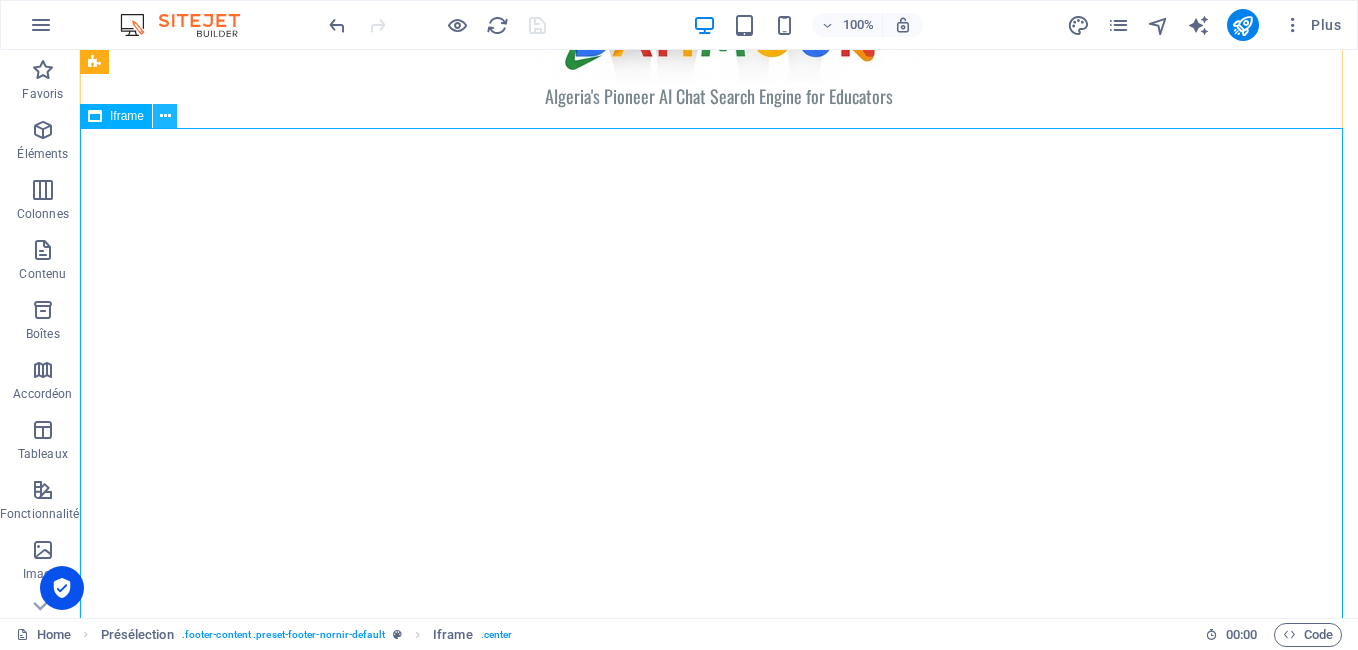 click at bounding box center (165, 116) 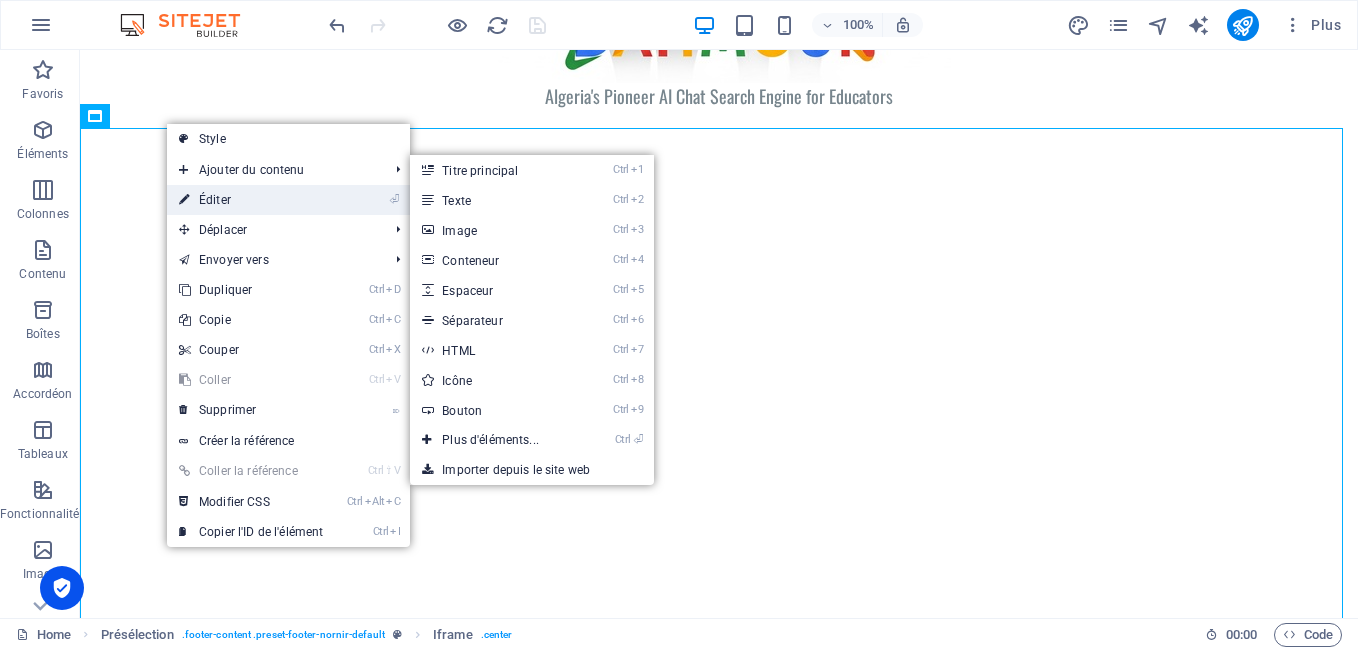 click on "⏎  Éditer" at bounding box center [251, 200] 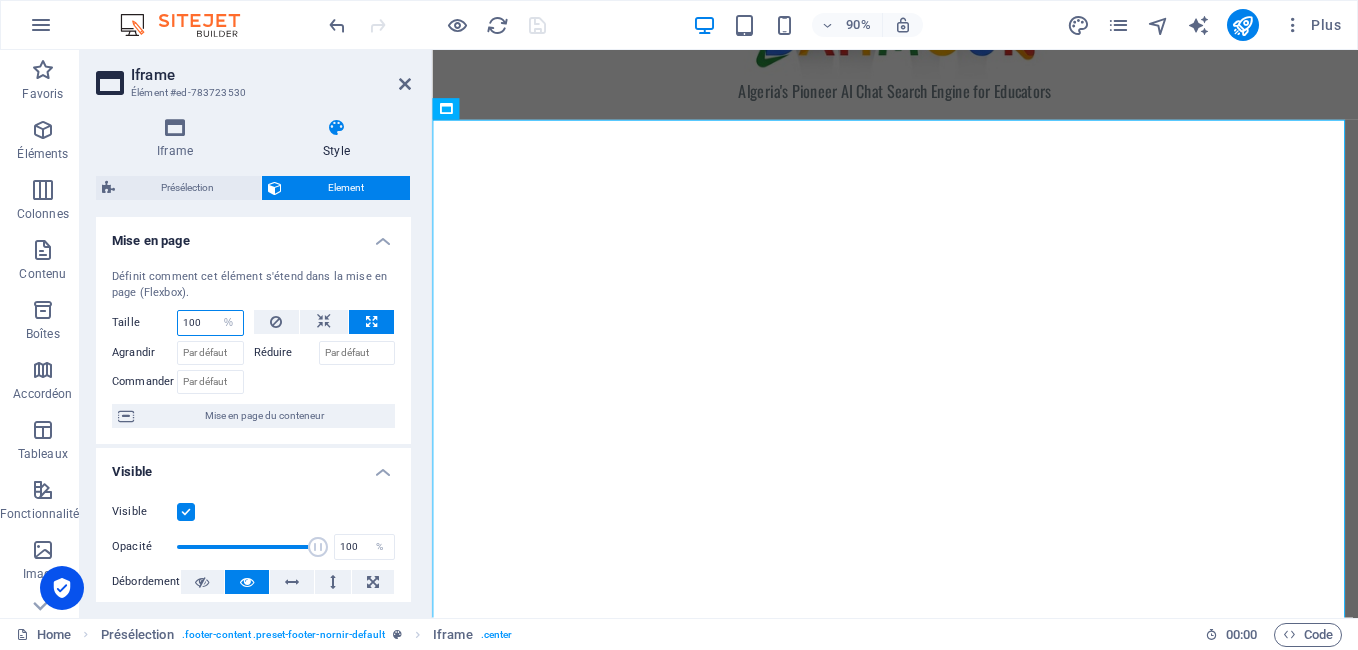 drag, startPoint x: 206, startPoint y: 320, endPoint x: 131, endPoint y: 334, distance: 76.29548 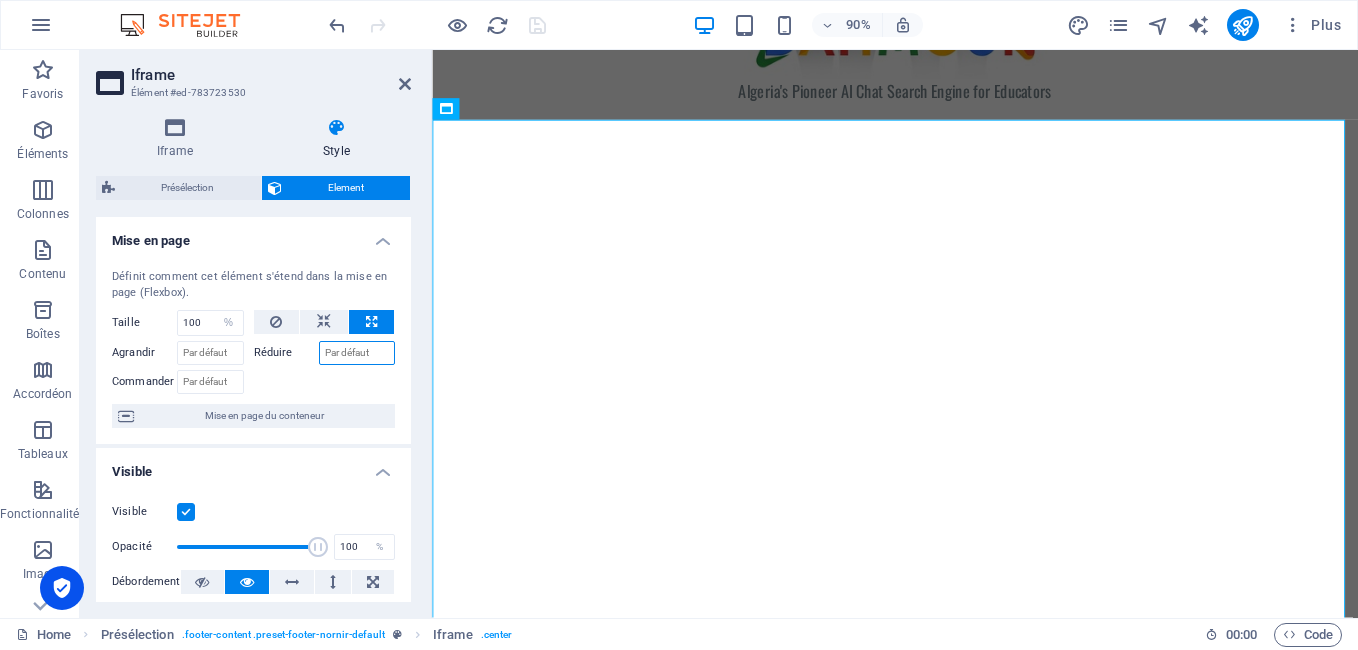 click on "Réduire" at bounding box center [357, 353] 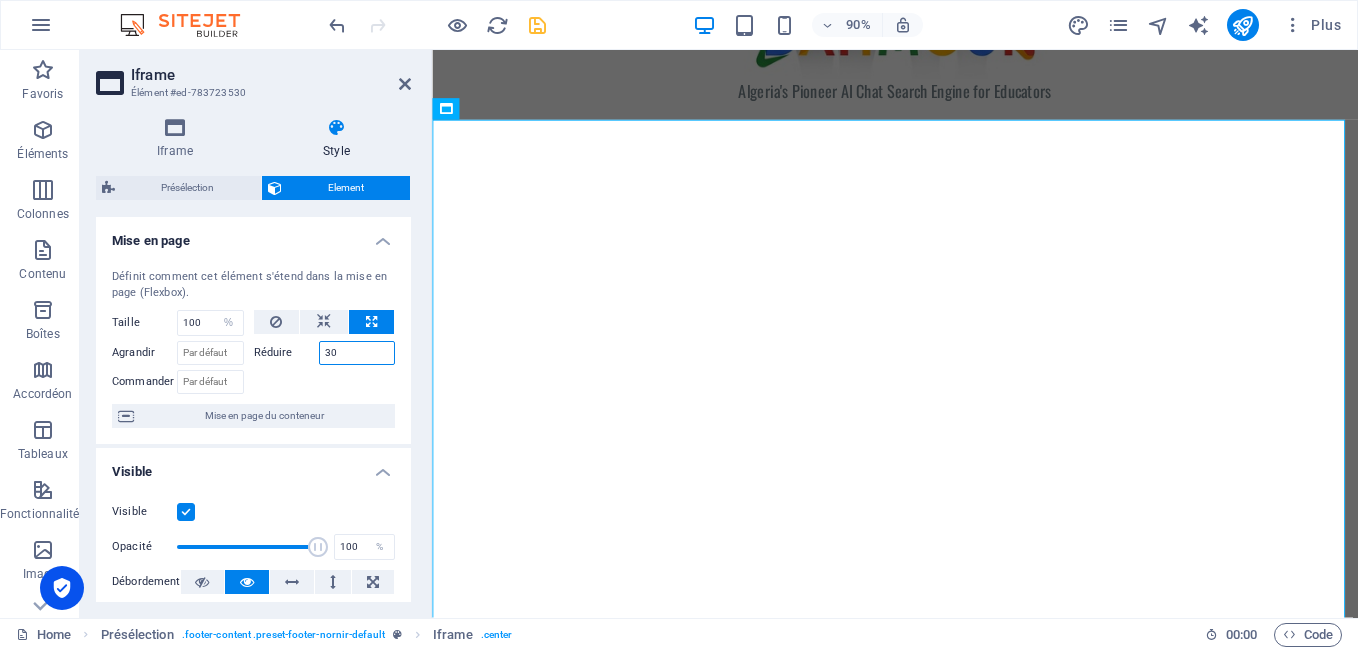 type on "30" 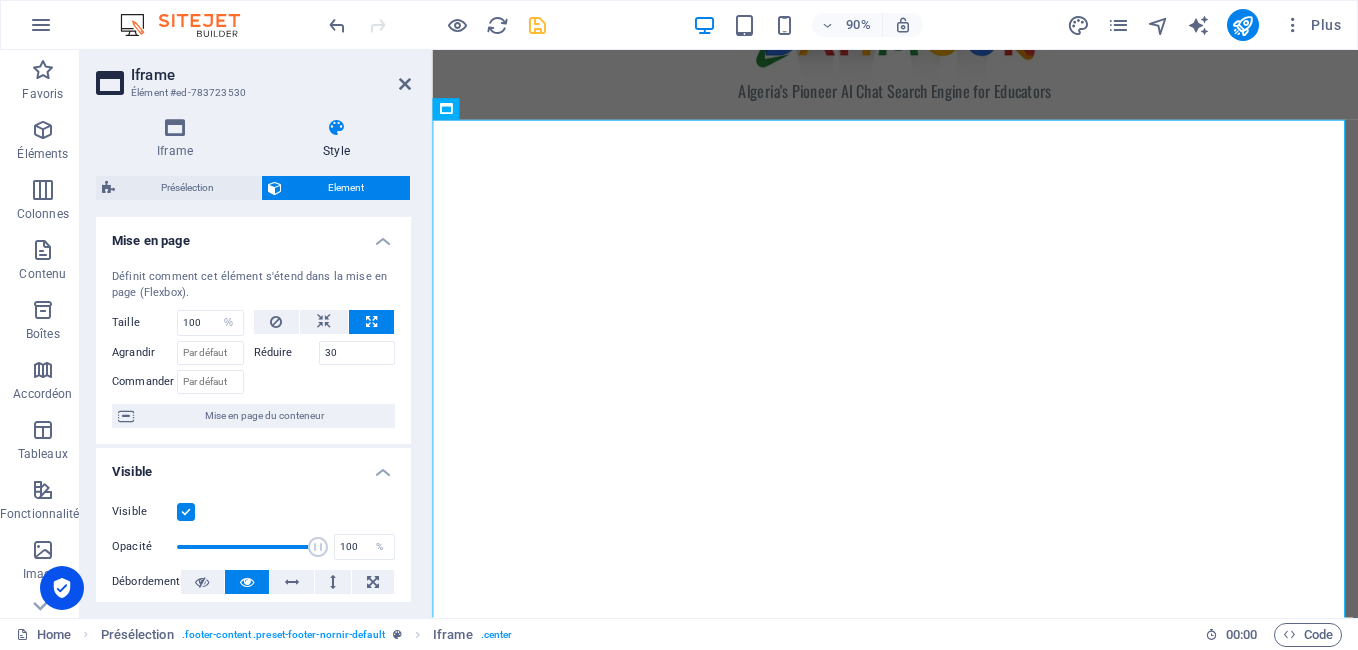 click at bounding box center [325, 379] 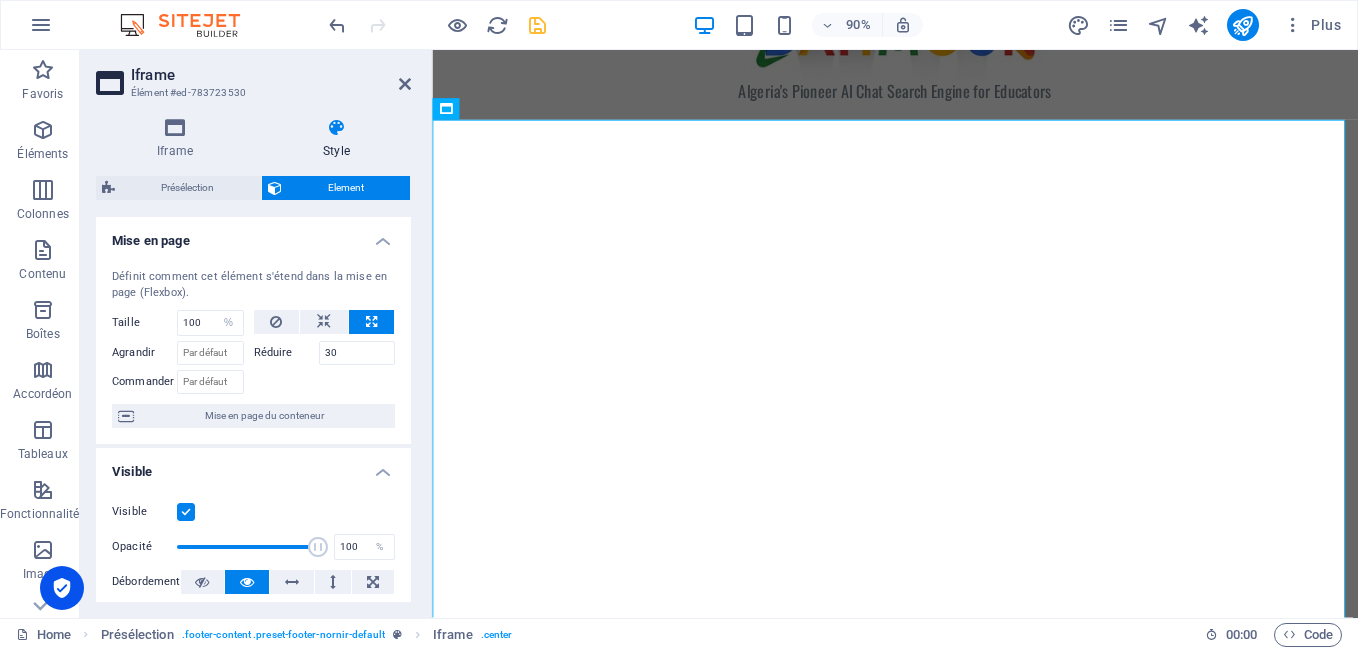 click on "Définit comment cet élément s'étend dans la mise en page (Flexbox). Taille 100 Par défaut auto px % 1/1 1/2 1/3 1/4 1/5 1/6 1/7 1/8 1/9 1/10 Agrandir Réduire 30 Commander Mise en page du conteneur" at bounding box center (253, 348) 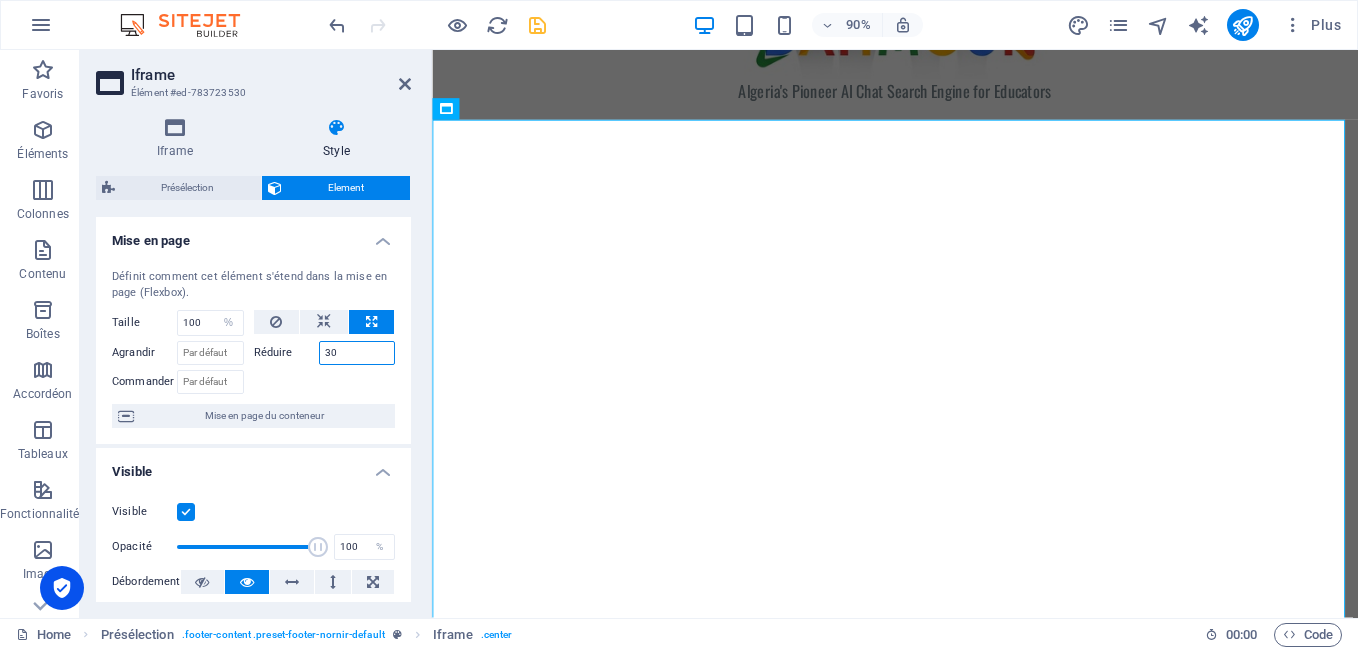 drag, startPoint x: 339, startPoint y: 350, endPoint x: 267, endPoint y: 349, distance: 72.00694 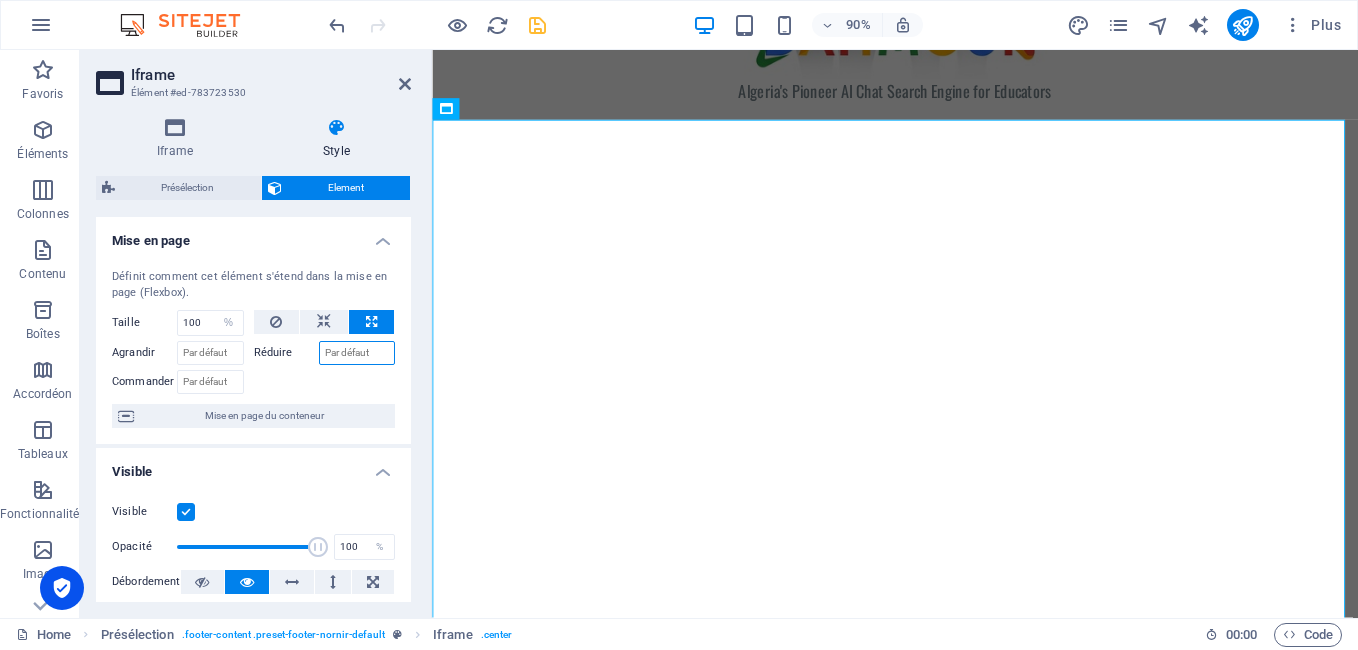 type 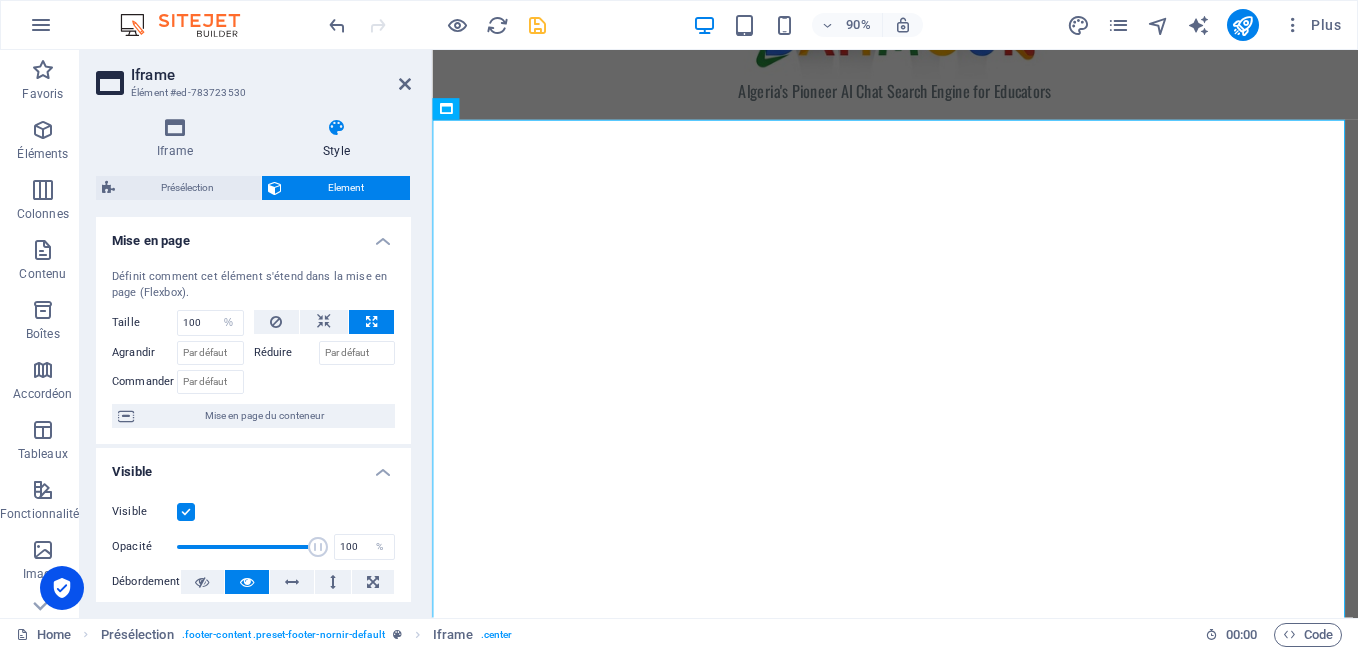 click at bounding box center [325, 379] 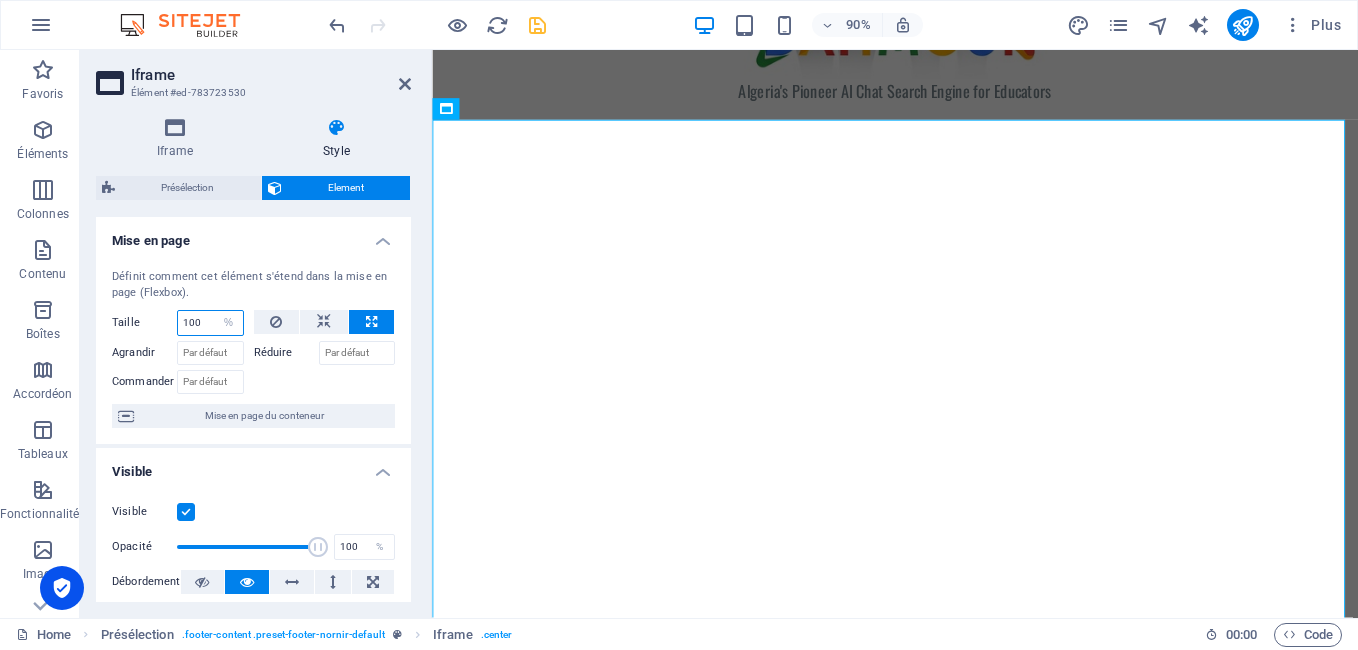 drag, startPoint x: 142, startPoint y: 326, endPoint x: 107, endPoint y: 325, distance: 35.014282 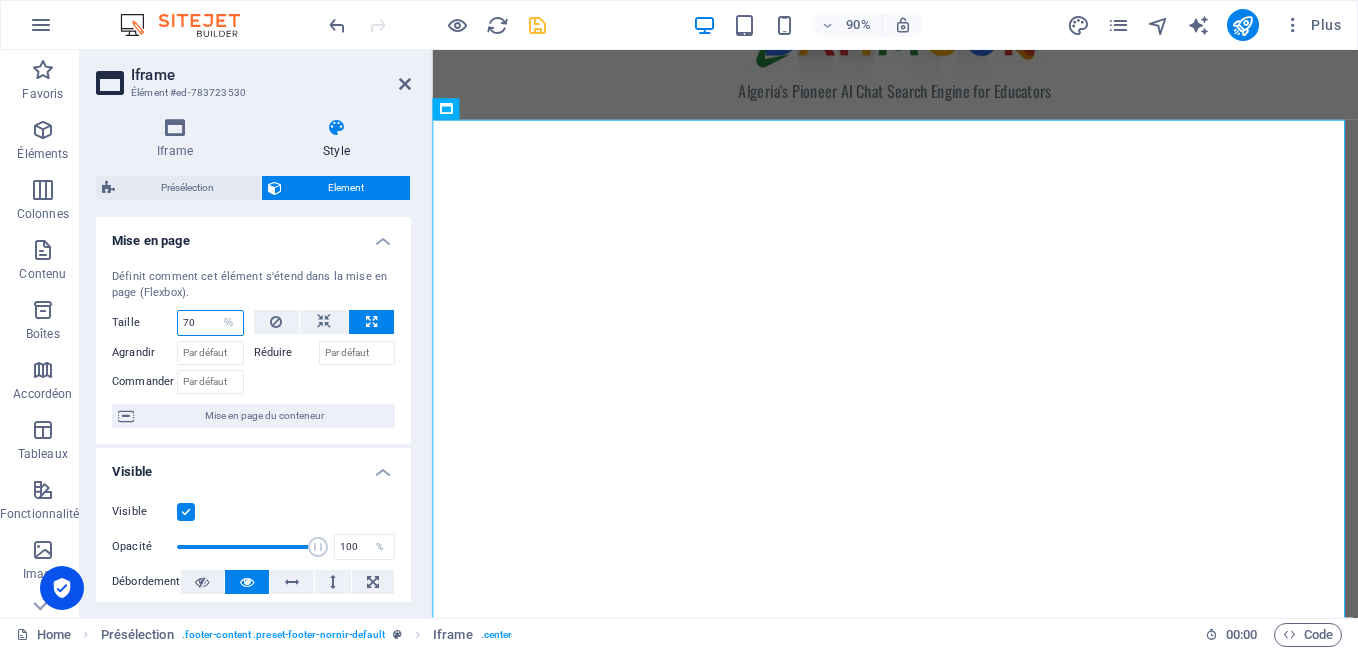 type on "70" 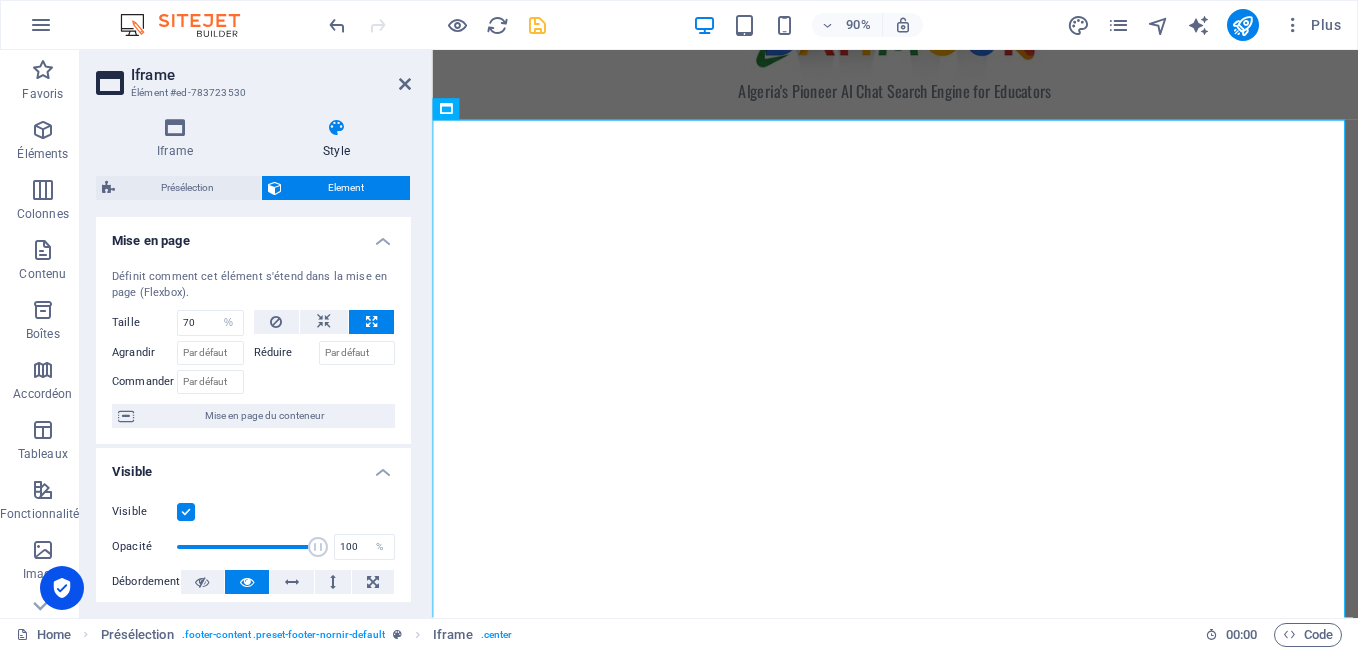 click at bounding box center (325, 379) 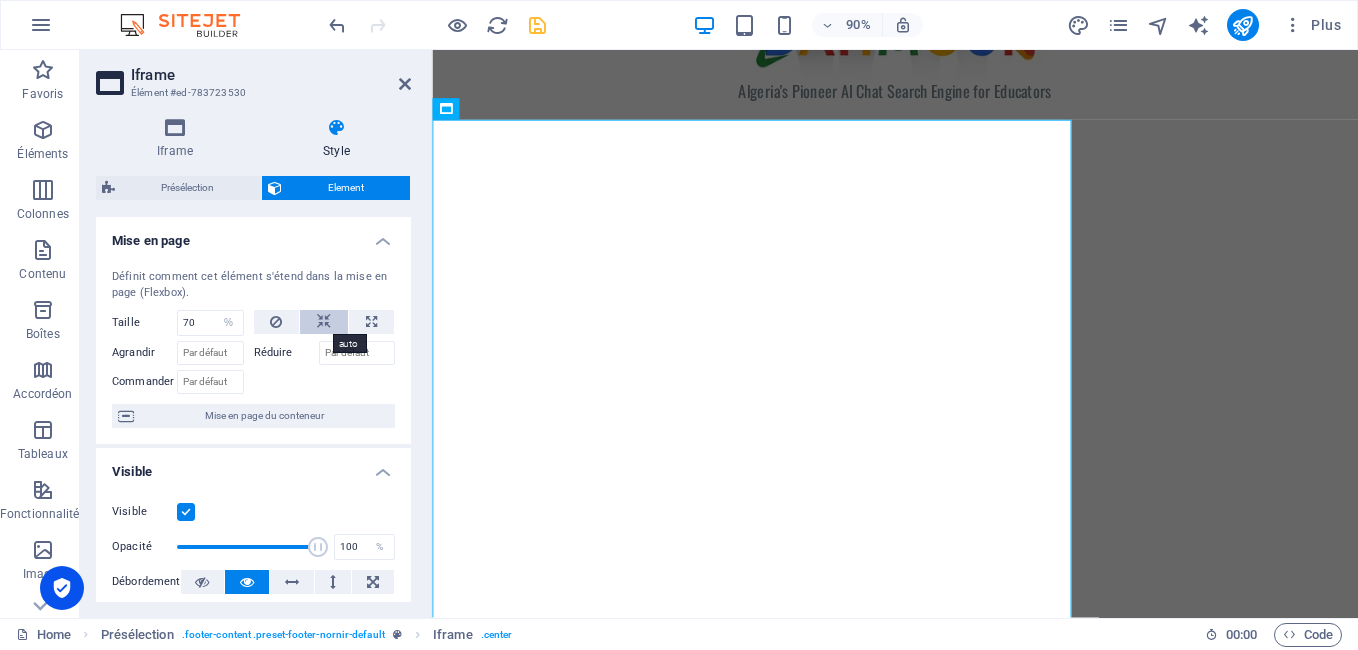 click at bounding box center (324, 322) 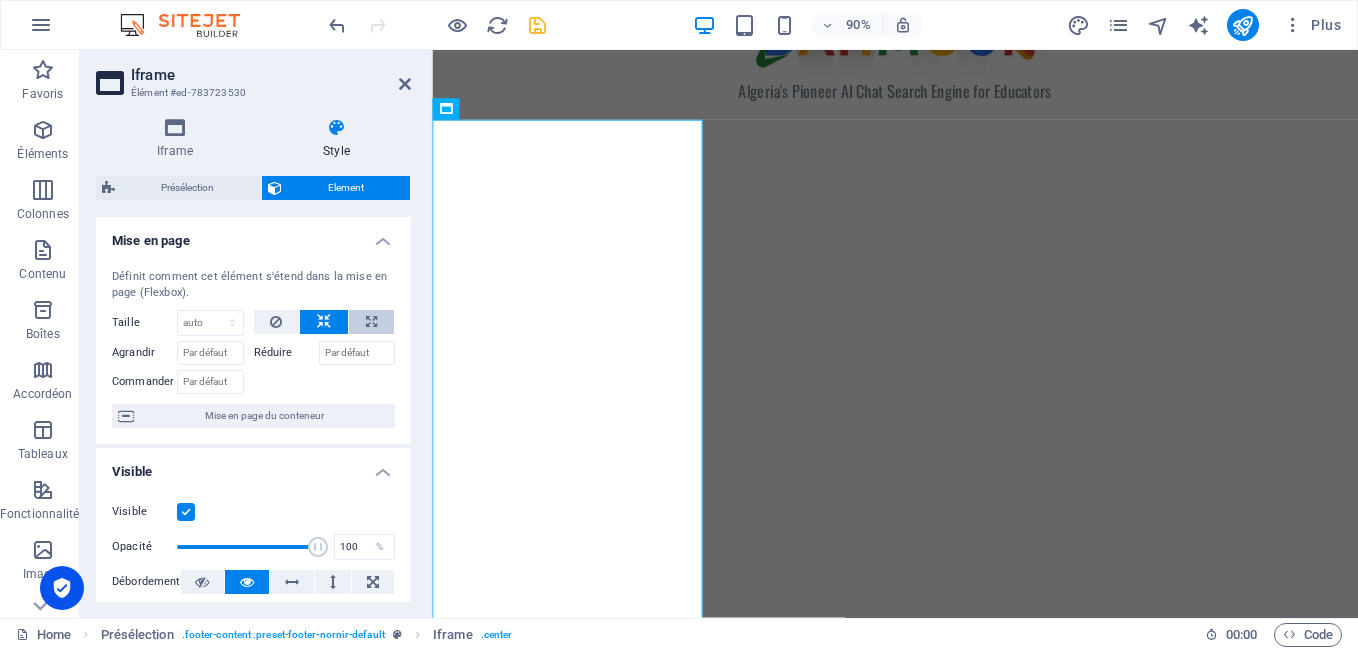 click at bounding box center (371, 322) 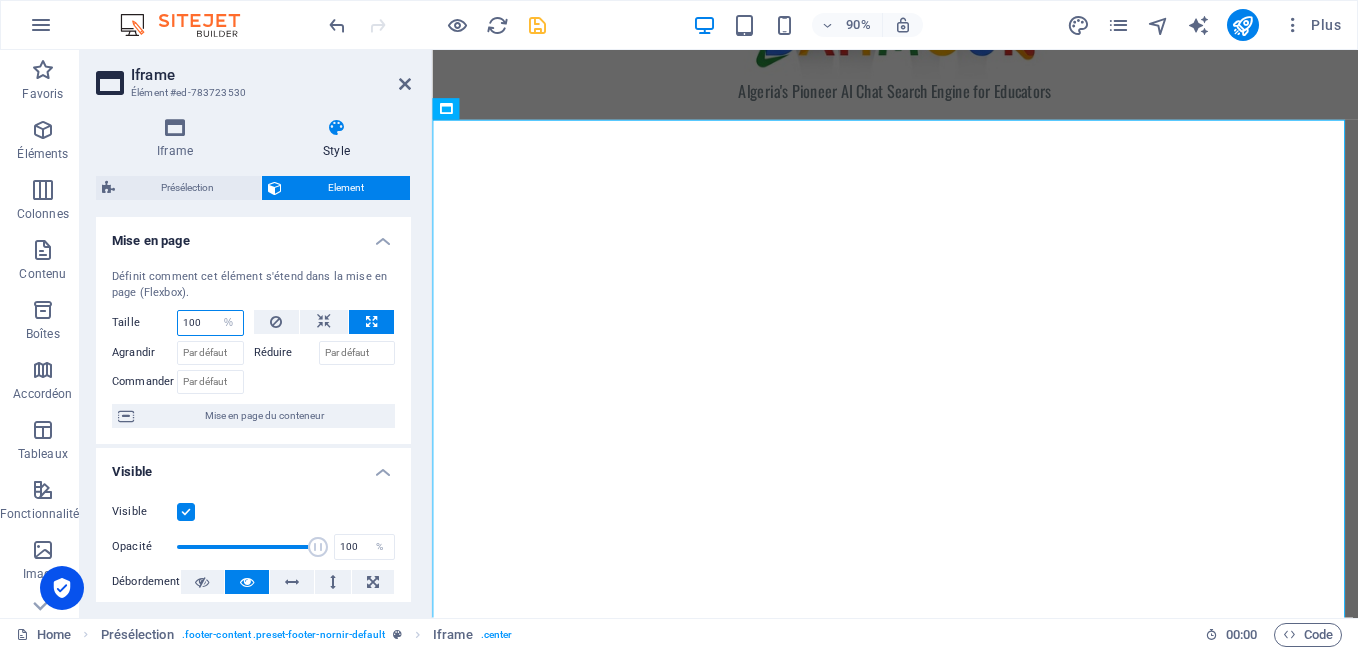 drag, startPoint x: 198, startPoint y: 323, endPoint x: 183, endPoint y: 316, distance: 16.552946 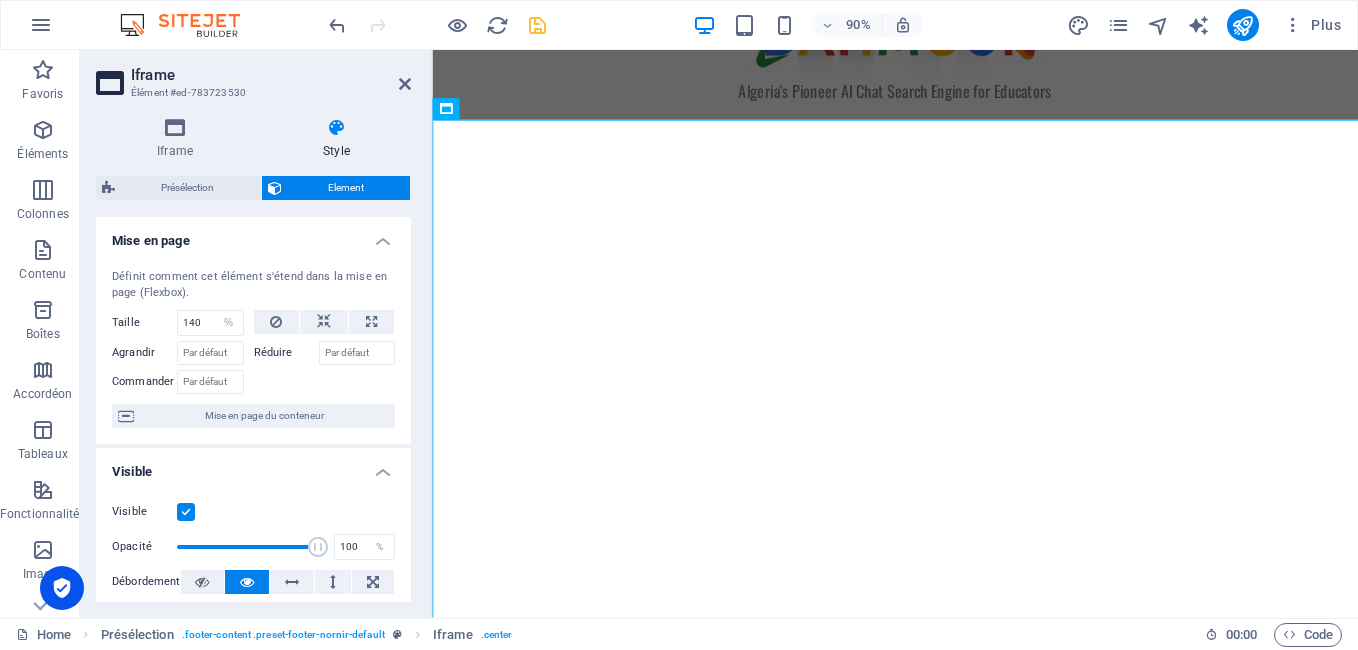 click on "Définit comment cet élément s'étend dans la mise en page (Flexbox). Taille 140 Par défaut auto px % 1/1 1/2 1/3 1/4 1/5 1/6 1/7 1/8 1/9 1/10 Agrandir Réduire Commander Mise en page du conteneur" at bounding box center (253, 348) 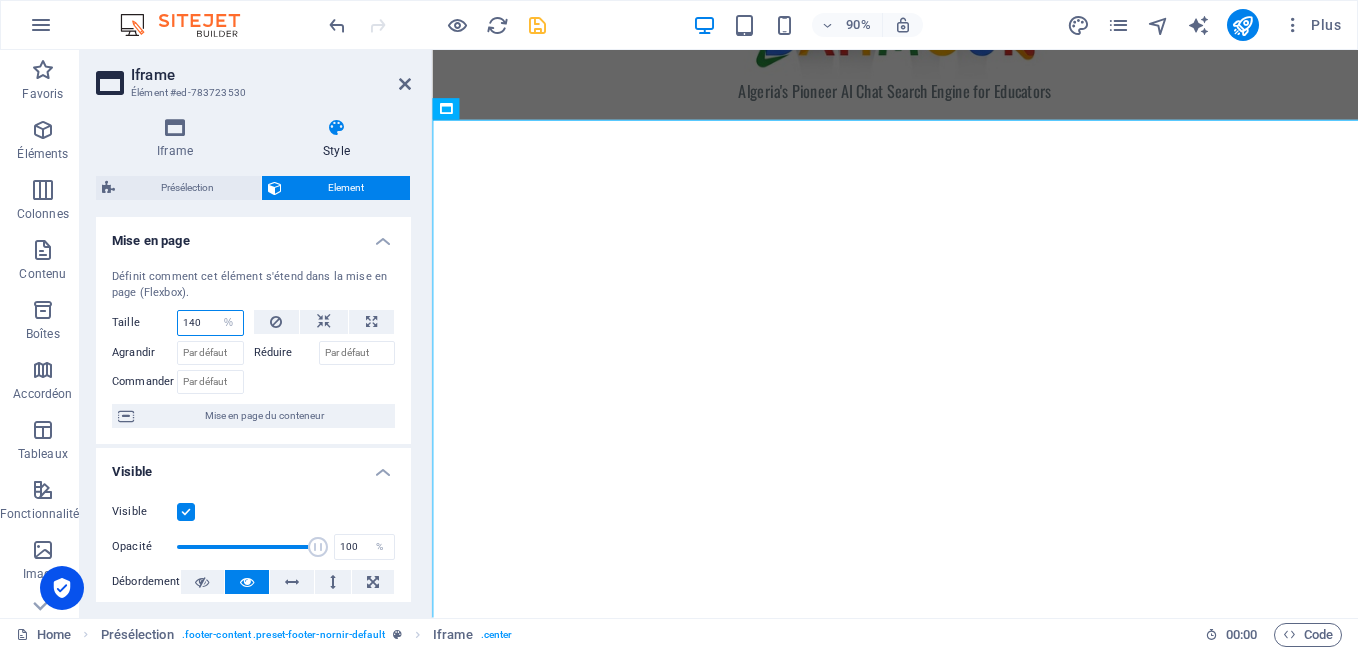 drag, startPoint x: 203, startPoint y: 313, endPoint x: 184, endPoint y: 323, distance: 21.470911 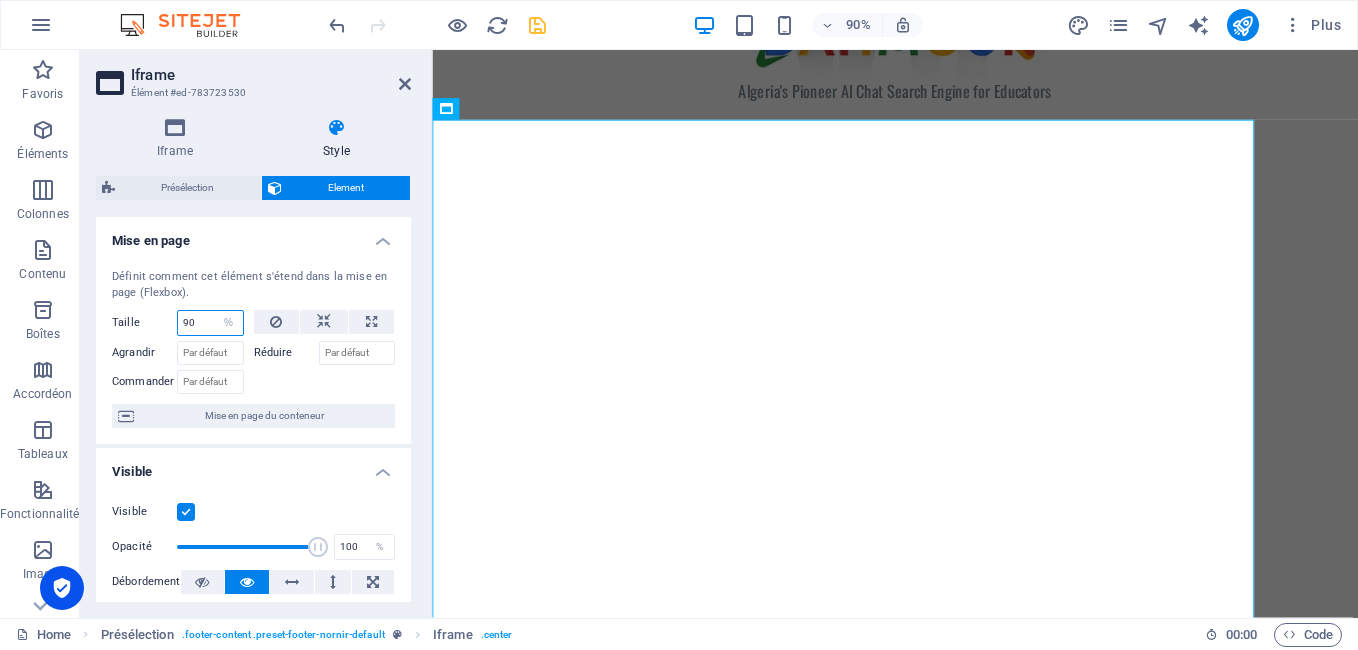 scroll, scrollTop: 337, scrollLeft: 0, axis: vertical 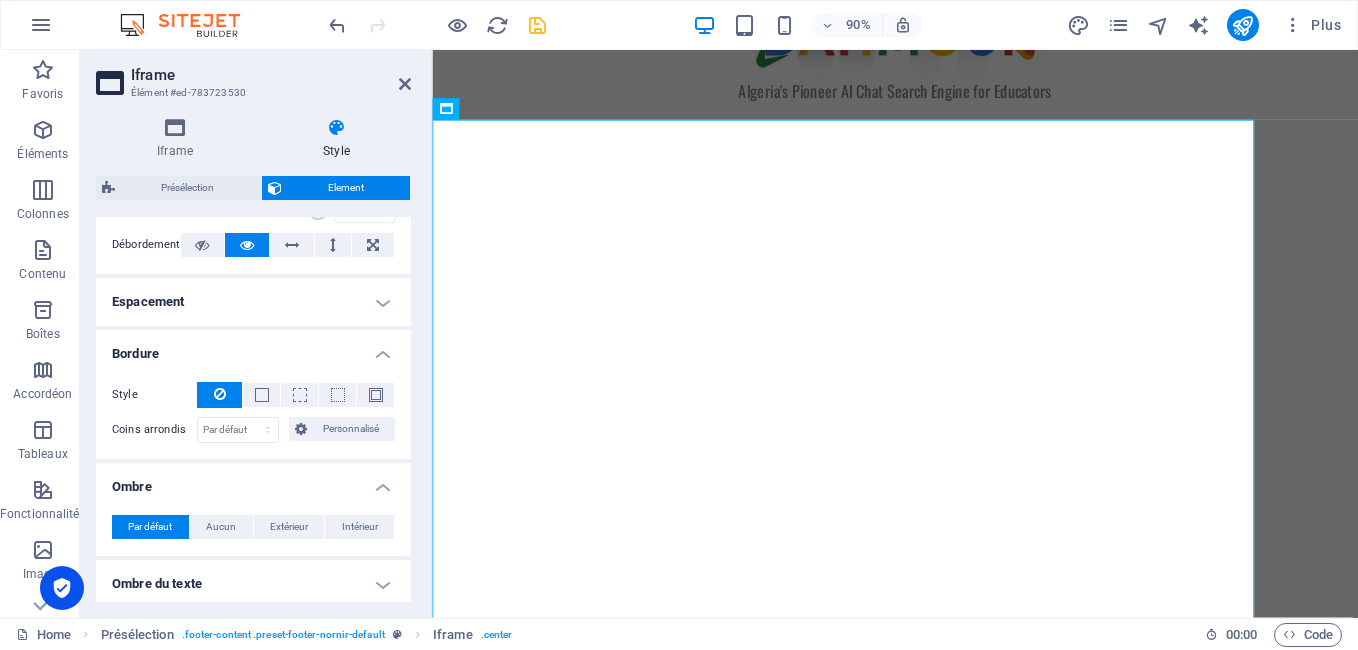 type on "90" 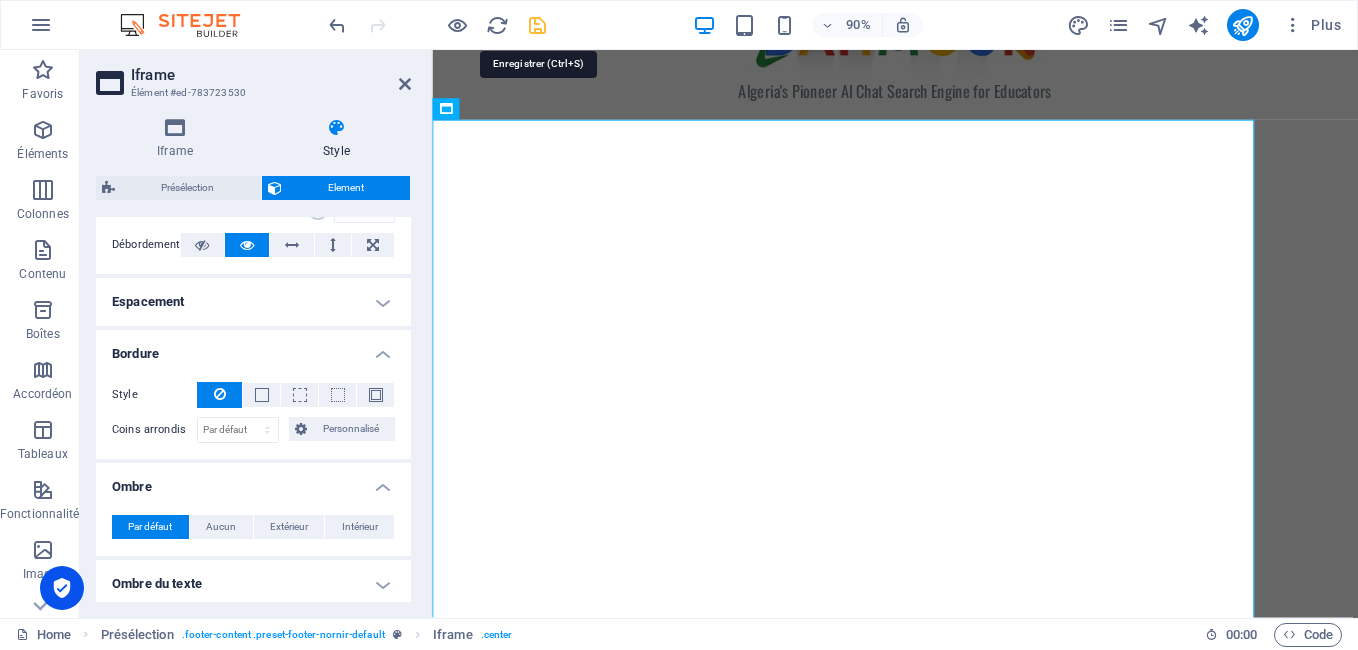 click at bounding box center [537, 25] 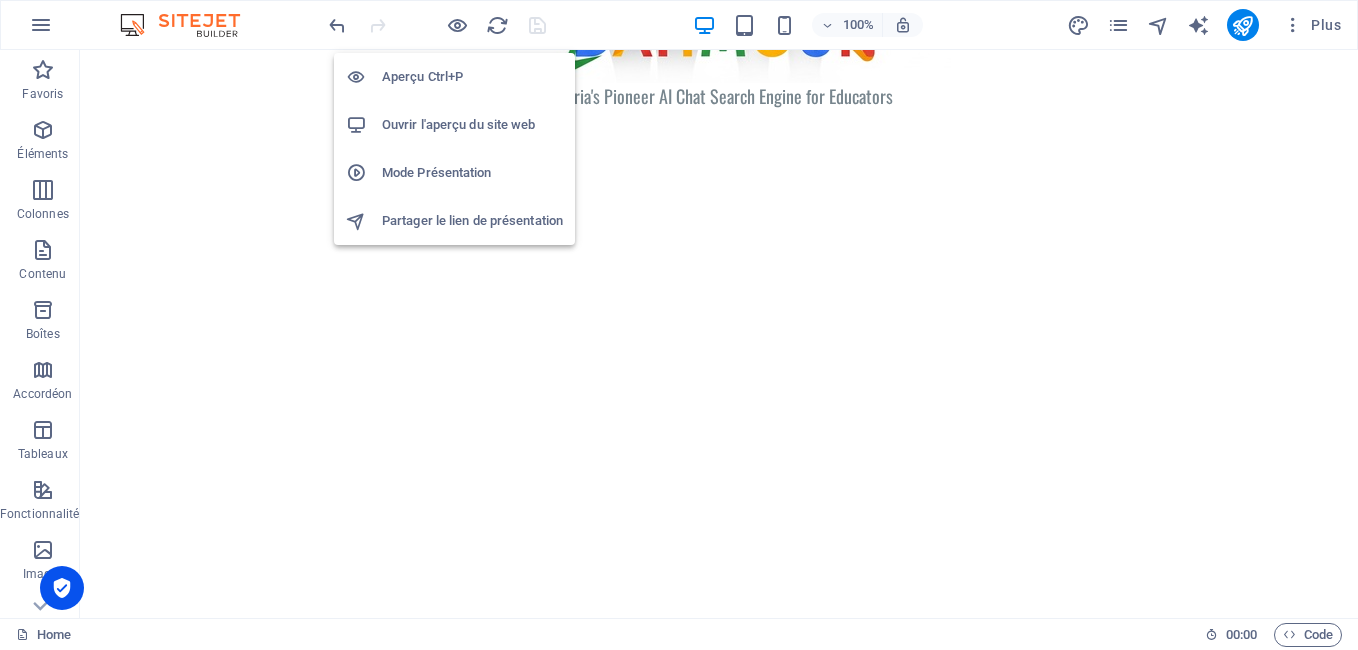 click on "Ouvrir l'aperçu du site web" at bounding box center [472, 125] 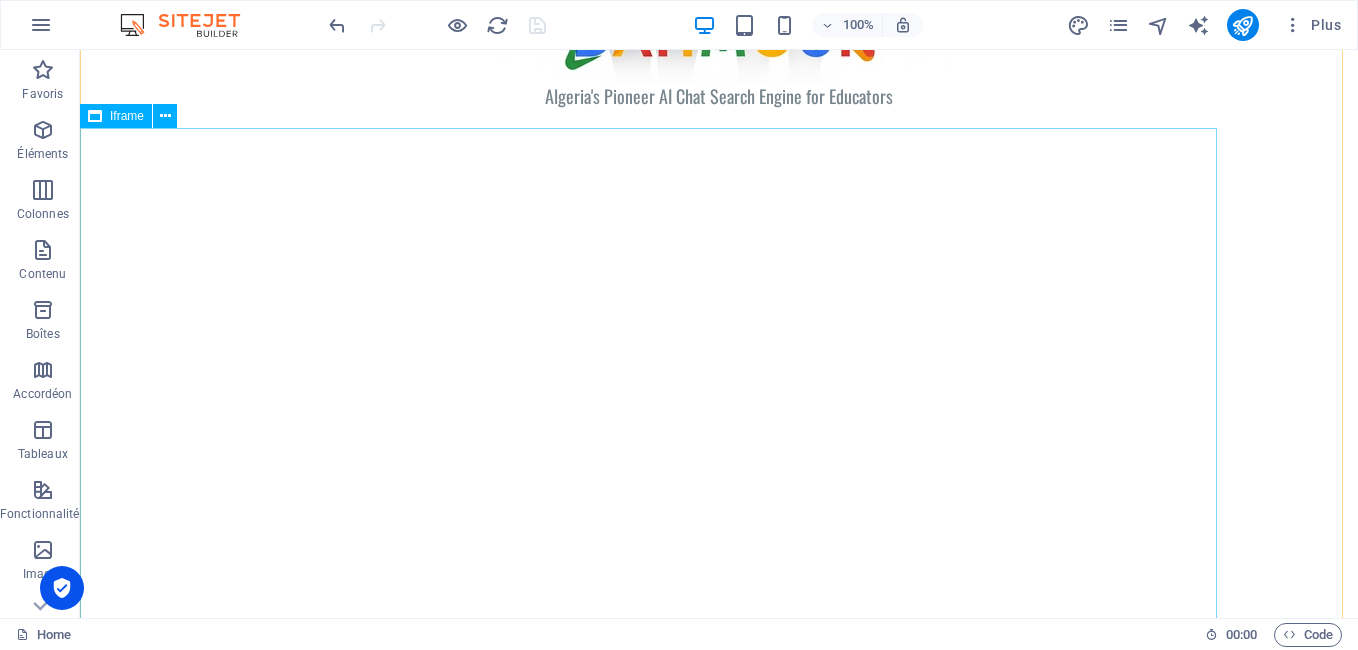 click on "</div>" at bounding box center (719, 428) 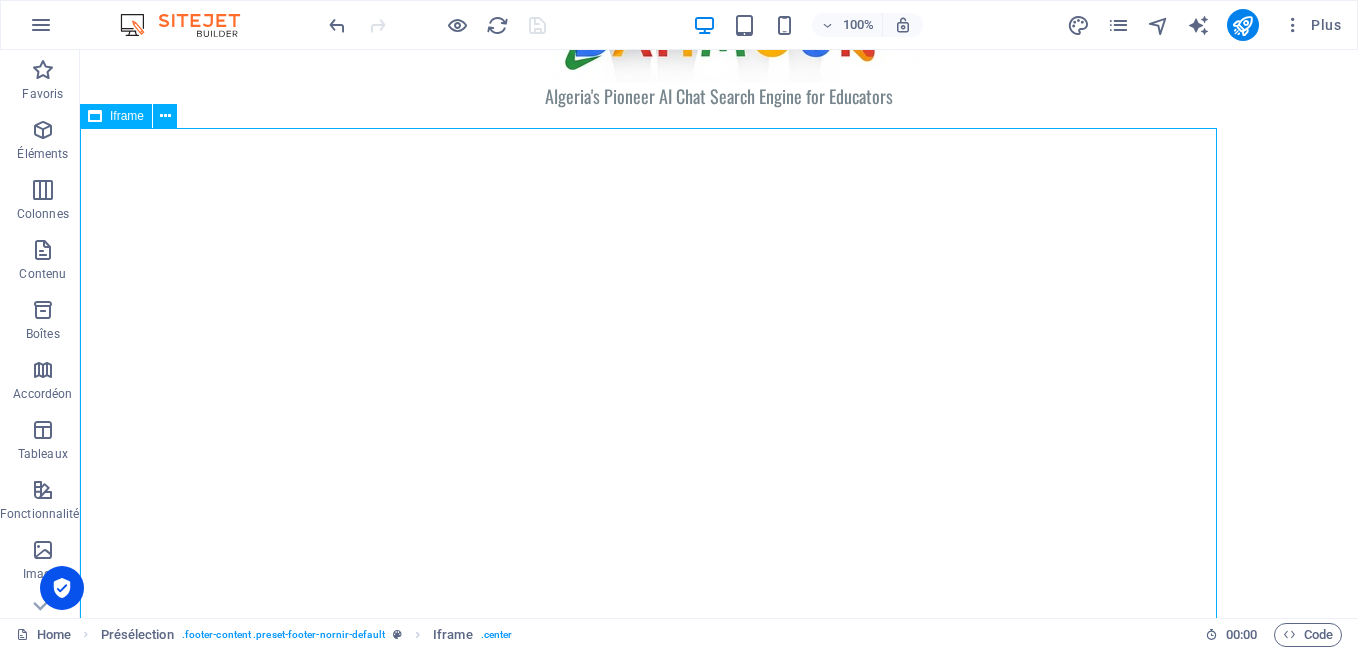 click on "</div>" at bounding box center (719, 428) 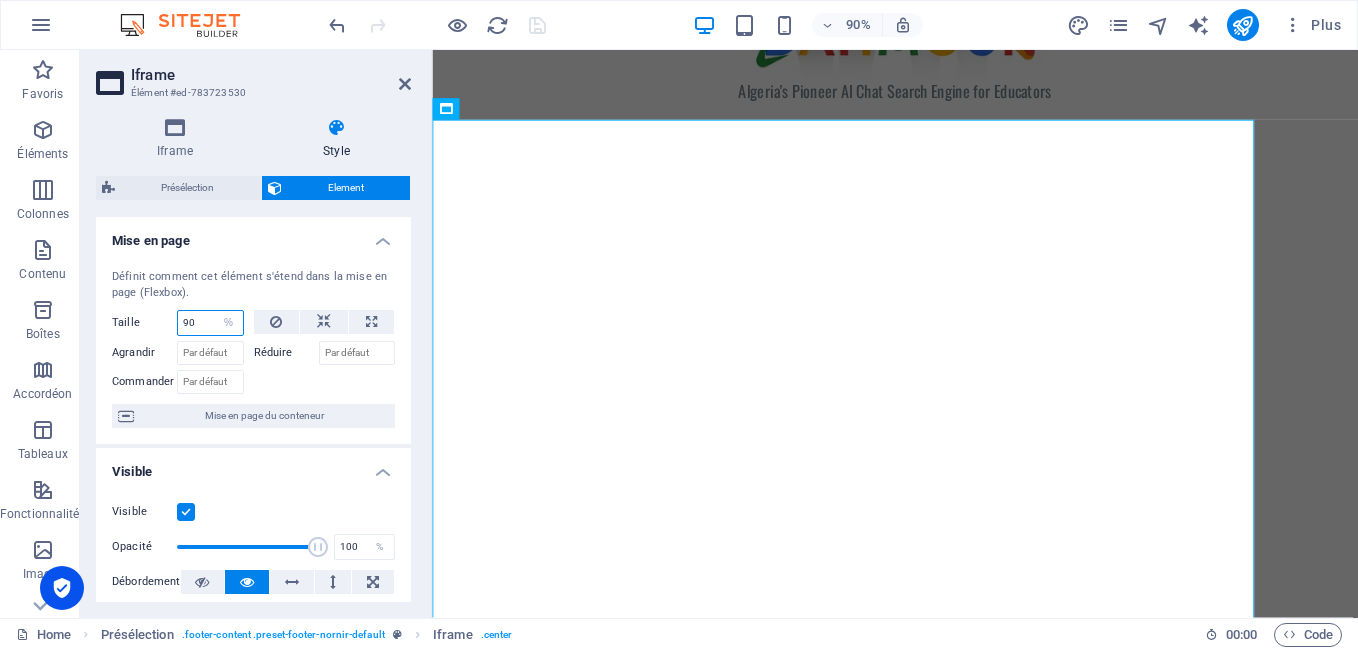 drag, startPoint x: 197, startPoint y: 315, endPoint x: 148, endPoint y: 314, distance: 49.010204 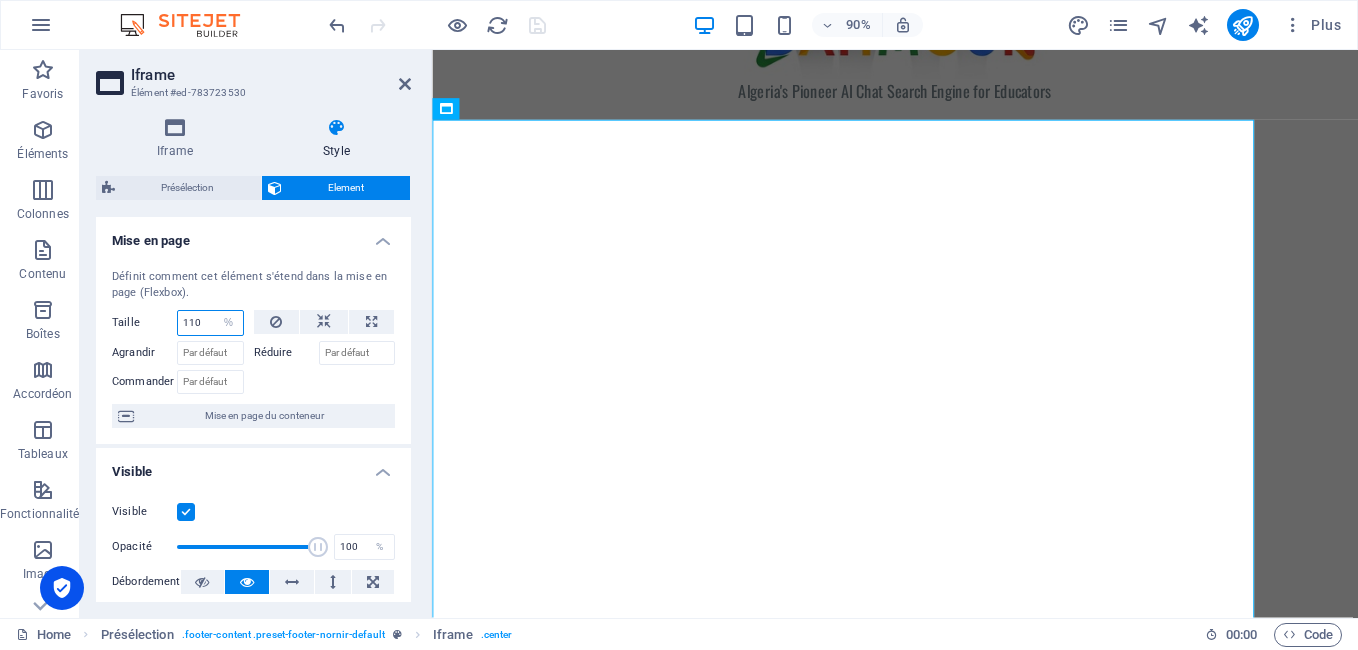 type on "110" 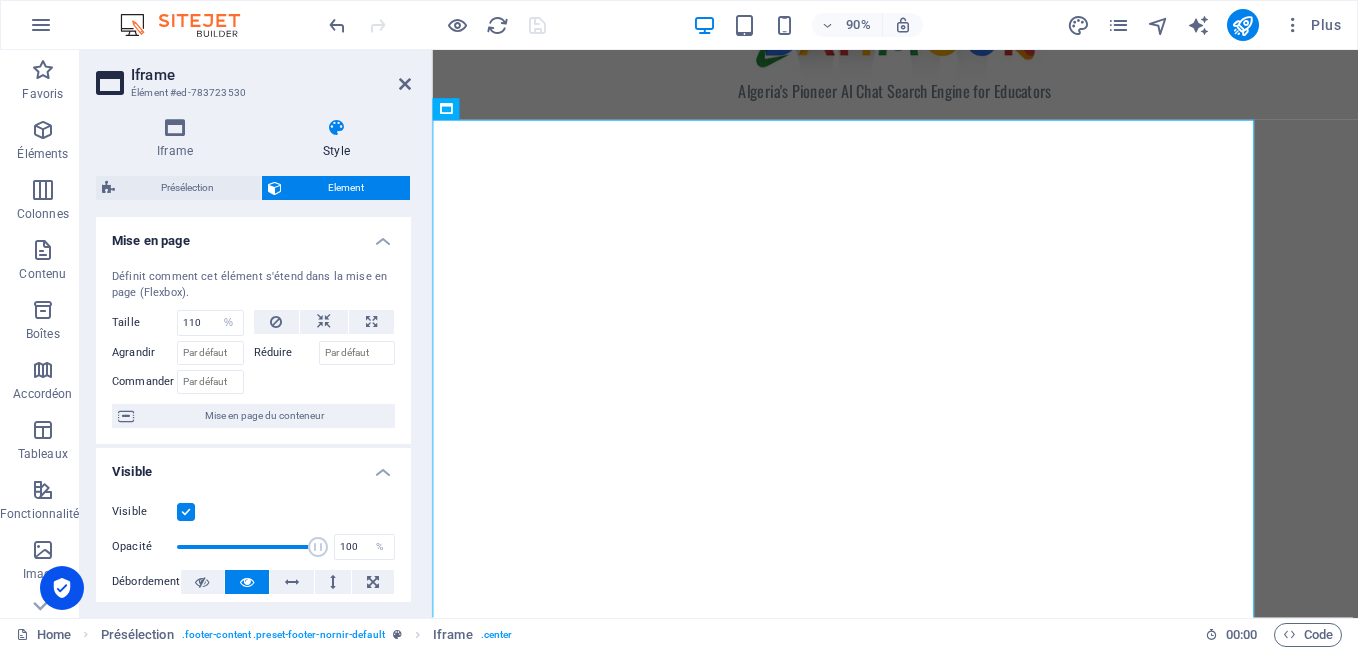 click on "Iframe Style Iframe URL iframe [URL] Alignement Aligné à gauche Centré Aligné à droite Taille Largeur 70 px % Hauteur 600 px % Texte Texte alternatif The alternative text should be added to improve website accessibility. Présélection Element Mise en page Définit comment cet élément s'étend dans la mise en page (Flexbox). Taille 110 Par défaut auto px % 1/1 1/2 1/3 1/4 1/5 1/6 1/7 1/8 1/9 1/10 Agrandir Réduire Commander Mise en page du conteneur Visible Visible Opacité 100 % Débordement Espacement [PERSON_NAME] Par défaut auto px % rem vw vh Personnalisé Personnalisé auto px % rem vw vh auto px % rem vw vh auto px % rem vw vh auto px % rem vw vh [PERSON_NAME] intérieure Par défaut px rem % vh vw Personnalisé Personnalisé px rem % vh vw px rem % vh vw px rem % vh vw px rem % vh vw Bordure Style              - Largeur 1 auto px rem % vh vw Personnalisé Personnalisé 1 auto px rem % vh vw 1 auto px rem % vh vw 1 auto px rem % vh vw" at bounding box center (253, 360) 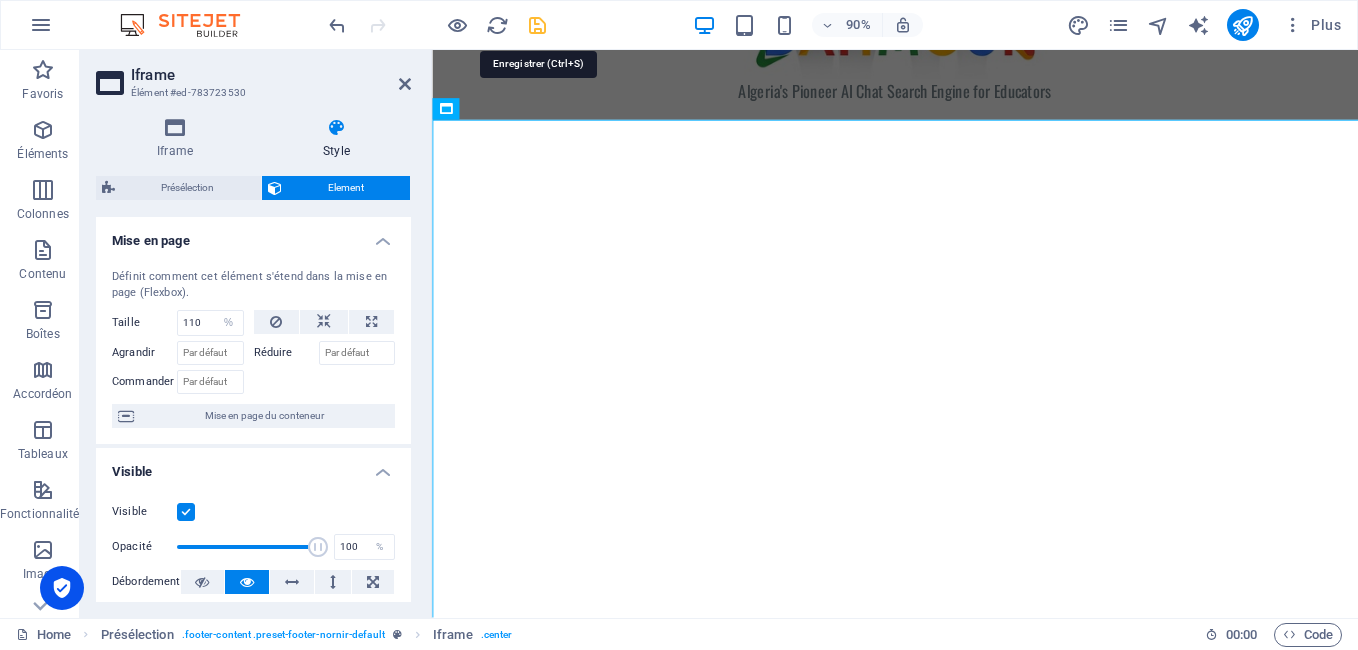 click at bounding box center [537, 25] 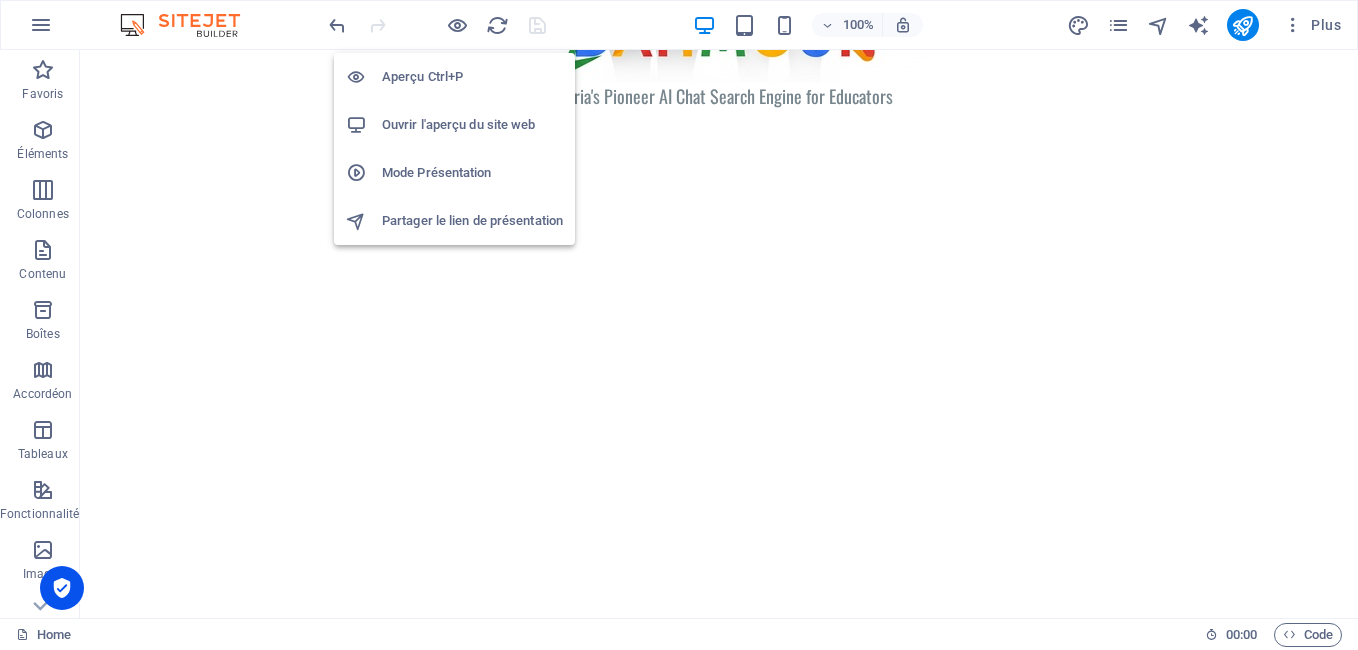 click on "Ouvrir l'aperçu du site web" at bounding box center (472, 125) 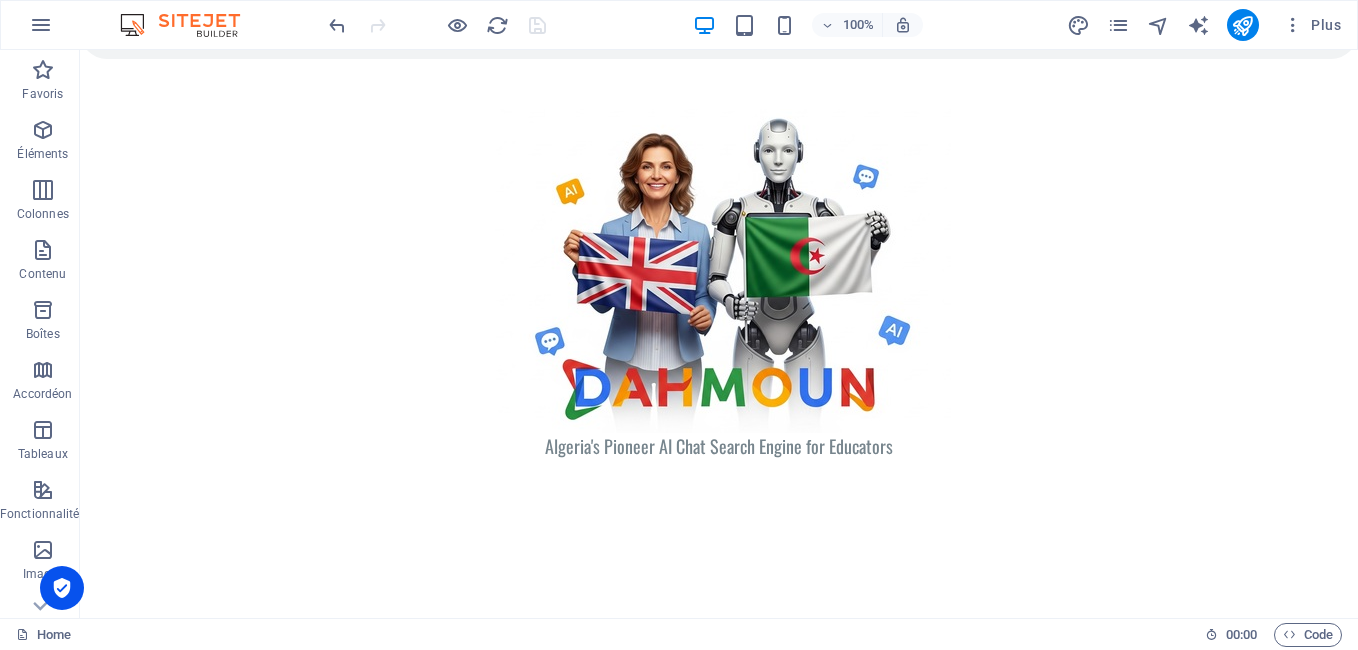 scroll, scrollTop: 0, scrollLeft: 0, axis: both 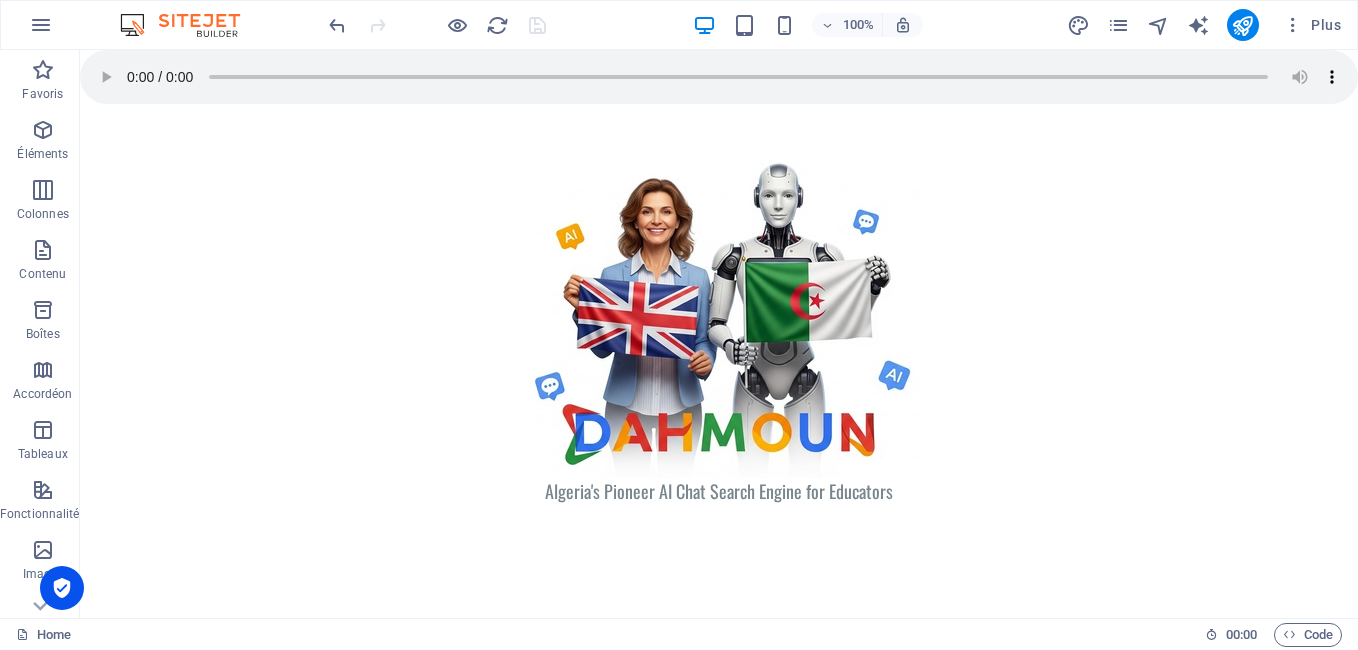 drag, startPoint x: 1351, startPoint y: 275, endPoint x: 1389, endPoint y: 57, distance: 221.28714 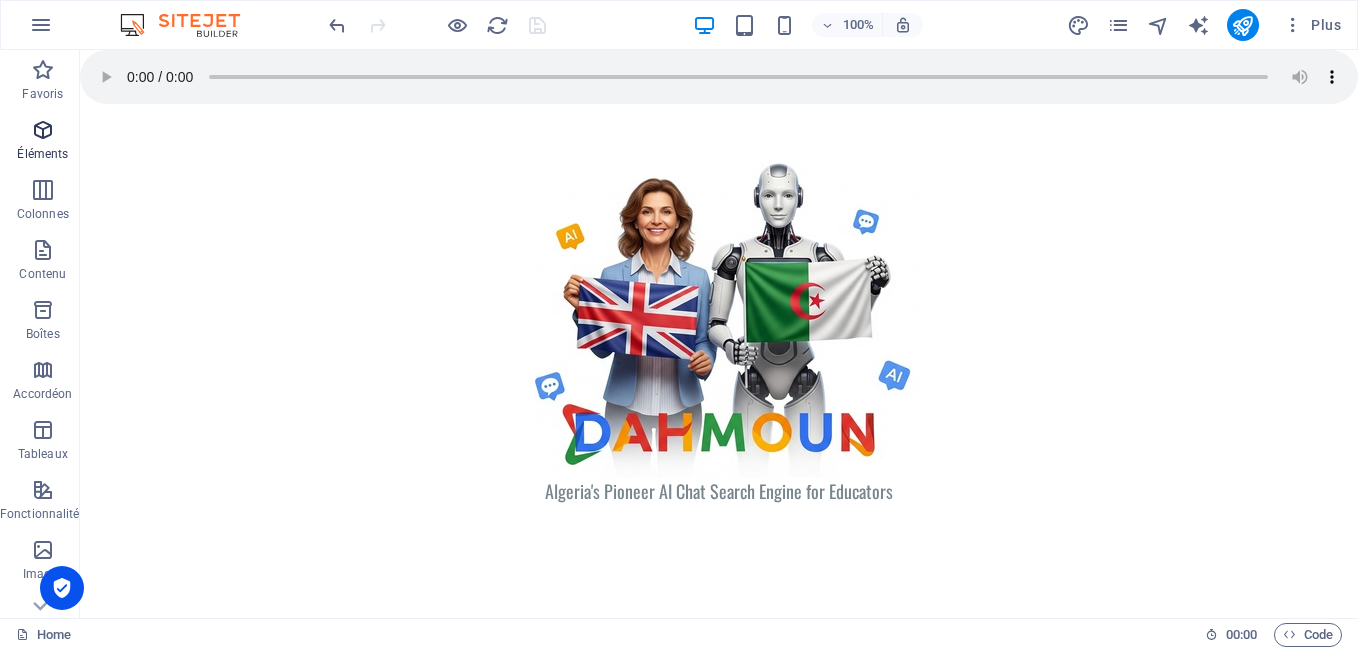 click at bounding box center [43, 130] 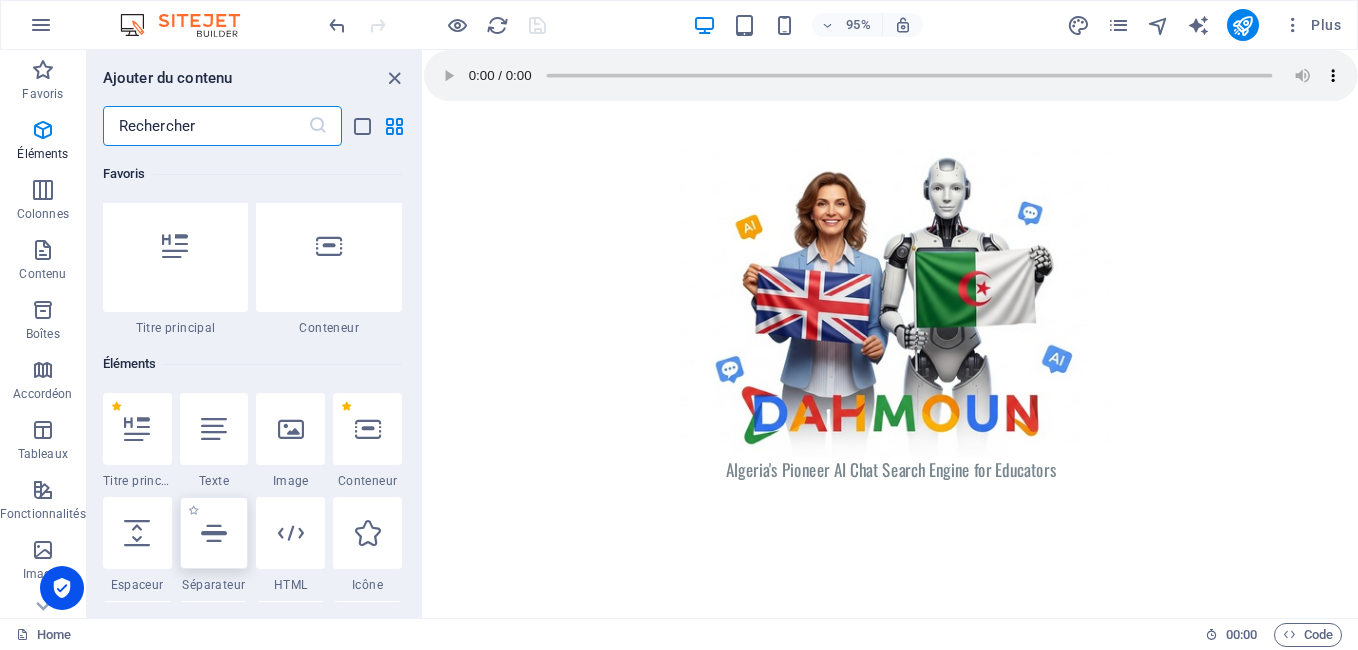 scroll, scrollTop: 213, scrollLeft: 0, axis: vertical 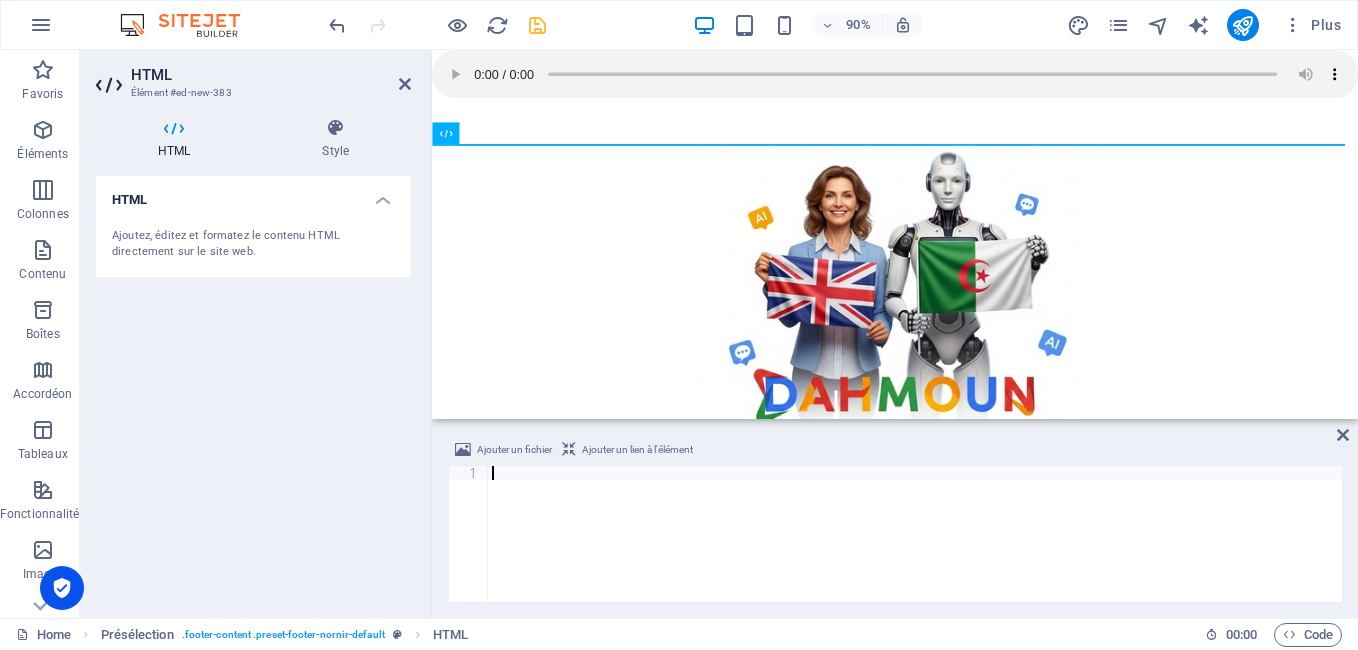 type on "https://cse.google.com/cse.js?cx=0547bf4571f454570" 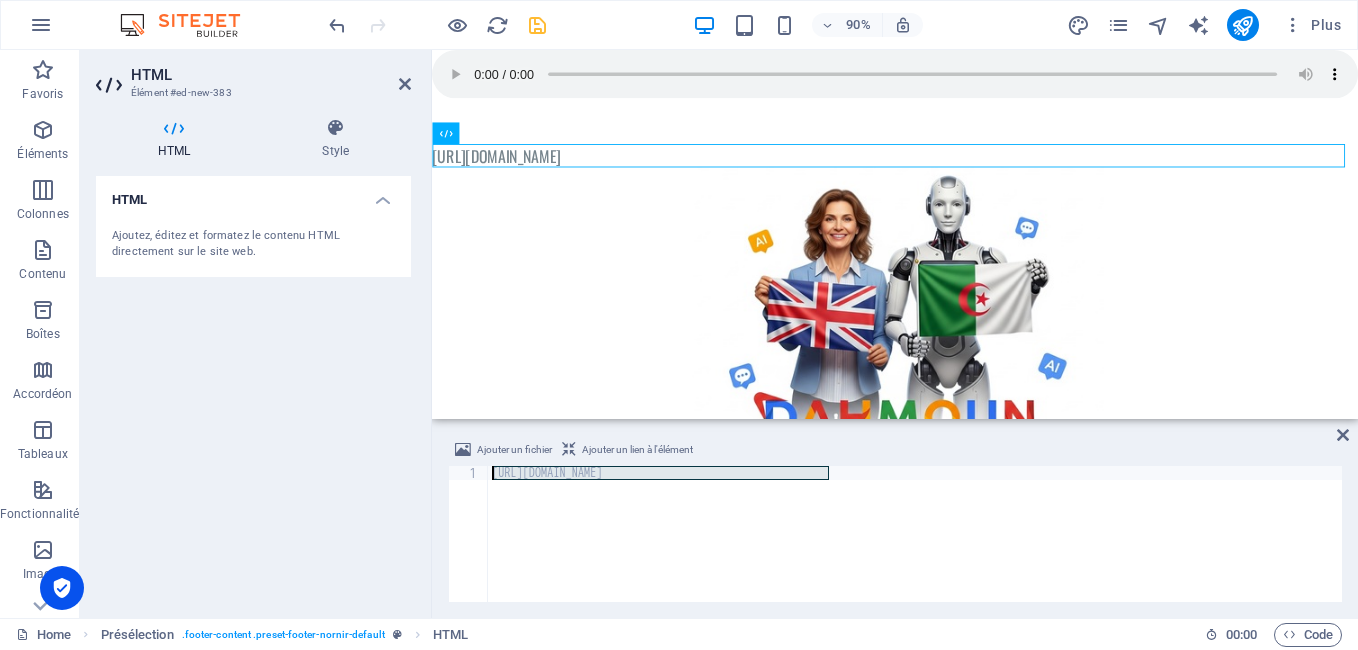 drag, startPoint x: 834, startPoint y: 473, endPoint x: 453, endPoint y: 454, distance: 381.47345 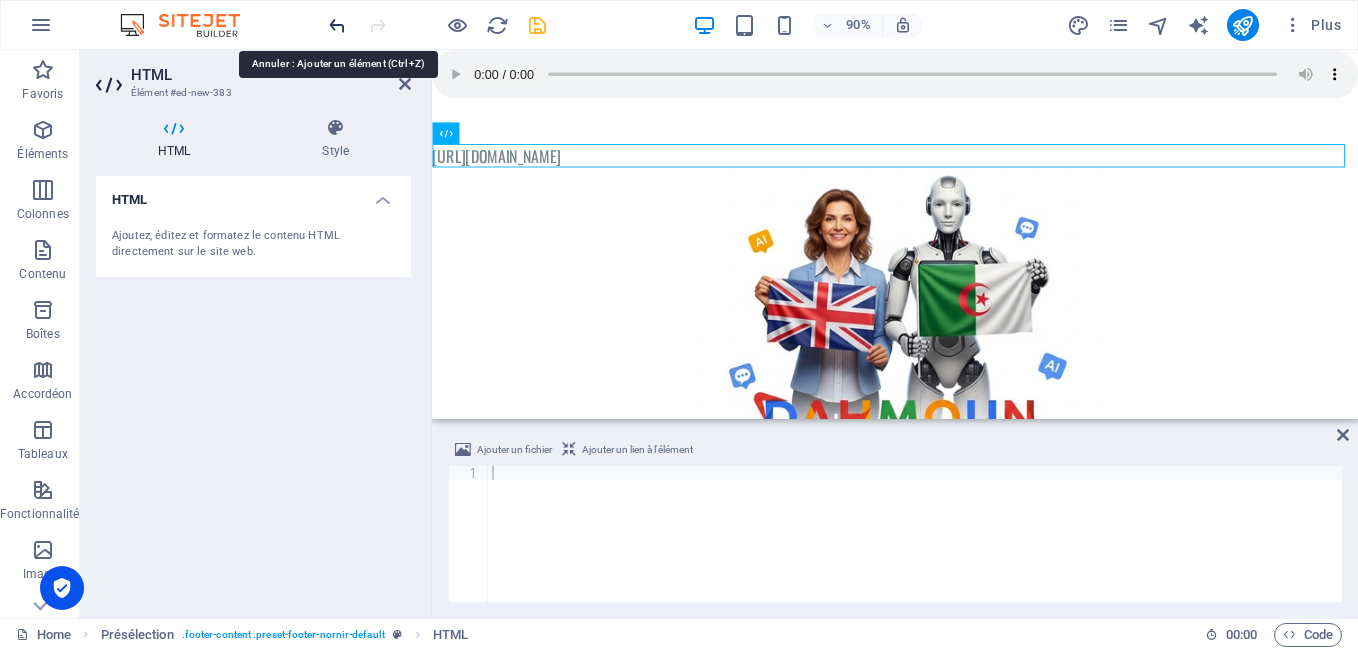 click at bounding box center (337, 25) 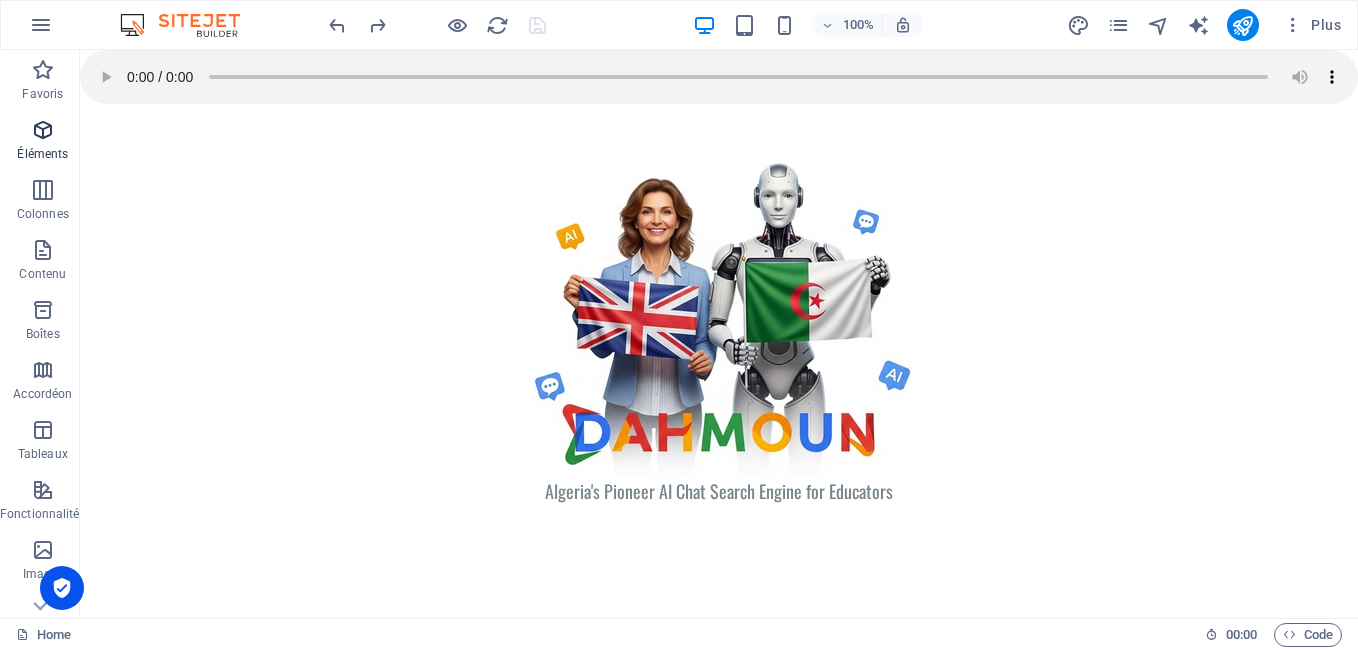 click at bounding box center [43, 130] 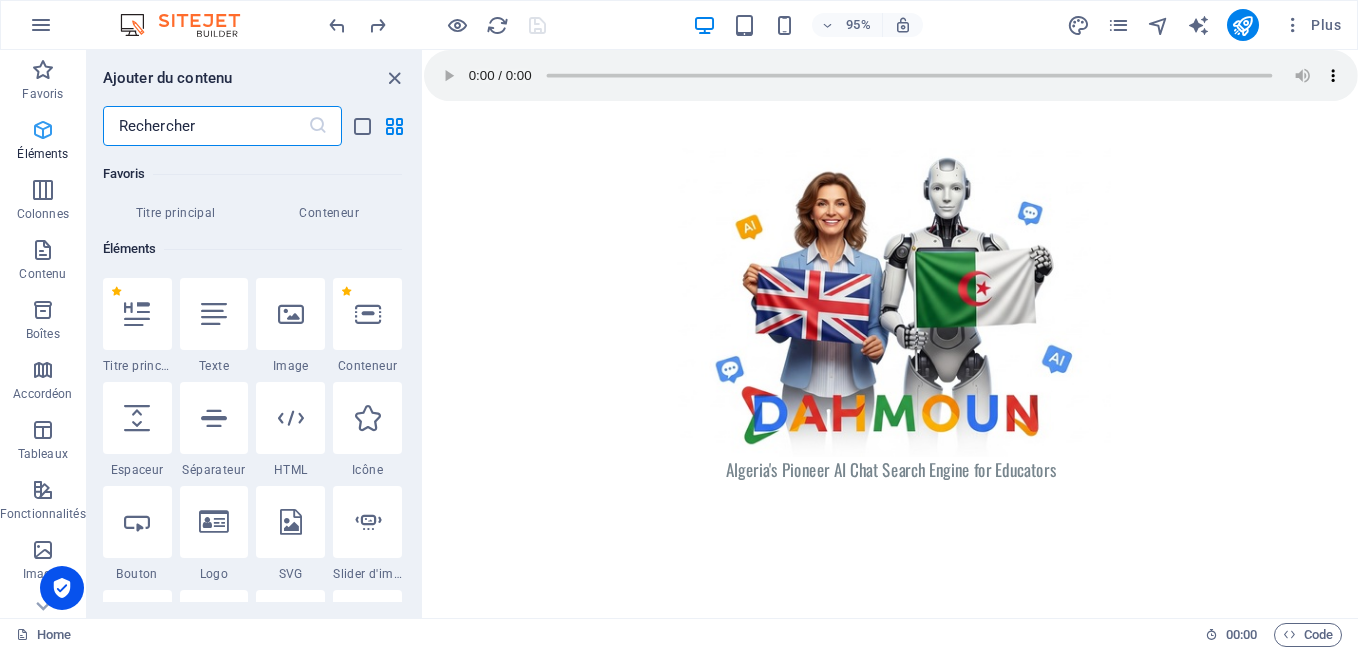 scroll, scrollTop: 213, scrollLeft: 0, axis: vertical 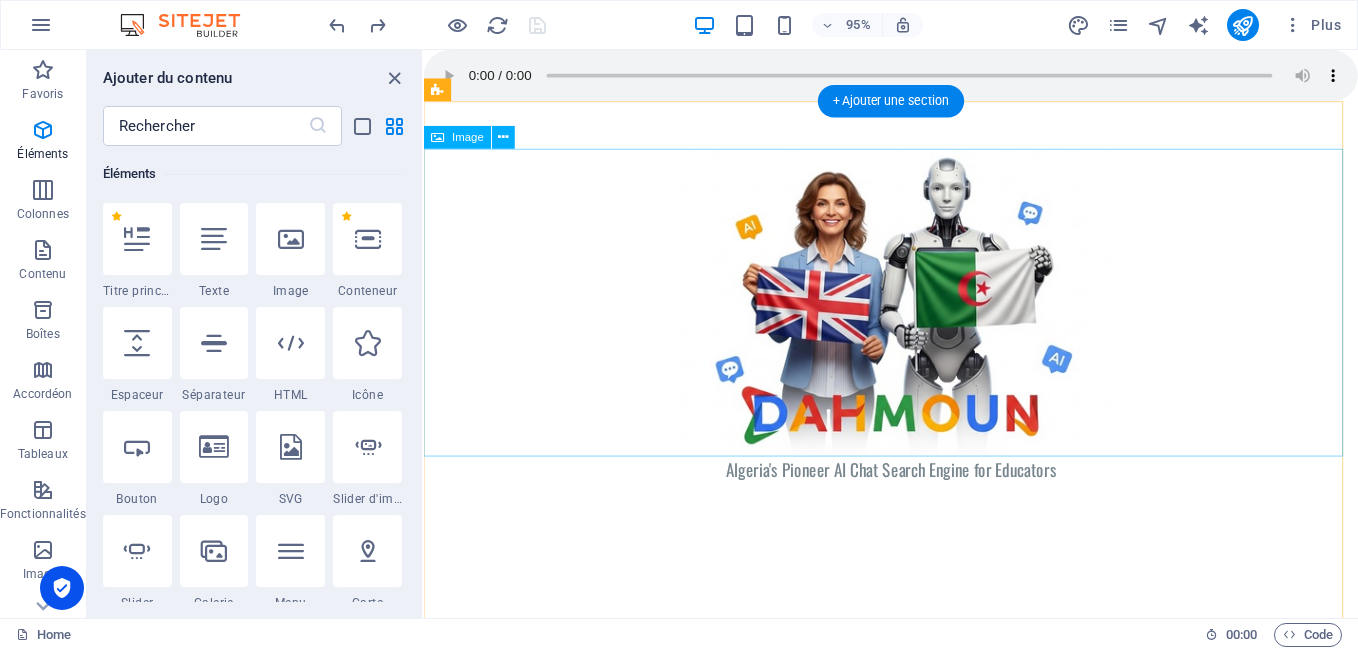 drag, startPoint x: 841, startPoint y: 203, endPoint x: 426, endPoint y: 180, distance: 415.63687 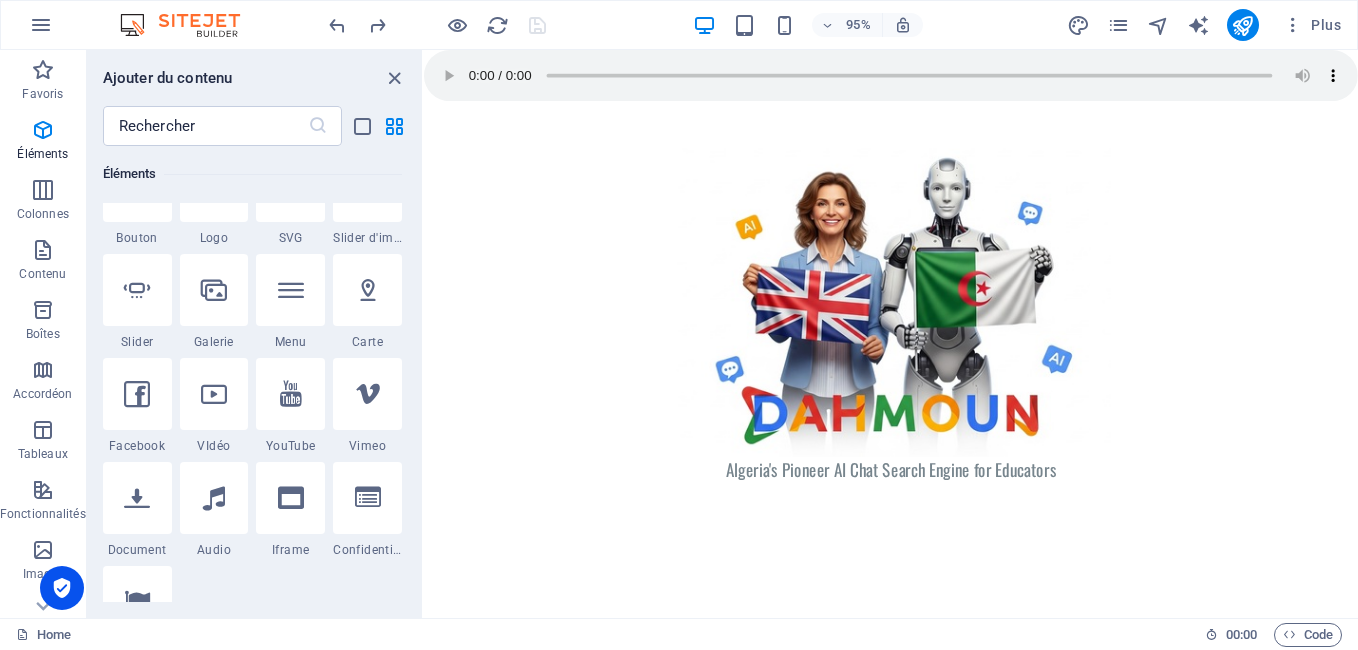 scroll, scrollTop: 603, scrollLeft: 0, axis: vertical 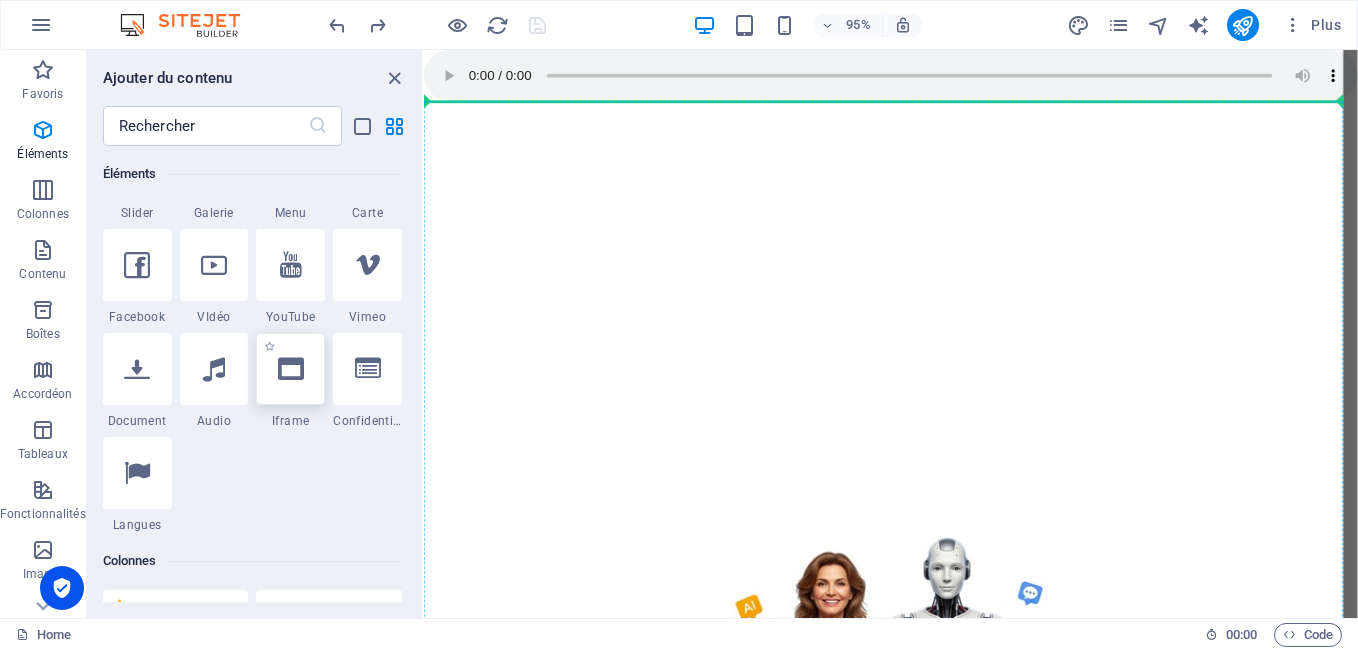 select on "%" 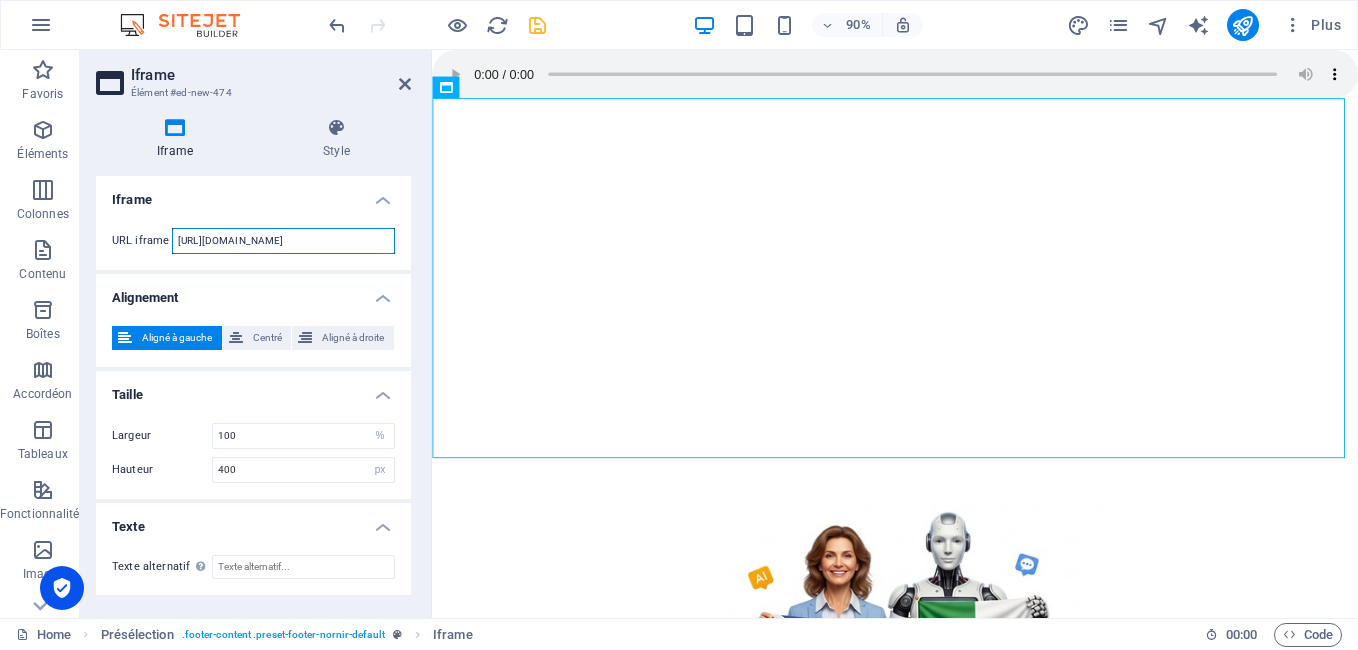 drag, startPoint x: 335, startPoint y: 238, endPoint x: 179, endPoint y: 251, distance: 156.54073 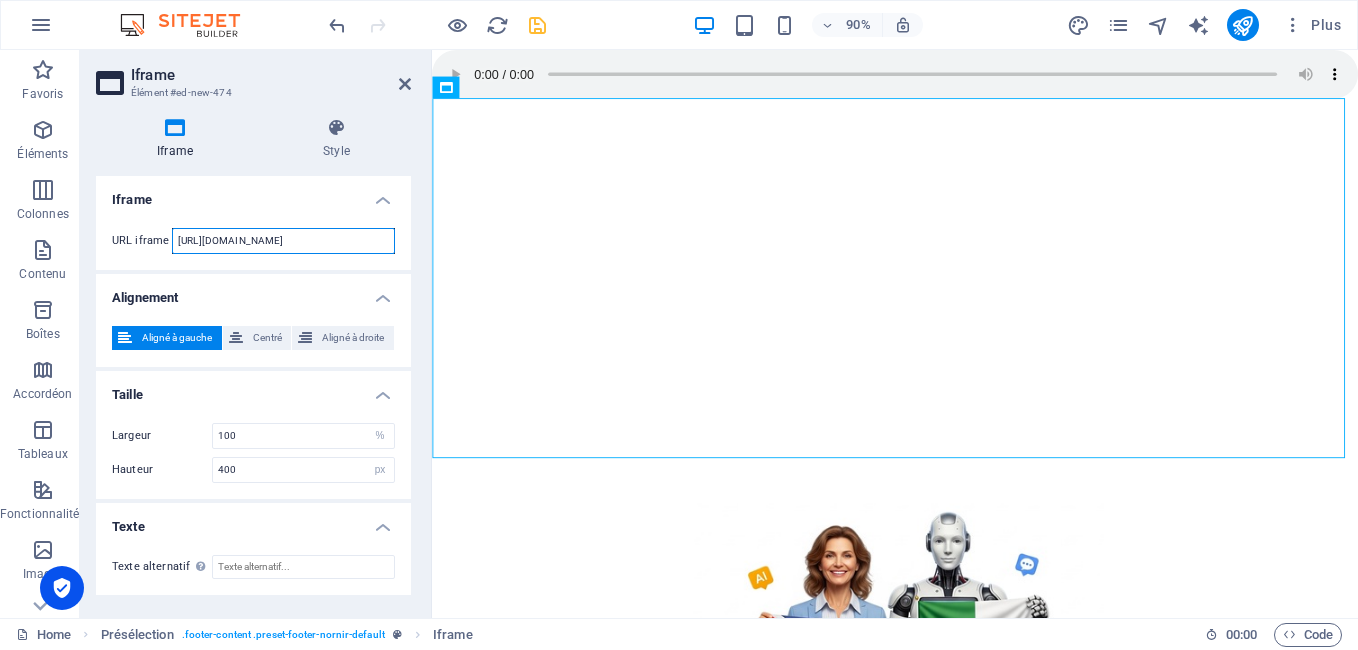 paste on "cse.google.com/cse.js?cx=0547bf4571f454570" 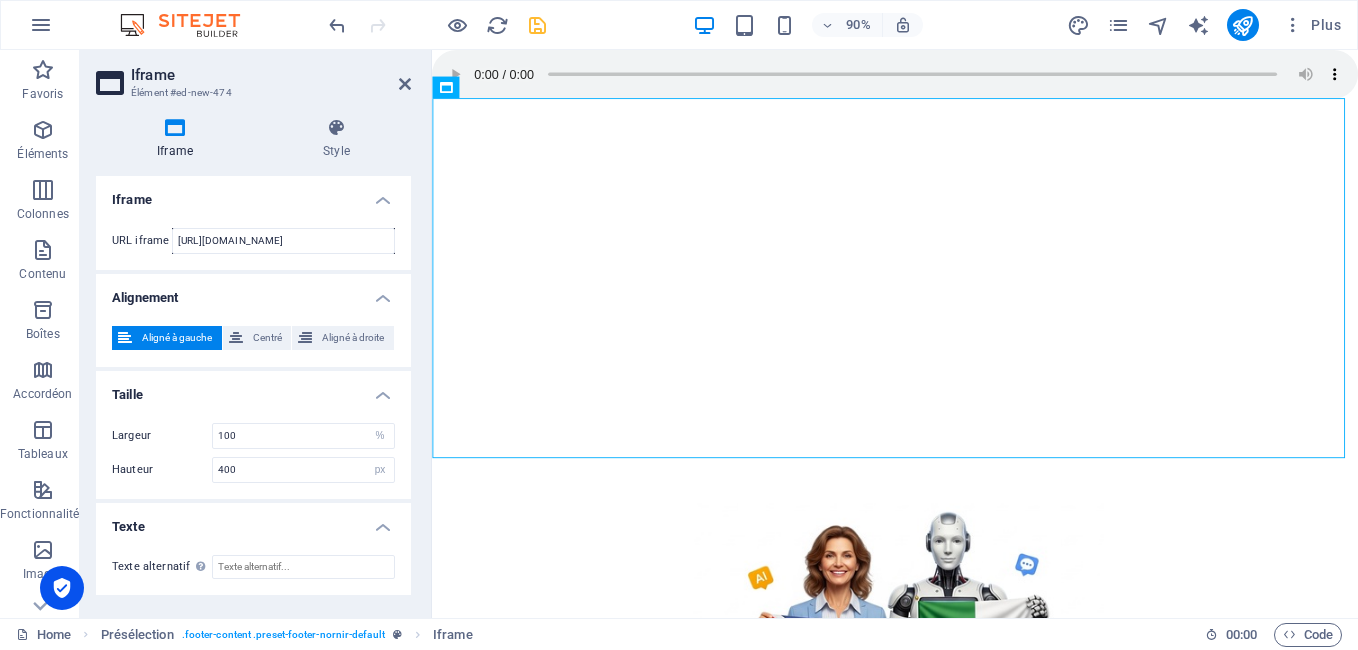 scroll, scrollTop: 0, scrollLeft: 0, axis: both 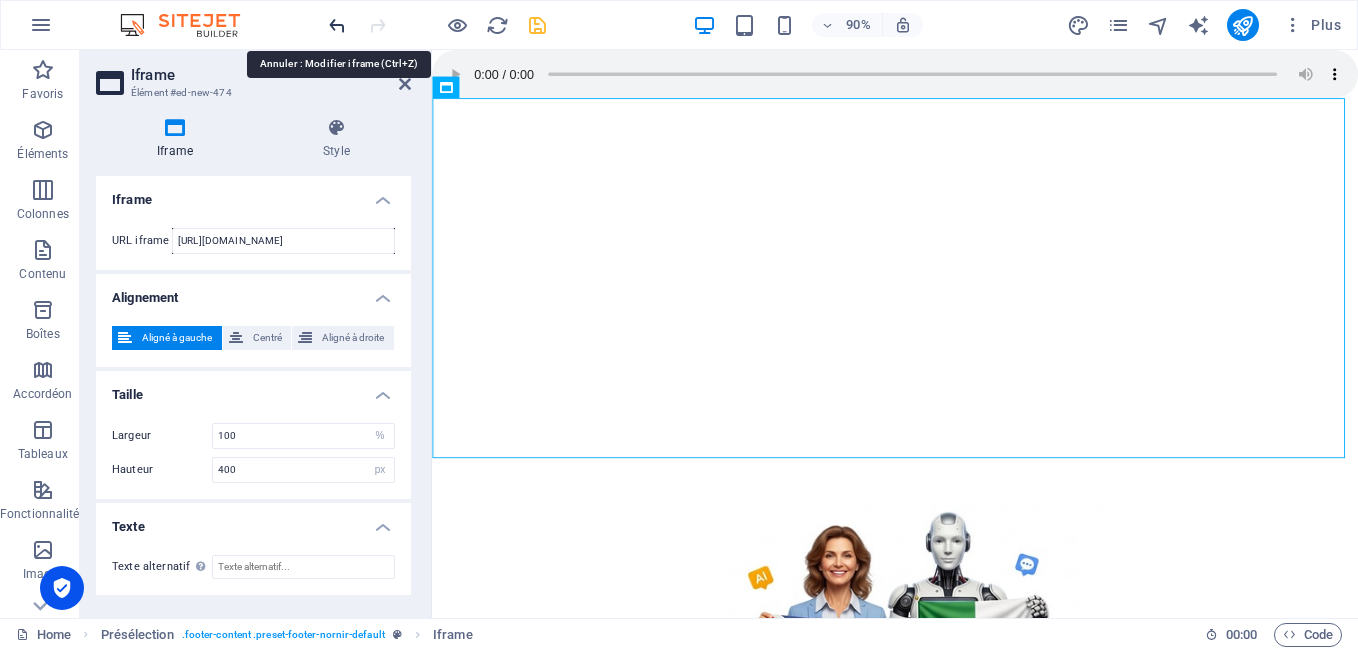 click at bounding box center [337, 25] 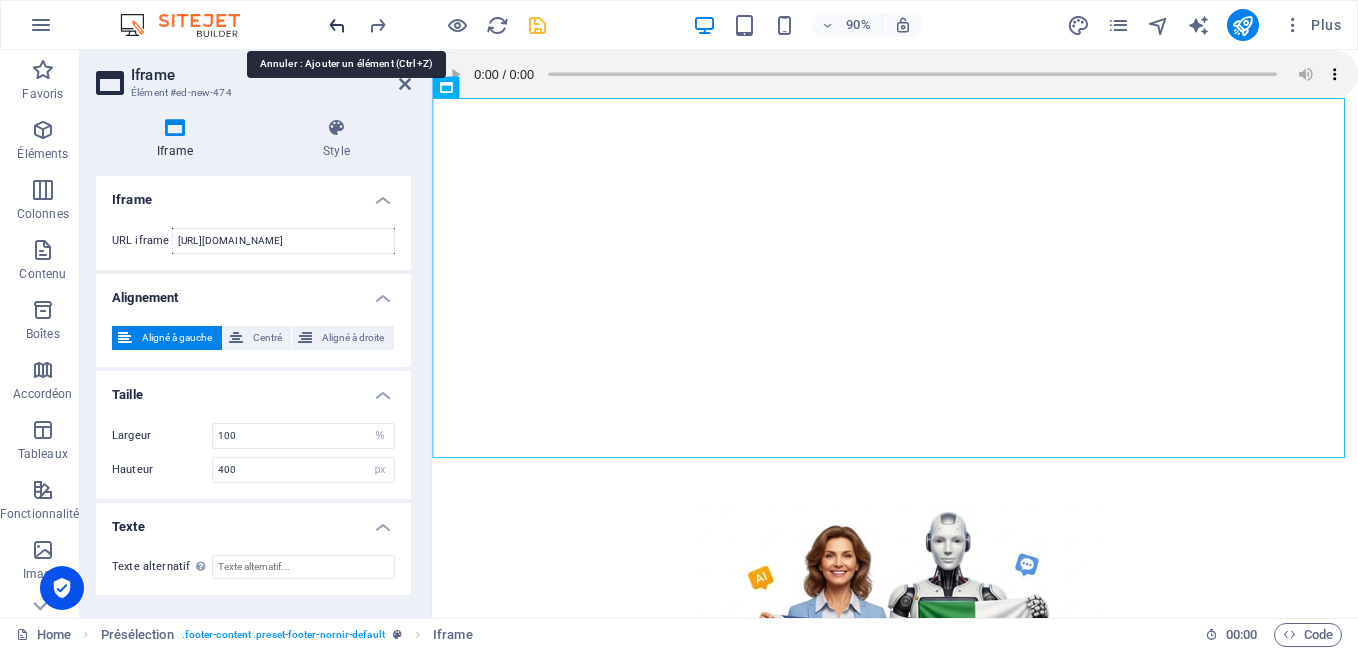 type on "https://template-wireframe.de.rs/" 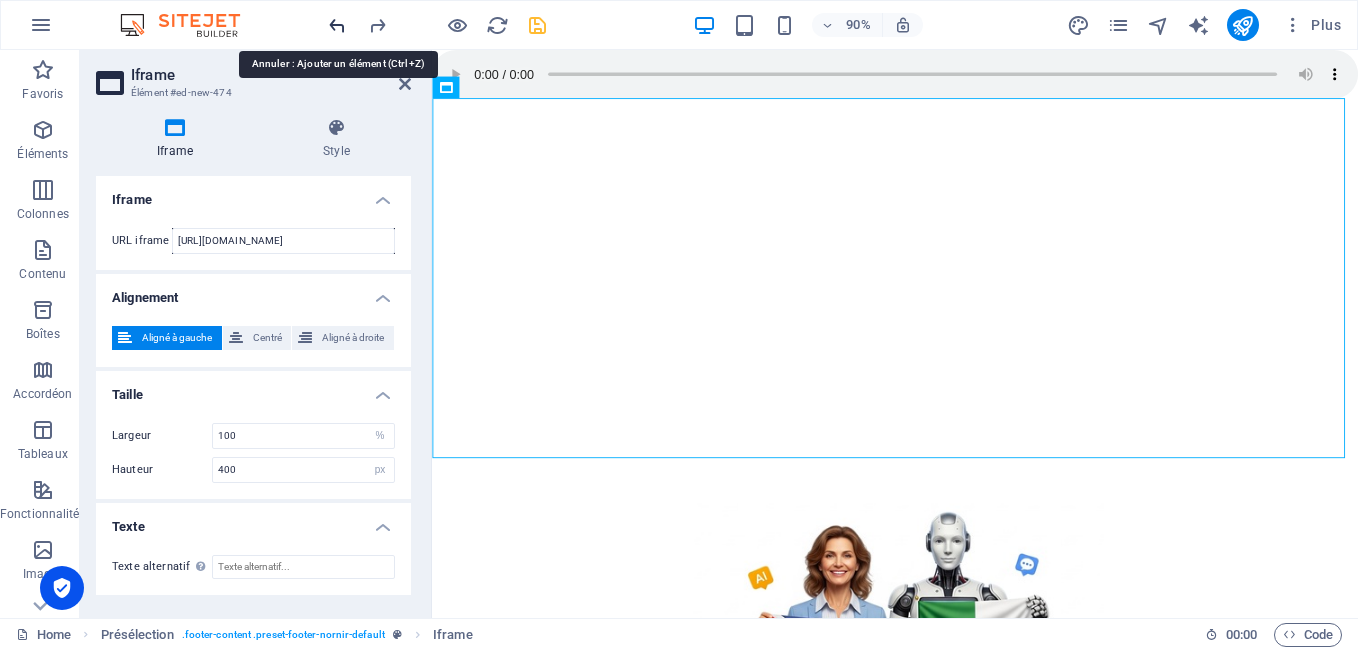 click at bounding box center [337, 25] 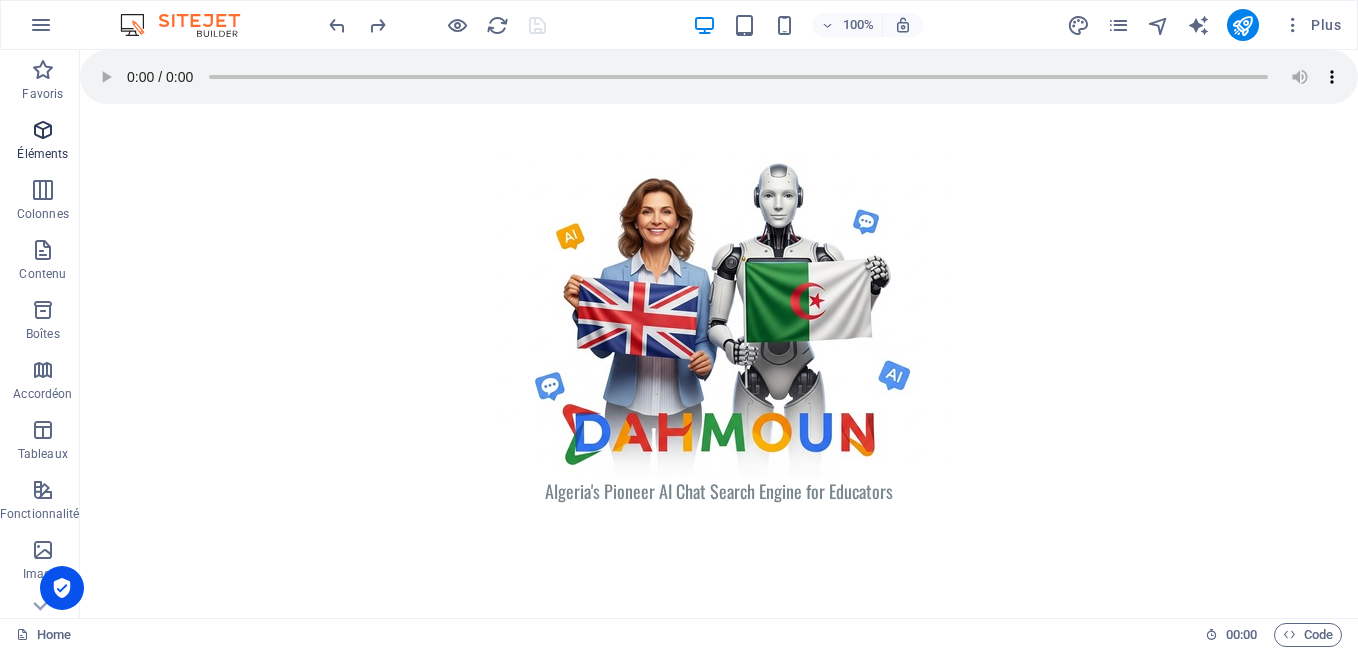 click on "Éléments" at bounding box center [43, 142] 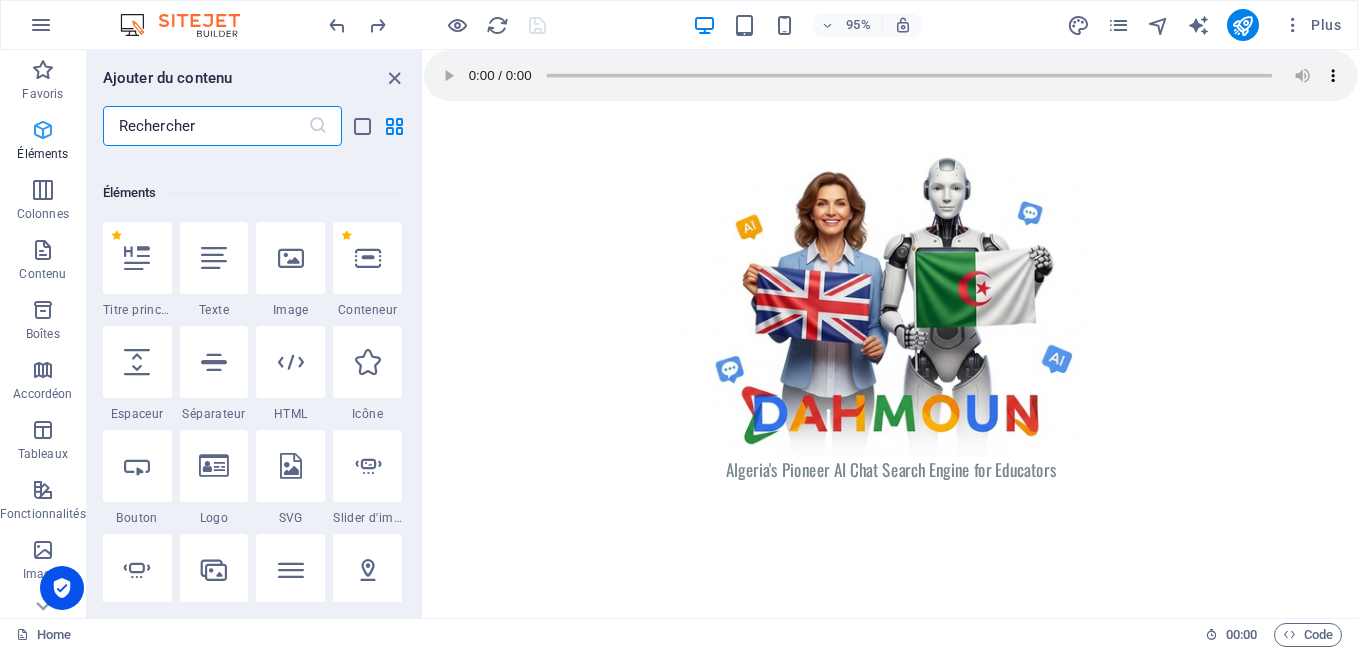 scroll, scrollTop: 213, scrollLeft: 0, axis: vertical 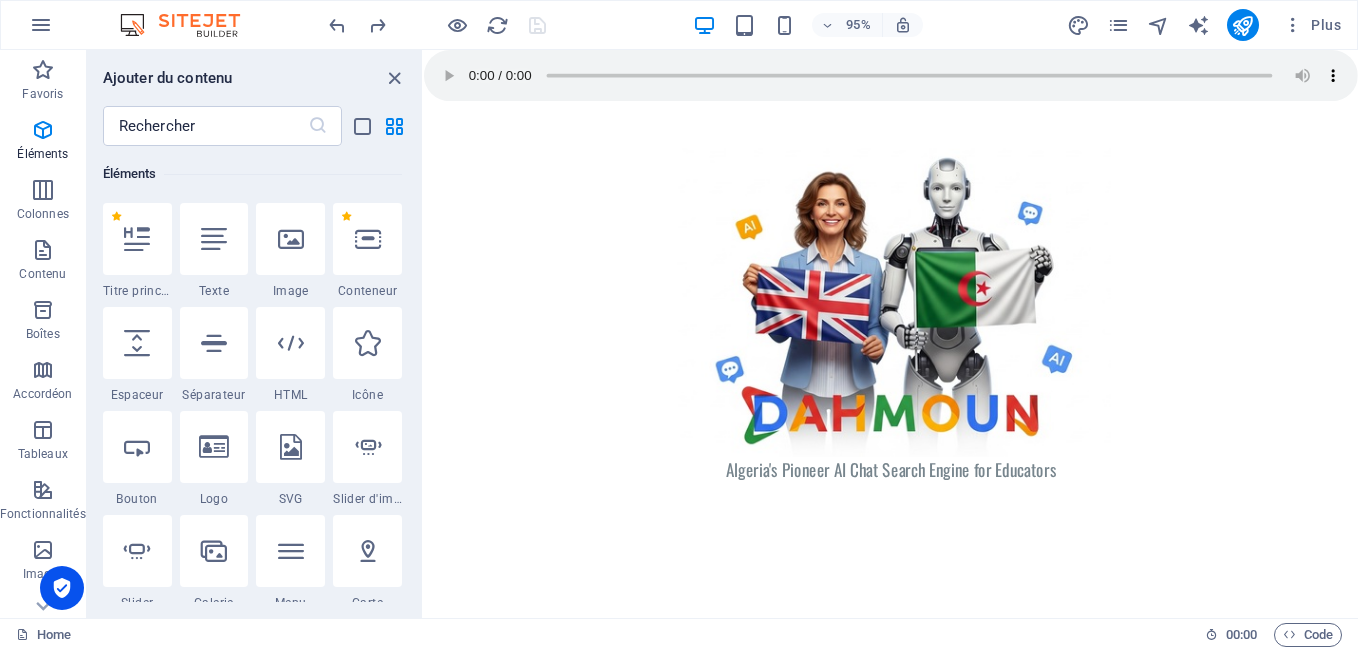 click on "Favoris 1 Star Titre principal 1 Star Conteneur Éléments 1 Star Titre principal 1 Star Texte 1 Star Image 1 Star Conteneur 1 Star Espaceur 1 Star Séparateur 1 Star HTML 1 Star Icône 1 Star Bouton 1 Star Logo 1 Star SVG 1 Star Slider d'images 1 Star Slider 1 Star Galerie 1 Star Menu 1 Star Carte 1 Star Facebook 1 Star VIdéo 1 Star YouTube 1 Star Vimeo 1 Star Document 1 Star Audio 1 Star Iframe 1 Star Confidentialité 1 Star Langues Colonnes 1 Star Conteneur 1 Star 2 colonnes 1 Star 3 colonnes 1 Star 4 colonnes 1 Star 5 colonnes 1 Star 6 colonnes 1 Star 40-60 1 Star 20-80 1 Star 80-20 1 Star 30-70 1 Star 70-30 1 Star Colonnes inégales 1 Star 25-25-50 1 Star 25-50-25 1 Star 50-25-25 1 Star 20-60-20 1 Star 50-16-16-16 1 Star 16-16-16-50 1 Star Grille 2-1 1 Star Grille 1-2 1 Star Grille 3-1 1 Star Grille 1-3 1 Star Grid 4-1 1 Star Grille 1-4 1 Star Grille 1-2-1 1 Star Grille 1-1-2 1 Star Grille 2h-2v 1 Star Grille 2v-2h 1 Star Grille 2-1-2 1 Star Grille 3-4 Contenu 1 Star Texte en colonnes 1 Star Texte Packs" at bounding box center [254, 374] 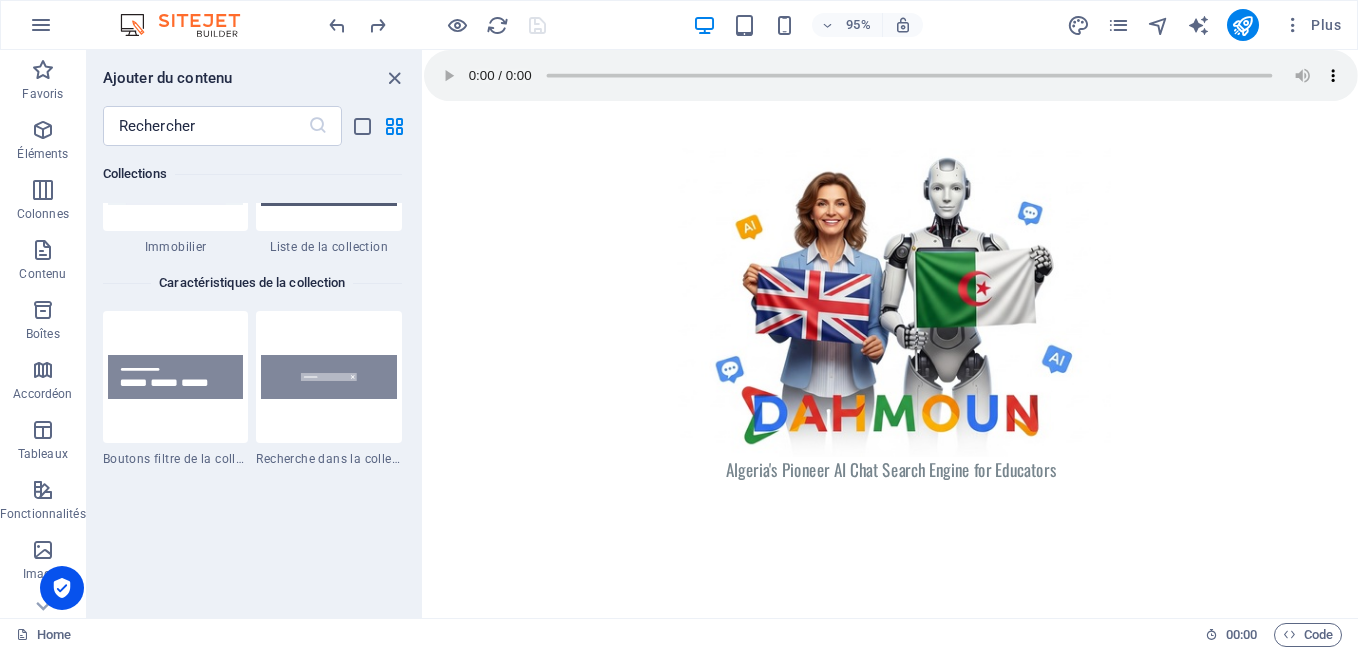 scroll, scrollTop: 19001, scrollLeft: 0, axis: vertical 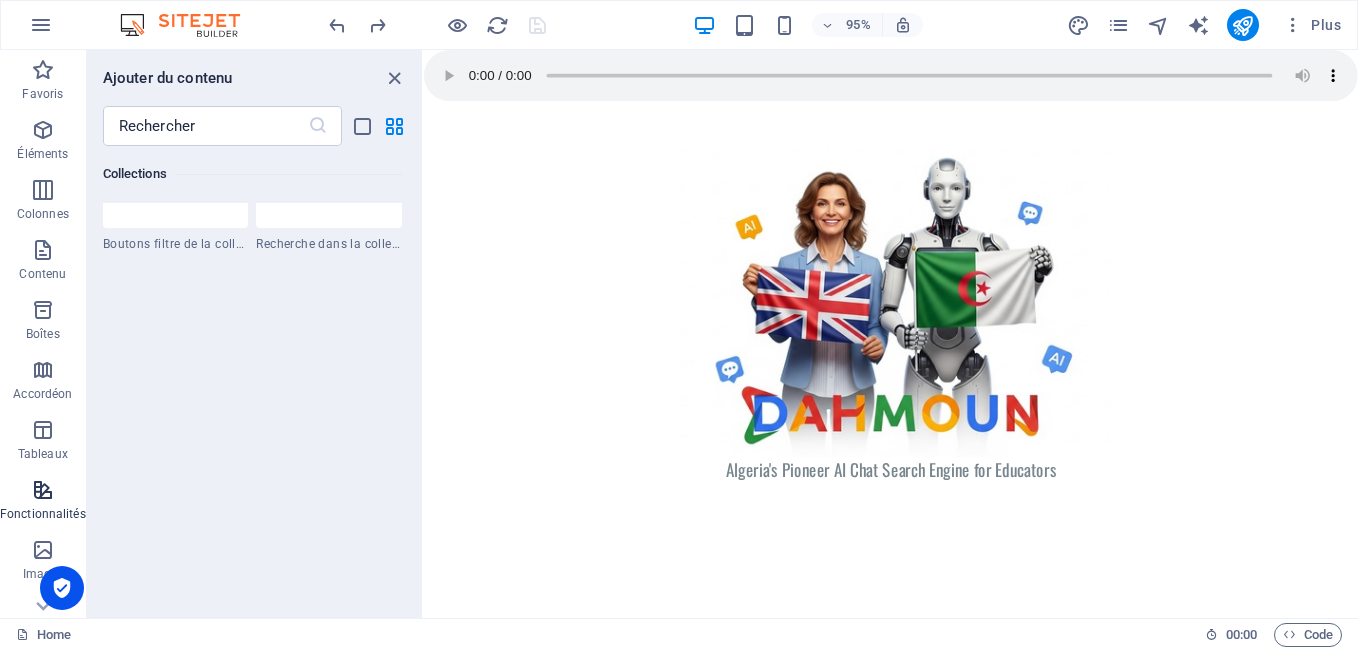 click at bounding box center [43, 490] 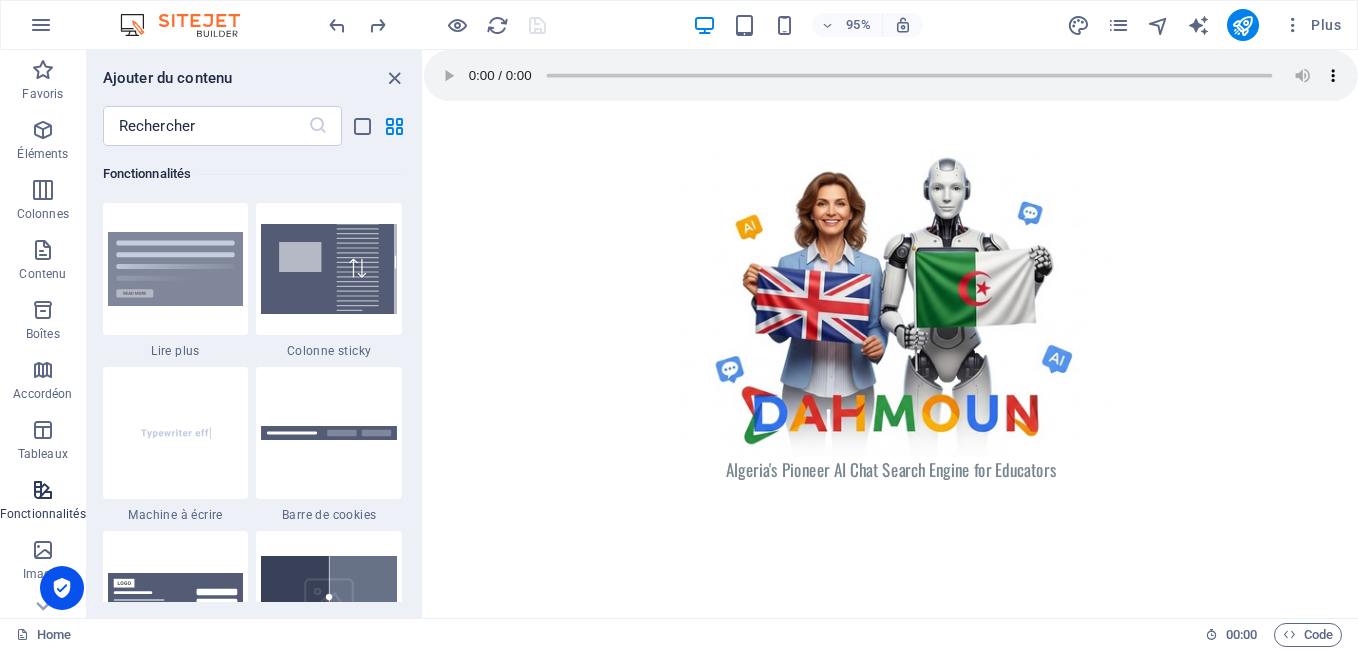 scroll, scrollTop: 7631, scrollLeft: 0, axis: vertical 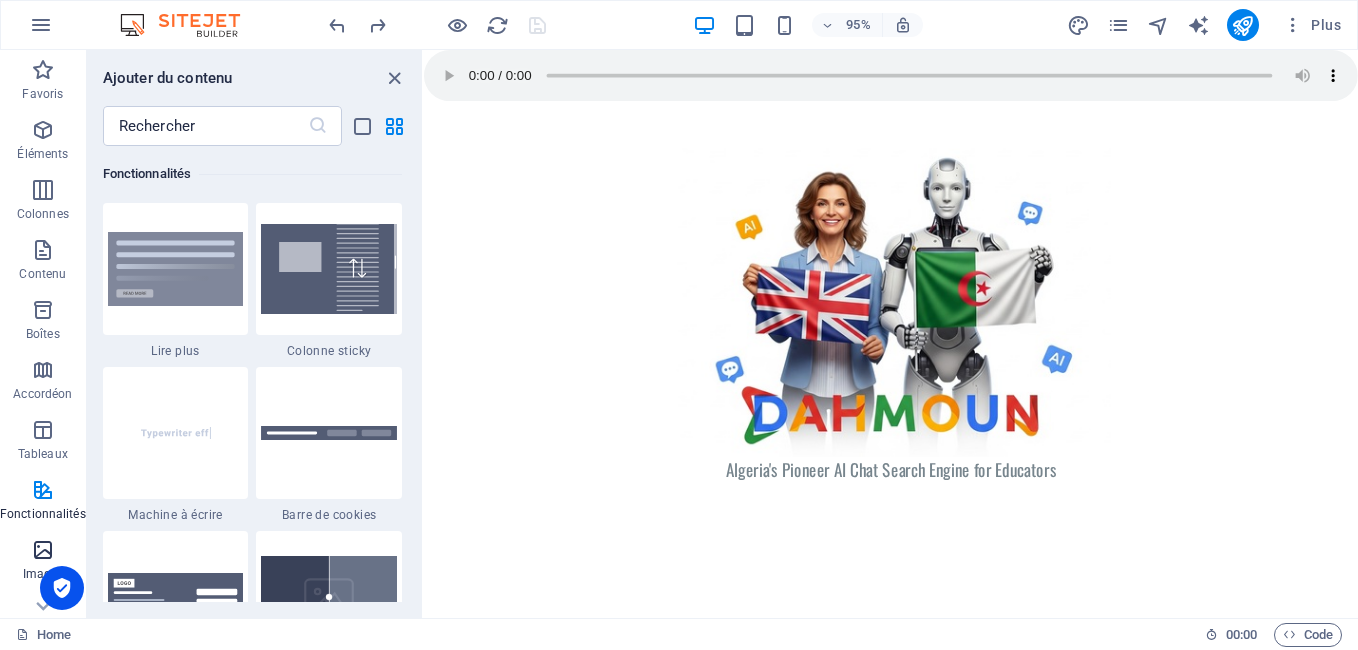 click on "Images" at bounding box center [43, 560] 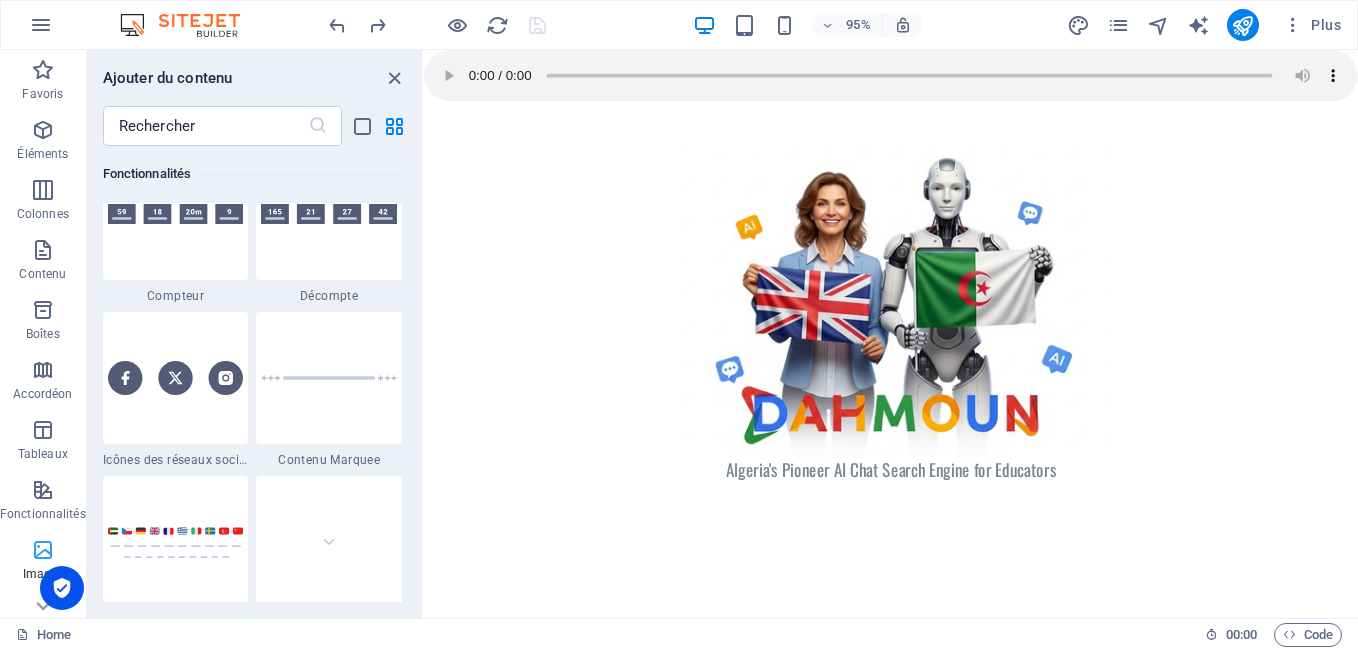 scroll, scrollTop: 9976, scrollLeft: 0, axis: vertical 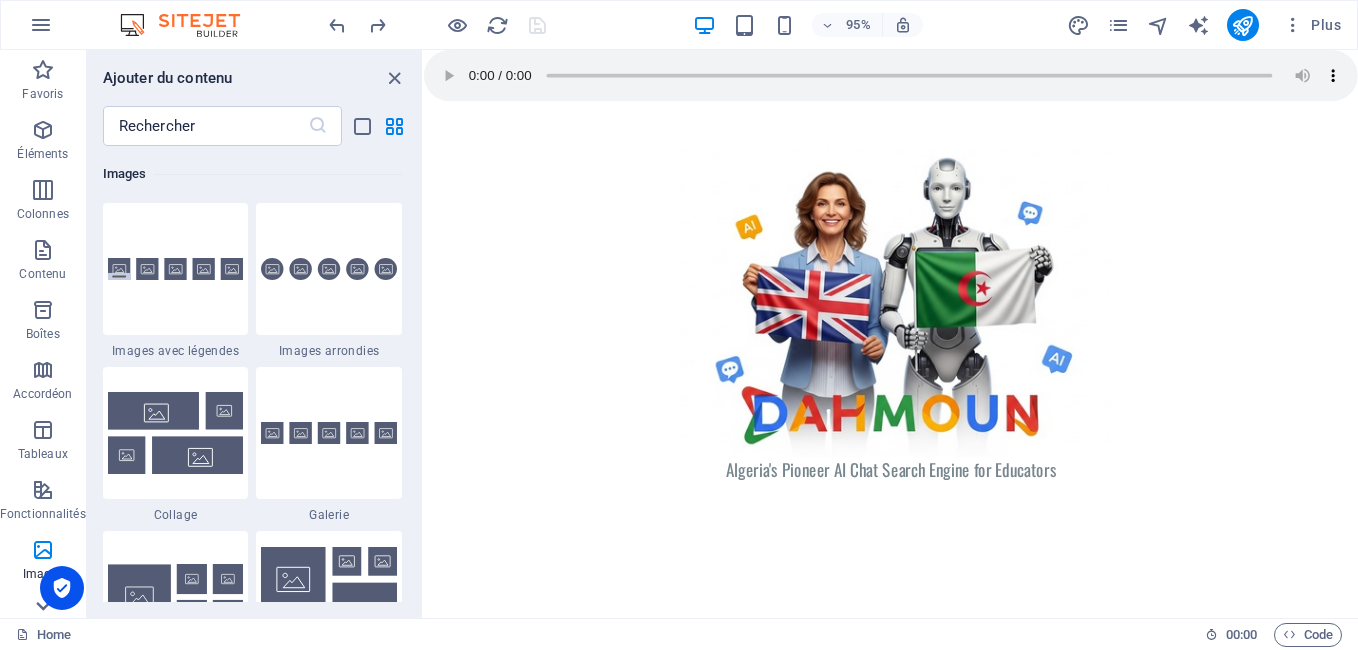 click 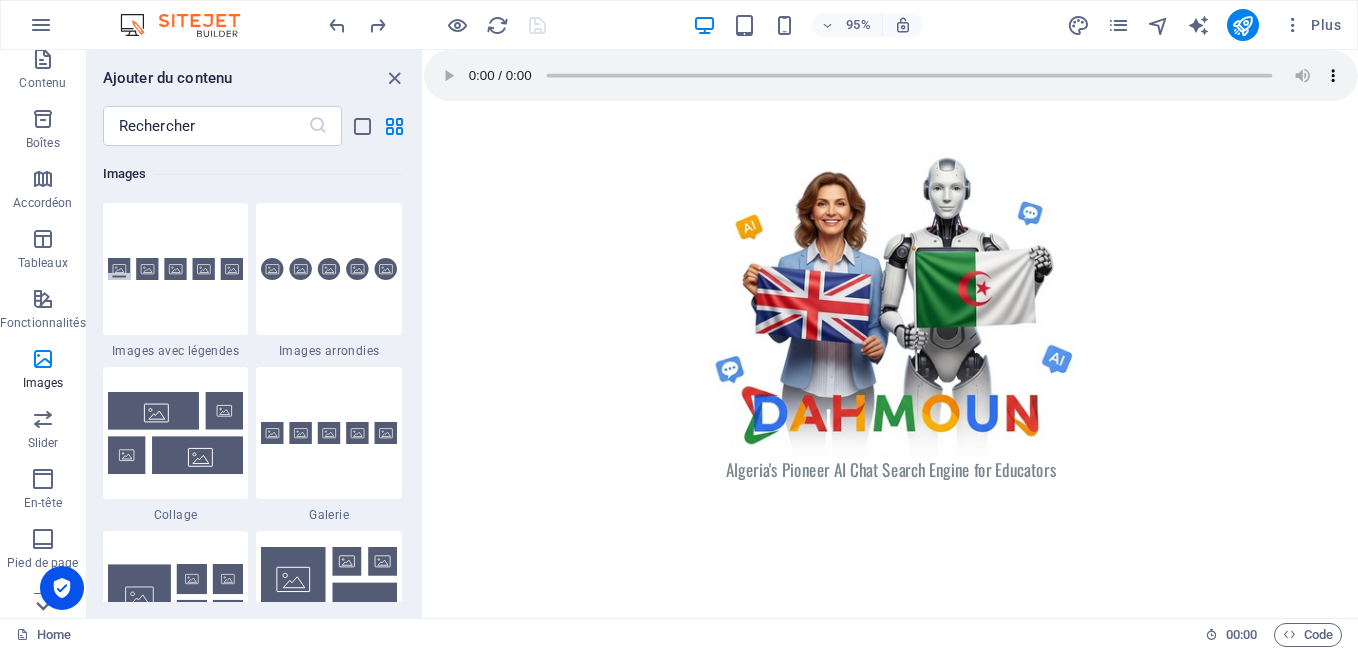 scroll, scrollTop: 332, scrollLeft: 0, axis: vertical 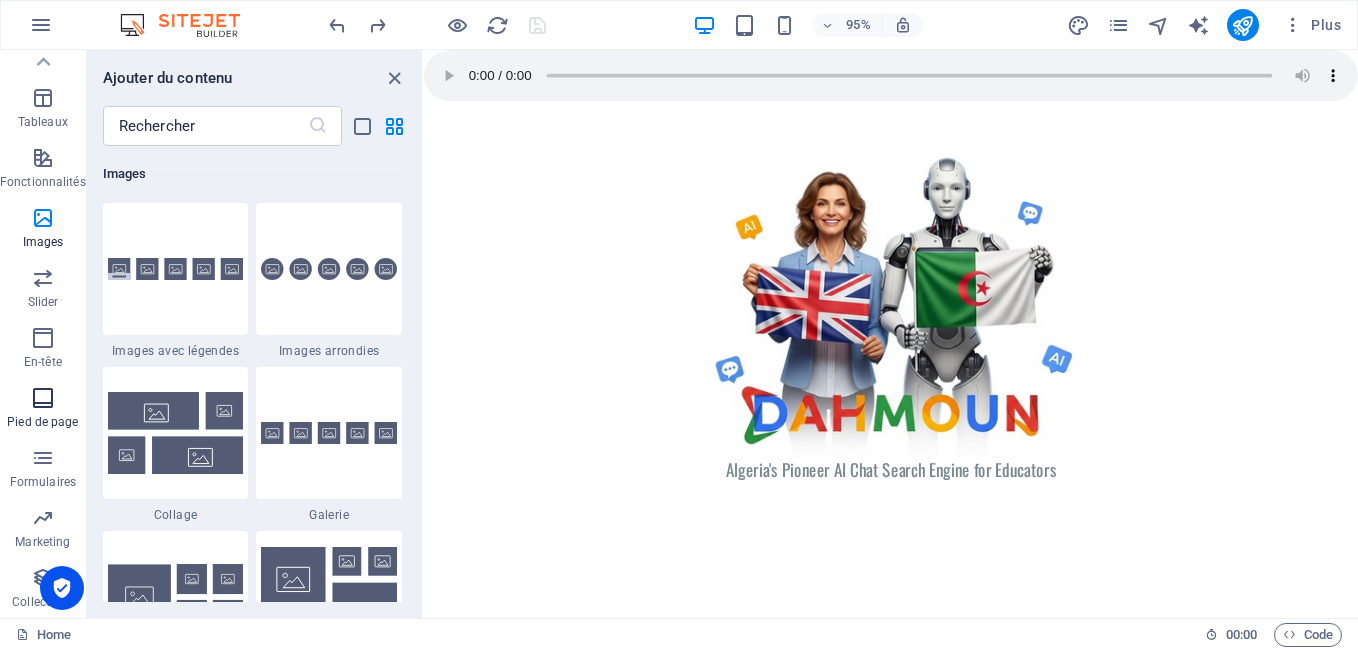 click on "Pied de page" at bounding box center (43, 410) 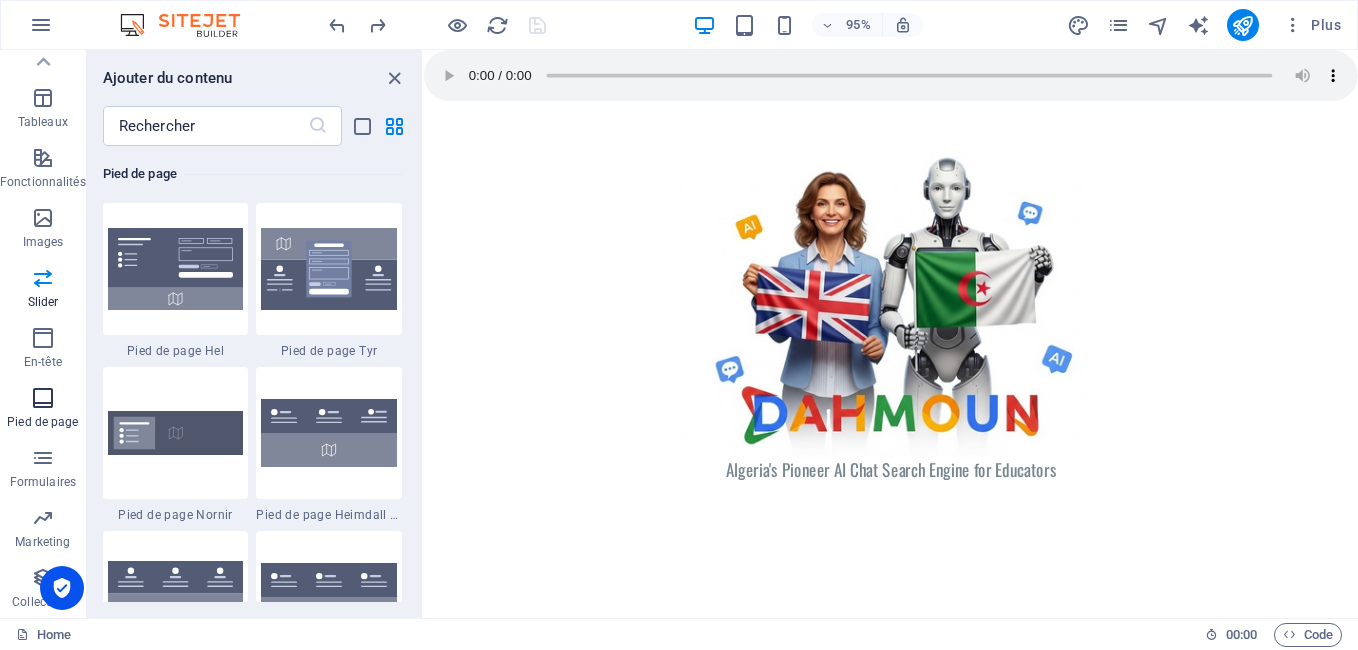 scroll, scrollTop: 13075, scrollLeft: 0, axis: vertical 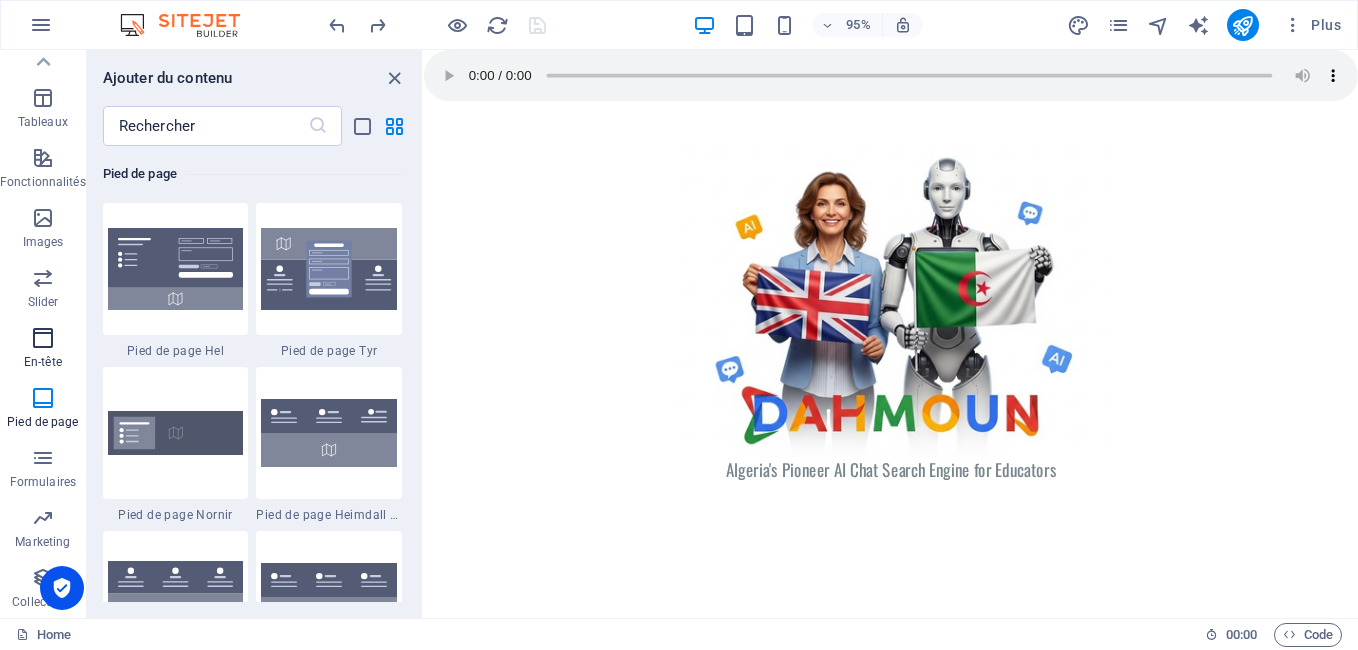 click at bounding box center (43, 338) 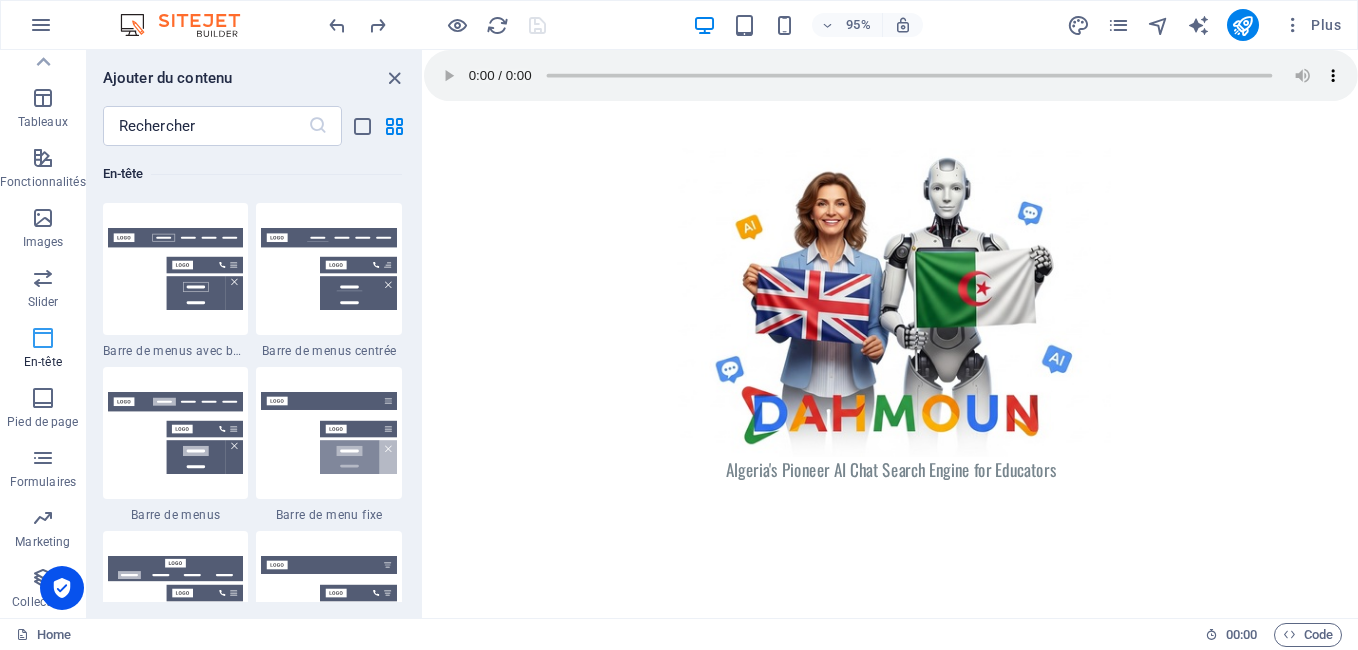 scroll, scrollTop: 11878, scrollLeft: 0, axis: vertical 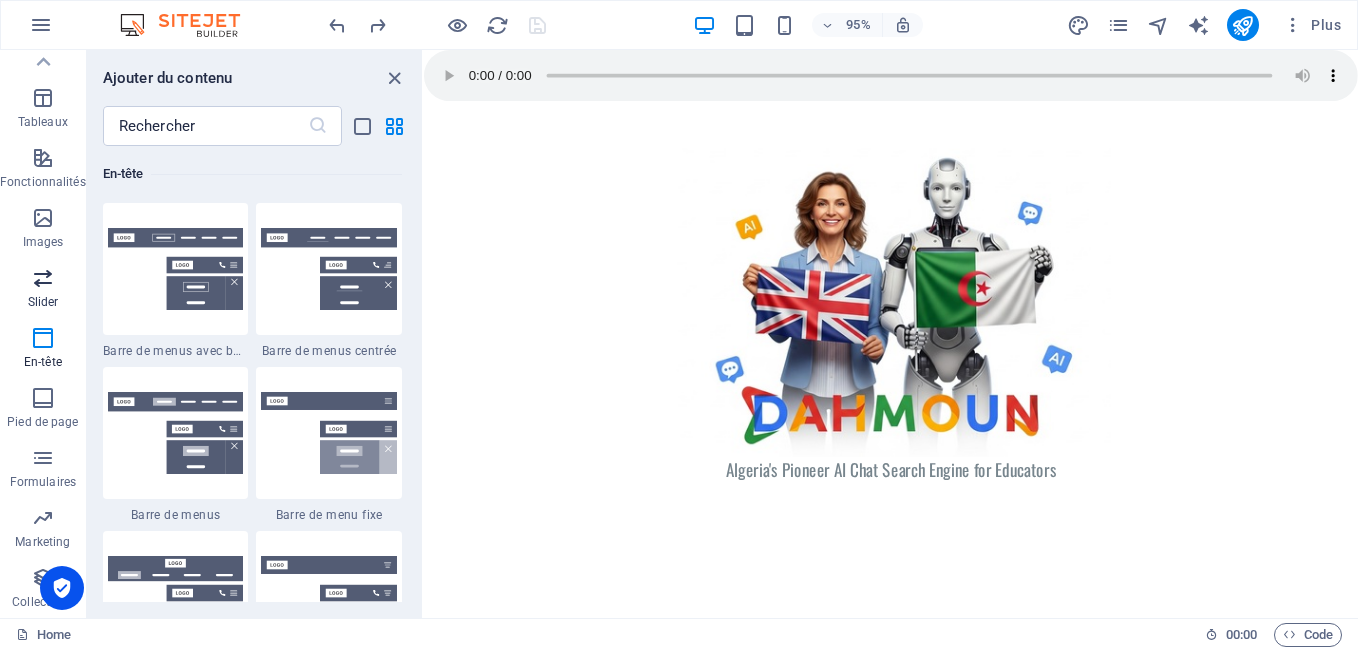click on "Slider" at bounding box center [43, 290] 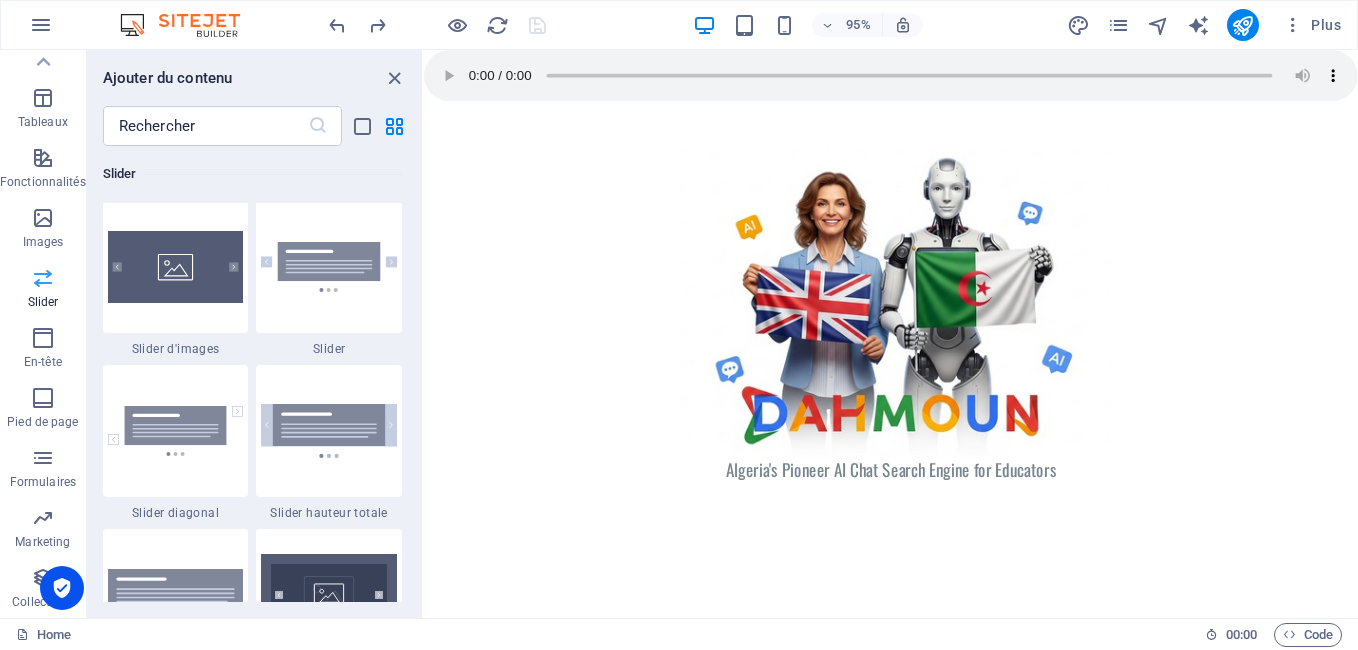 scroll, scrollTop: 11173, scrollLeft: 0, axis: vertical 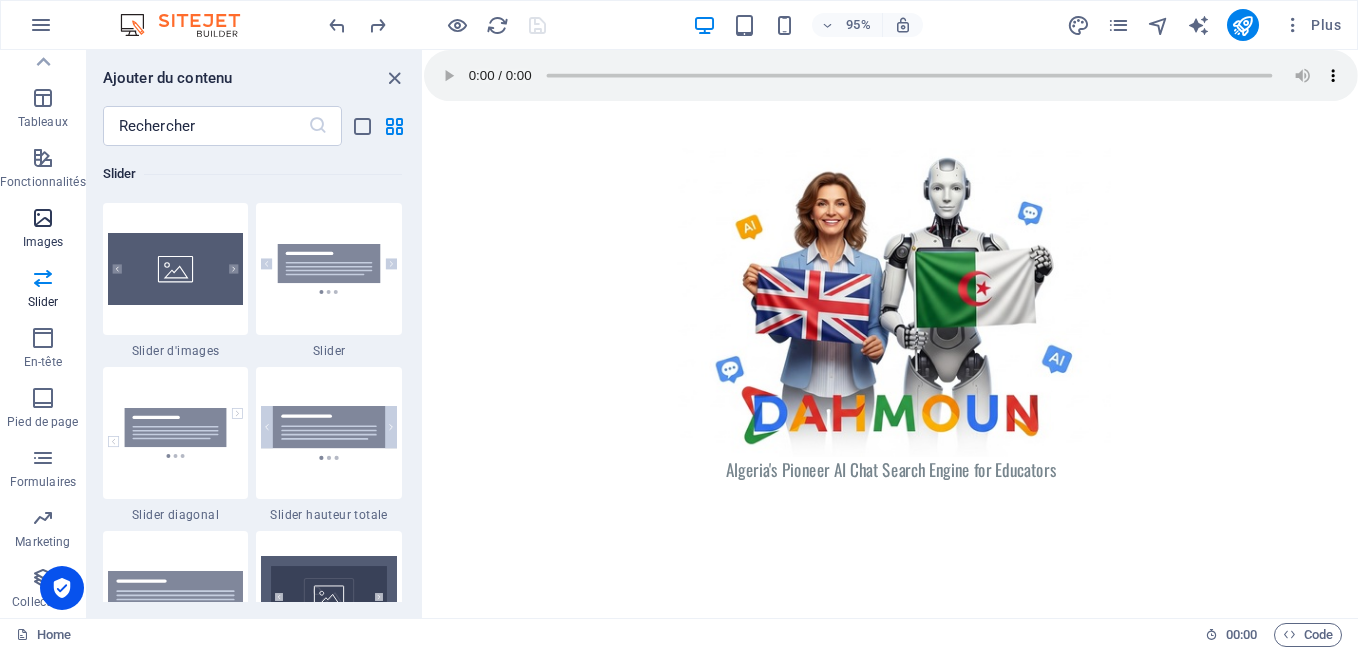 click on "Images" at bounding box center (43, 230) 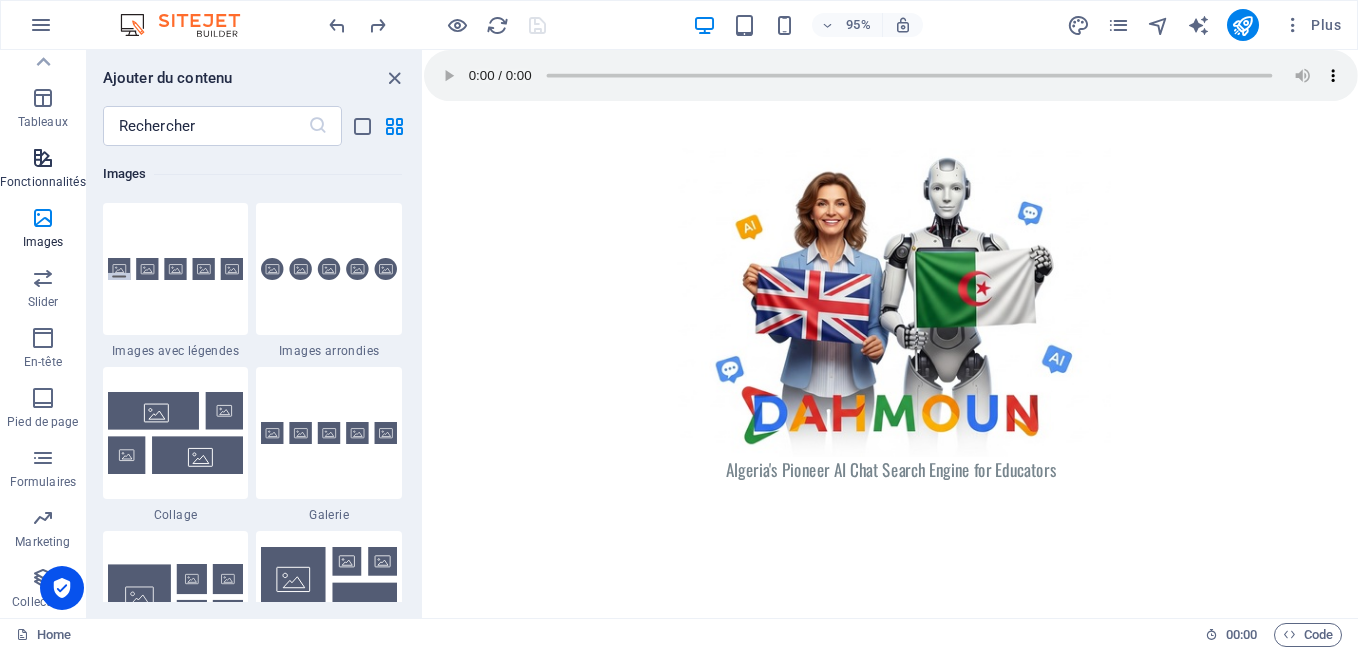 click at bounding box center [43, 158] 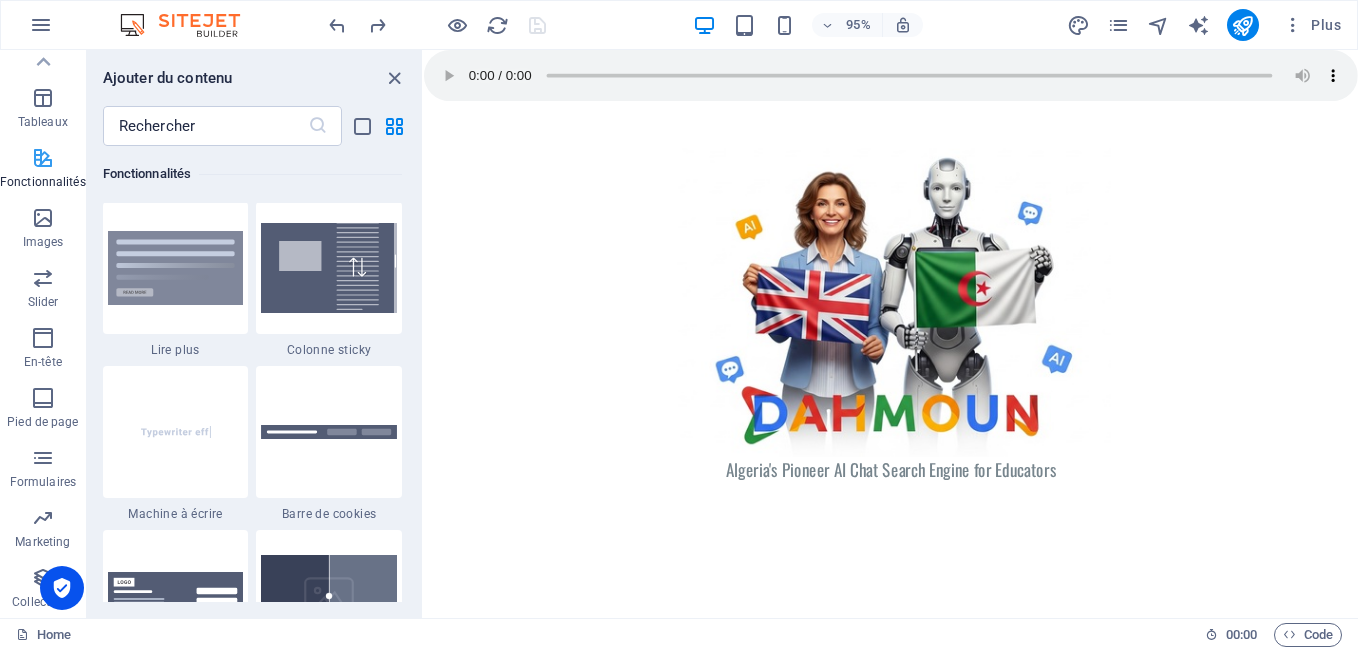 scroll, scrollTop: 7631, scrollLeft: 0, axis: vertical 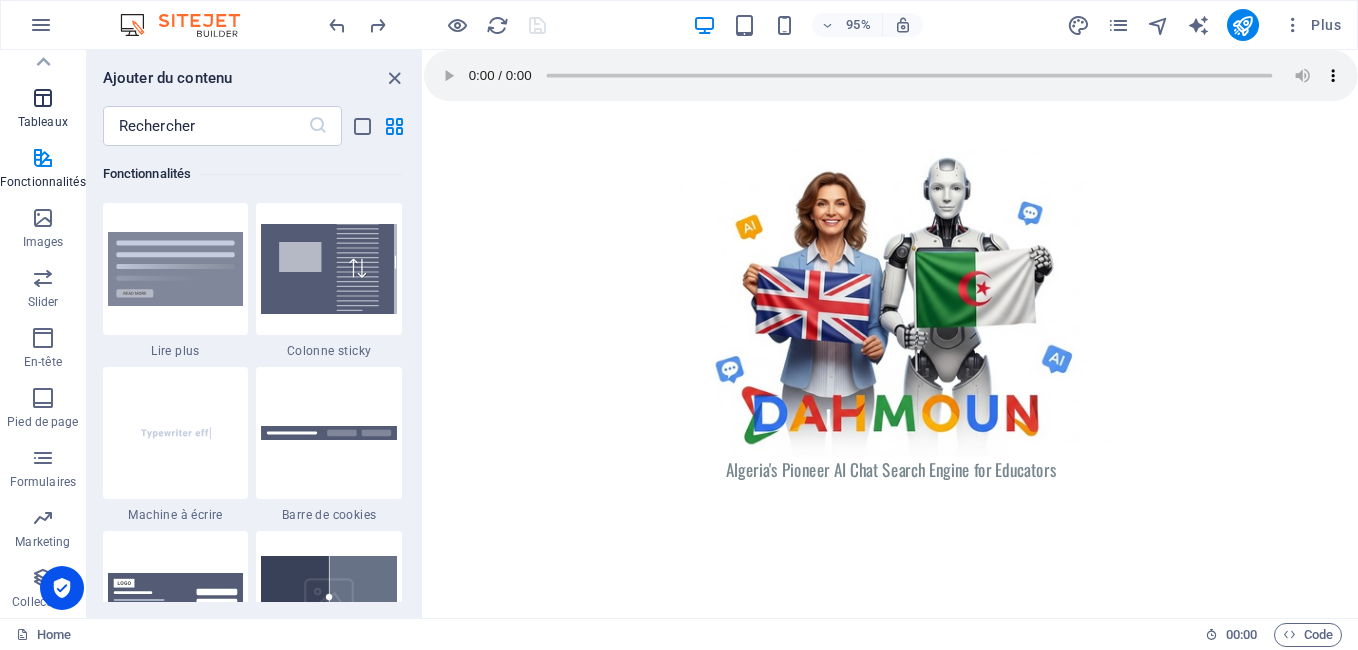 click on "Tableaux" at bounding box center [43, 122] 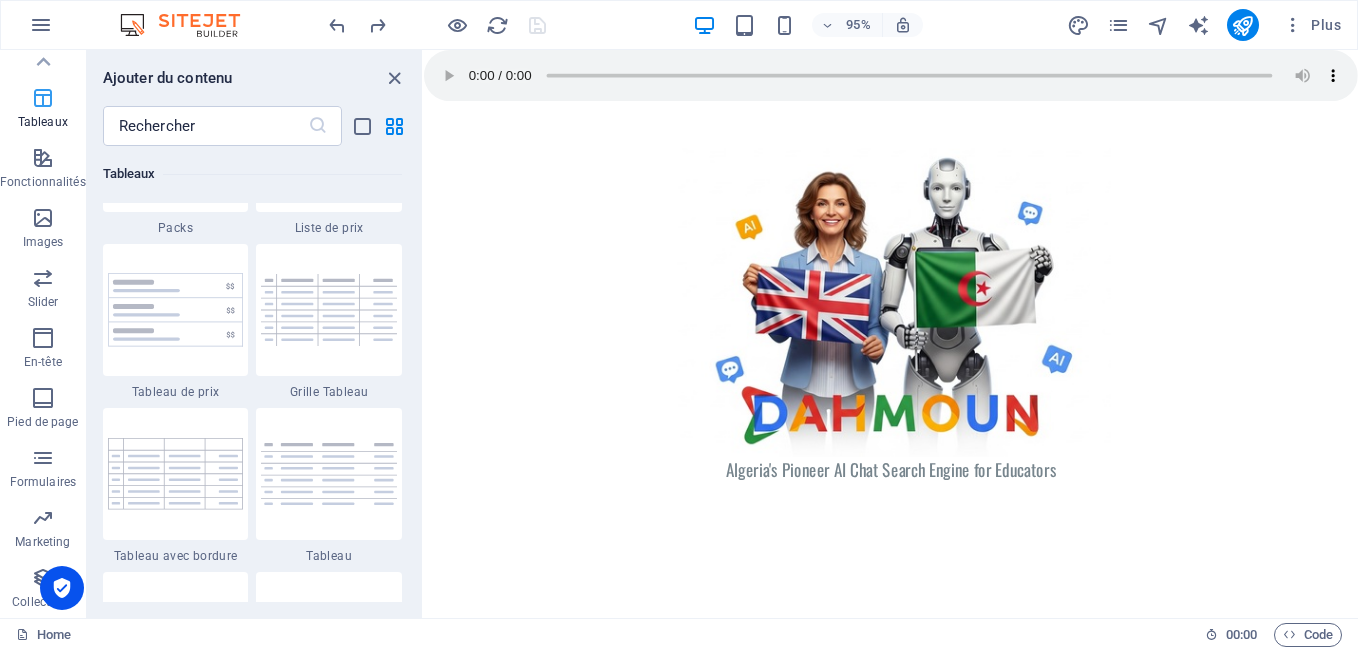 scroll, scrollTop: 6762, scrollLeft: 0, axis: vertical 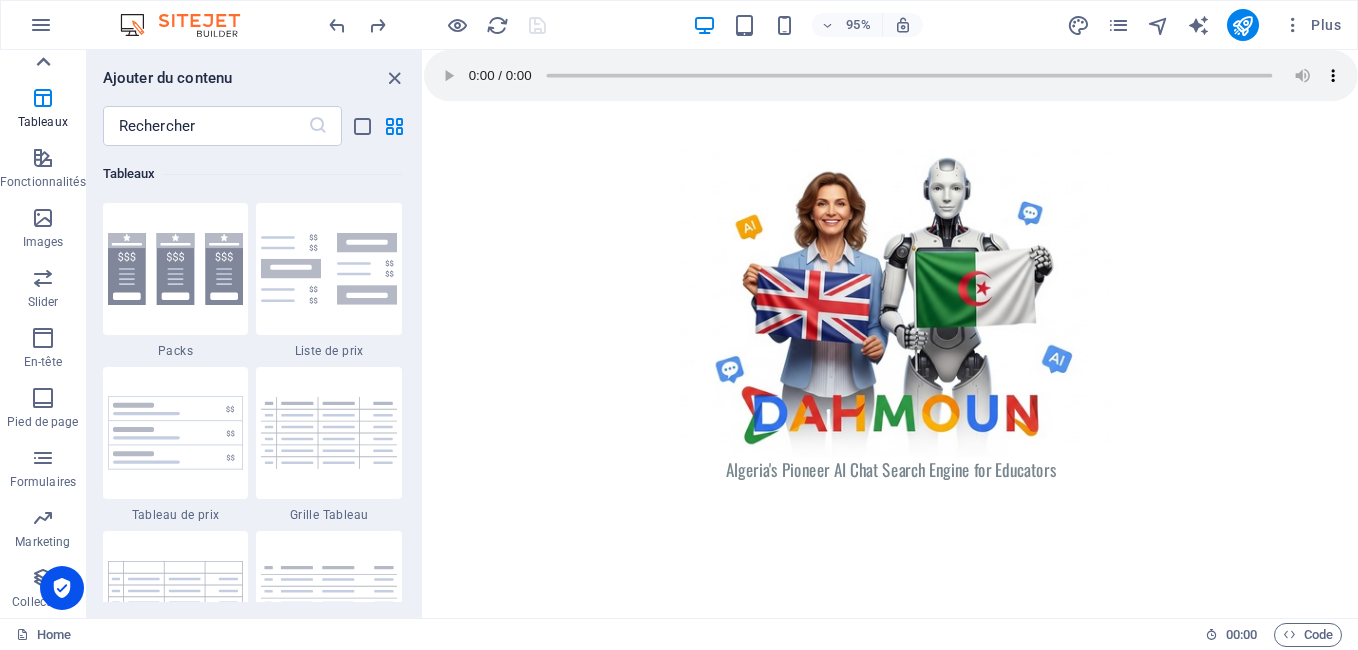 click 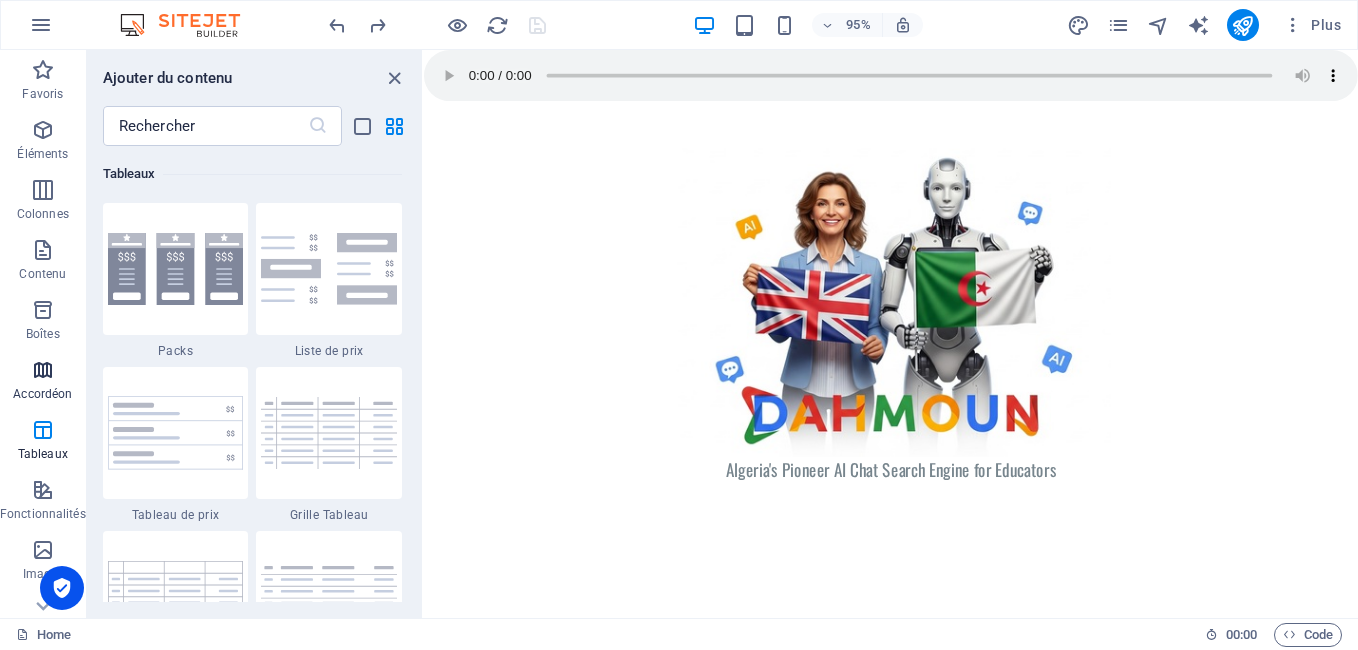 click at bounding box center (43, 370) 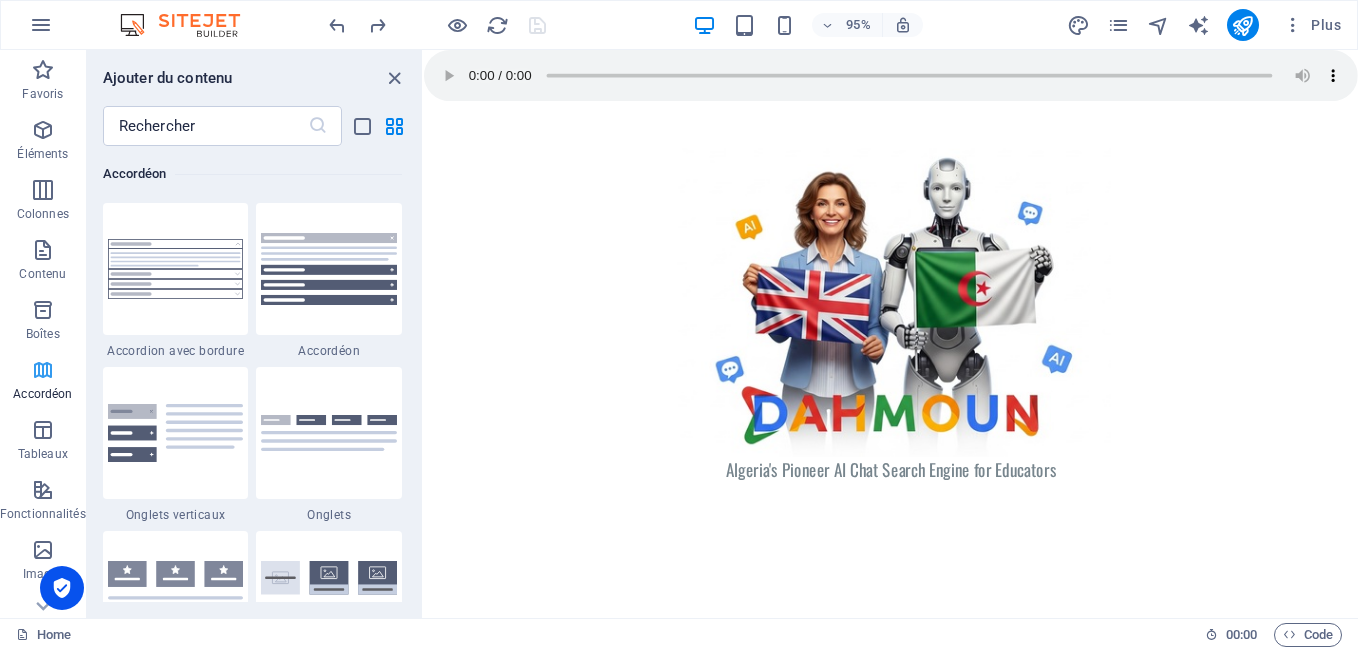 scroll, scrollTop: 6221, scrollLeft: 0, axis: vertical 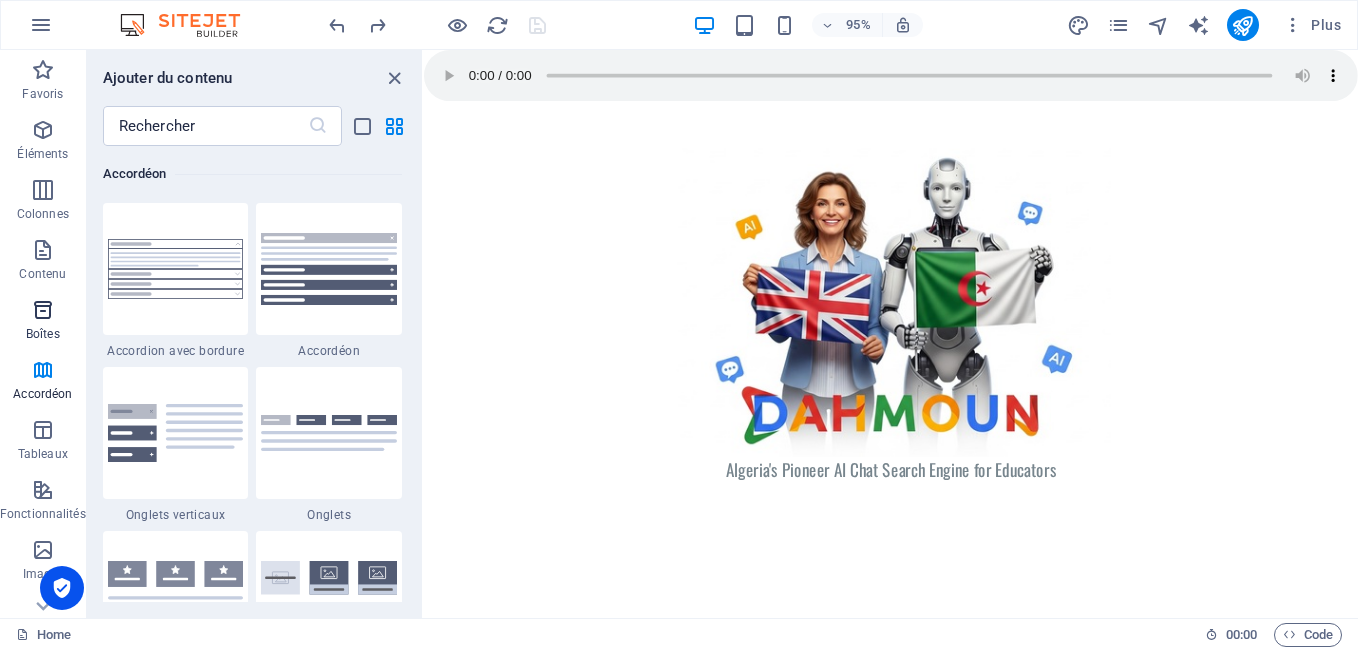 click on "Boîtes" at bounding box center (43, 334) 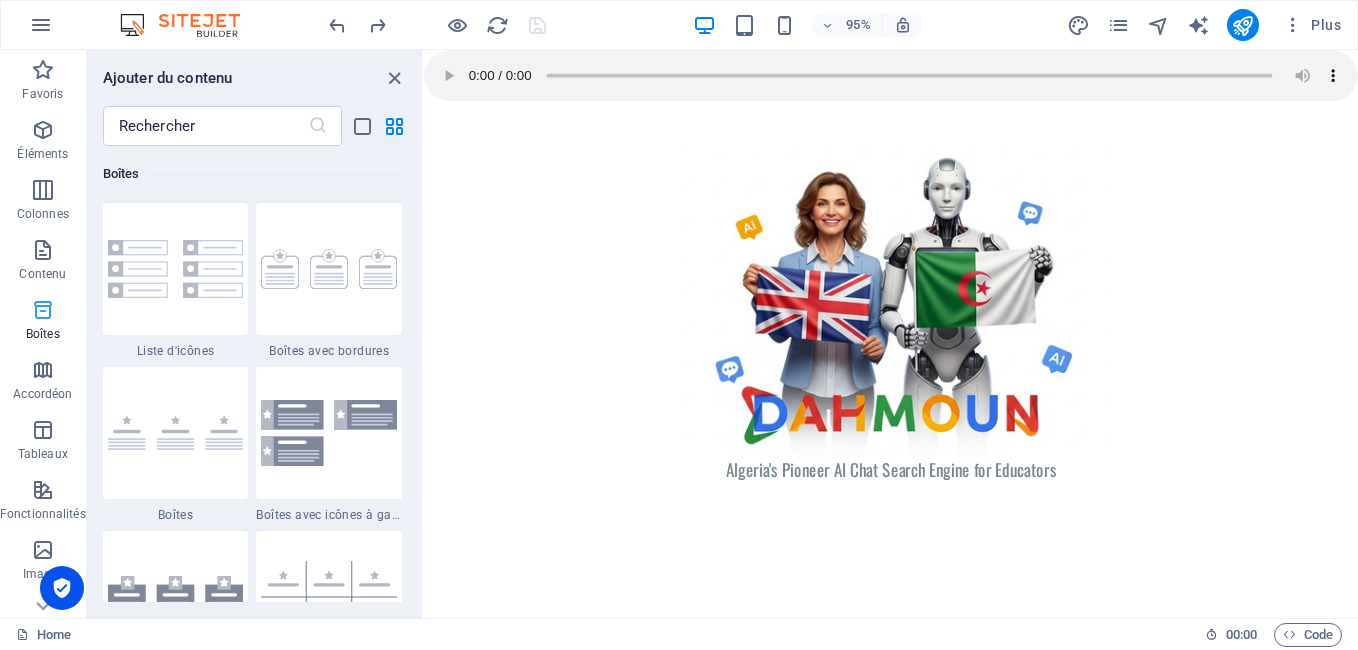 scroll, scrollTop: 5352, scrollLeft: 0, axis: vertical 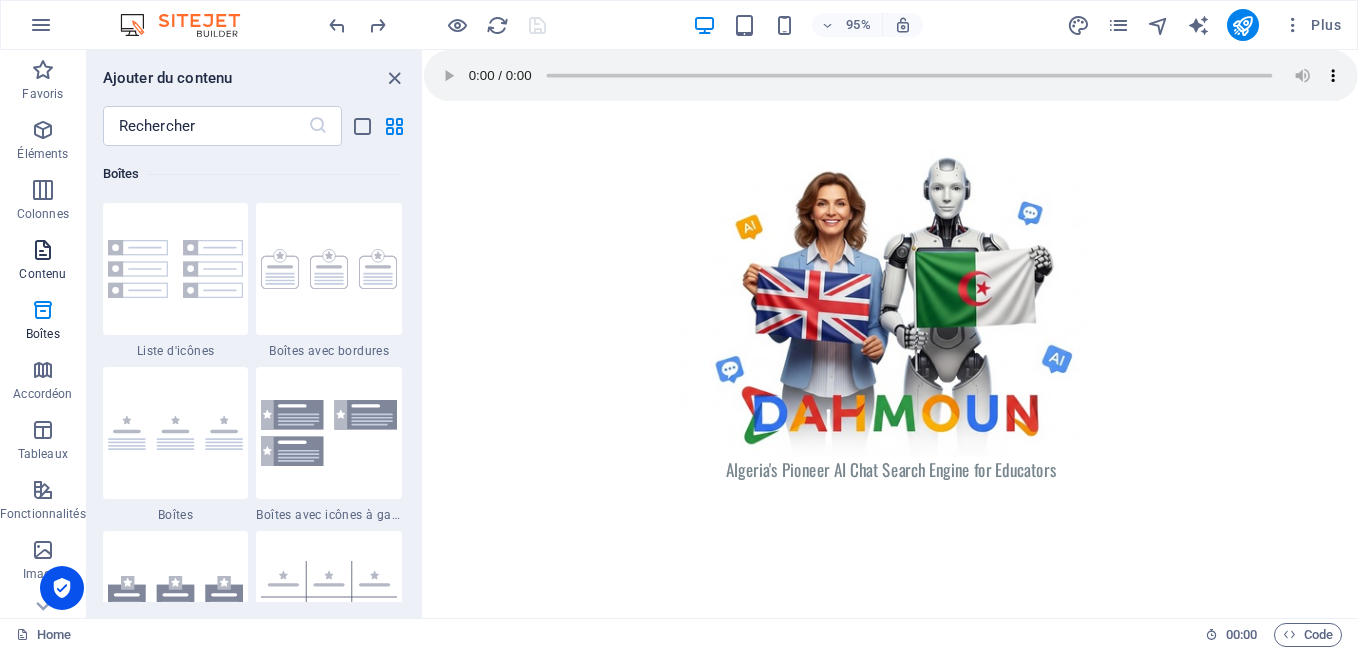 click on "Contenu" at bounding box center [43, 262] 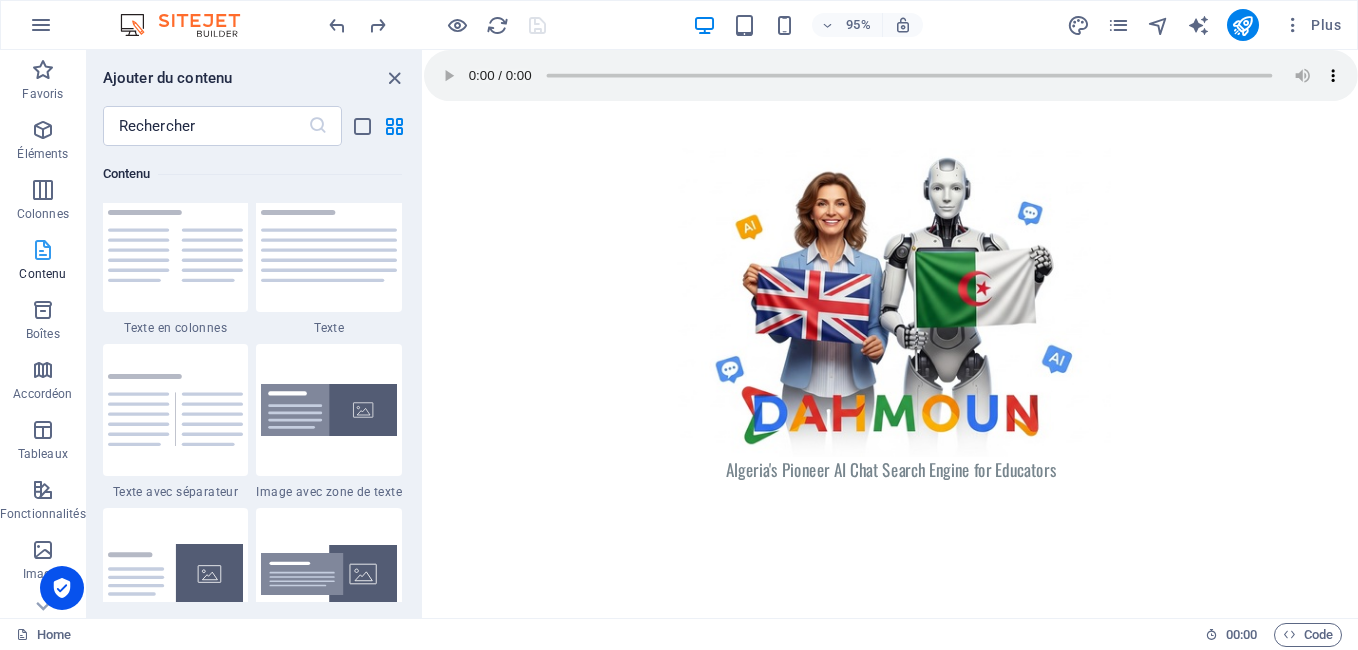 scroll, scrollTop: 3499, scrollLeft: 0, axis: vertical 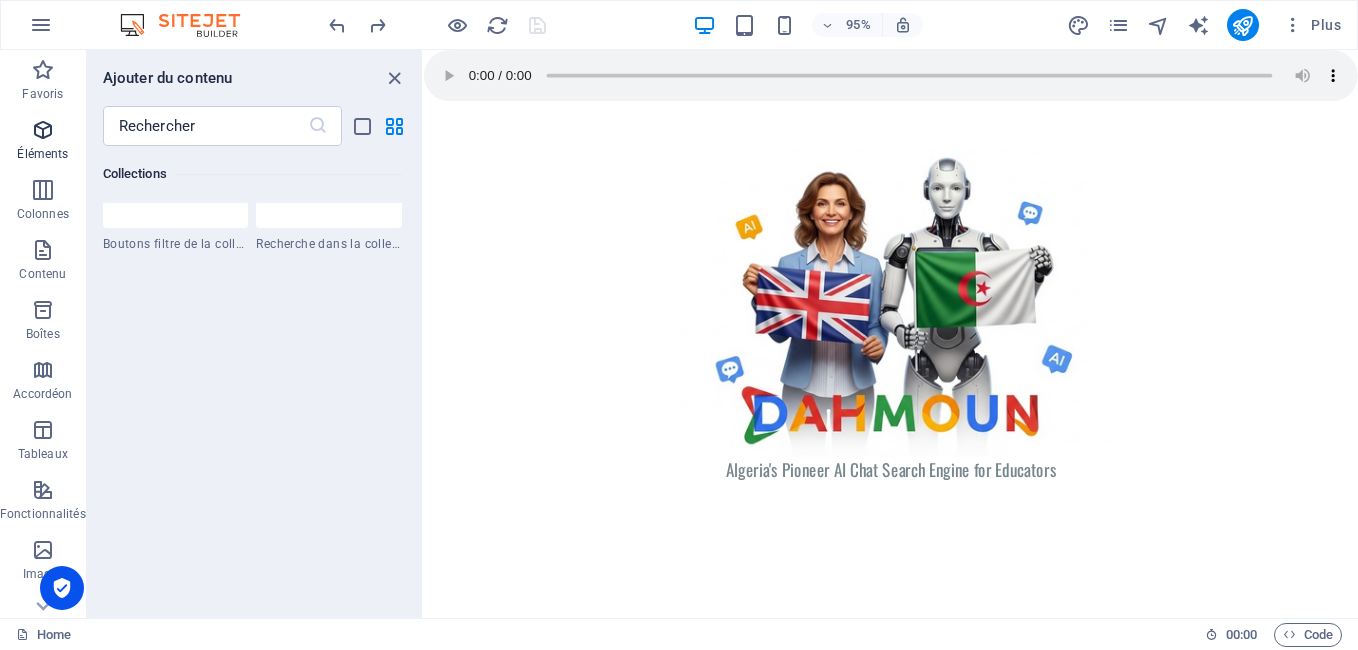 click at bounding box center [43, 130] 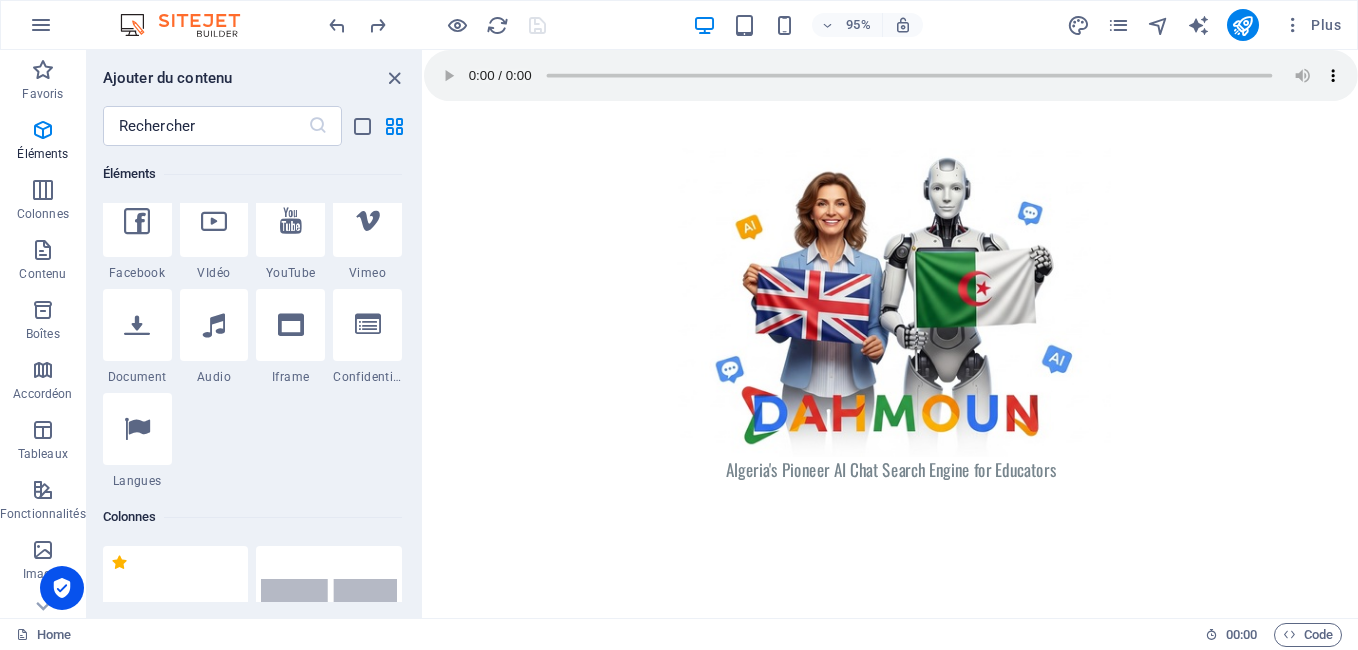 scroll, scrollTop: 732, scrollLeft: 0, axis: vertical 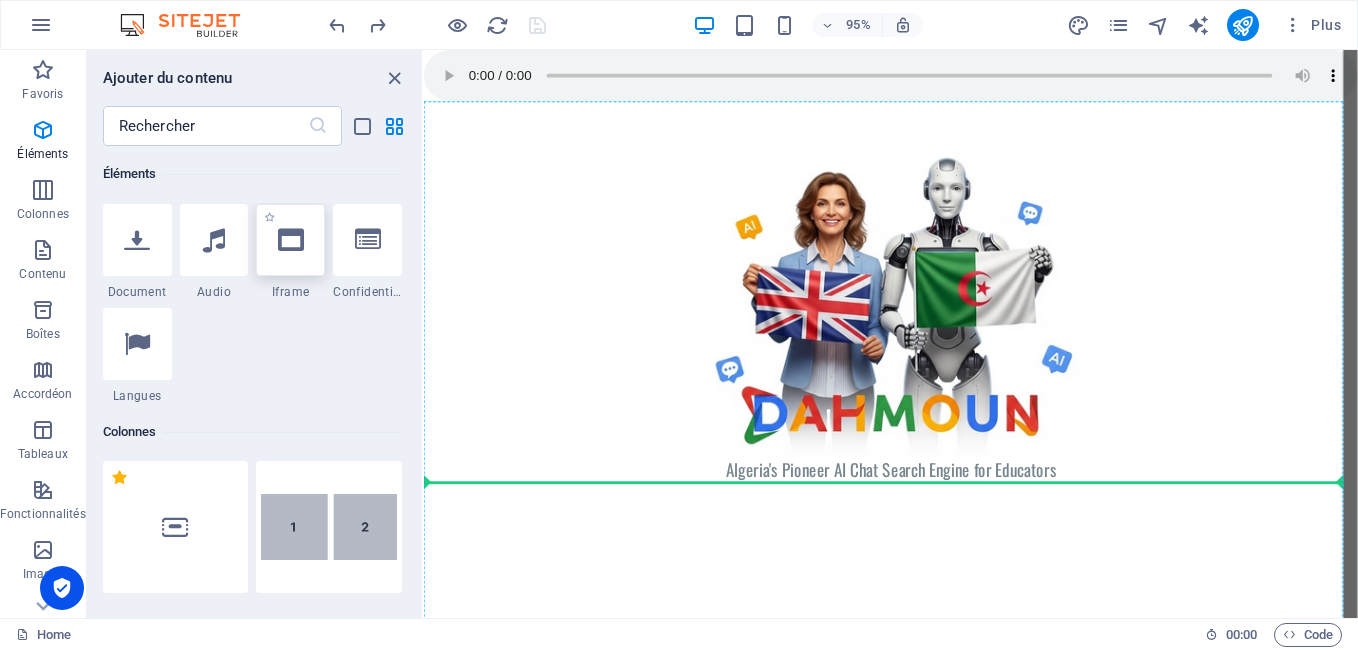select on "%" 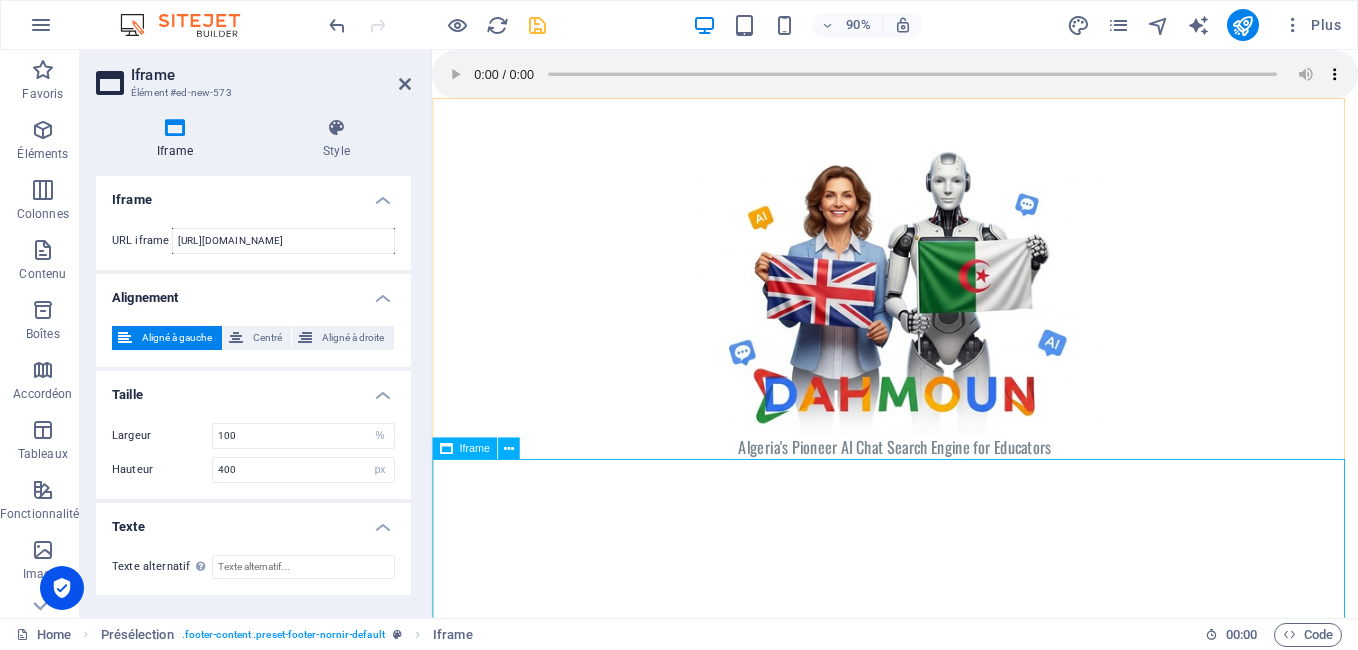 click on "</div>" at bounding box center [946, 705] 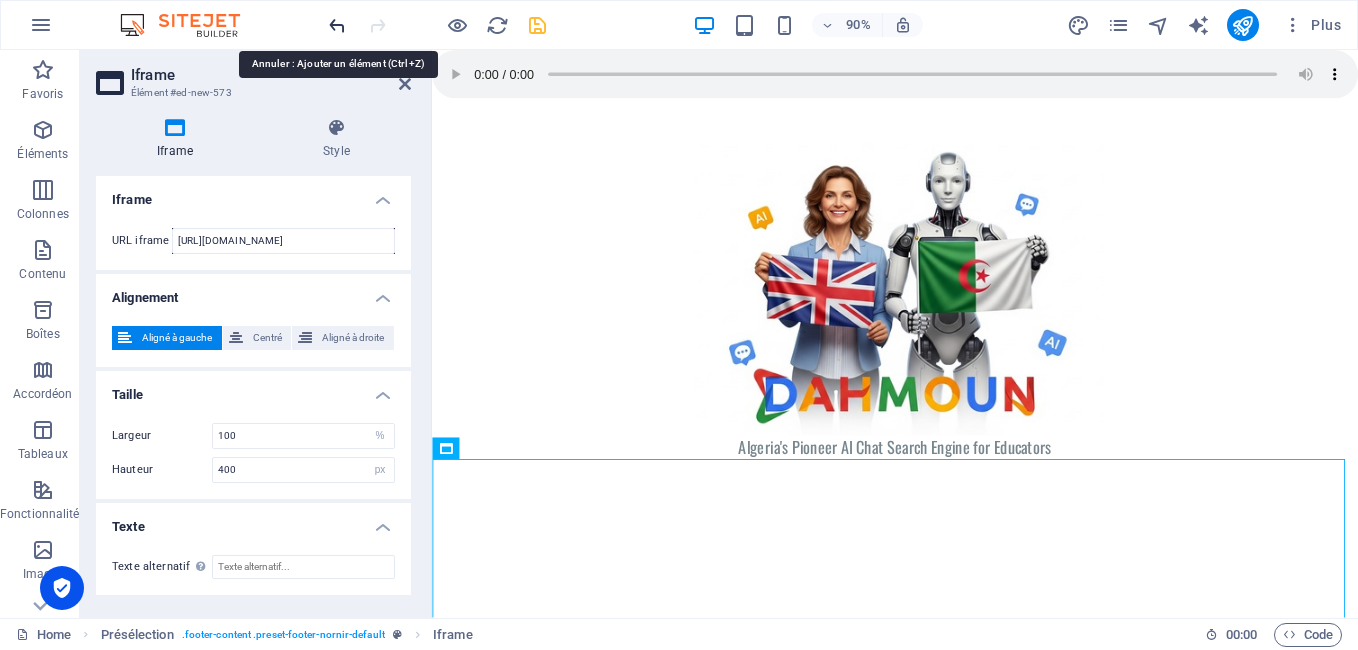 click at bounding box center (337, 25) 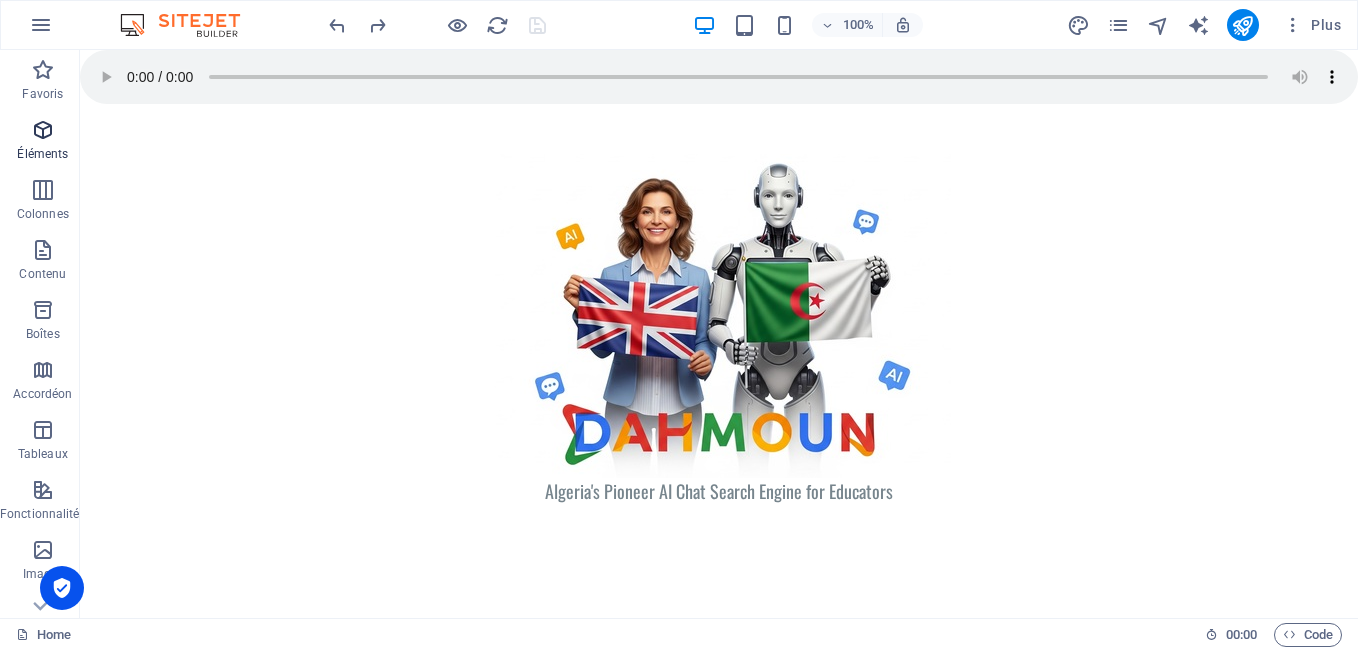 click on "Éléments" at bounding box center (43, 142) 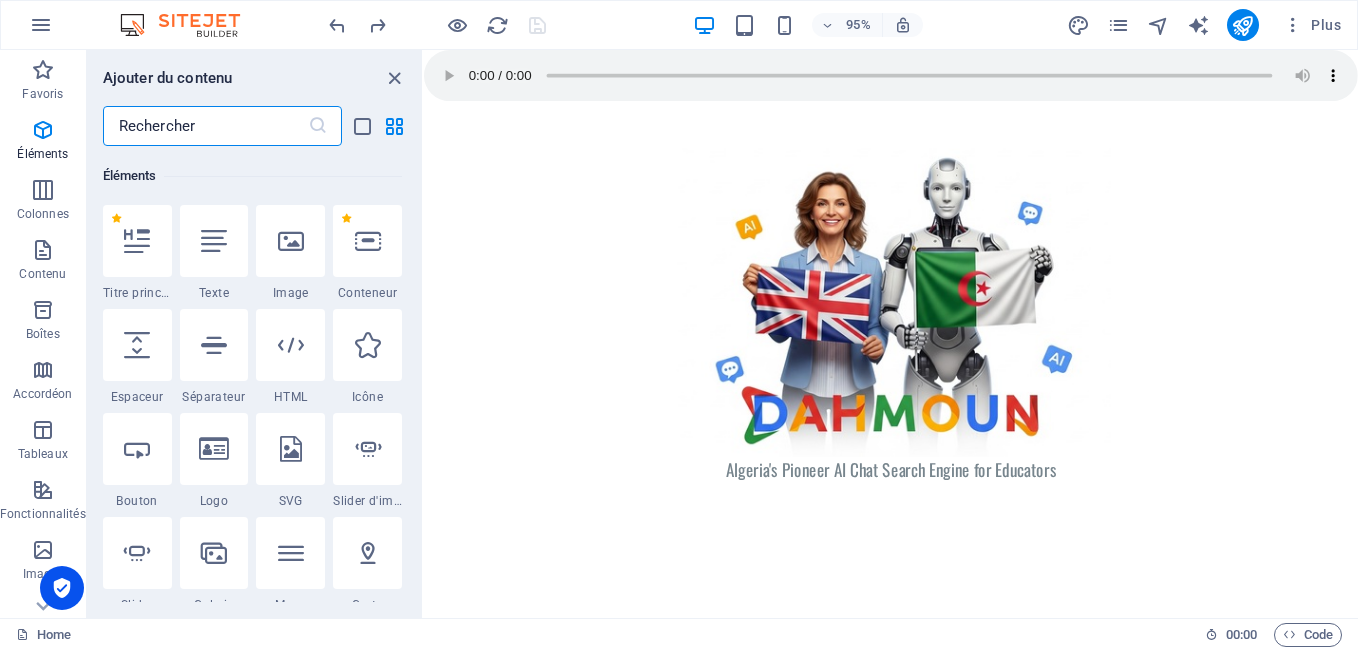 scroll, scrollTop: 213, scrollLeft: 0, axis: vertical 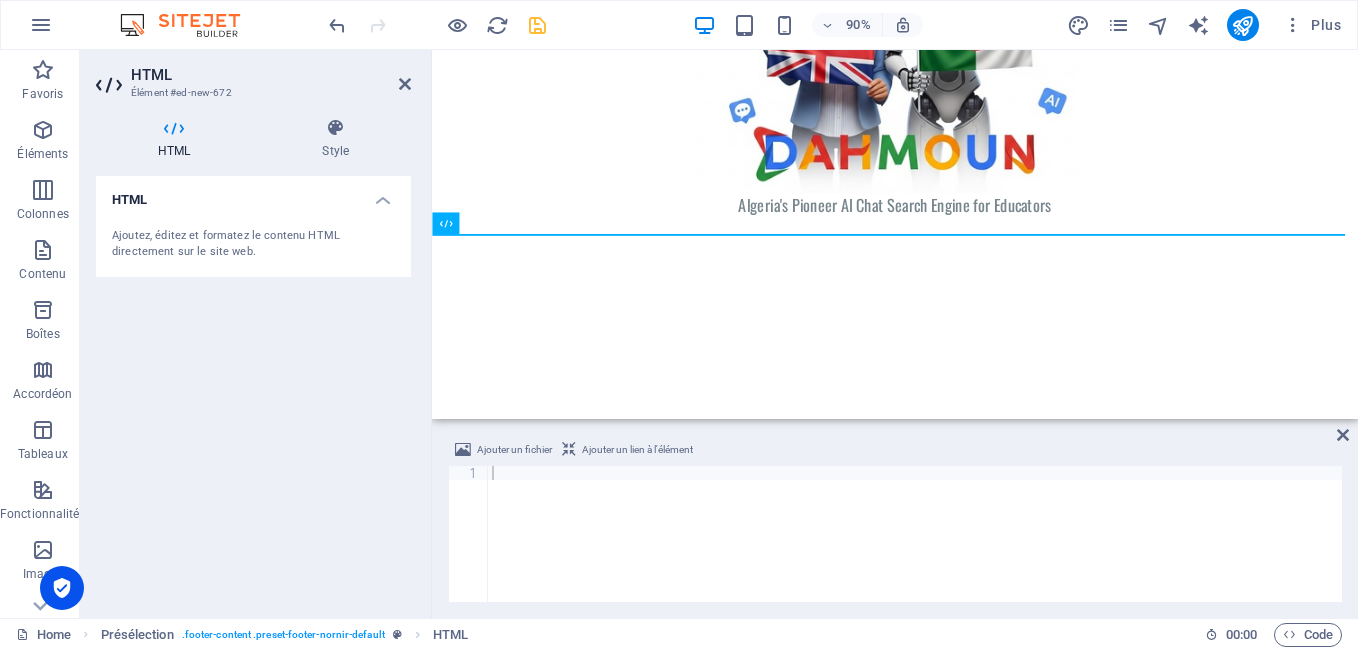 drag, startPoint x: 536, startPoint y: 464, endPoint x: 513, endPoint y: 476, distance: 25.942244 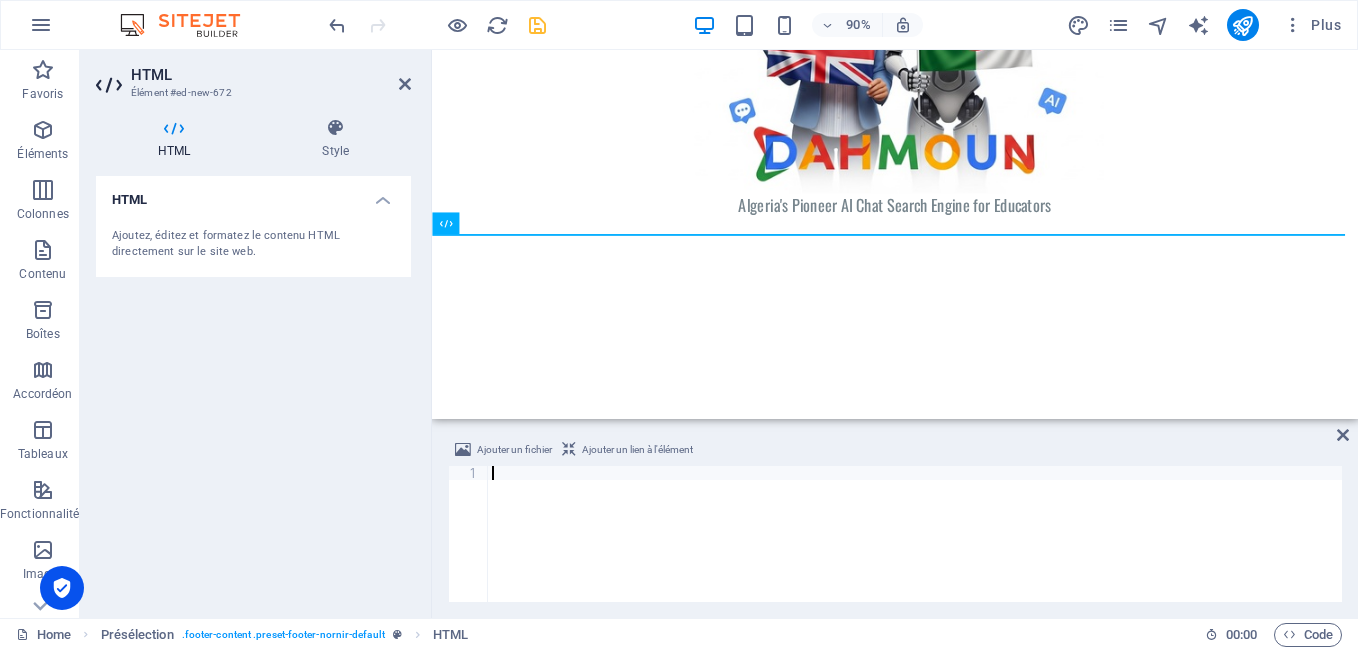 paste on "https://cse.google.com/cse.js?cx=0547bf4571f454570" 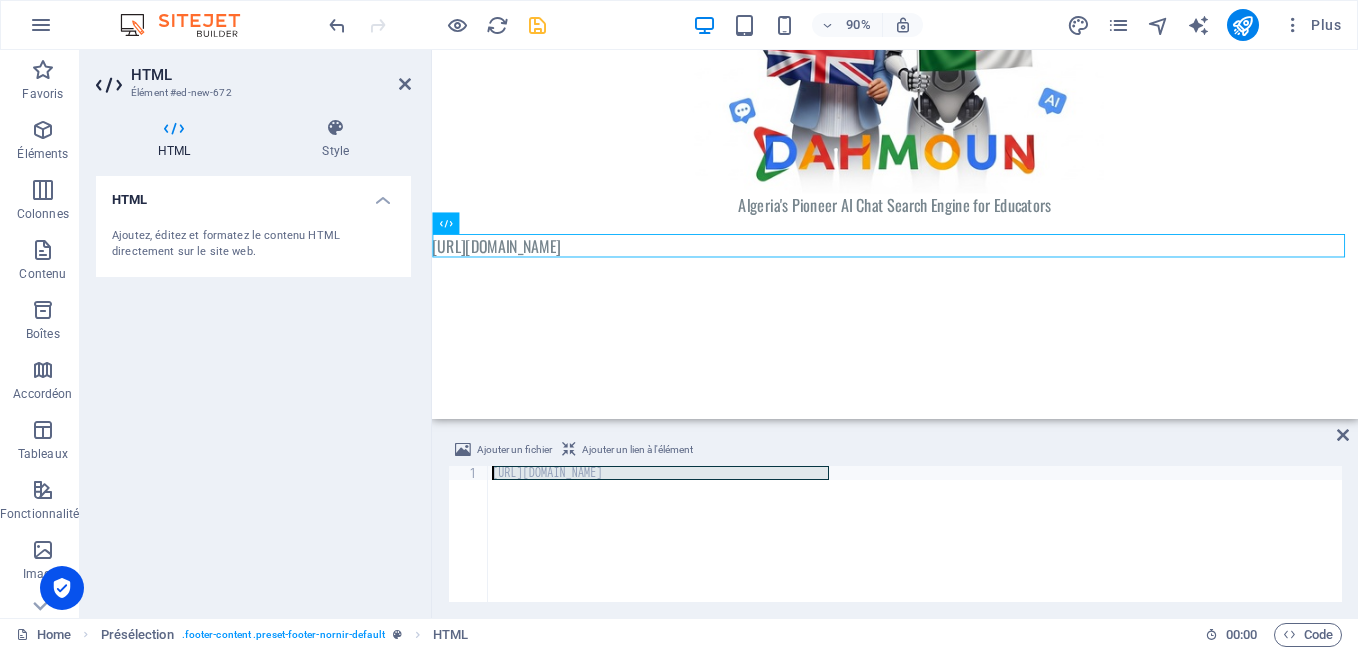drag, startPoint x: 855, startPoint y: 475, endPoint x: 333, endPoint y: 430, distance: 523.93604 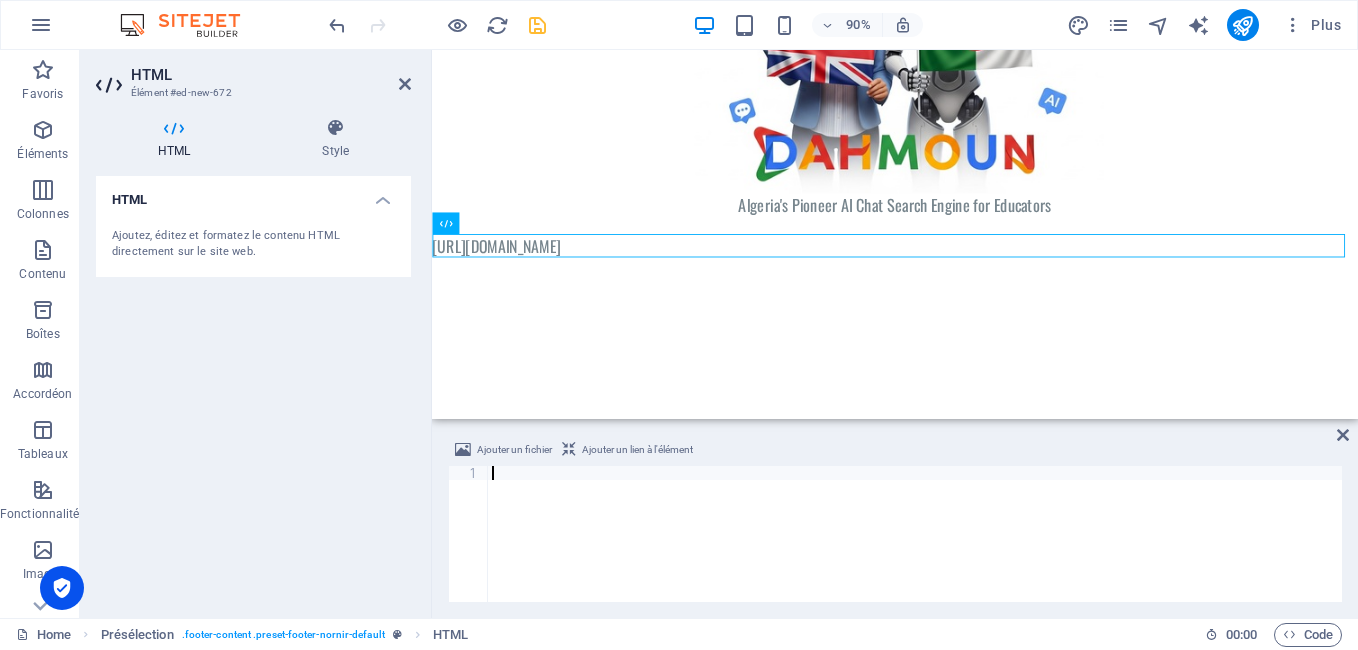 paste on "<div class="gcse-searchresults-only"></div>" 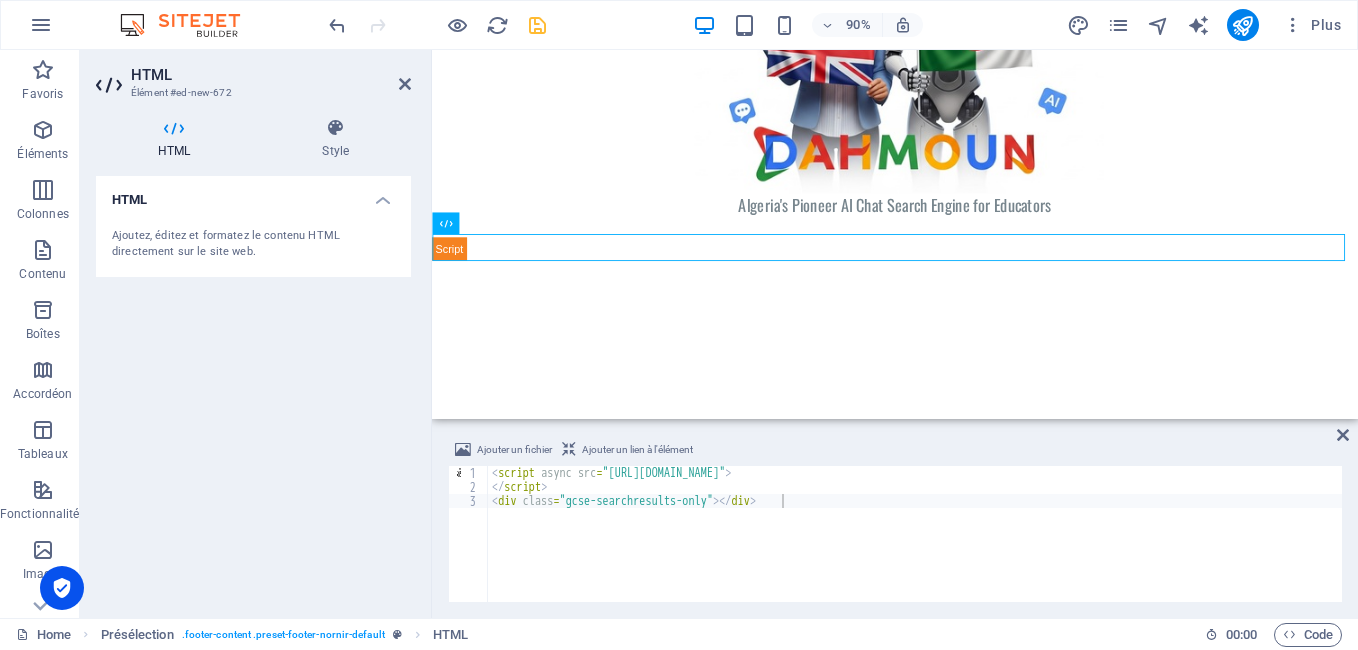 click on "HTML Ajoutez, éditez et formatez le contenu HTML directement sur le site web." at bounding box center [253, 389] 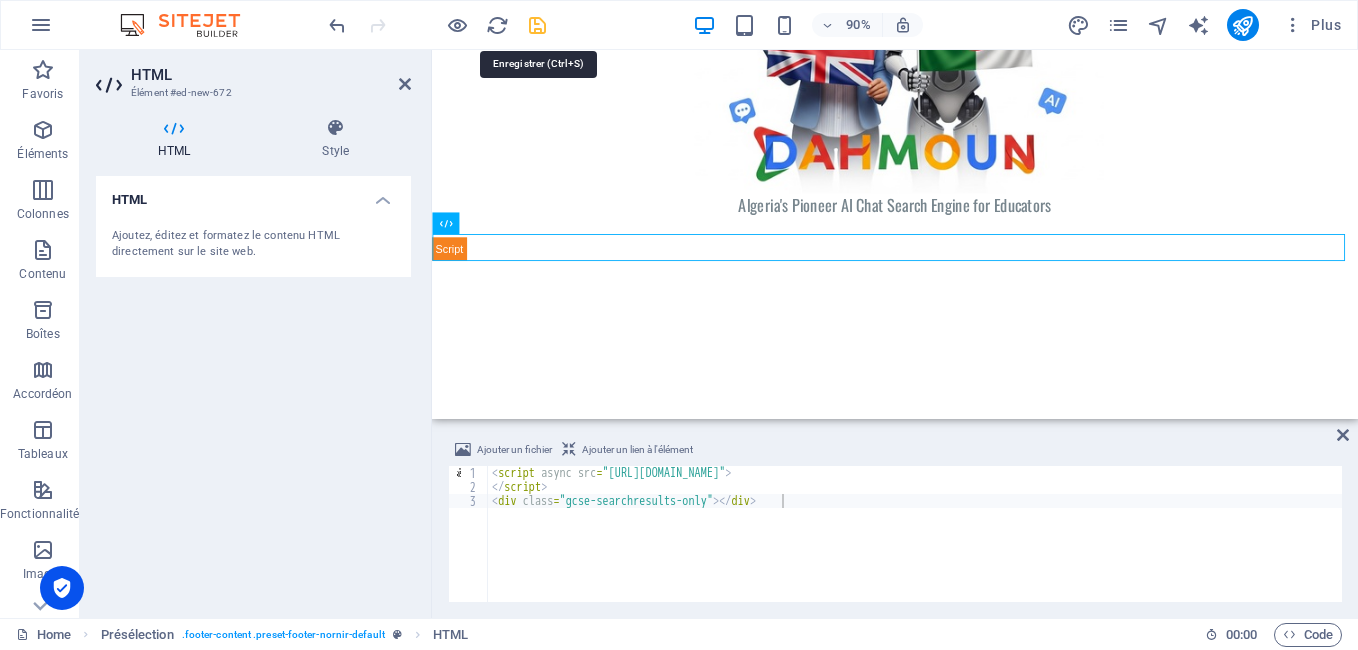 click at bounding box center [537, 25] 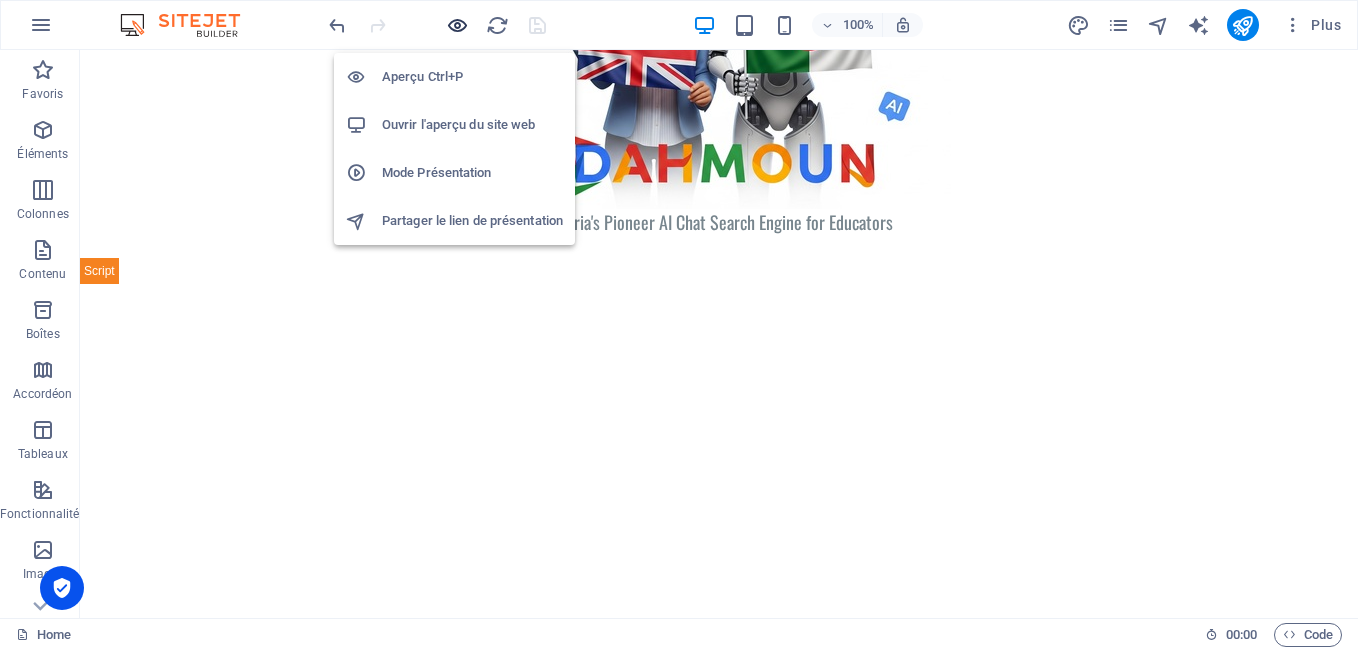 click at bounding box center (457, 25) 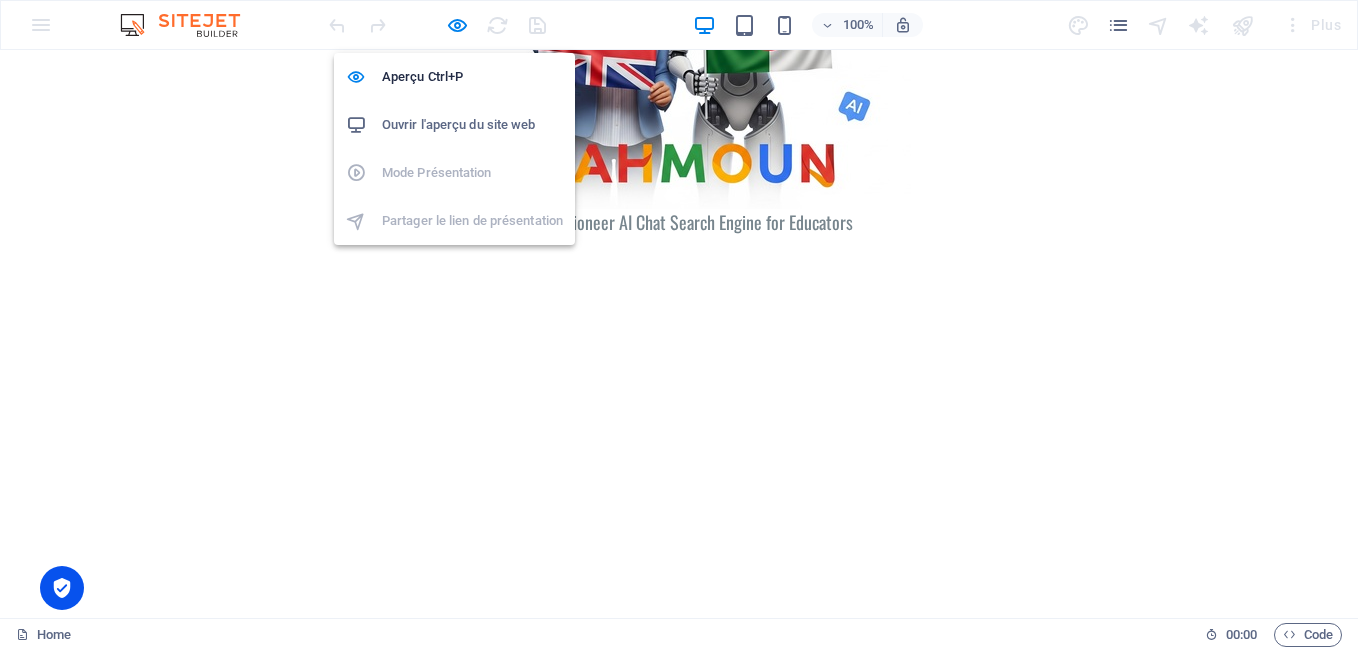 click on "Ouvrir l'aperçu du site web" at bounding box center [472, 125] 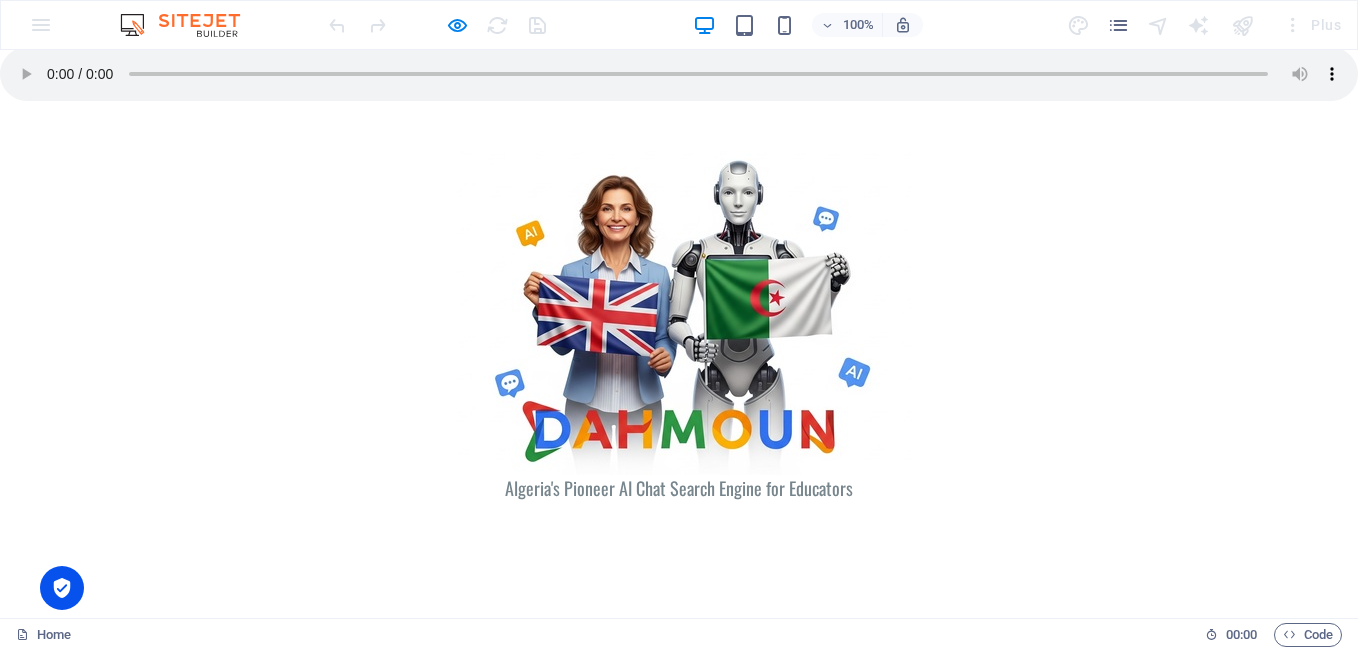 scroll, scrollTop: 0, scrollLeft: 0, axis: both 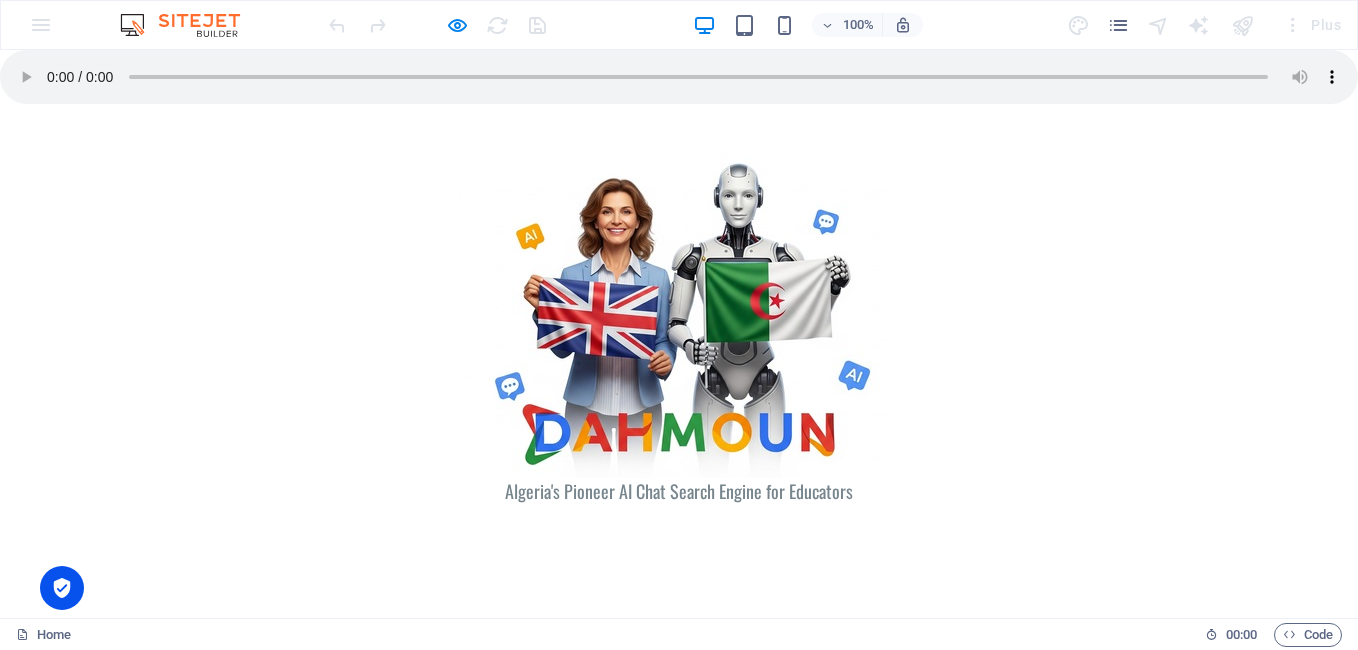 drag, startPoint x: 1350, startPoint y: 254, endPoint x: 1256, endPoint y: 81, distance: 196.88829 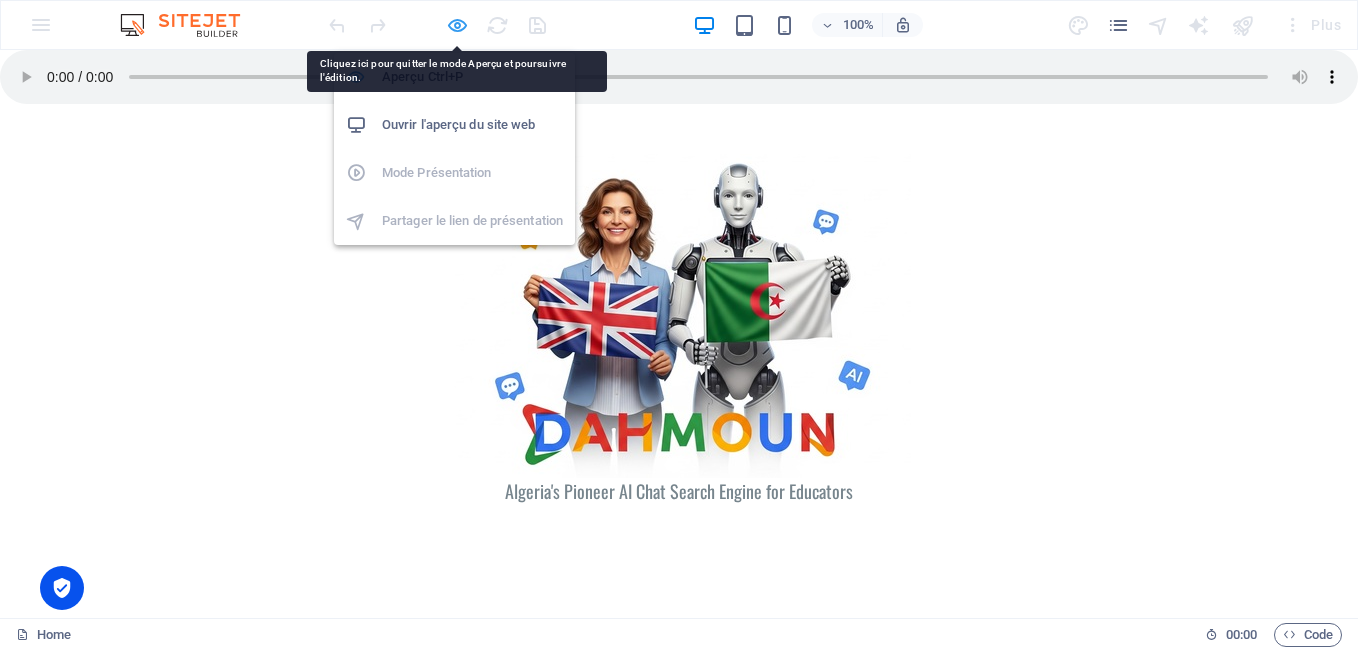 click at bounding box center (457, 25) 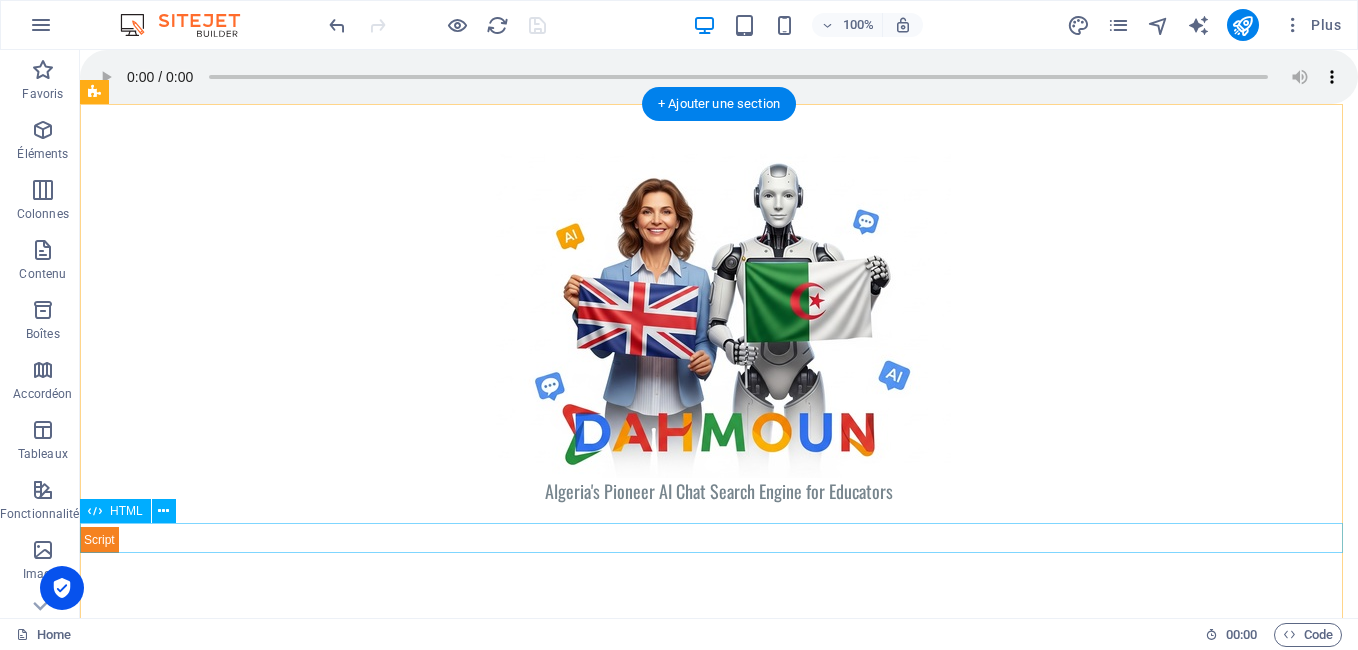 click at bounding box center (719, 538) 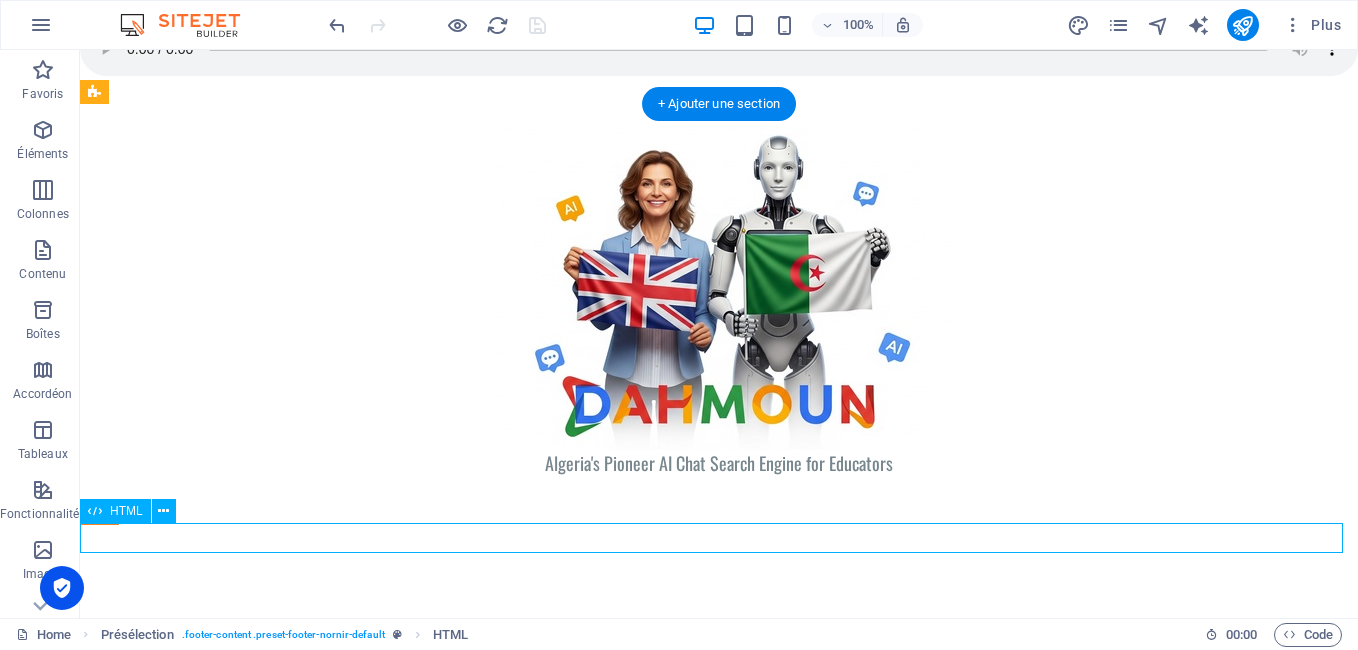 click on "Algeria's Pioneer AI Chat Search Engine for Educators
</div> For any inquiries, please call 0770 143 098. DAHMOUN © 2025. All Rights Reserved." at bounding box center [719, 712] 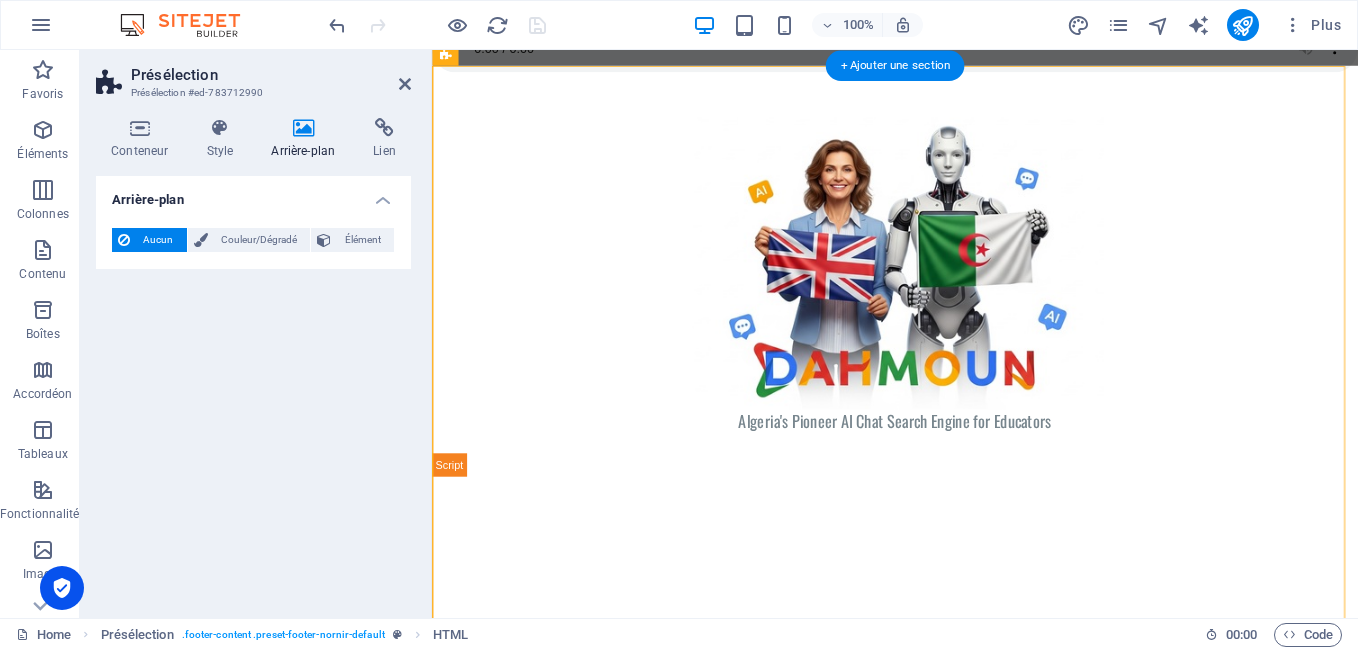 scroll, scrollTop: 36, scrollLeft: 0, axis: vertical 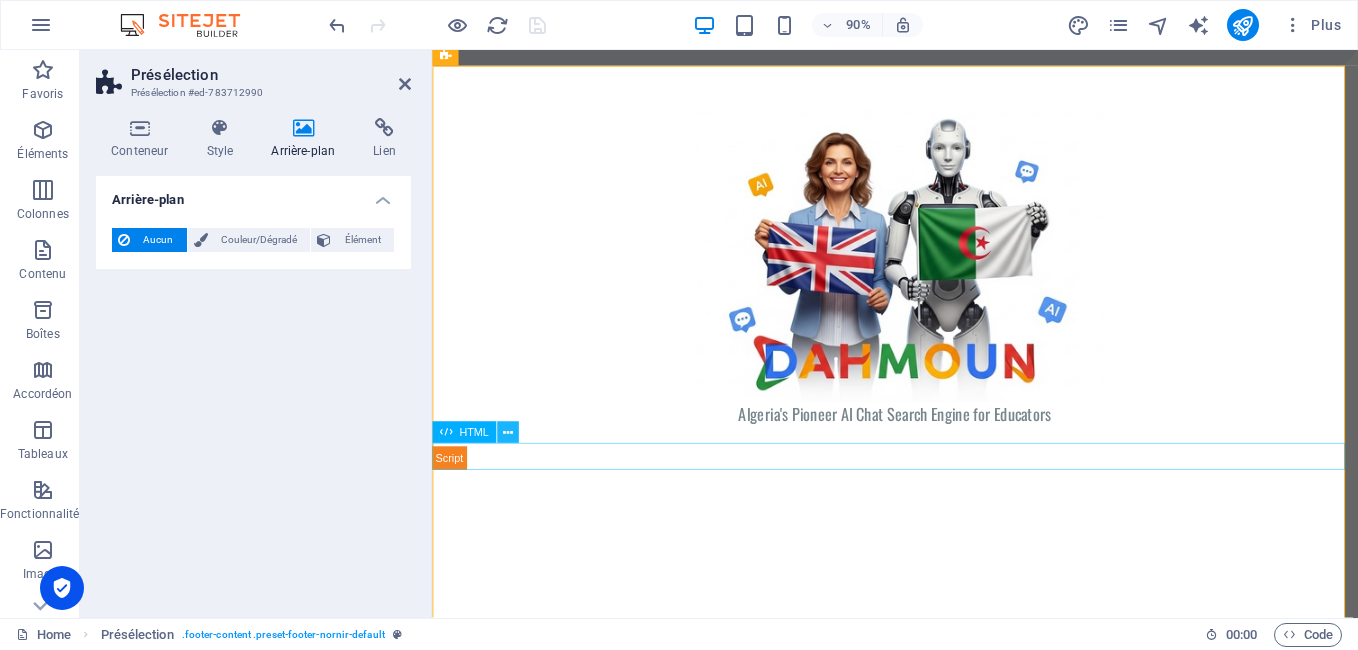 click at bounding box center [507, 432] 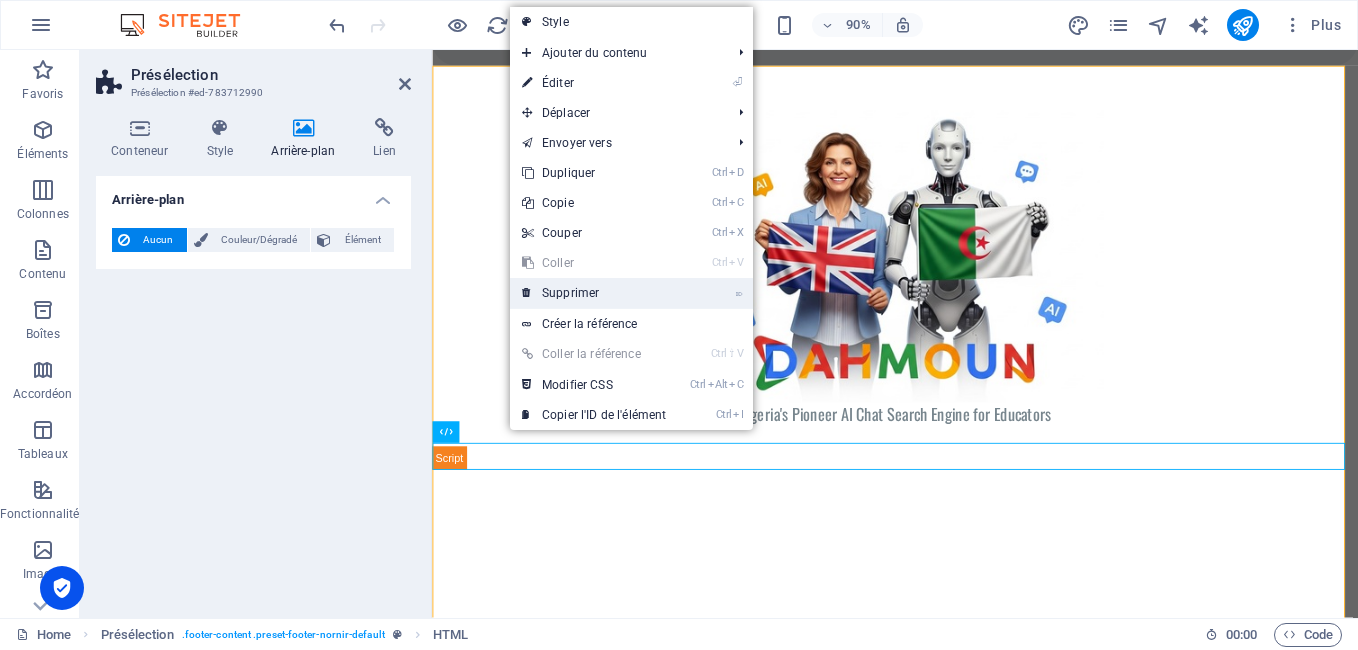 click on "⌦  Supprimer" at bounding box center [594, 293] 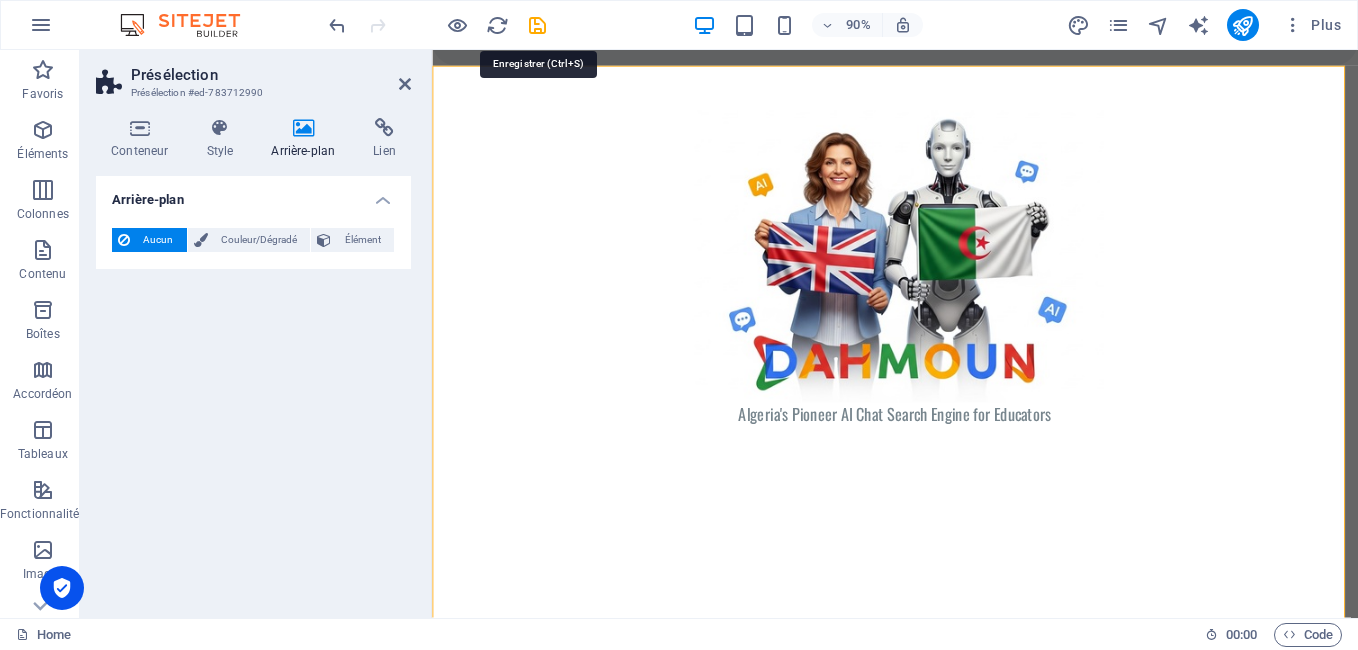 click at bounding box center (537, 25) 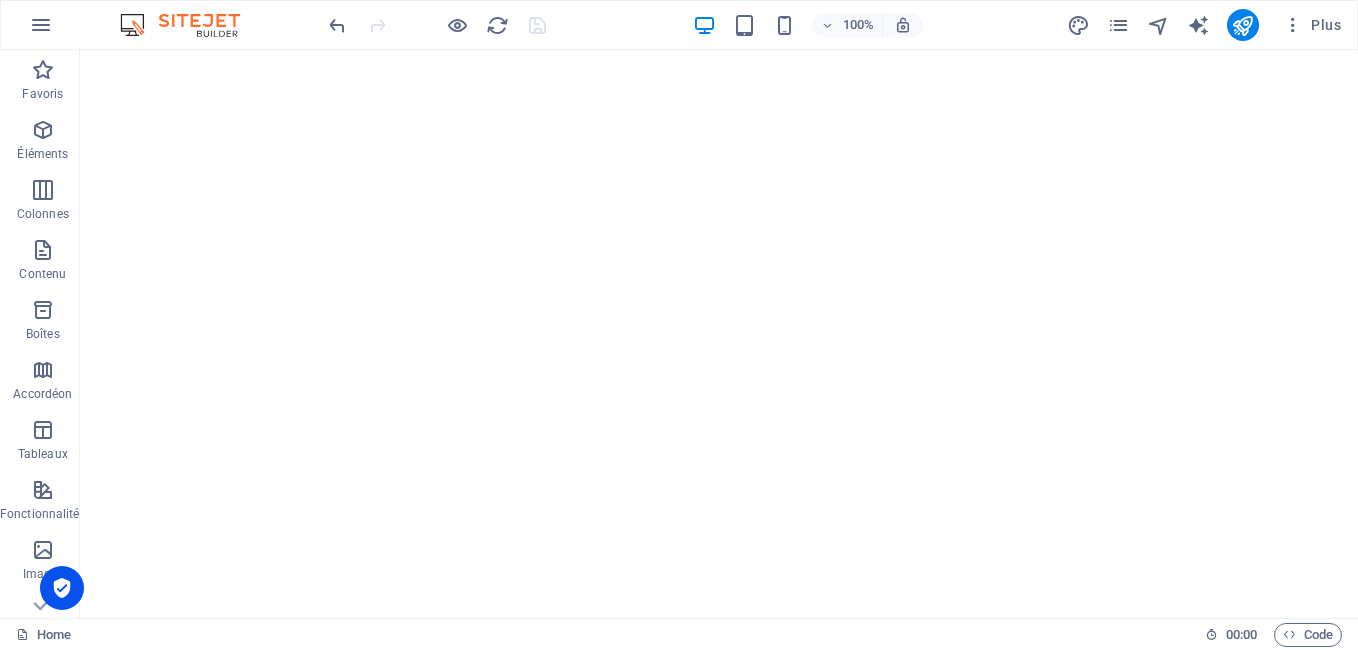 scroll, scrollTop: 625, scrollLeft: 0, axis: vertical 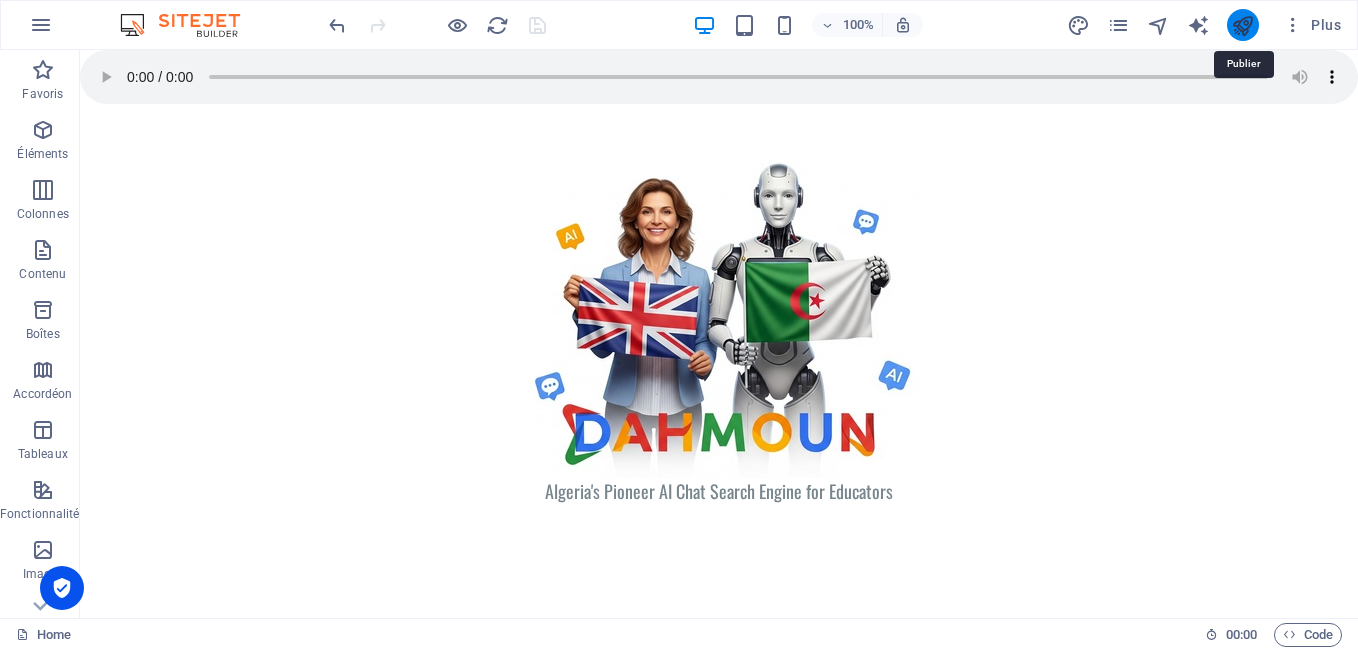 click at bounding box center (1242, 25) 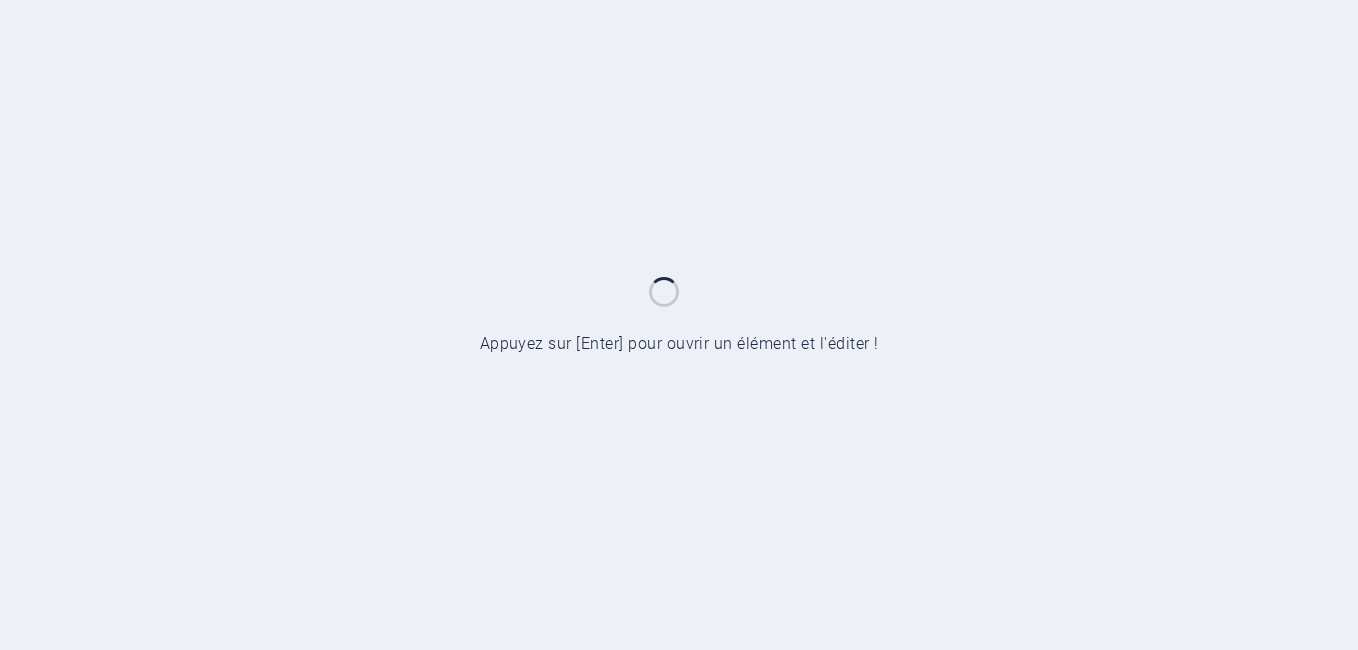scroll, scrollTop: 0, scrollLeft: 0, axis: both 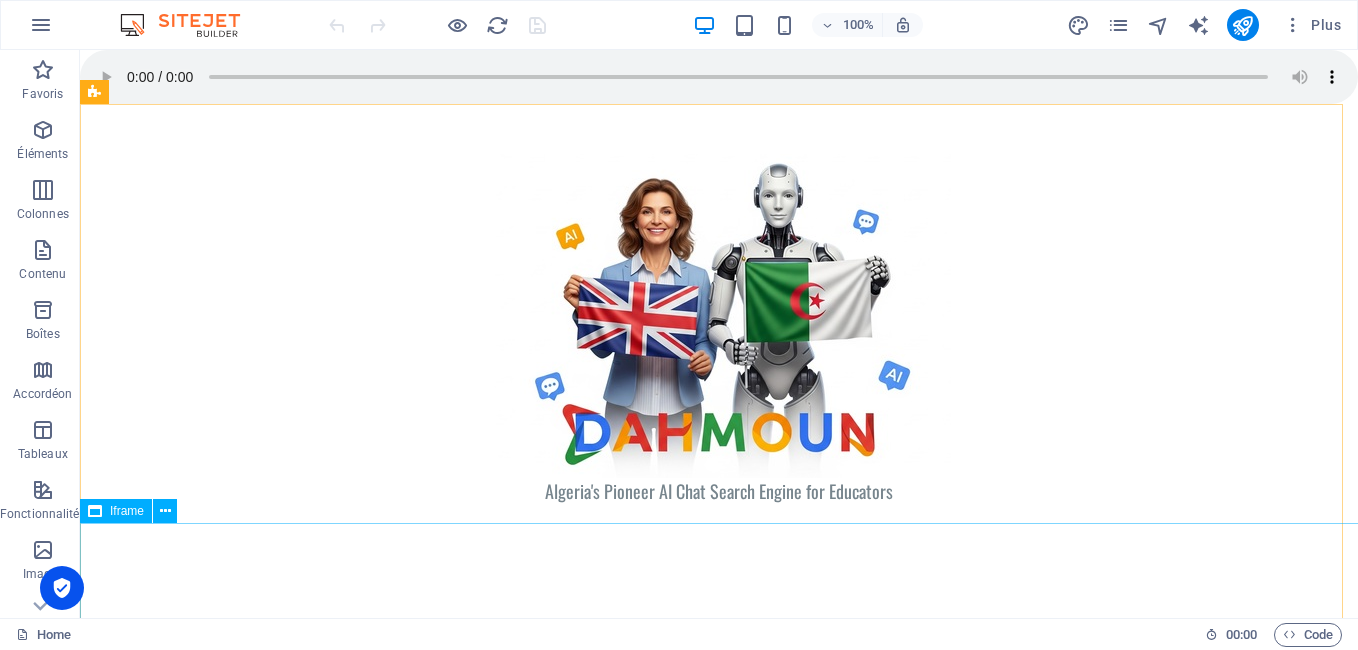 click on "Iframe" at bounding box center (127, 511) 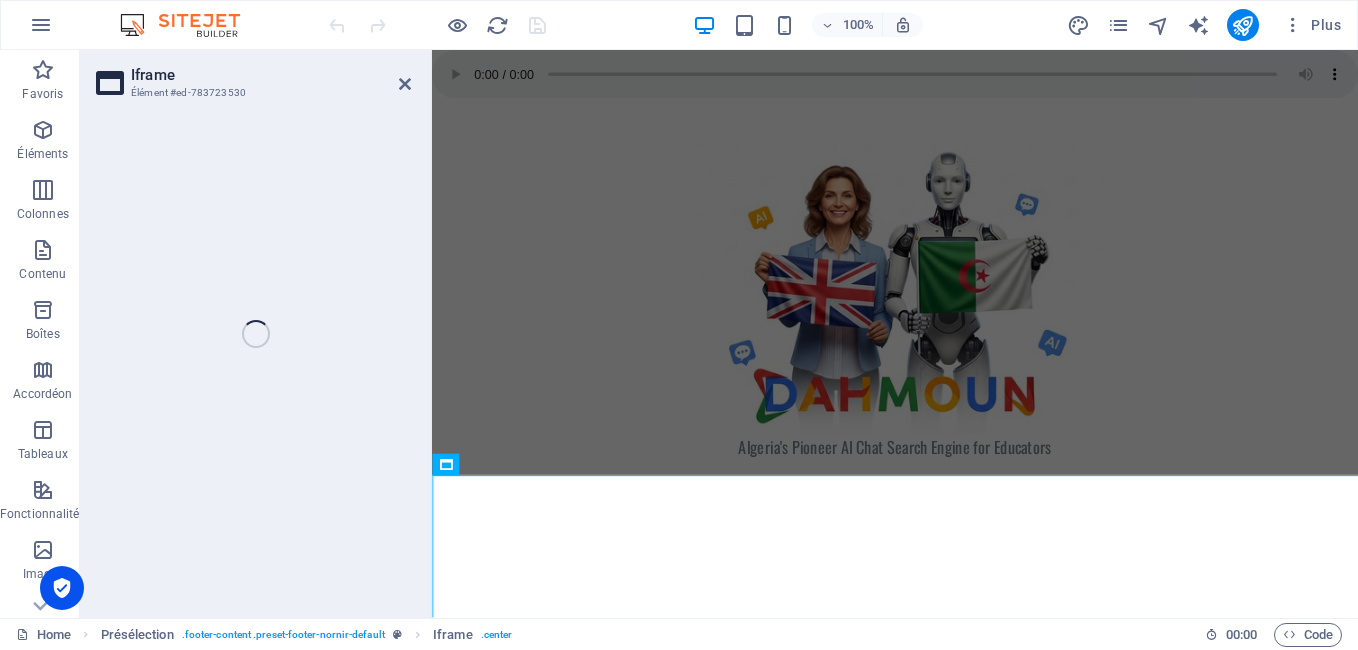 select on "%" 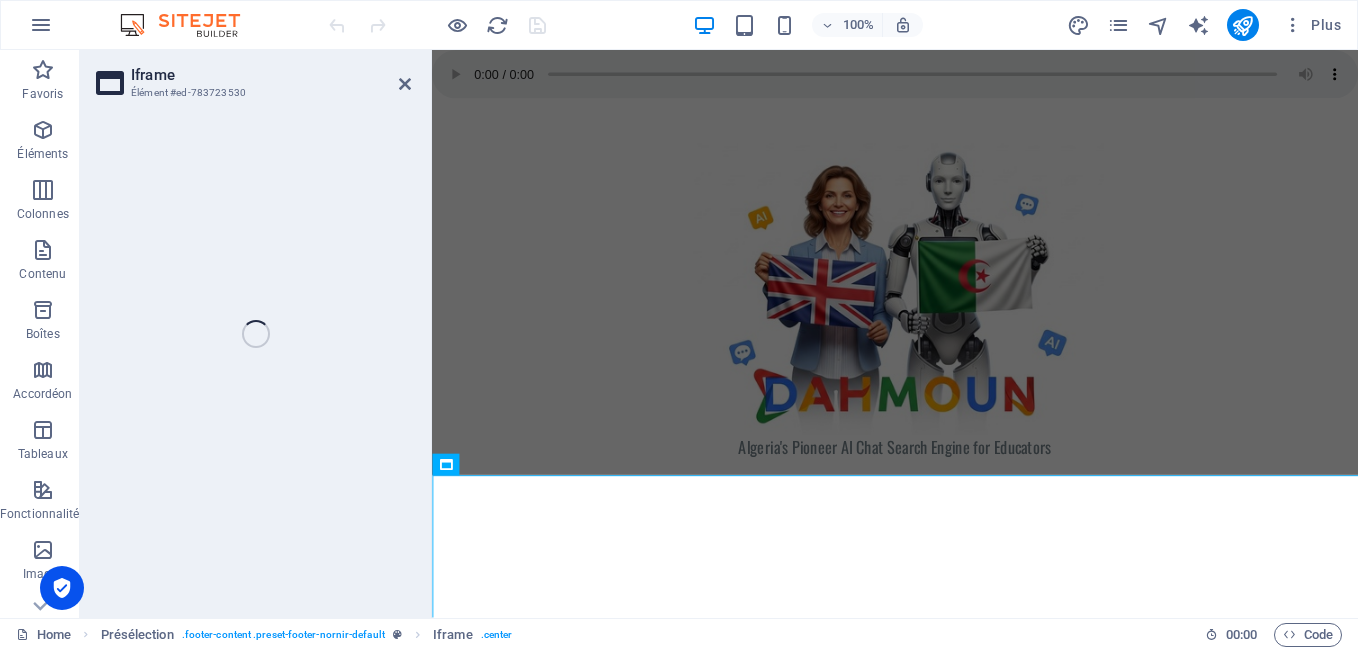 select on "px" 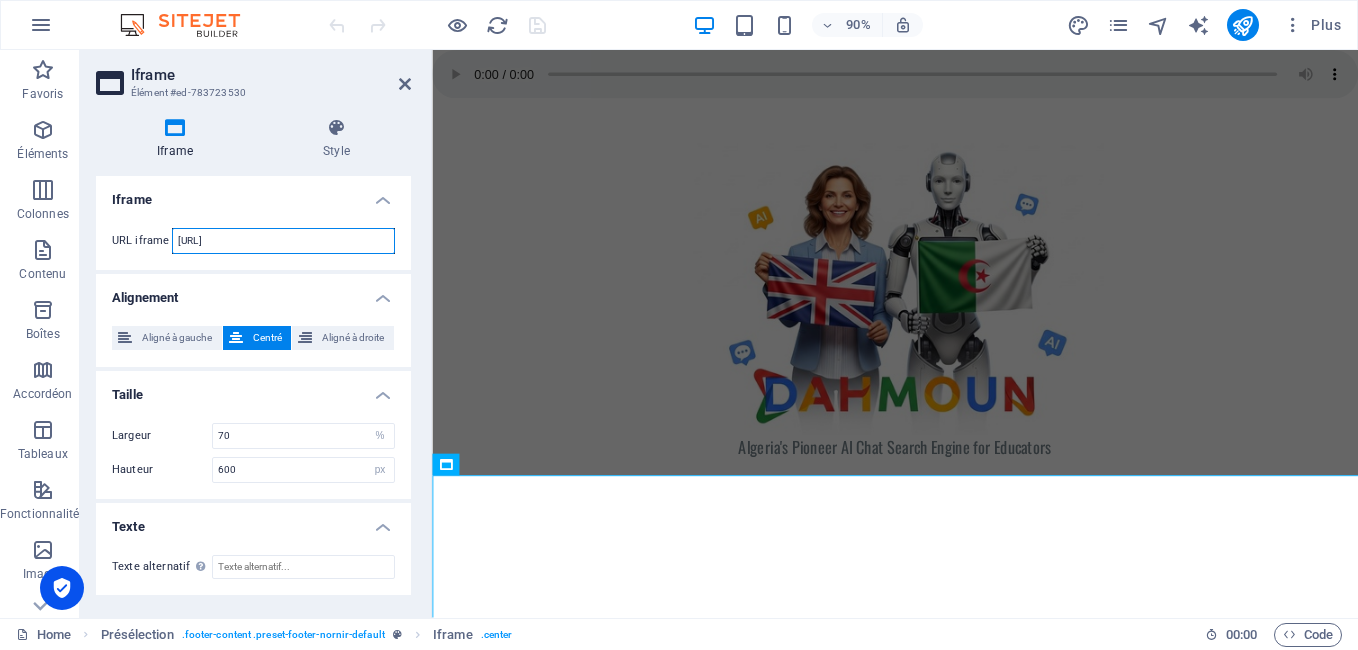 scroll, scrollTop: 0, scrollLeft: 149, axis: horizontal 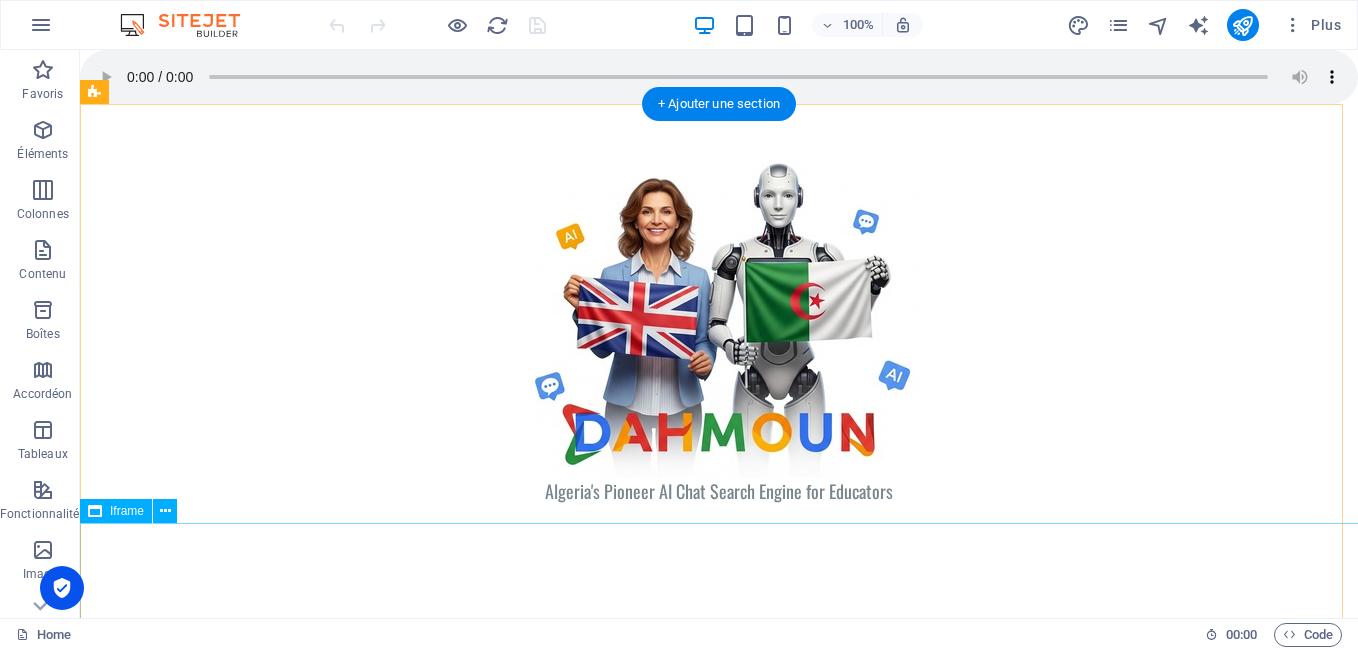 click on "</div>" at bounding box center [719, 823] 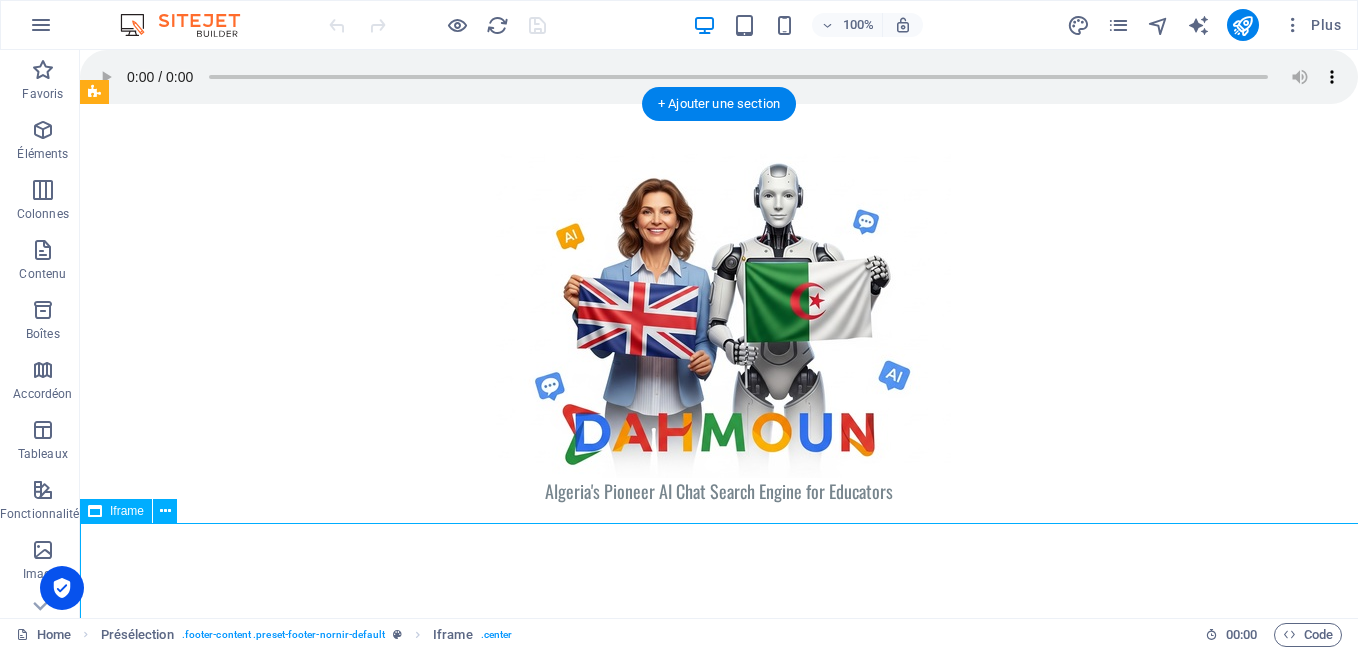 click on "</div>" at bounding box center (719, 823) 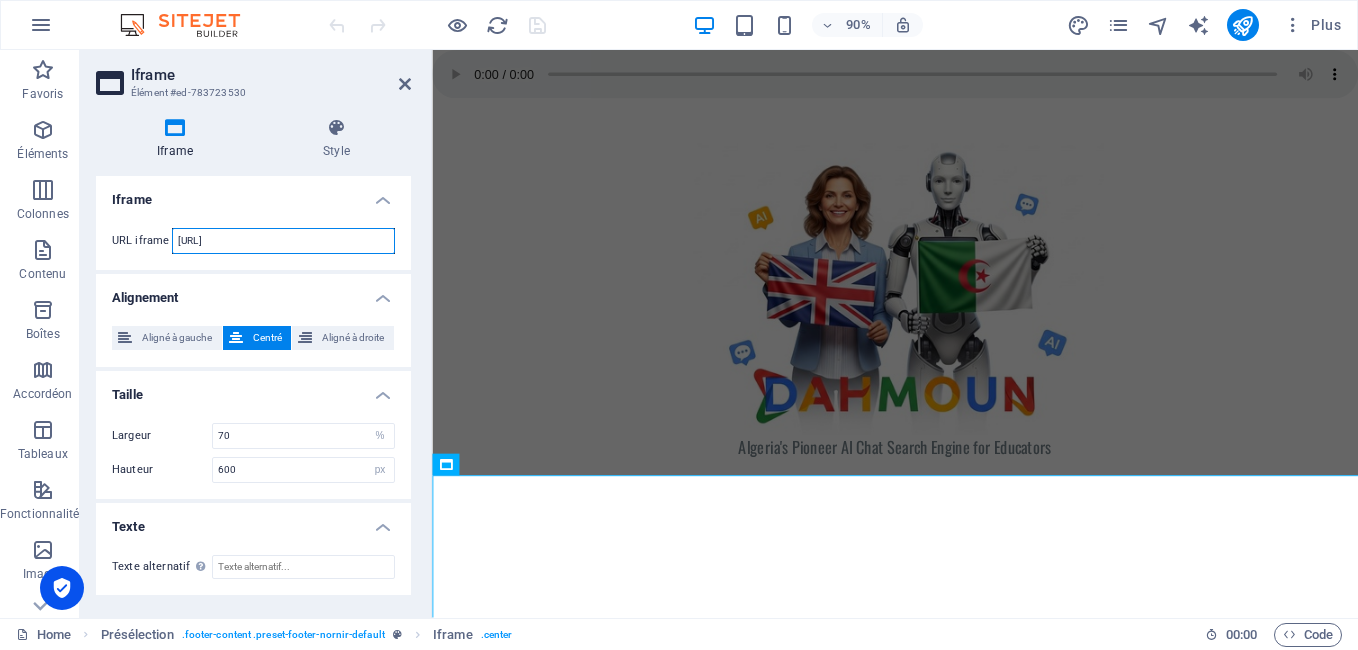 scroll, scrollTop: 0, scrollLeft: 149, axis: horizontal 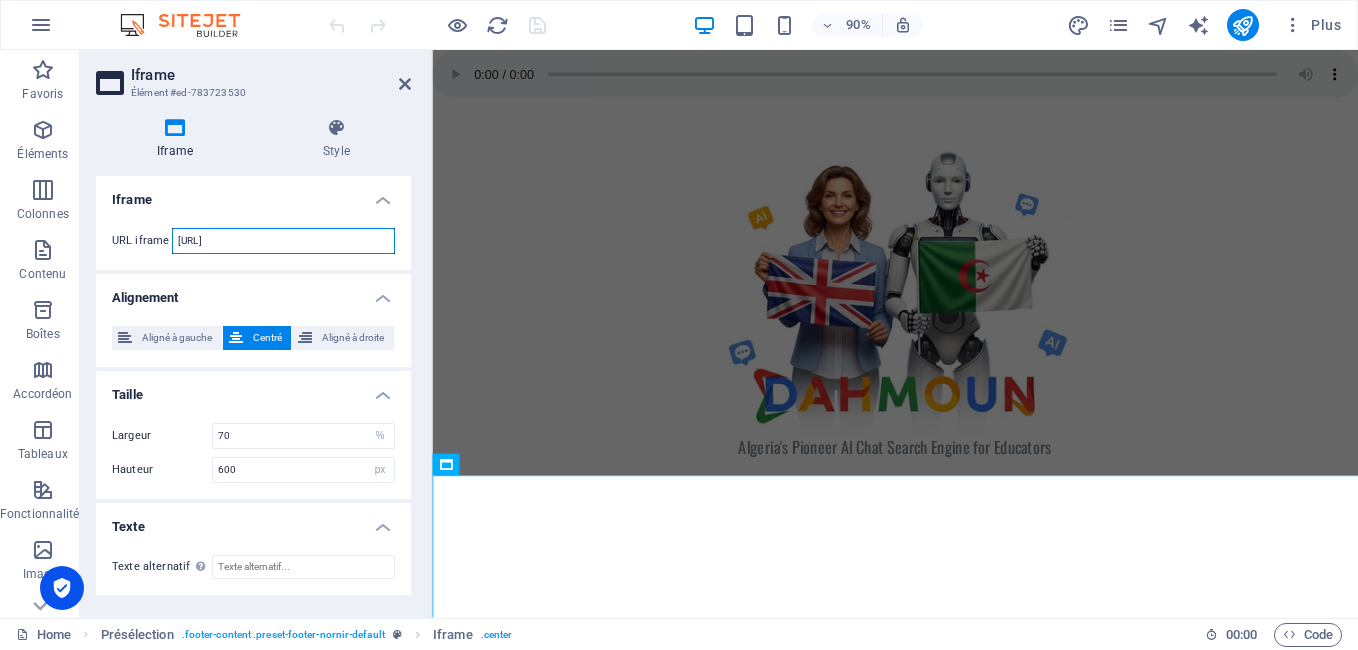 paste on "<script src="[URL]" data-aid="6c8ad696-da51-43dd-afe5-ab5b16f3e18d" 		 		 data-lang="en"></script>" 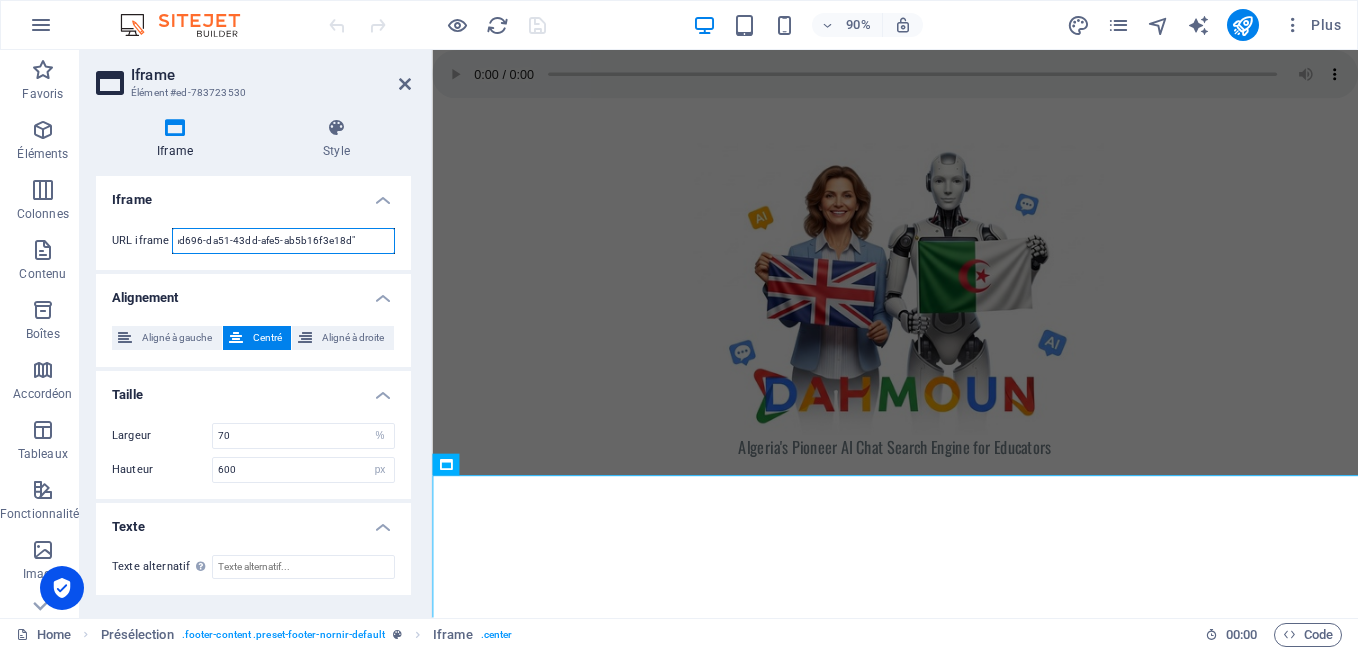 scroll, scrollTop: 0, scrollLeft: 439, axis: horizontal 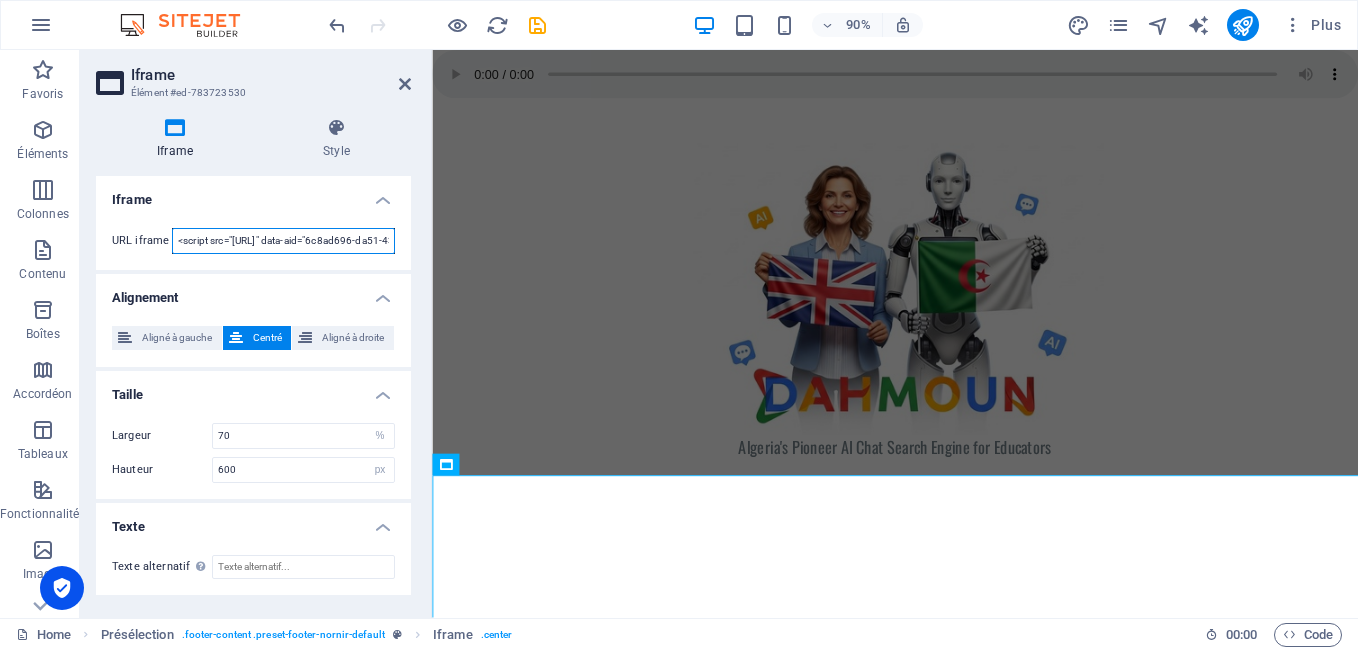 drag, startPoint x: 270, startPoint y: 245, endPoint x: 130, endPoint y: 234, distance: 140.43147 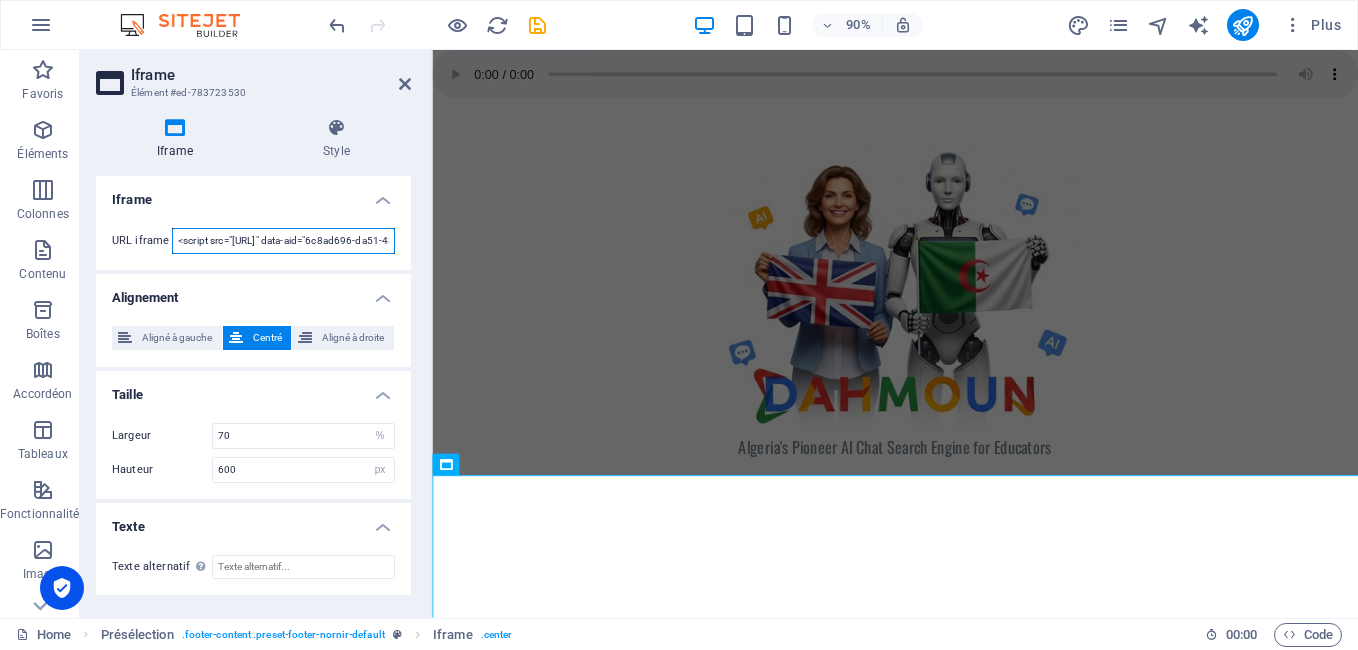 paste on "[URL]" 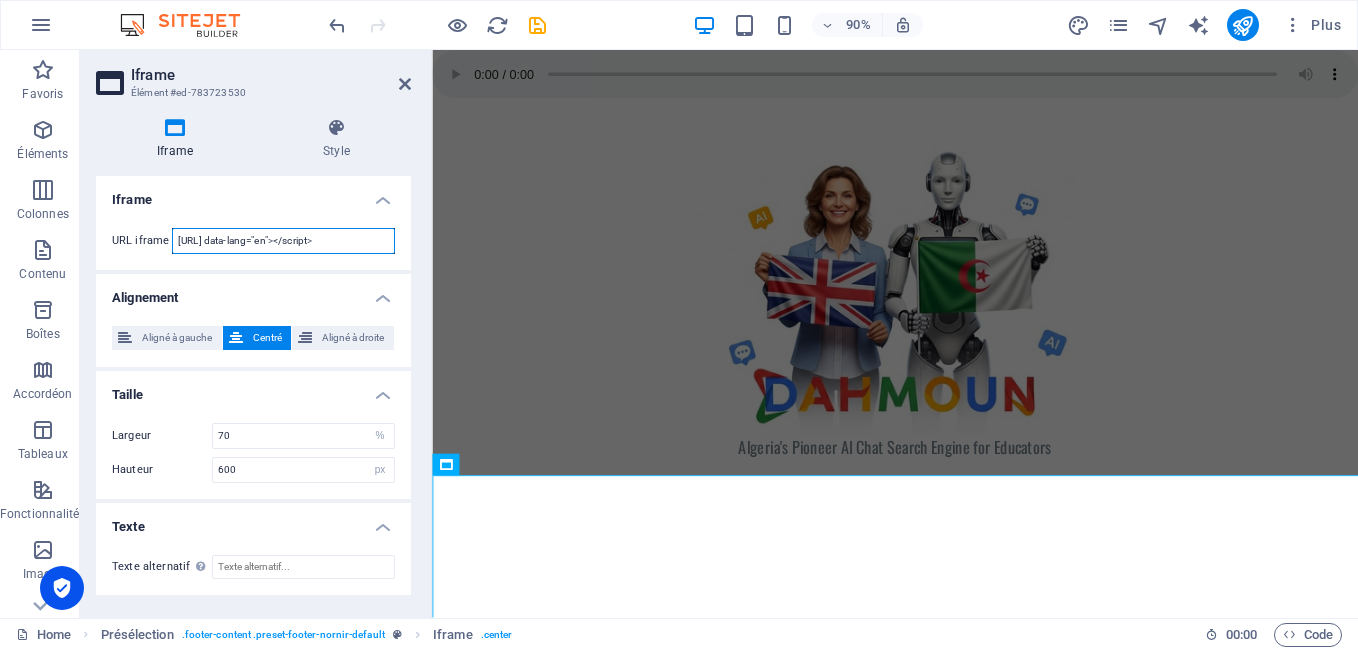 scroll, scrollTop: 0, scrollLeft: 149, axis: horizontal 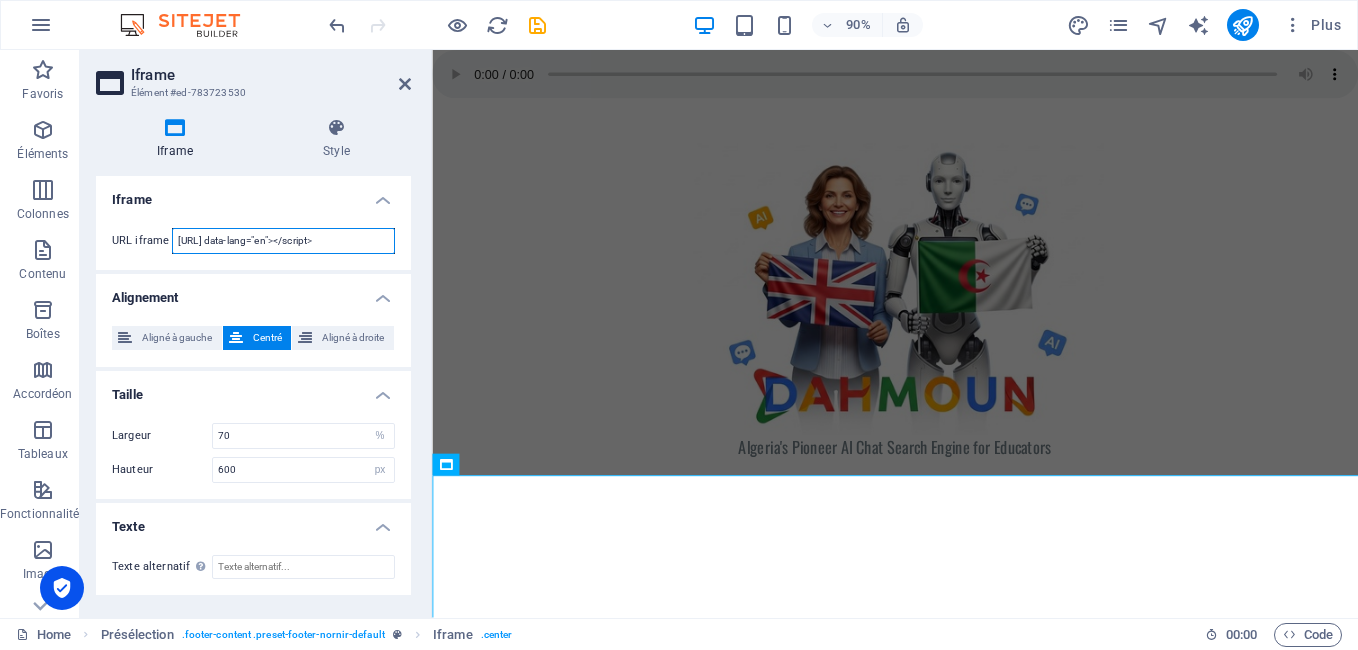 drag, startPoint x: 374, startPoint y: 238, endPoint x: 147, endPoint y: 221, distance: 227.63568 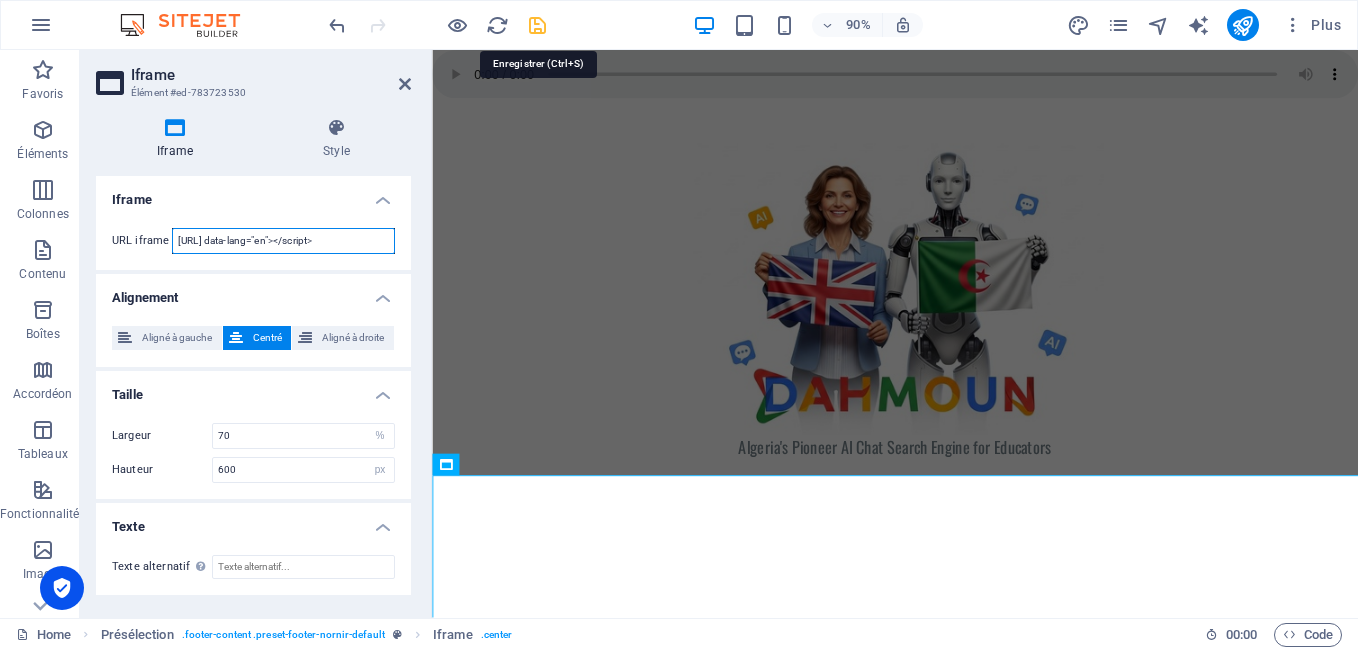 type on "[URL] data-lang="en"></script>" 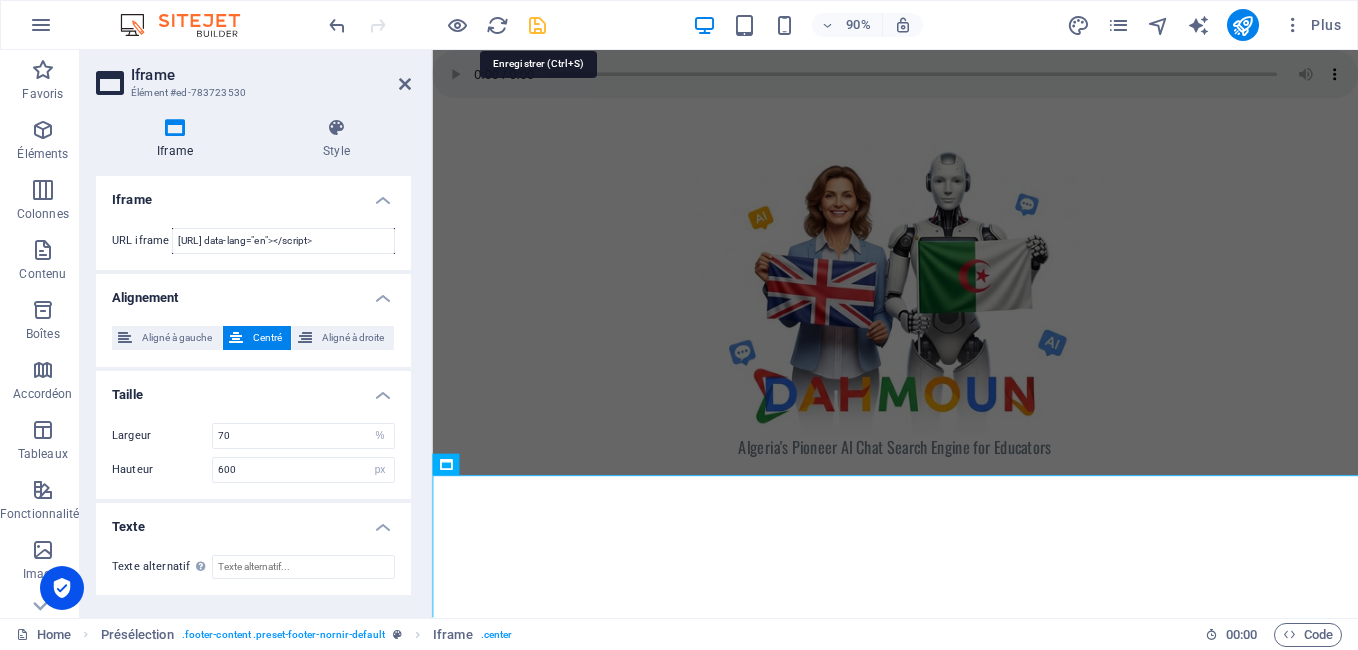 click at bounding box center (537, 25) 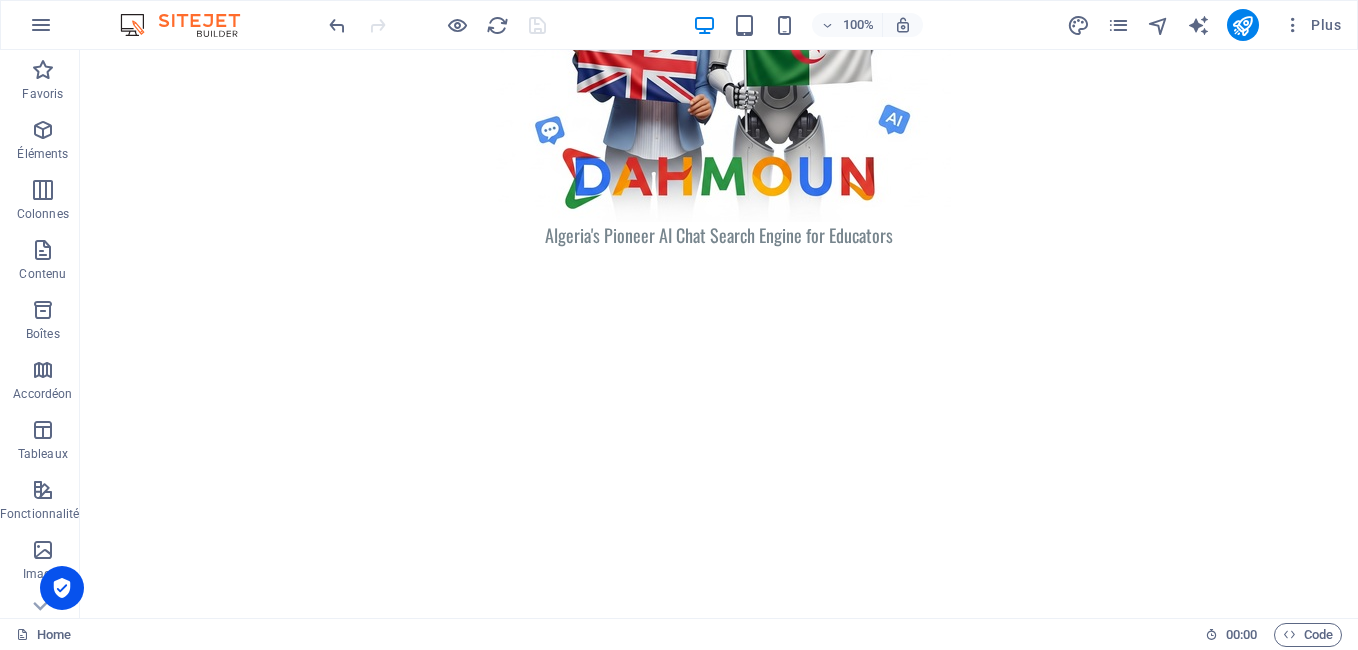 scroll, scrollTop: 239, scrollLeft: 0, axis: vertical 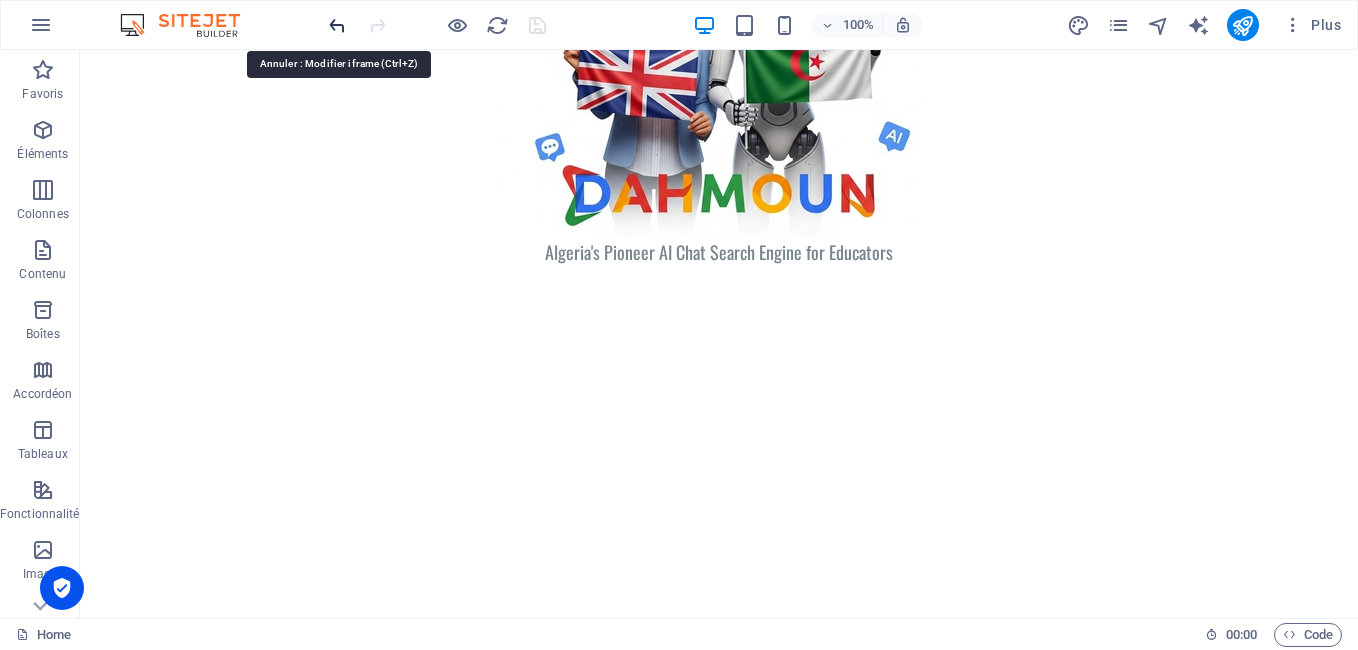 click at bounding box center [337, 25] 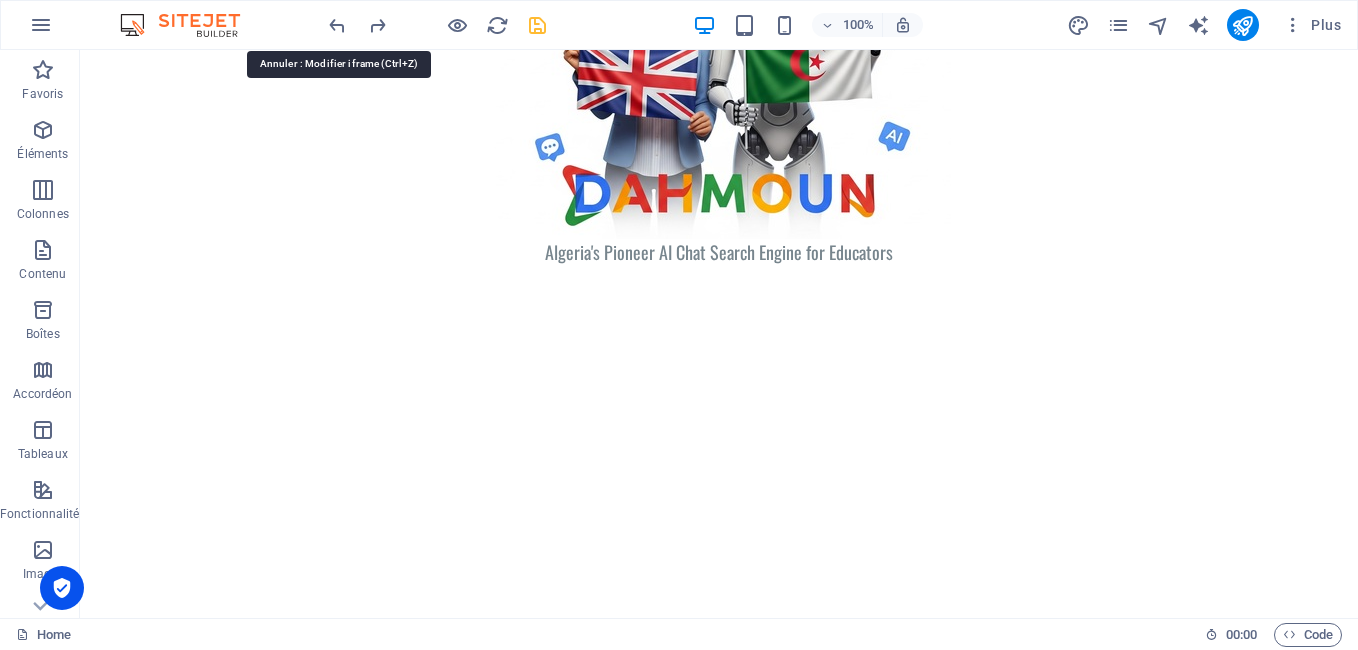 click at bounding box center (337, 25) 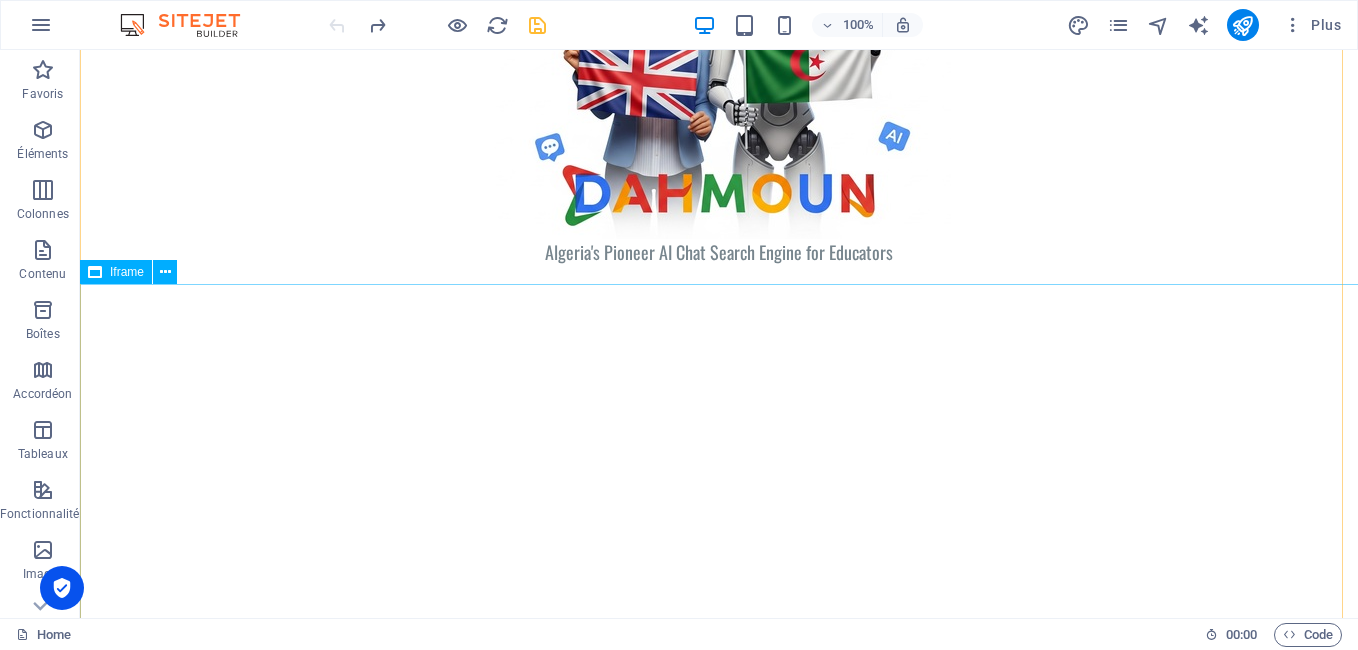 click on "</div>" at bounding box center (719, 584) 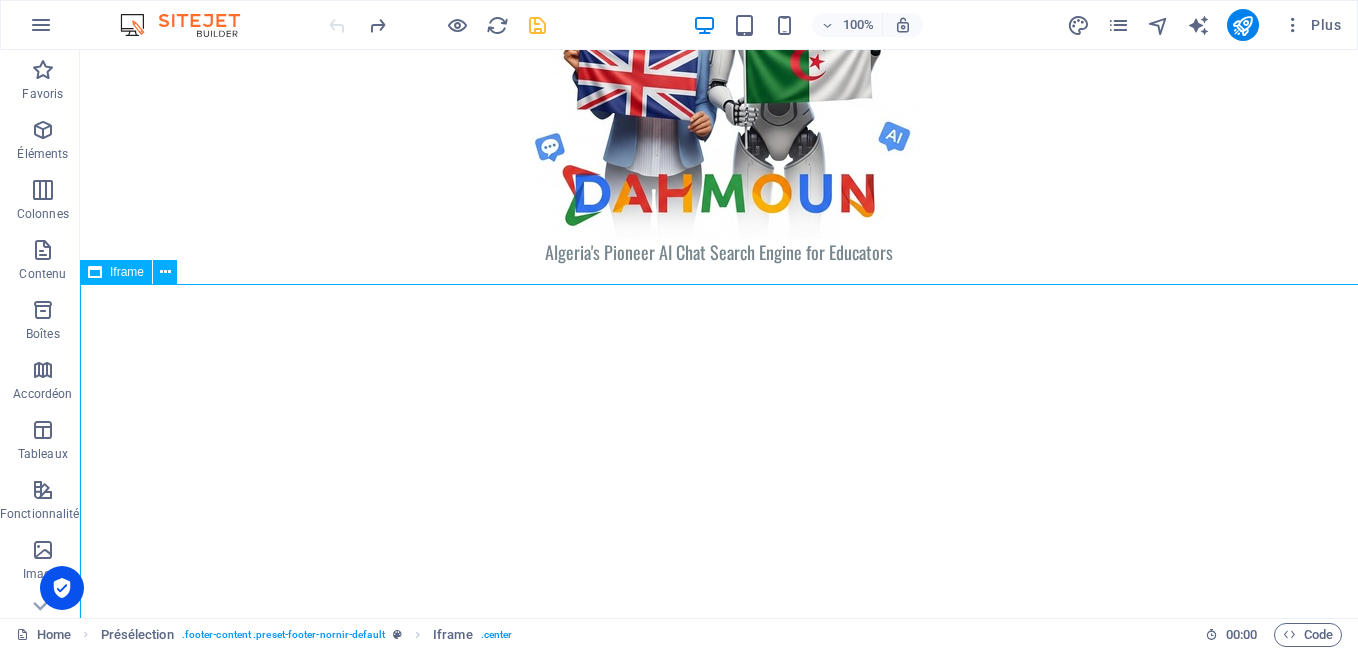click on "</div>" at bounding box center [719, 584] 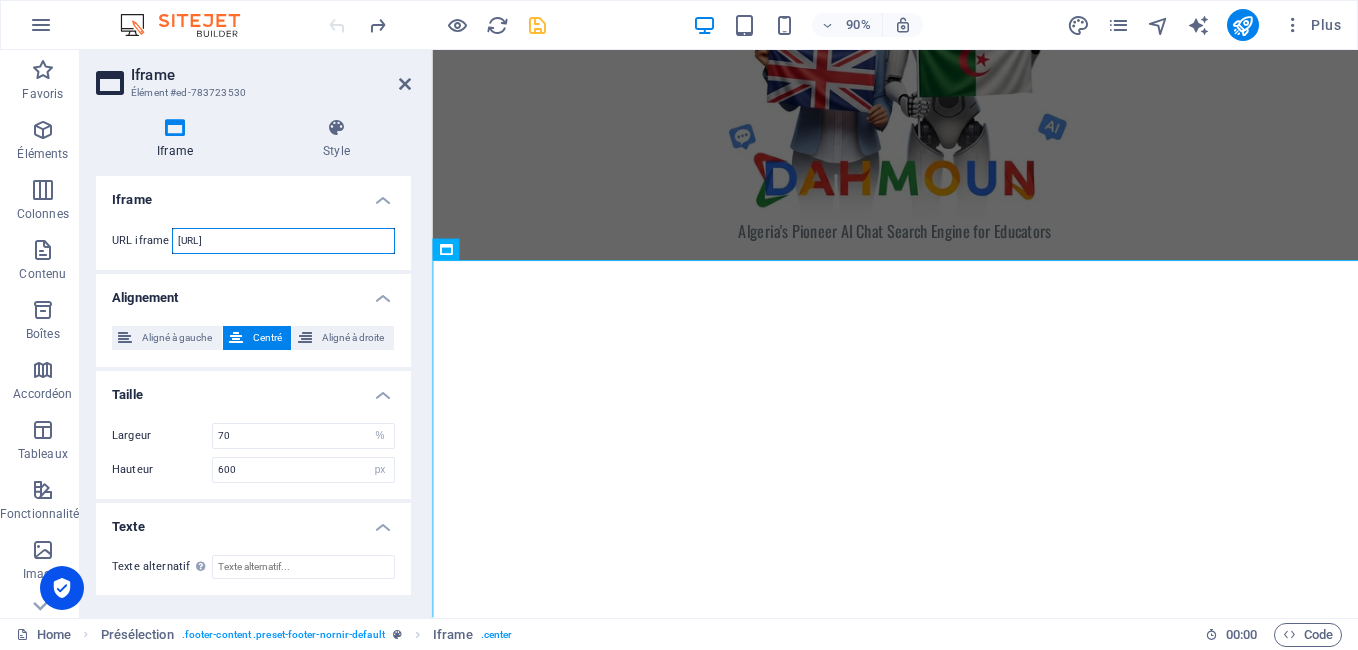 scroll, scrollTop: 0, scrollLeft: 149, axis: horizontal 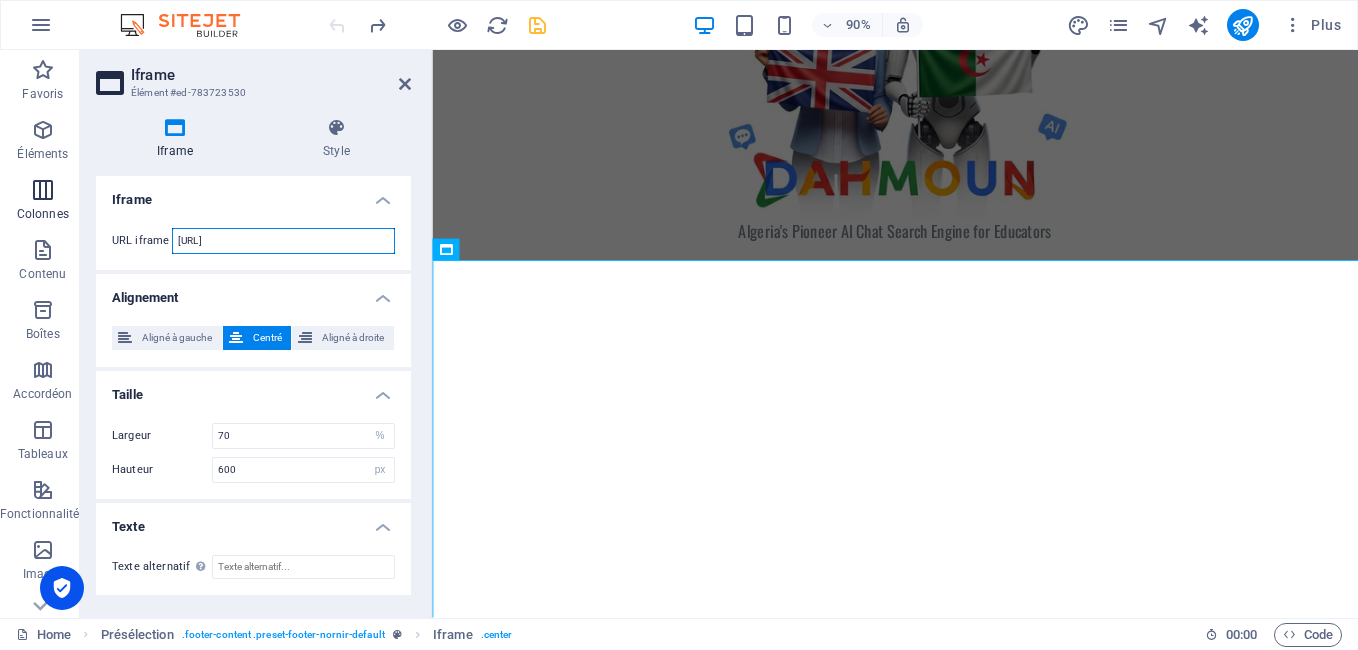 drag, startPoint x: 389, startPoint y: 240, endPoint x: 69, endPoint y: 229, distance: 320.189 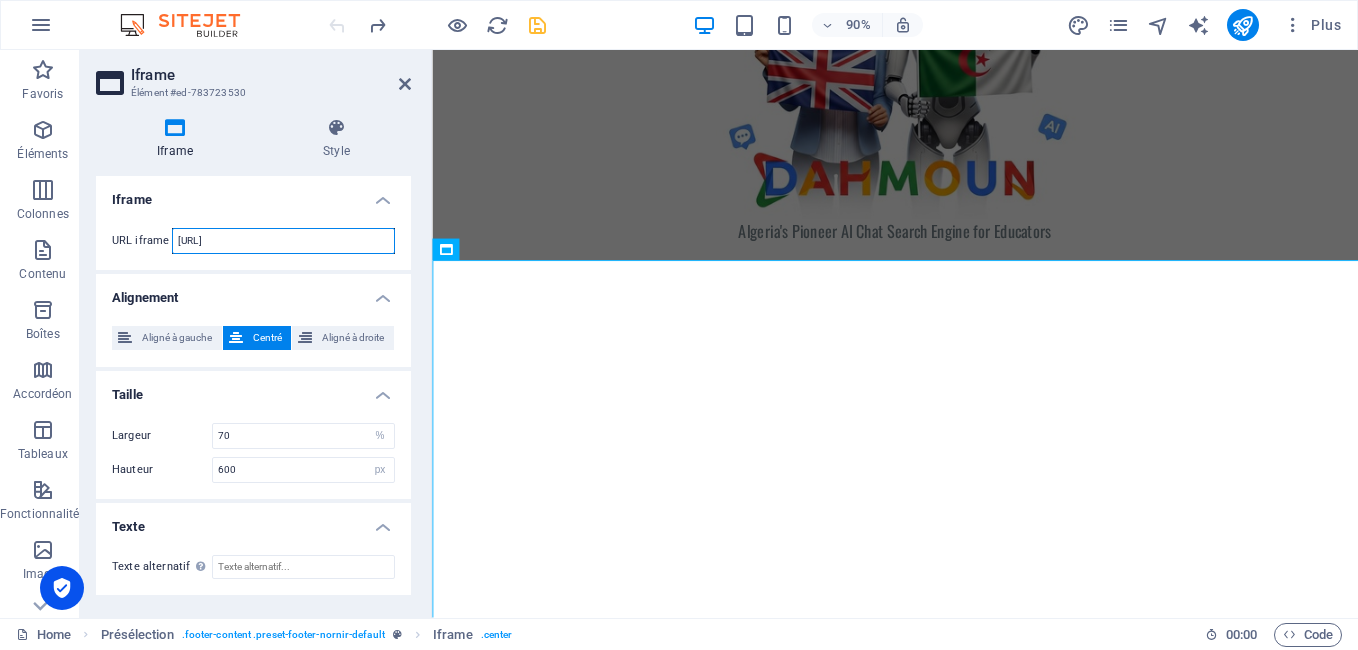 click on "[URL]" at bounding box center [283, 241] 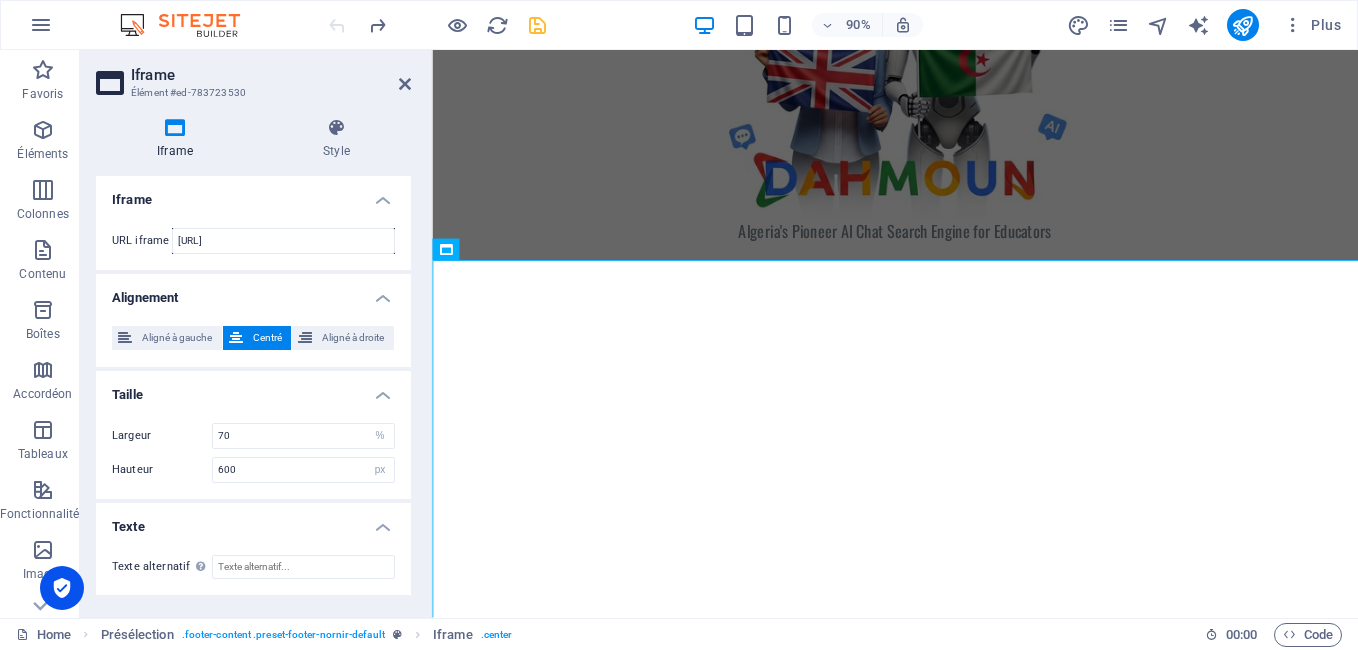 click on "Iframe Style Iframe URL iframe [URL] Alignement Aligné à gauche Centré Aligné à droite Taille Largeur 70 px % Hauteur 600 px % Texte Texte alternatif The alternative text should be added to improve website accessibility. Présélection Element Mise en page Définit comment cet élément s'étend dans la mise en page (Flexbox). Taille 110 Par défaut auto px % 1/1 1/2 1/3 1/4 1/5 1/6 1/7 1/8 1/9 1/10 Agrandir Réduire Commander Mise en page du conteneur Visible Visible Opacité 100 % Débordement Espacement Marge Par défaut auto px % rem vw vh Personnalisé Personnalisé auto px % rem vw vh auto px % rem vw vh auto px % rem vw vh auto px % rem vw vh Marge intérieure Par défaut px rem % vh vw Personnalisé Personnalisé px rem % vh vw px rem % vh vw px rem % vh vw px rem % vh vw Bordure Style              - Largeur 1 auto px rem % vh vw Personnalisé Personnalisé 1 auto px rem % vh vw 1 auto px rem % vh vw 1 auto px rem % vh vw" at bounding box center (253, 360) 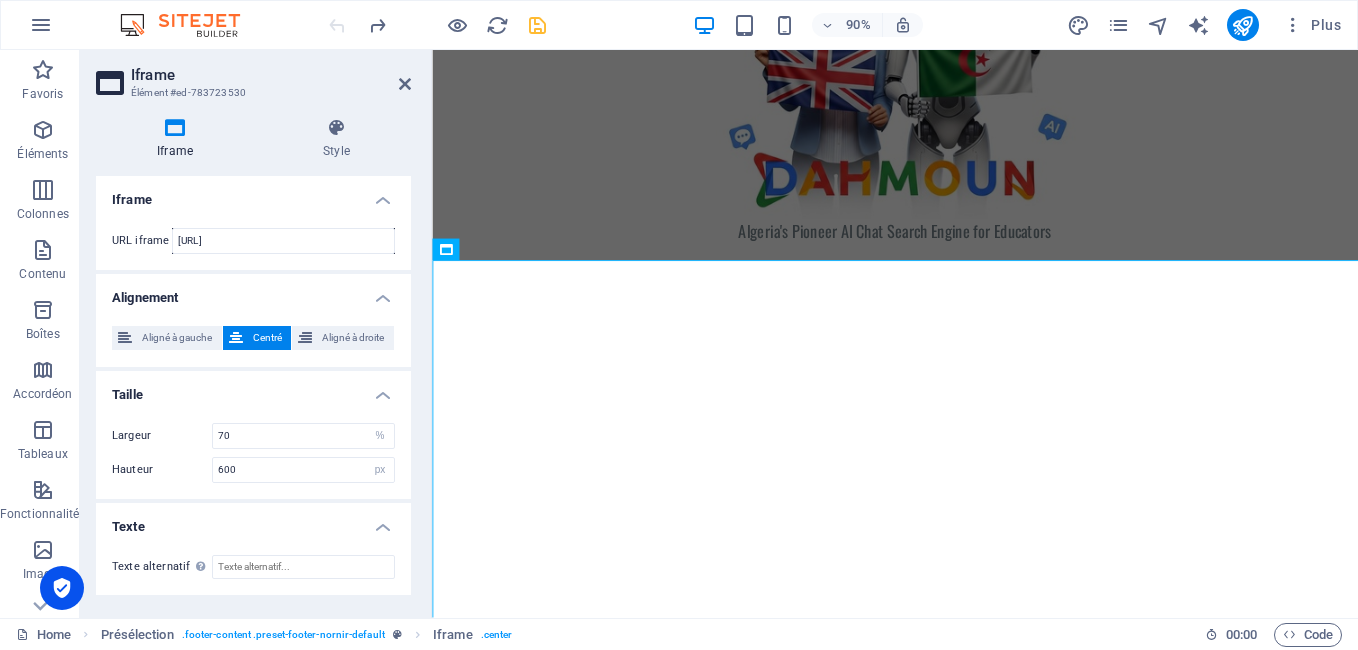click on "Iframe Style Iframe URL iframe [URL] Alignement Aligné à gauche Centré Aligné à droite Taille Largeur 70 px % Hauteur 600 px % Texte Texte alternatif The alternative text should be added to improve website accessibility. Présélection Element Mise en page Définit comment cet élément s'étend dans la mise en page (Flexbox). Taille 110 Par défaut auto px % 1/1 1/2 1/3 1/4 1/5 1/6 1/7 1/8 1/9 1/10 Agrandir Réduire Commander Mise en page du conteneur Visible Visible Opacité 100 % Débordement Espacement Marge Par défaut auto px % rem vw vh Personnalisé Personnalisé auto px % rem vw vh auto px % rem vw vh auto px % rem vw vh auto px % rem vw vh Marge intérieure Par défaut px rem % vh vw Personnalisé Personnalisé px rem % vh vw px rem % vh vw px rem % vh vw px rem % vh vw Bordure Style              - Largeur 1 auto px rem % vh vw Personnalisé Personnalisé 1 auto px rem % vh vw 1 auto px rem % vh vw 1 auto px rem % vh vw" at bounding box center (253, 360) 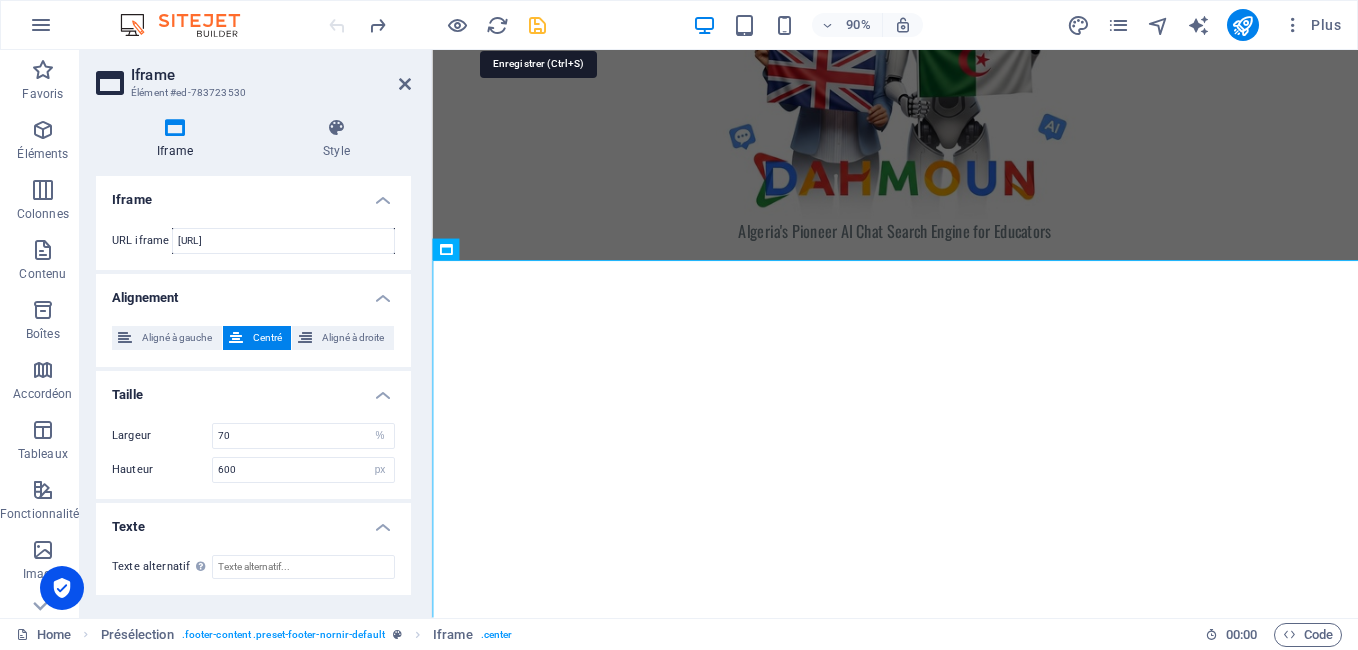 click at bounding box center (537, 25) 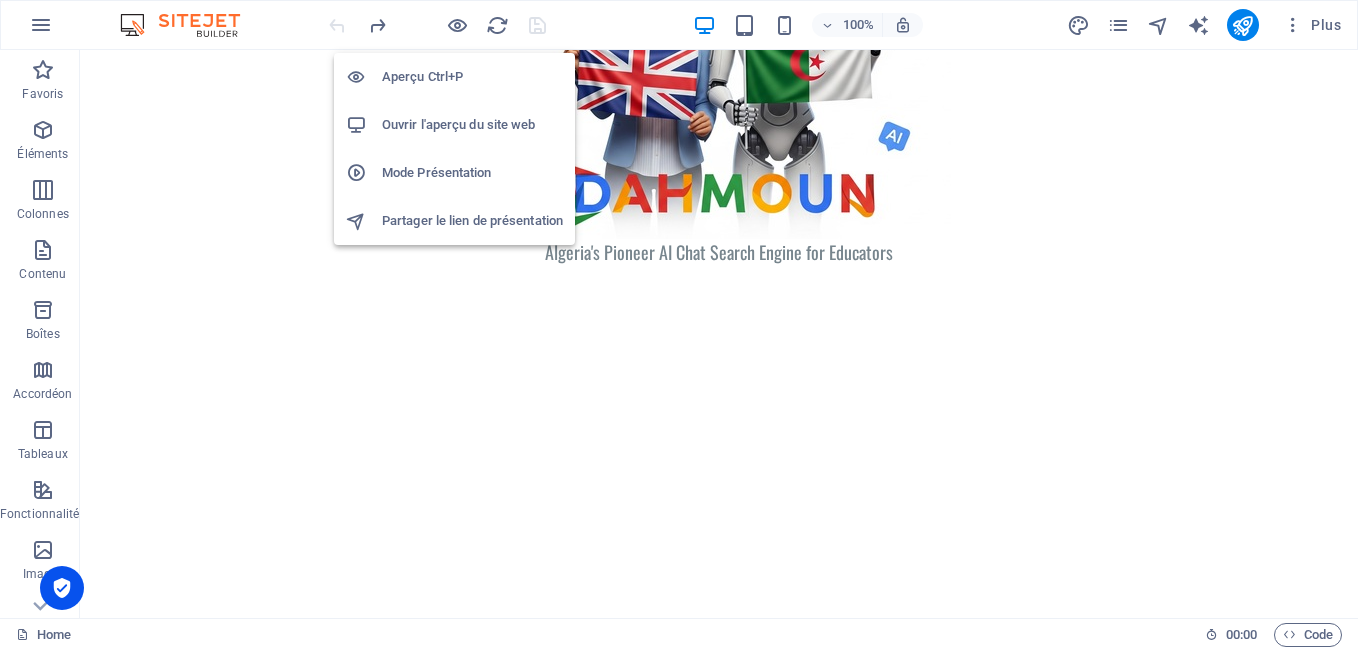 click on "Ouvrir l'aperçu du site web" at bounding box center (472, 125) 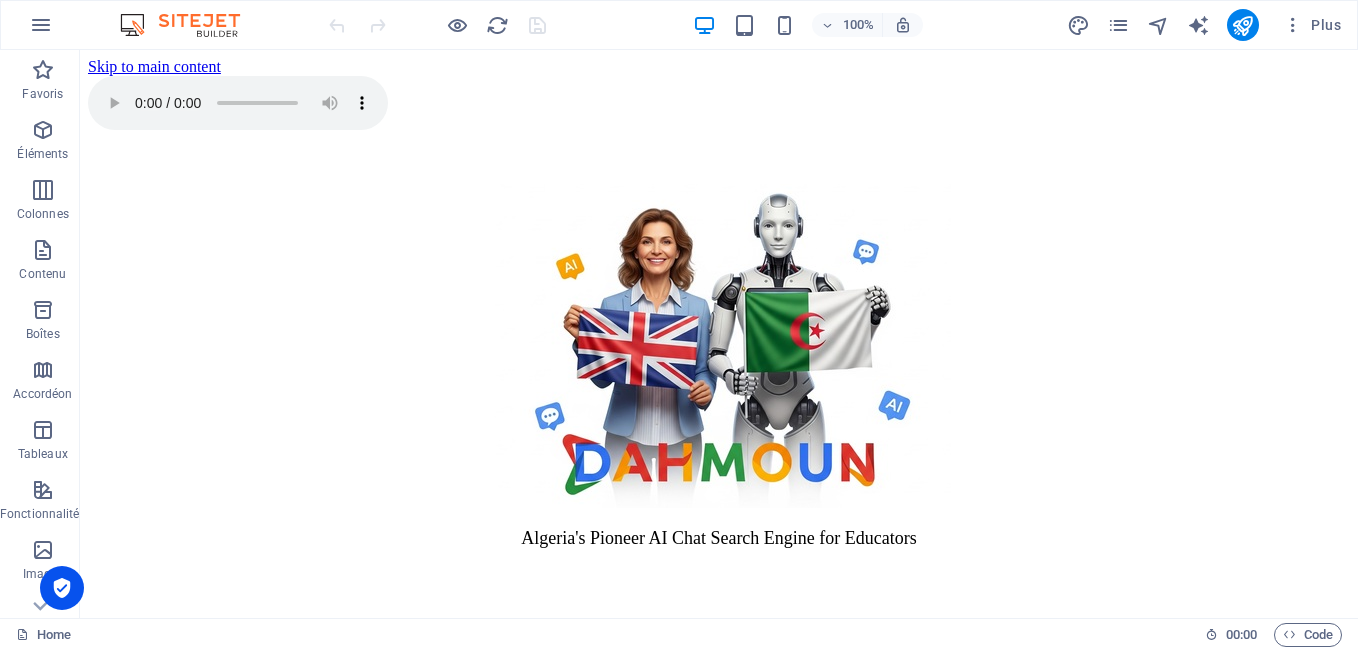 scroll, scrollTop: 0, scrollLeft: 0, axis: both 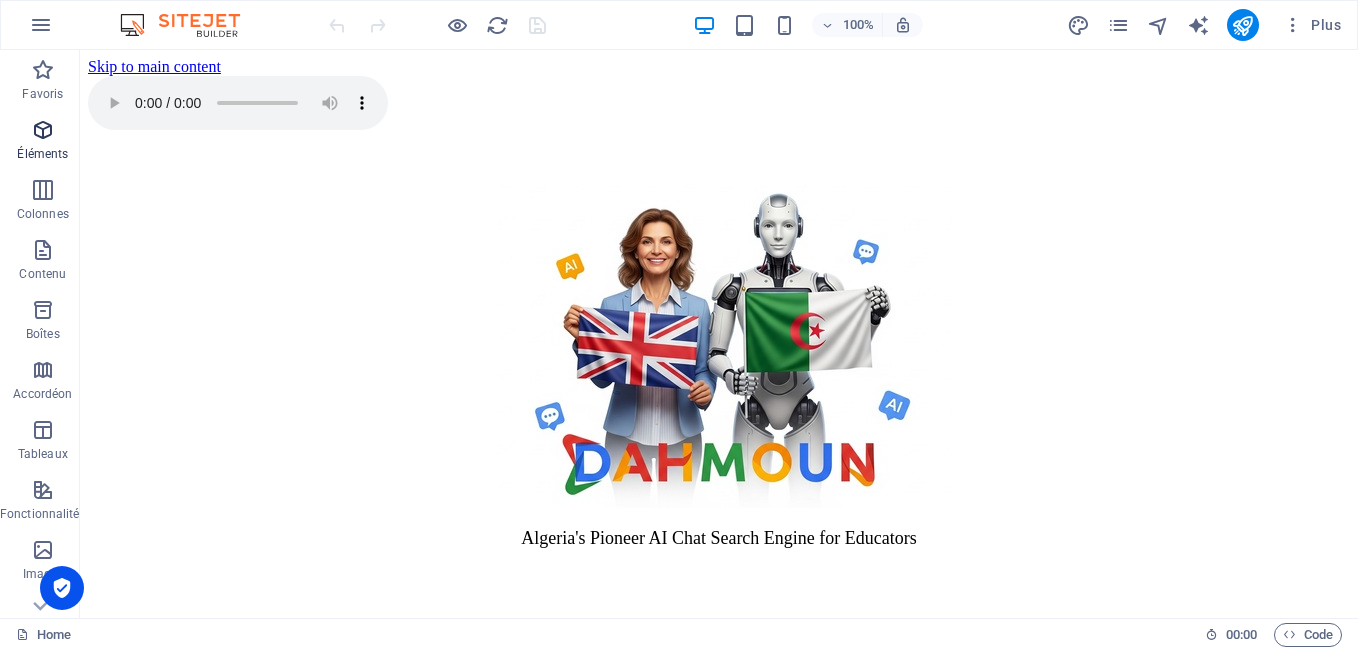 click at bounding box center [43, 130] 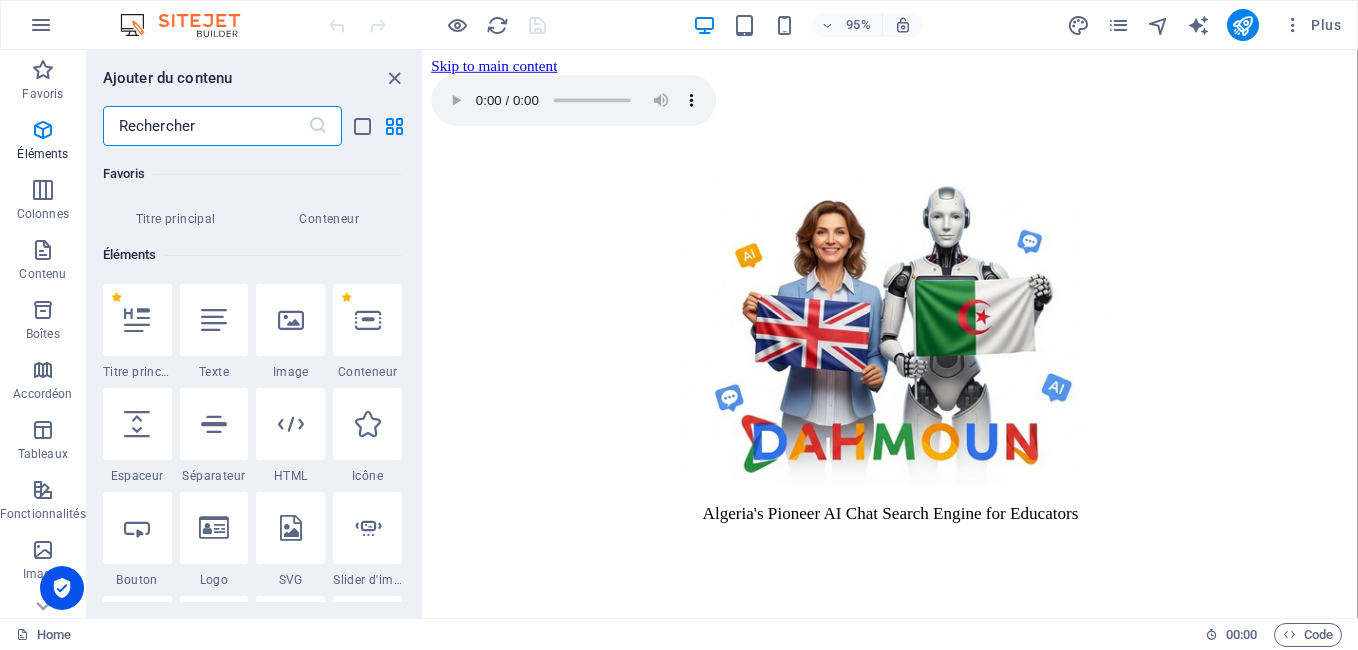 scroll, scrollTop: 0, scrollLeft: 0, axis: both 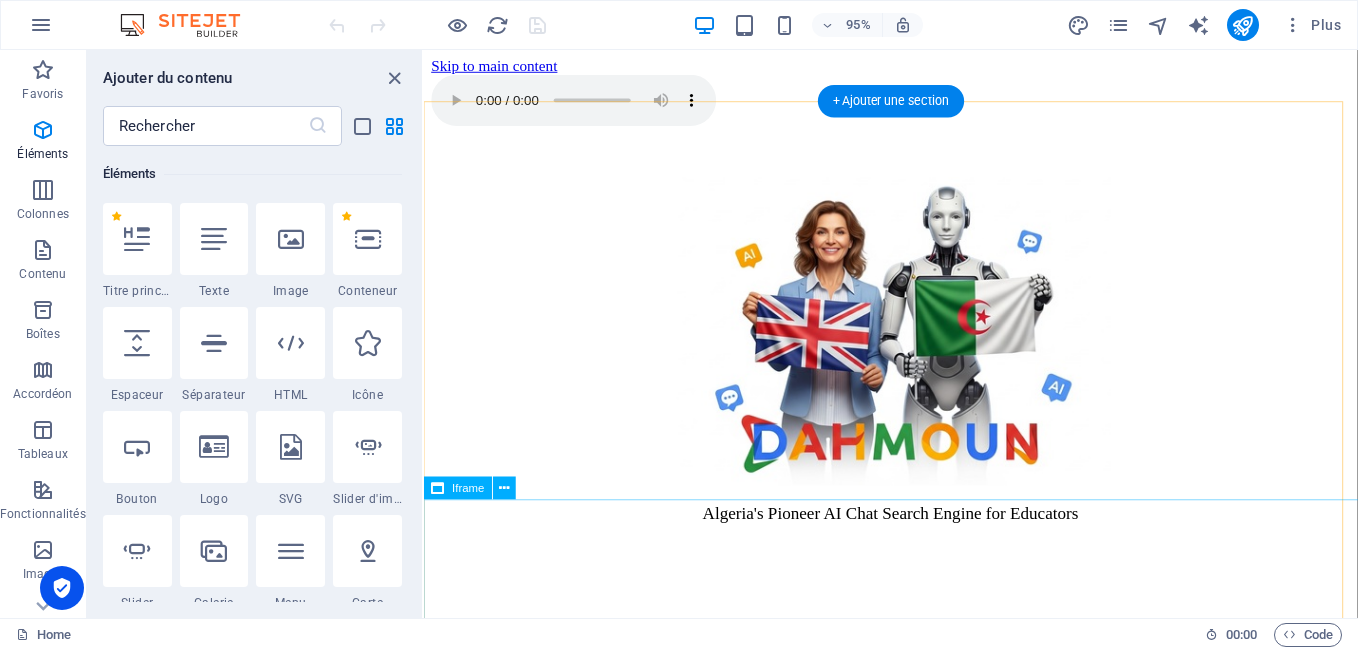 click on "</div>" at bounding box center (915, 885) 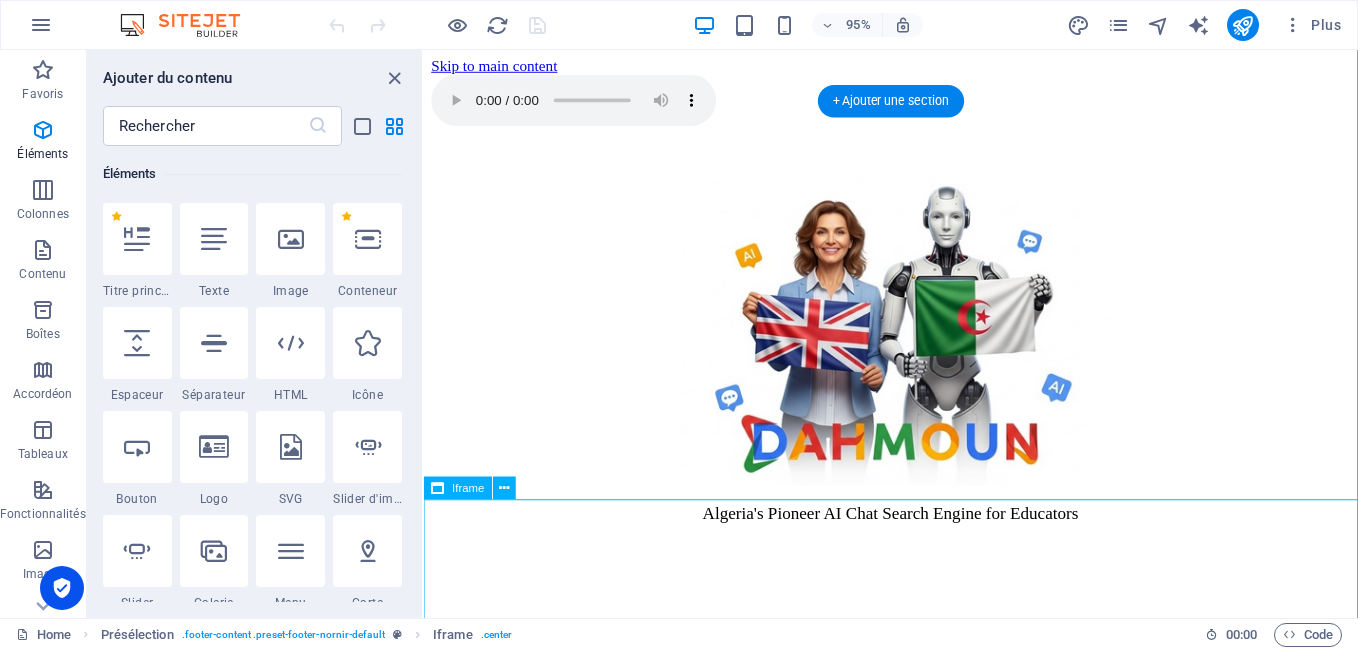 click on "</div>" at bounding box center [915, 885] 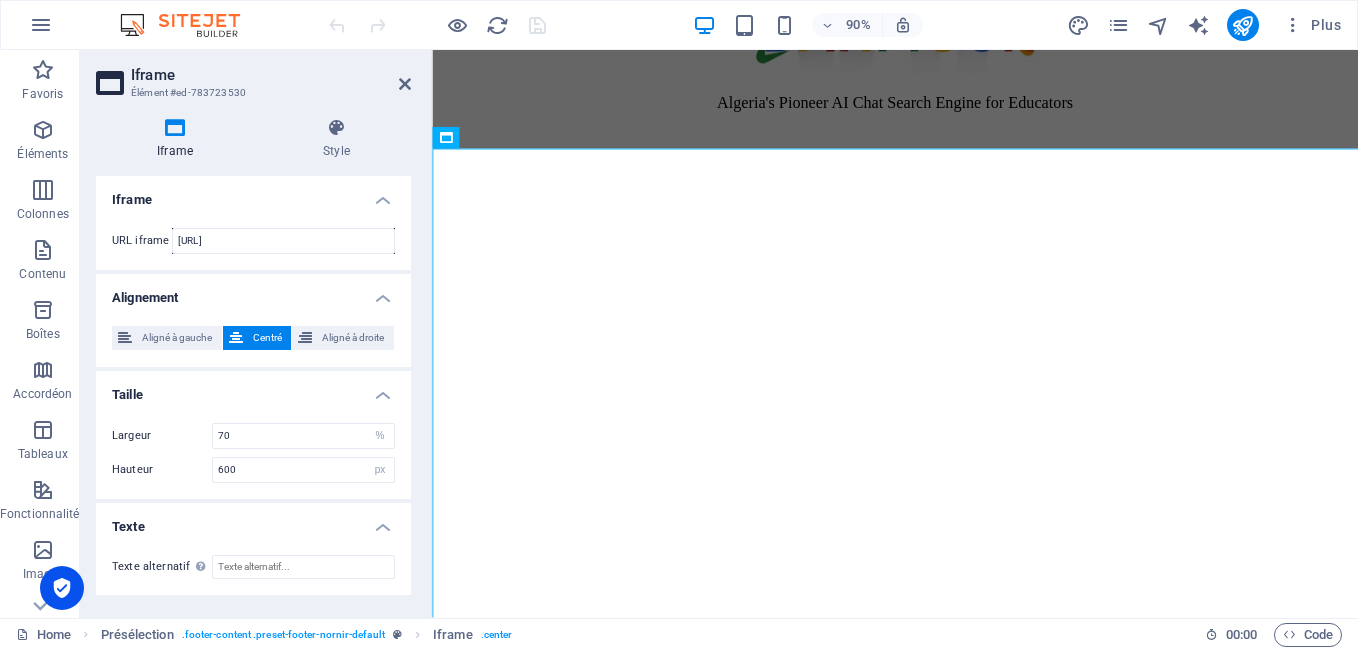scroll, scrollTop: 468, scrollLeft: 0, axis: vertical 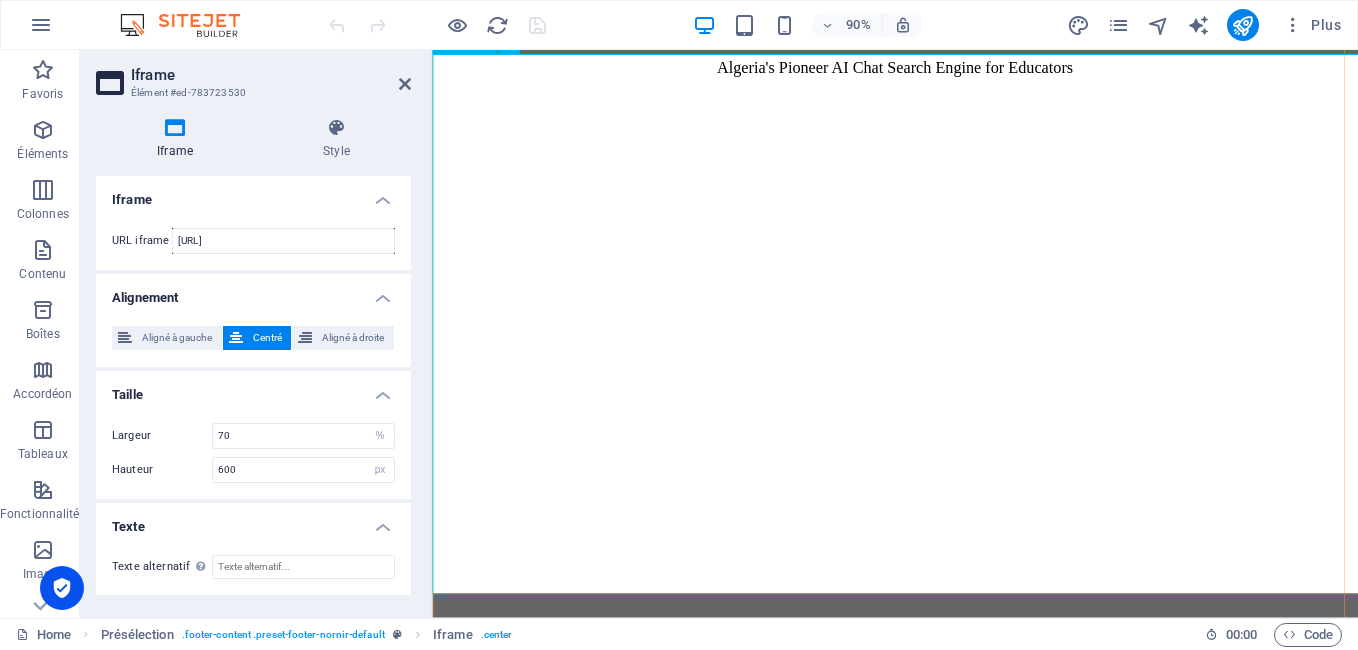 click on "</div>" at bounding box center [946, 417] 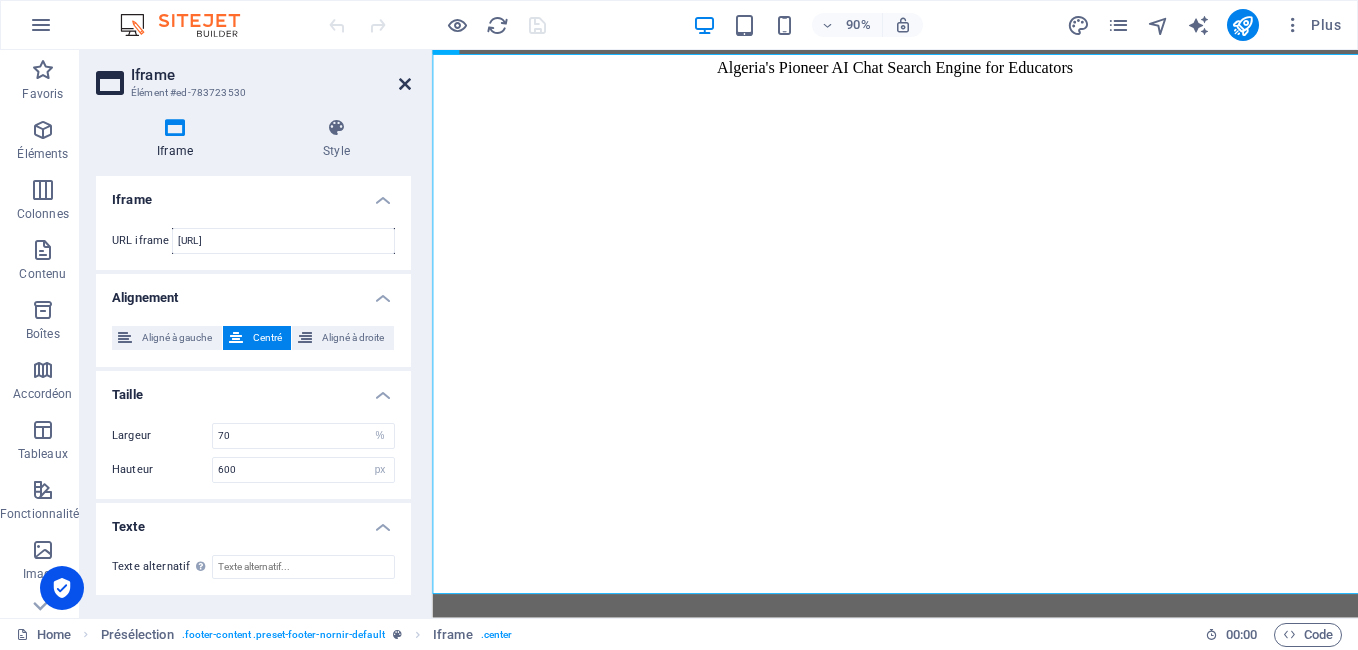 click at bounding box center (405, 84) 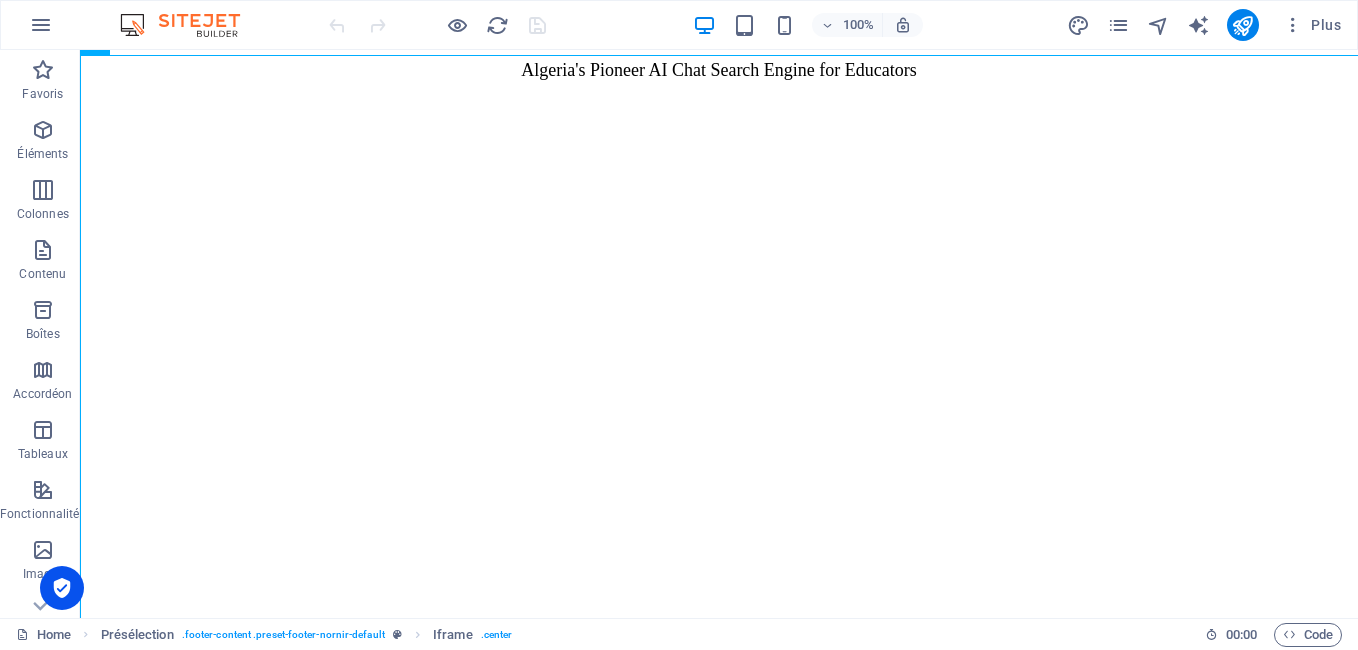 scroll, scrollTop: 728, scrollLeft: 0, axis: vertical 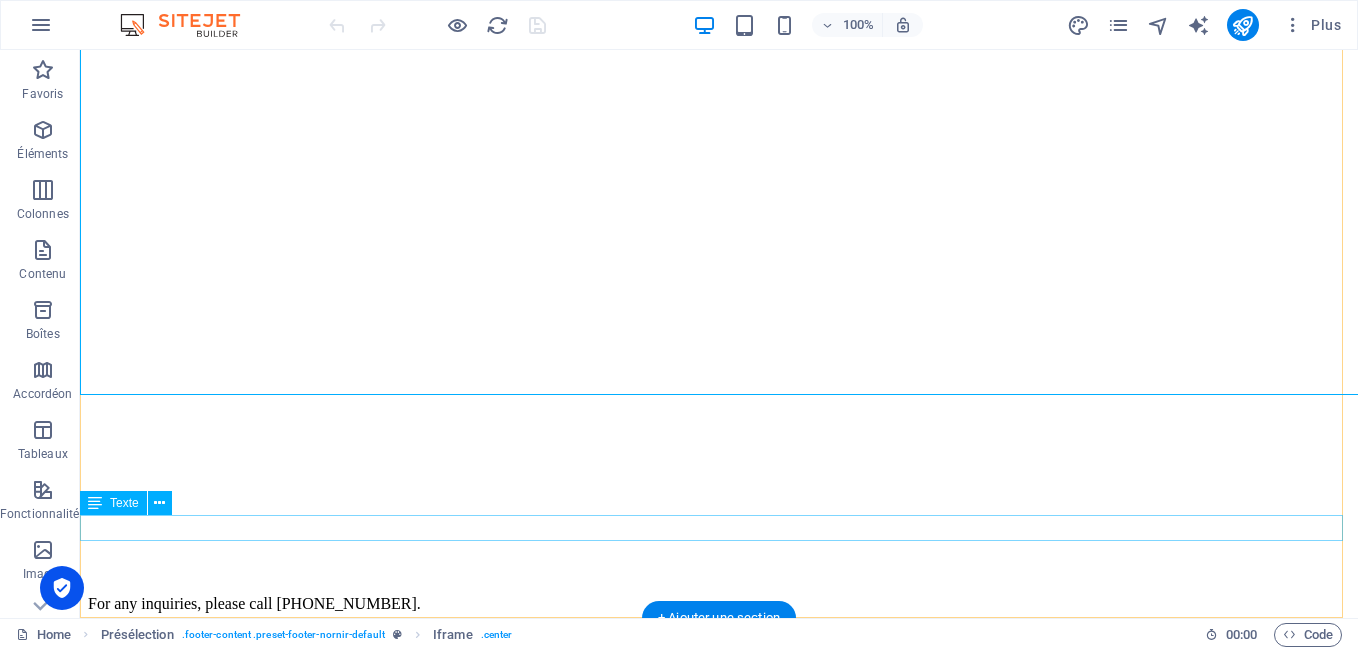 click on "For any inquiries, please call [PHONE_NUMBER]." at bounding box center [719, 604] 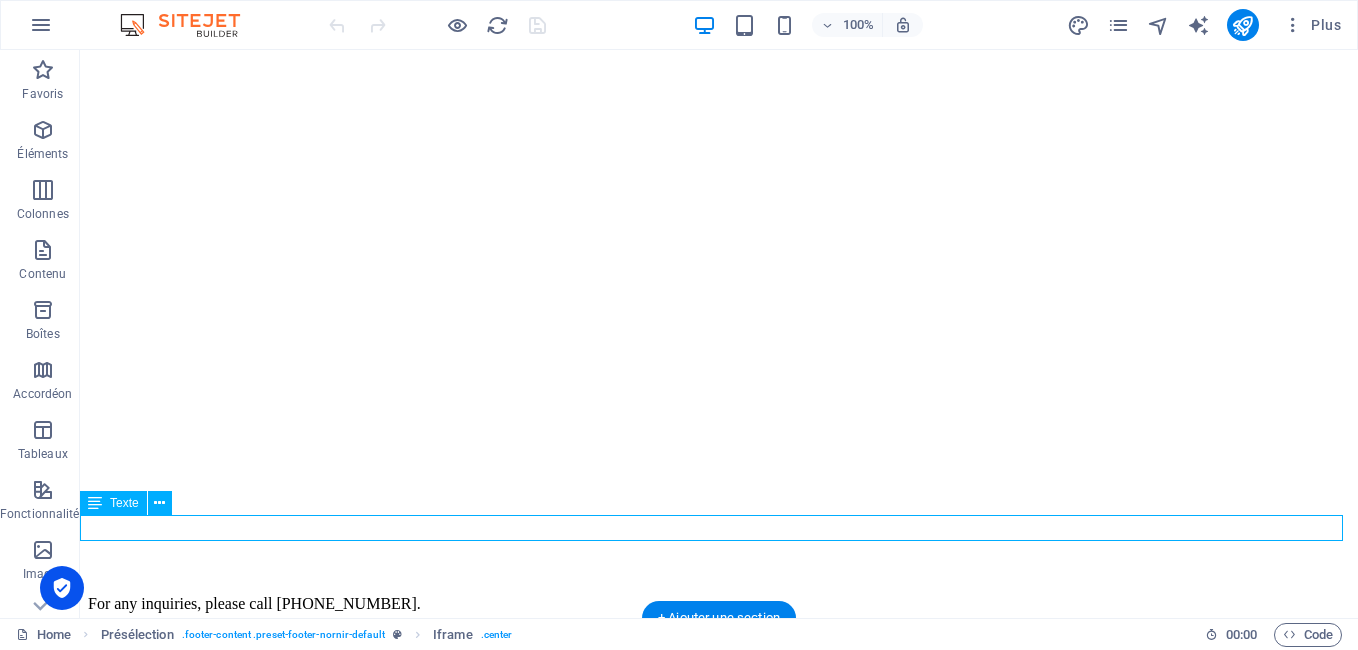 click on "For any inquiries, please call [PHONE_NUMBER]." at bounding box center (719, 604) 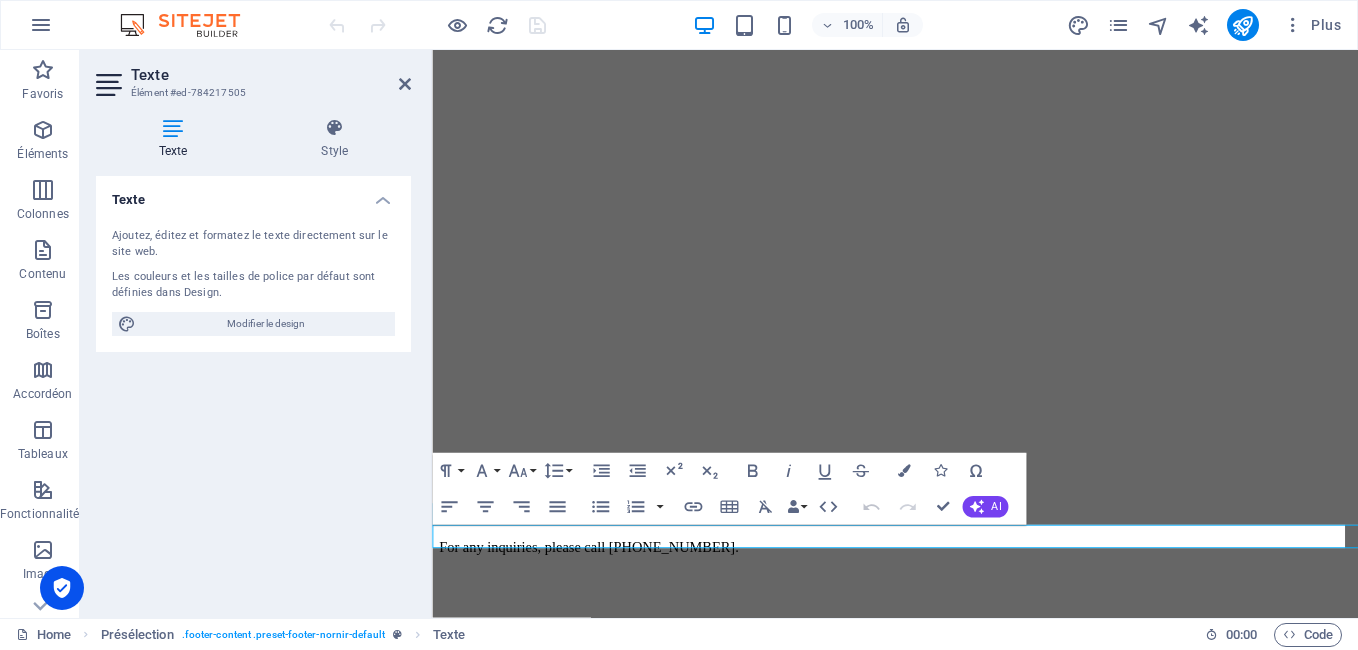 scroll, scrollTop: 665, scrollLeft: 0, axis: vertical 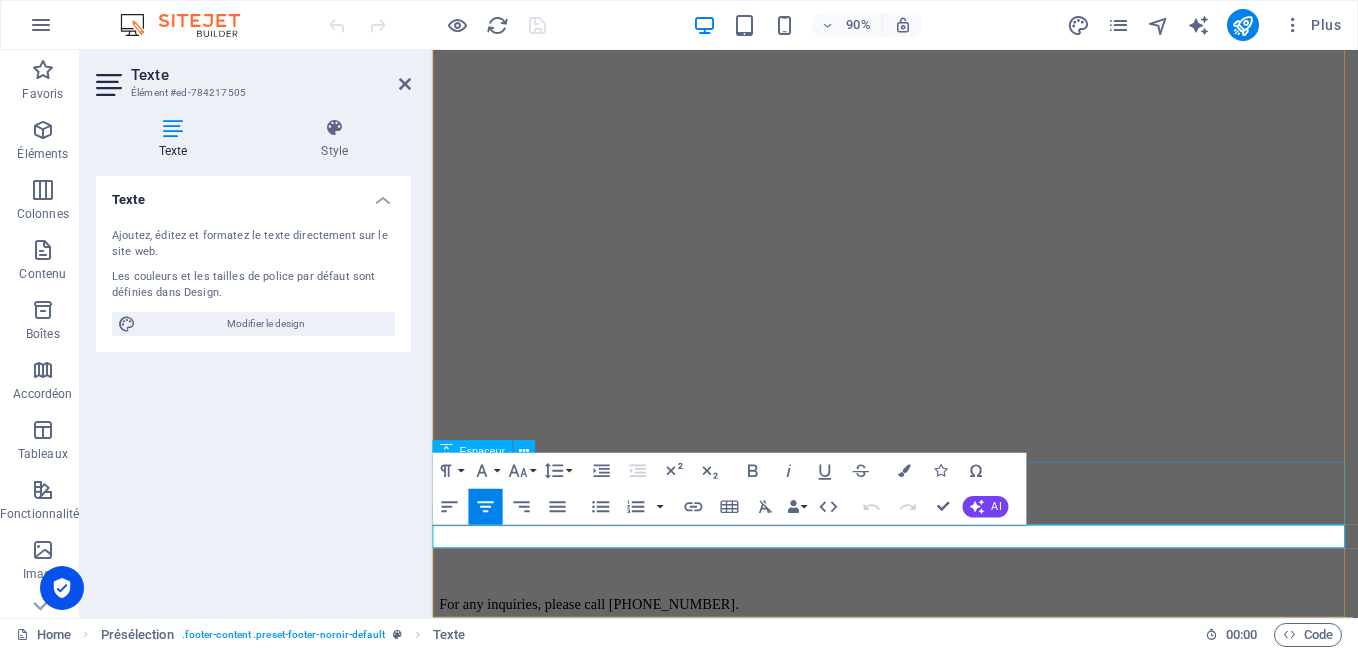 click at bounding box center [946, 607] 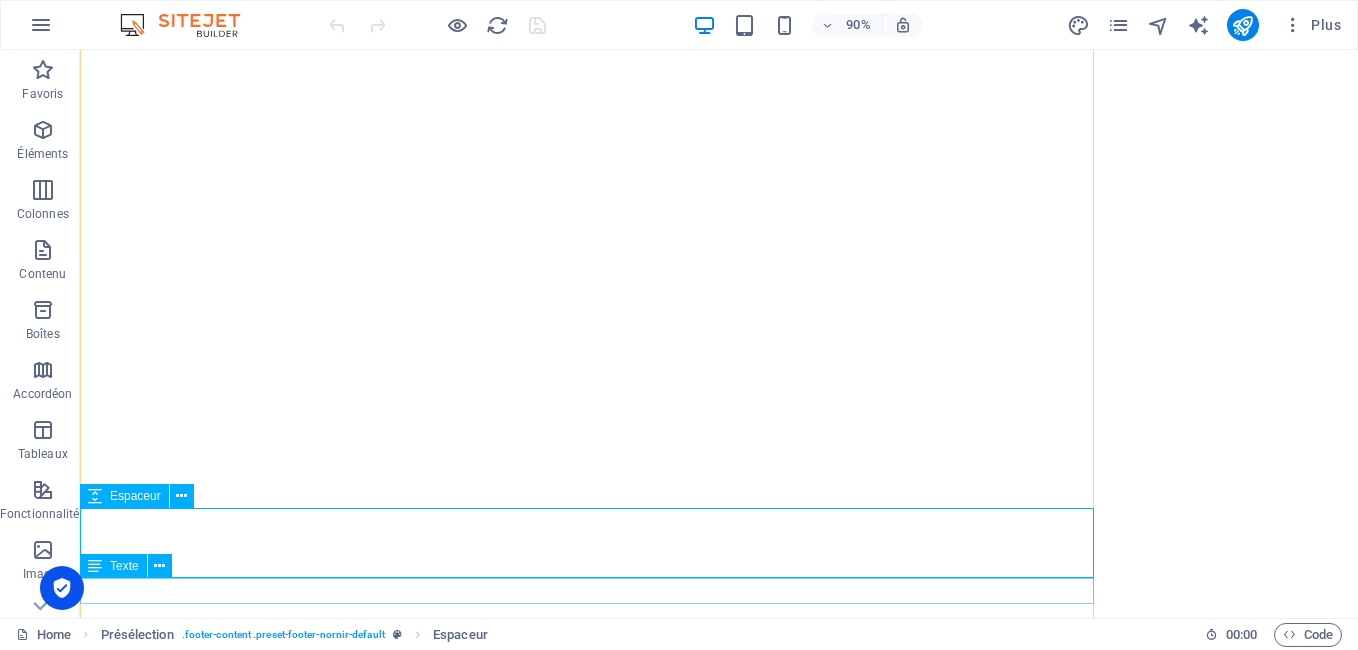 click at bounding box center [719, 607] 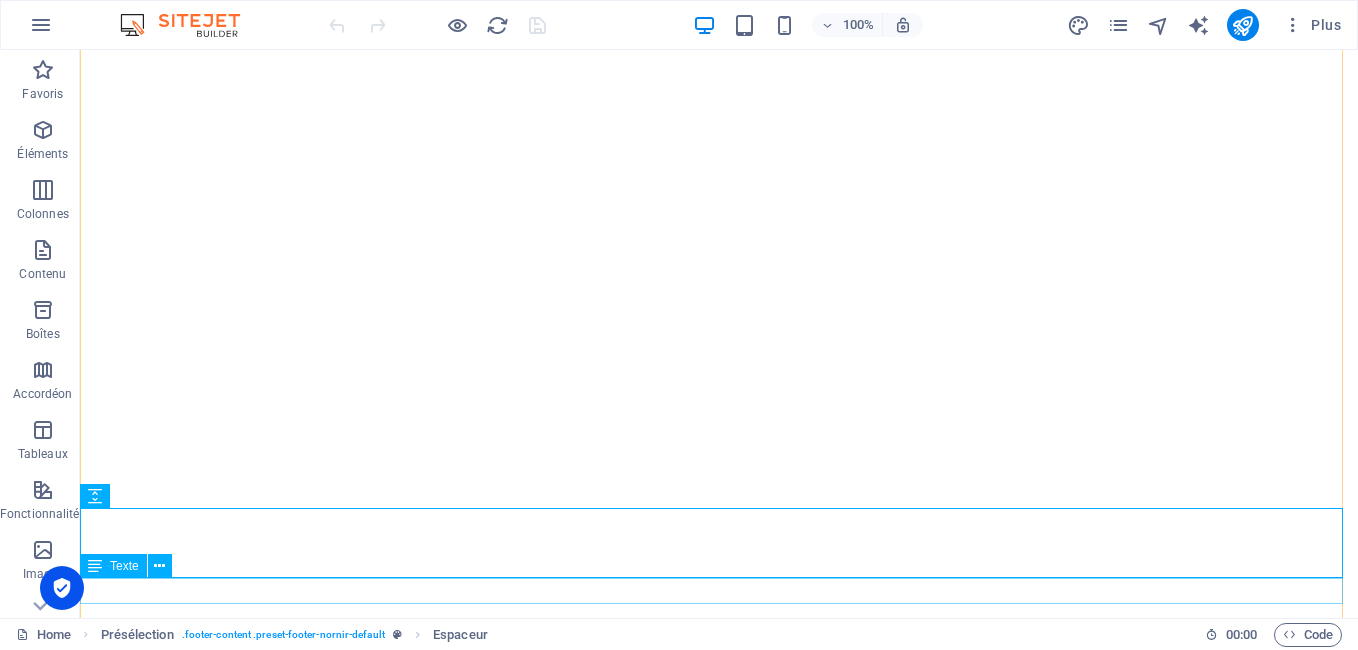 click on "For any inquiries, please call [PHONE_NUMBER]." at bounding box center [719, 667] 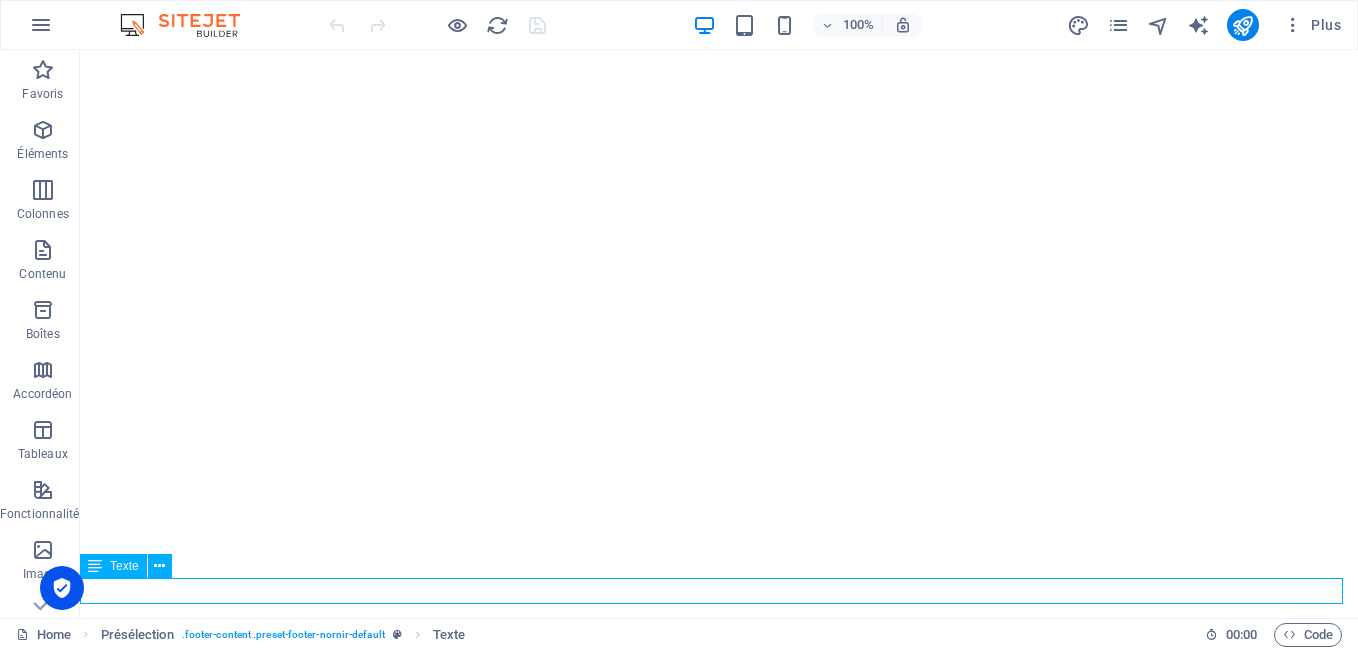 click on "For any inquiries, please call [PHONE_NUMBER]." at bounding box center (719, 667) 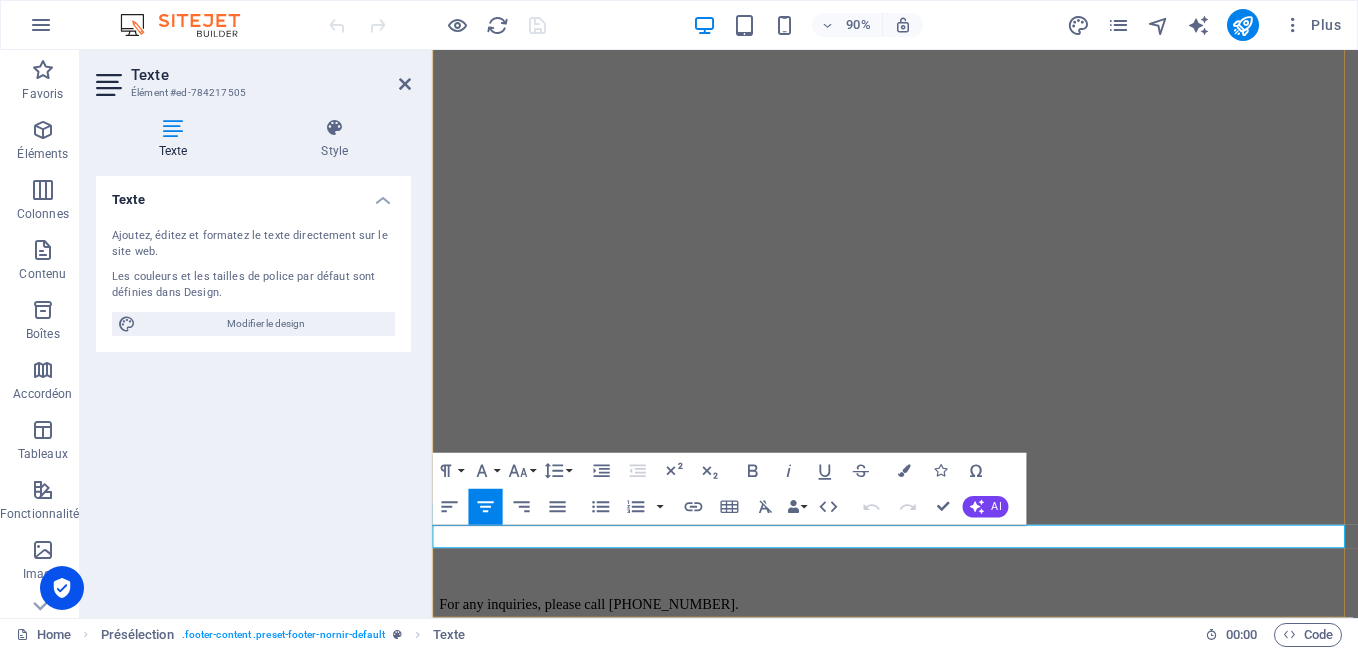 click on "For any inquiries, please call [PHONE_NUMBER]." at bounding box center (946, 667) 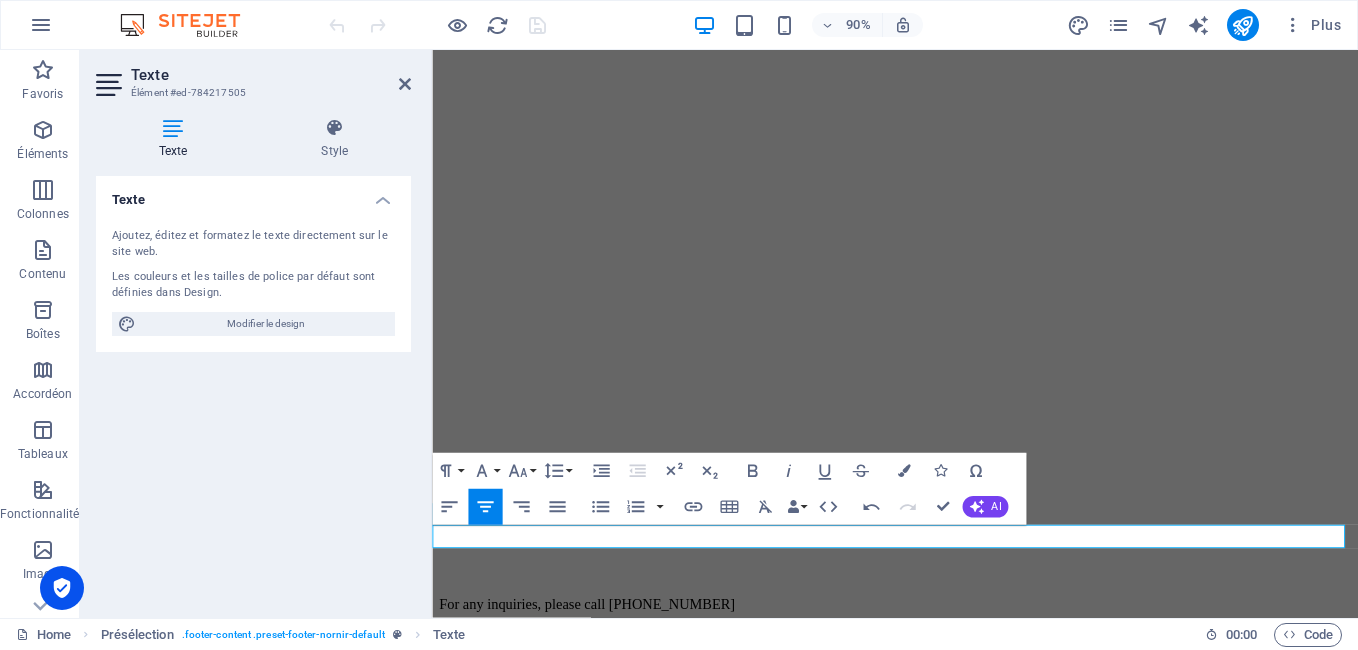 type 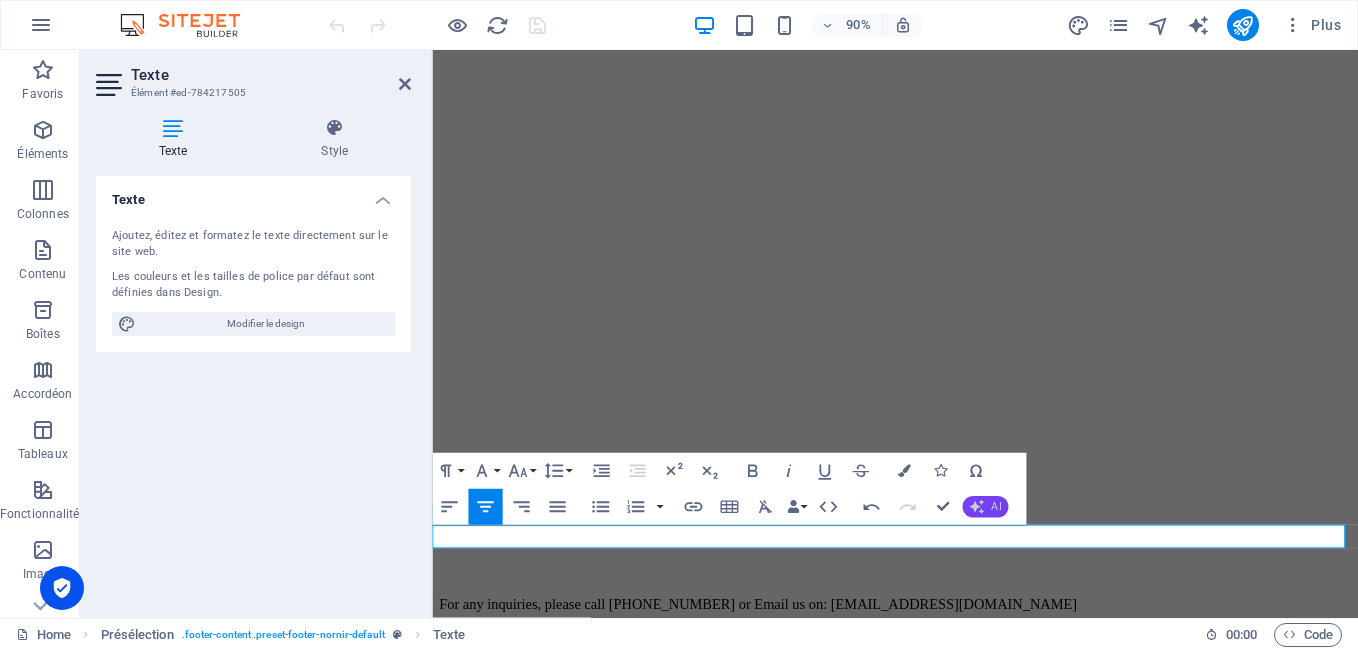click 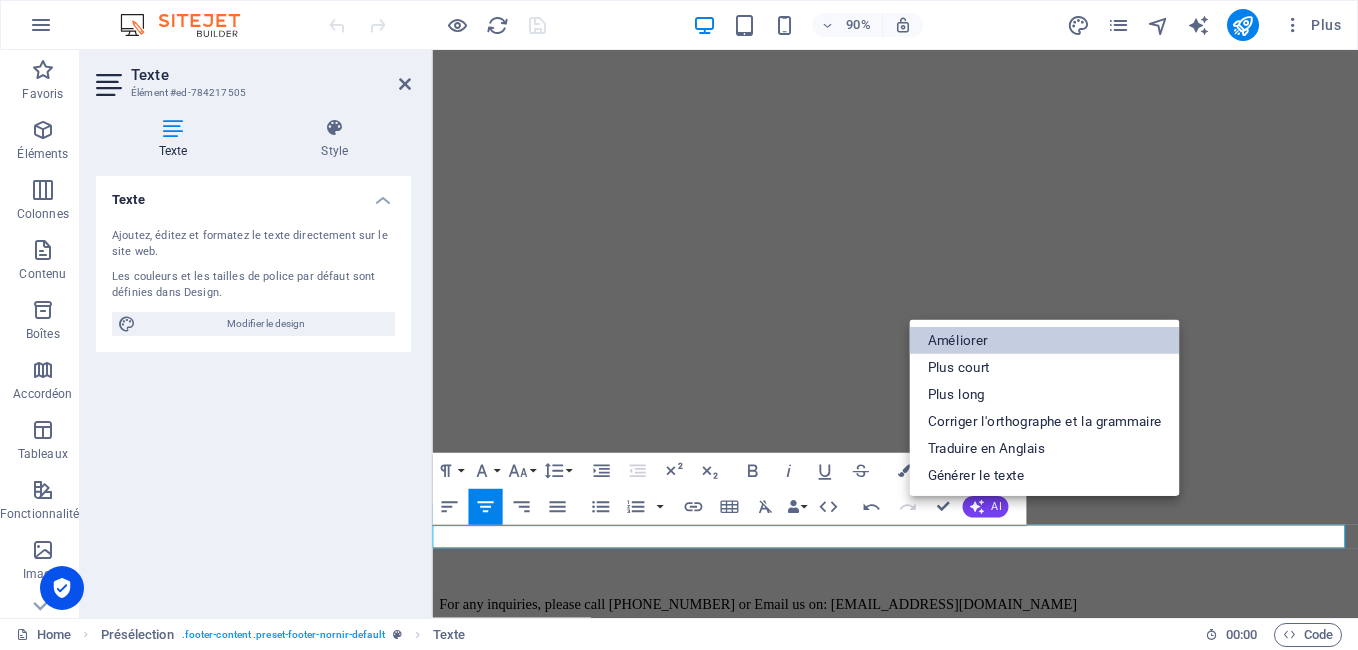 click on "Améliorer" at bounding box center [1044, 340] 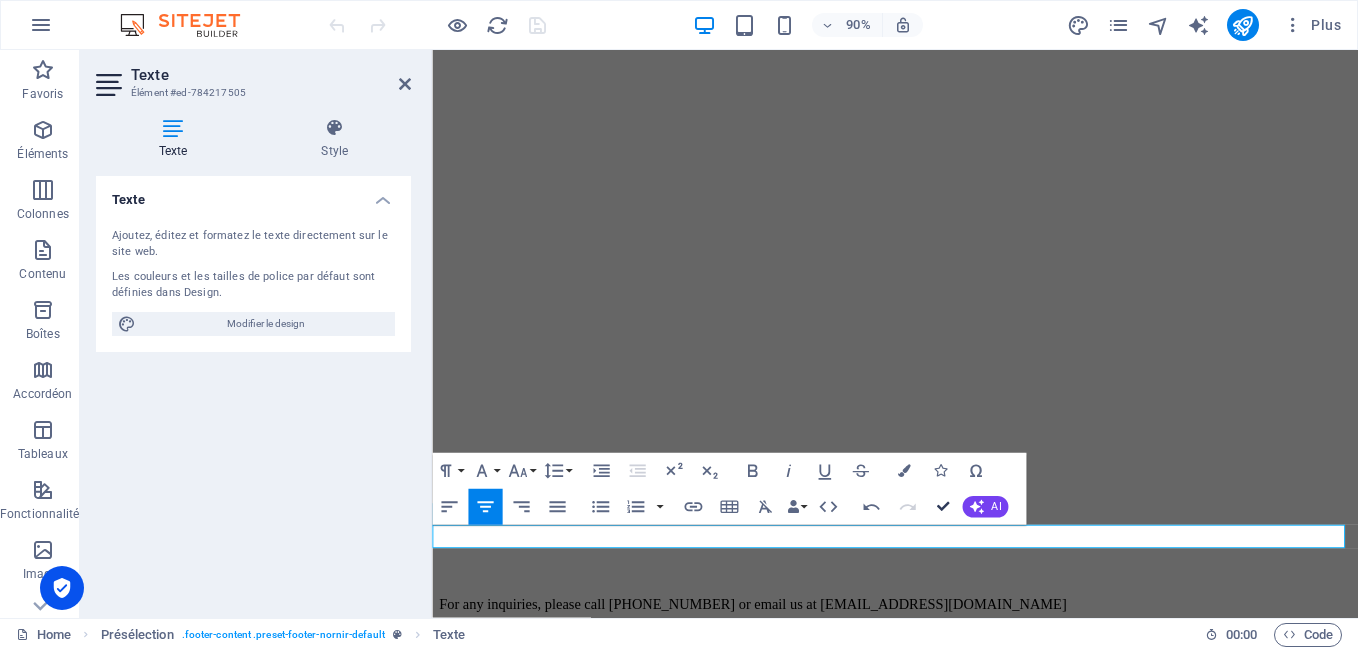 drag, startPoint x: 944, startPoint y: 502, endPoint x: 865, endPoint y: 452, distance: 93.49332 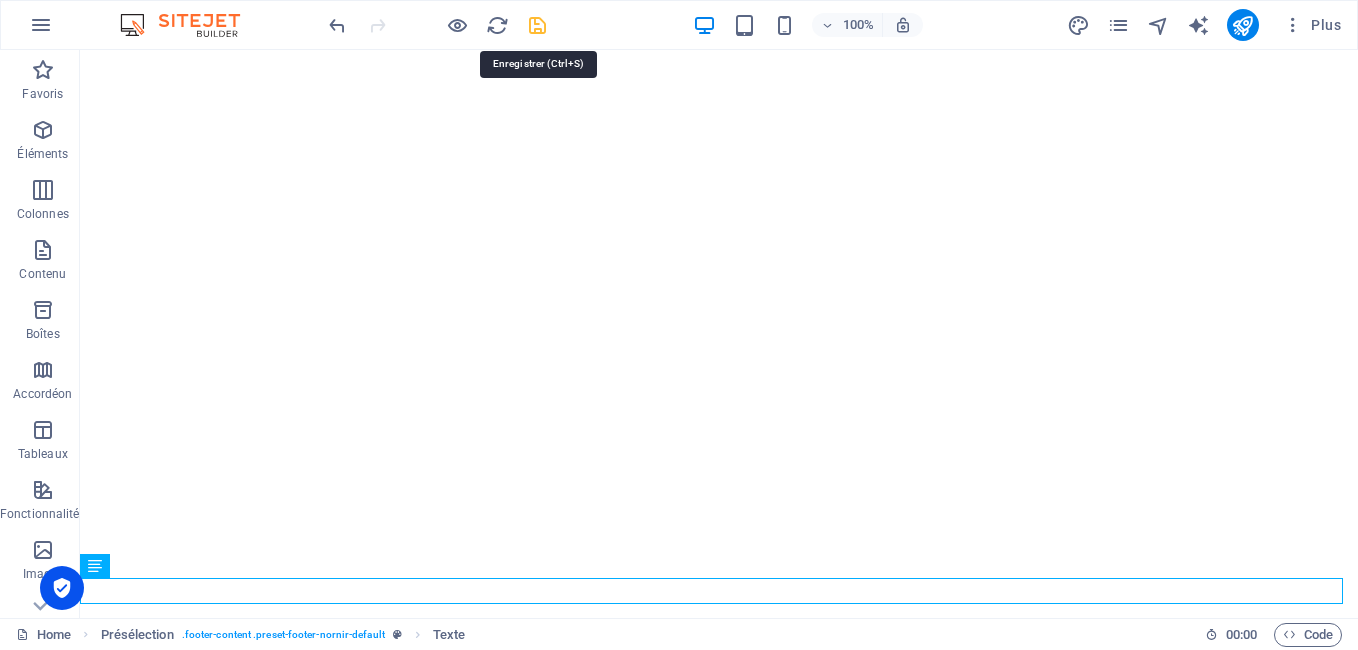 click at bounding box center (537, 25) 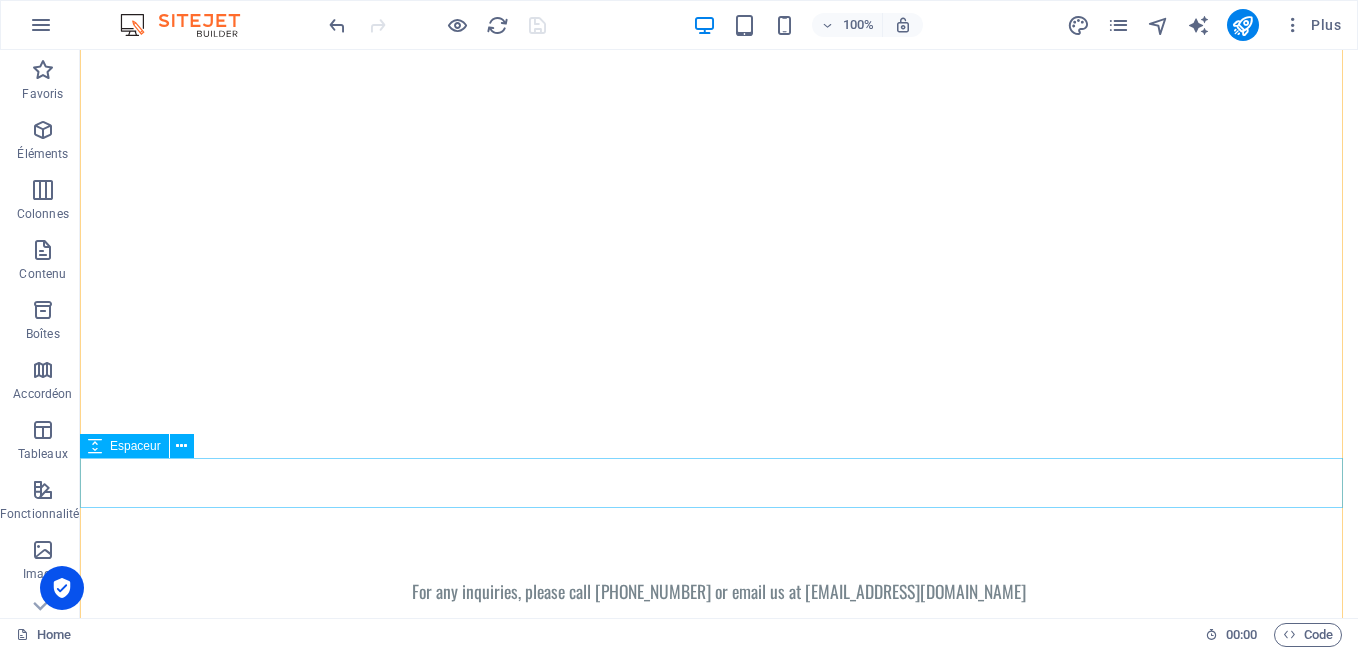 click at bounding box center [719, 483] 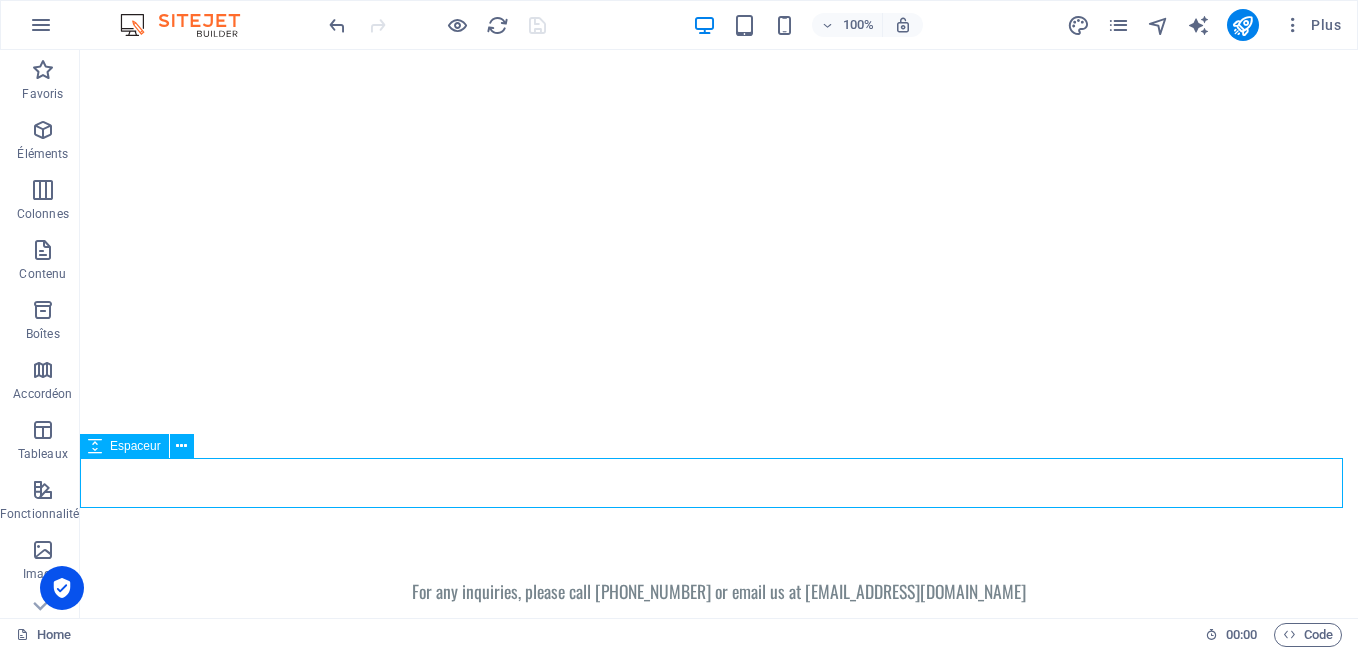 click at bounding box center (719, 483) 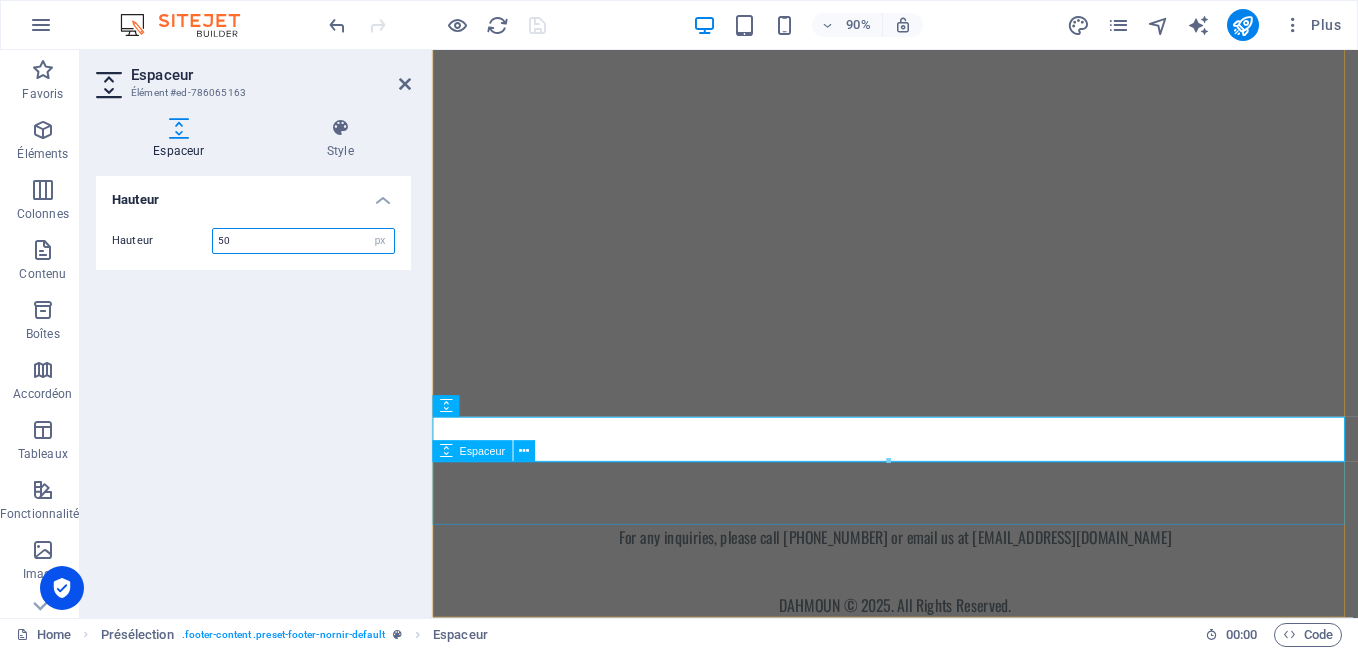 drag, startPoint x: 1315, startPoint y: 514, endPoint x: 936, endPoint y: 534, distance: 379.52734 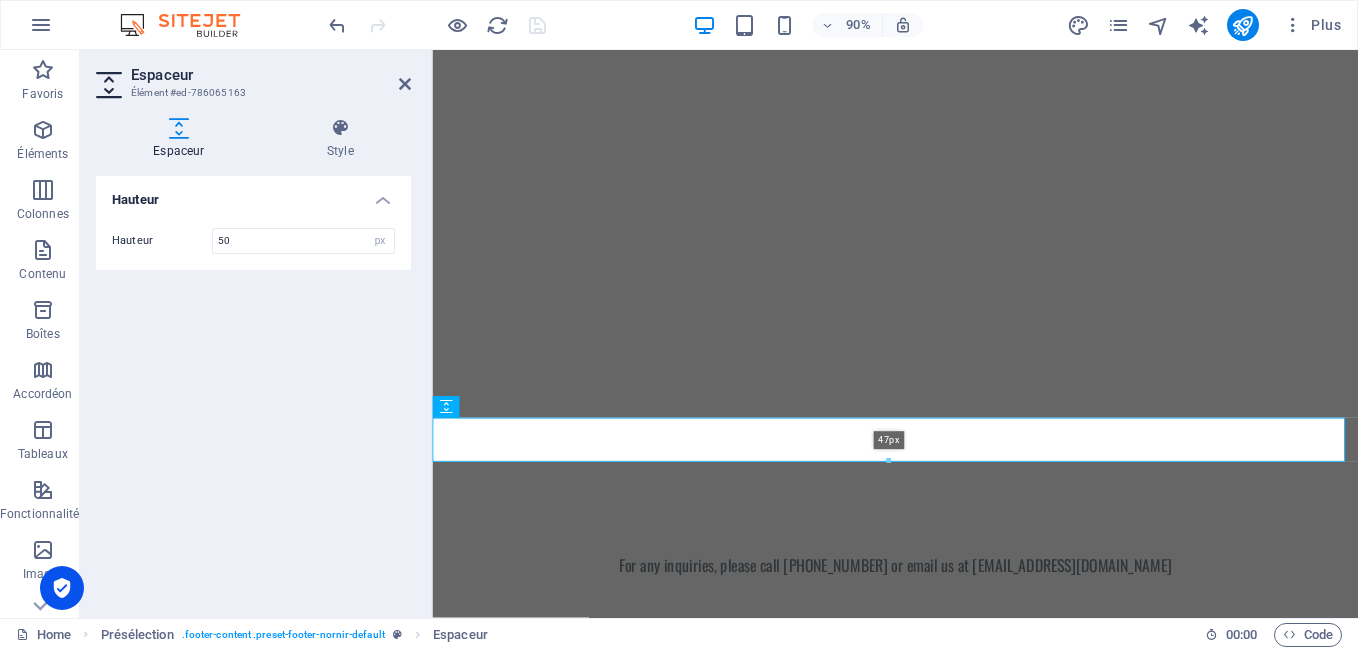 scroll, scrollTop: 665, scrollLeft: 0, axis: vertical 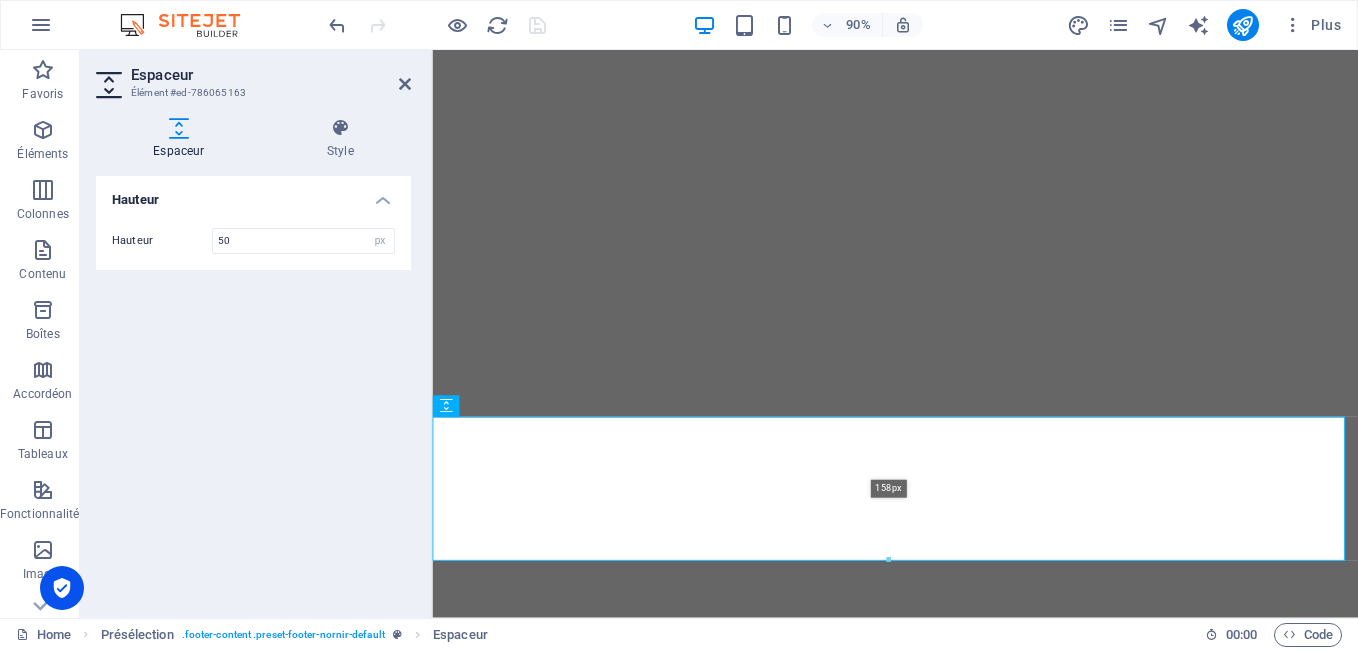 drag, startPoint x: 887, startPoint y: 463, endPoint x: 516, endPoint y: 584, distance: 390.23328 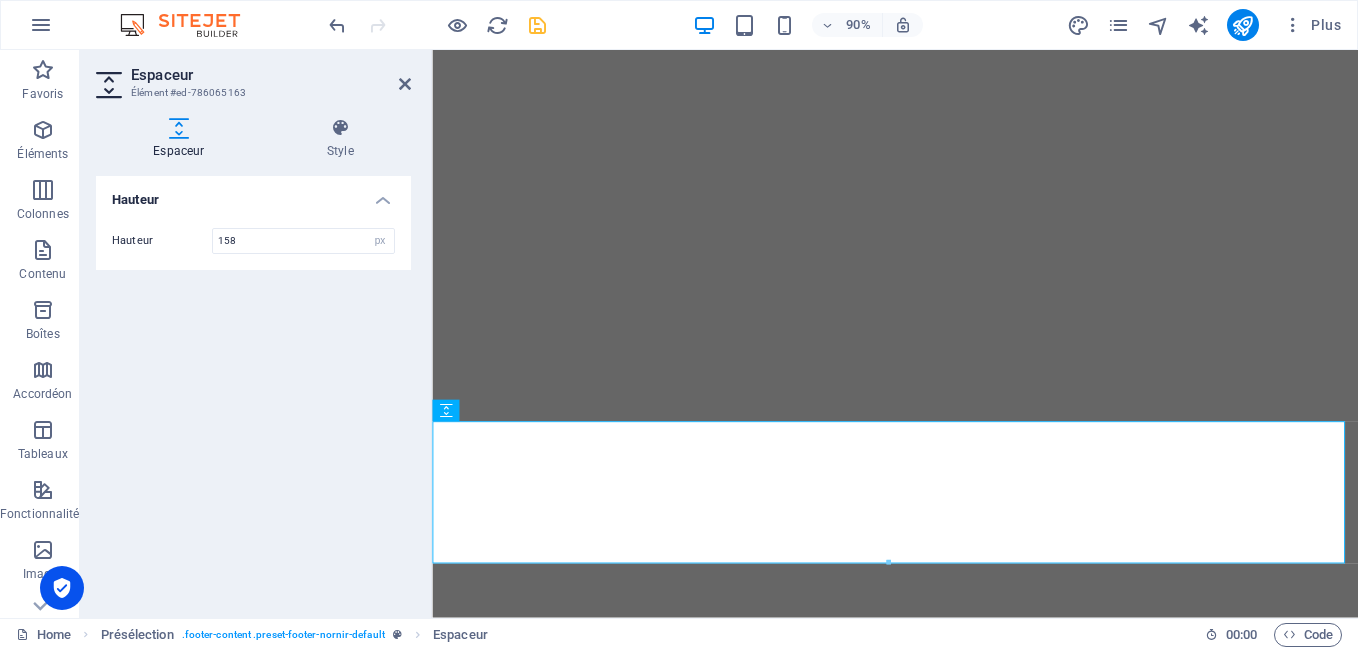 scroll, scrollTop: 773, scrollLeft: 0, axis: vertical 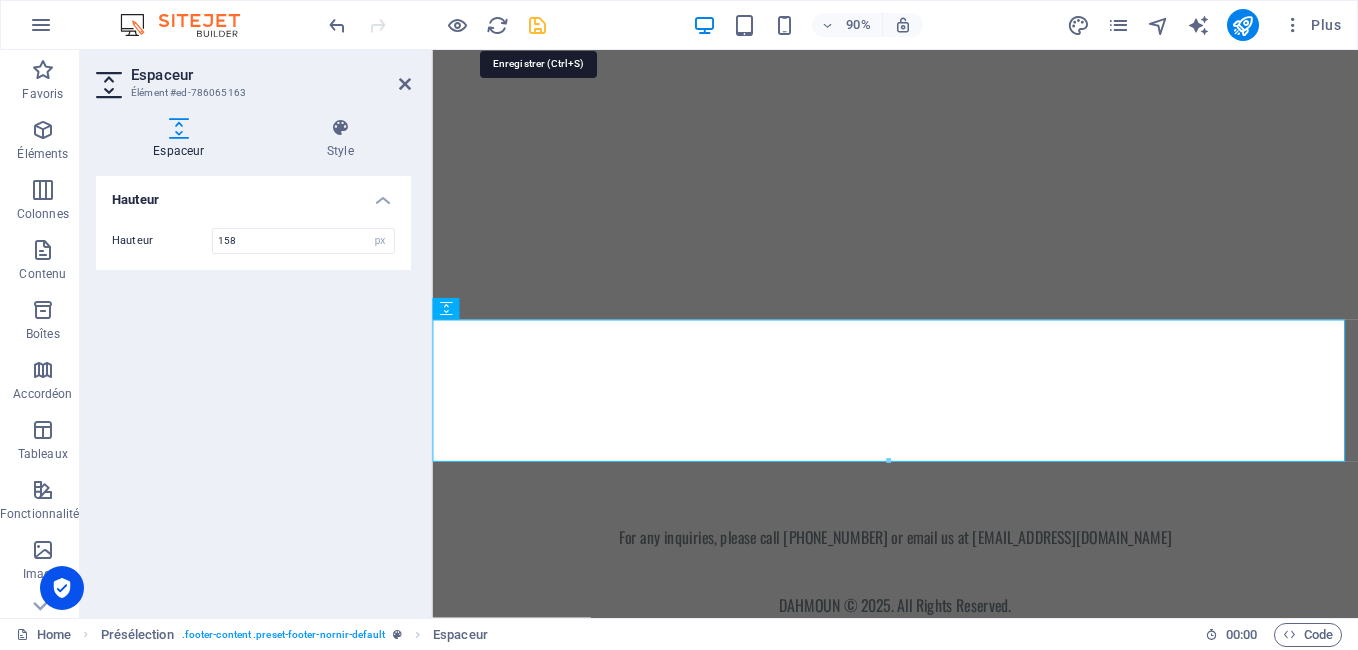 click at bounding box center (537, 25) 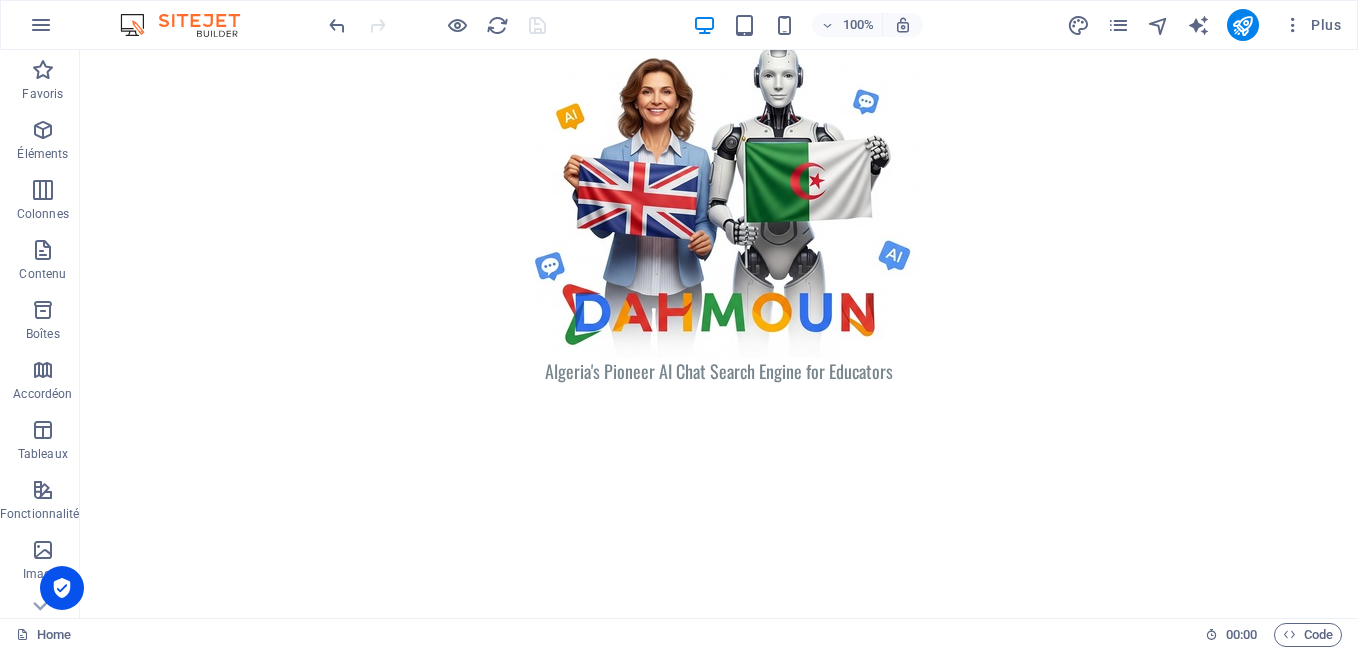 scroll, scrollTop: 117, scrollLeft: 0, axis: vertical 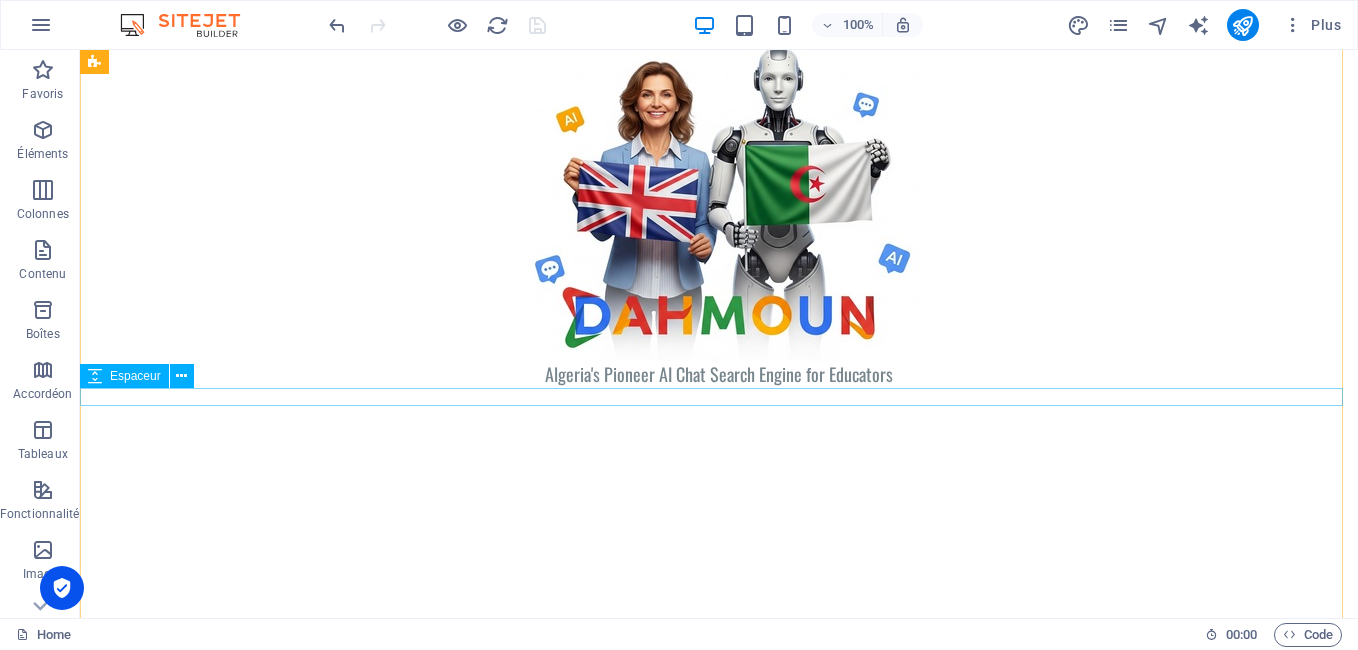 click at bounding box center (719, 397) 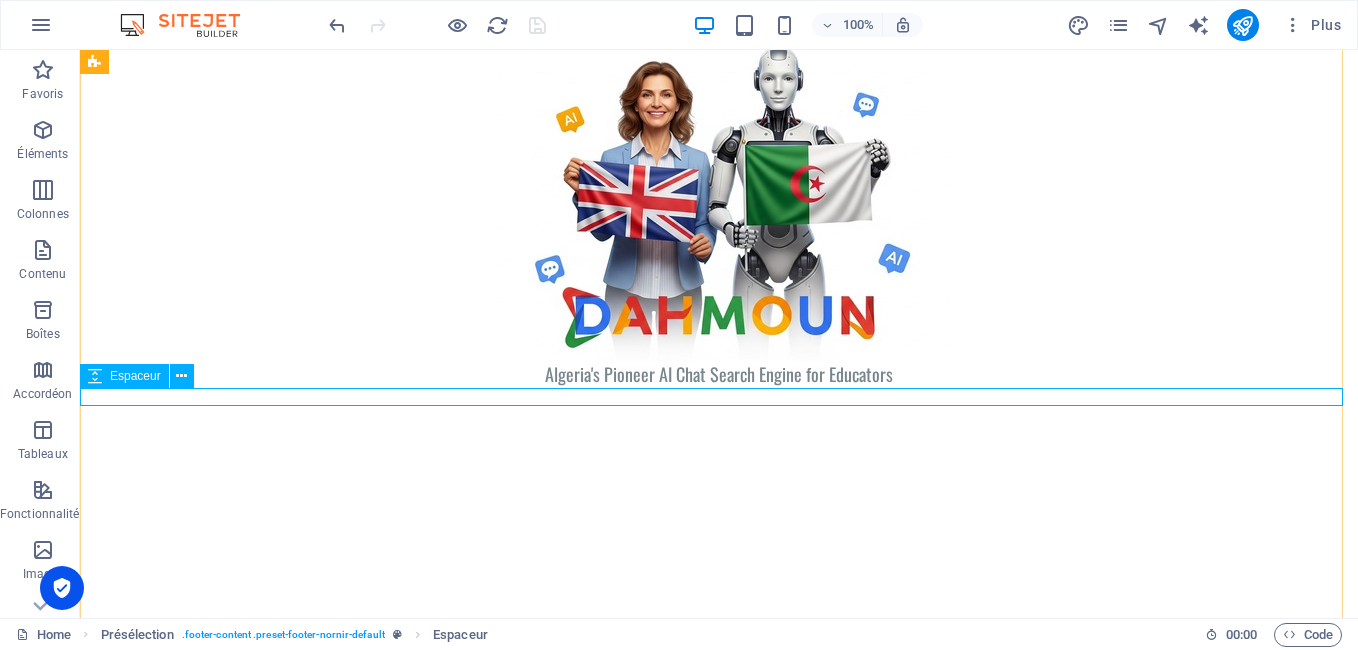 click at bounding box center (719, 397) 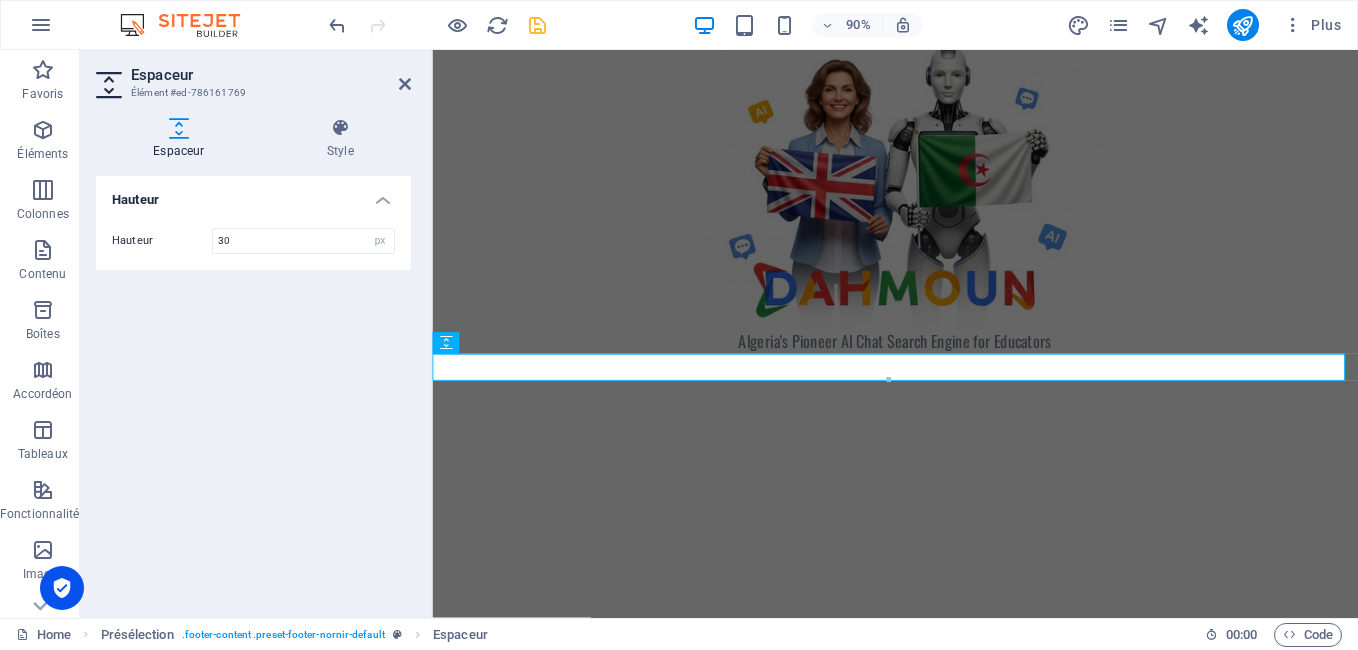 click on "Hauteur Hauteur 30 px rem vh vw" at bounding box center (253, 389) 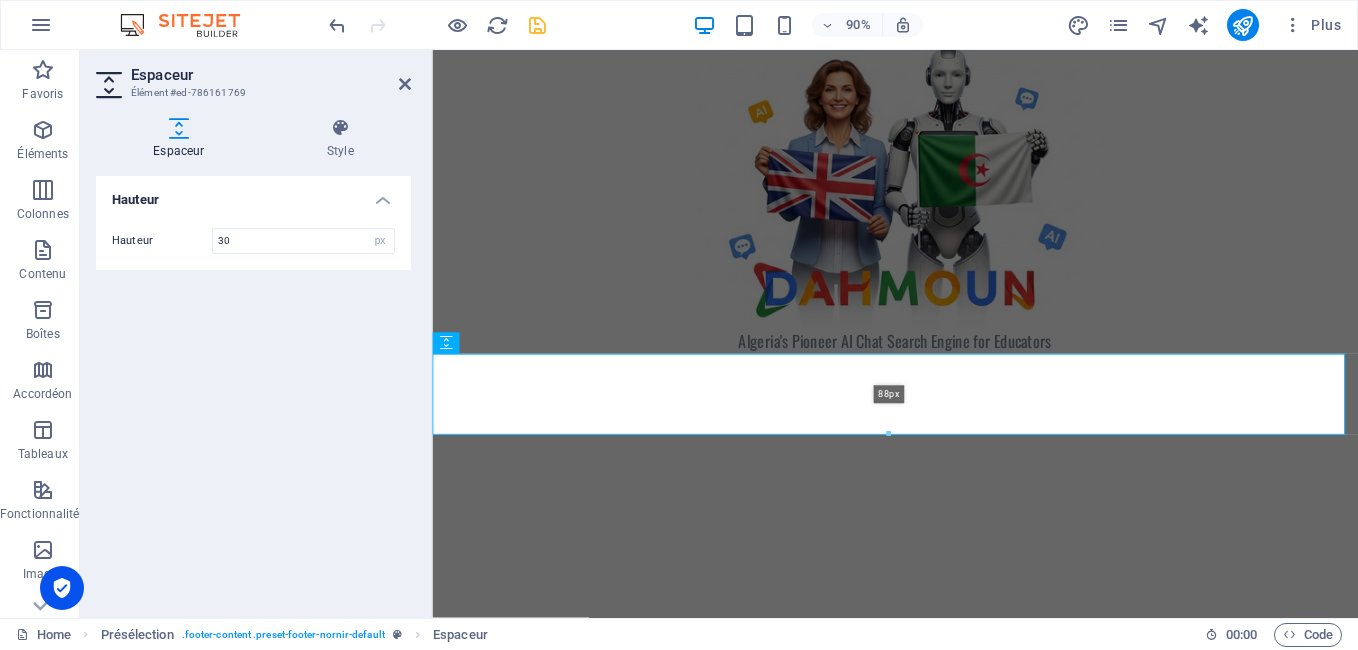 drag, startPoint x: 893, startPoint y: 380, endPoint x: 273, endPoint y: 429, distance: 621.9333 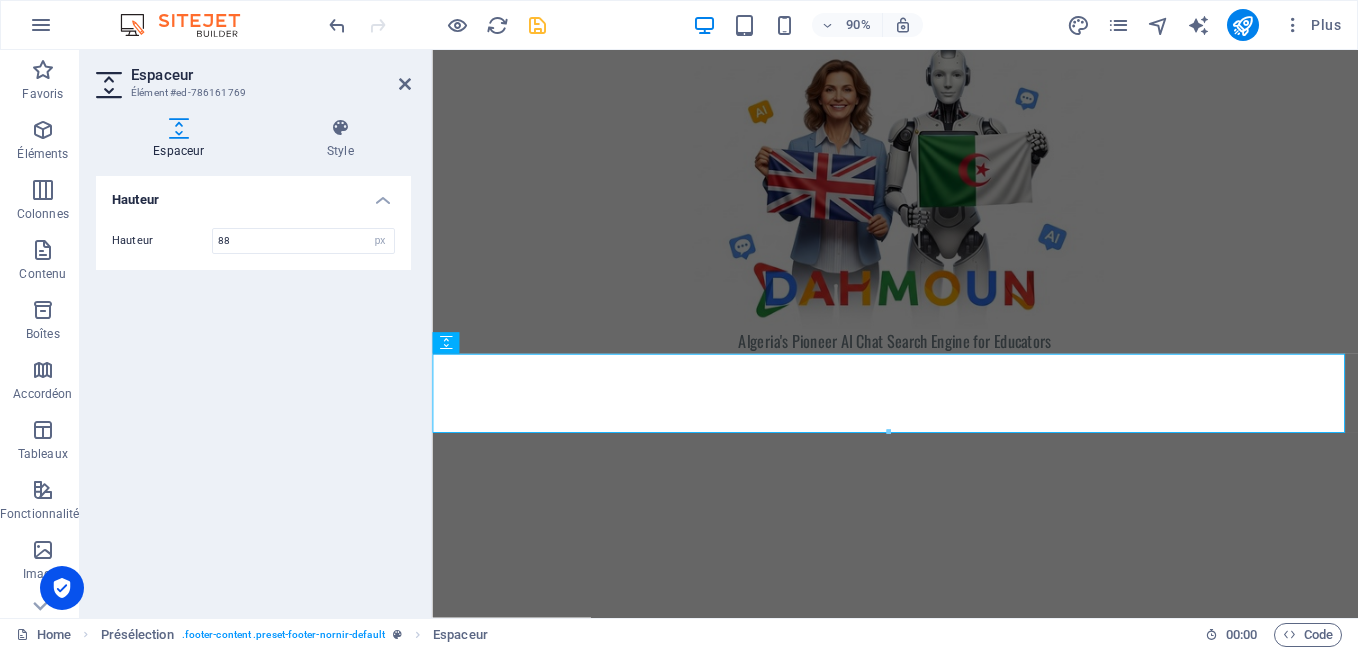 click on "Hauteur Hauteur 88 px rem vh vw" at bounding box center (253, 389) 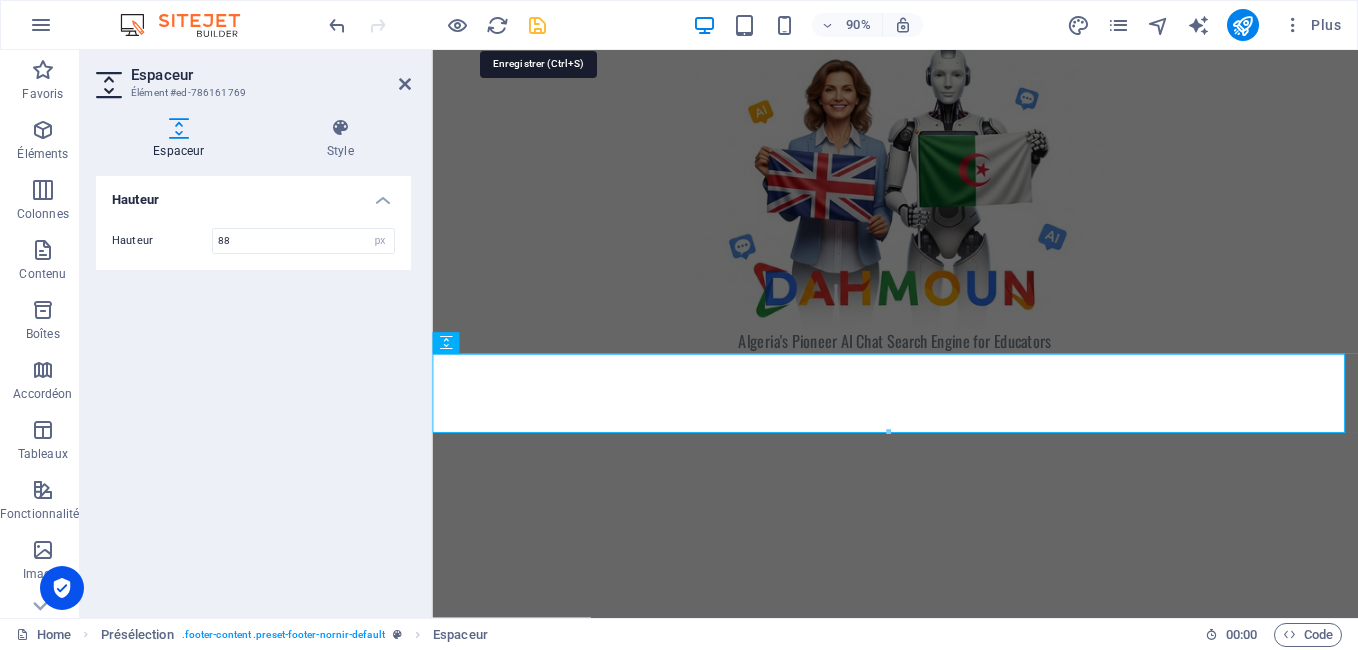 click at bounding box center [537, 25] 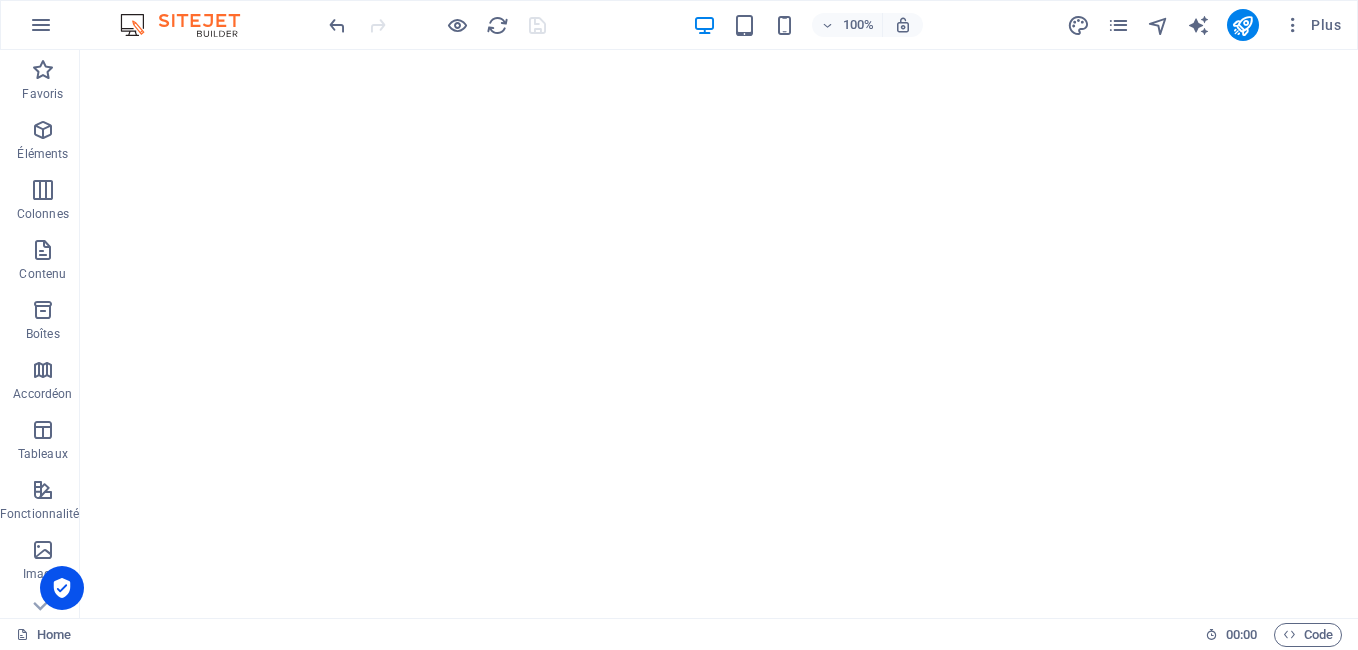 scroll, scrollTop: 518, scrollLeft: 0, axis: vertical 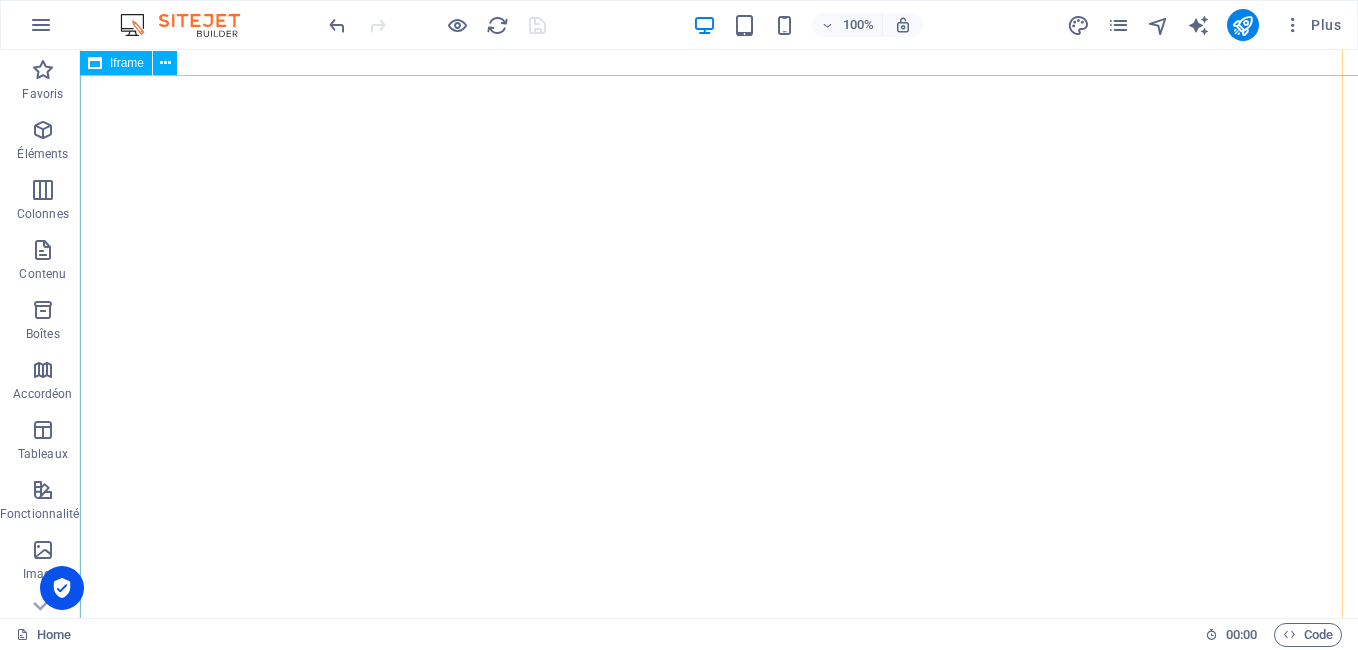 click on "</div>" at bounding box center [719, 375] 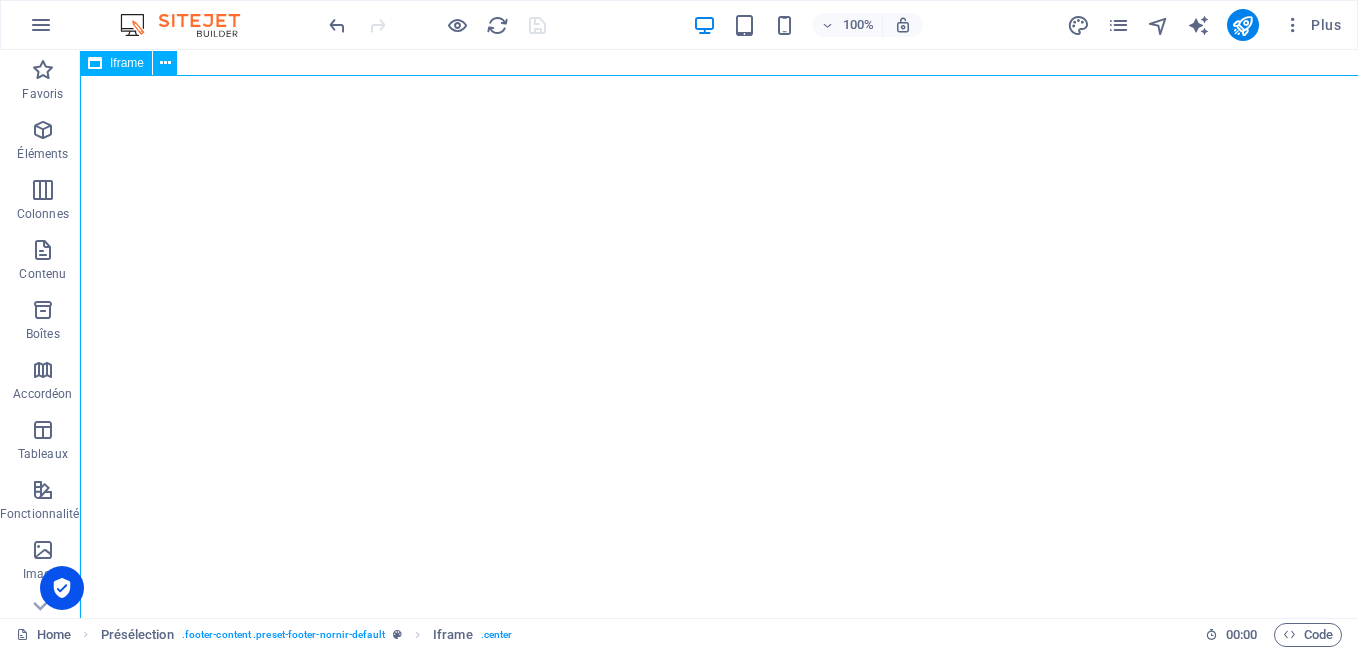 click on "</div>" at bounding box center (719, 375) 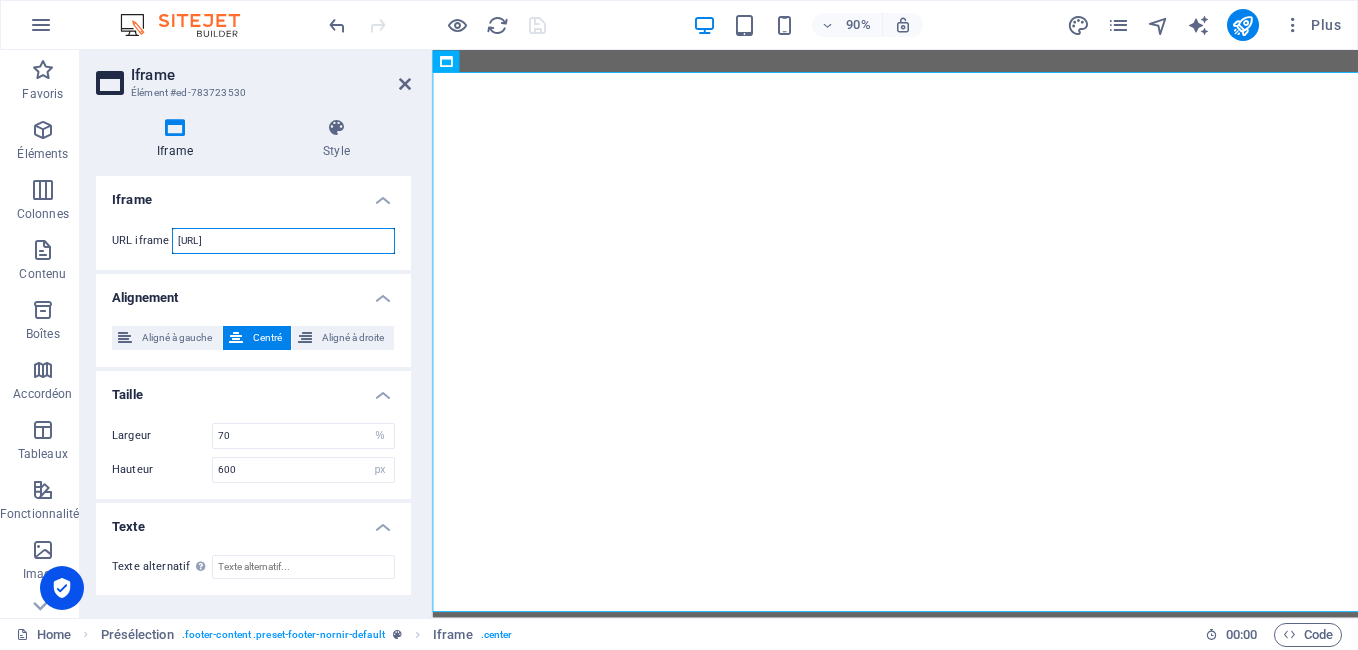 scroll, scrollTop: 0, scrollLeft: 149, axis: horizontal 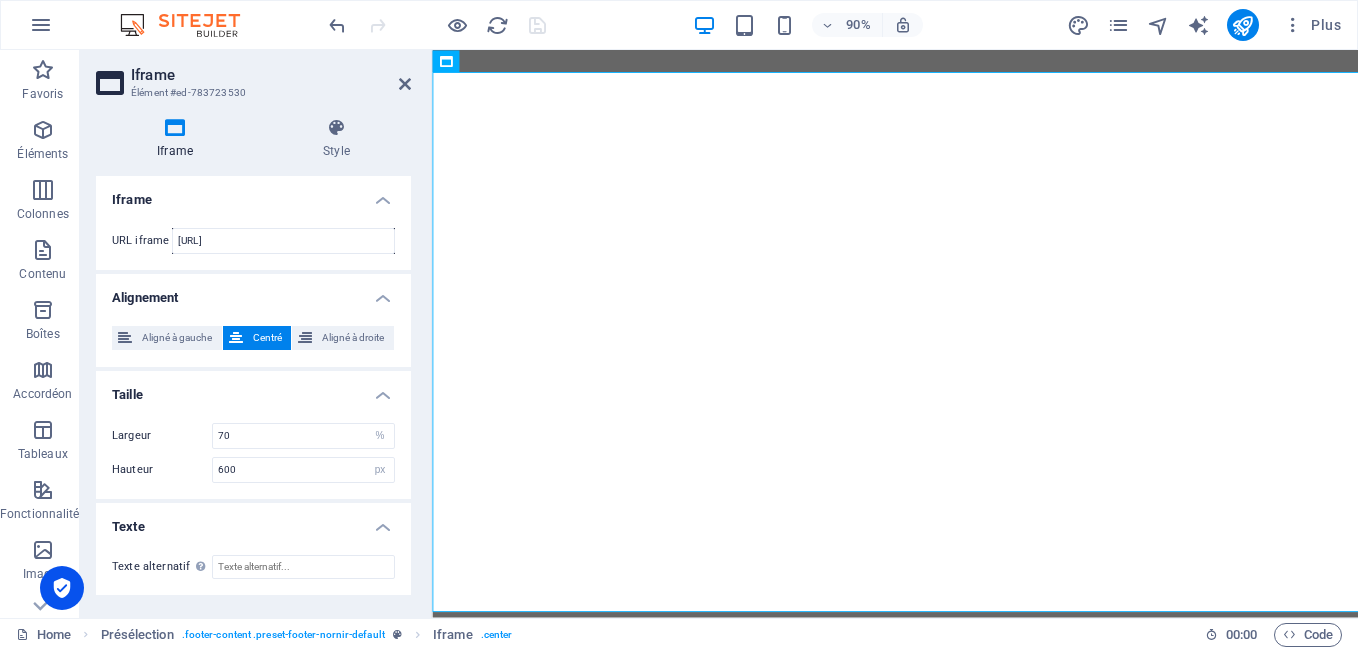 click on "URL iframe https://chat.cxgenie.ai?aid=6c8ad696-da51-43dd-afe5-ab5b16f3e18d&lang=en" at bounding box center [253, 241] 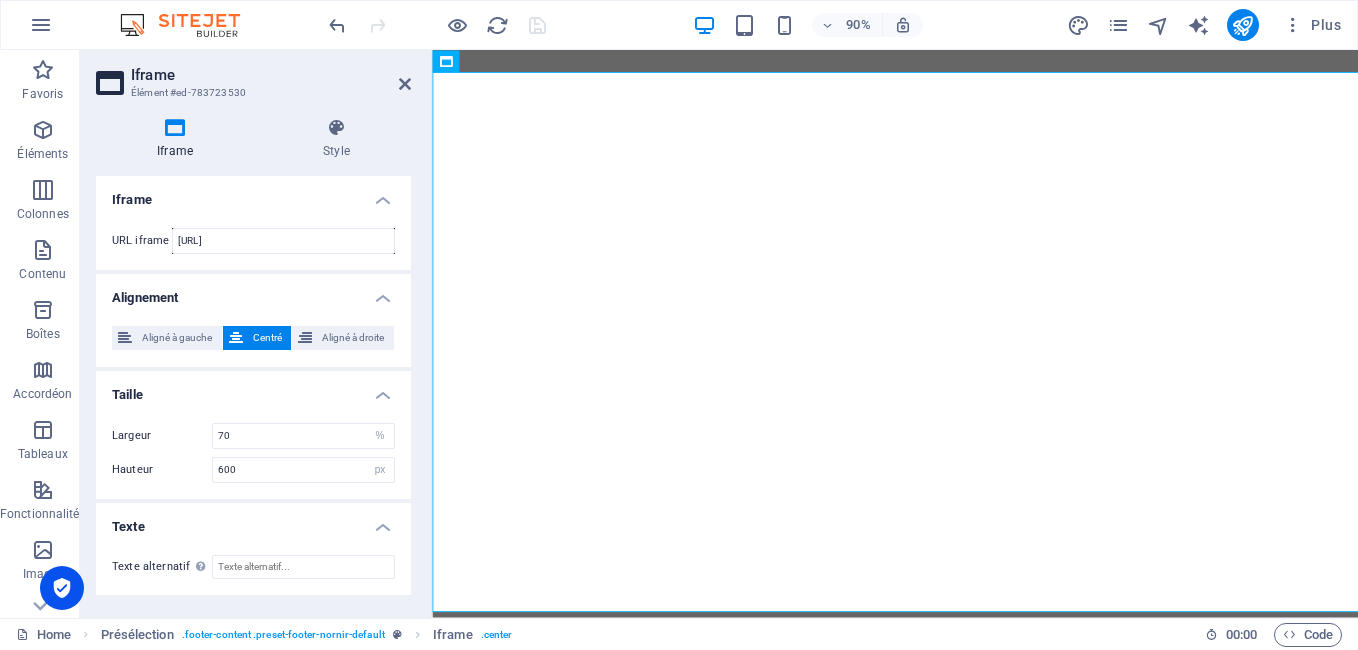 click on "Iframe Style Iframe URL iframe [URL] Alignement Aligné à gauche Centré Aligné à droite Taille Largeur 70 px % Hauteur 600 px % Texte Texte alternatif The alternative text should be added to improve website accessibility. Présélection Element Mise en page Définit comment cet élément s'étend dans la mise en page (Flexbox). Taille 110 Par défaut auto px % 1/1 1/2 1/3 1/4 1/5 1/6 1/7 1/8 1/9 1/10 Agrandir Réduire Commander Mise en page du conteneur Visible Visible Opacité 100 % Débordement Espacement Marge Par défaut auto px % rem vw vh Personnalisé Personnalisé auto px % rem vw vh auto px % rem vw vh auto px % rem vw vh auto px % rem vw vh Marge intérieure Par défaut px rem % vh vw Personnalisé Personnalisé px rem % vh vw px rem % vh vw px rem % vh vw px rem % vh vw Bordure Style              - Largeur 1 auto px rem % vh vw Personnalisé Personnalisé 1 auto px rem % vh vw 1 auto px rem % vh vw 1 auto px rem % vh vw" at bounding box center [253, 360] 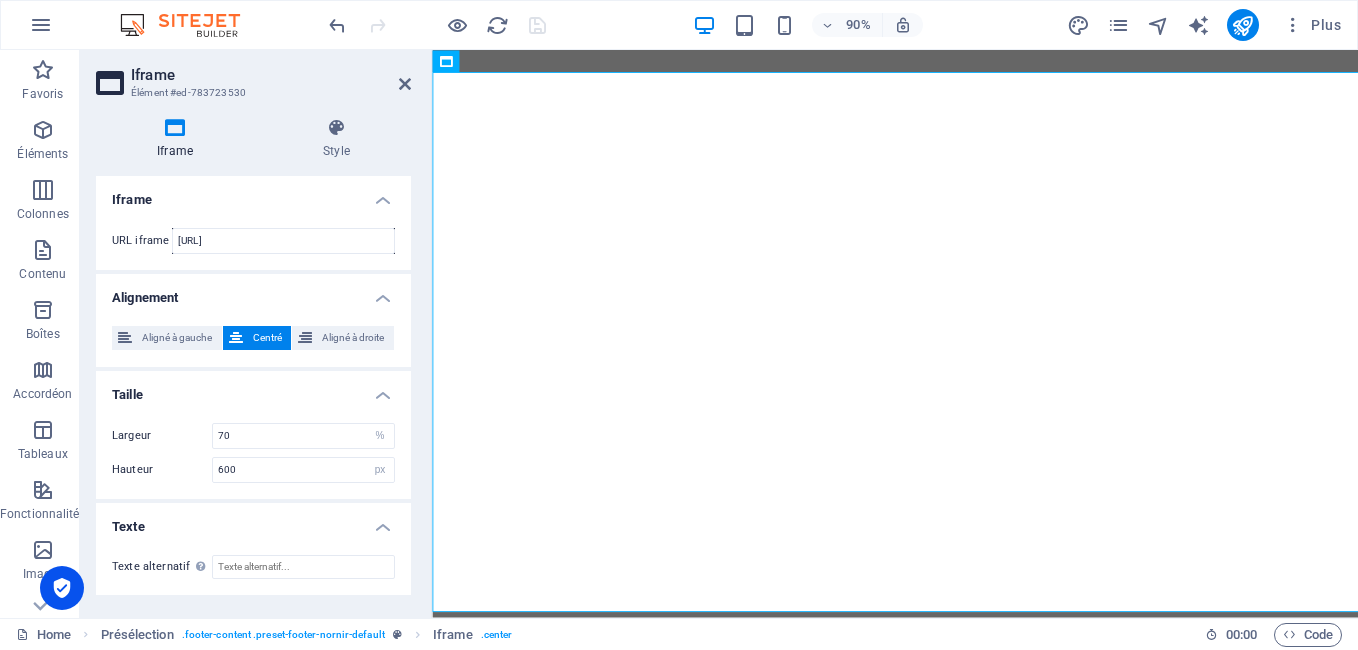 click on "Iframe Style Iframe URL iframe [URL] Alignement Aligné à gauche Centré Aligné à droite Taille Largeur 70 px % Hauteur 600 px % Texte Texte alternatif The alternative text should be added to improve website accessibility. Présélection Element Mise en page Définit comment cet élément s'étend dans la mise en page (Flexbox). Taille 110 Par défaut auto px % 1/1 1/2 1/3 1/4 1/5 1/6 1/7 1/8 1/9 1/10 Agrandir Réduire Commander Mise en page du conteneur Visible Visible Opacité 100 % Débordement Espacement Marge Par défaut auto px % rem vw vh Personnalisé Personnalisé auto px % rem vw vh auto px % rem vw vh auto px % rem vw vh auto px % rem vw vh Marge intérieure Par défaut px rem % vh vw Personnalisé Personnalisé px rem % vh vw px rem % vh vw px rem % vh vw px rem % vh vw Bordure Style              - Largeur 1 auto px rem % vh vw Personnalisé Personnalisé 1 auto px rem % vh vw 1 auto px rem % vh vw 1 auto px rem % vh vw" at bounding box center (253, 360) 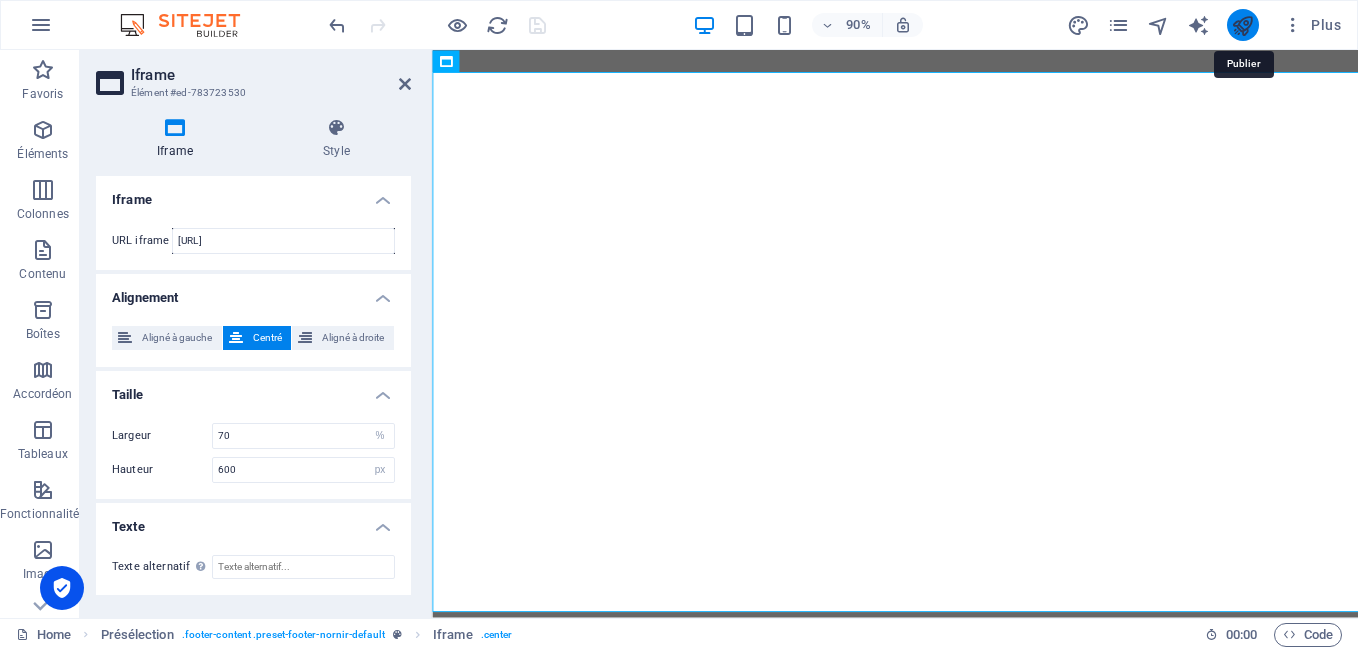 click at bounding box center (1242, 25) 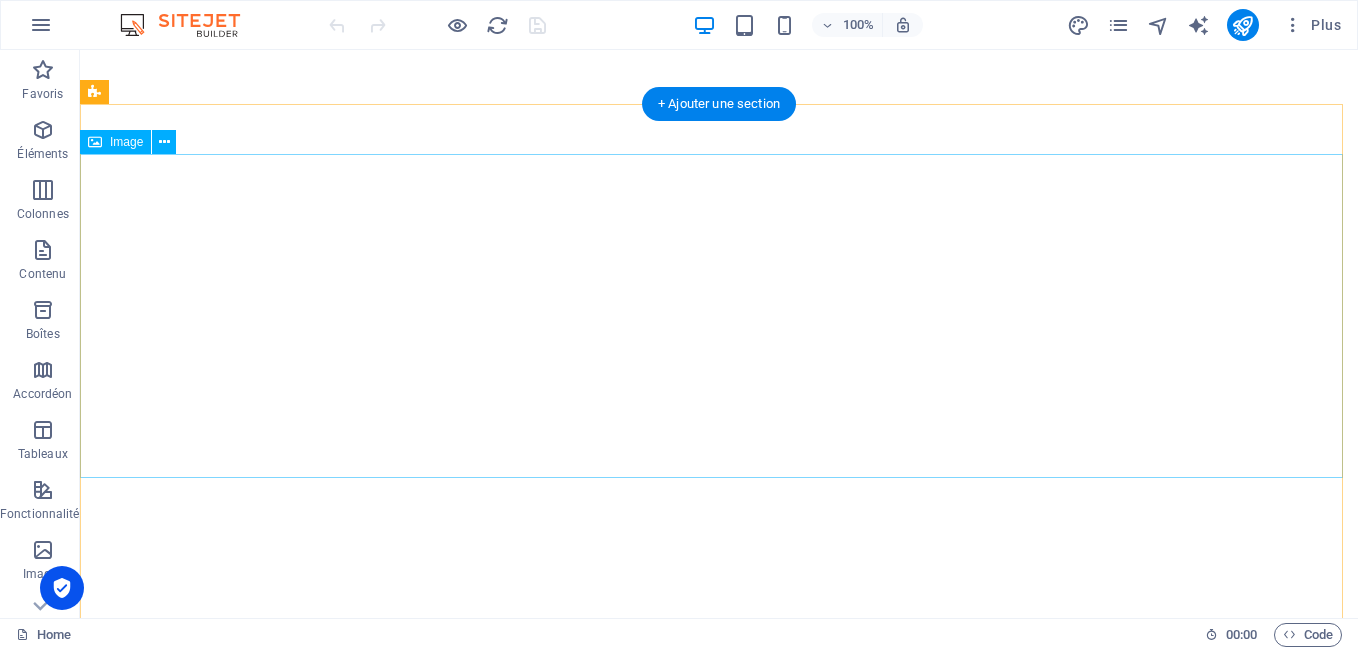 scroll, scrollTop: 0, scrollLeft: 0, axis: both 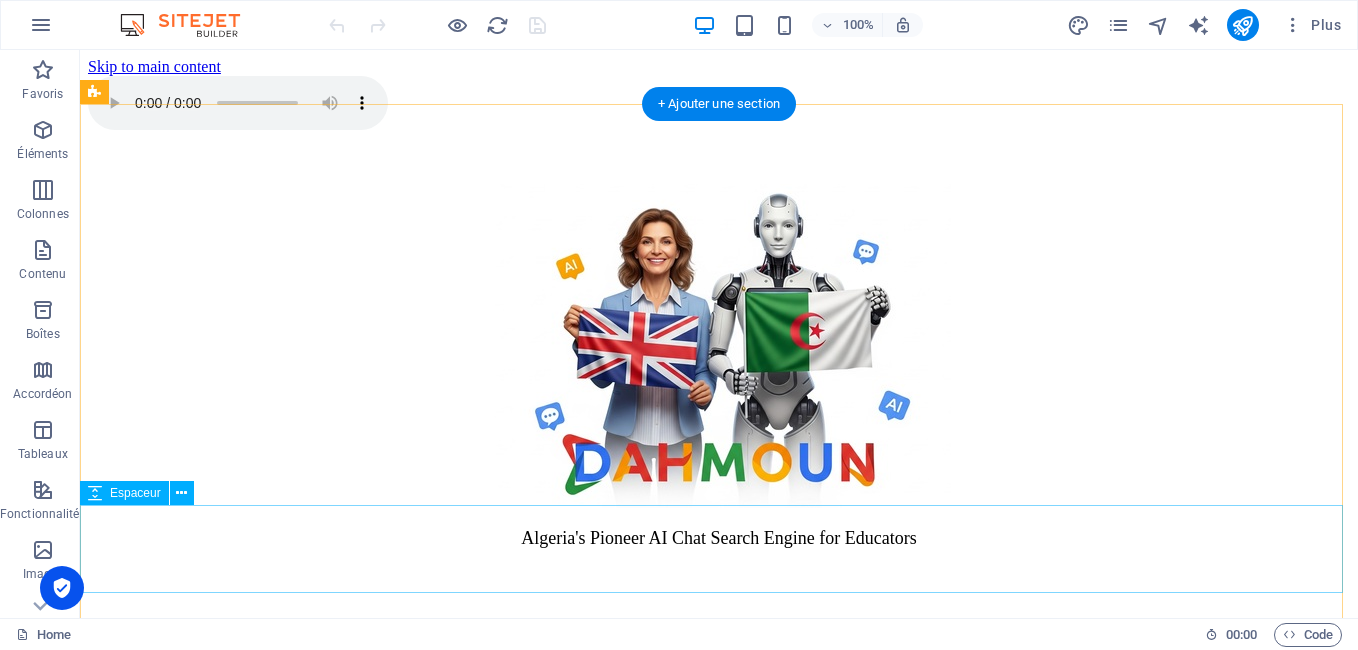 click at bounding box center (719, 609) 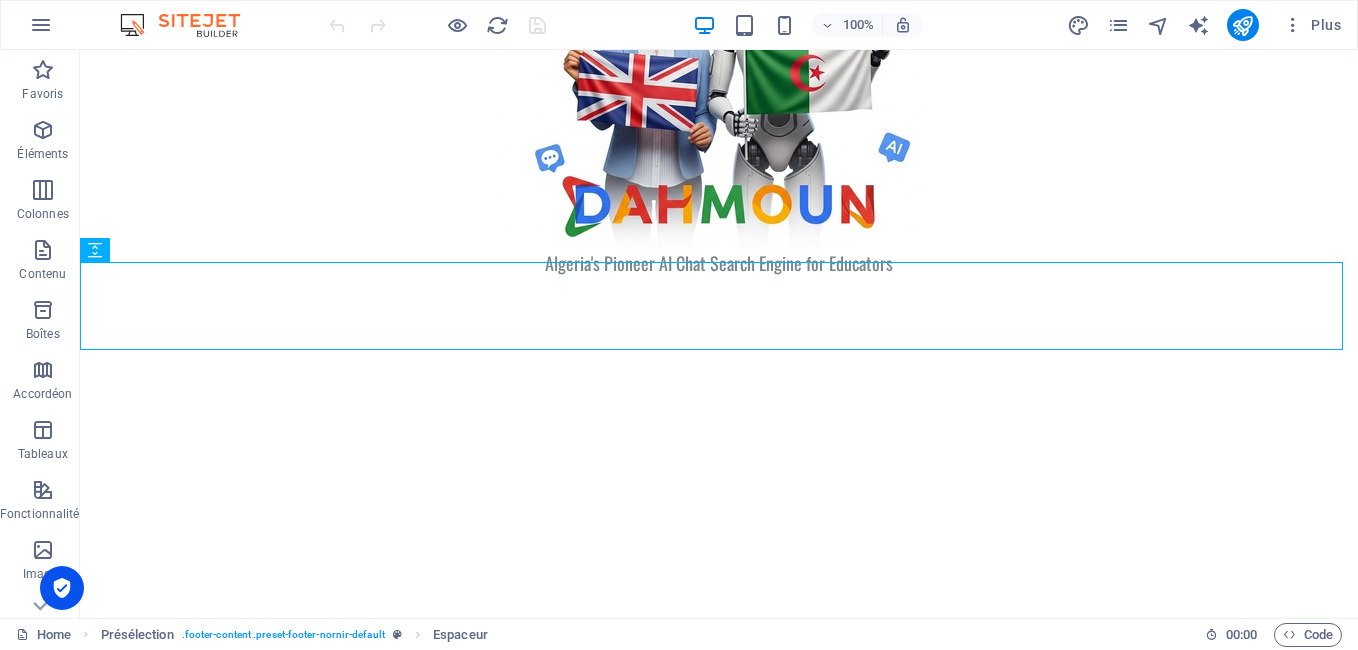 scroll, scrollTop: 243, scrollLeft: 0, axis: vertical 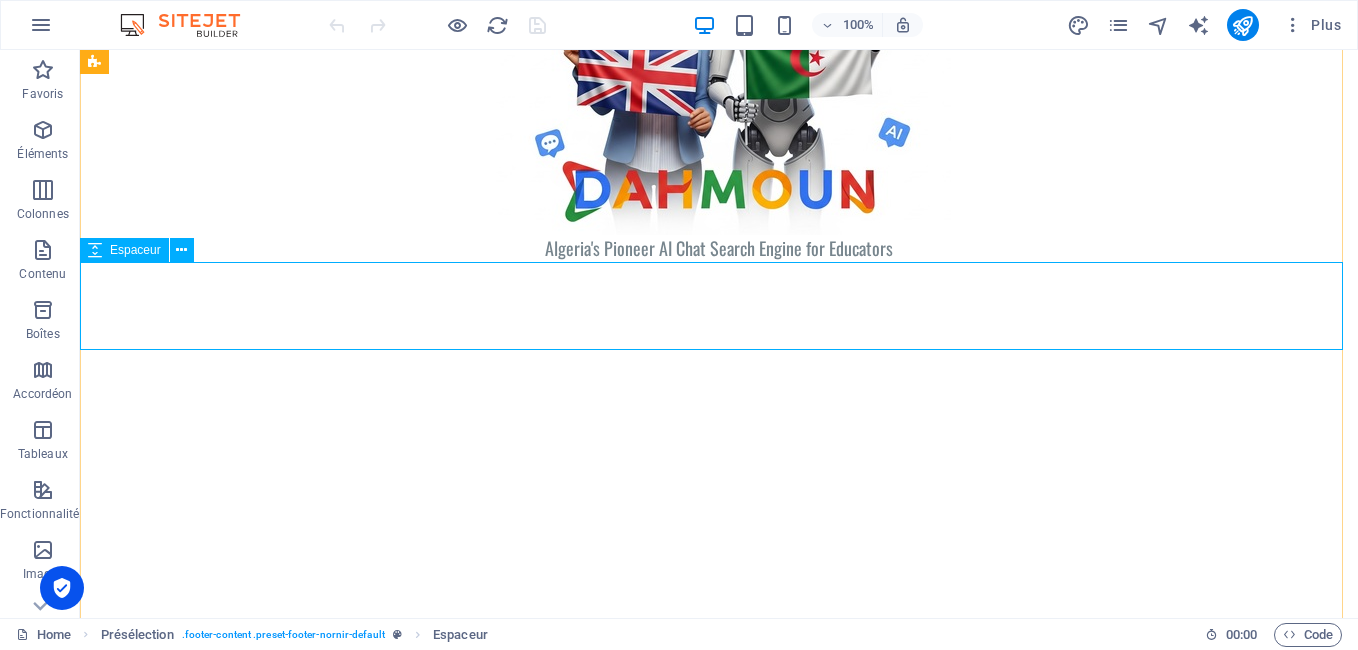 click at bounding box center [719, 306] 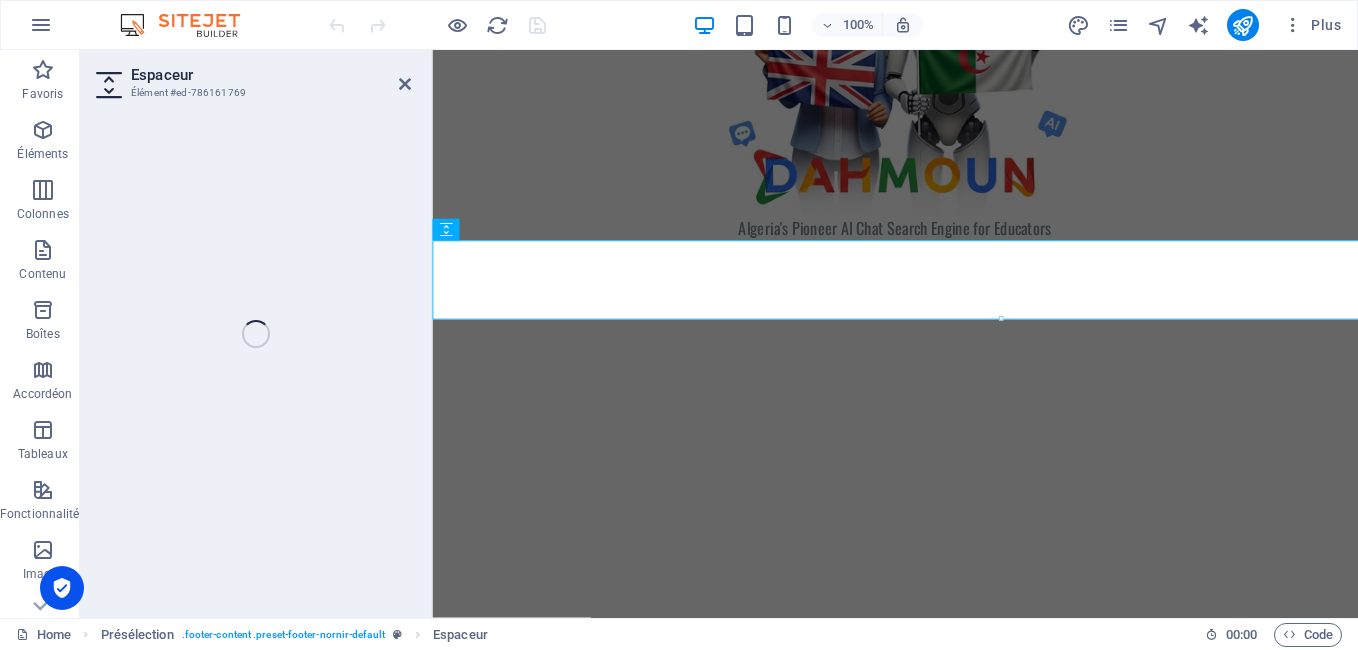 select on "px" 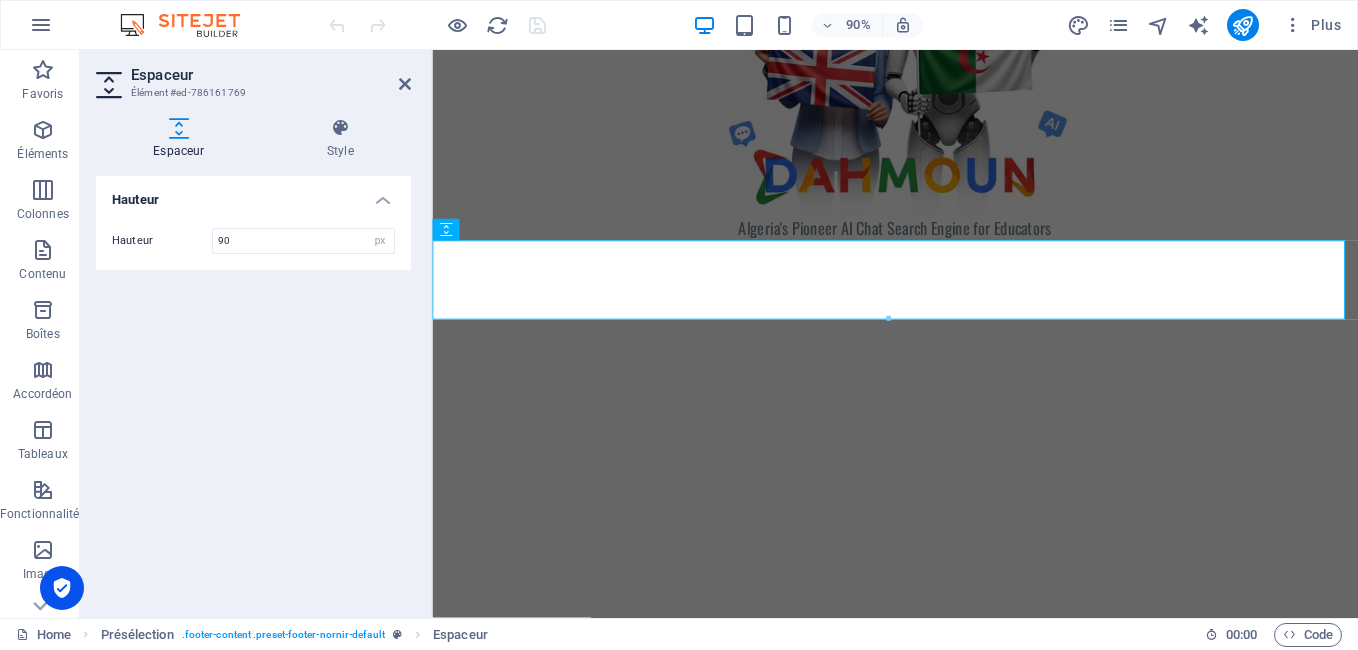 click on "Hauteur Hauteur 90 px rem vh vw" at bounding box center [253, 389] 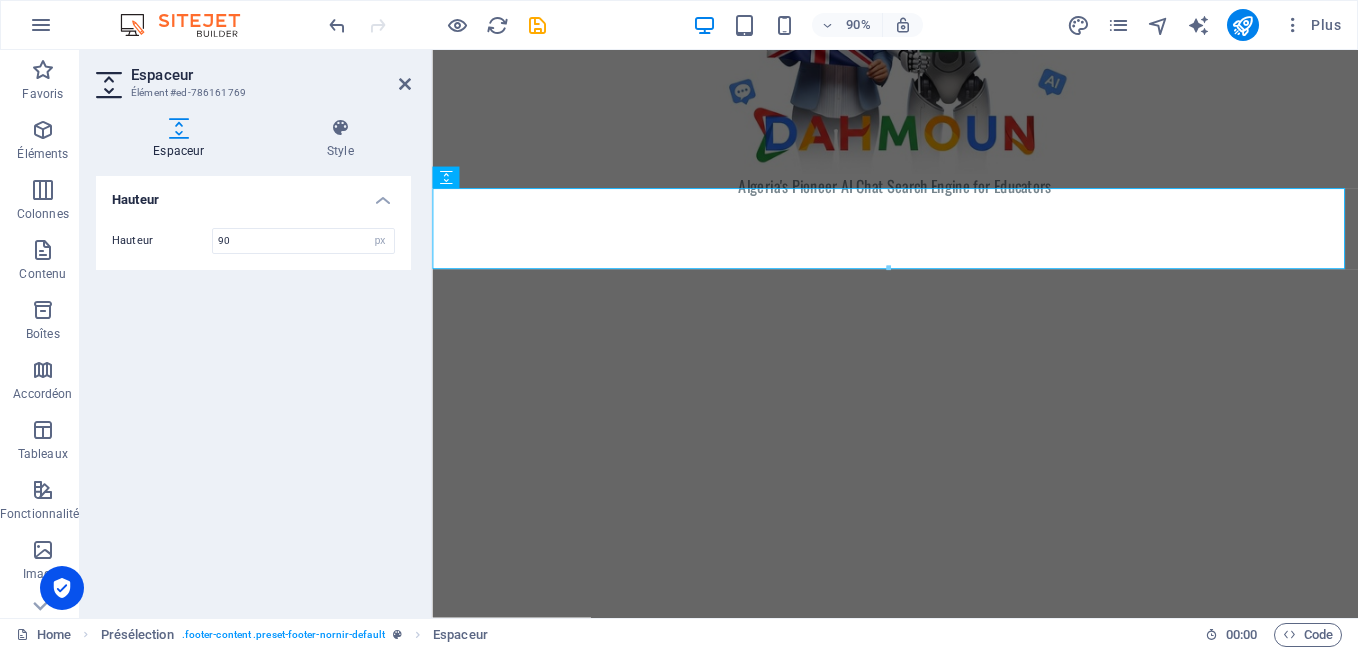 scroll, scrollTop: 303, scrollLeft: 0, axis: vertical 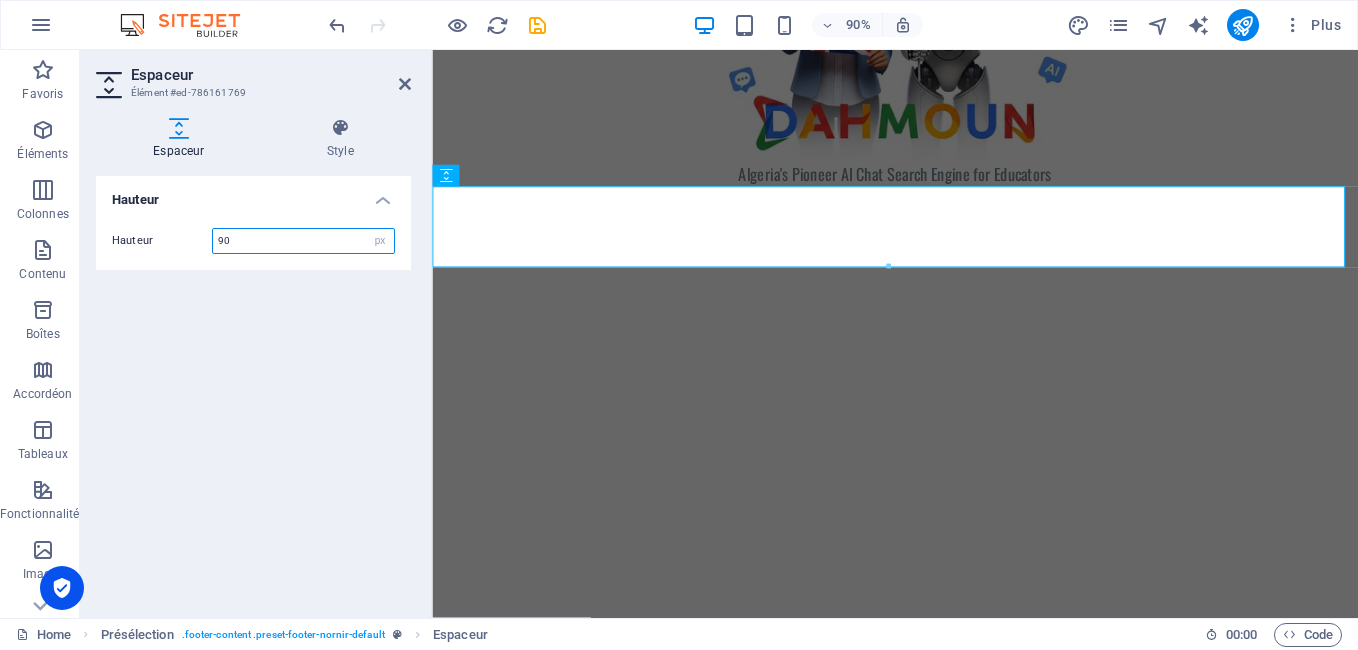 drag, startPoint x: 254, startPoint y: 241, endPoint x: 178, endPoint y: 244, distance: 76.05919 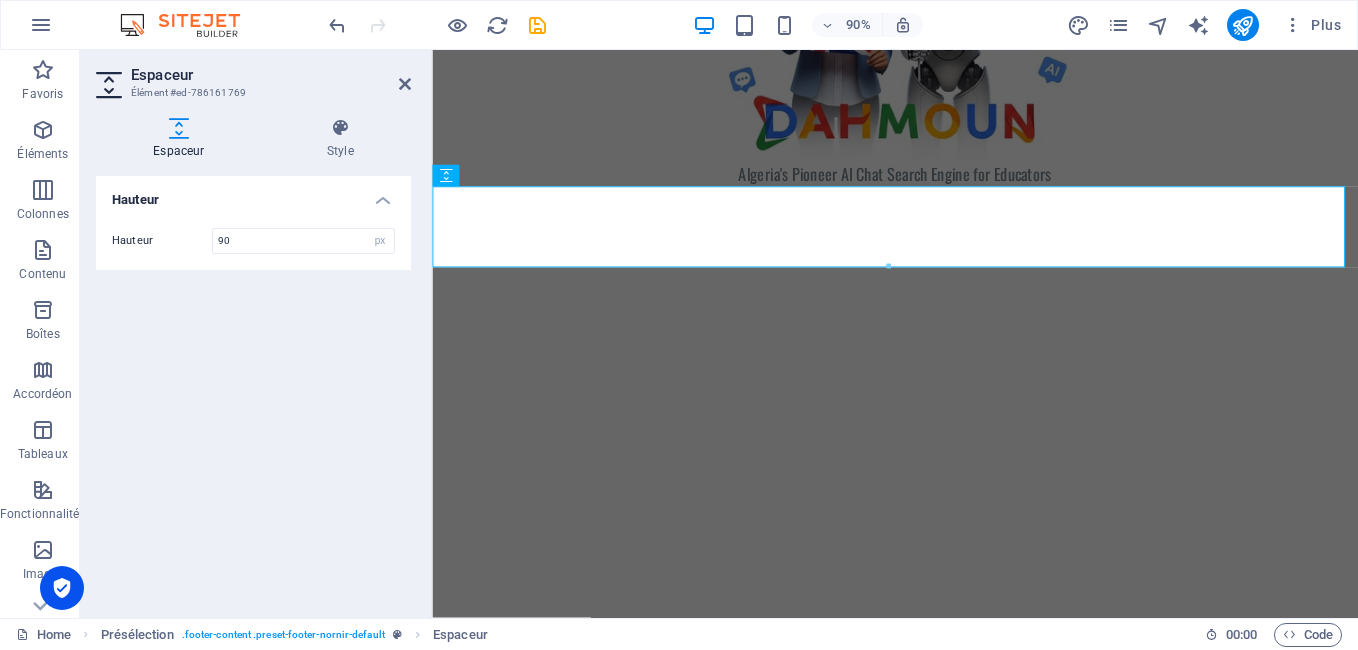 click on "Hauteur" at bounding box center (162, 240) 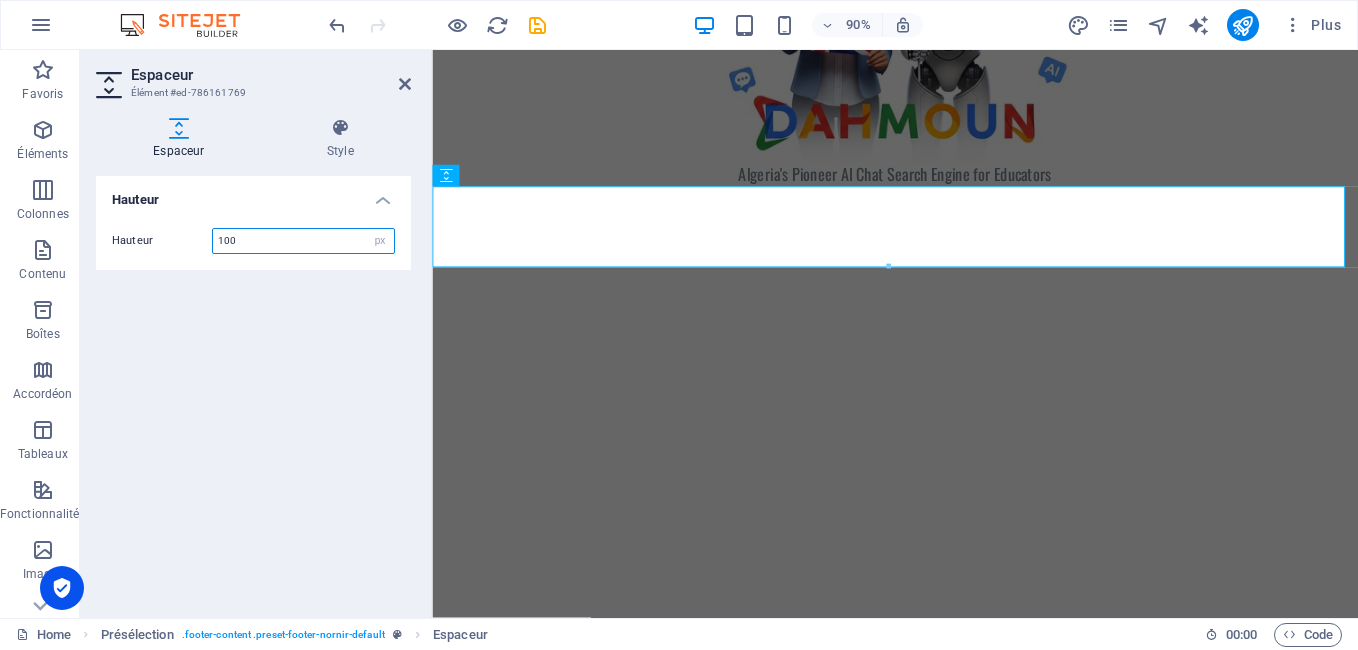 type on "100" 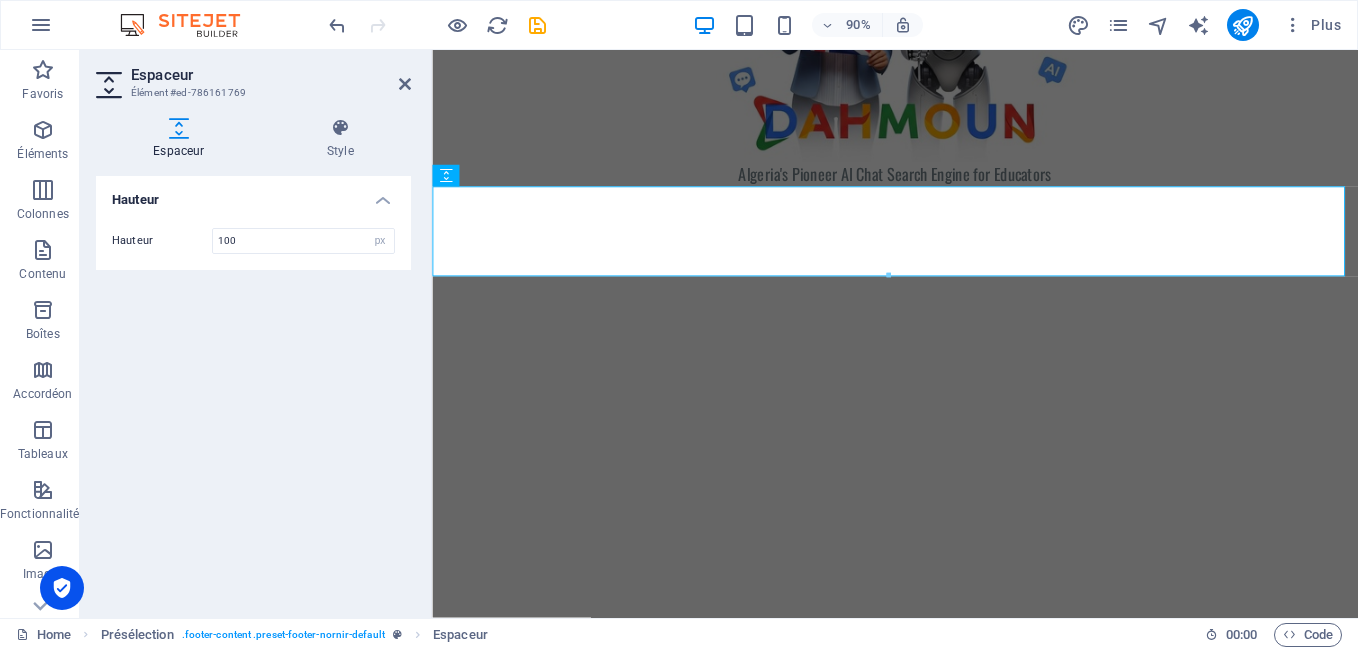 click on "Hauteur Hauteur 100 px rem vh vw" at bounding box center (253, 389) 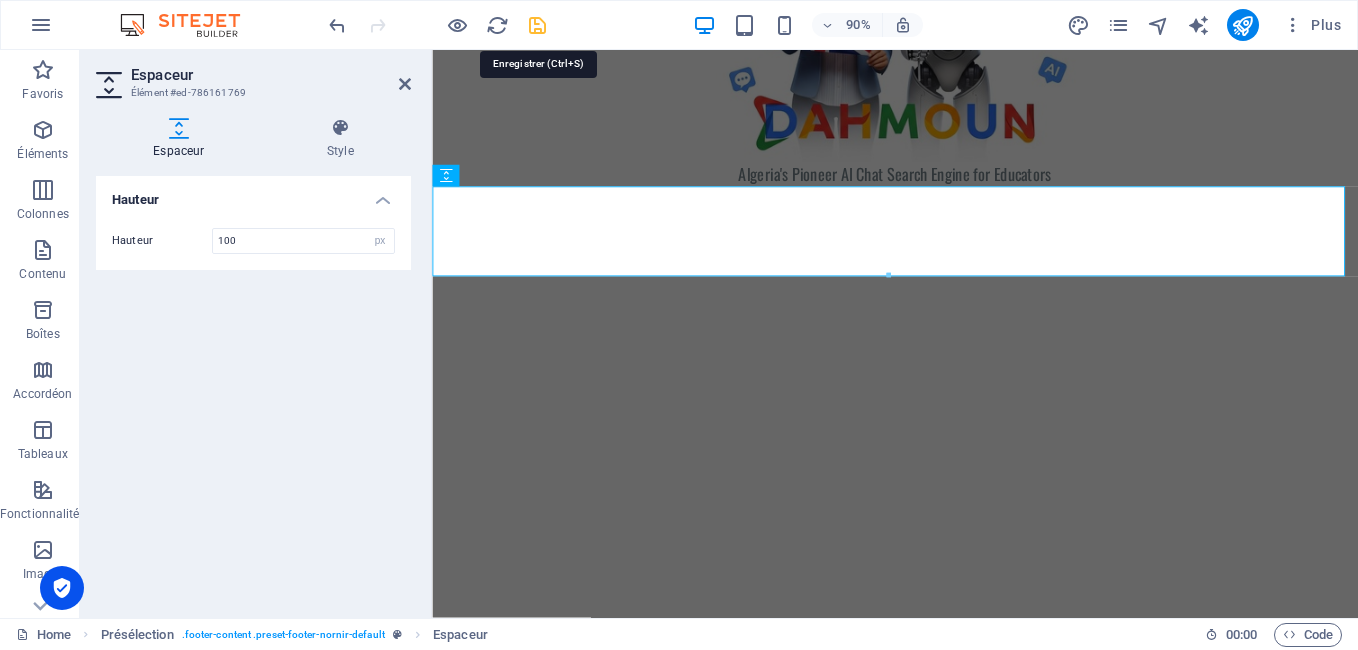 click at bounding box center [537, 25] 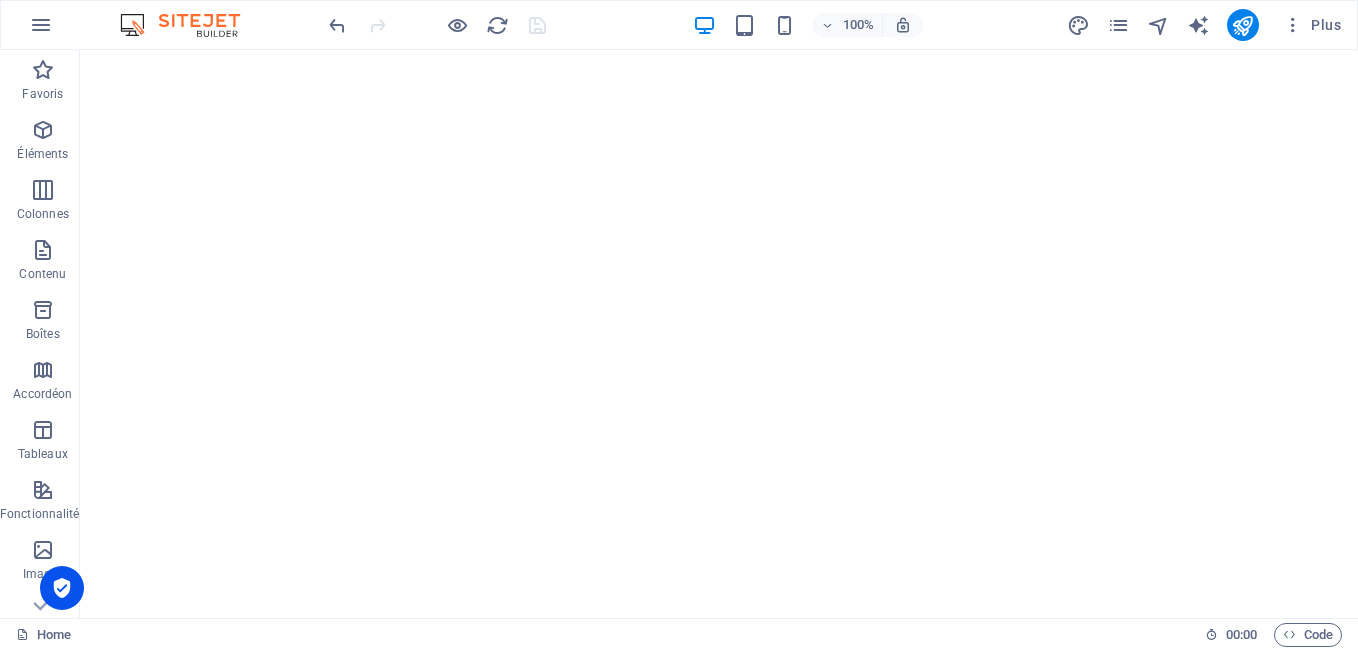scroll, scrollTop: 582, scrollLeft: 0, axis: vertical 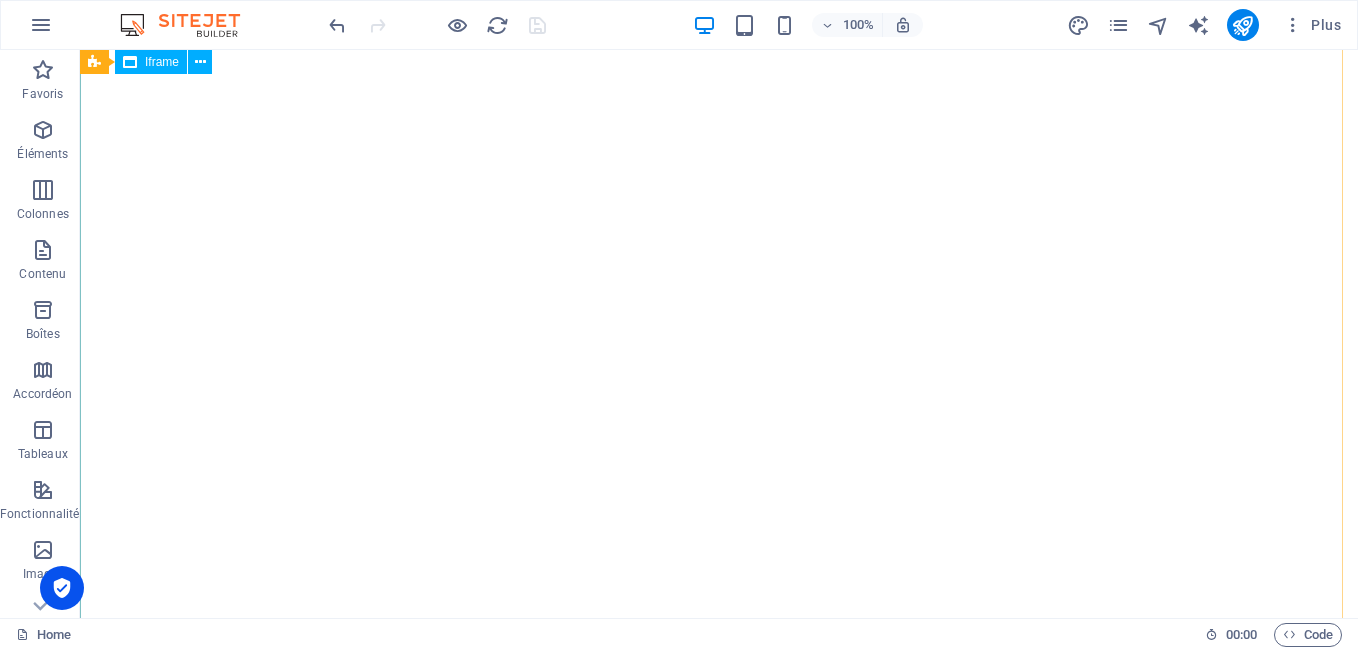 click on "</div>" at bounding box center [719, 323] 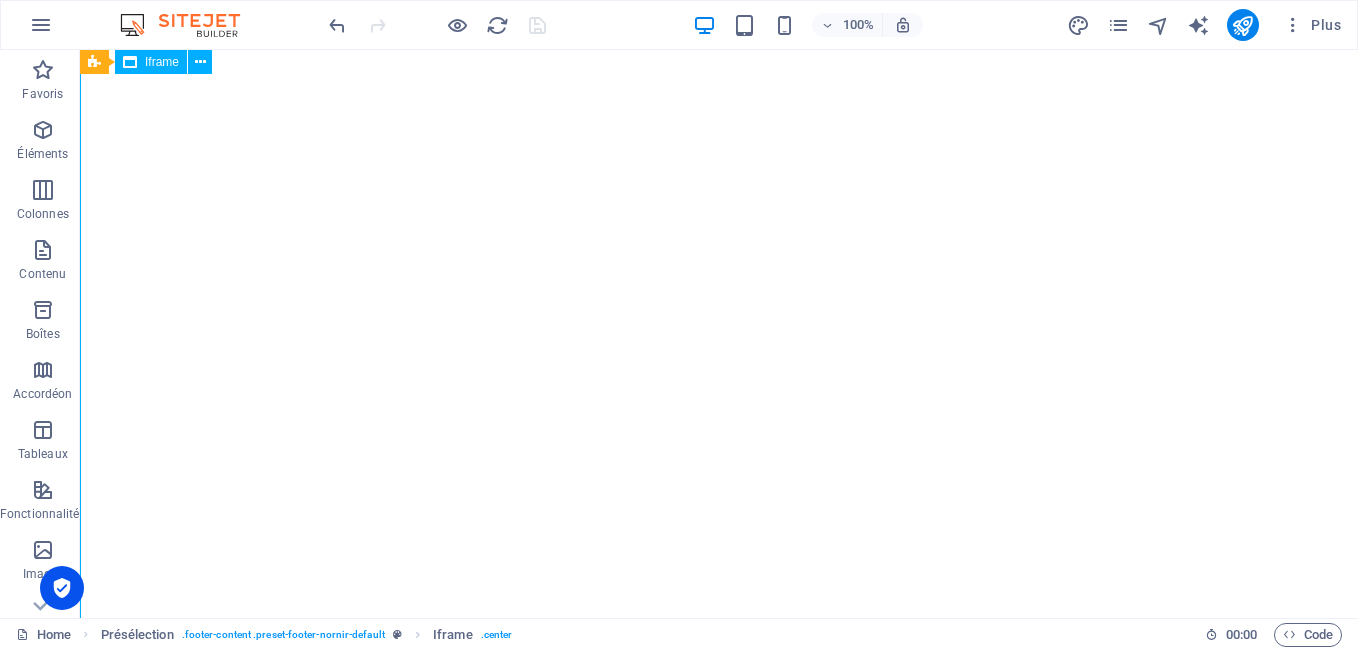 click on "</div>" at bounding box center [719, 323] 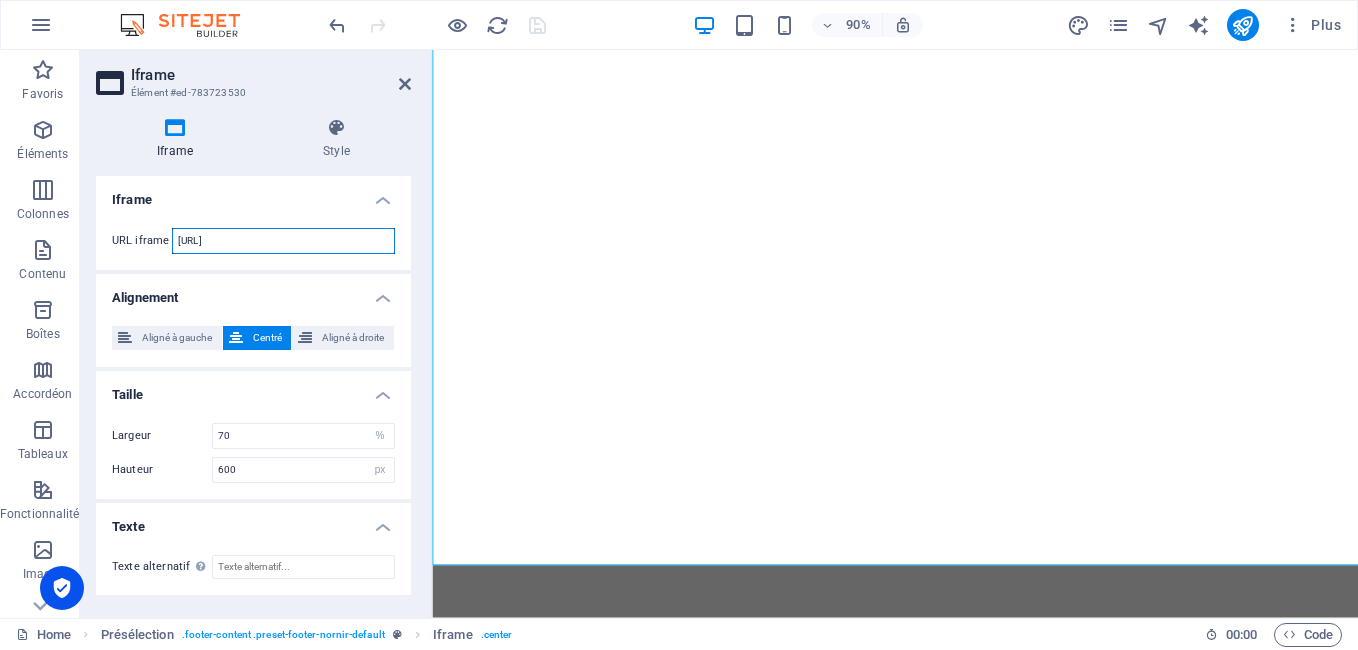 drag, startPoint x: 302, startPoint y: 235, endPoint x: 190, endPoint y: 234, distance: 112.00446 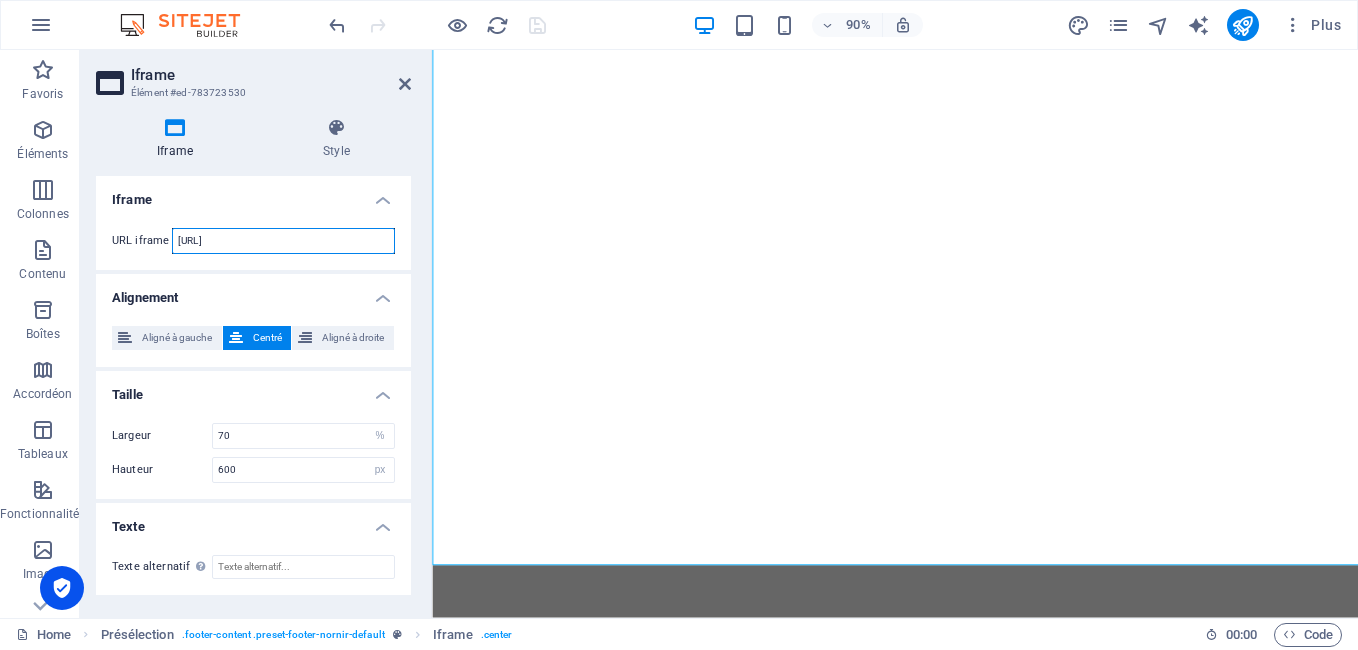 scroll, scrollTop: 0, scrollLeft: 149, axis: horizontal 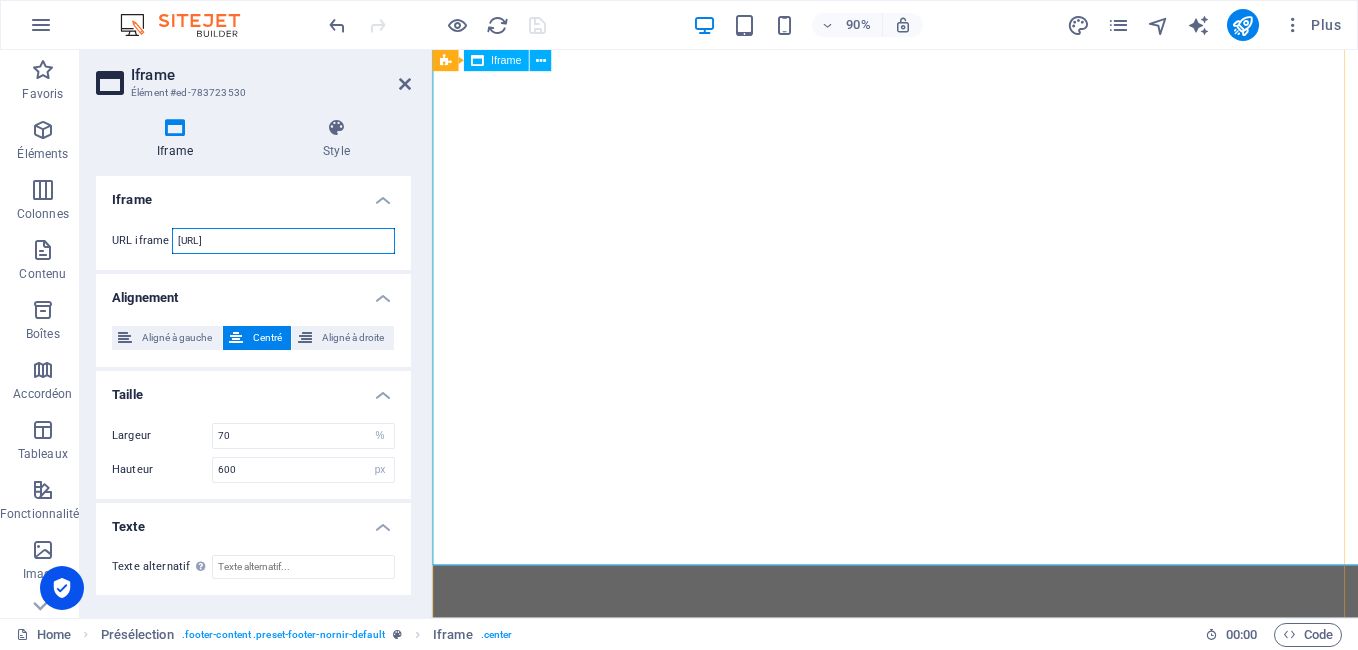 drag, startPoint x: 605, startPoint y: 288, endPoint x: 439, endPoint y: 271, distance: 166.86821 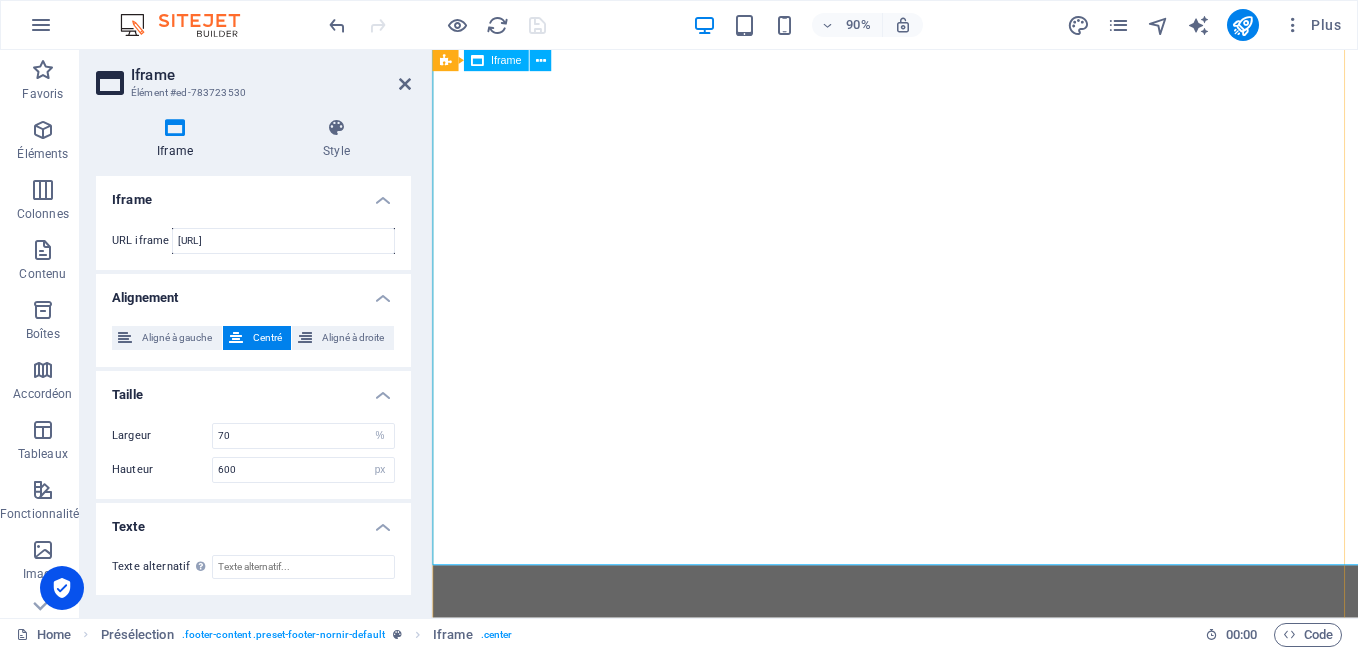 scroll, scrollTop: 0, scrollLeft: 0, axis: both 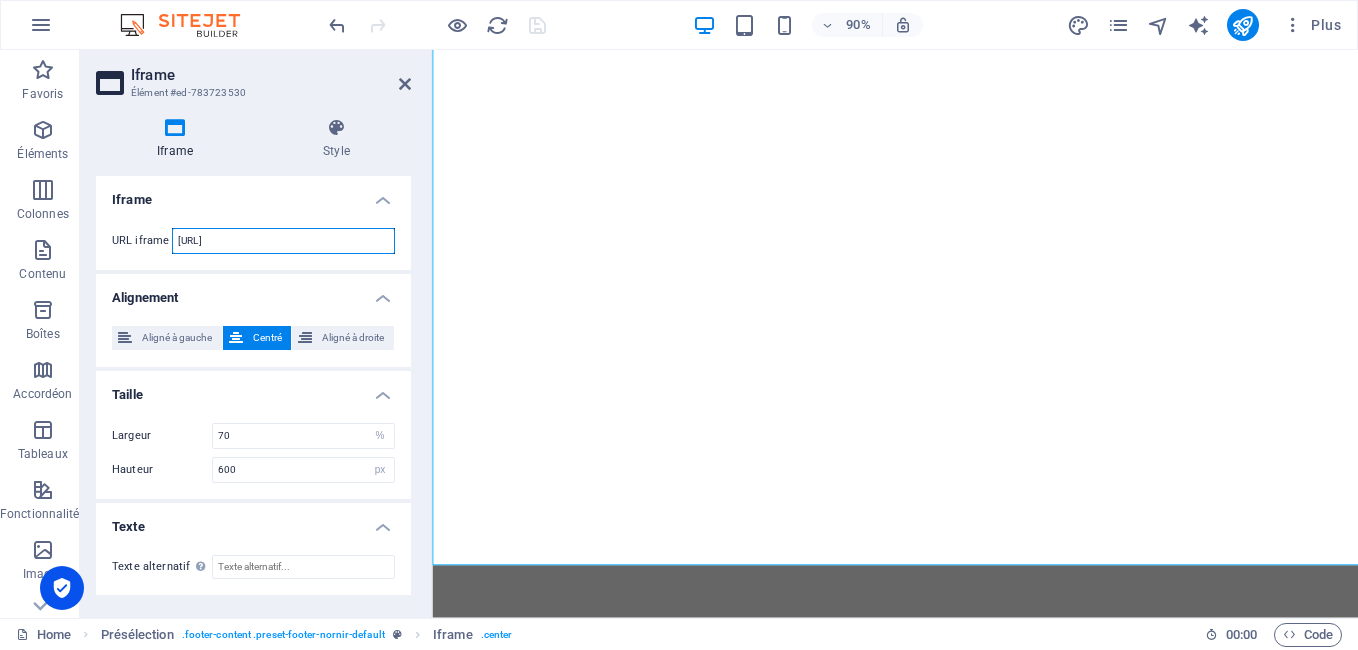 paste on "BhkTWrAYB35d@xy" 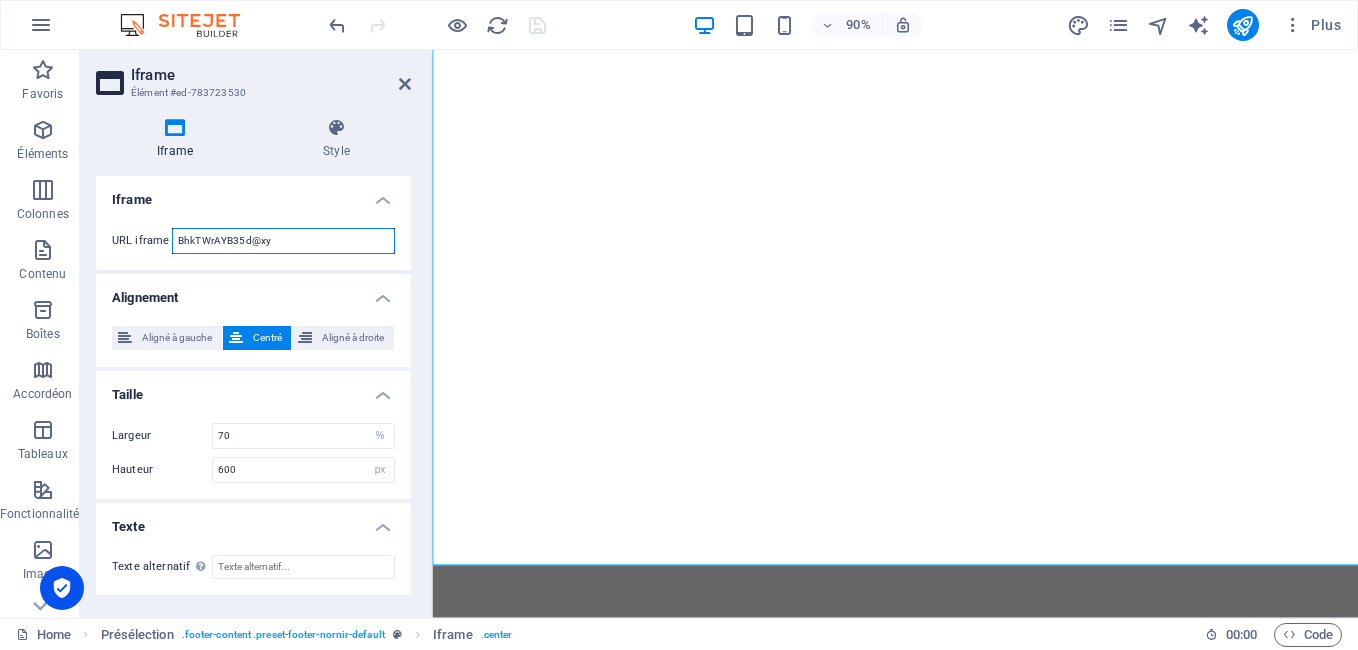 scroll, scrollTop: 0, scrollLeft: 0, axis: both 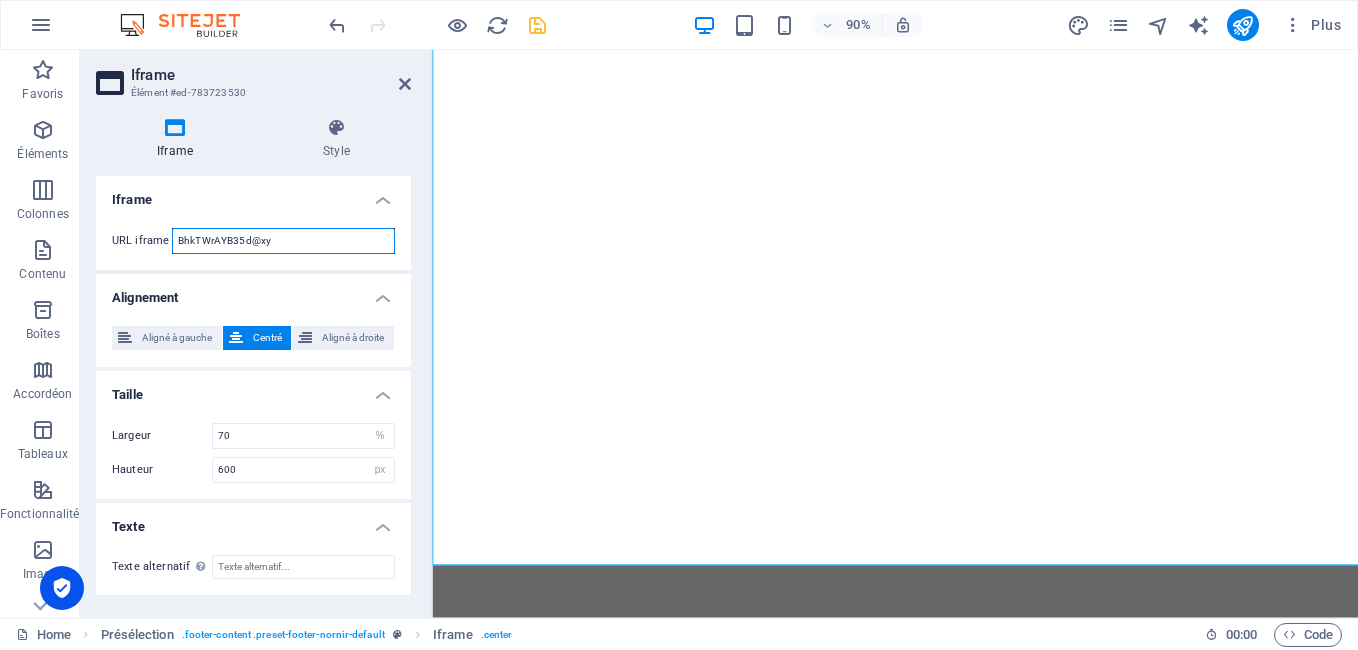 drag, startPoint x: 323, startPoint y: 238, endPoint x: 123, endPoint y: 233, distance: 200.06248 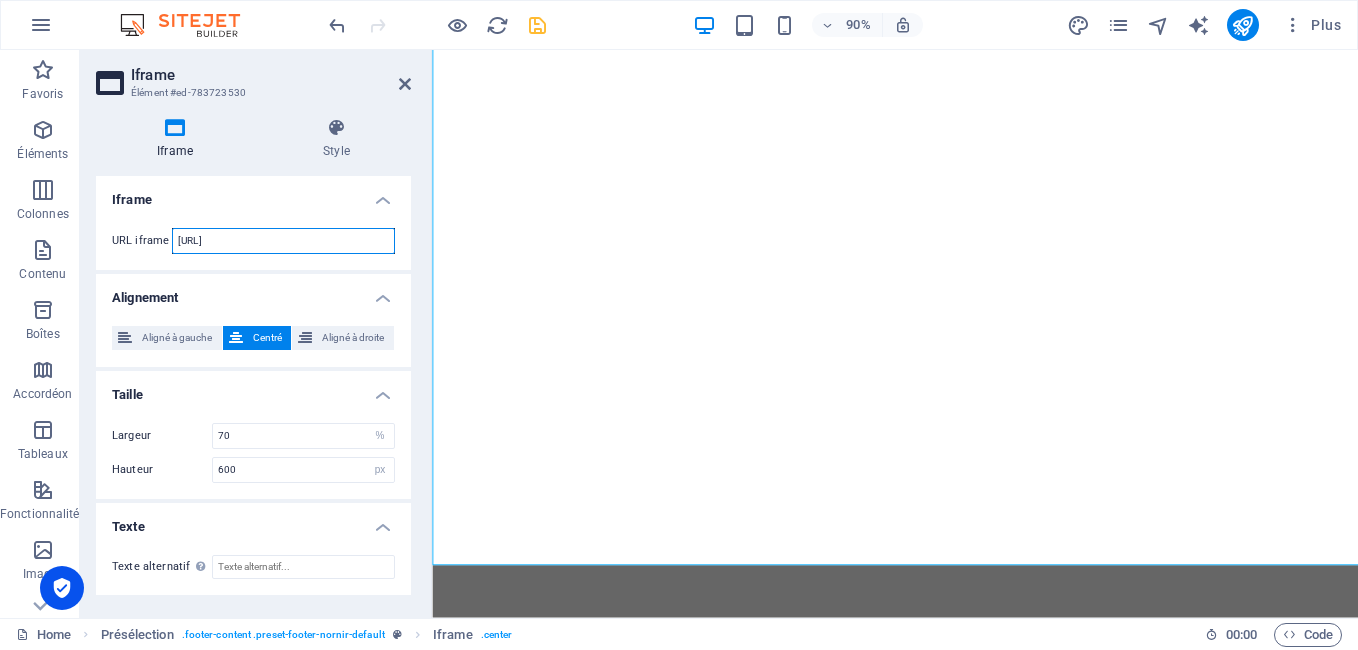 scroll, scrollTop: 0, scrollLeft: 148, axis: horizontal 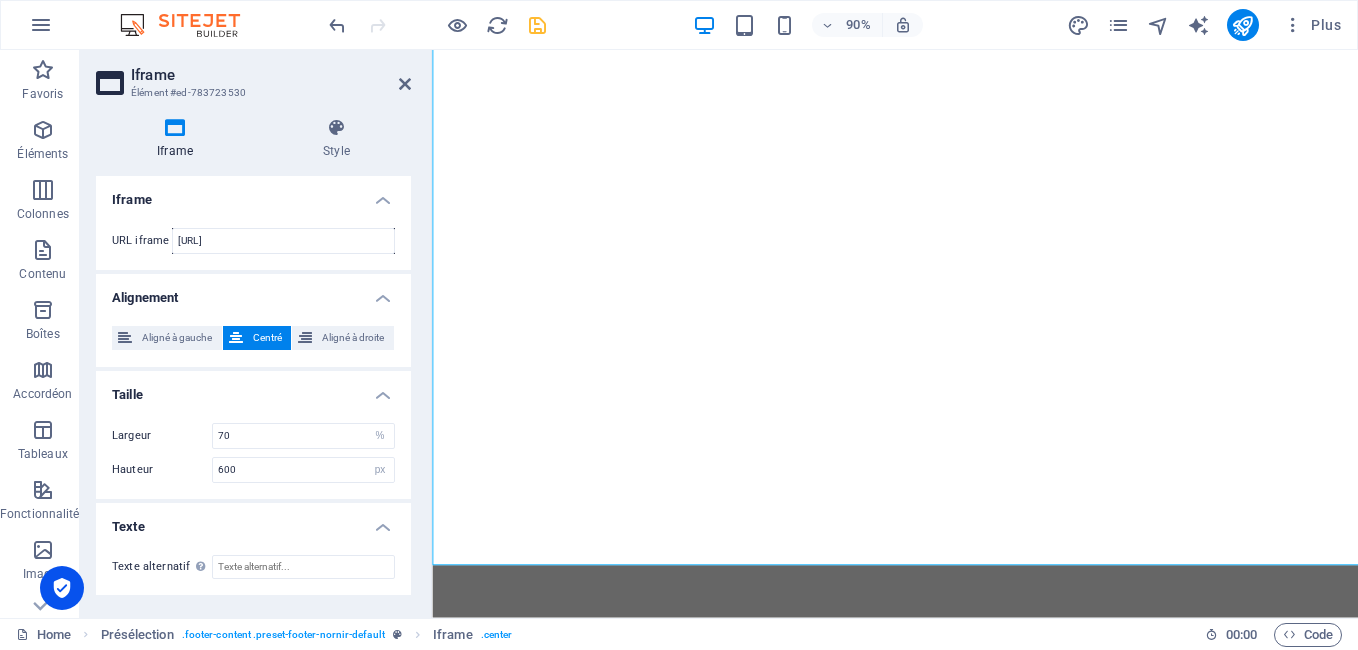 click on "Iframe Style Iframe URL iframe [URL] Alignement Aligné à gauche Centré Aligné à droite Taille Largeur 70 px % Hauteur 600 px % Texte Texte alternatif The alternative text should be added to improve website accessibility. Présélection Element Mise en page Définit comment cet élément s'étend dans la mise en page (Flexbox). Taille 110 Par défaut auto px % 1/1 1/2 1/3 1/4 1/5 1/6 1/7 1/8 1/9 1/10 Agrandir Réduire Commander Mise en page du conteneur Visible Visible Opacité 100 % Débordement Espacement [PERSON_NAME] Par défaut auto px % rem vw vh Personnalisé Personnalisé auto px % rem vw vh auto px % rem vw vh auto px % rem vw vh auto px % rem vw vh [PERSON_NAME] intérieure Par défaut px rem % vh vw Personnalisé Personnalisé px rem % vh vw px rem % vh vw px rem % vh vw px rem % vh vw Bordure Style              - Largeur 1 auto px rem % vh vw Personnalisé Personnalisé 1 auto px rem % vh vw 1 auto px rem % vh vw 1 auto px rem % vh vw" at bounding box center [253, 360] 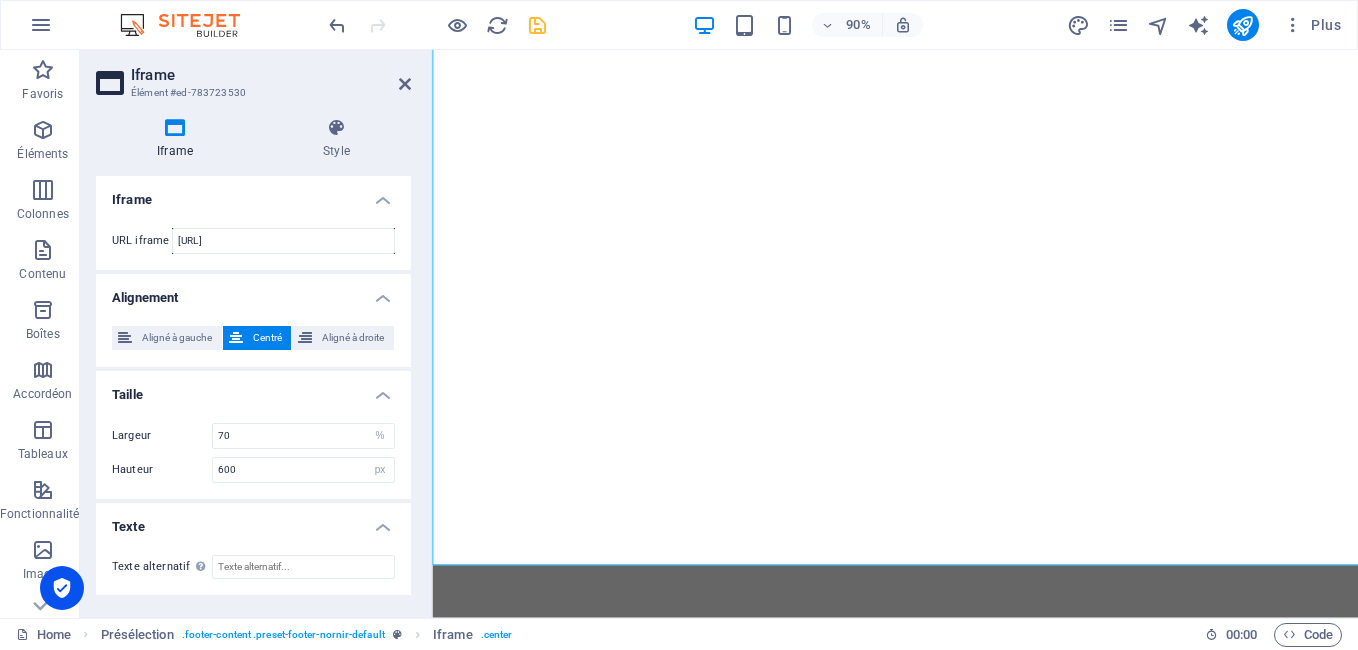 click on "Iframe Style Iframe URL iframe [URL] Alignement Aligné à gauche Centré Aligné à droite Taille Largeur 70 px % Hauteur 600 px % Texte Texte alternatif The alternative text should be added to improve website accessibility. Présélection Element Mise en page Définit comment cet élément s'étend dans la mise en page (Flexbox). Taille 110 Par défaut auto px % 1/1 1/2 1/3 1/4 1/5 1/6 1/7 1/8 1/9 1/10 Agrandir Réduire Commander Mise en page du conteneur Visible Visible Opacité 100 % Débordement Espacement [PERSON_NAME] Par défaut auto px % rem vw vh Personnalisé Personnalisé auto px % rem vw vh auto px % rem vw vh auto px % rem vw vh auto px % rem vw vh [PERSON_NAME] intérieure Par défaut px rem % vh vw Personnalisé Personnalisé px rem % vh vw px rem % vh vw px rem % vh vw px rem % vh vw Bordure Style              - Largeur 1 auto px rem % vh vw Personnalisé Personnalisé 1 auto px rem % vh vw 1 auto px rem % vh vw 1 auto px rem % vh vw" at bounding box center [253, 360] 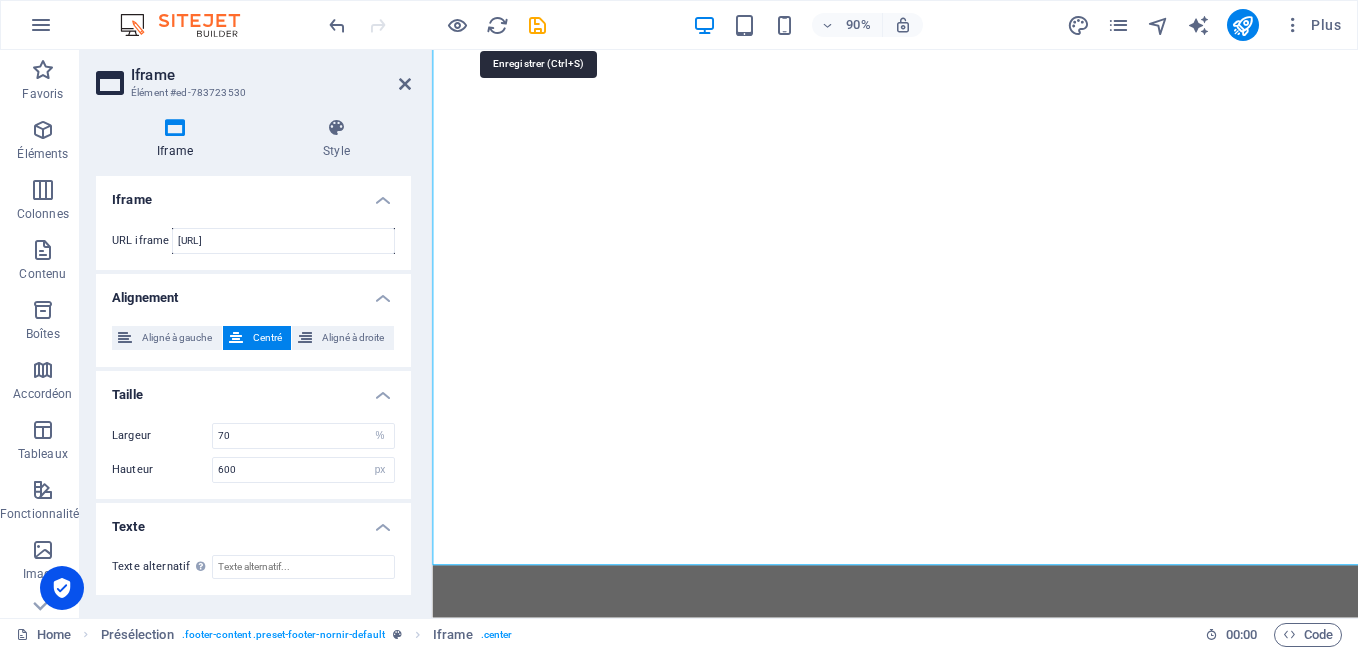 click at bounding box center (537, 25) 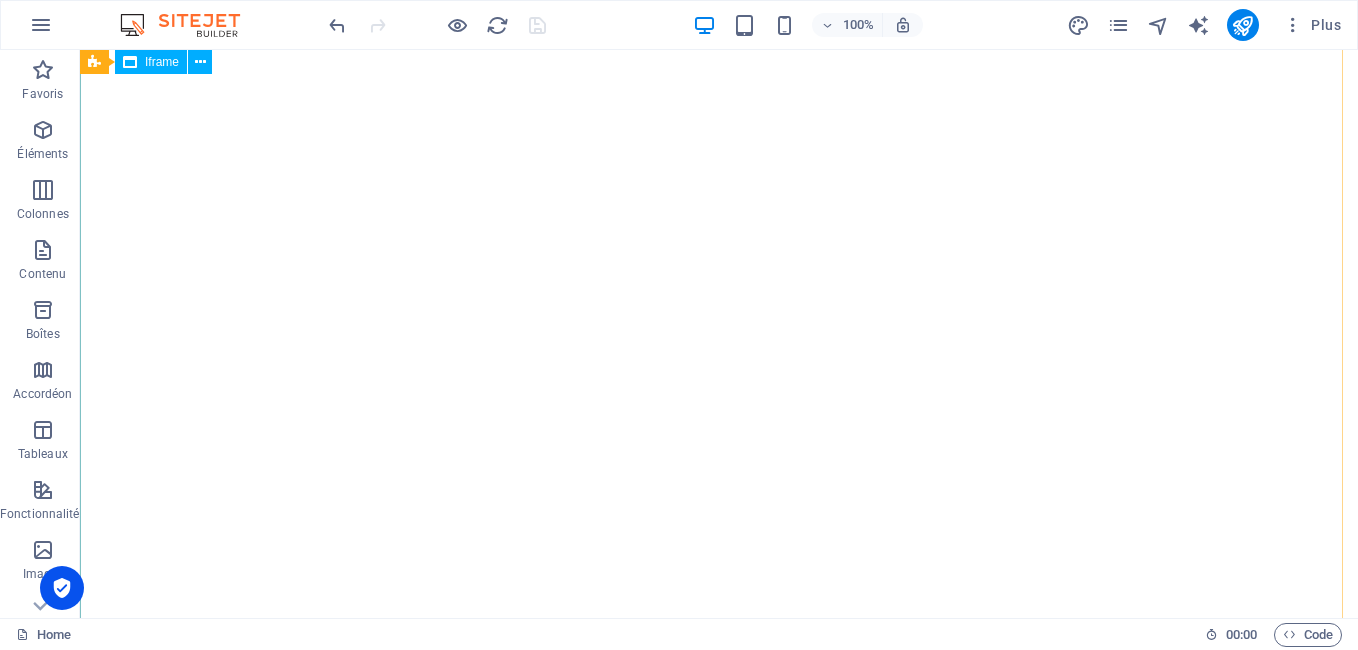 click on "</div>" at bounding box center (719, 323) 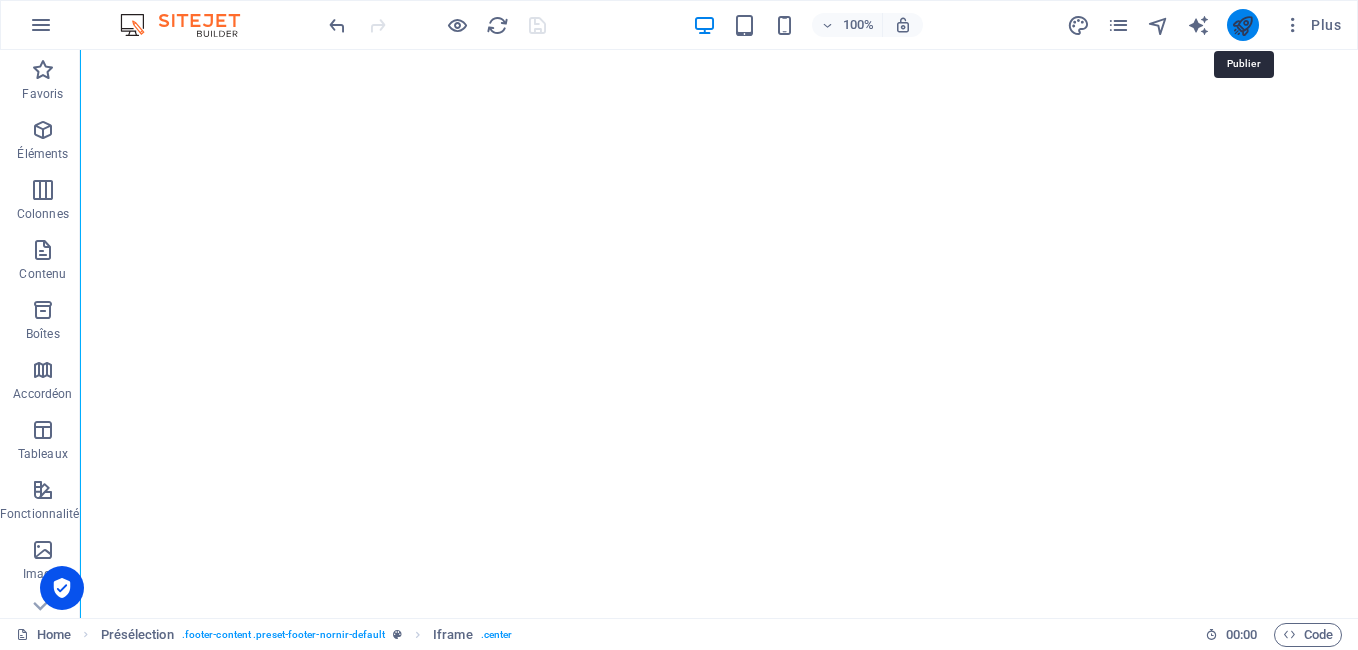 click at bounding box center (1242, 25) 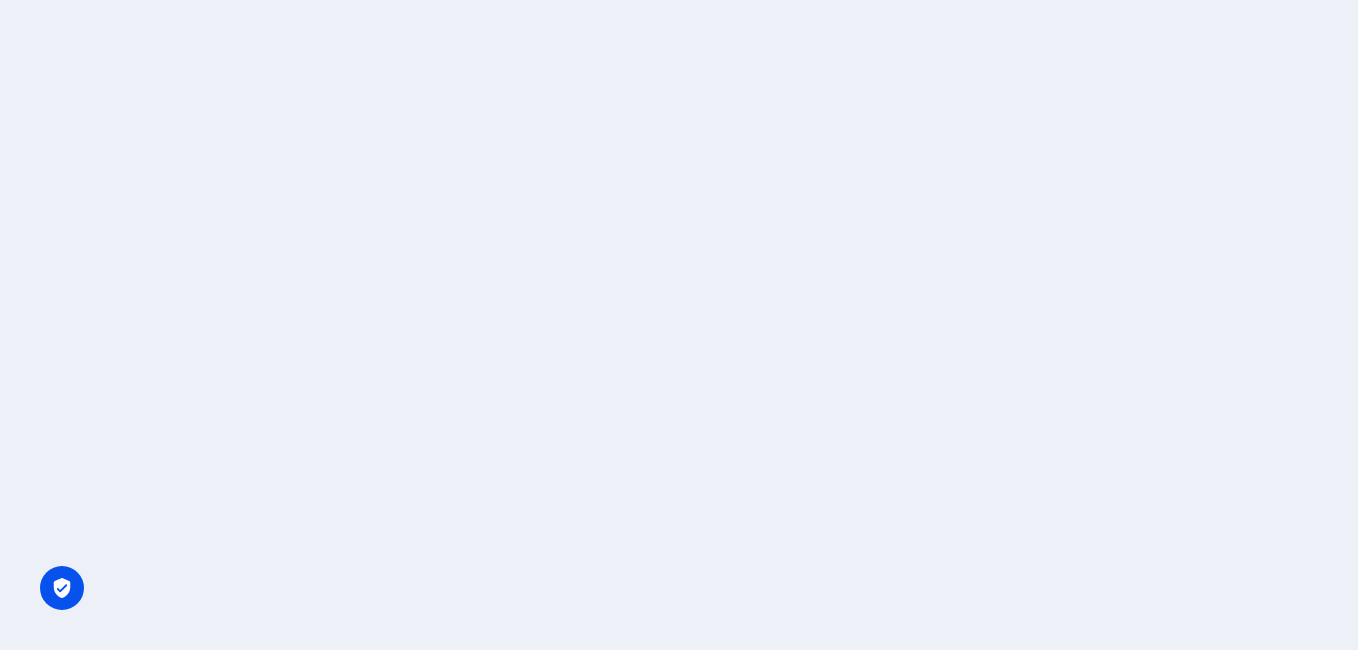 scroll, scrollTop: 0, scrollLeft: 0, axis: both 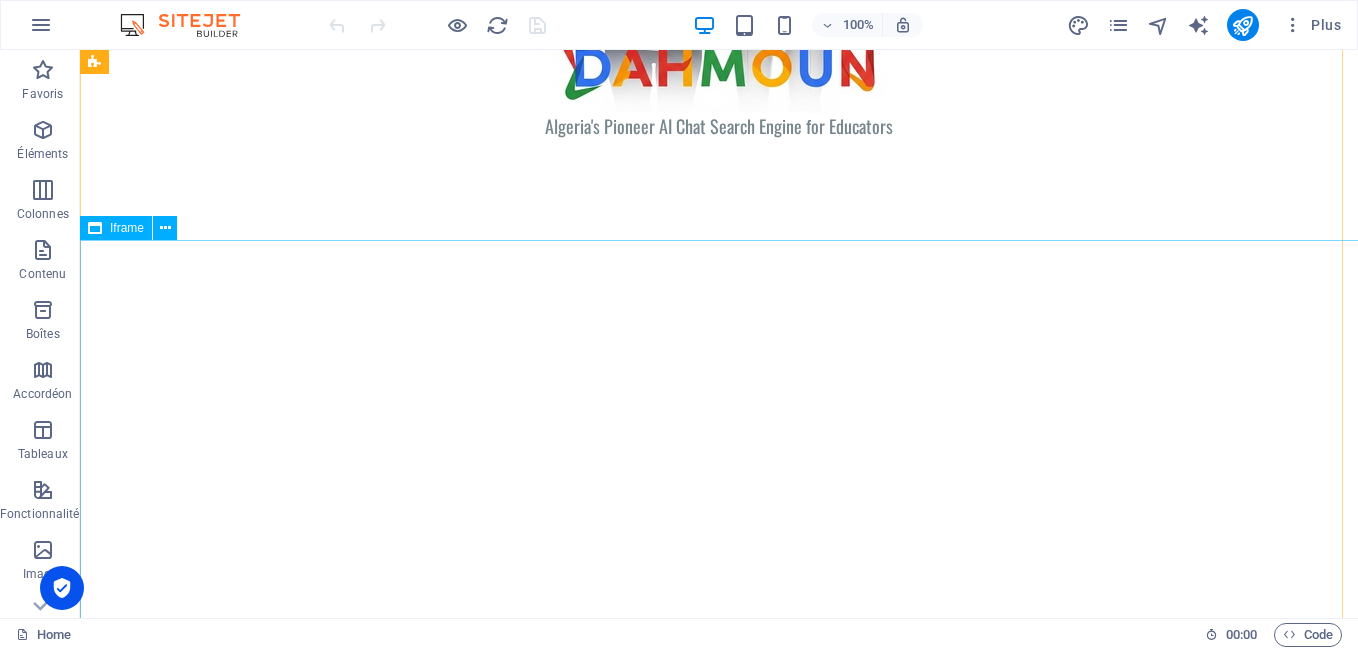 click on "</div>" at bounding box center [719, 540] 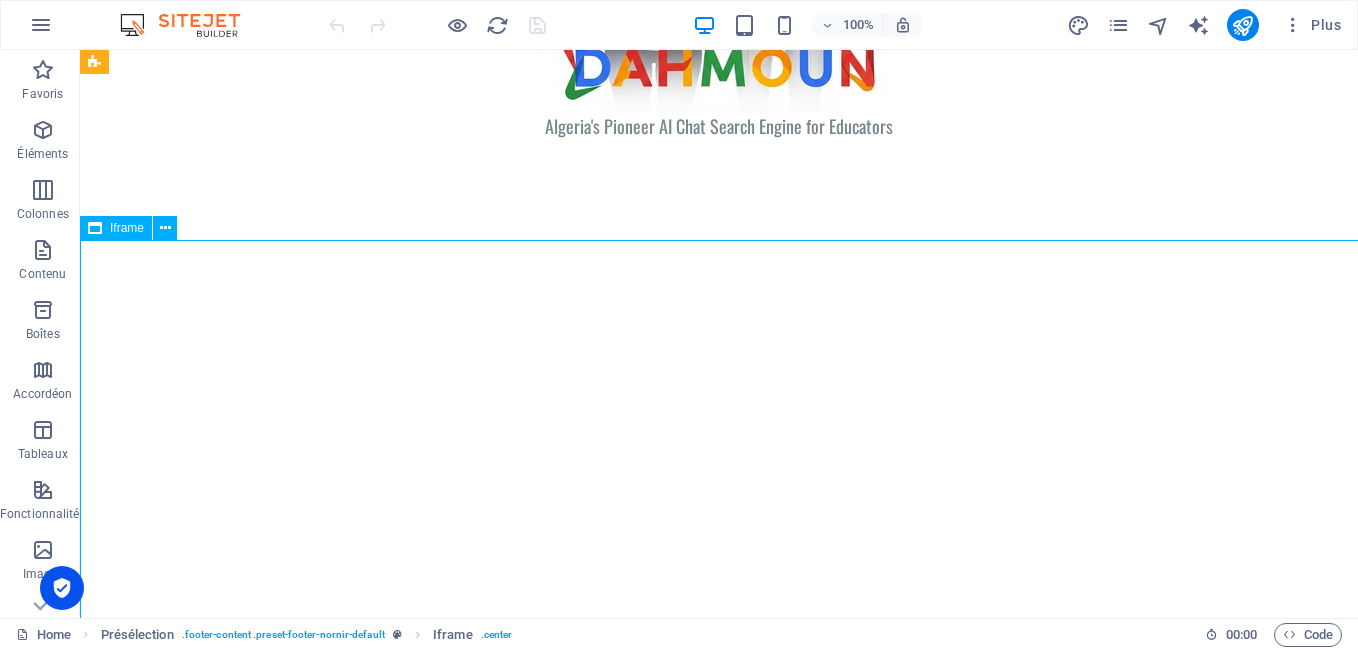 click on "</div>" at bounding box center [719, 540] 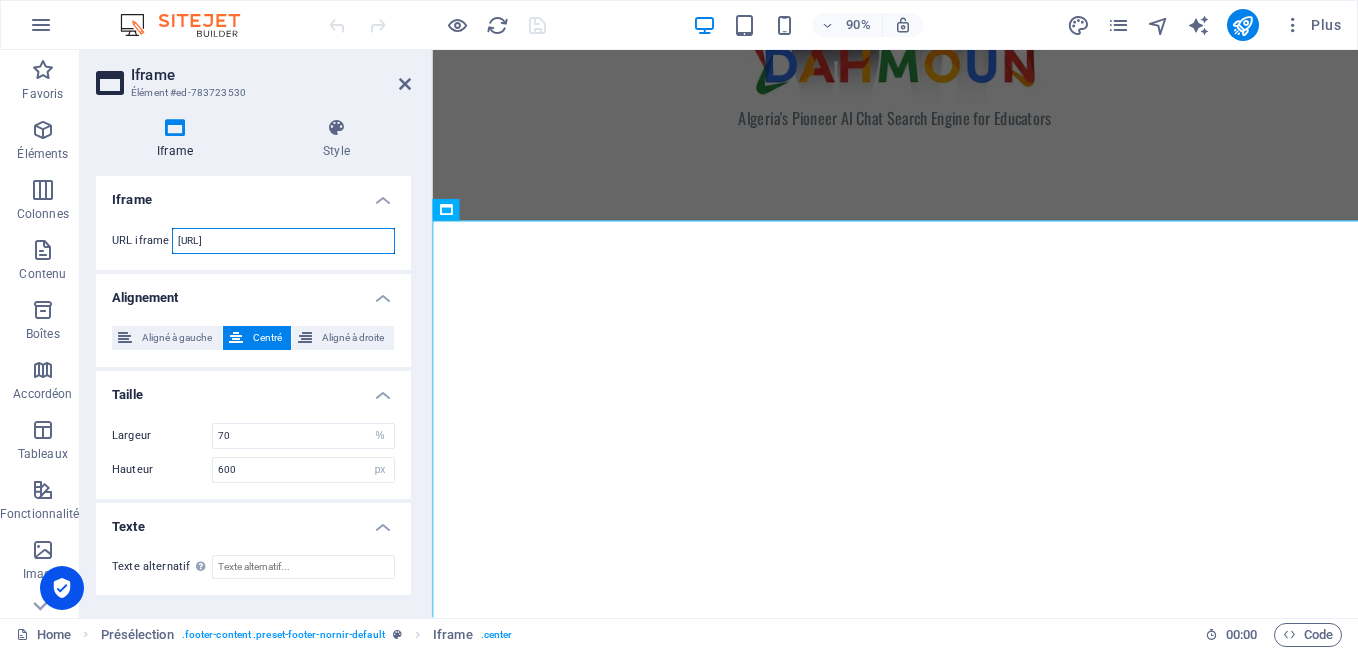 scroll, scrollTop: 0, scrollLeft: 149, axis: horizontal 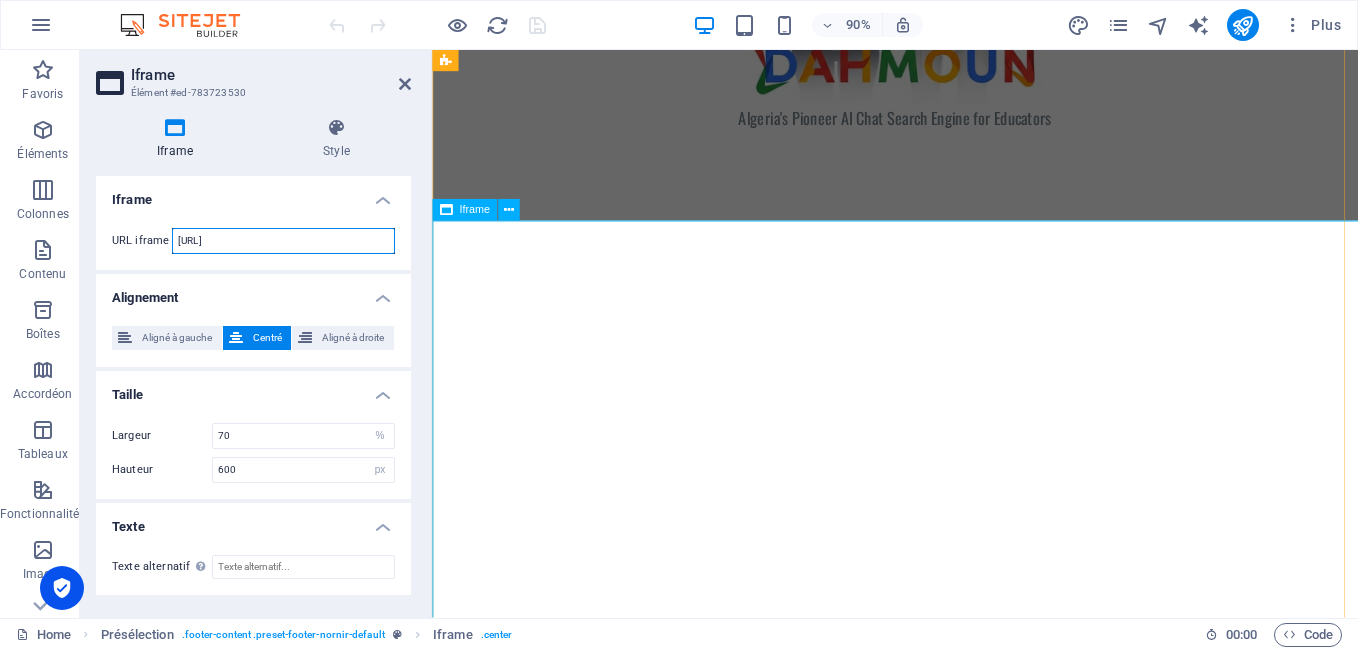 drag, startPoint x: 608, startPoint y: 291, endPoint x: 488, endPoint y: 255, distance: 125.283676 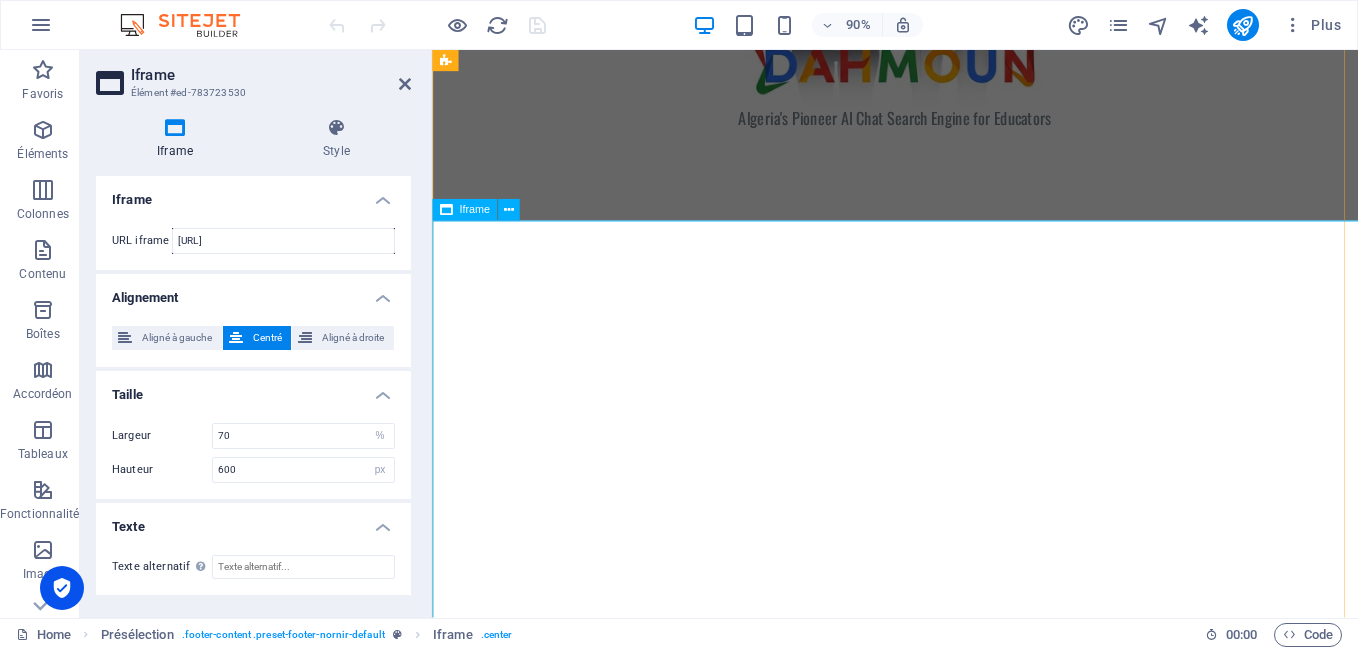 scroll, scrollTop: 0, scrollLeft: 0, axis: both 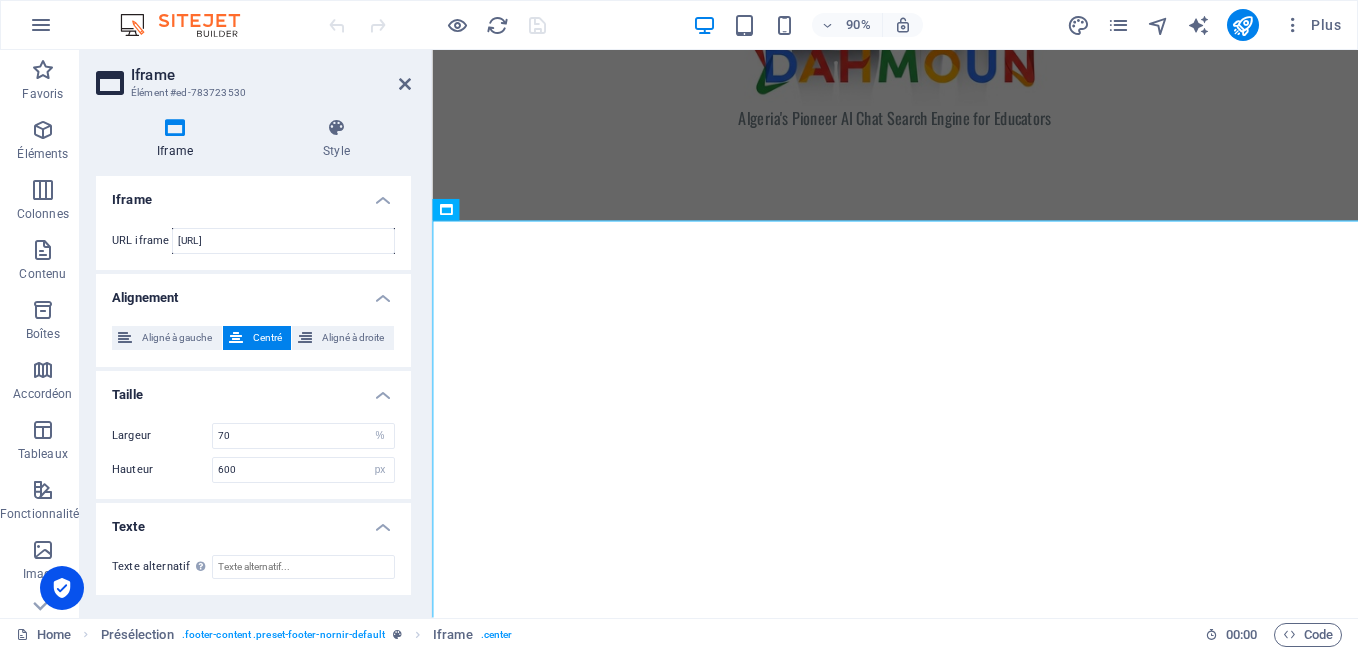 click on "Iframe Style Iframe URL iframe [URL] Alignement Aligné à gauche Centré Aligné à droite Taille Largeur 70 px % Hauteur 600 px % Texte Texte alternatif The alternative text should be added to improve website accessibility. Présélection Element Mise en page Définit comment cet élément s'étend dans la mise en page (Flexbox). Taille 110 Par défaut auto px % 1/1 1/2 1/3 1/4 1/5 1/6 1/7 1/8 1/9 1/10 Agrandir Réduire Commander Mise en page du conteneur Visible Visible Opacité 100 % Débordement Espacement [PERSON_NAME] Par défaut auto px % rem vw vh Personnalisé Personnalisé auto px % rem vw vh auto px % rem vw vh auto px % rem vw vh auto px % rem vw vh [PERSON_NAME] intérieure Par défaut px rem % vh vw Personnalisé Personnalisé px rem % vh vw px rem % vh vw px rem % vh vw px rem % vh vw Bordure Style              - Largeur 1 auto px rem % vh vw Personnalisé Personnalisé 1 auto px rem % vh vw 1 auto px rem % vh vw 1 auto px rem % vh vw" at bounding box center [253, 360] 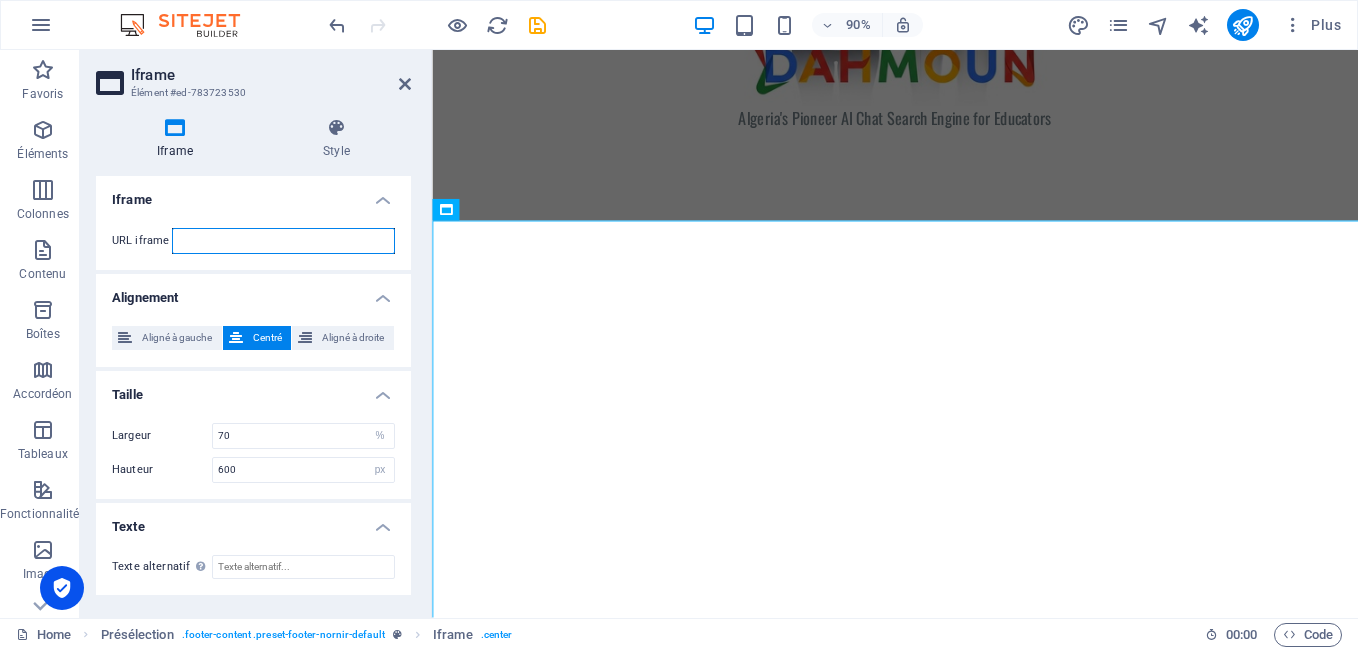 paste on "[URL]" 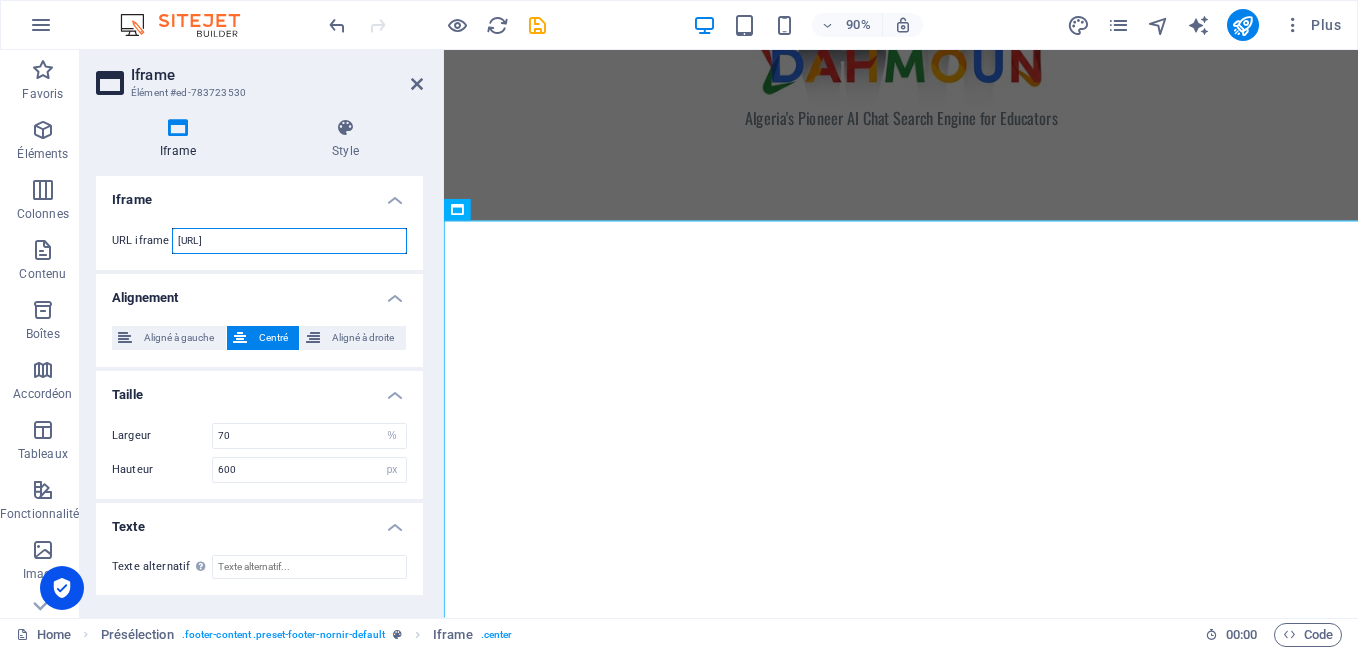 click on "Iframe Élément #ed-783723530 Iframe Style Iframe URL iframe [URL] Alignement Aligné à gauche Centré Aligné à droite Taille Largeur 70 px % Hauteur 600 px % Texte Texte alternatif The alternative text should be added to improve website accessibility. Présélection Element Mise en page Définit comment cet élément s'étend dans la mise en page (Flexbox). Taille 110 Par défaut auto px % 1/1 1/2 1/3 1/4 1/5 1/6 1/7 1/8 1/9 1/10 Agrandir Réduire Commander Mise en page du conteneur Visible Visible Opacité 100 % Débordement Espacement [PERSON_NAME] Par défaut auto px % rem vw vh Personnalisé Personnalisé auto px % rem vw vh auto px % rem vw vh auto px % rem vw vh auto px % rem vw vh [PERSON_NAME] intérieure Par défaut px rem % vh vw Personnalisé Personnalisé px rem % vh vw px rem % vh vw px rem % vh vw px rem % vh vw Bordure Style              - Largeur 1 auto px rem % vh vw Personnalisé Personnalisé 1 auto px rem % vh vw 1 auto px %" at bounding box center [262, 334] 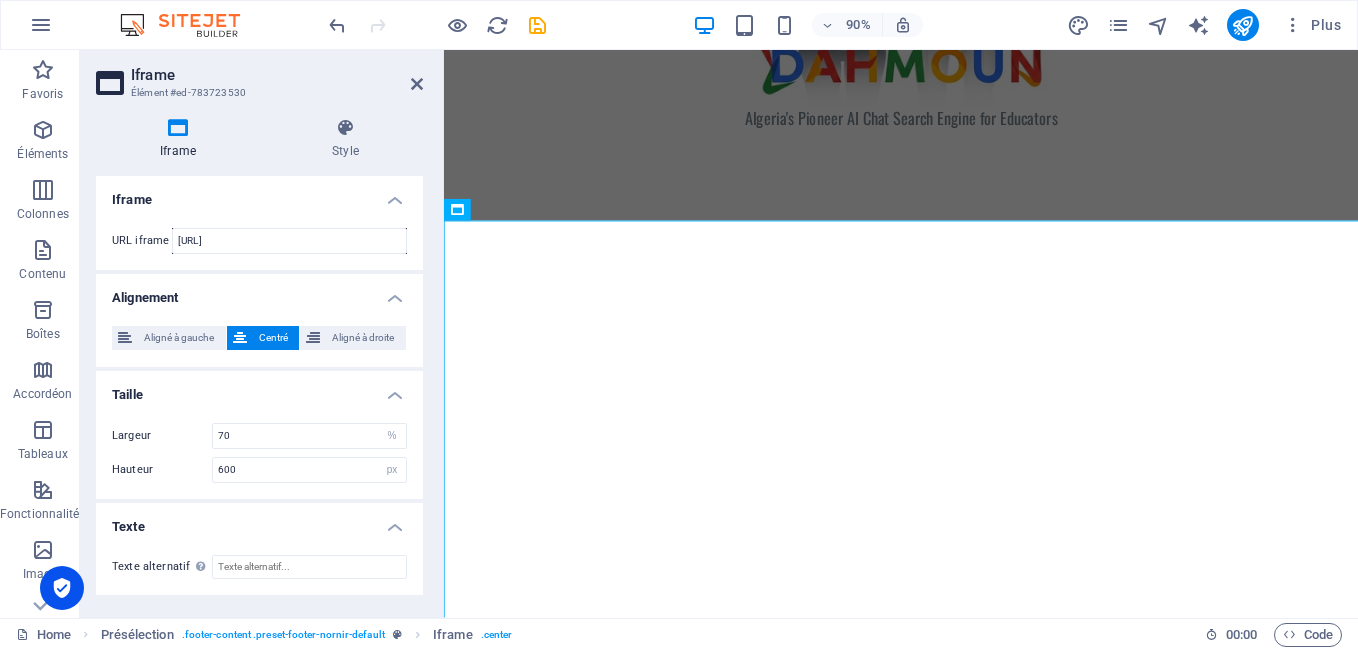 scroll, scrollTop: 0, scrollLeft: 0, axis: both 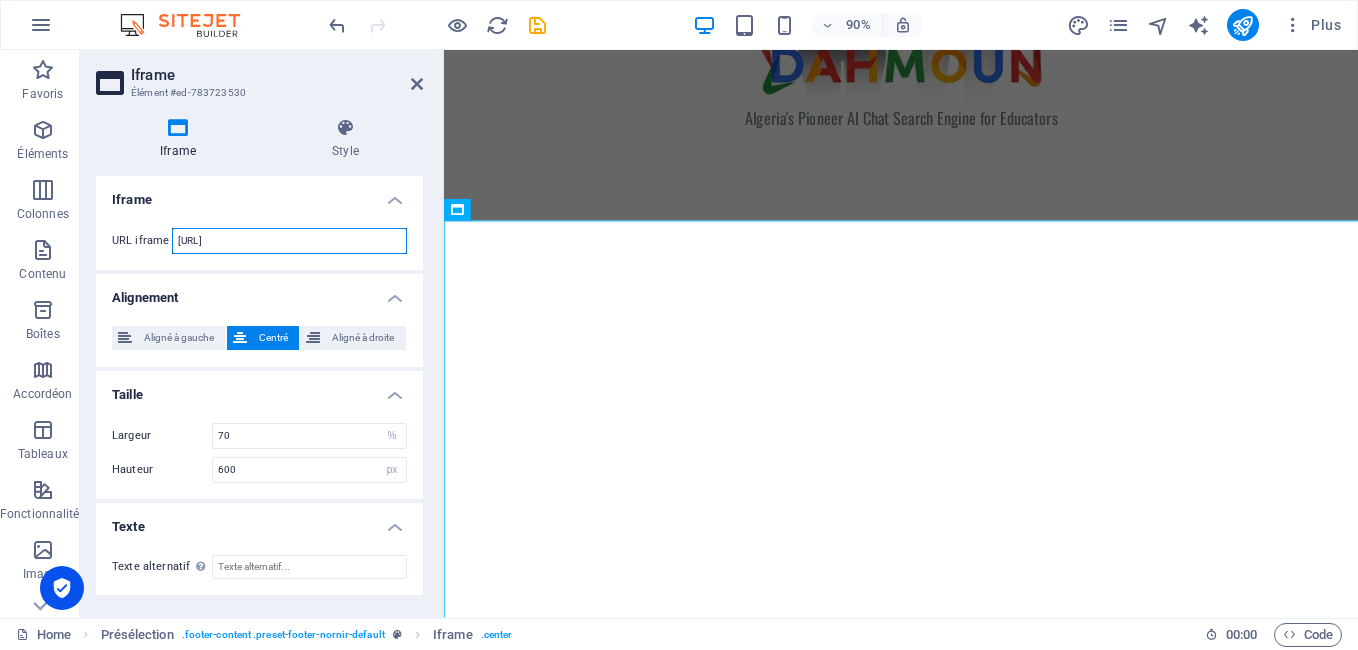click on "[URL]" at bounding box center (289, 241) 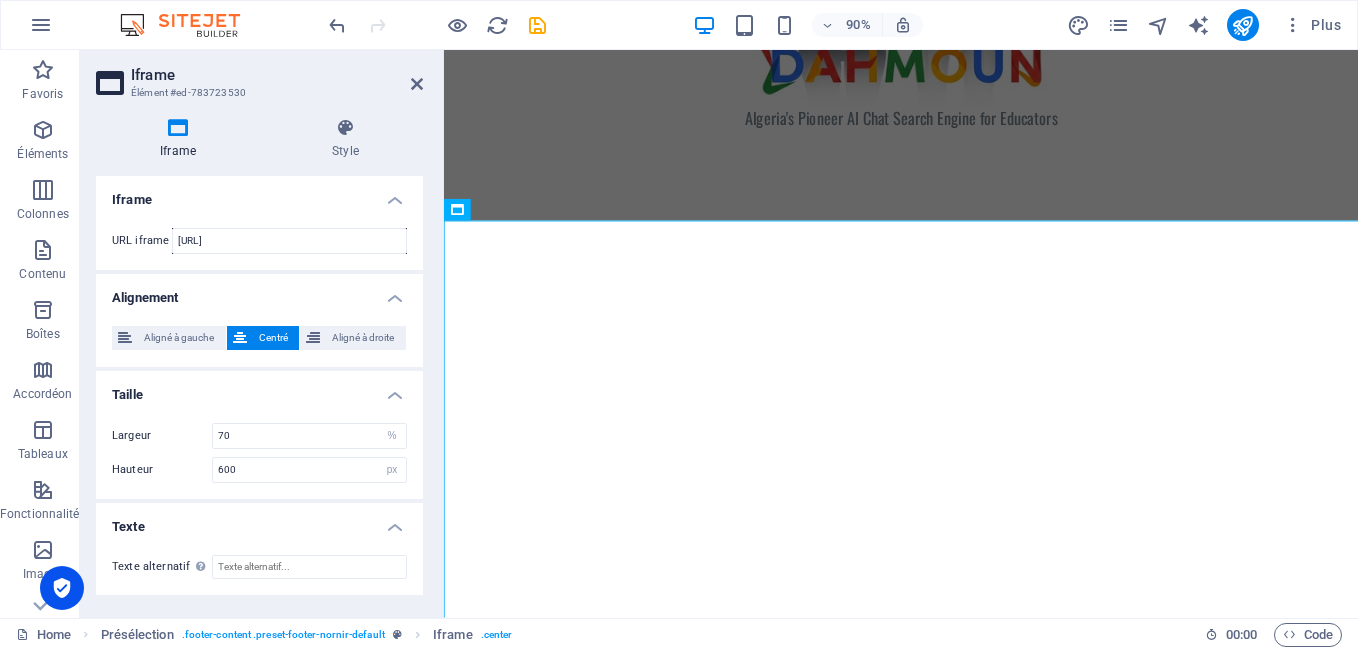 click on "Iframe Style Iframe URL iframe [URL] Alignement Aligné à gauche Centré Aligné à droite Taille Largeur 70 px % Hauteur 600 px % Texte Texte alternatif The alternative text should be added to improve website accessibility. Présélection Element Mise en page Définit comment cet élément s'étend dans la mise en page (Flexbox). Taille 110 Par défaut auto px % 1/1 1/2 1/3 1/4 1/5 1/6 1/7 1/8 1/9 1/10 Agrandir Réduire Commander Mise en page du conteneur Visible Visible Opacité 100 % Débordement Espacement [PERSON_NAME] Par défaut auto px % rem vw vh Personnalisé Personnalisé auto px % rem vw vh auto px % rem vw vh auto px % rem vw vh auto px % rem vw vh [PERSON_NAME] intérieure Par défaut px rem % vh vw Personnalisé Personnalisé px rem % vh vw px rem % vh vw px rem % vh vw px rem % vh vw Bordure Style              - Largeur 1 auto px rem % vh vw Personnalisé Personnalisé 1 auto px rem % vh vw 1 auto px rem % vh vw 1 auto px rem % vh vw" at bounding box center [259, 360] 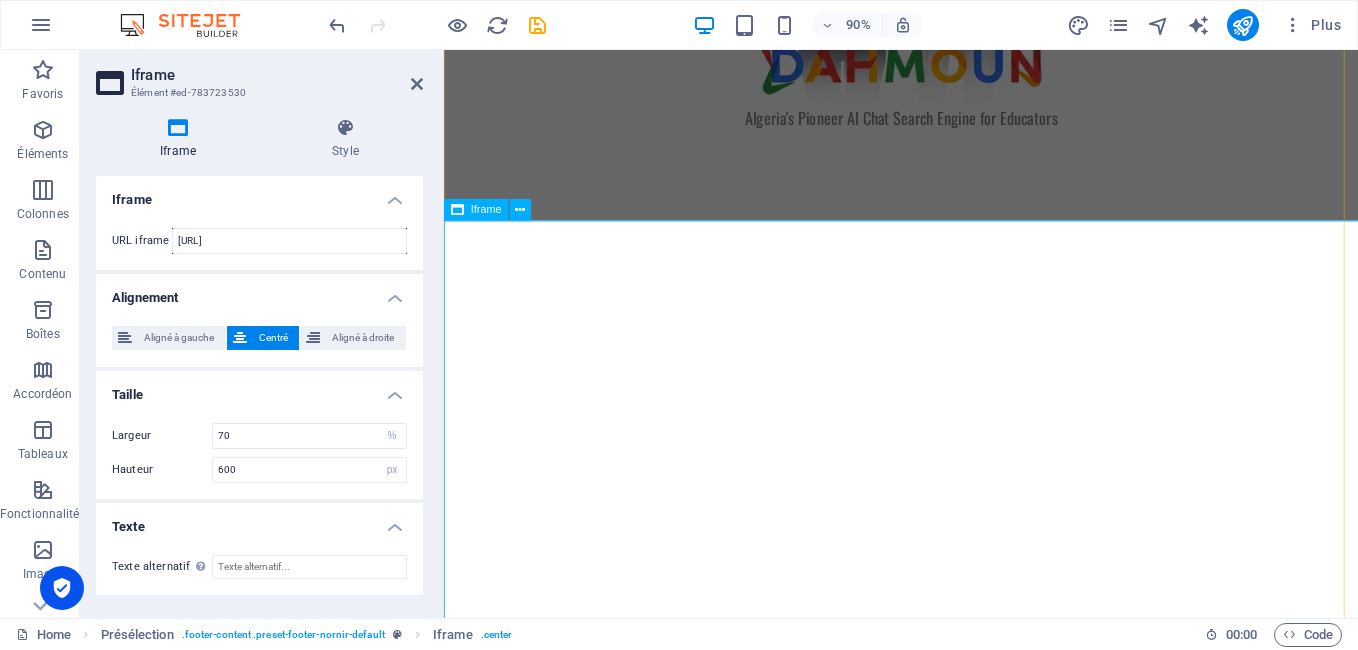 click on "</div>" at bounding box center [952, 540] 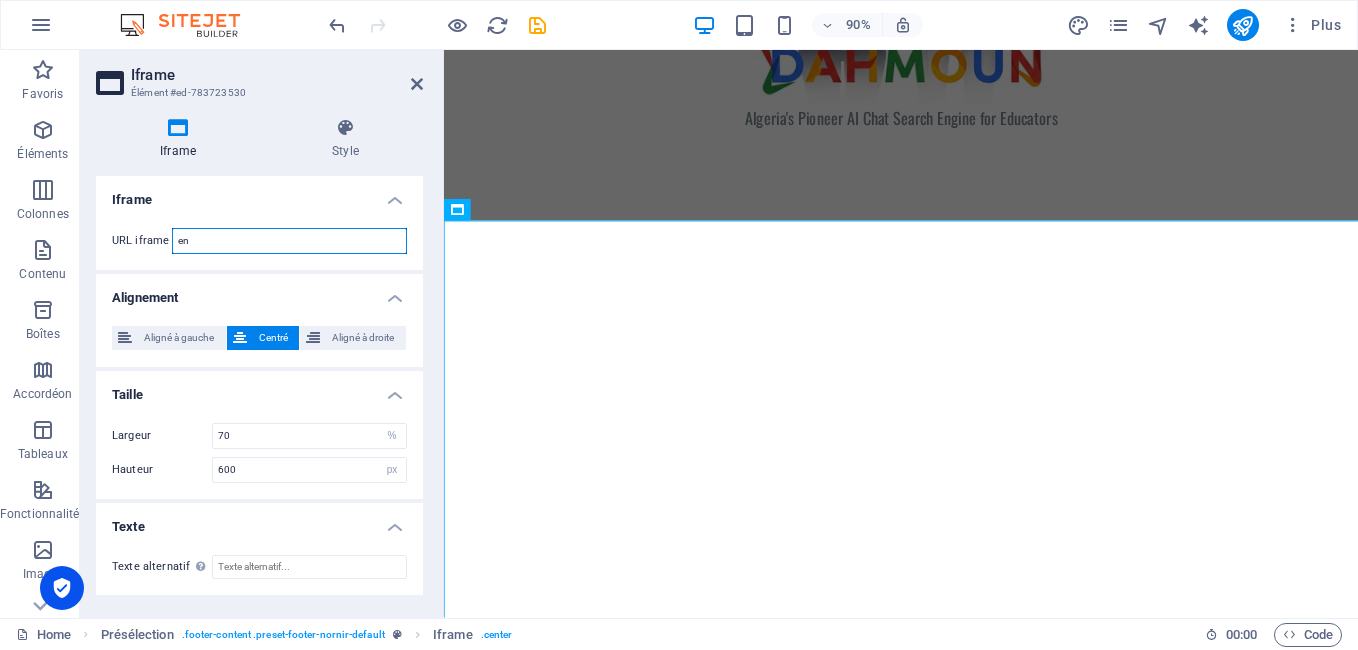 type on "n" 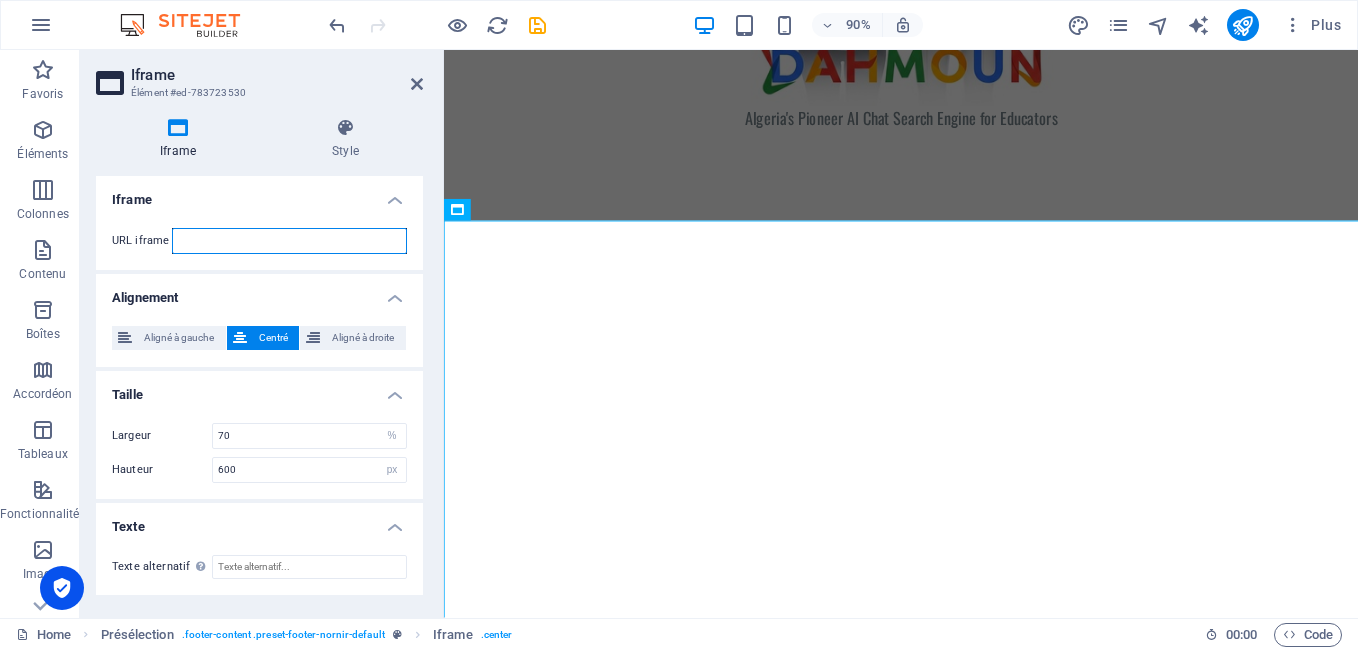 click at bounding box center (289, 241) 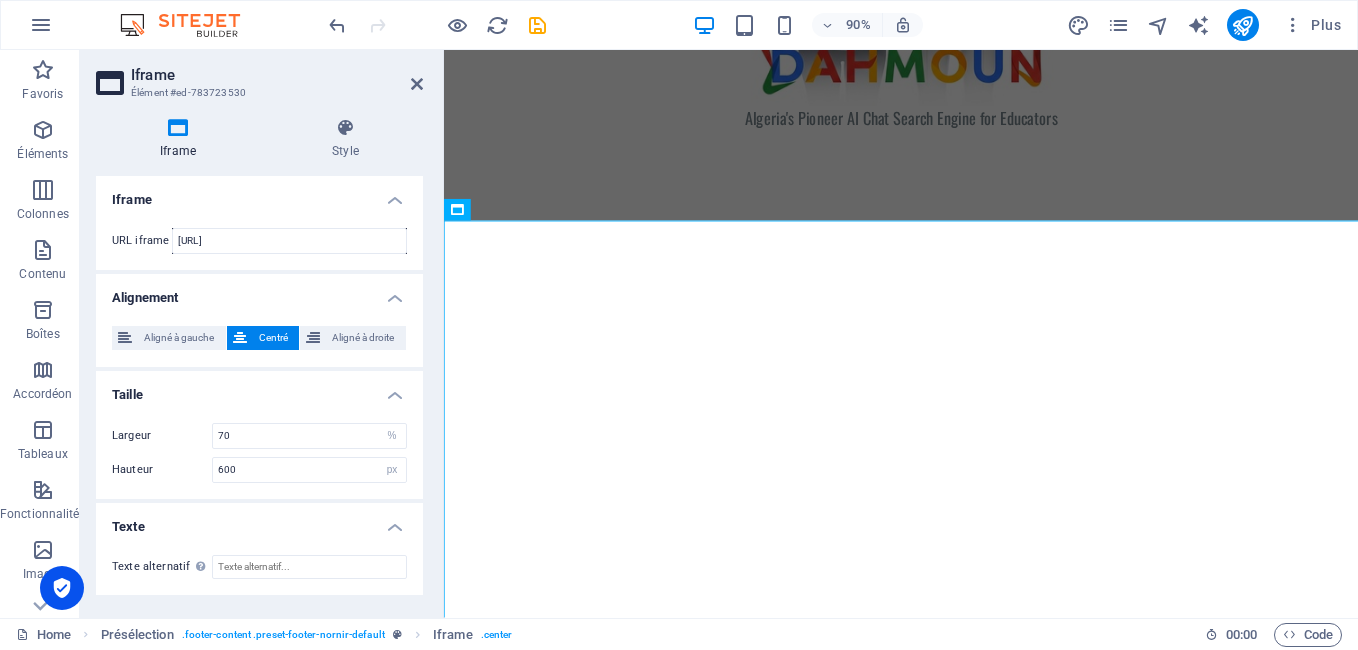 scroll, scrollTop: 0, scrollLeft: 0, axis: both 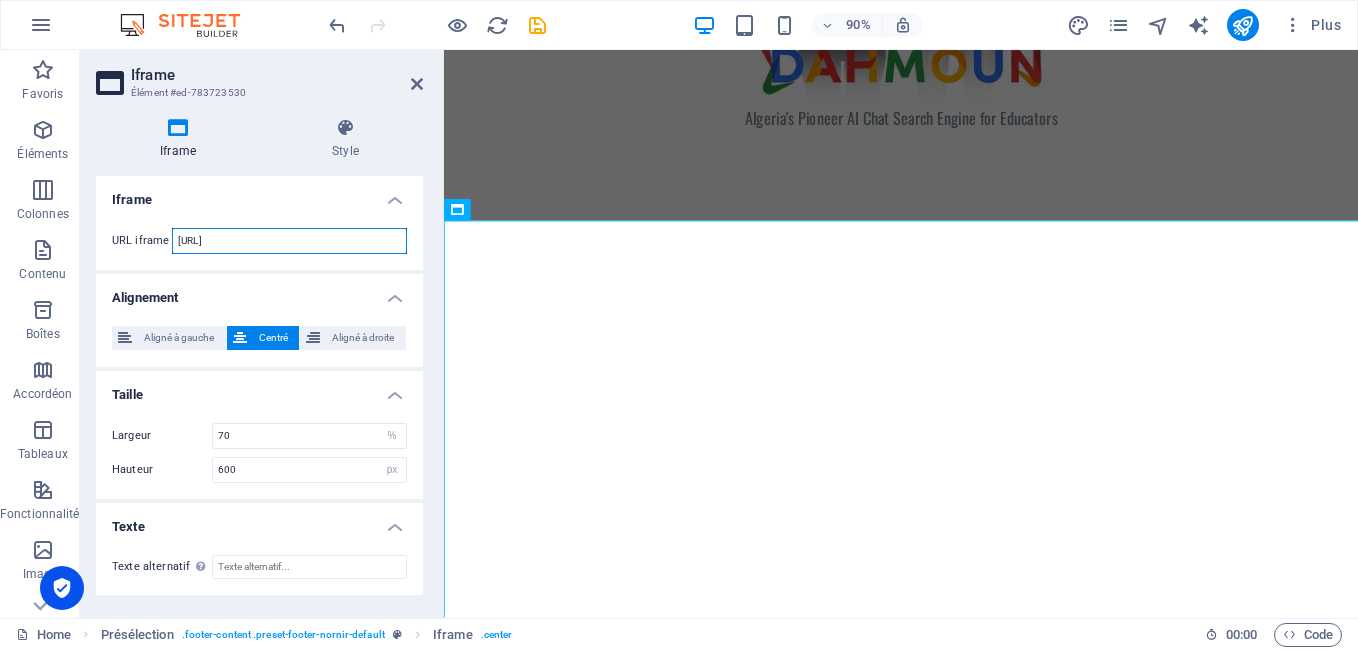 drag, startPoint x: 357, startPoint y: 240, endPoint x: 423, endPoint y: 235, distance: 66.189125 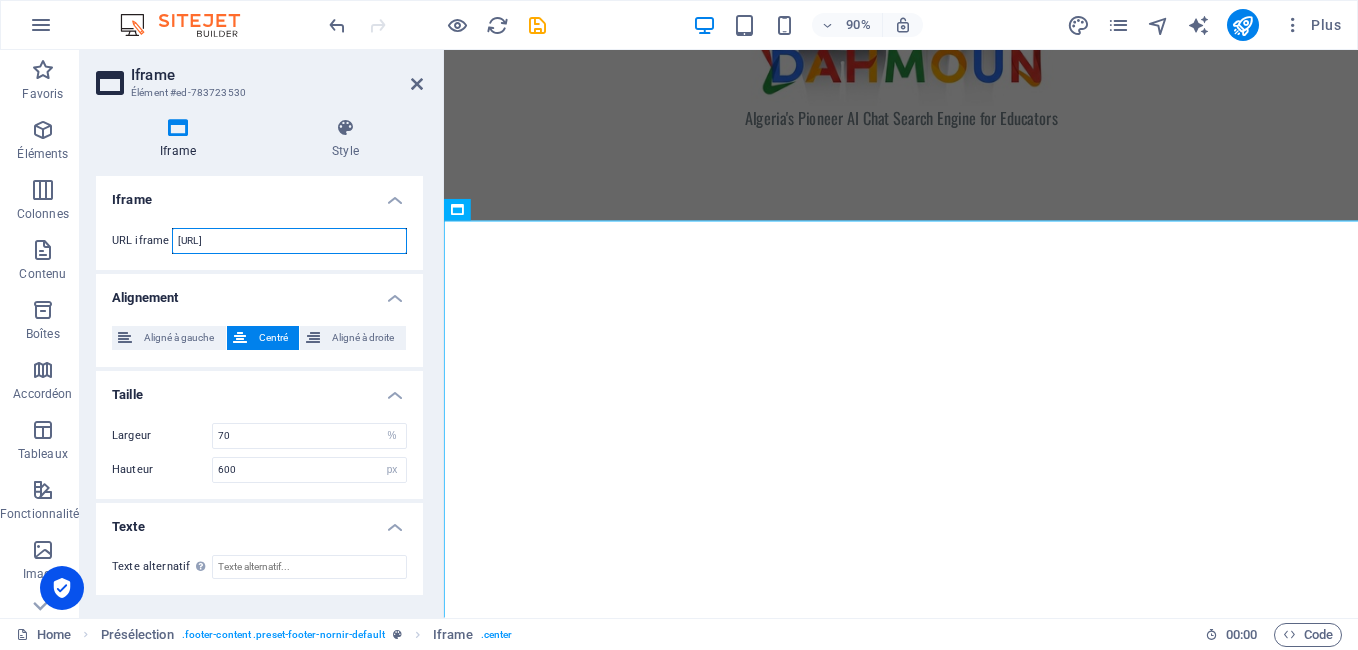 drag, startPoint x: 235, startPoint y: 238, endPoint x: 215, endPoint y: 237, distance: 20.024984 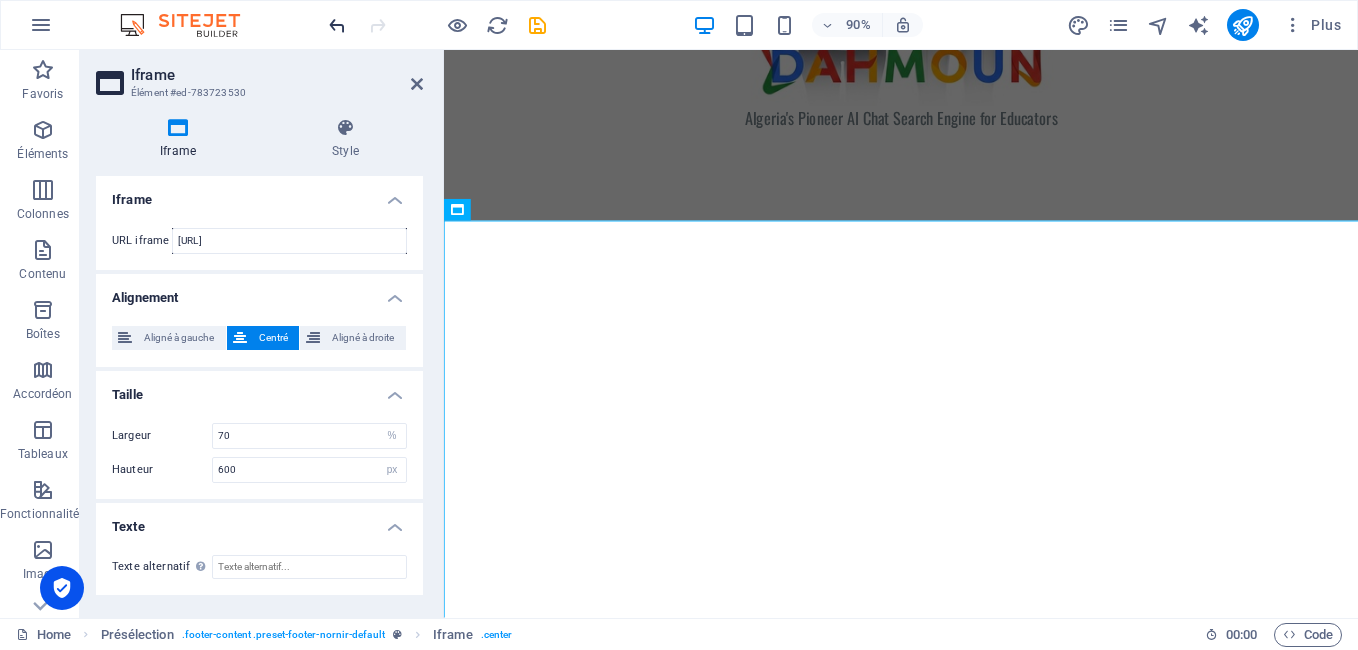 click at bounding box center [337, 25] 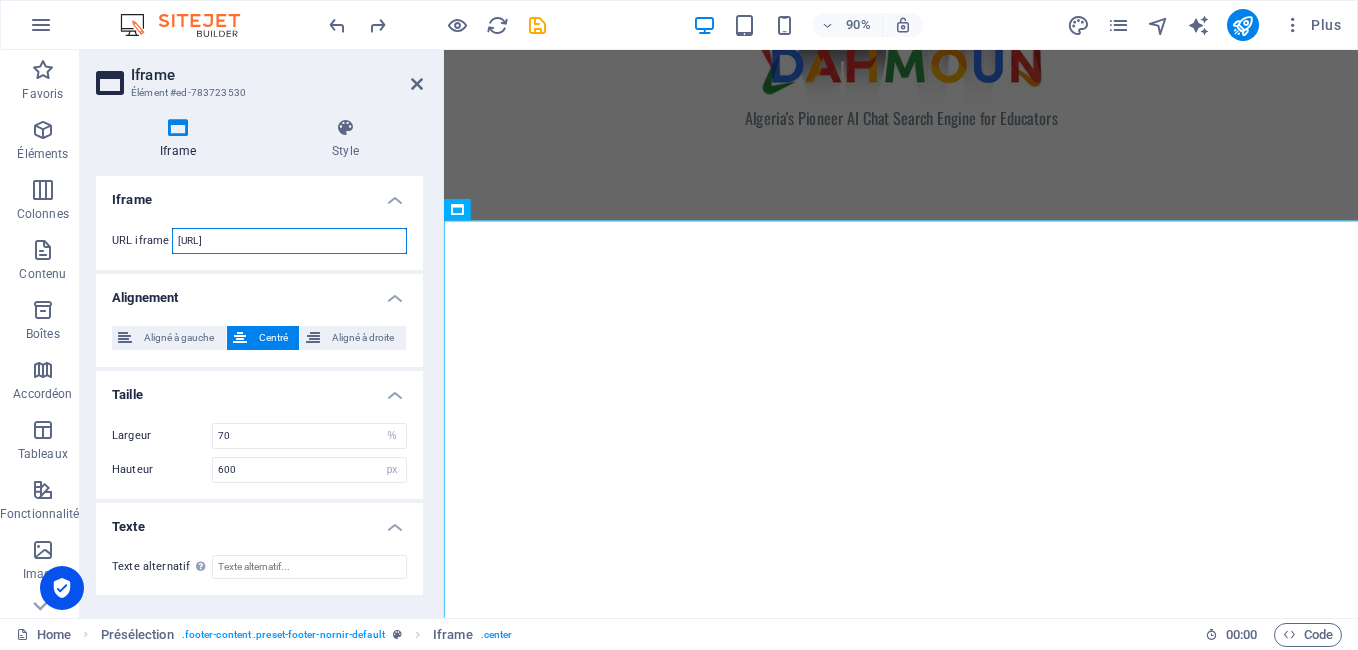 drag, startPoint x: 305, startPoint y: 237, endPoint x: 324, endPoint y: 242, distance: 19.646883 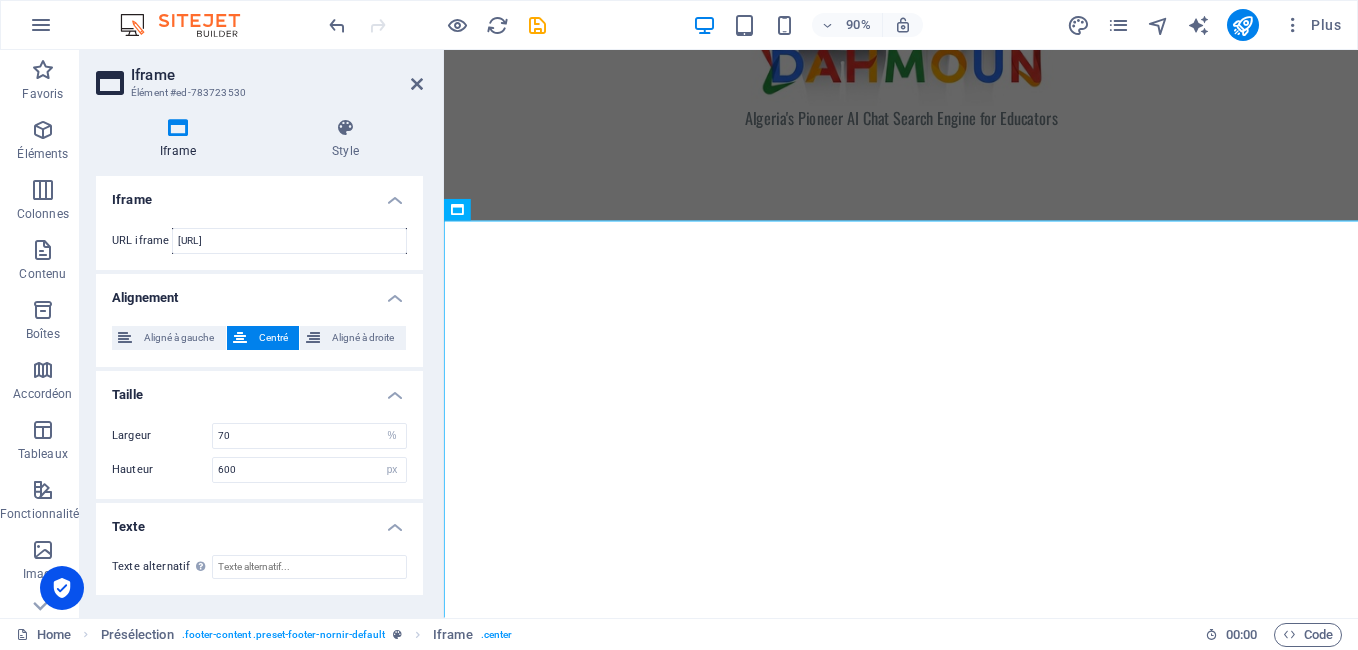 click on "Iframe Style Iframe URL iframe [URL] Alignement Aligné à gauche Centré Aligné à droite Taille Largeur 70 px % Hauteur 600 px % Texte Texte alternatif The alternative text should be added to improve website accessibility. Présélection Element Mise en page Définit comment cet élément s'étend dans la mise en page (Flexbox). Taille 110 Par défaut auto px % 1/1 1/2 1/3 1/4 1/5 1/6 1/7 1/8 1/9 1/10 Agrandir Réduire Commander Mise en page du conteneur Visible Visible Opacité 100 % Débordement Espacement [PERSON_NAME] Par défaut auto px % rem vw vh Personnalisé Personnalisé auto px % rem vw vh auto px % rem vw vh auto px % rem vw vh auto px % rem vw vh [PERSON_NAME] intérieure Par défaut px rem % vh vw Personnalisé Personnalisé px rem % vh vw px rem % vh vw px rem % vh vw px rem % vh vw Bordure Style              - Largeur 1 auto px rem % vh vw Personnalisé Personnalisé 1 auto px rem % vh vw 1 auto px rem % vh vw 1 auto px rem % vh vw 1" at bounding box center [259, 360] 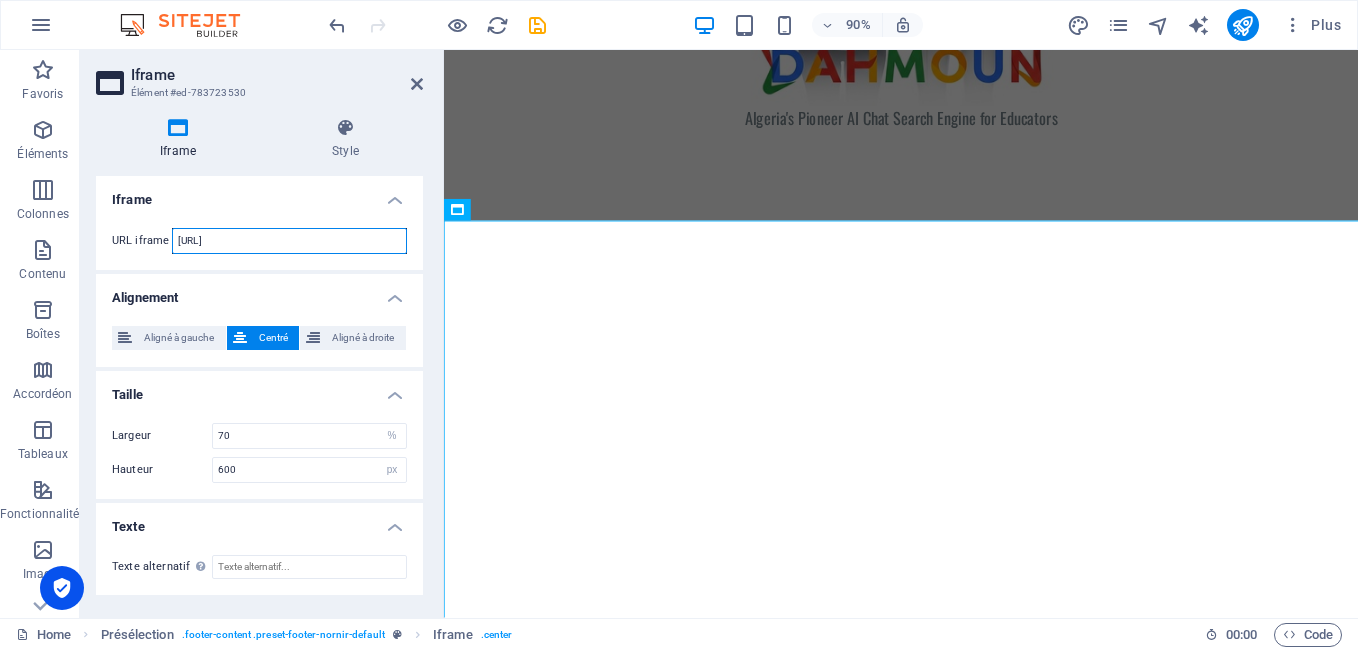 click on "[URL]" at bounding box center (289, 241) 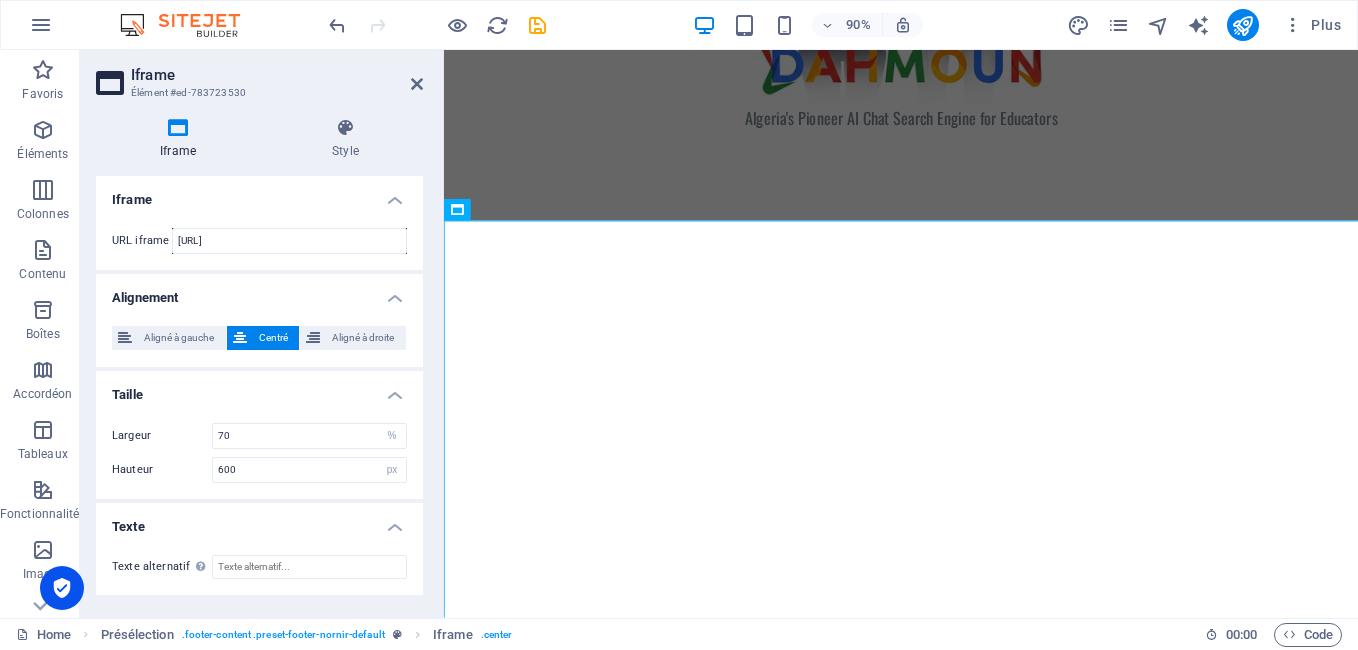 click on "URL iframe [URL]" at bounding box center [259, 241] 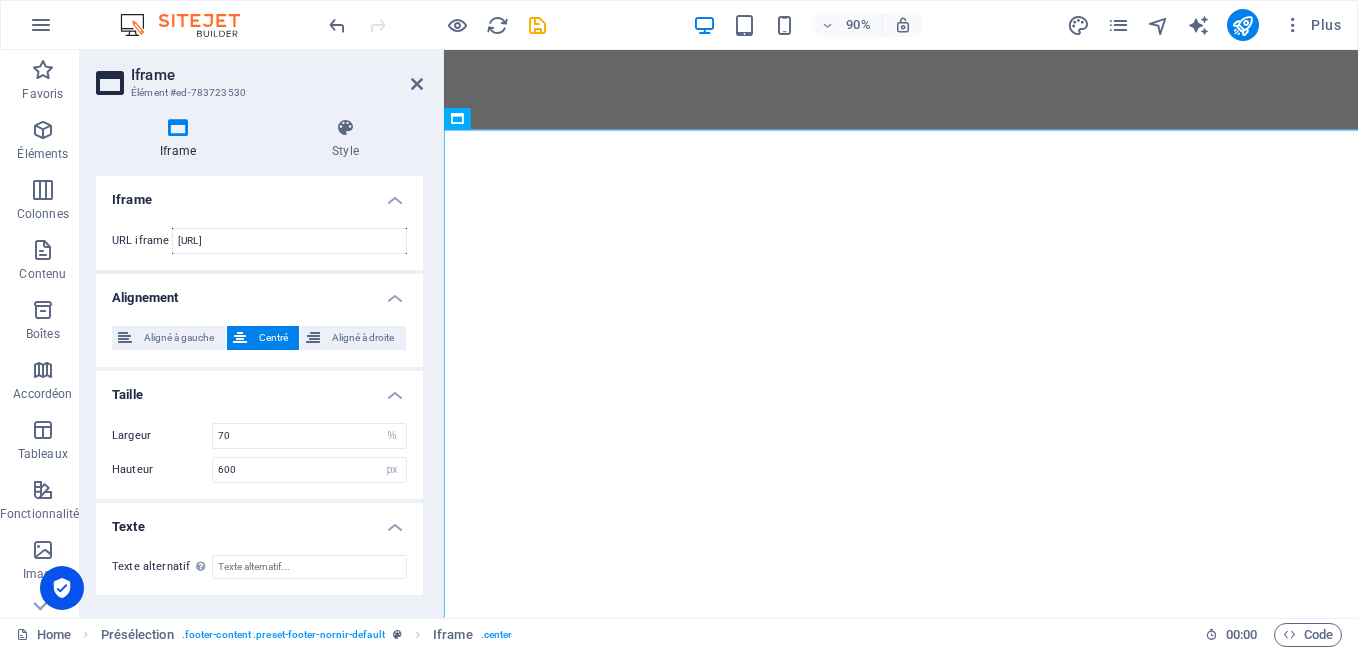 scroll, scrollTop: 457, scrollLeft: 0, axis: vertical 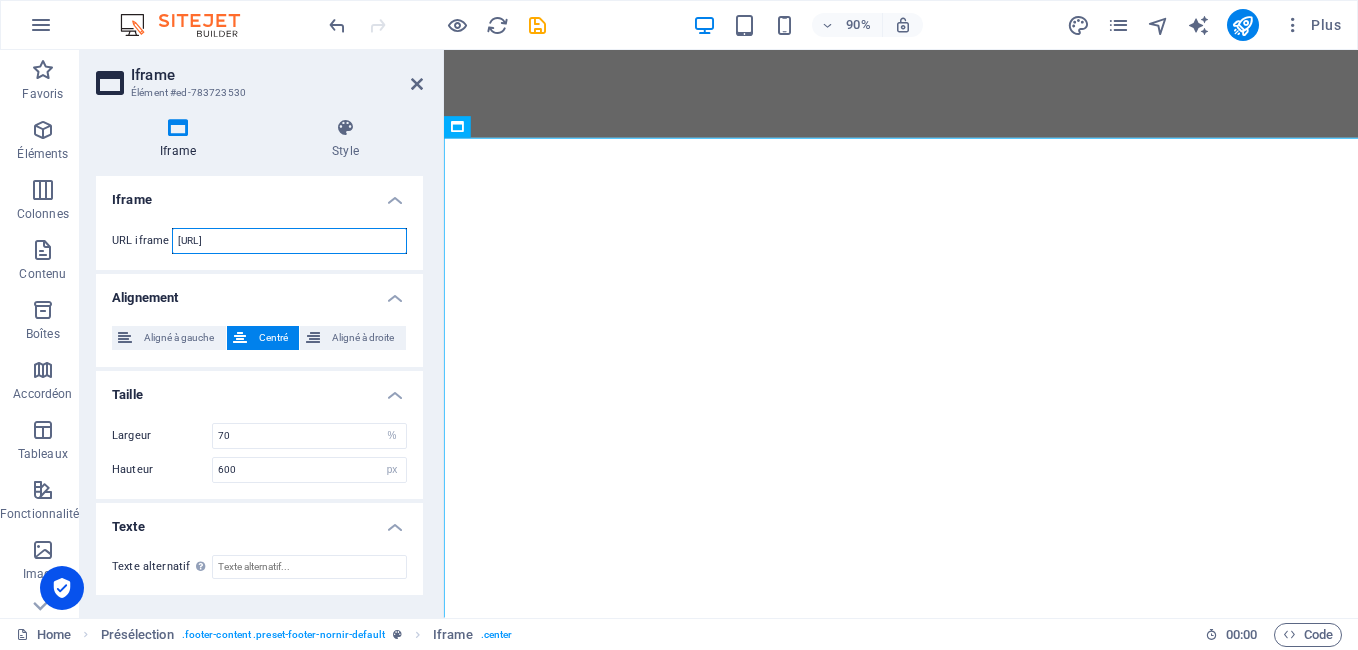 click on "[URL]" at bounding box center (289, 241) 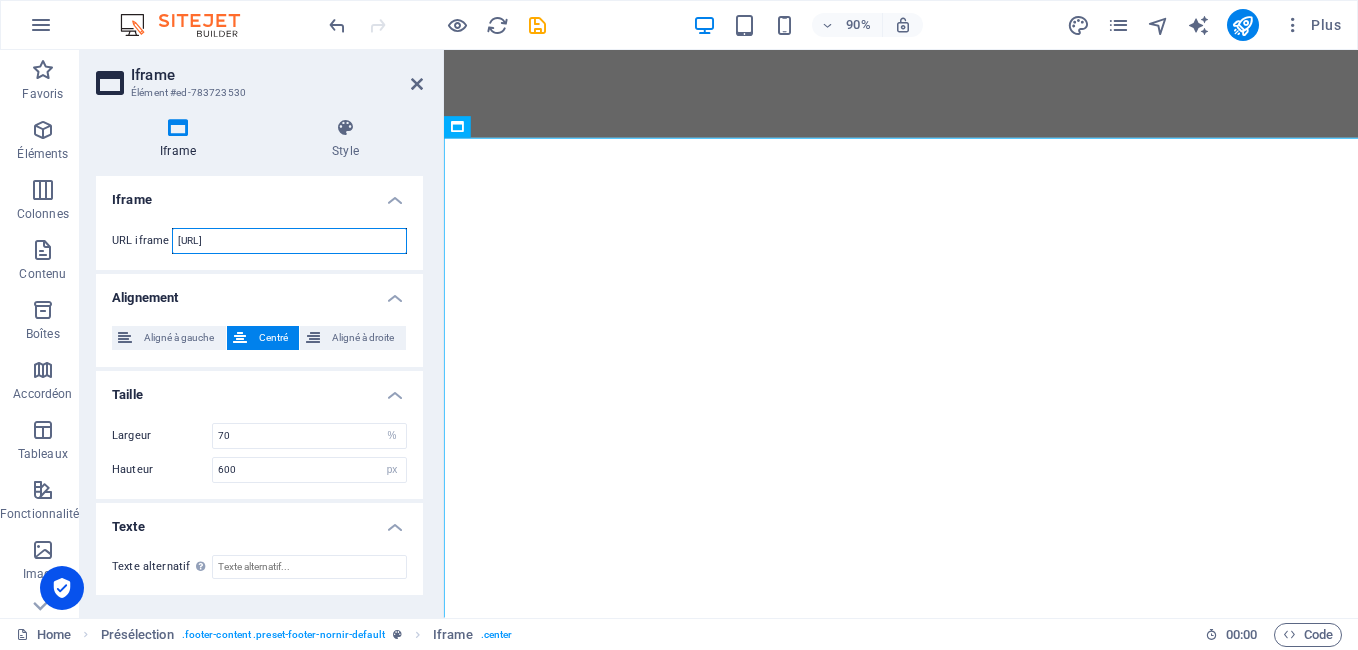 scroll, scrollTop: 0, scrollLeft: 117, axis: horizontal 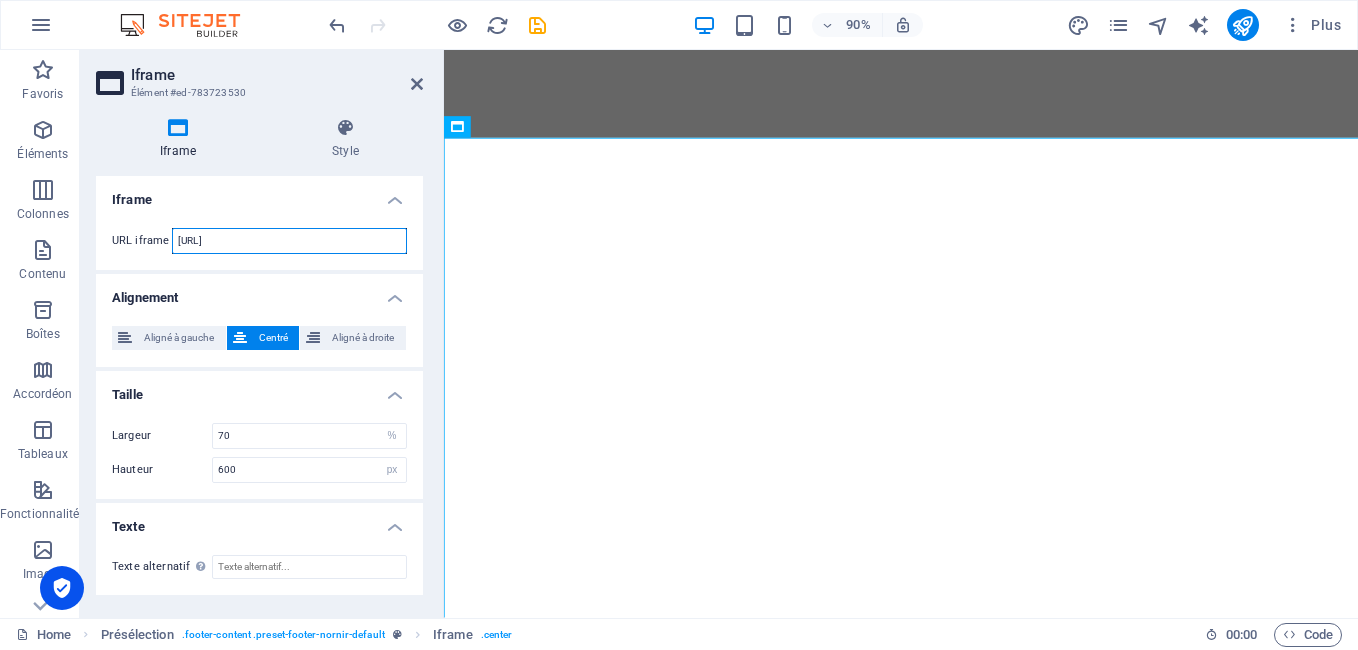 paste on "aid=" 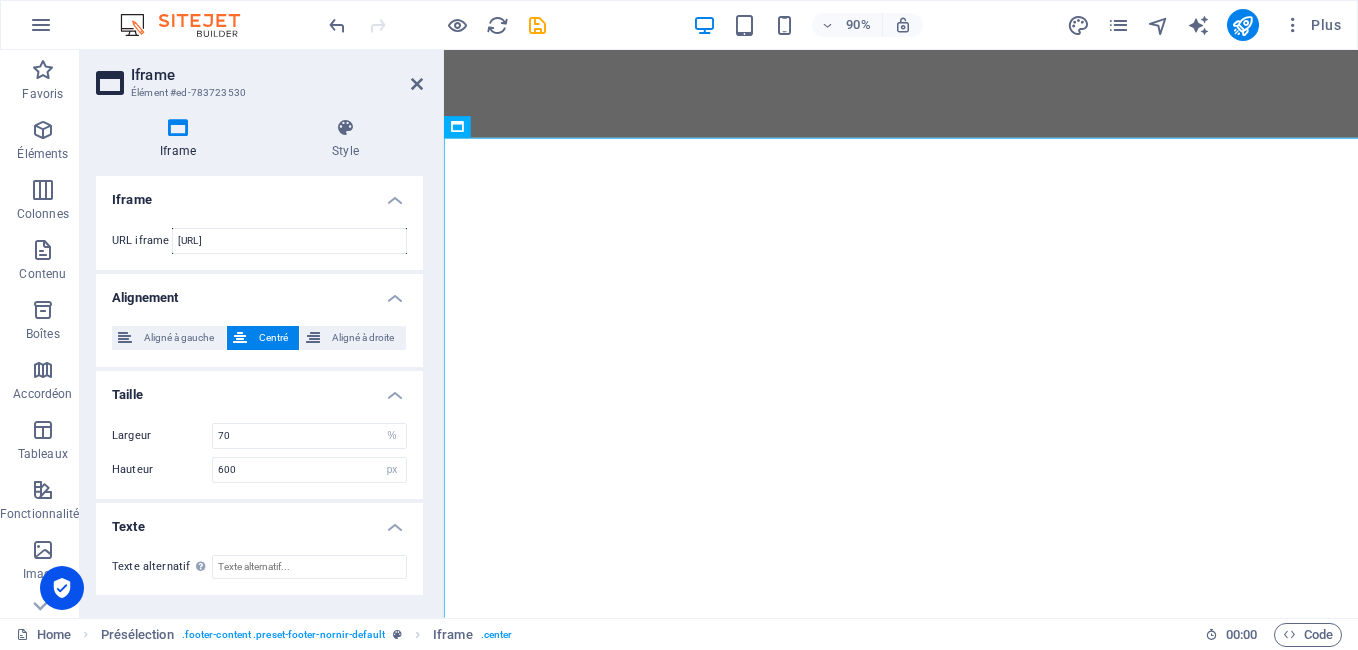 scroll, scrollTop: 0, scrollLeft: 0, axis: both 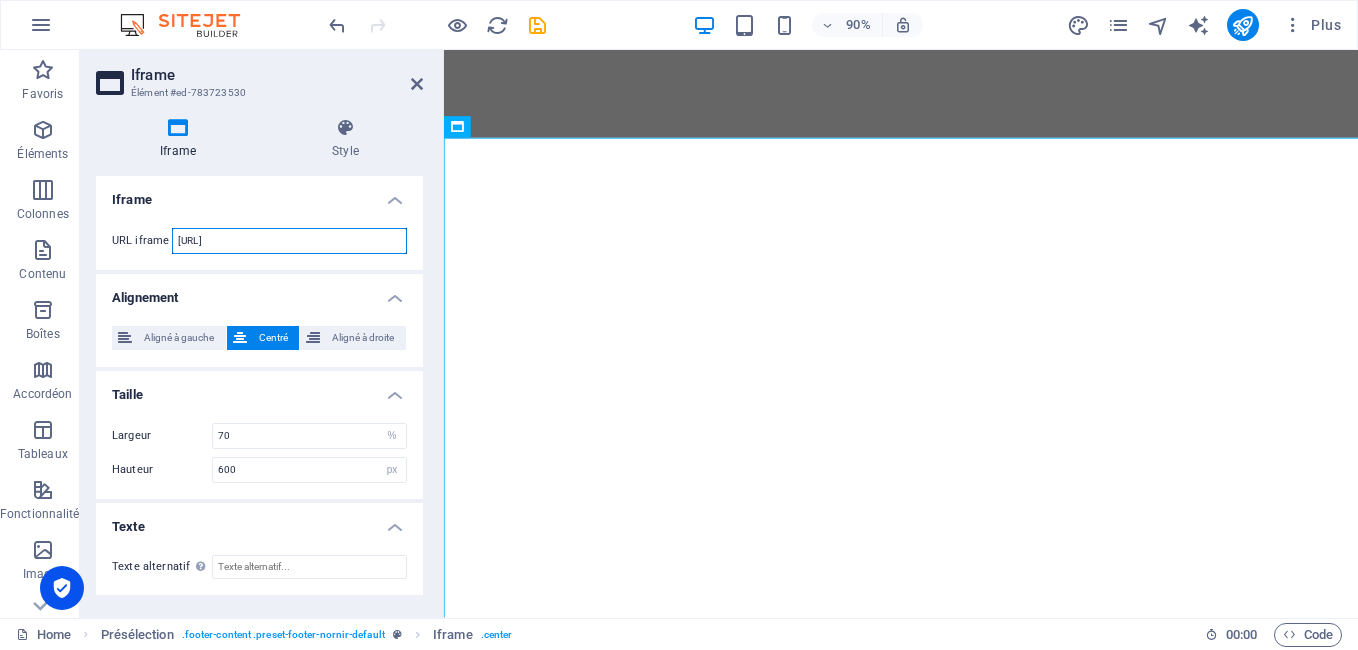 drag, startPoint x: 354, startPoint y: 243, endPoint x: 244, endPoint y: 238, distance: 110.11358 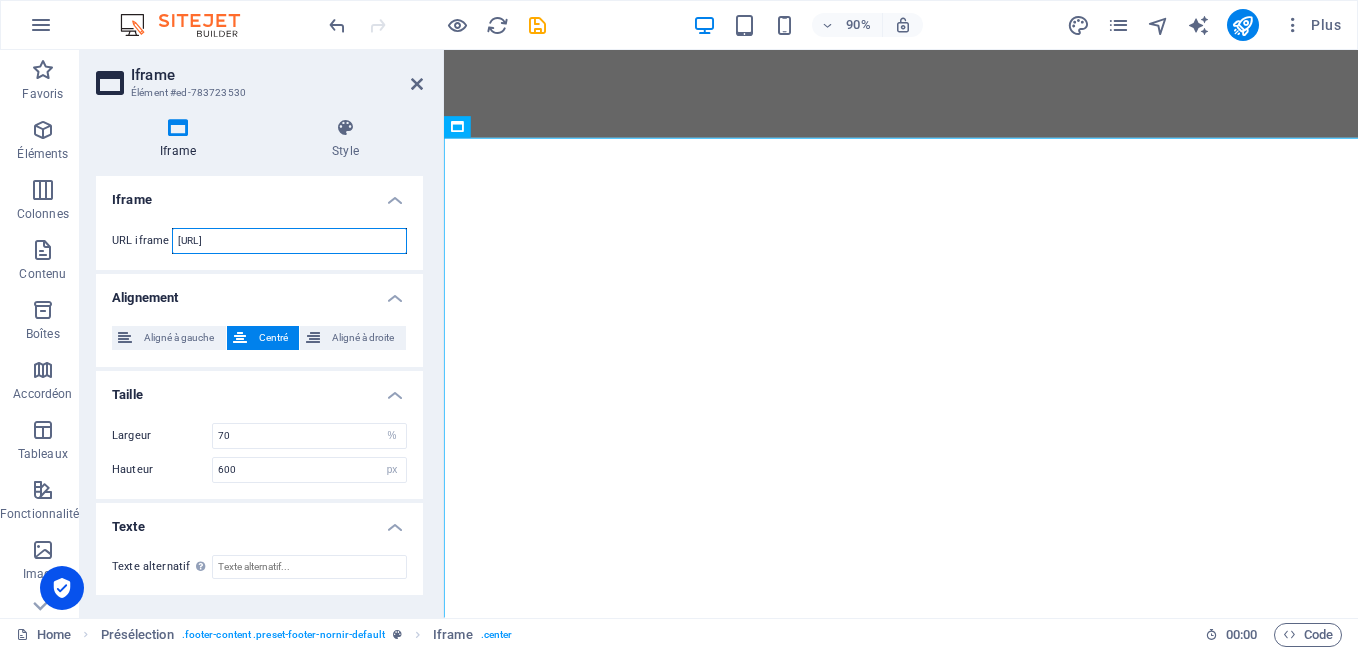scroll, scrollTop: 0, scrollLeft: 130, axis: horizontal 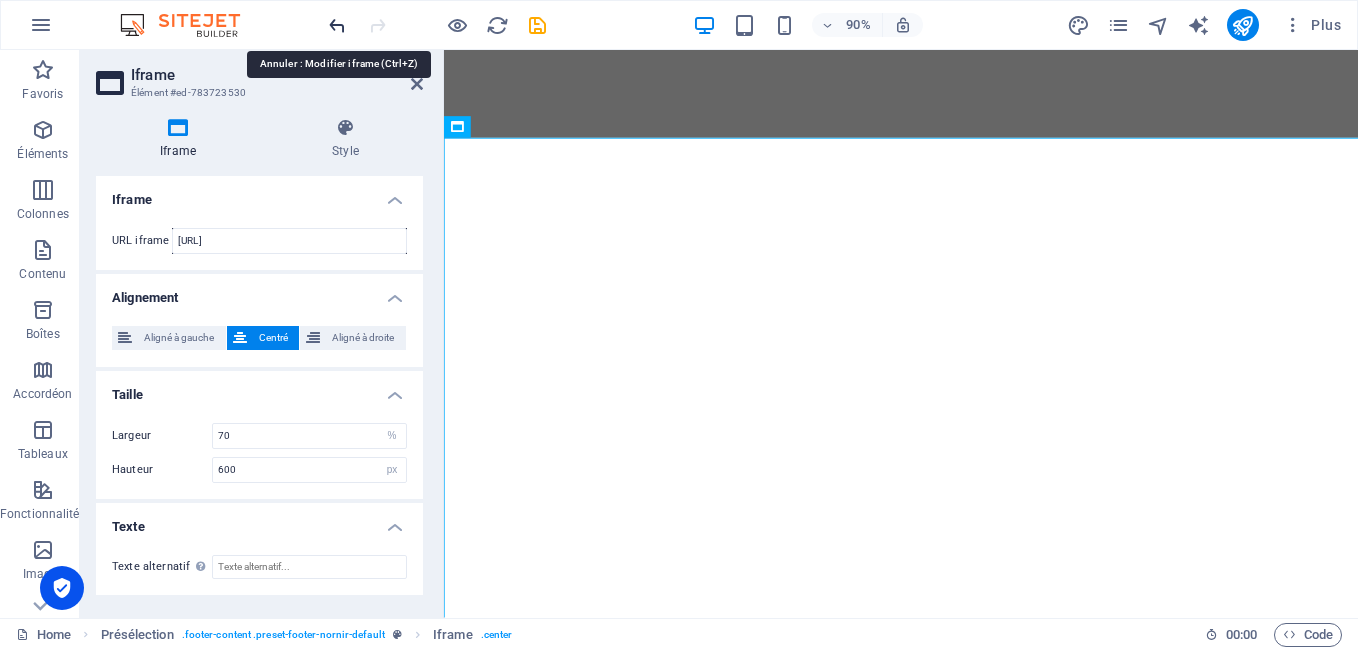 click at bounding box center (337, 25) 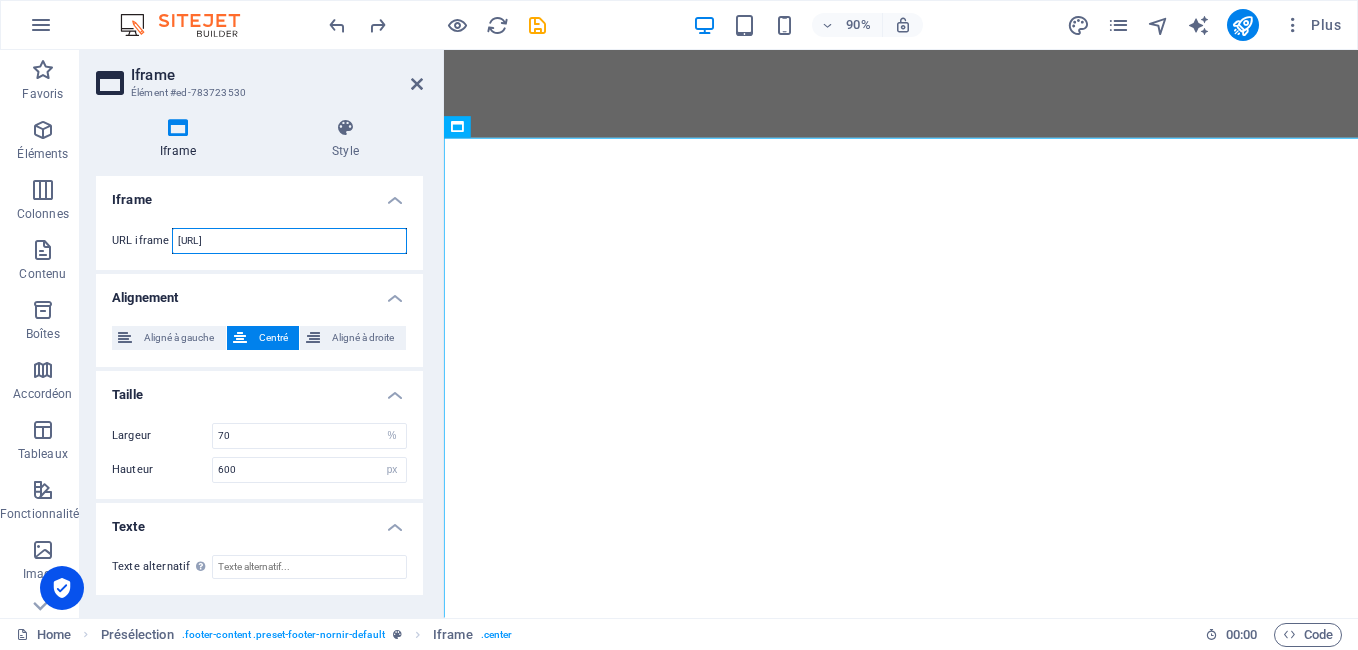 drag, startPoint x: 352, startPoint y: 238, endPoint x: 379, endPoint y: 247, distance: 28.460499 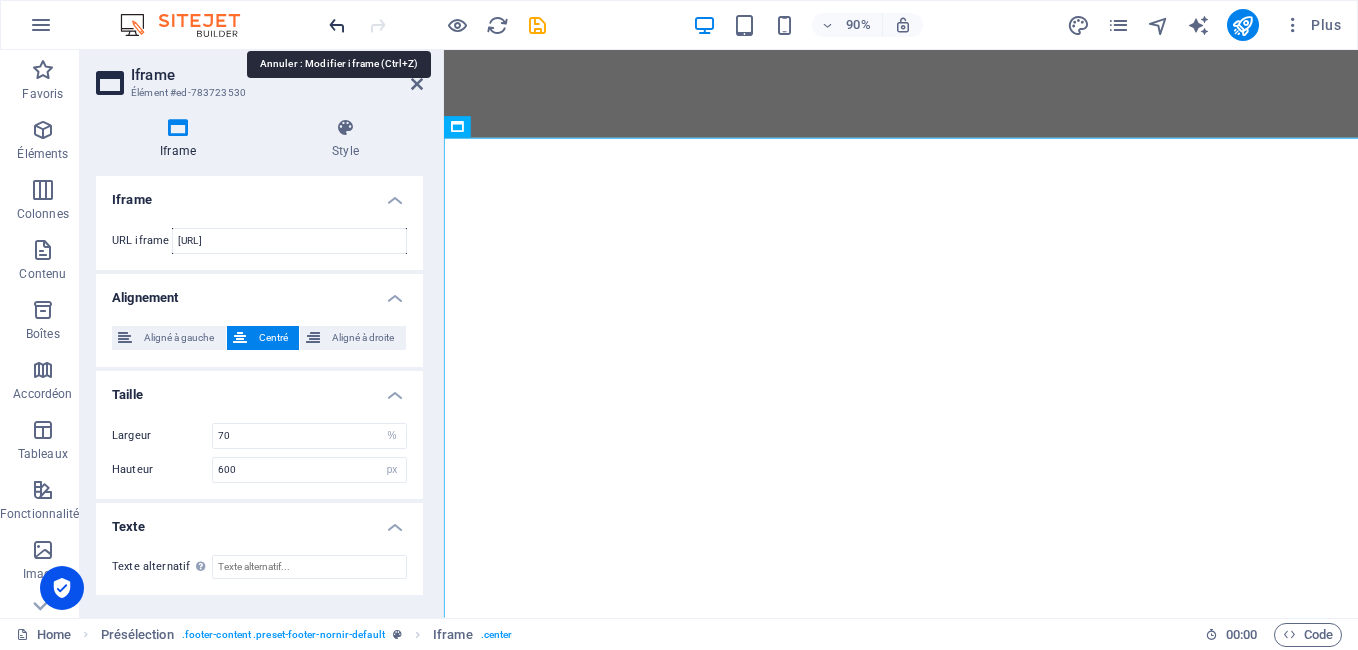 click at bounding box center (337, 25) 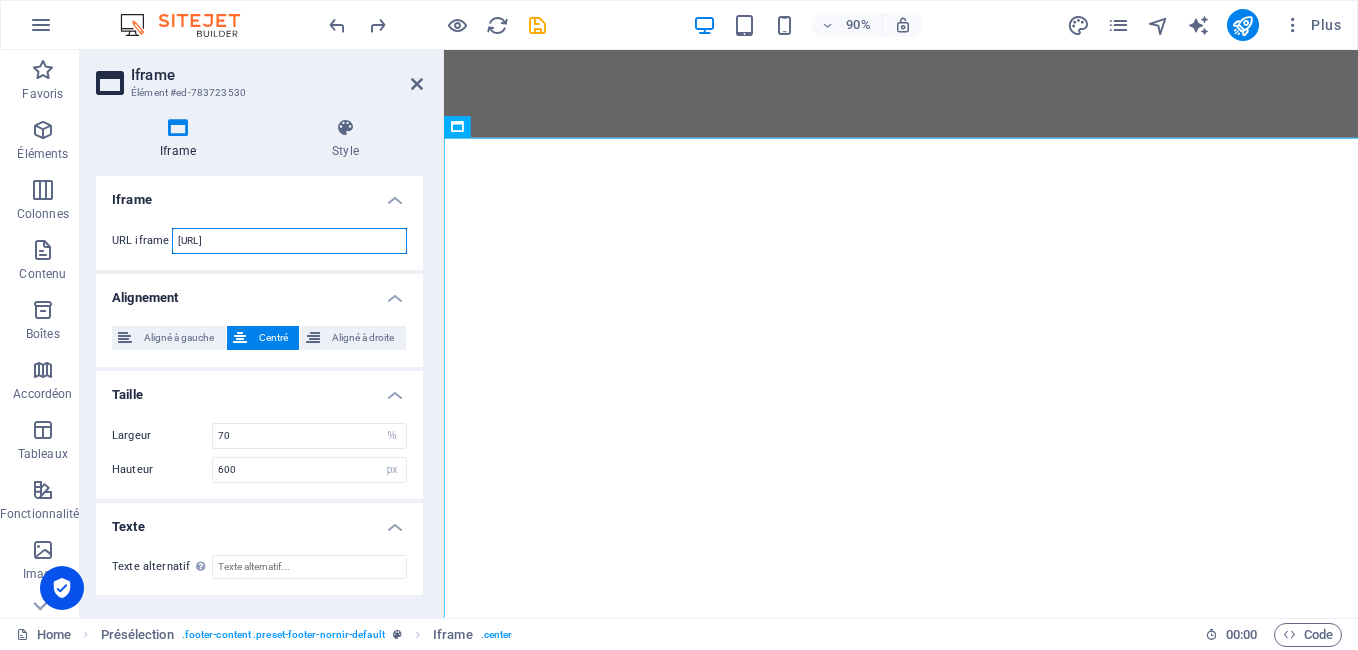 click on "[URL]" at bounding box center [289, 241] 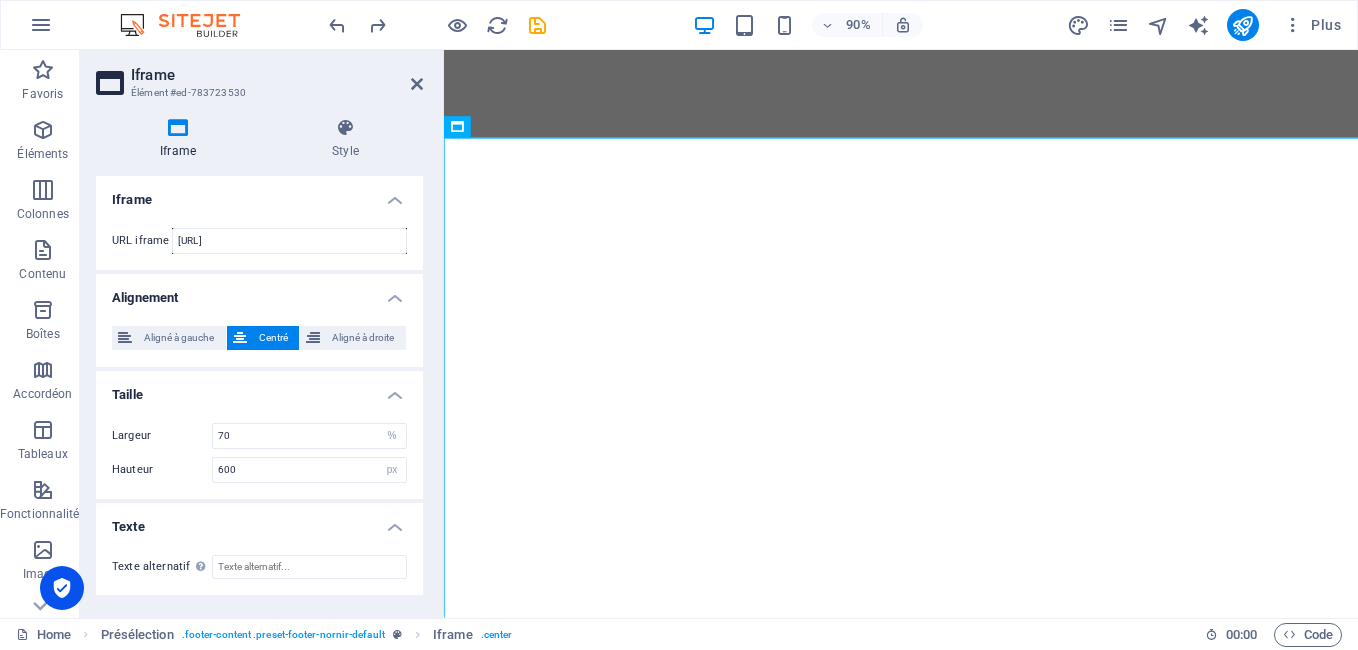 scroll, scrollTop: 0, scrollLeft: 0, axis: both 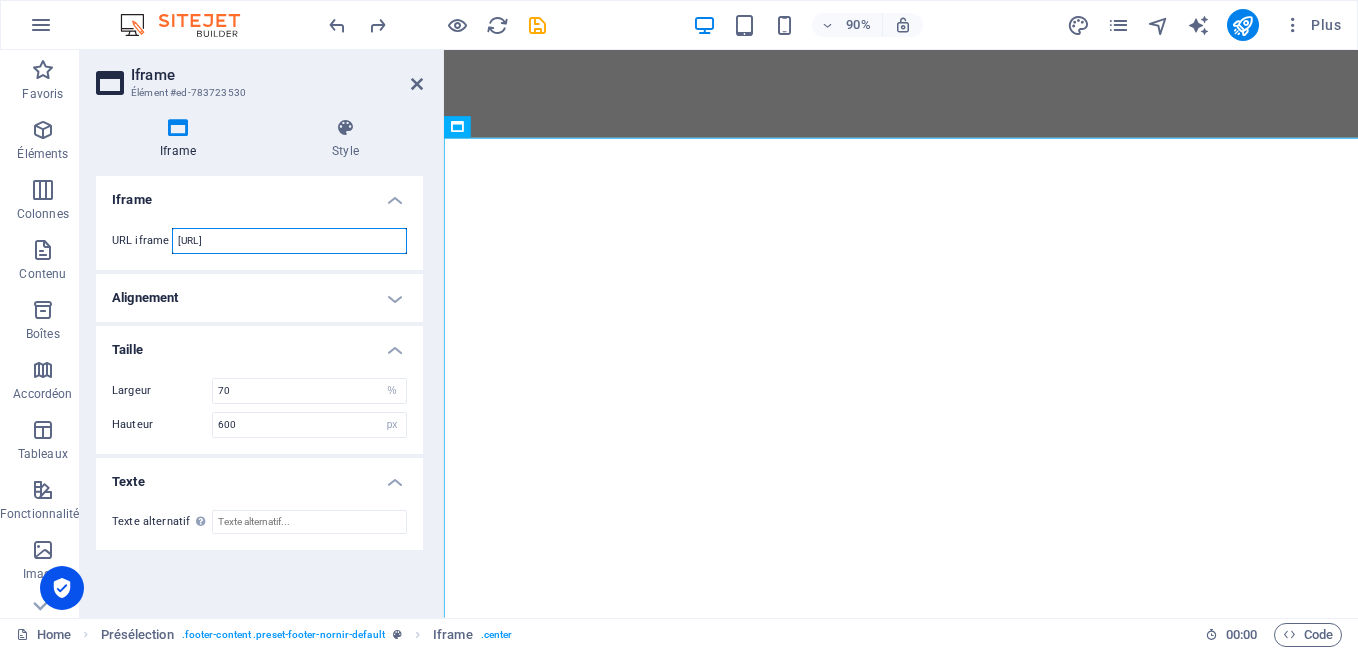 drag, startPoint x: 307, startPoint y: 235, endPoint x: 398, endPoint y: 246, distance: 91.66242 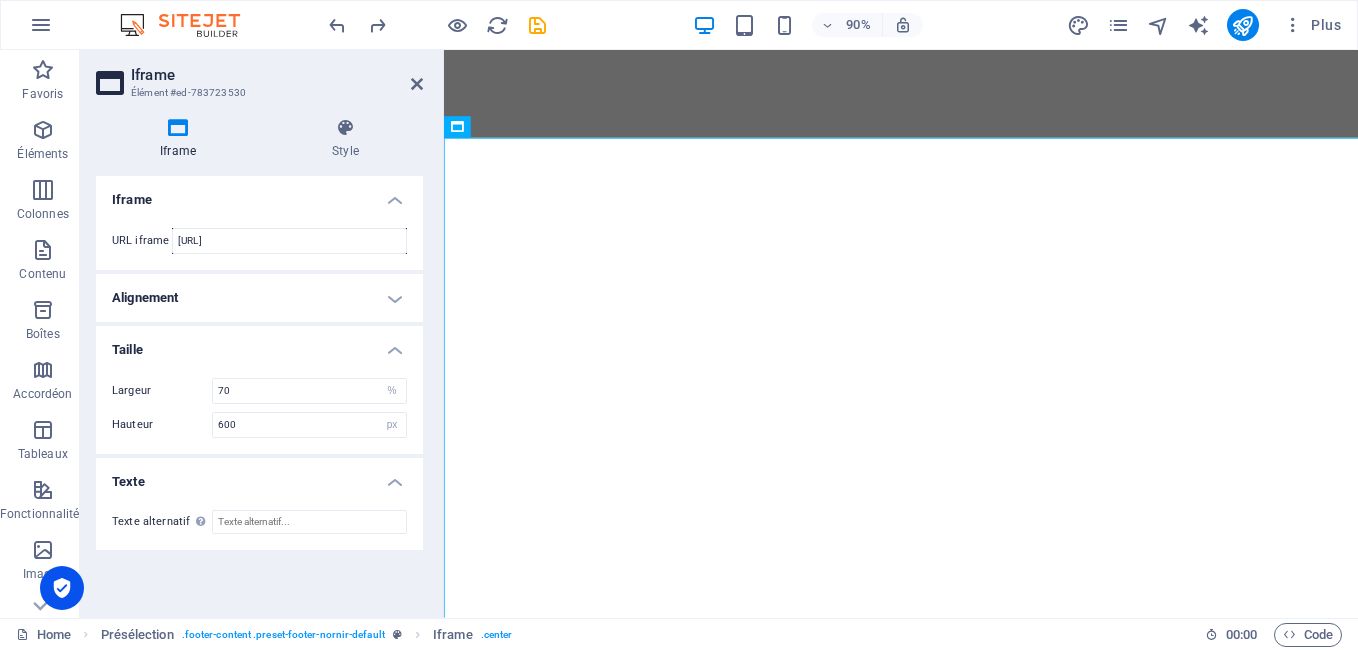 scroll, scrollTop: 0, scrollLeft: 0, axis: both 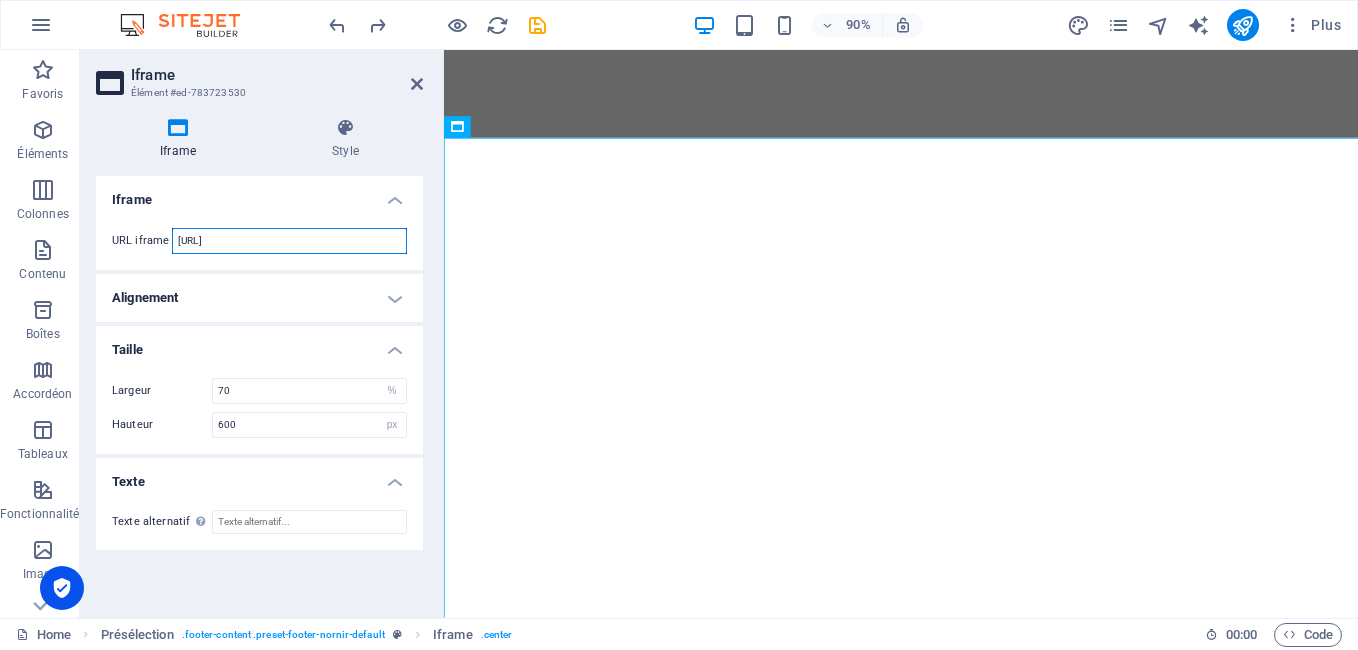 click on "[URL]" at bounding box center (289, 241) 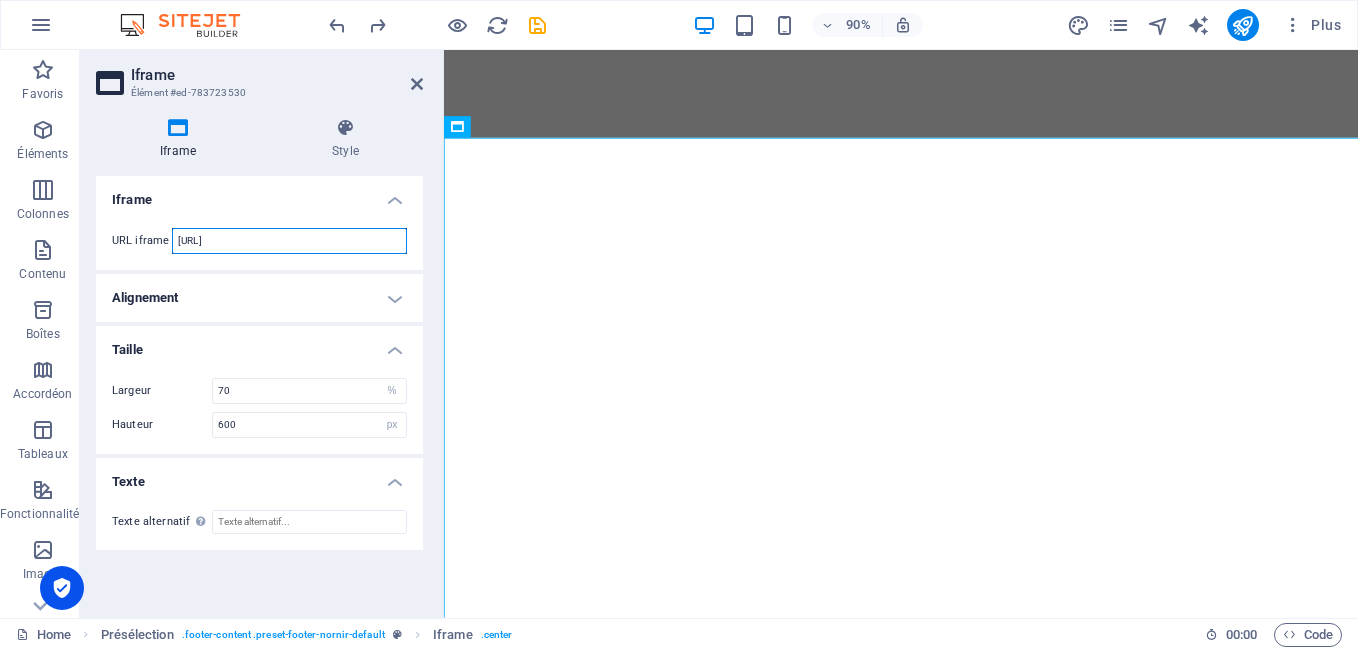 click on "[URL]" at bounding box center [289, 241] 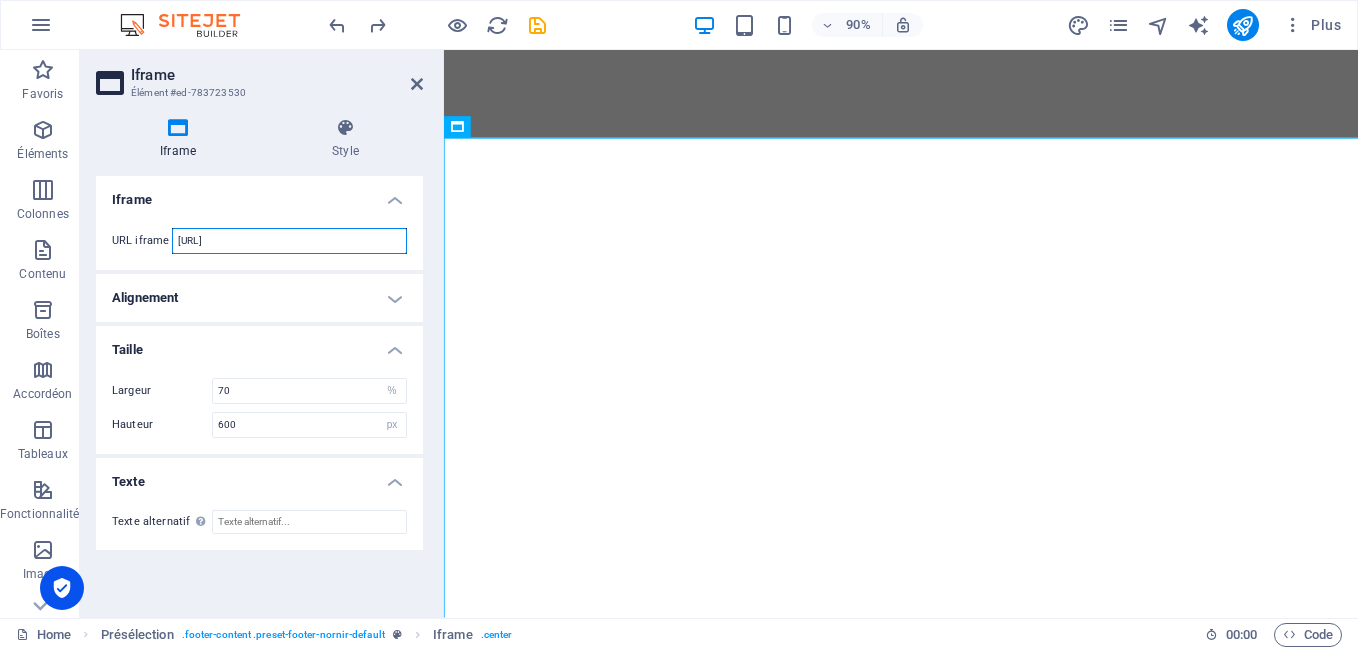 click on "[URL]" at bounding box center (289, 241) 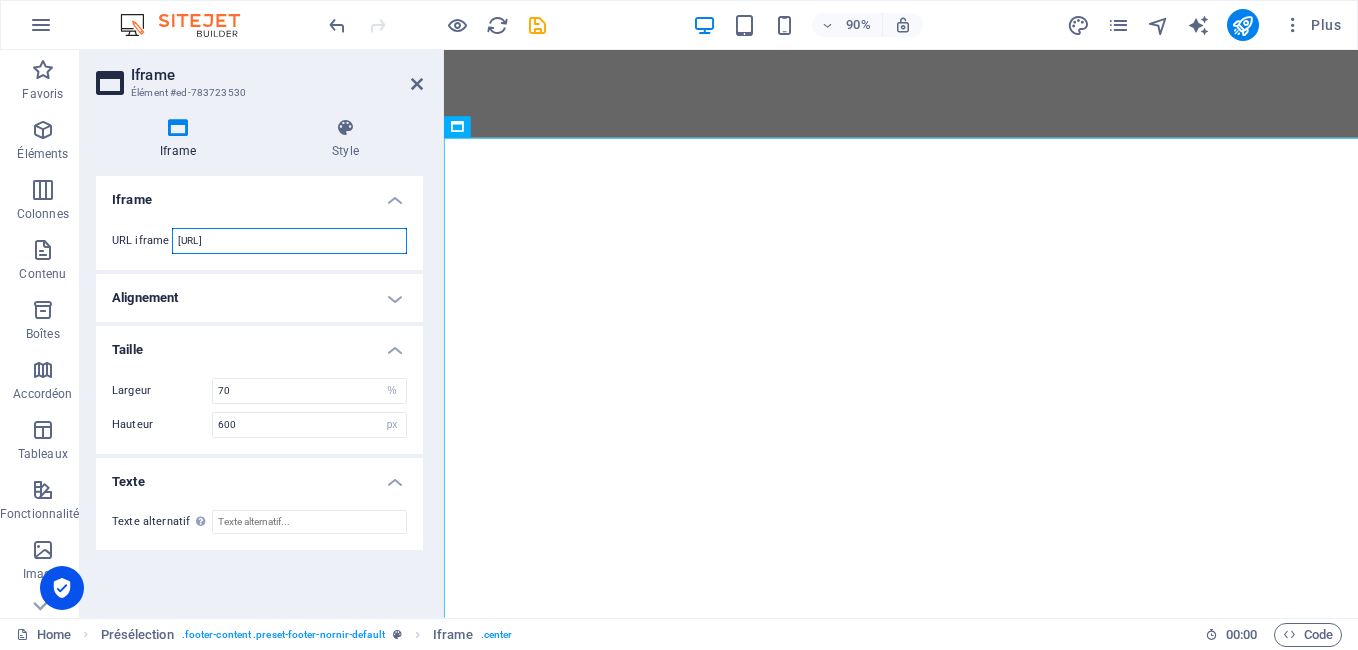scroll, scrollTop: 0, scrollLeft: 14, axis: horizontal 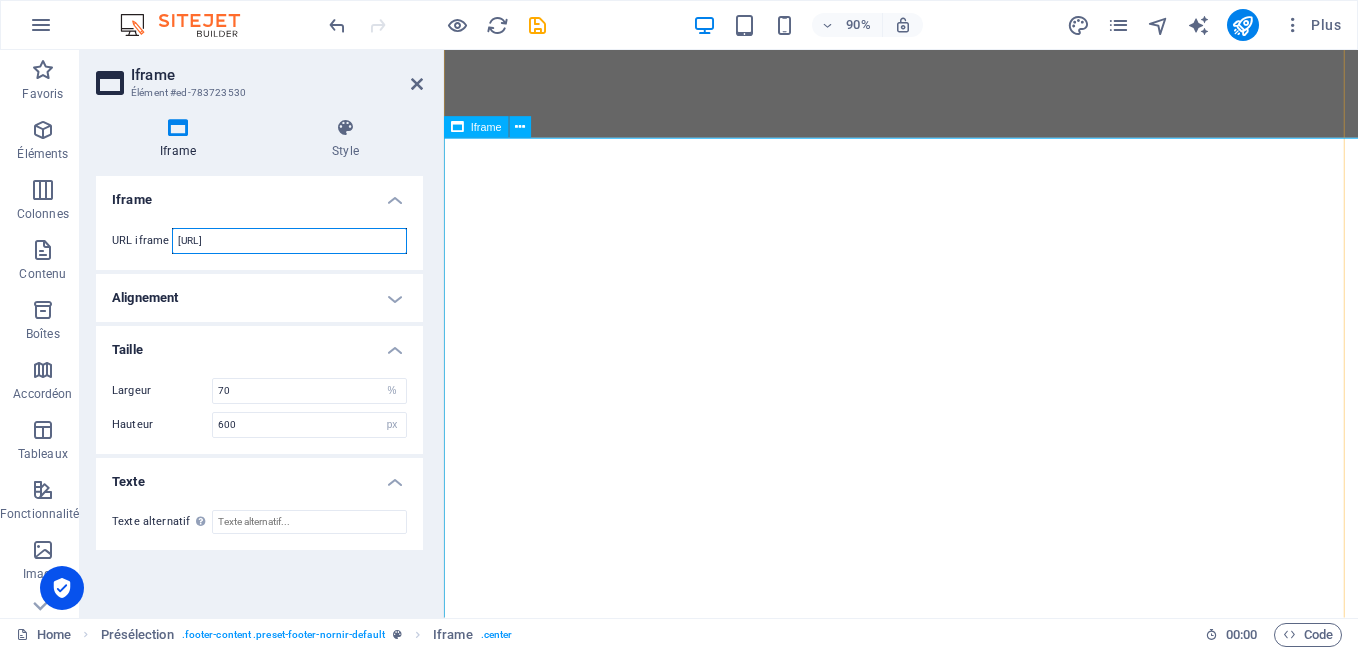 drag, startPoint x: 709, startPoint y: 293, endPoint x: 882, endPoint y: 284, distance: 173.23395 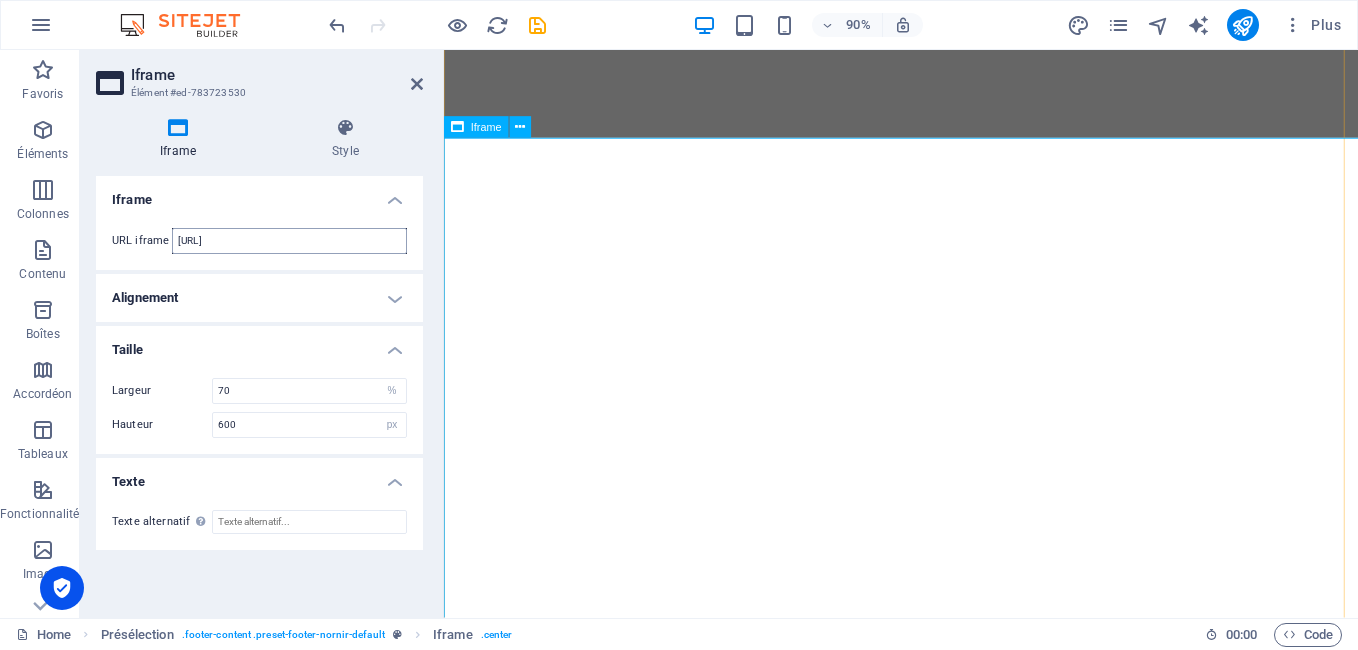 scroll, scrollTop: 0, scrollLeft: 0, axis: both 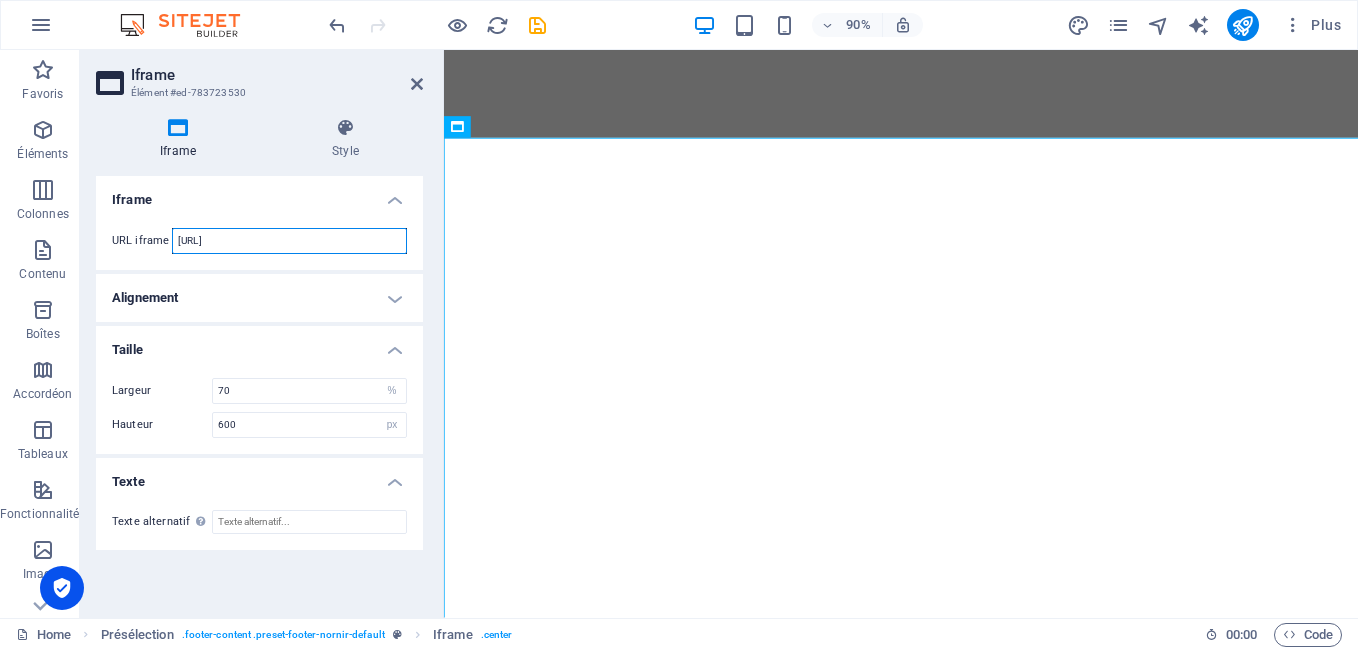 click on "[URL]" at bounding box center [289, 241] 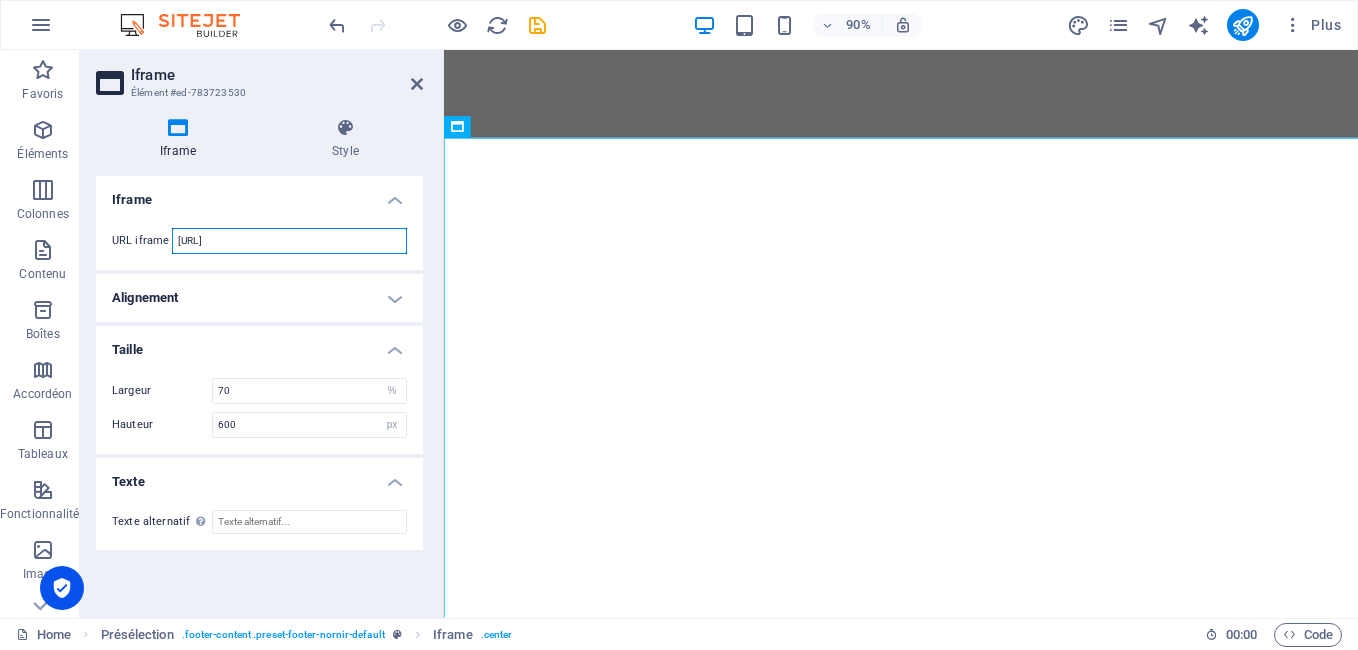 scroll, scrollTop: 0, scrollLeft: 14, axis: horizontal 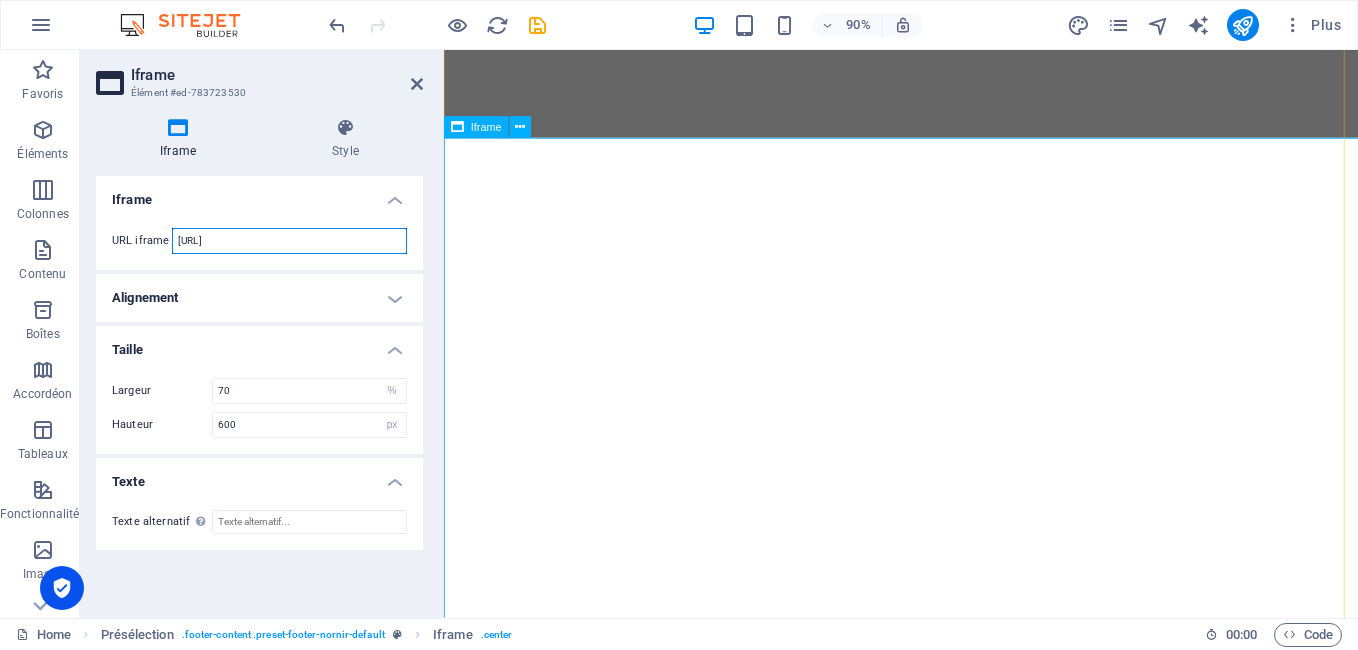 drag, startPoint x: 721, startPoint y: 287, endPoint x: 532, endPoint y: 245, distance: 193.61043 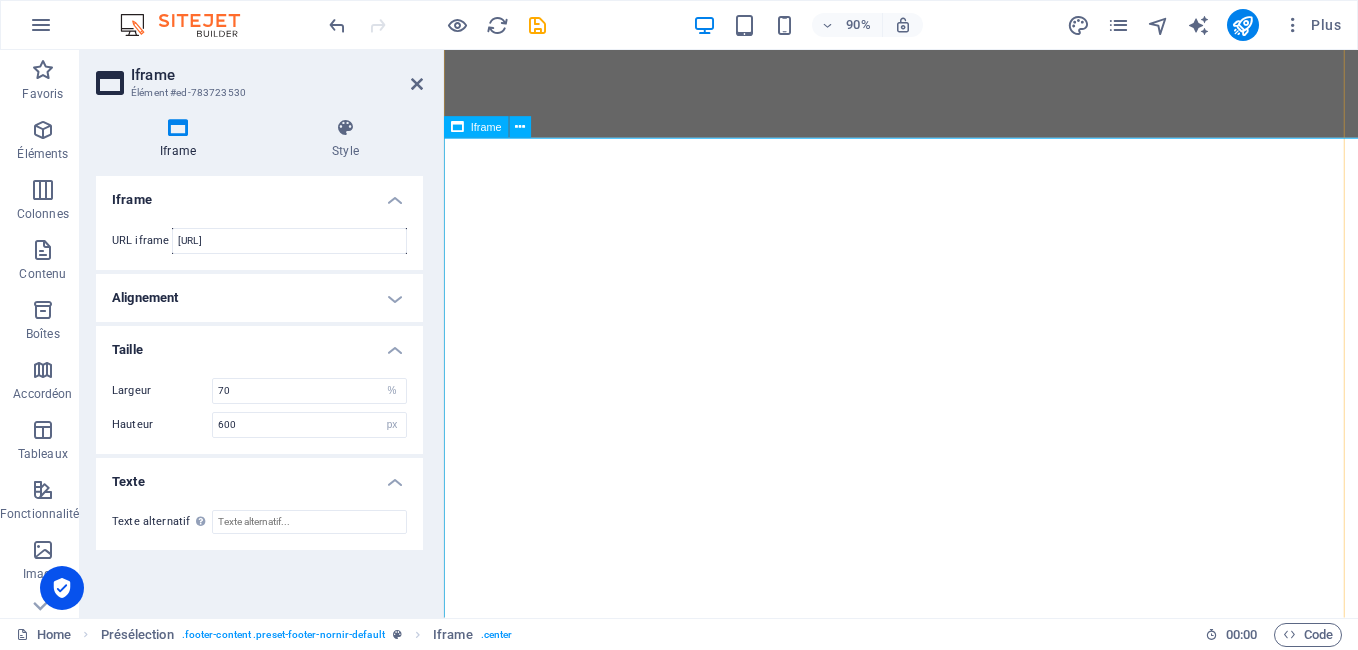 scroll, scrollTop: 0, scrollLeft: 0, axis: both 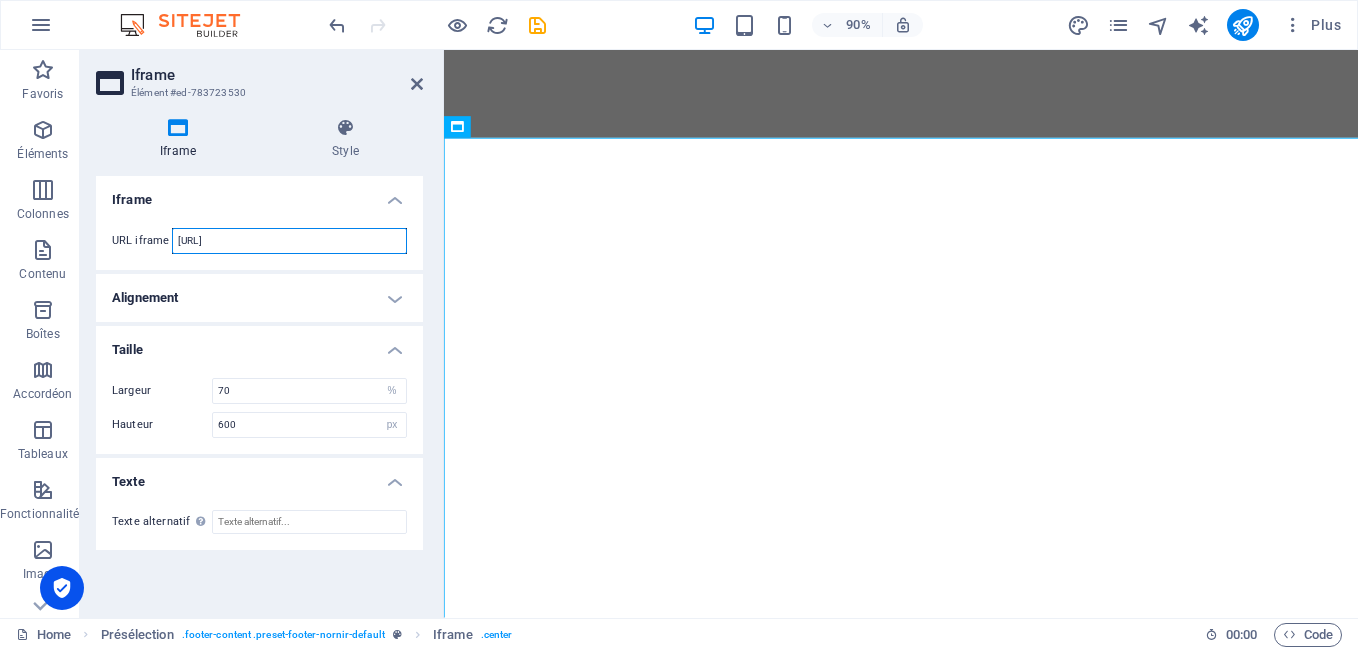 type on "[URL]" 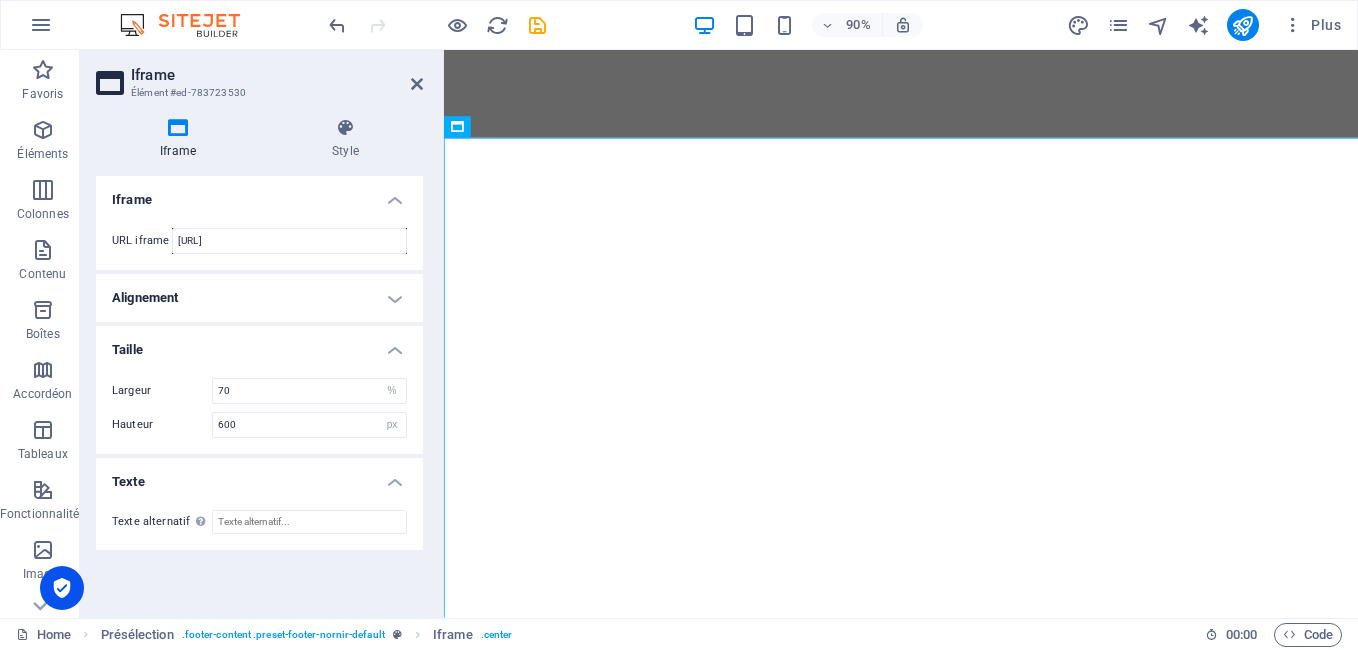 click on "Iframe Style Iframe URL iframe [URL] Alignement Aligné à gauche Centré Aligné à droite Taille Largeur 70 px % Hauteur 600 px % Texte Texte alternatif The alternative text should be added to improve website accessibility. Présélection Element Mise en page Définit comment cet élément s'étend dans la mise en page (Flexbox). Taille 110 Par défaut auto px % 1/1 1/2 1/3 1/4 1/5 1/6 1/7 1/8 1/9 1/10 Agrandir Réduire Commander Mise en page du conteneur Visible Visible Opacité 100 % Débordement Espacement [PERSON_NAME] Par défaut auto px % rem vw vh Personnalisé Personnalisé auto px % rem vw vh auto px % rem vw vh auto px % rem vw vh auto px % rem vw vh [PERSON_NAME] intérieure Par défaut px rem % vh vw Personnalisé Personnalisé px rem % vh vw px rem % vh vw px rem % vh vw px rem % vh vw Bordure Style              - Largeur 1 auto px rem % vh vw Personnalisé Personnalisé 1 auto px rem % vh vw 1 auto px rem % vh vw 1 auto px rem % vh vw 1 auto px rem % vh vw  - Couleur Coins arrondis" at bounding box center (259, 360) 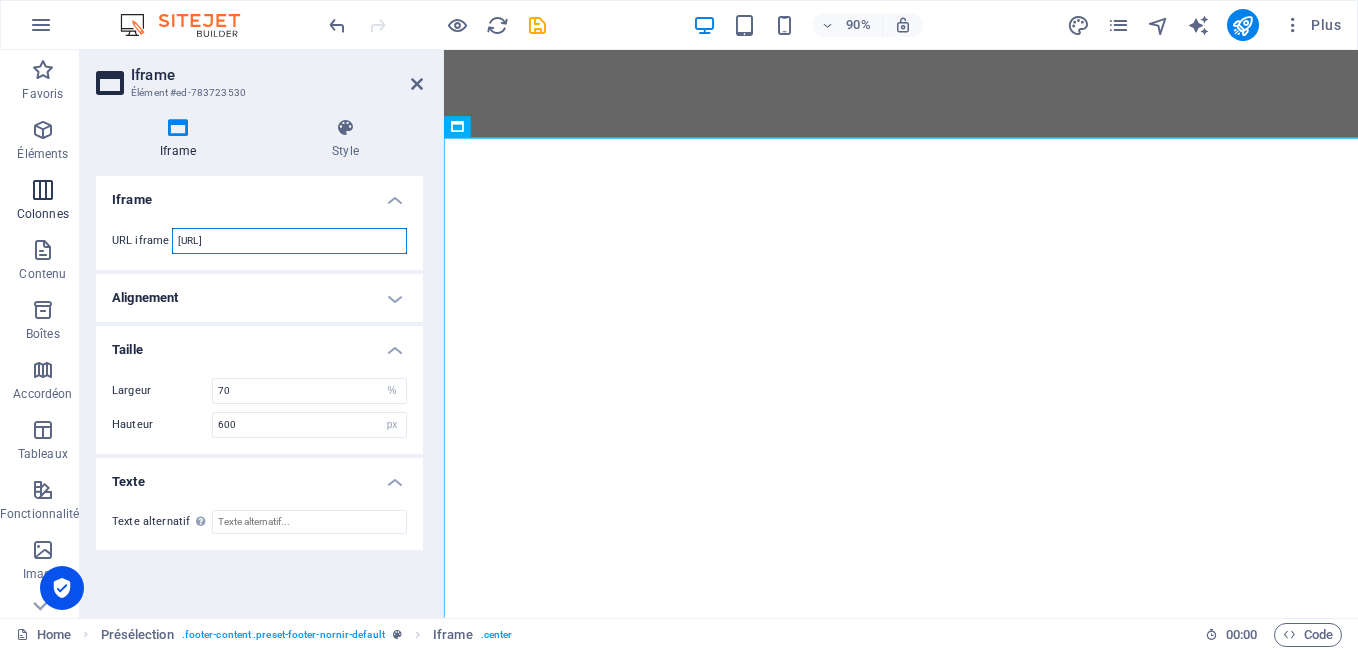 drag, startPoint x: 299, startPoint y: 237, endPoint x: 0, endPoint y: 207, distance: 300.50125 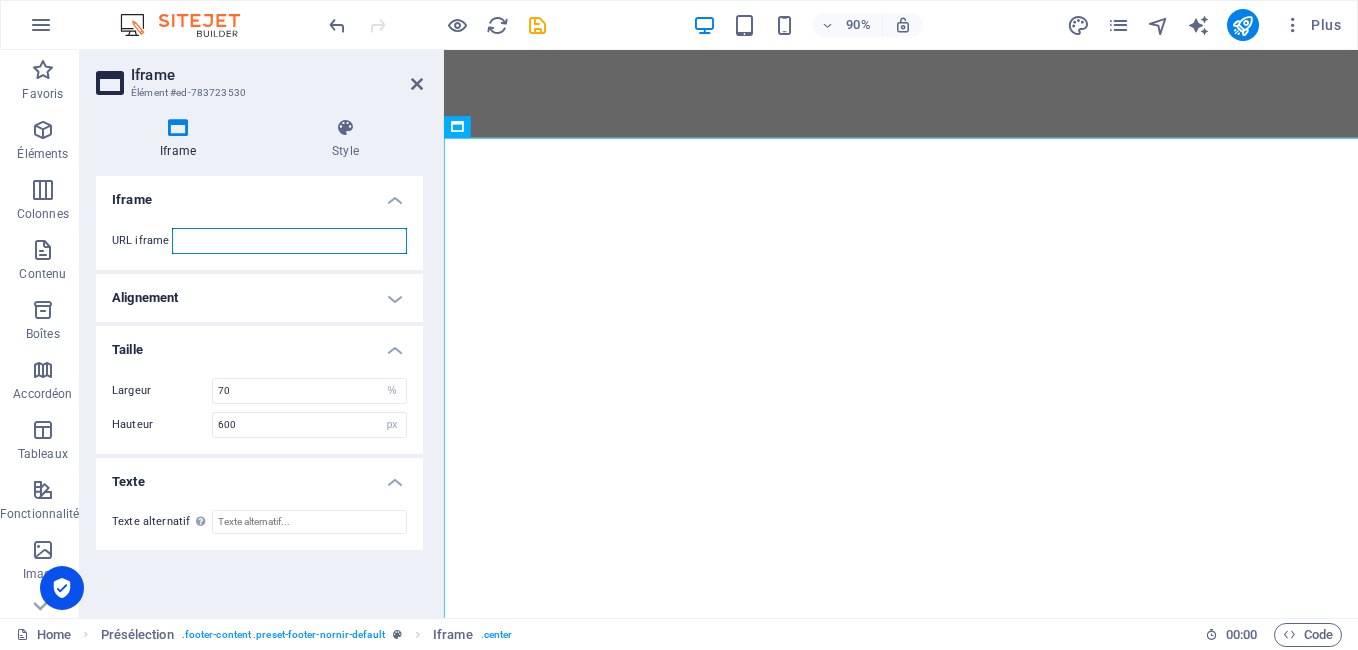 click at bounding box center [289, 241] 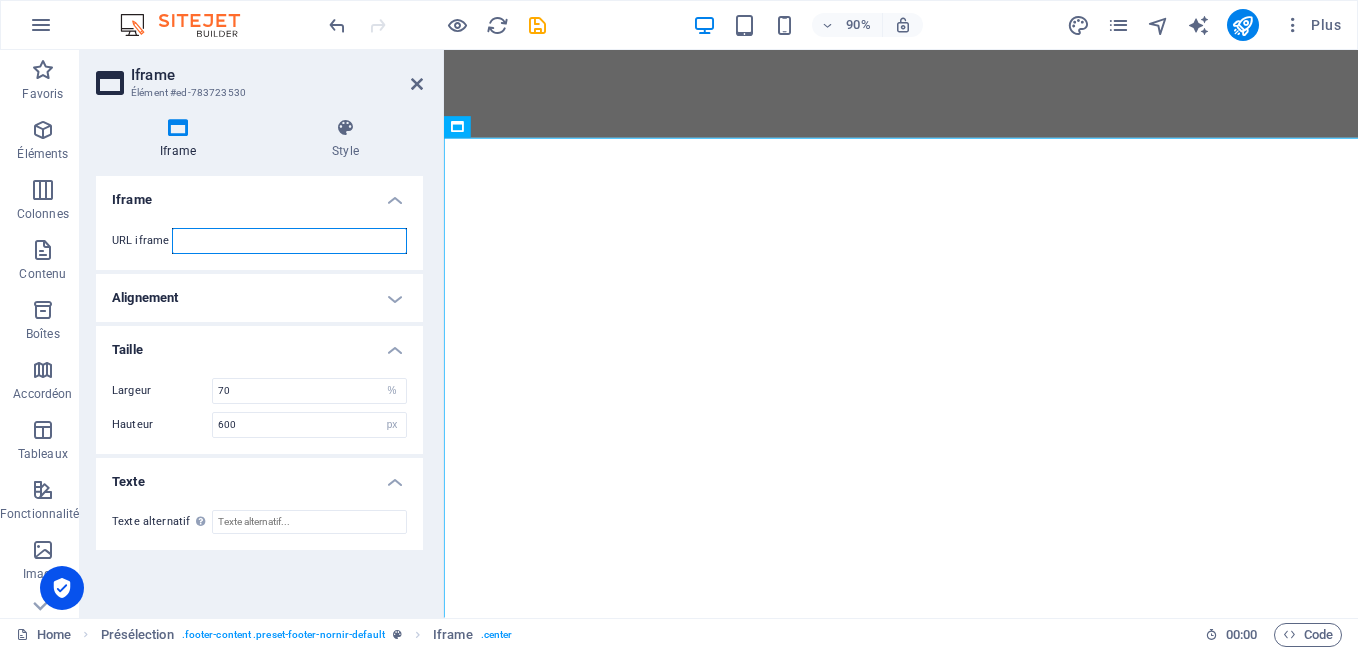 paste on "[URL]" 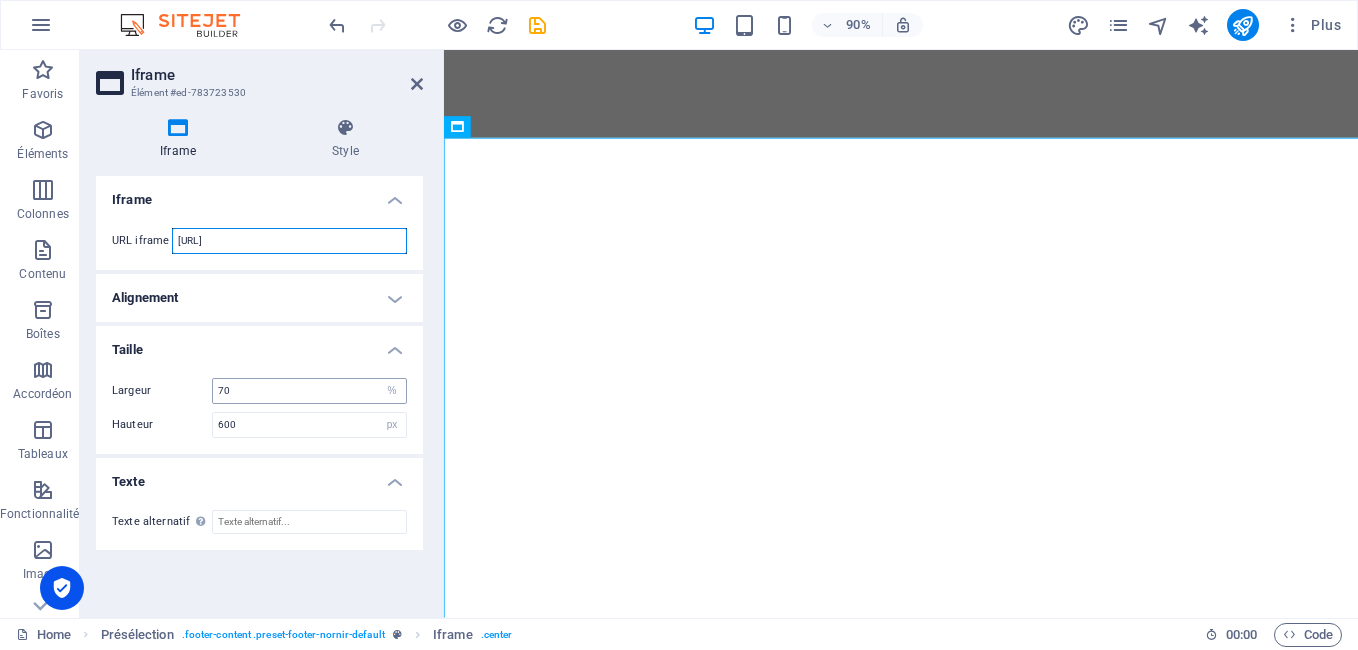 scroll, scrollTop: 0, scrollLeft: 136, axis: horizontal 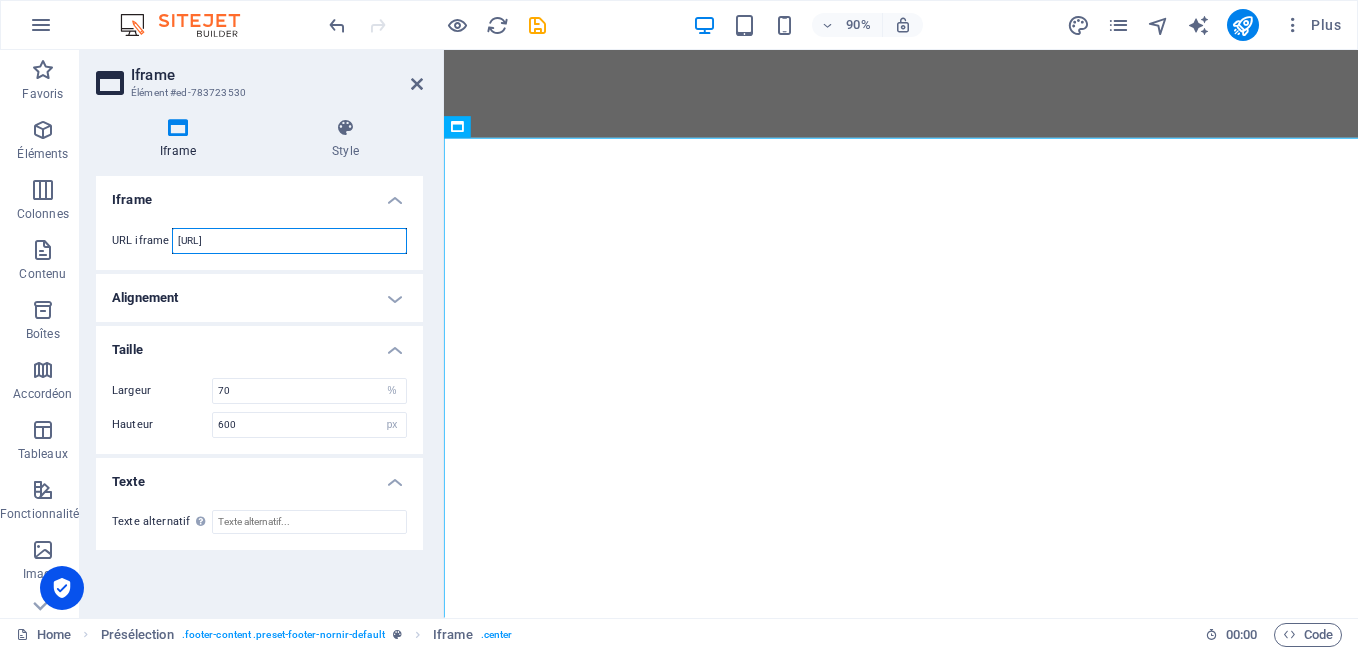 type on "[URL]" 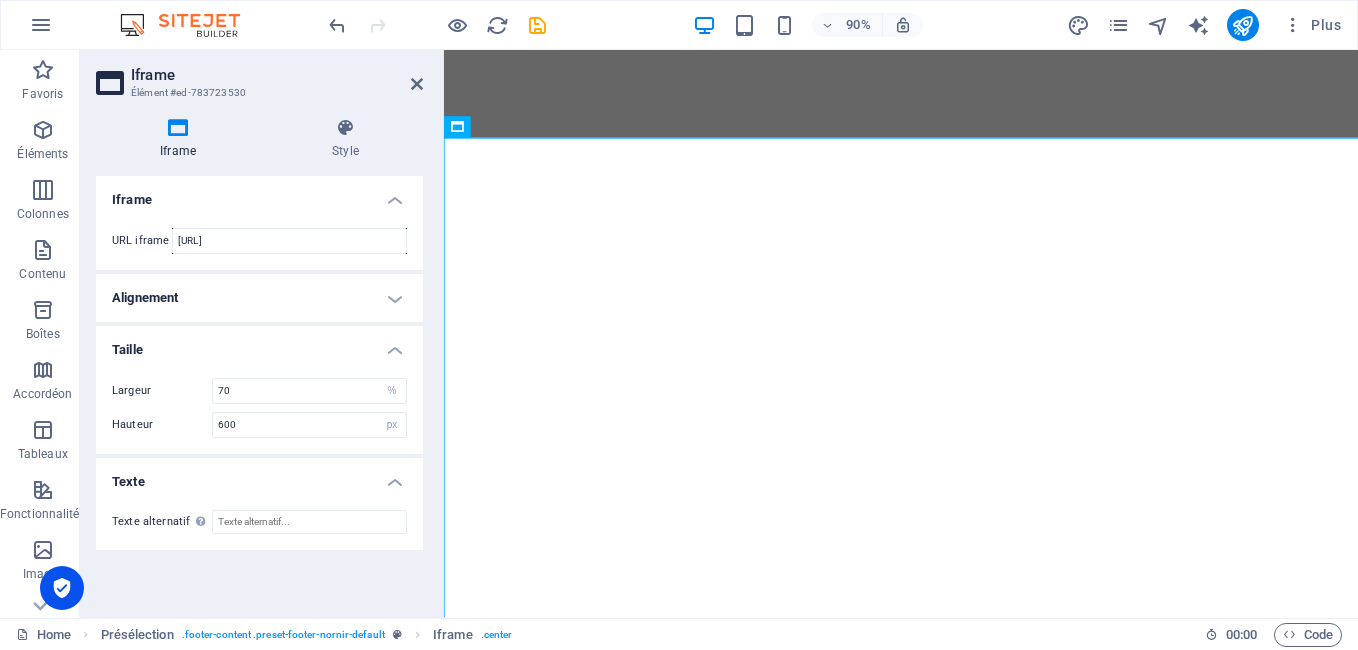 scroll, scrollTop: 0, scrollLeft: 0, axis: both 